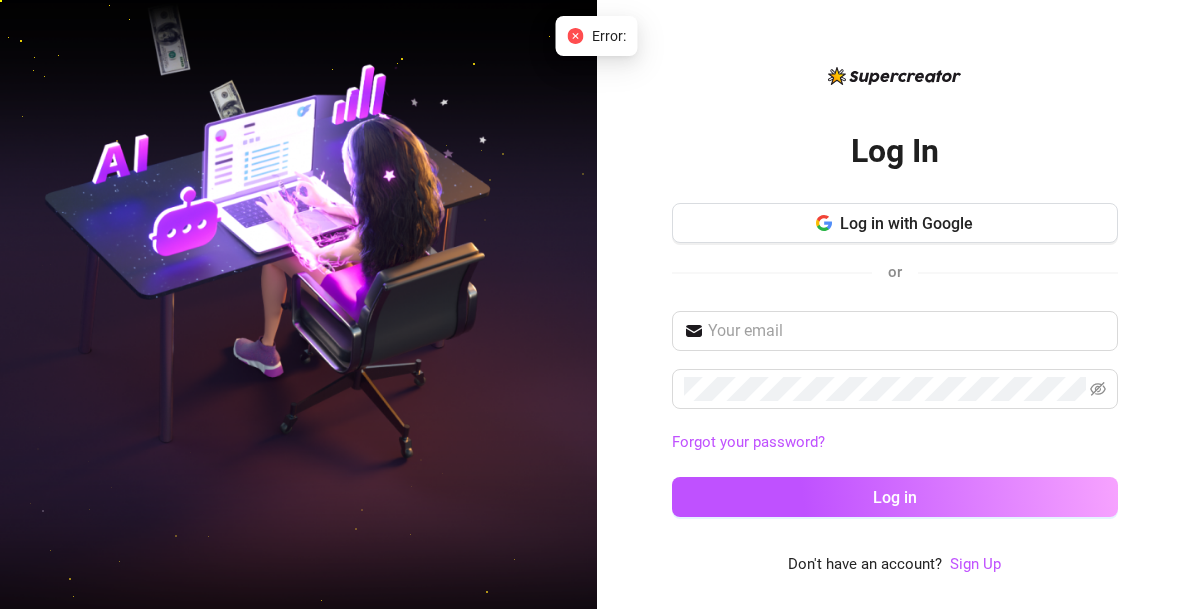 scroll, scrollTop: 0, scrollLeft: 0, axis: both 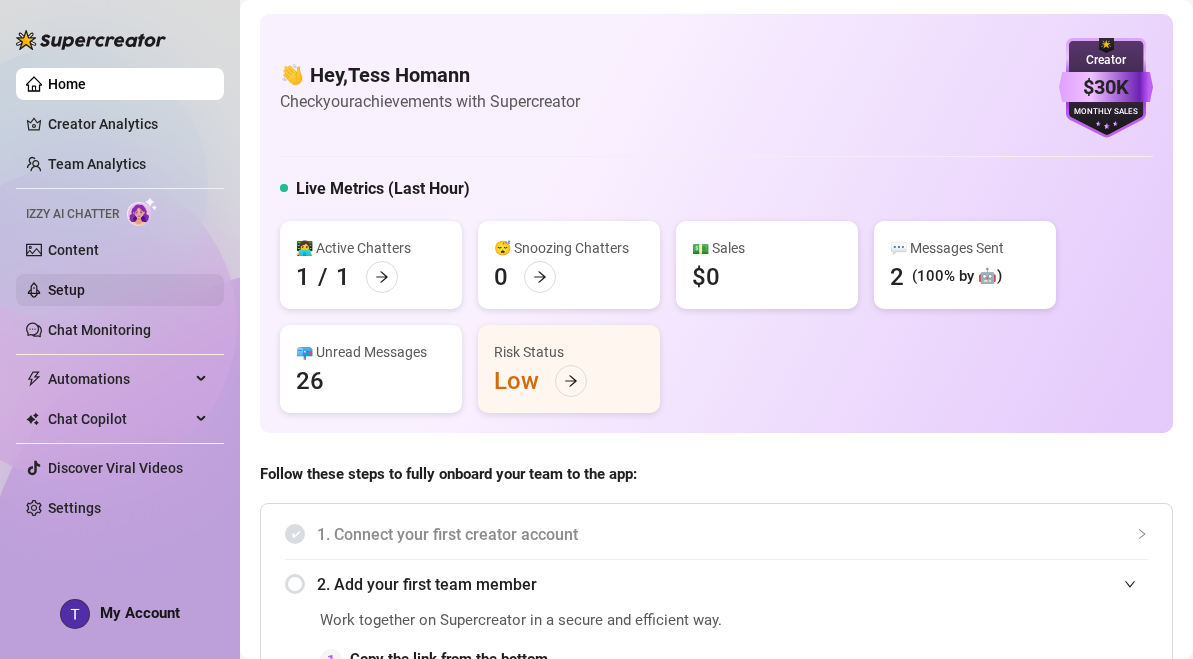 click on "Setup" at bounding box center [66, 290] 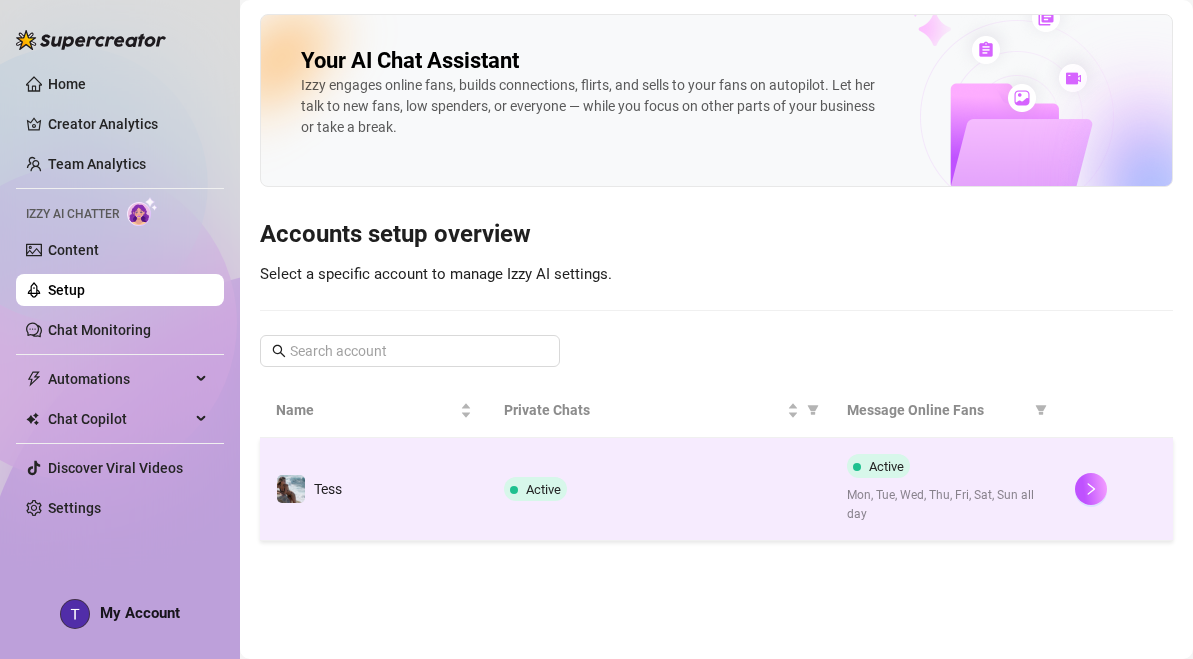 click on "Active" at bounding box center [659, 489] 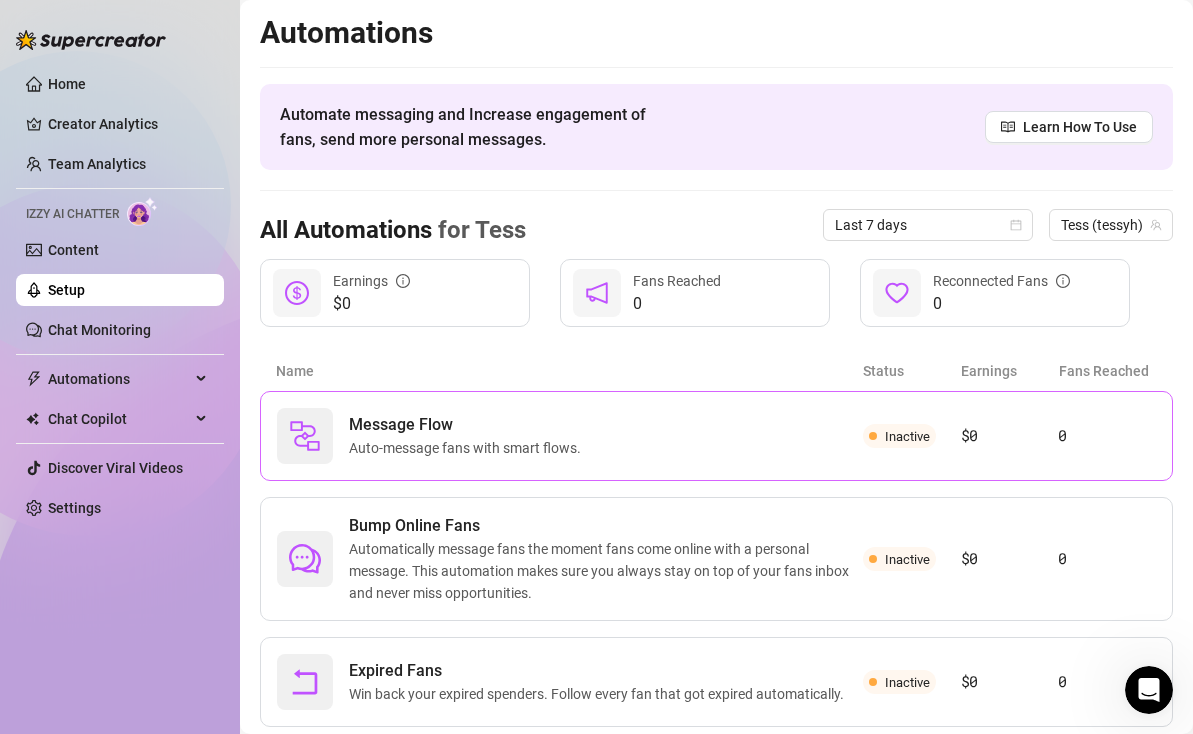scroll, scrollTop: 0, scrollLeft: 0, axis: both 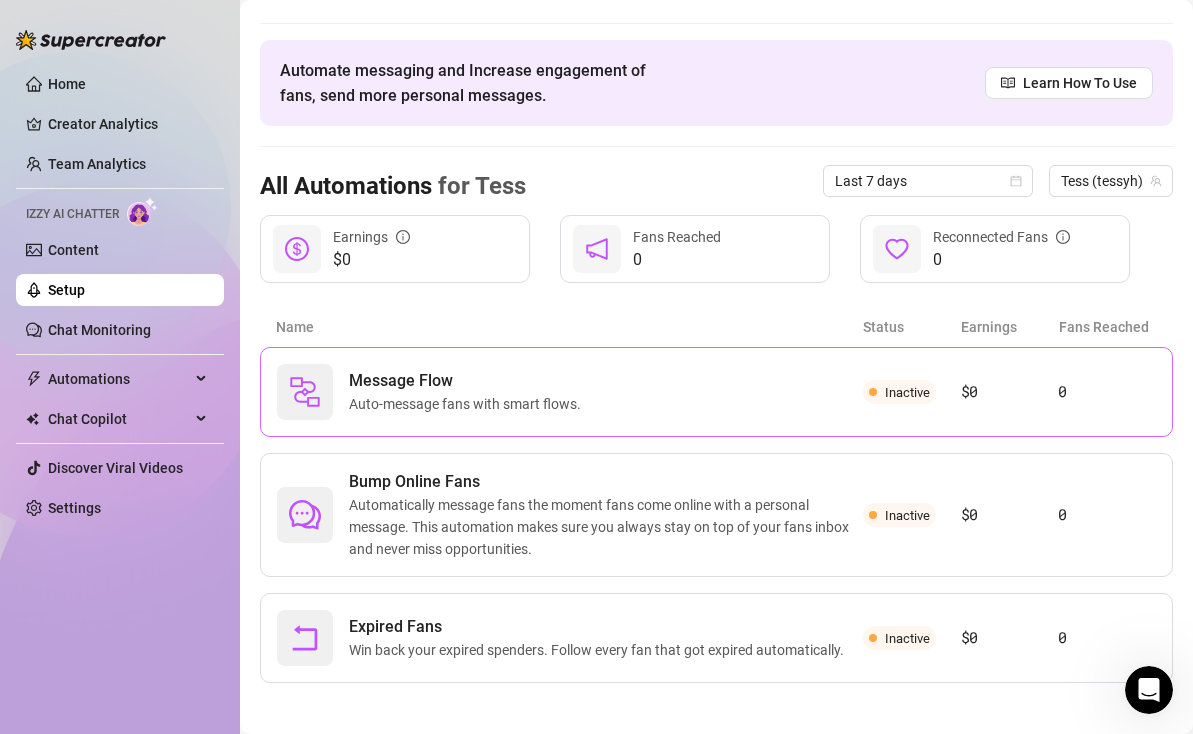 click on "Auto-message fans with smart flows." at bounding box center (469, 404) 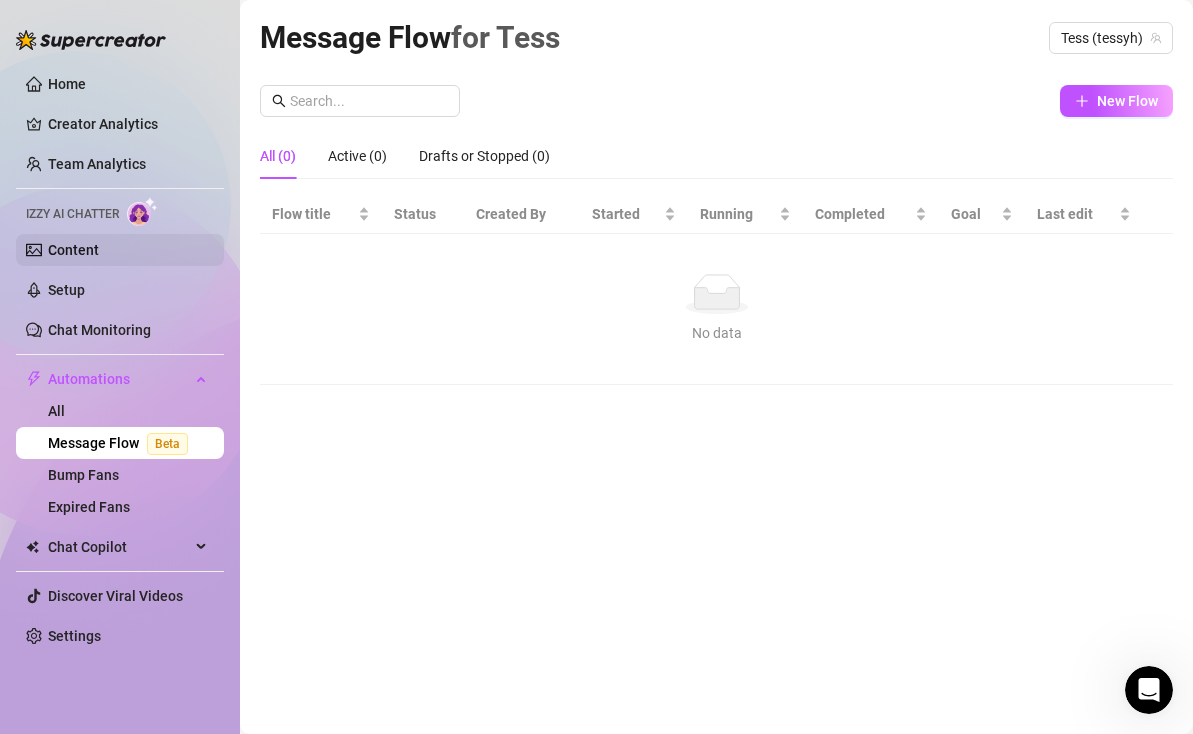click on "Content" at bounding box center [73, 250] 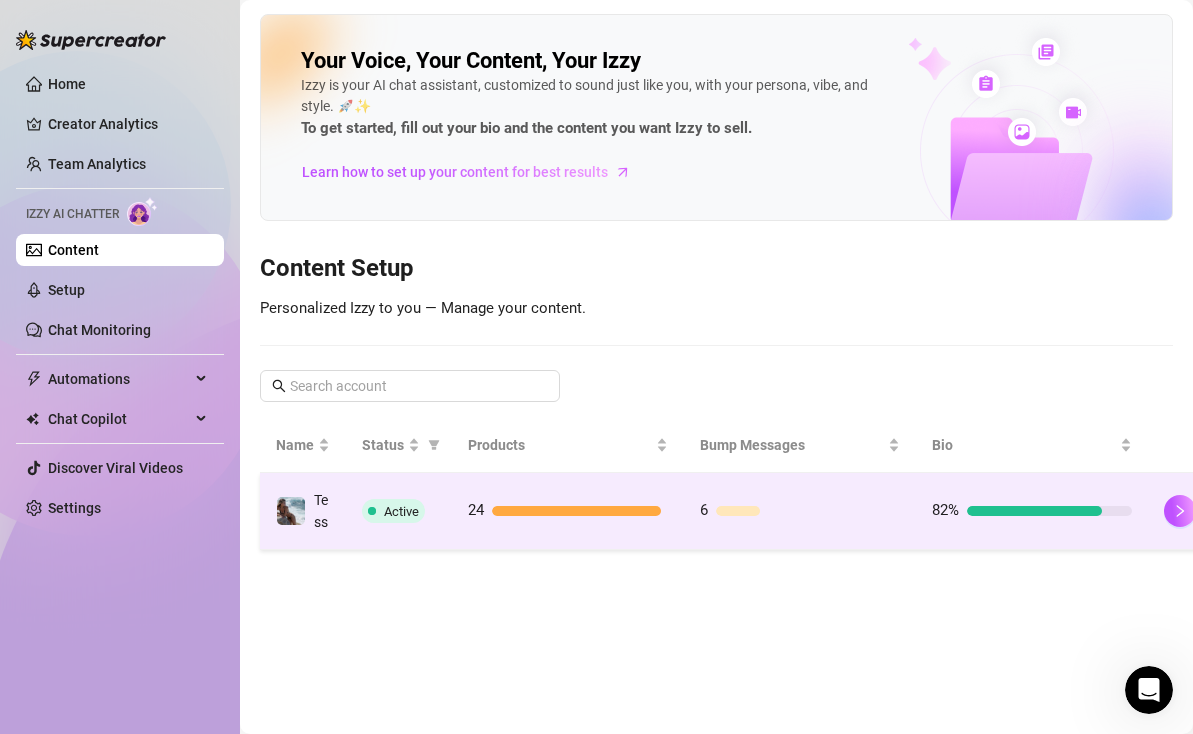 click on "24" at bounding box center [568, 511] 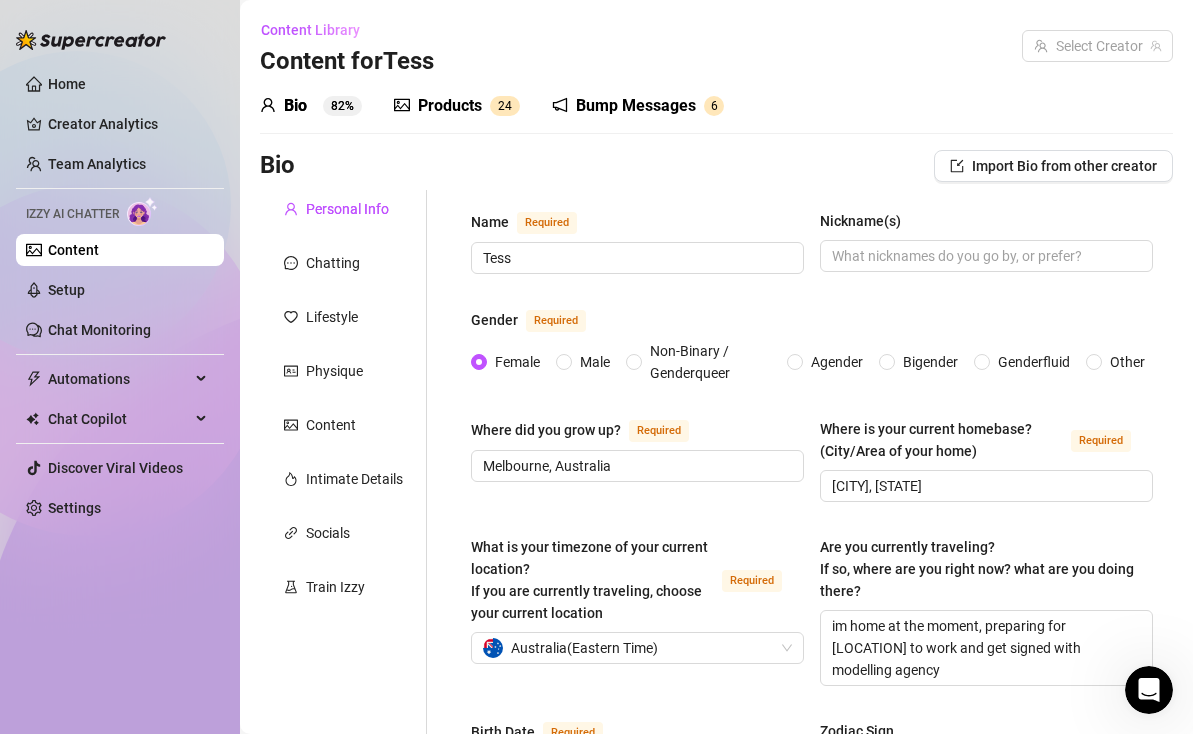 type 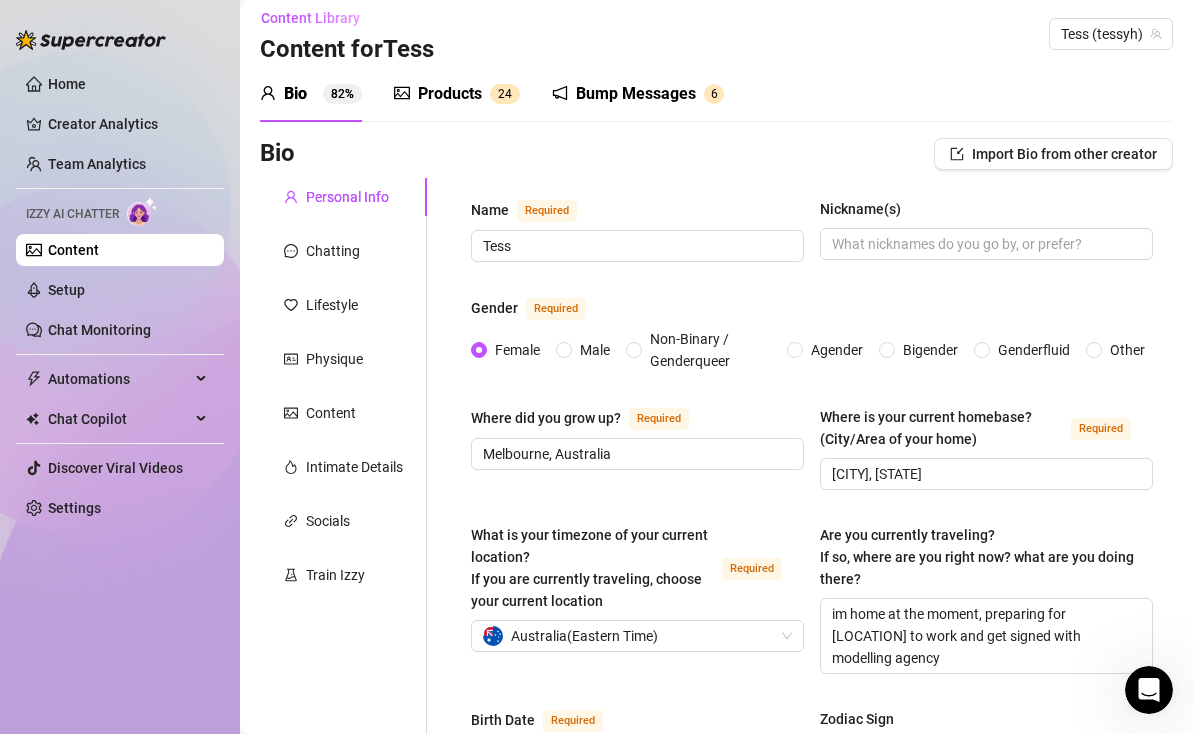 scroll, scrollTop: 0, scrollLeft: 0, axis: both 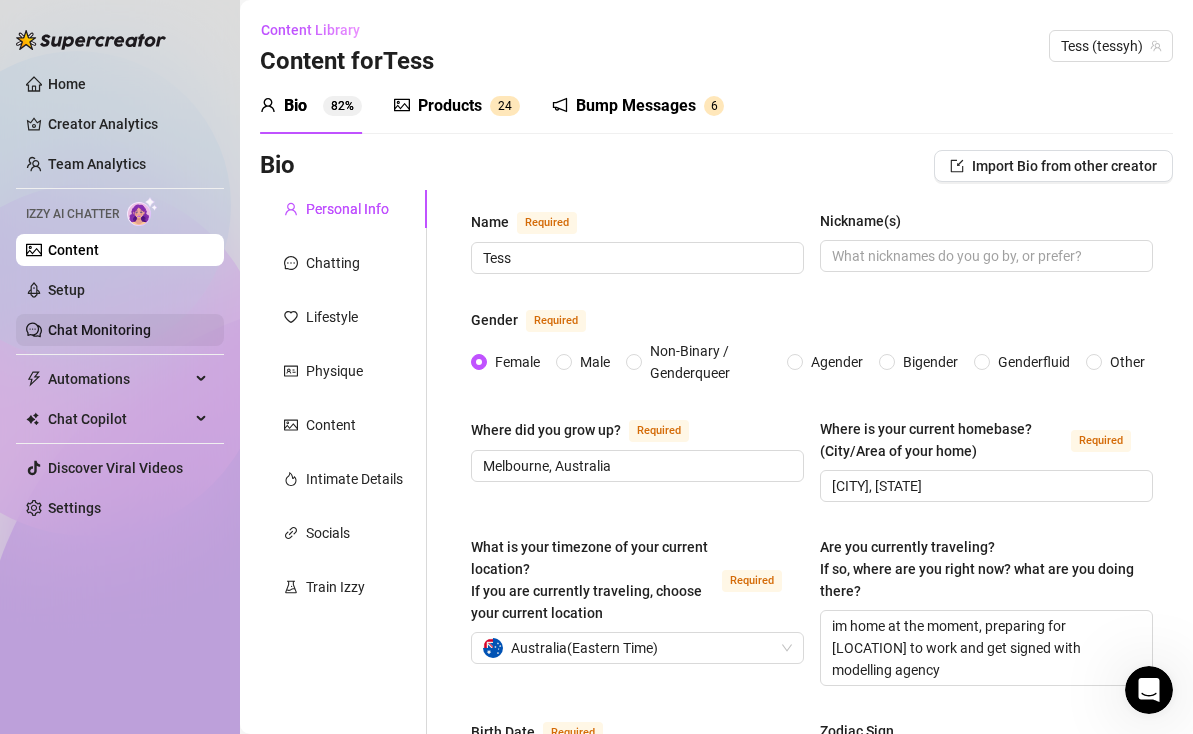 click on "Chat Monitoring" at bounding box center (99, 330) 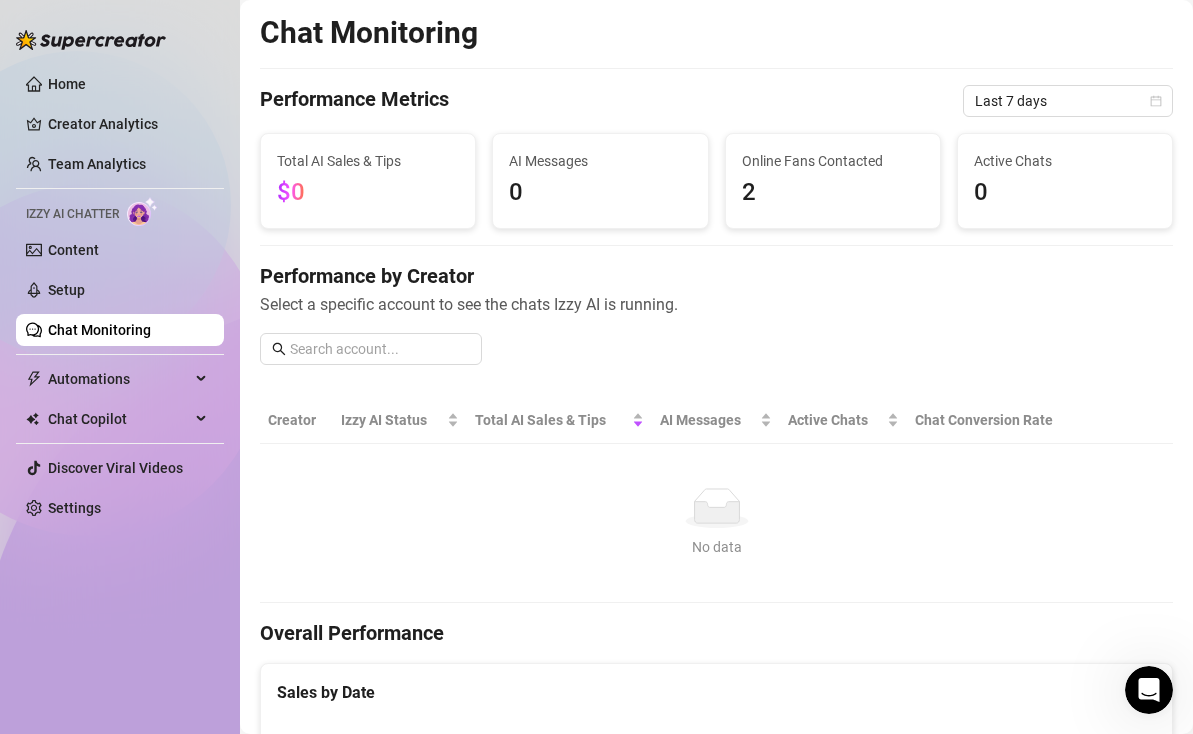 click on "Izzy AI Chatter" at bounding box center (72, 214) 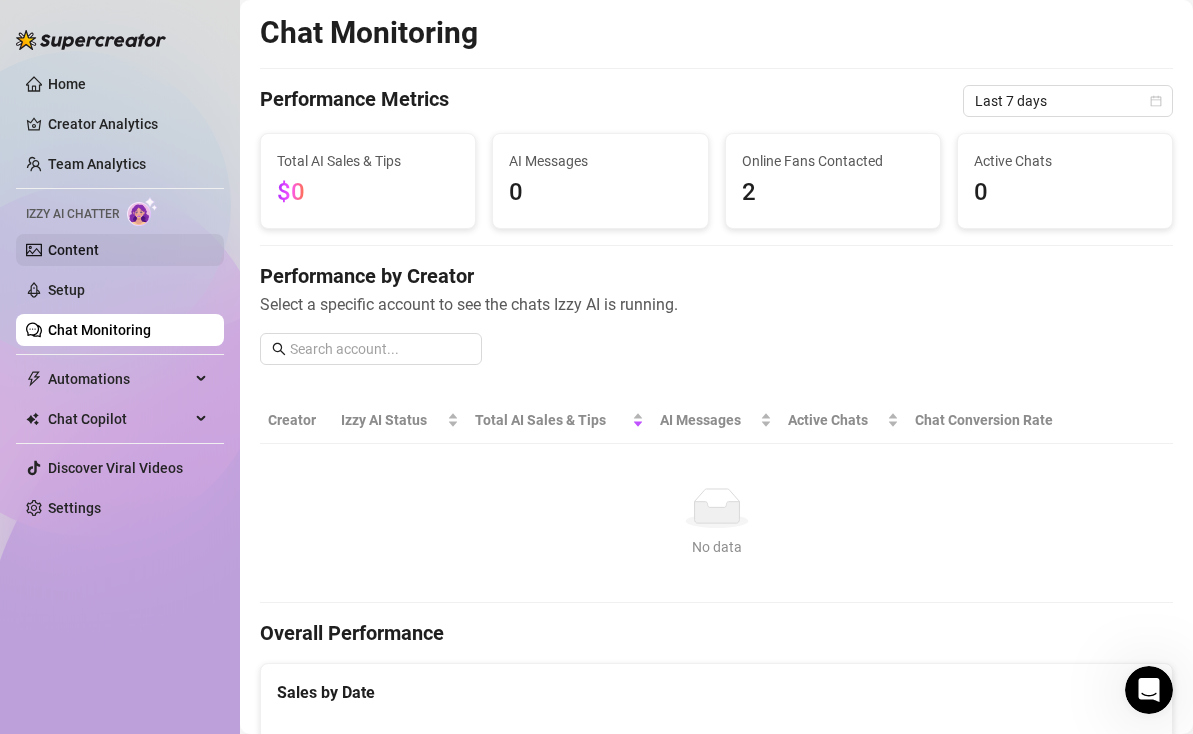 click on "Content" at bounding box center (73, 250) 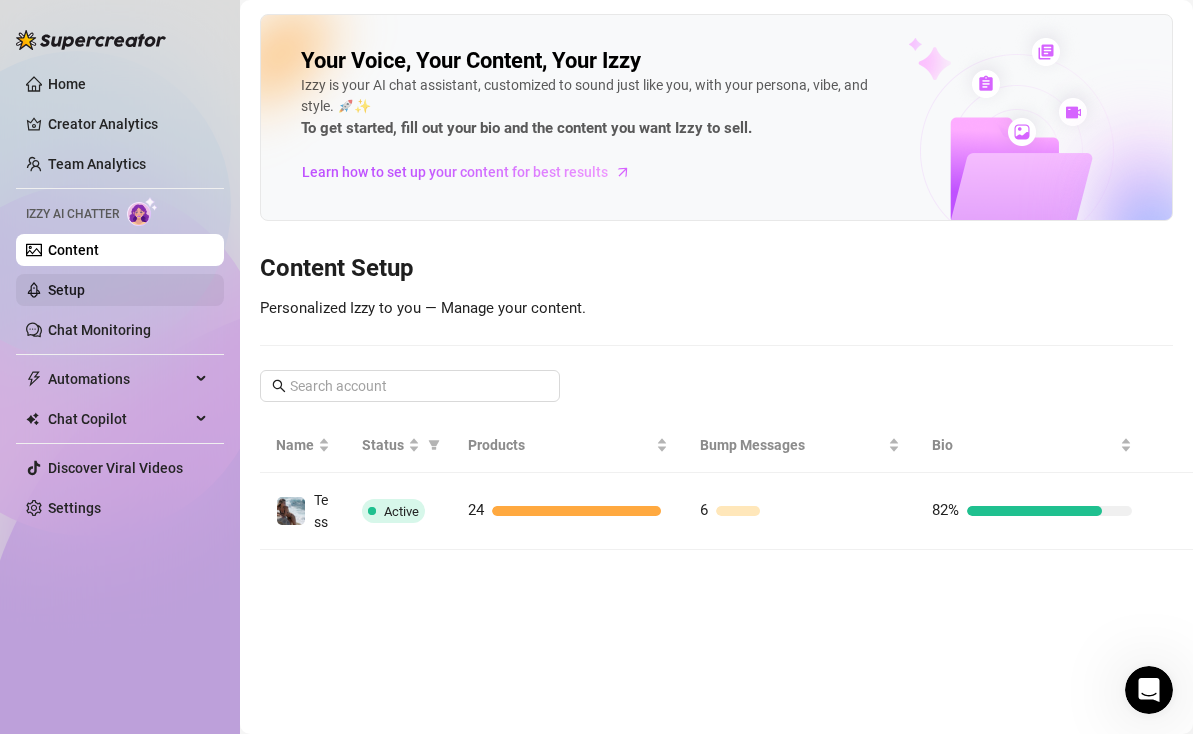click on "Setup" at bounding box center (66, 290) 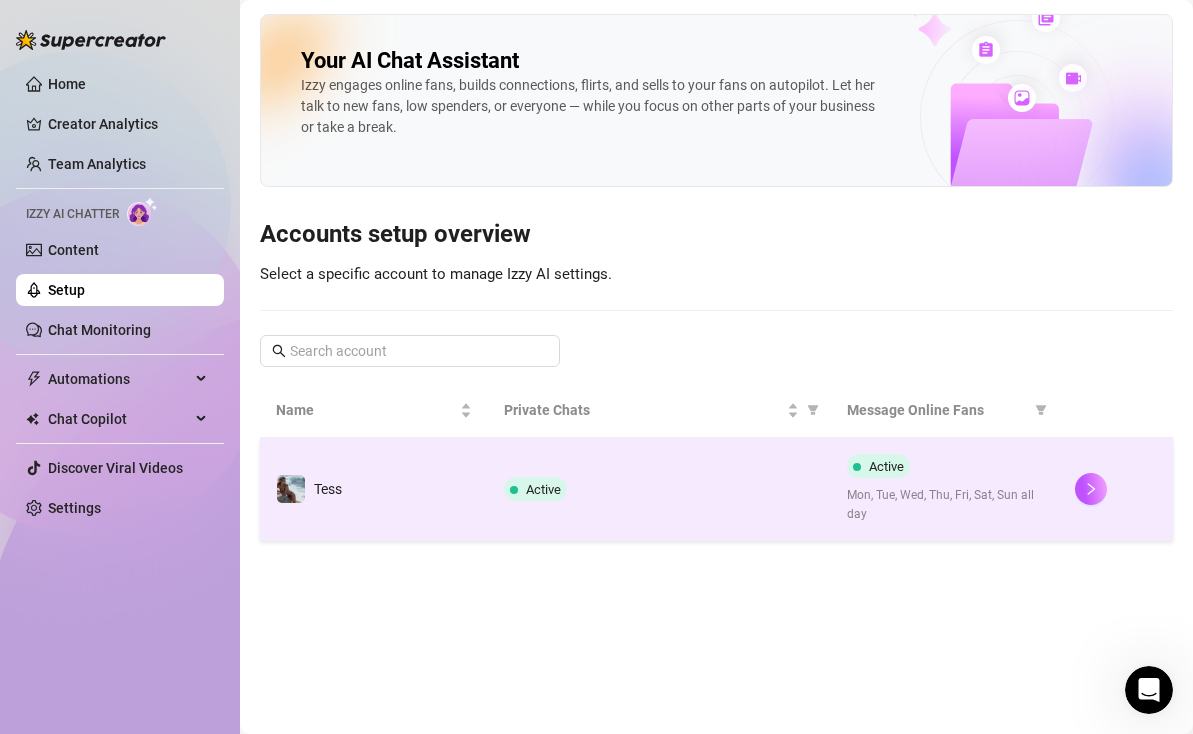 click at bounding box center [514, 490] 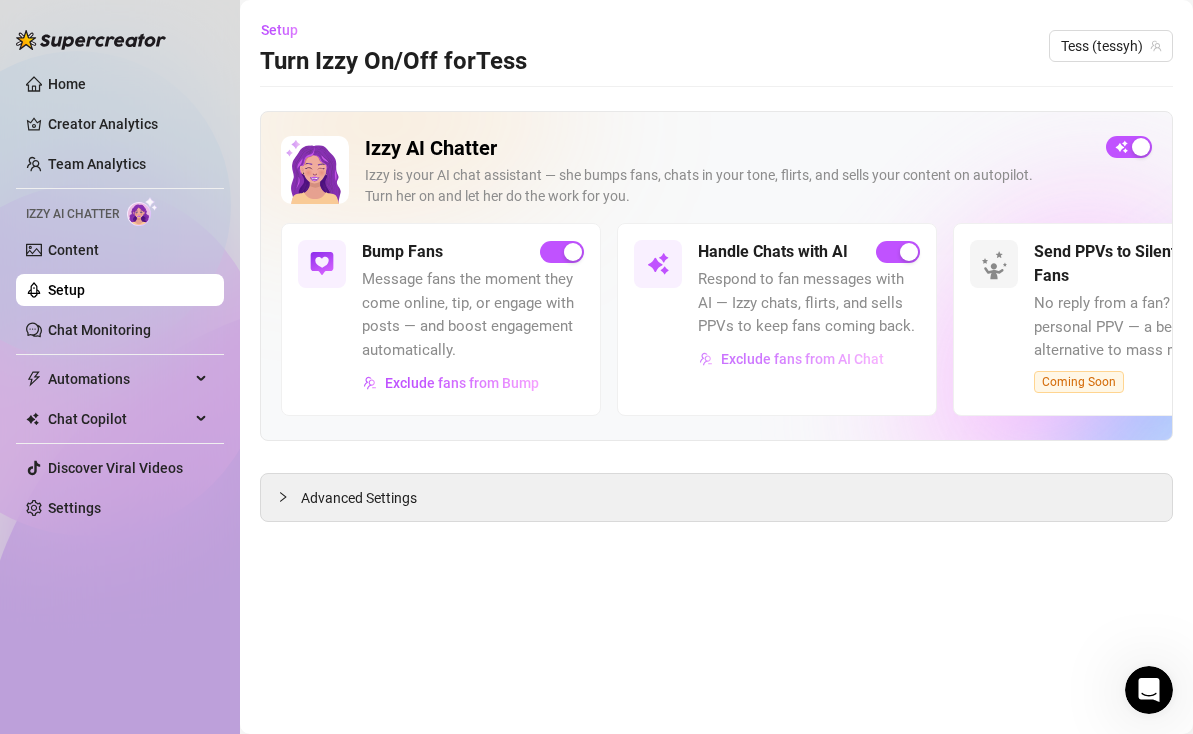 click on "Exclude fans from AI Chat" at bounding box center (802, 359) 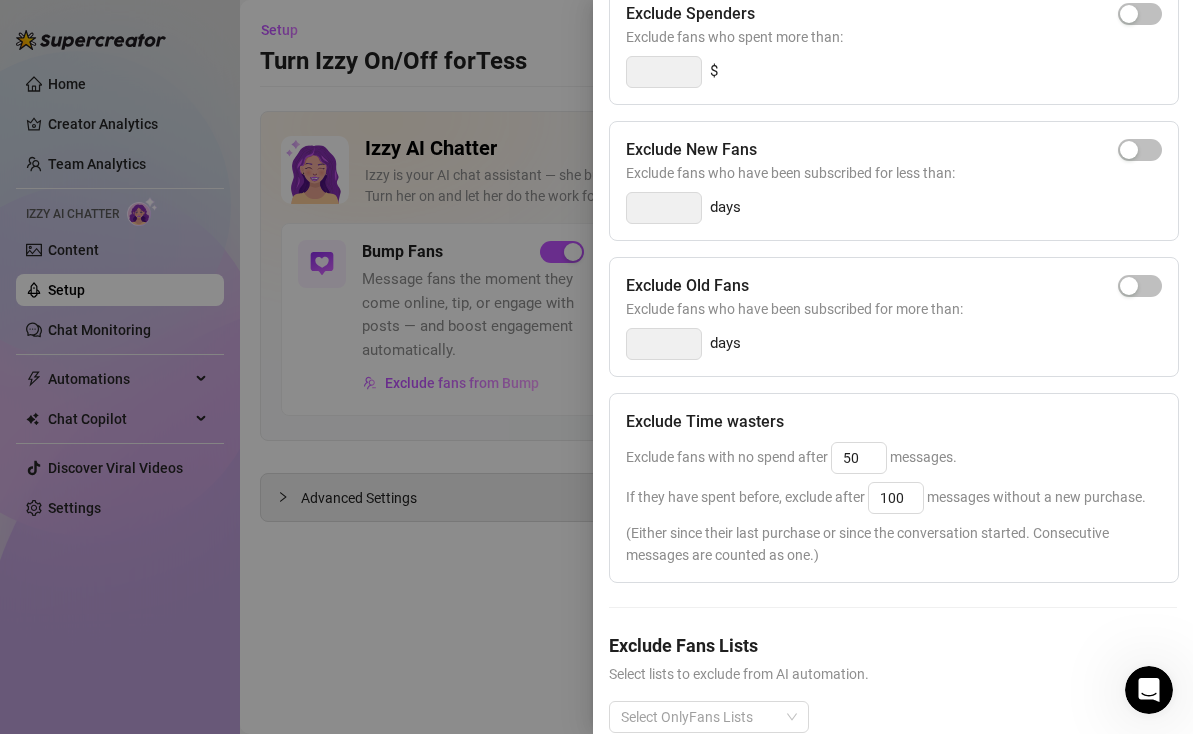 scroll, scrollTop: 260, scrollLeft: 0, axis: vertical 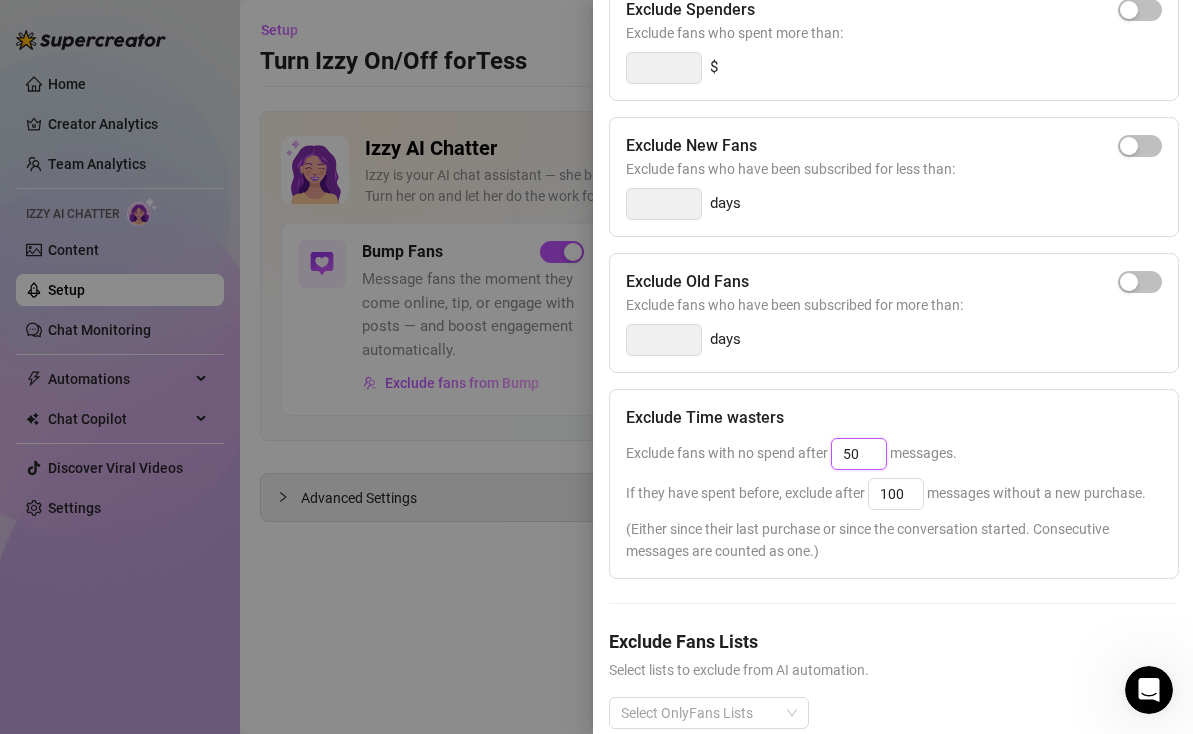 drag, startPoint x: 865, startPoint y: 455, endPoint x: 825, endPoint y: 454, distance: 40.012497 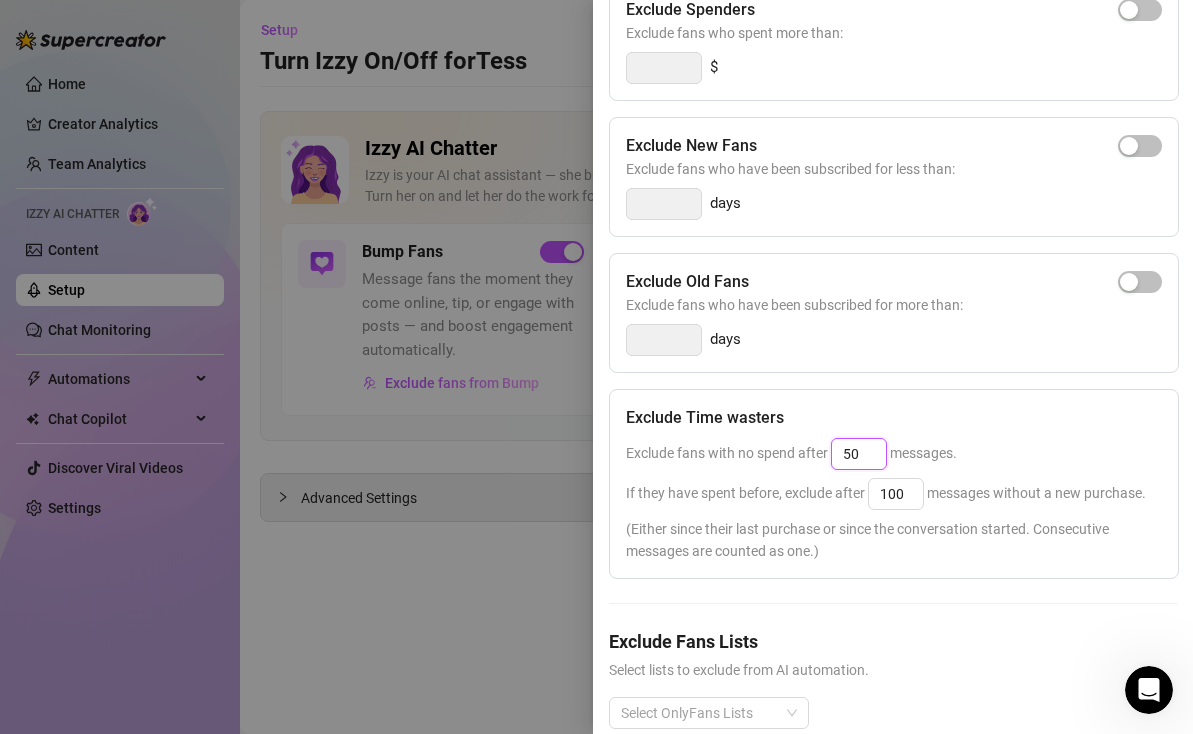 click on "Exclude fans with no spend after 50 messages." at bounding box center [791, 453] 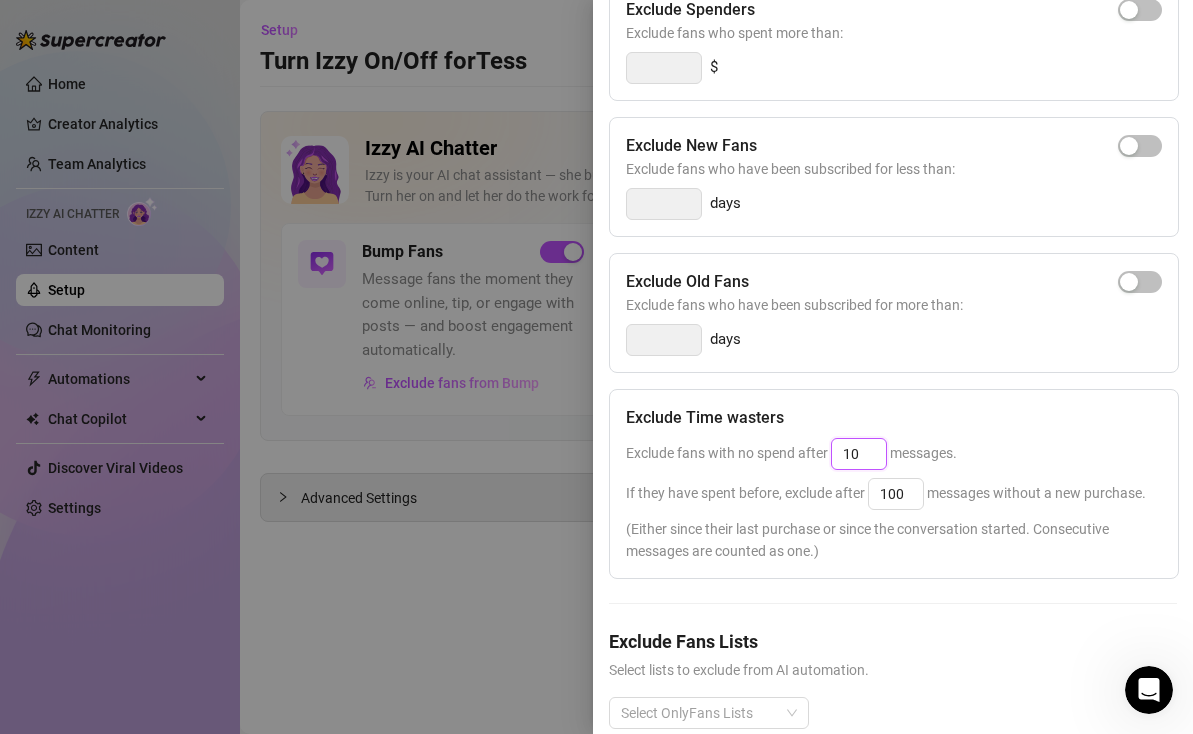 type on "1" 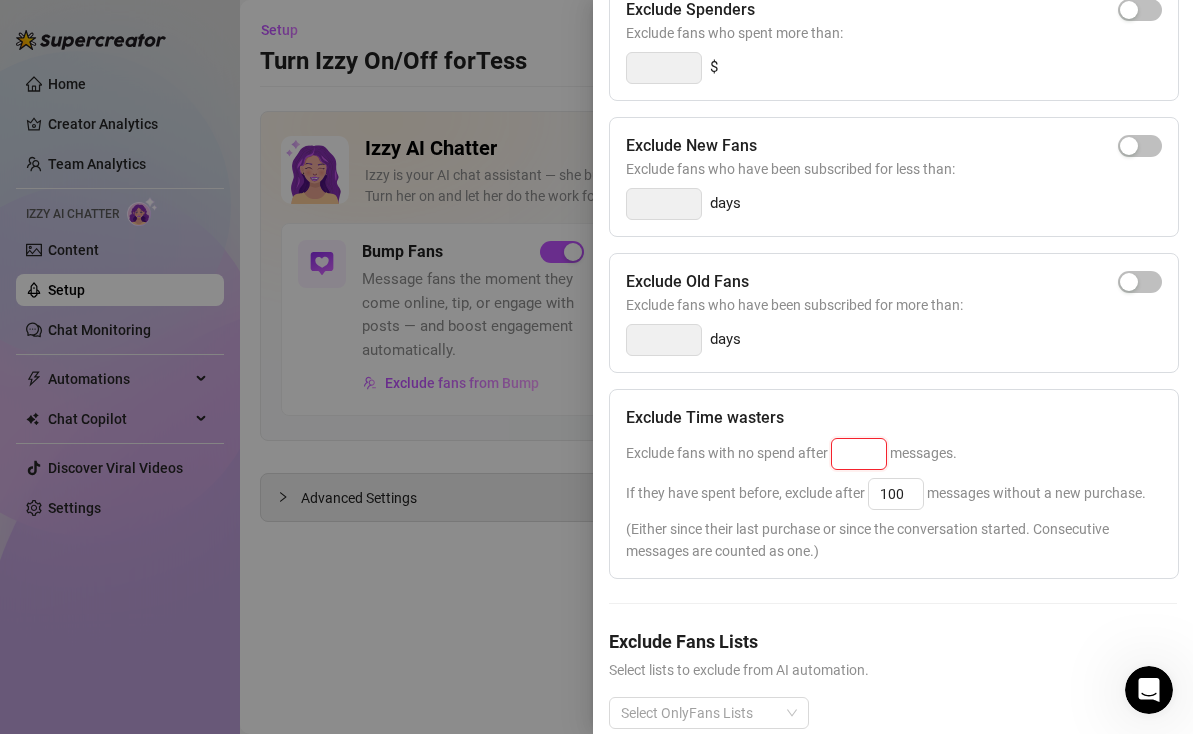 scroll, scrollTop: 295, scrollLeft: 0, axis: vertical 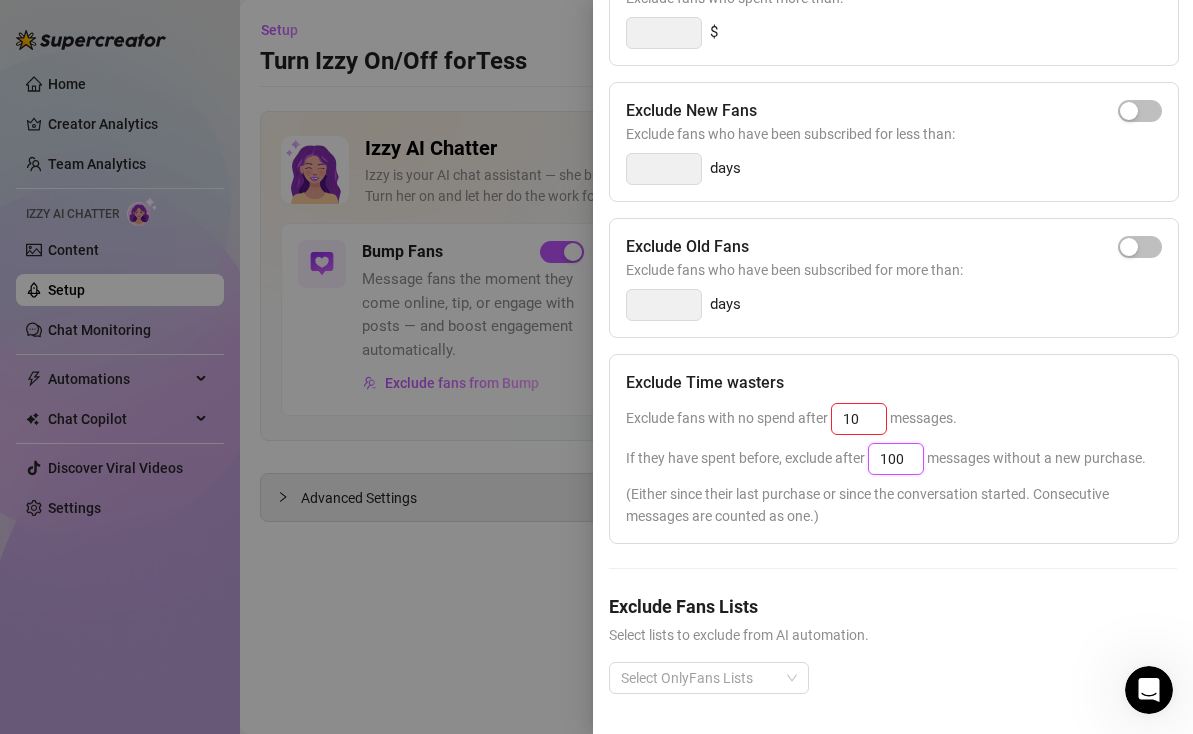 type on "25" 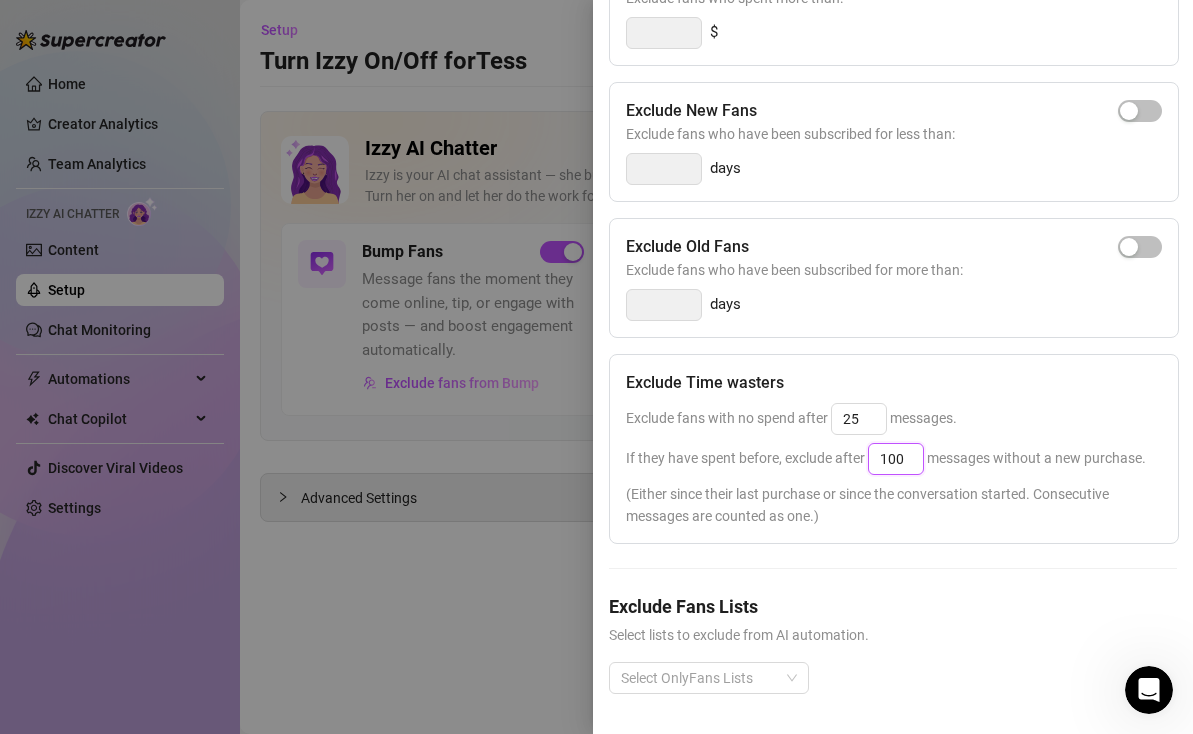 drag, startPoint x: 919, startPoint y: 461, endPoint x: 878, endPoint y: 461, distance: 41 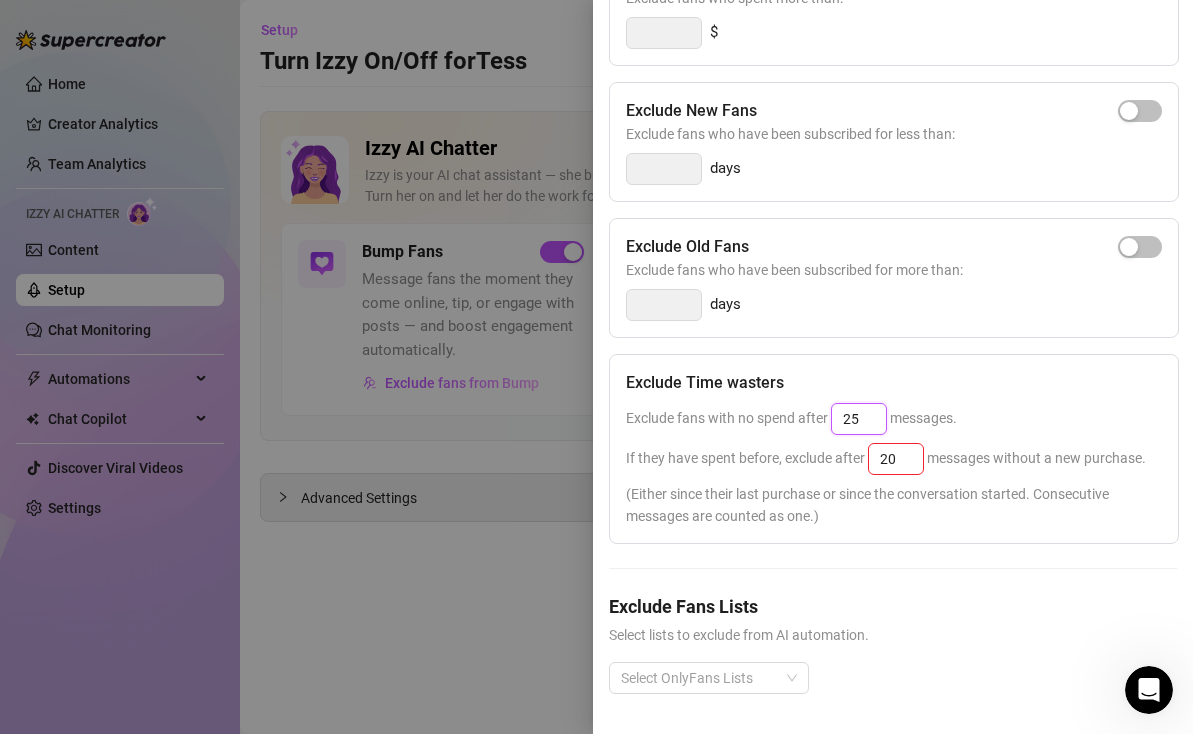 type on "25" 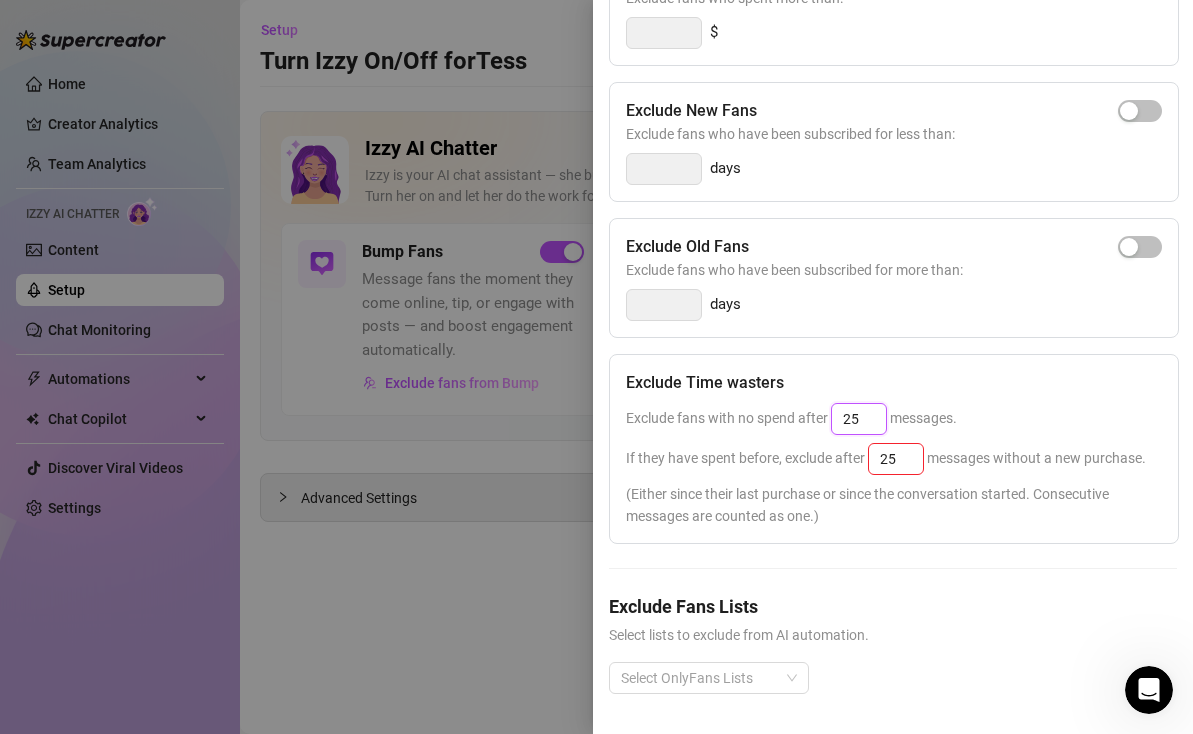 click on "25" at bounding box center [859, 419] 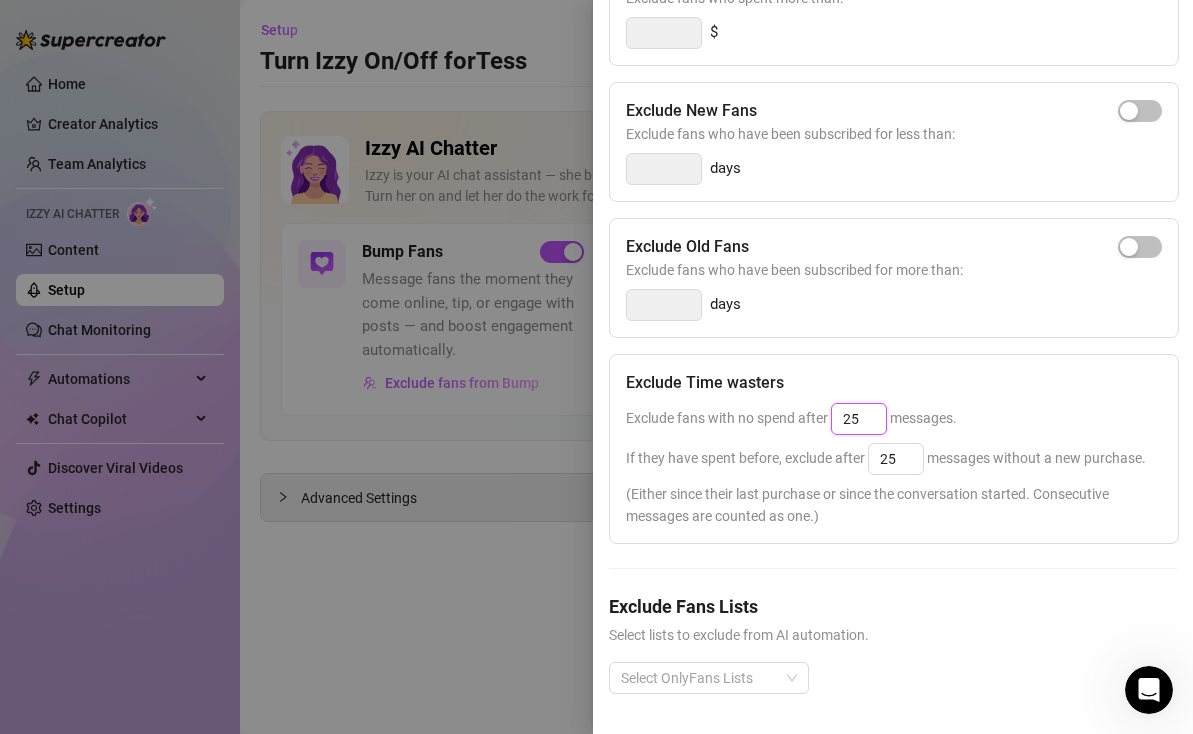 type on "2" 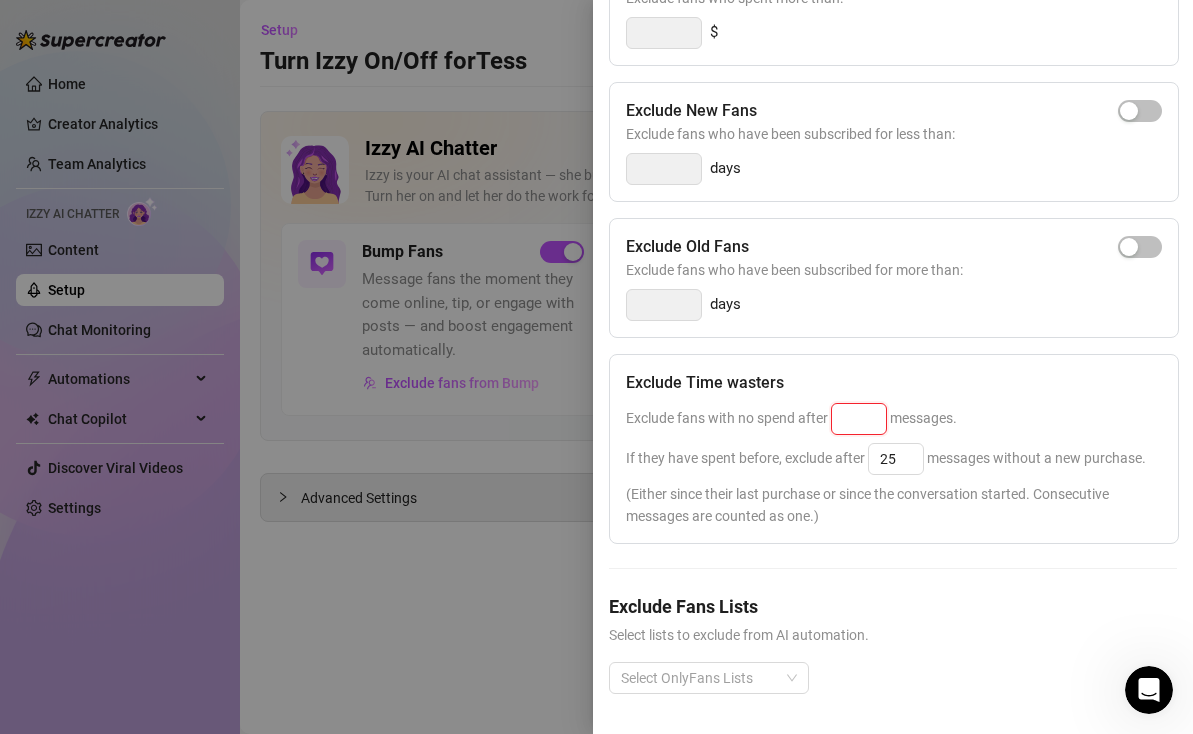 type on "2" 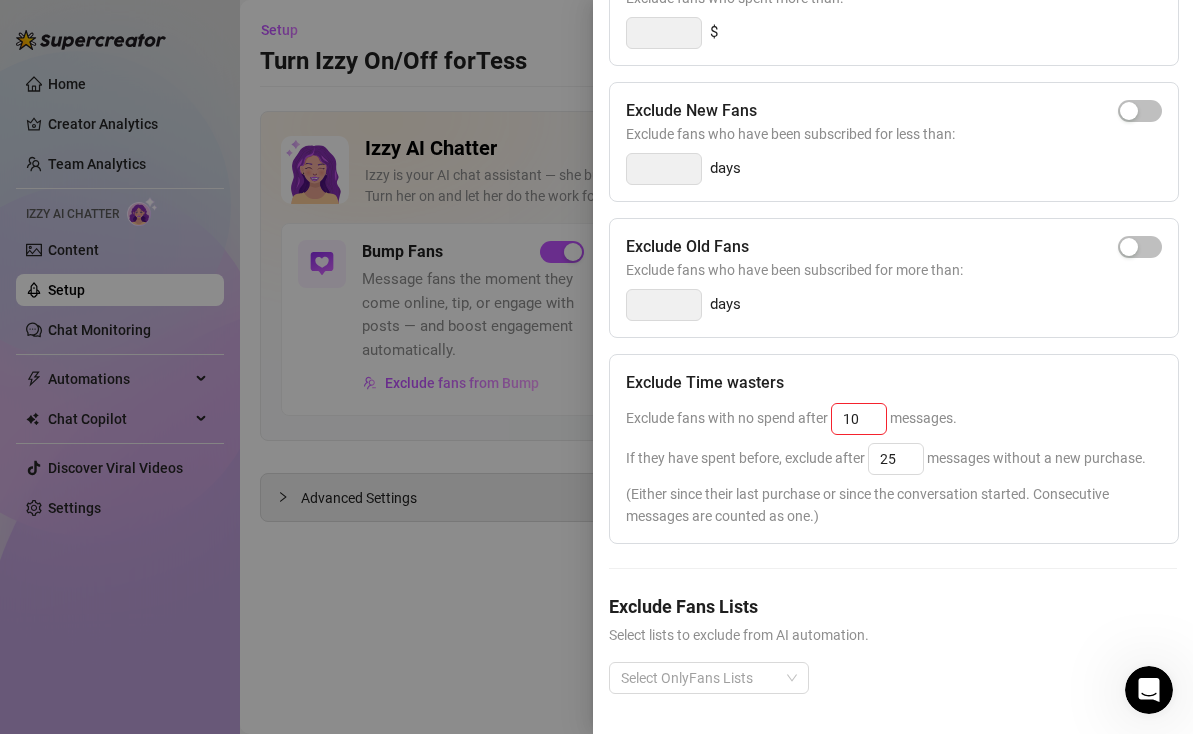 type on "25" 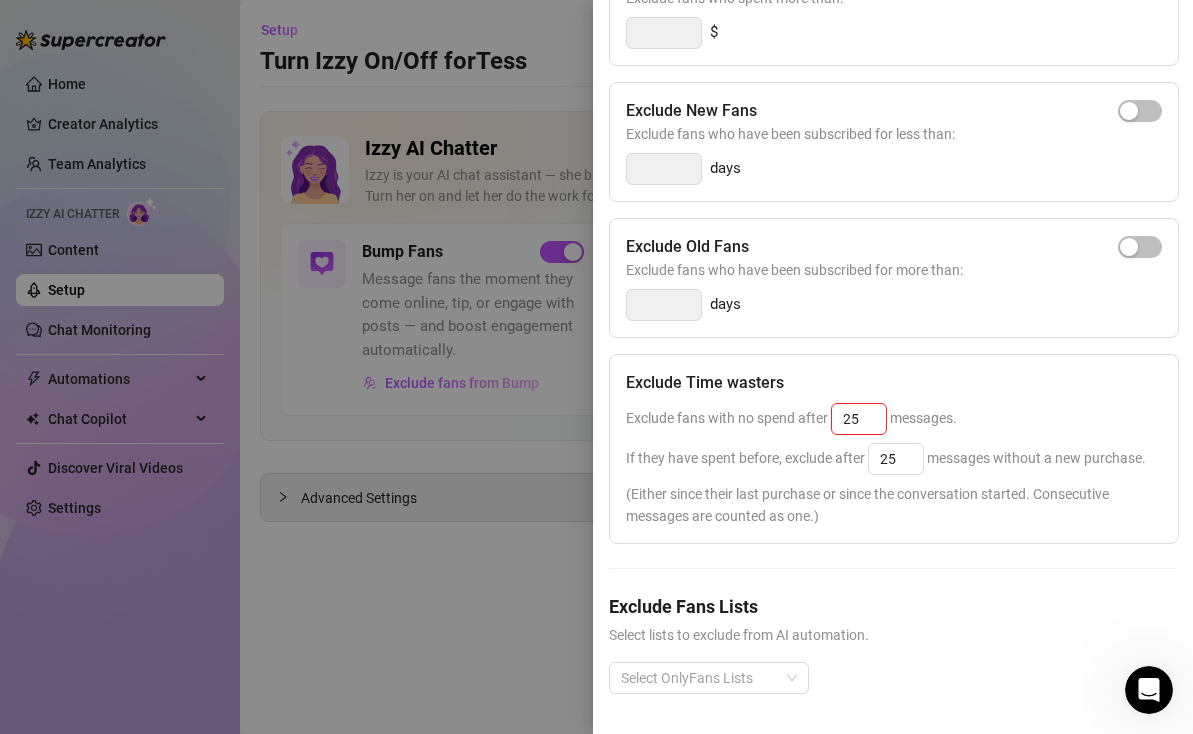 click on "Exclude fans with no spend after   25   messages." at bounding box center (894, 419) 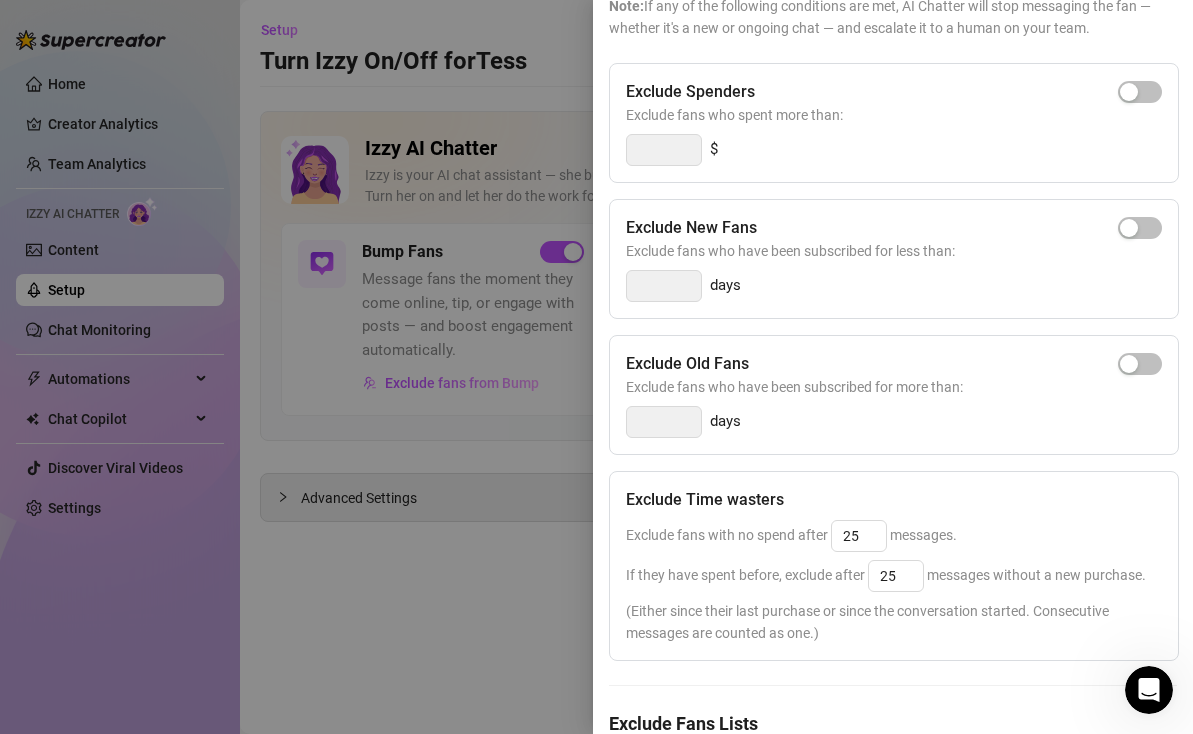 scroll, scrollTop: 295, scrollLeft: 0, axis: vertical 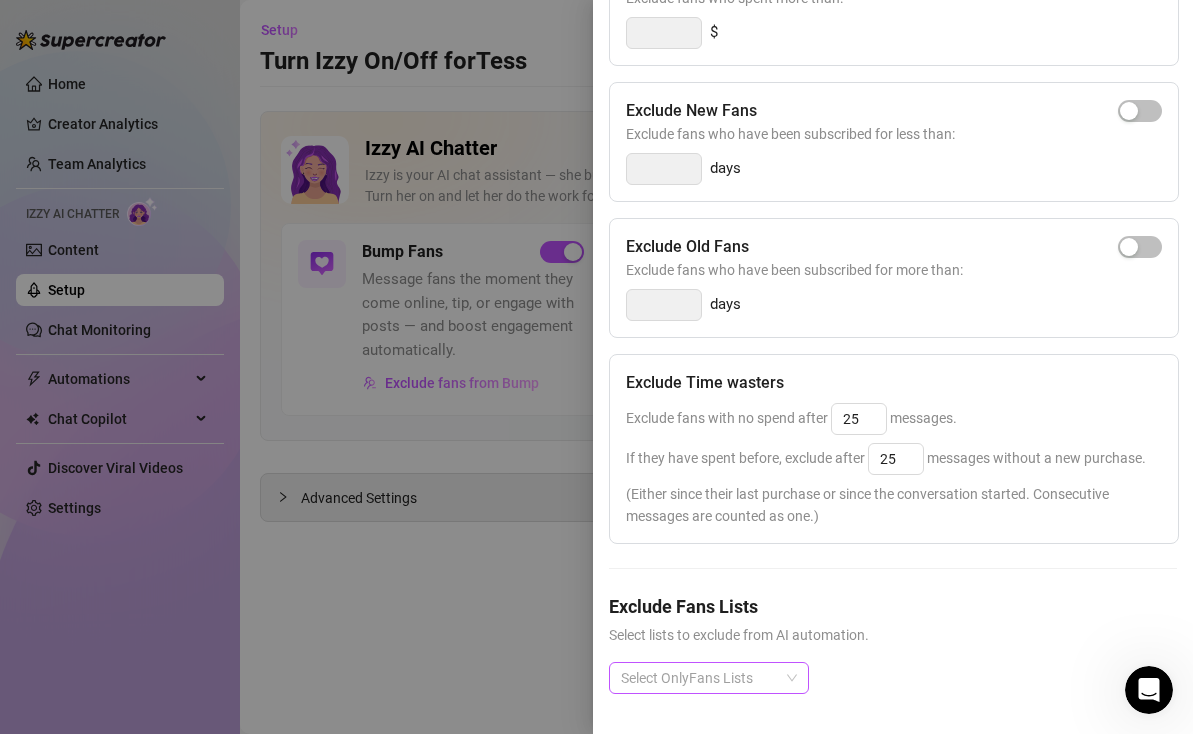 click at bounding box center (698, 678) 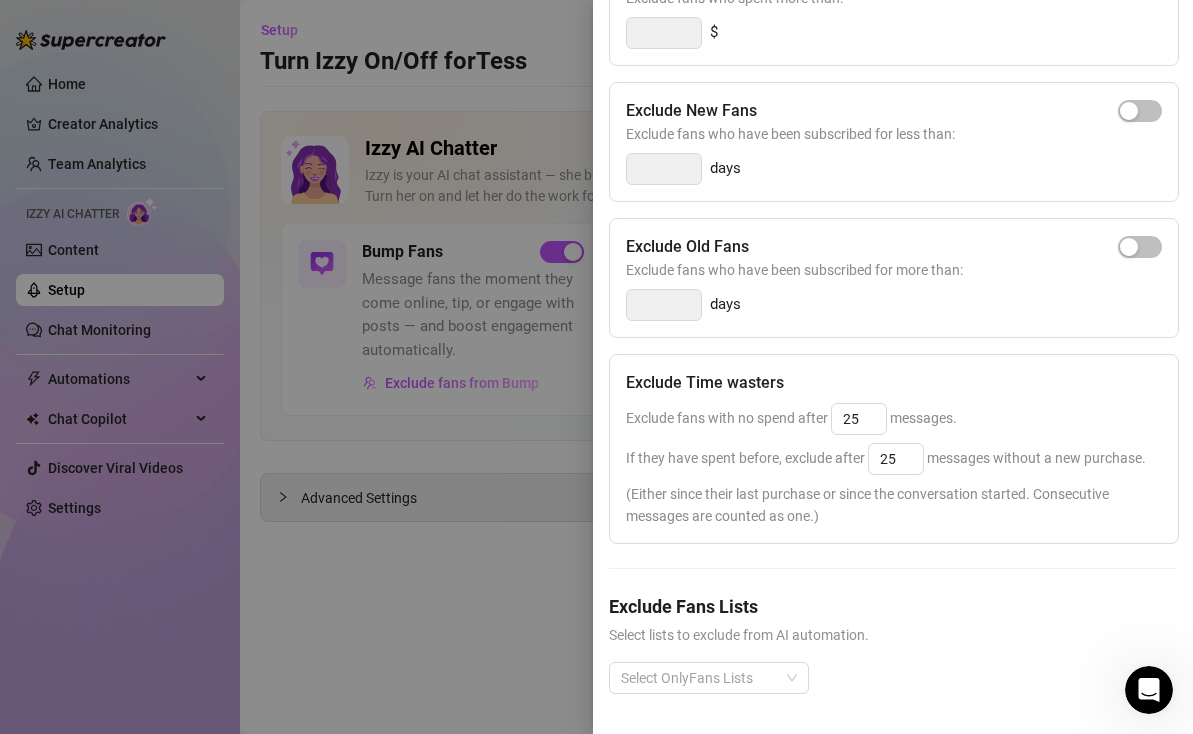 click on "Exclude Fans Lists Select lists to exclude from AI automation." at bounding box center [893, 619] 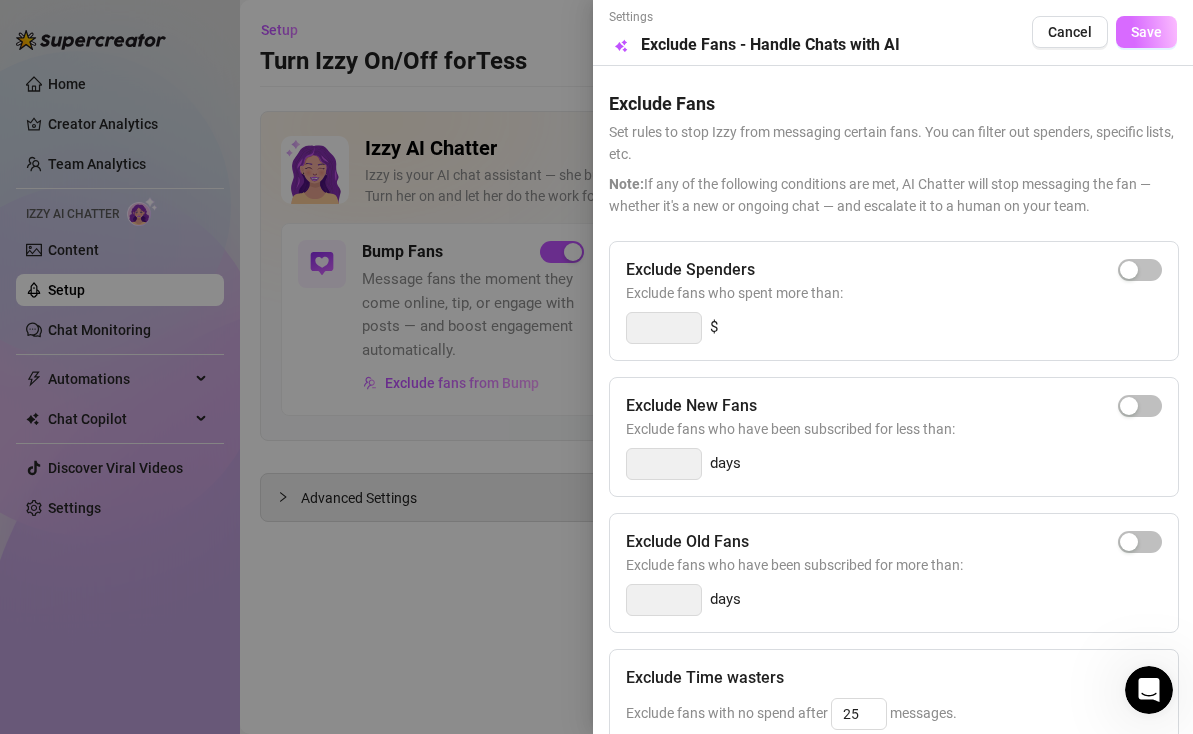click on "Save" at bounding box center (1146, 32) 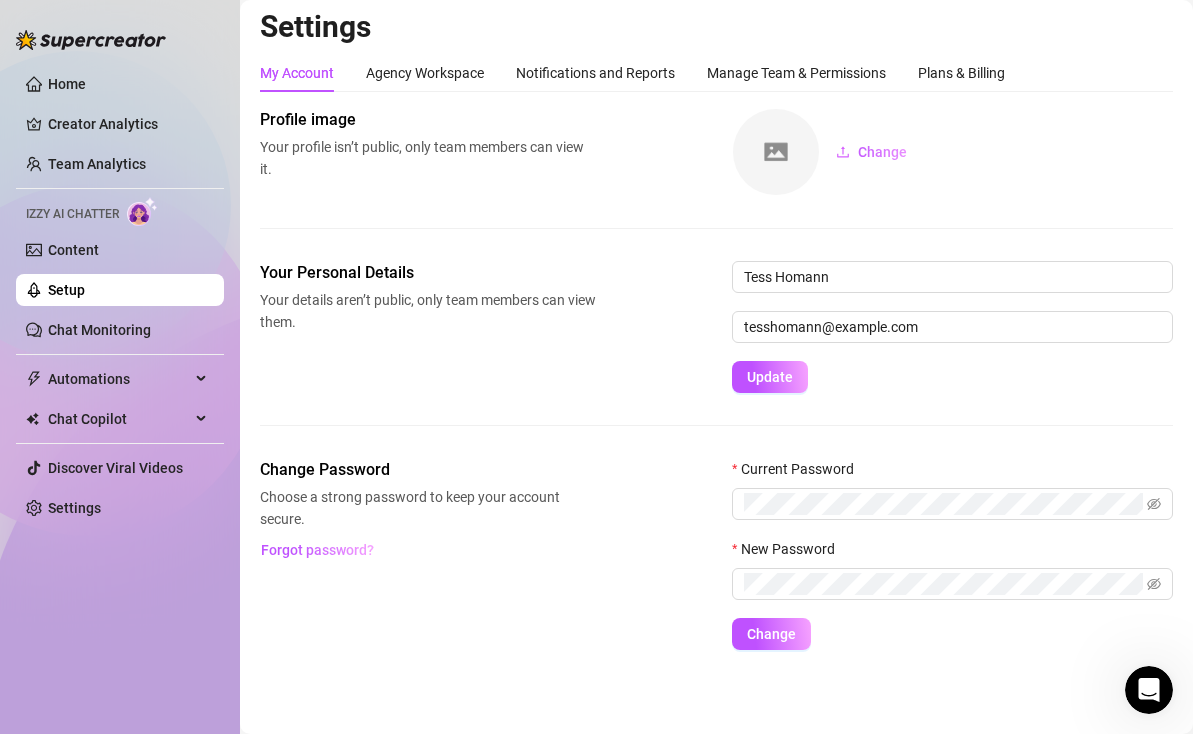 scroll, scrollTop: 0, scrollLeft: 0, axis: both 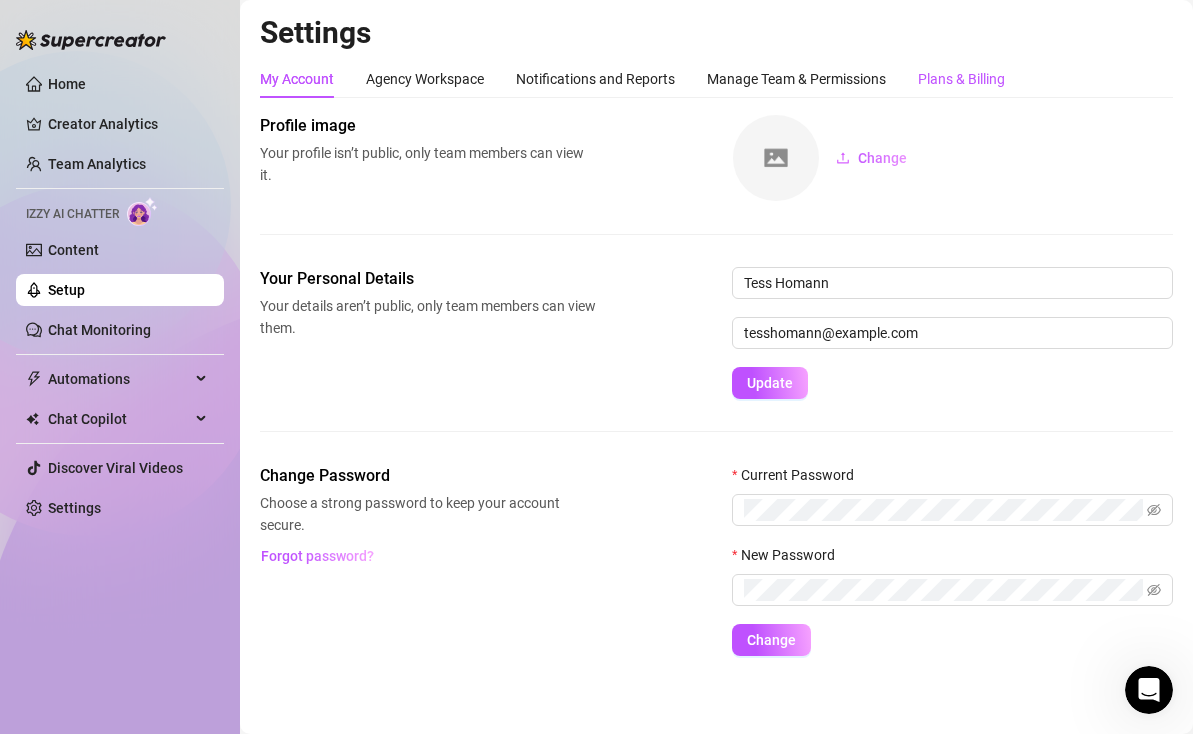 click on "Plans & Billing" at bounding box center [961, 79] 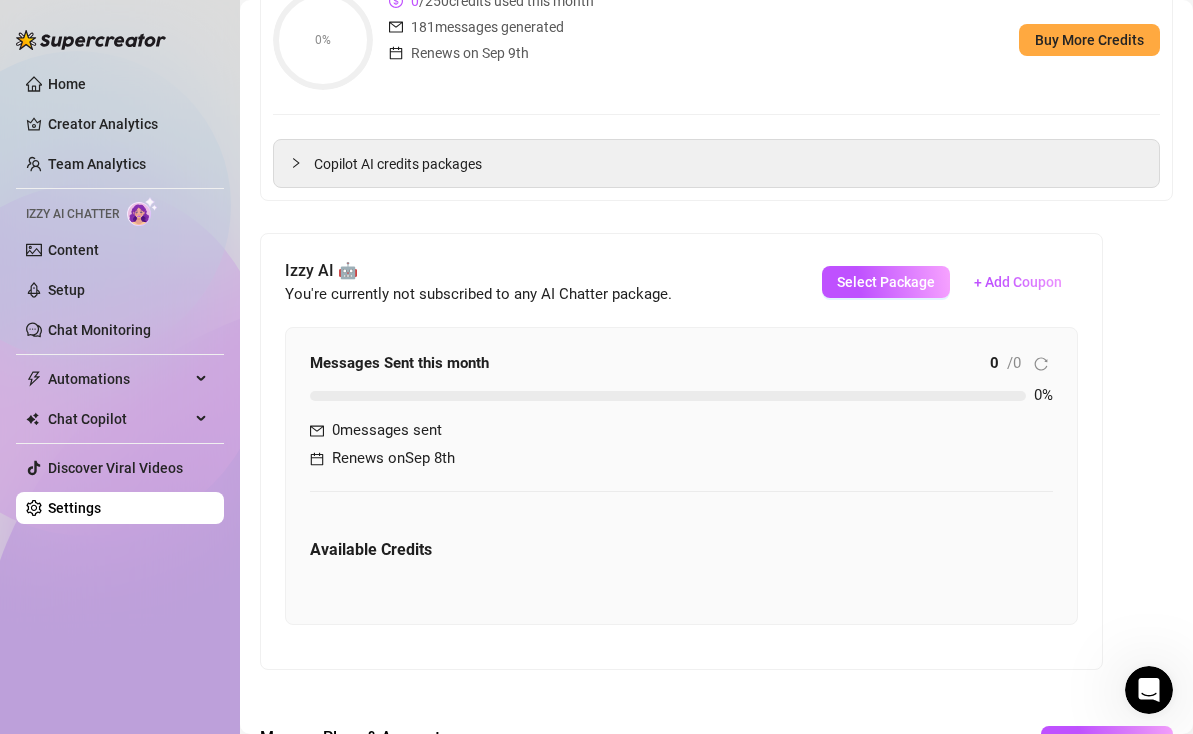 scroll, scrollTop: 331, scrollLeft: 0, axis: vertical 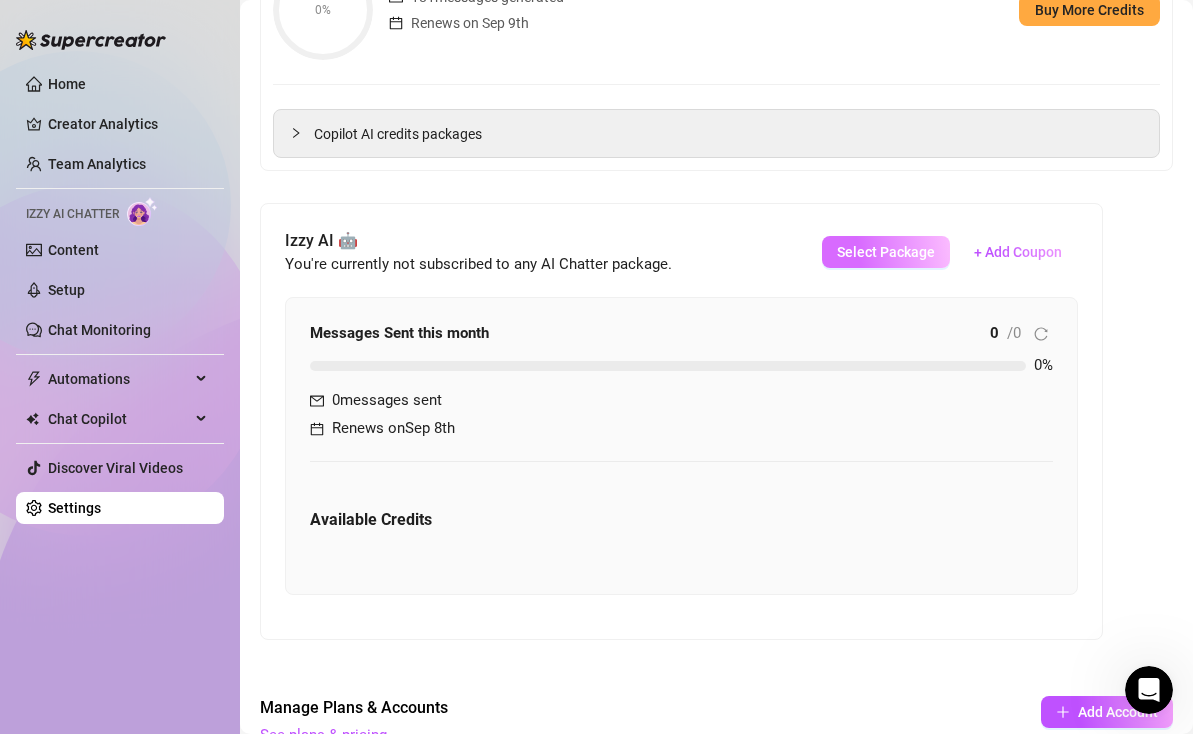 click on "Select Package" at bounding box center [886, 252] 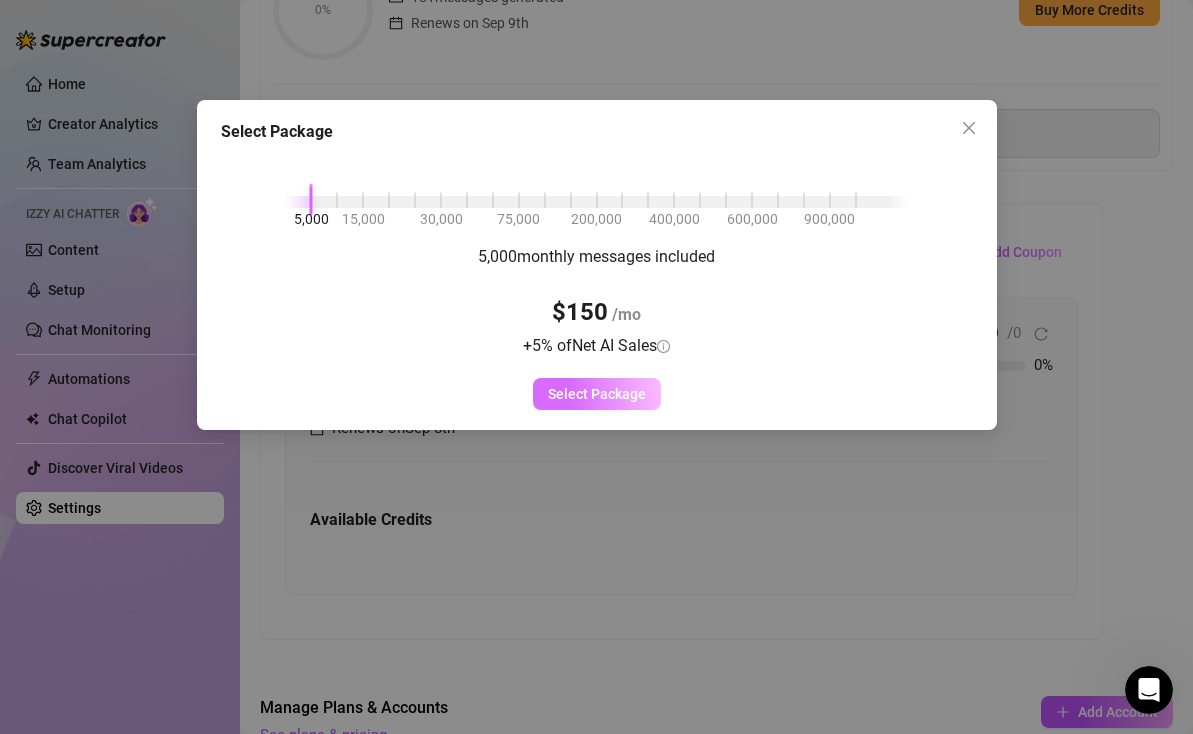 click on "Select Package" at bounding box center (597, 394) 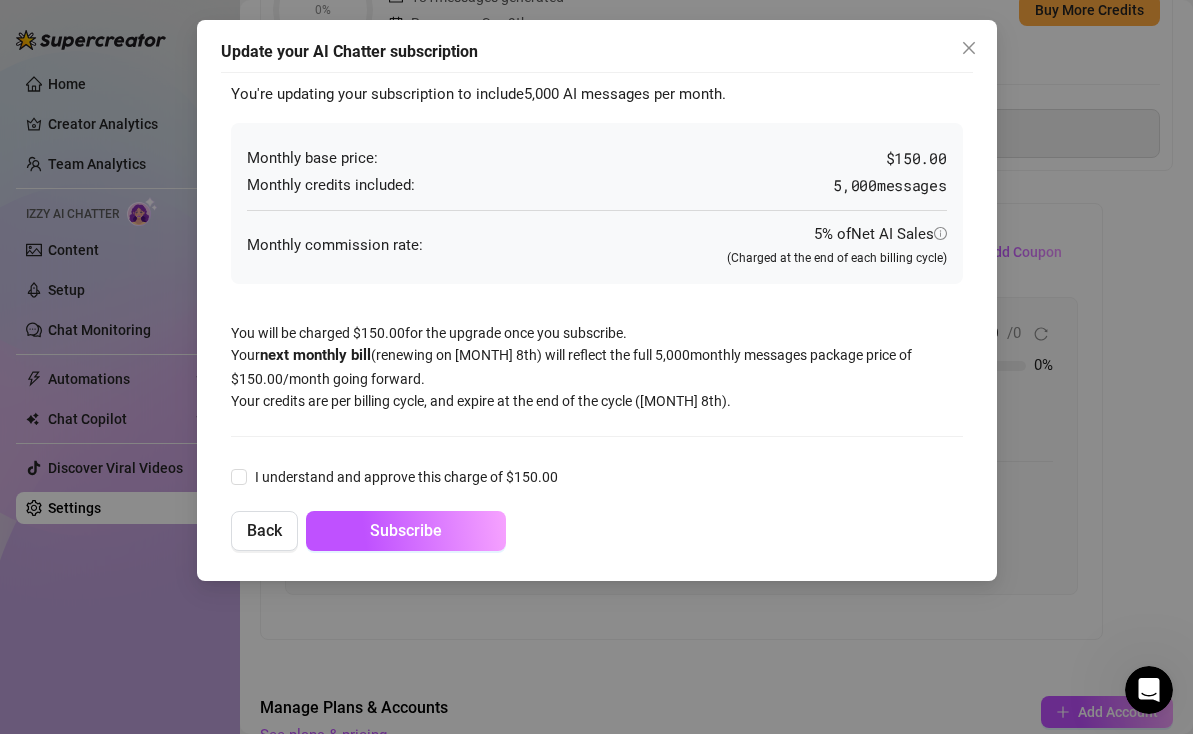 click on "I understand and approve this charge of $ 150.00" at bounding box center (597, 477) 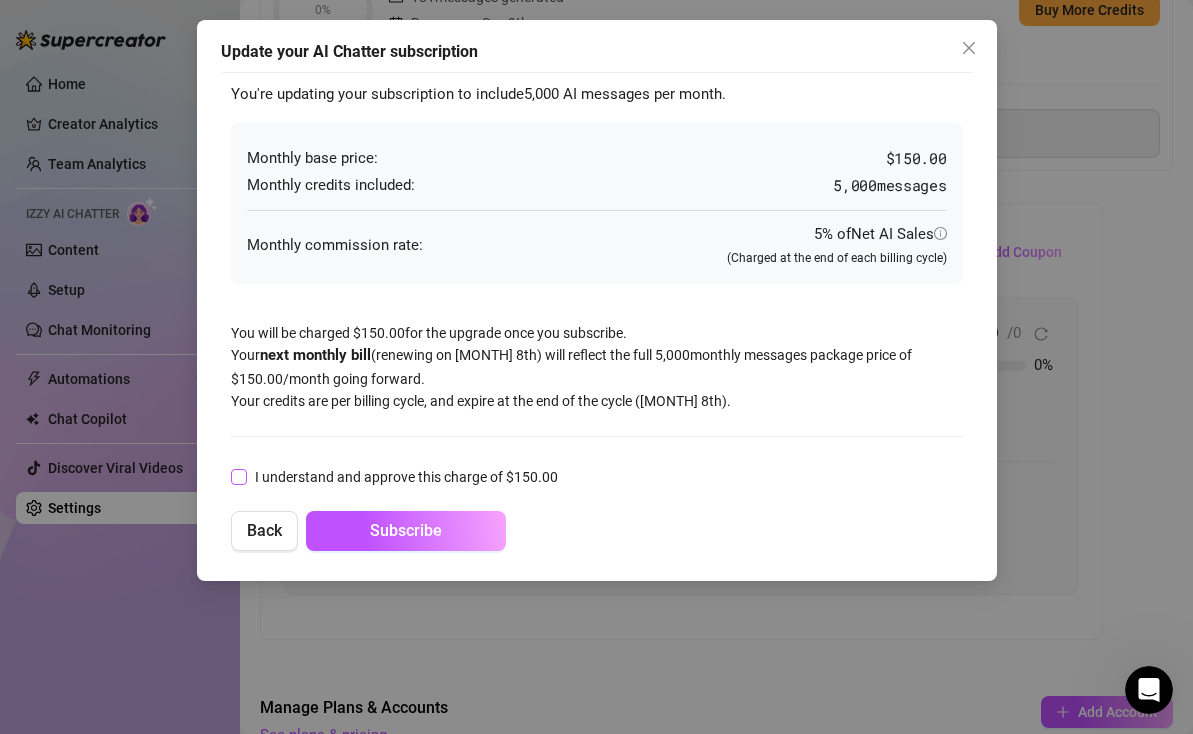 click on "I understand and approve this charge of $ 150.00" at bounding box center [406, 477] 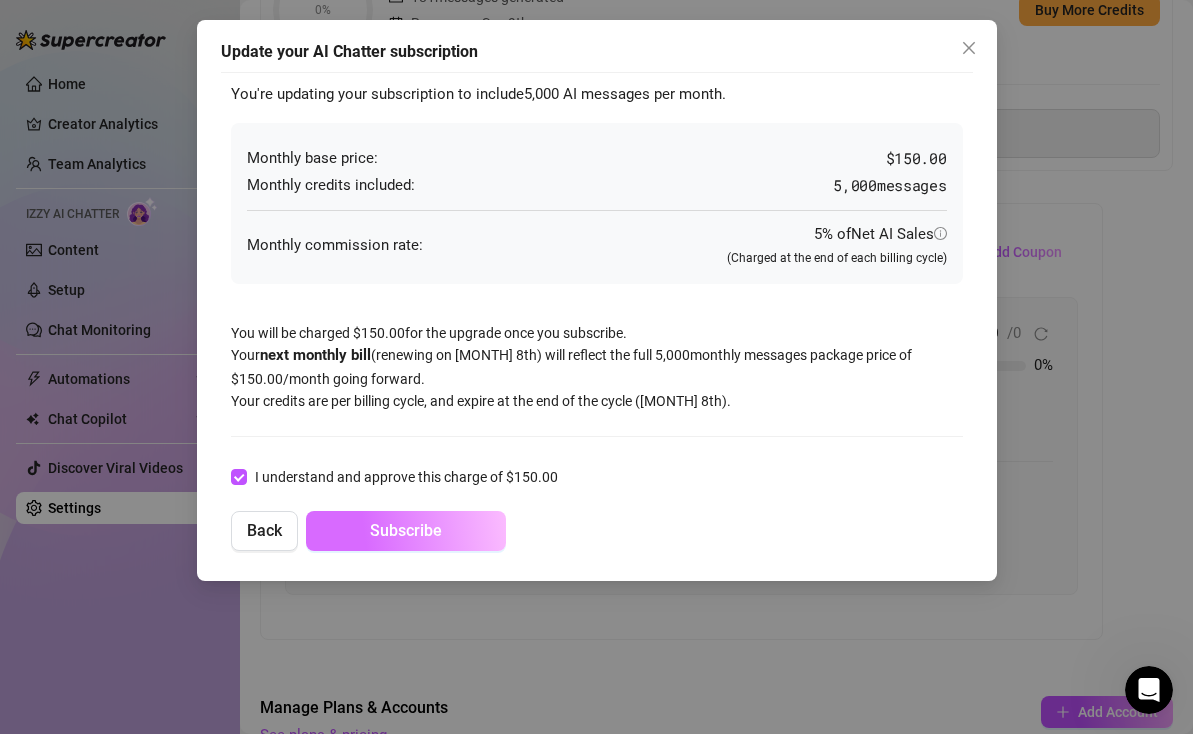 click on "Subscribe" at bounding box center [406, 530] 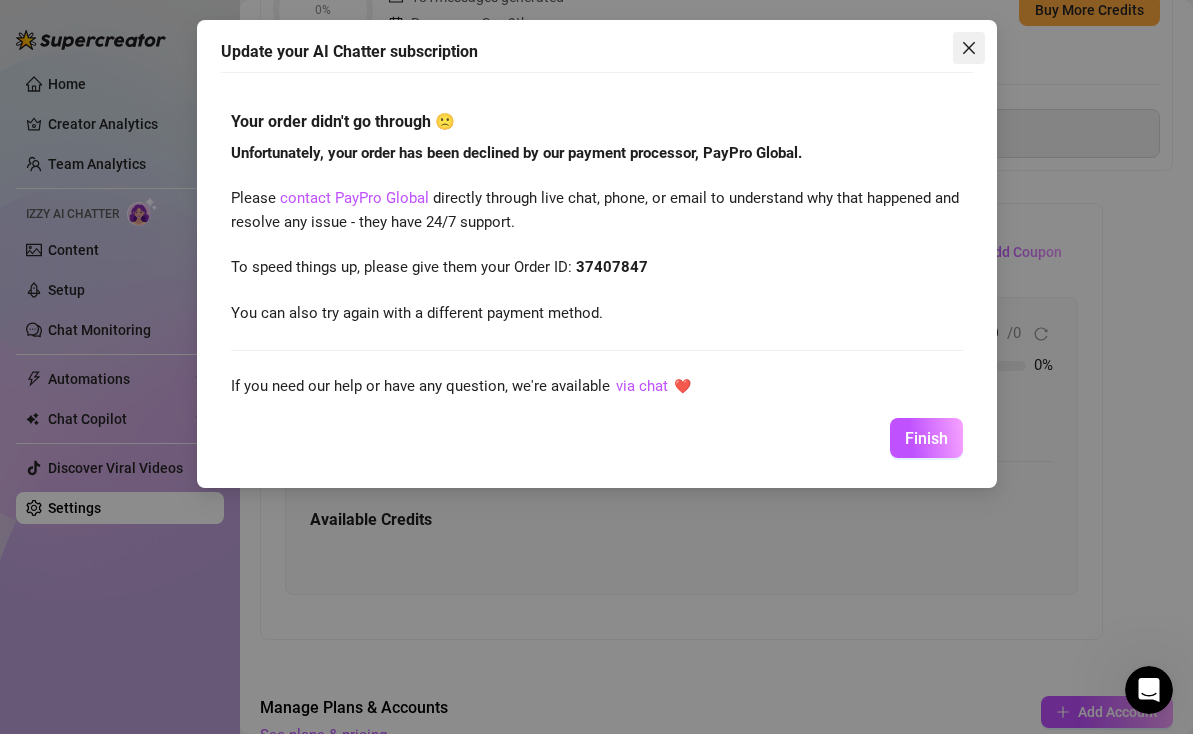 click 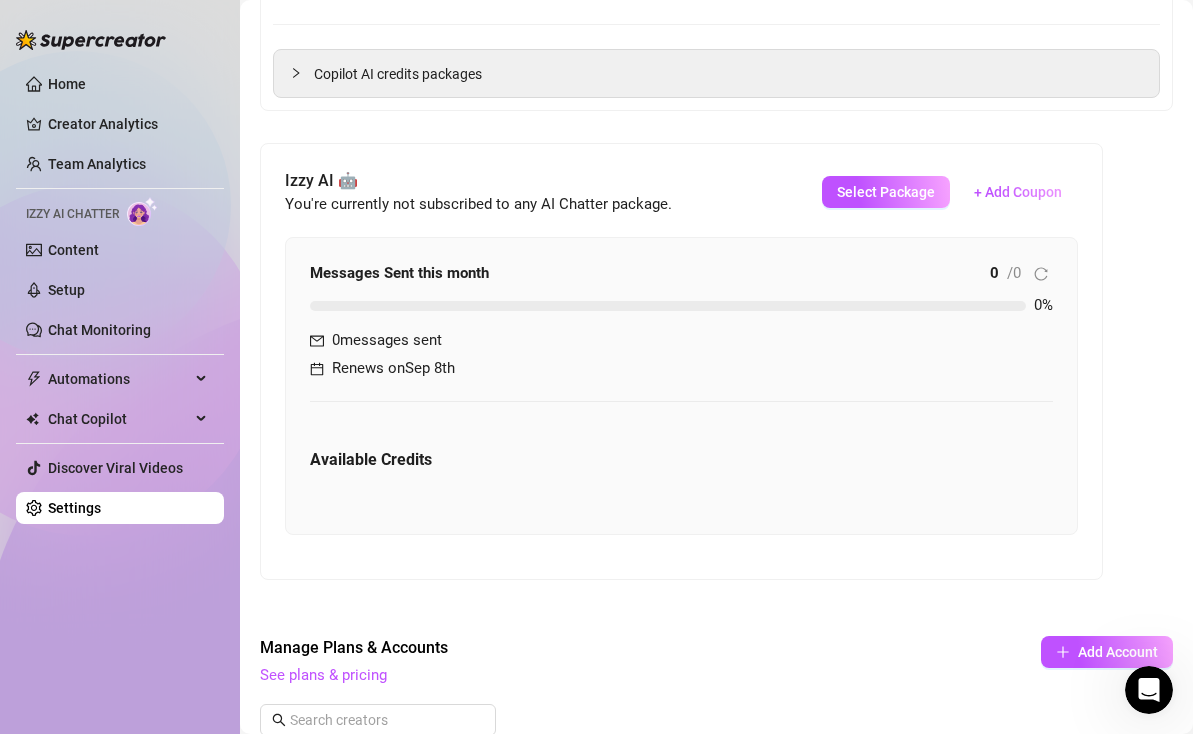 scroll, scrollTop: 290, scrollLeft: 0, axis: vertical 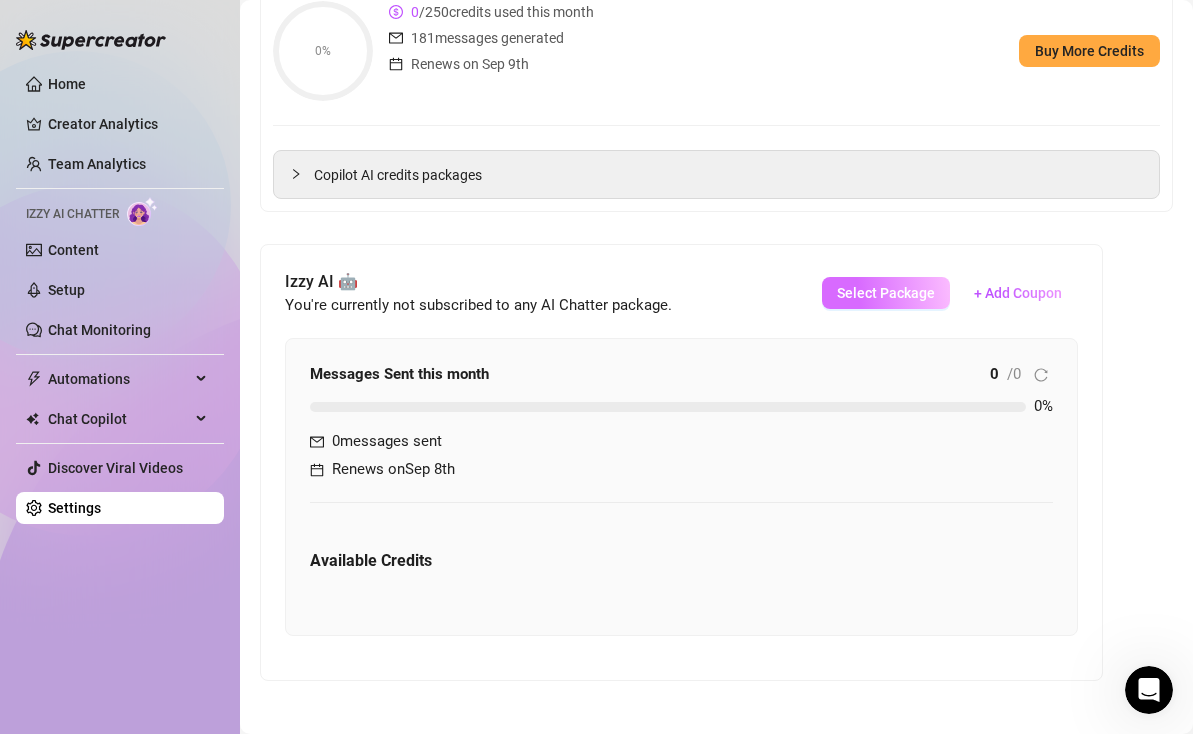 click on "Select Package" at bounding box center (886, 293) 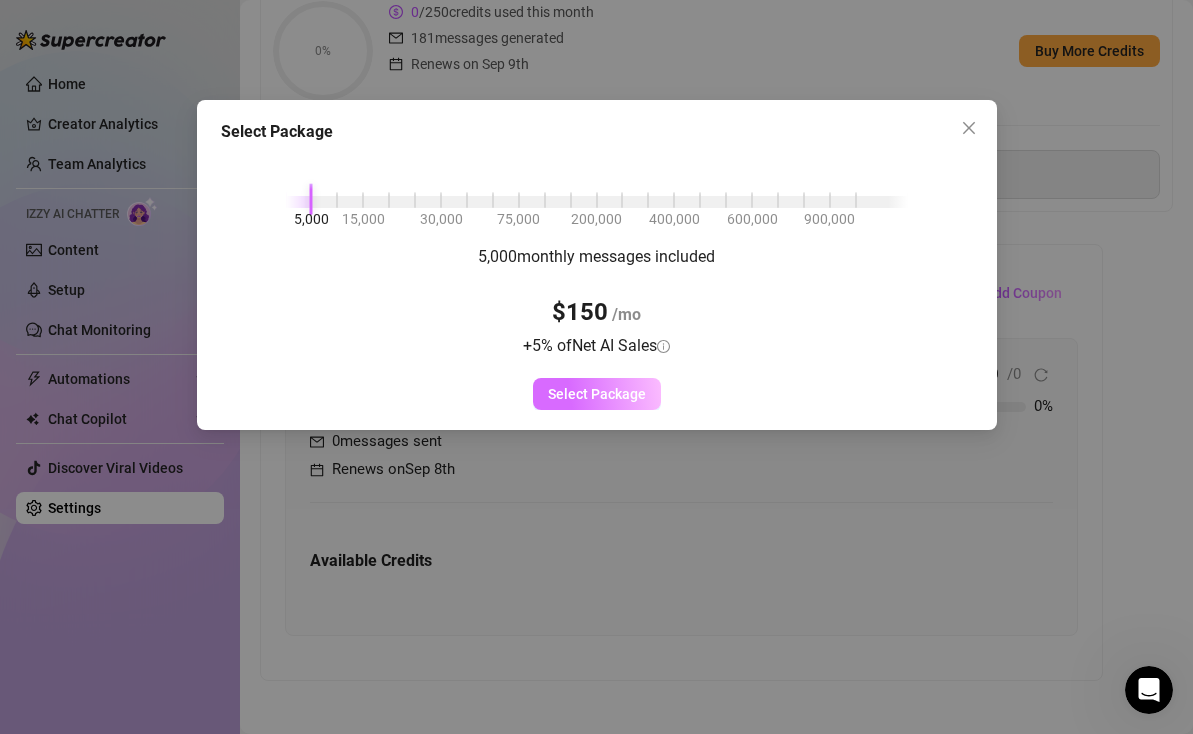 click on "Select Package" at bounding box center (597, 394) 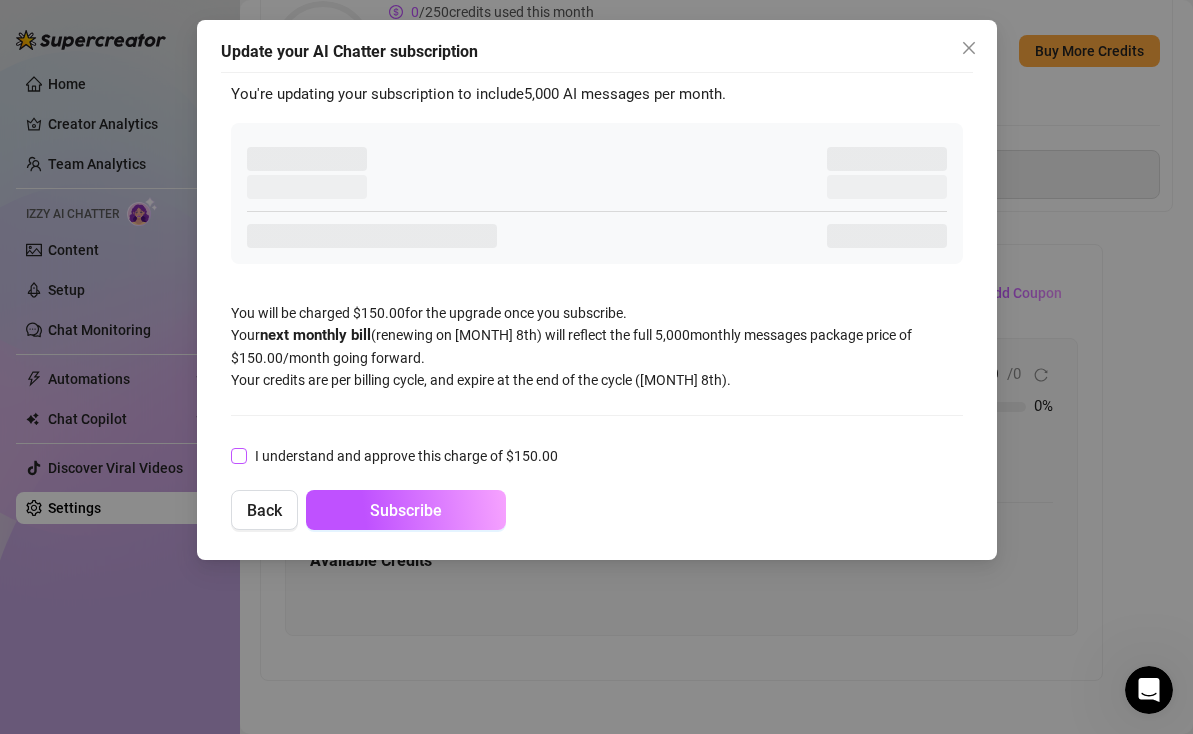 click on "You're updating your subscription to include 5,000 AI messages per month. You will be charged $ 150.00 for the upgrade once you subscribe. Your next monthly bill (renewing on September 8th) will reflect the full 5,000 monthly messages package price of $ 150.00 /month going forward. Your credits are per billing cycle, and expire at the end of the cycle ( September 8th ). I understand and approve this charge of $ 150.00 Back Subscribe" at bounding box center [597, 306] 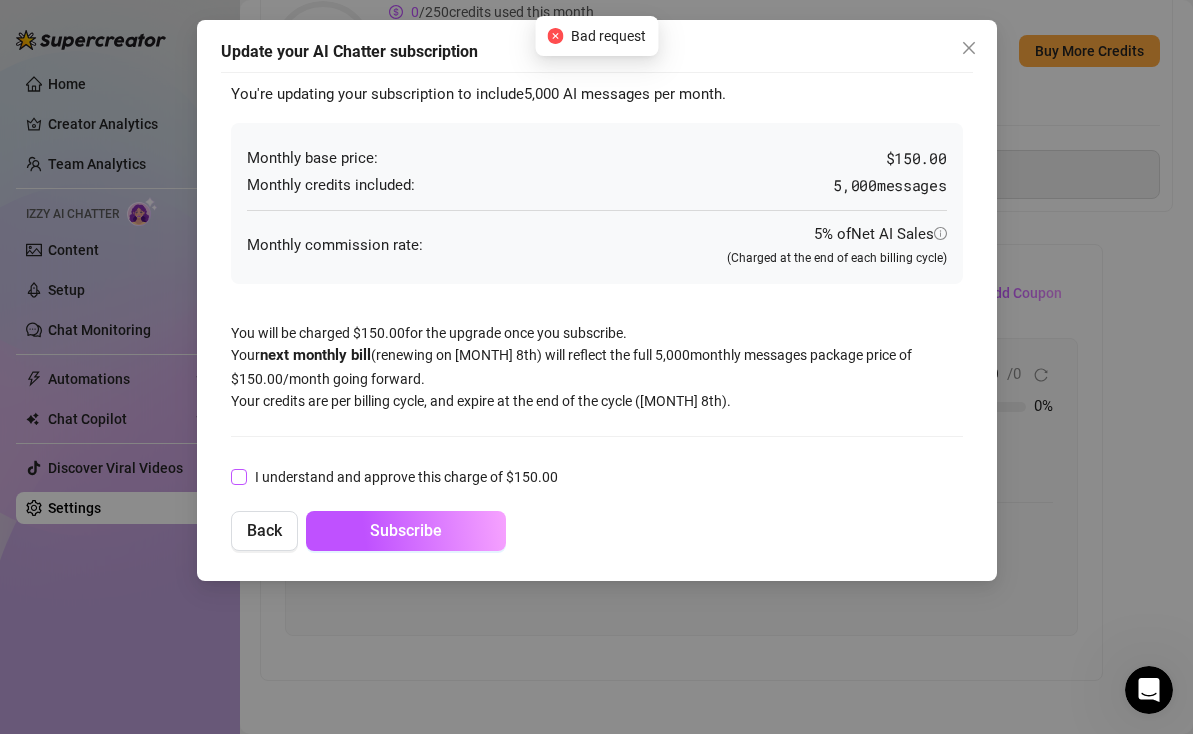 click on "I understand and approve this charge of $ 150.00" at bounding box center (406, 477) 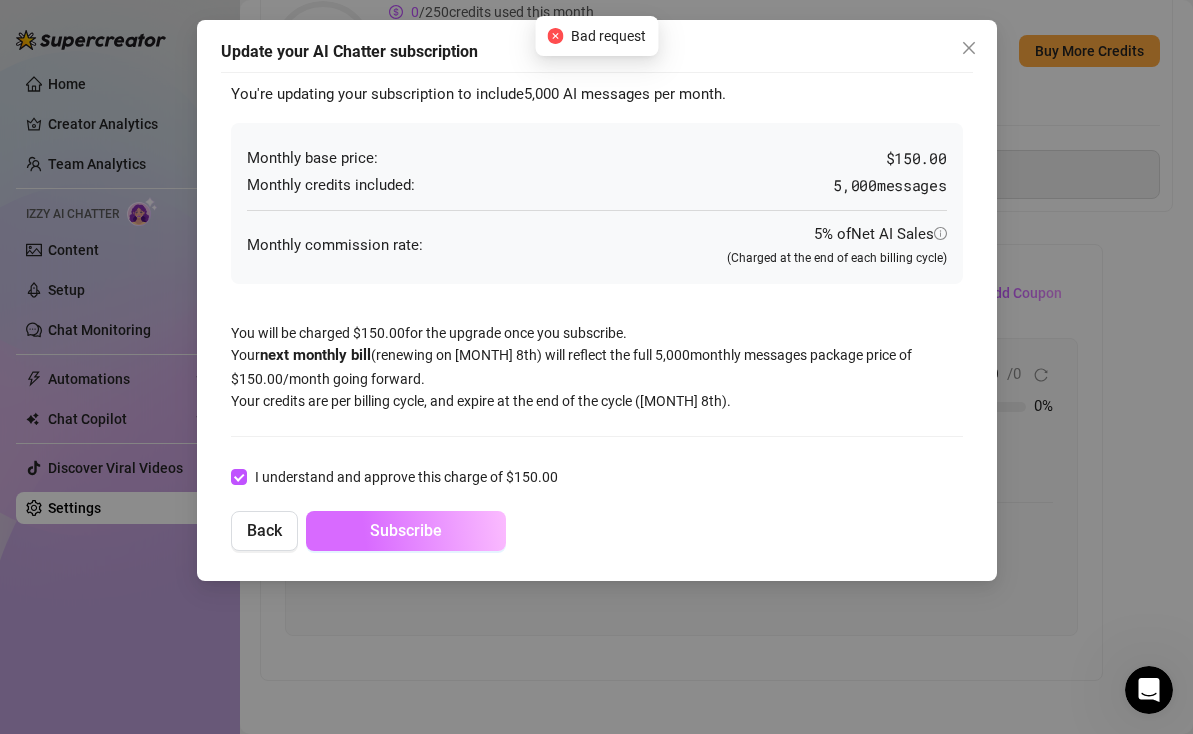click on "Subscribe" at bounding box center [406, 531] 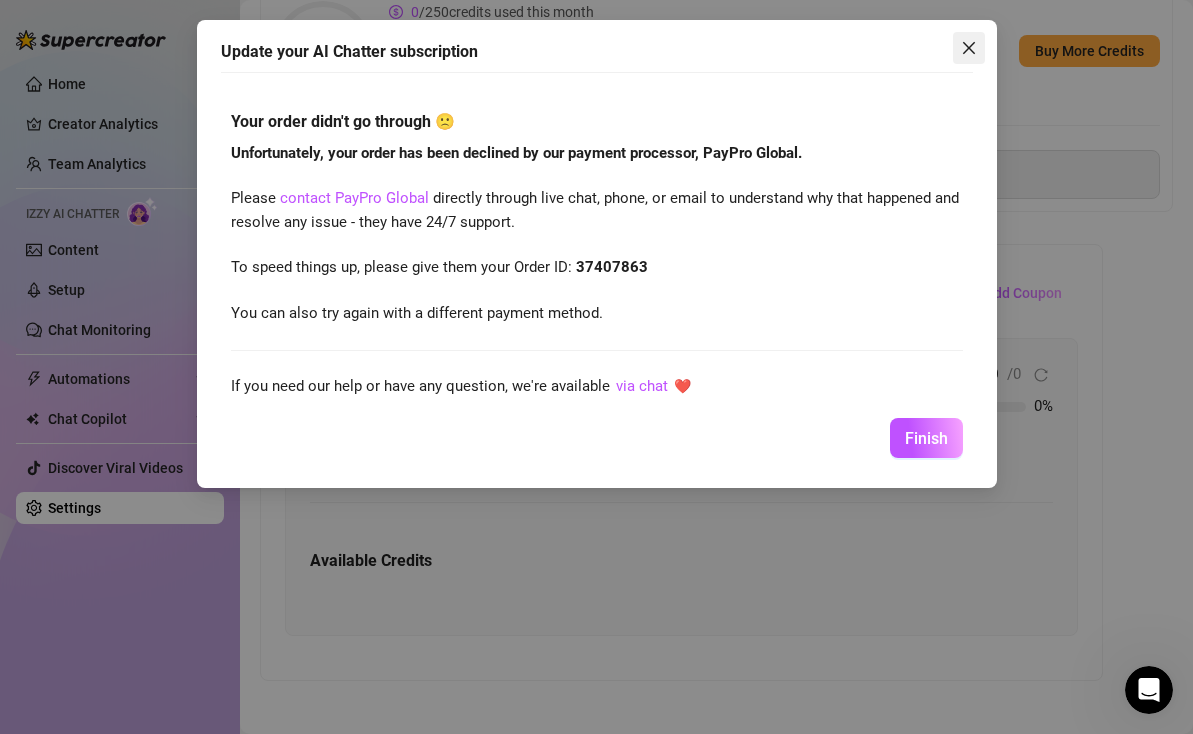 click 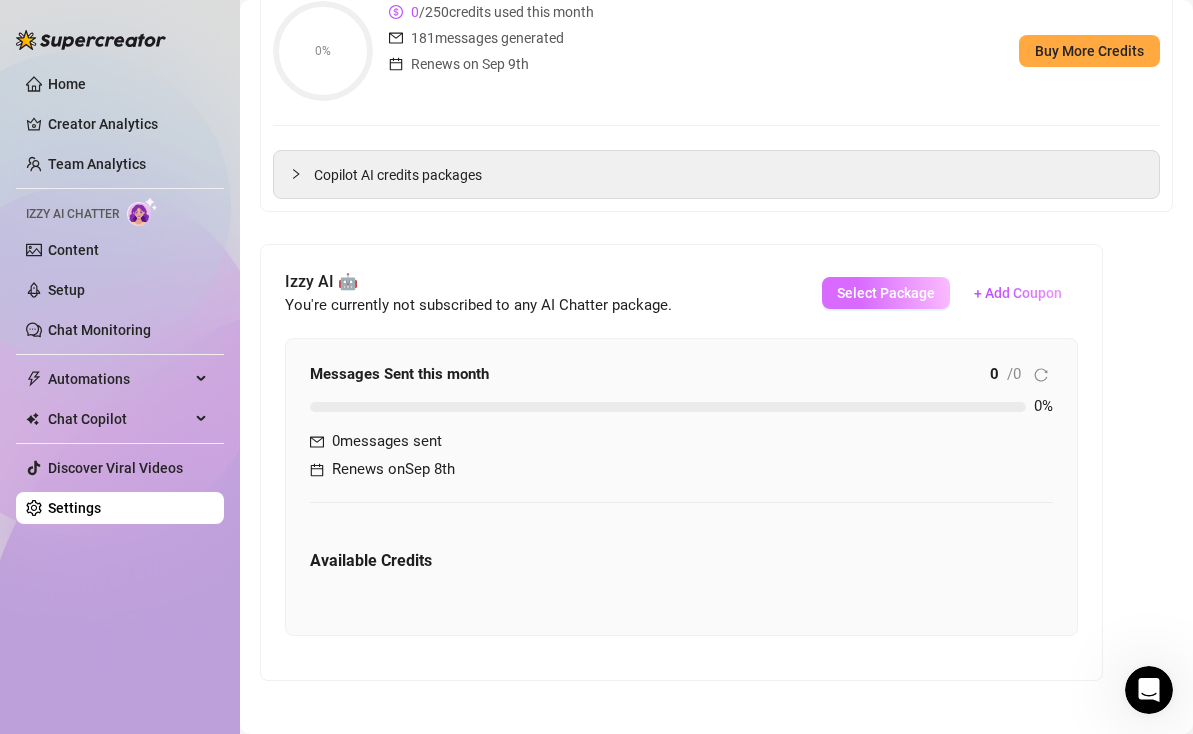 click on "Select Package" at bounding box center [886, 293] 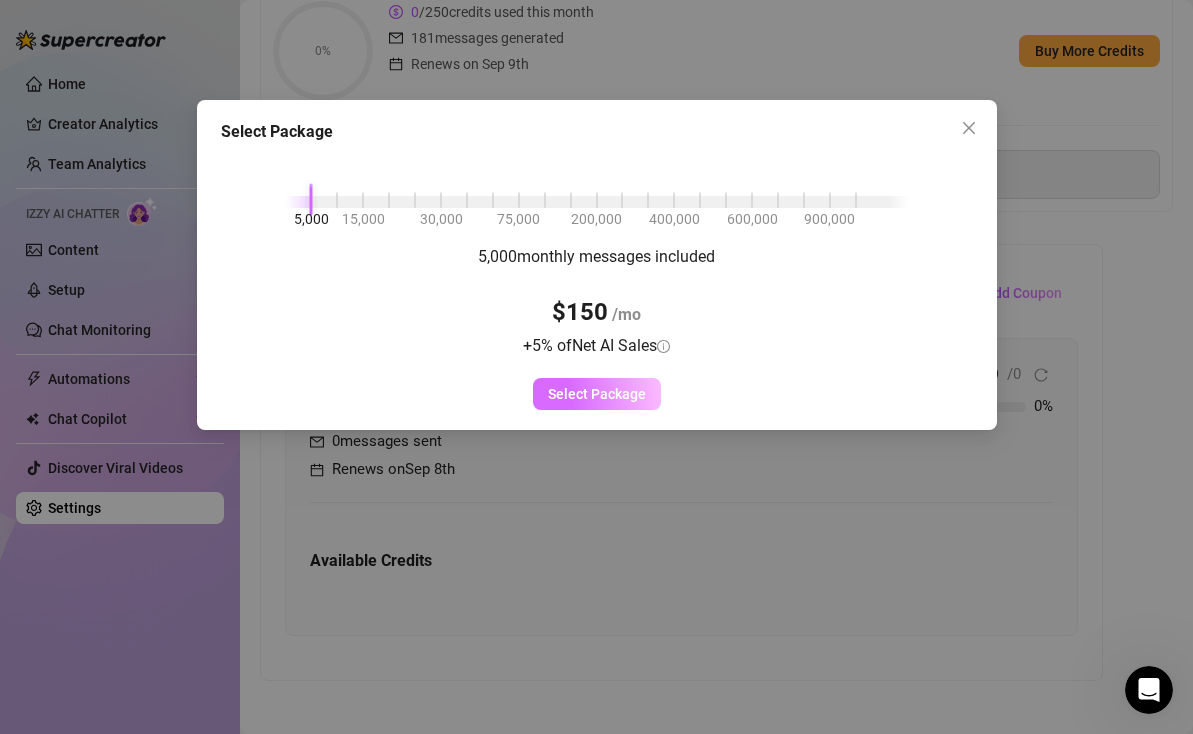 click on "Select Package" at bounding box center (597, 394) 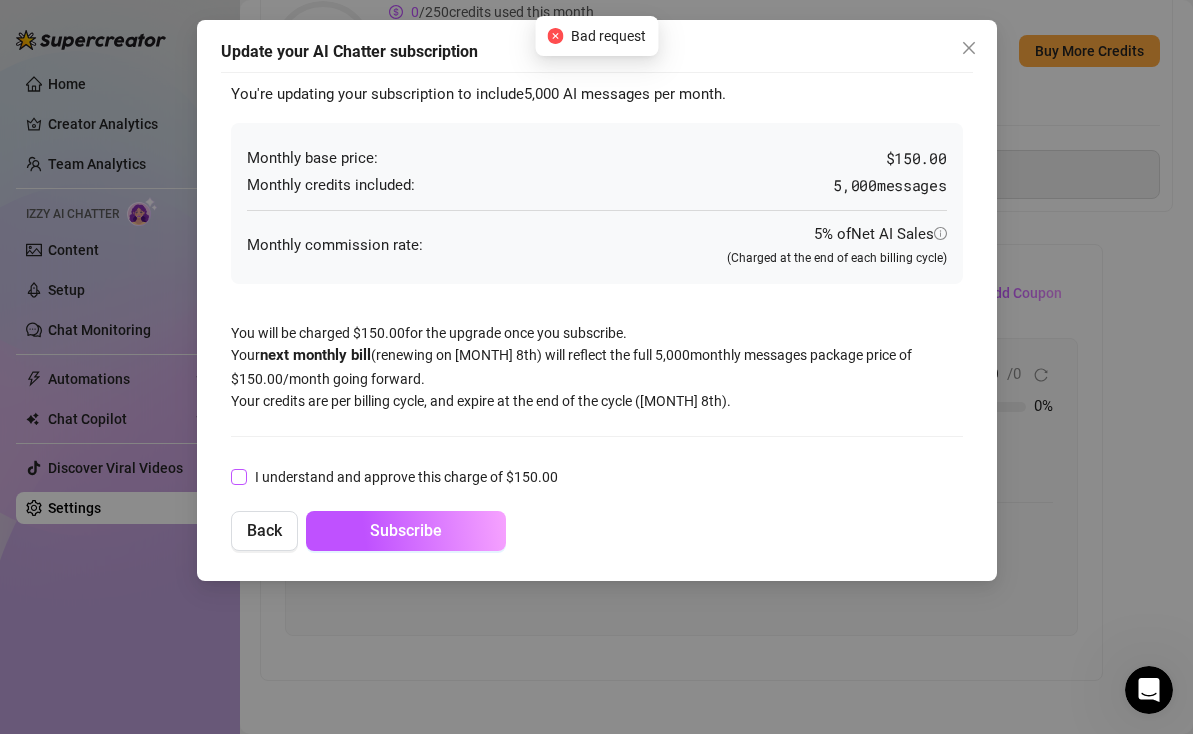 click on "I understand and approve this charge of $ 150.00" at bounding box center (406, 477) 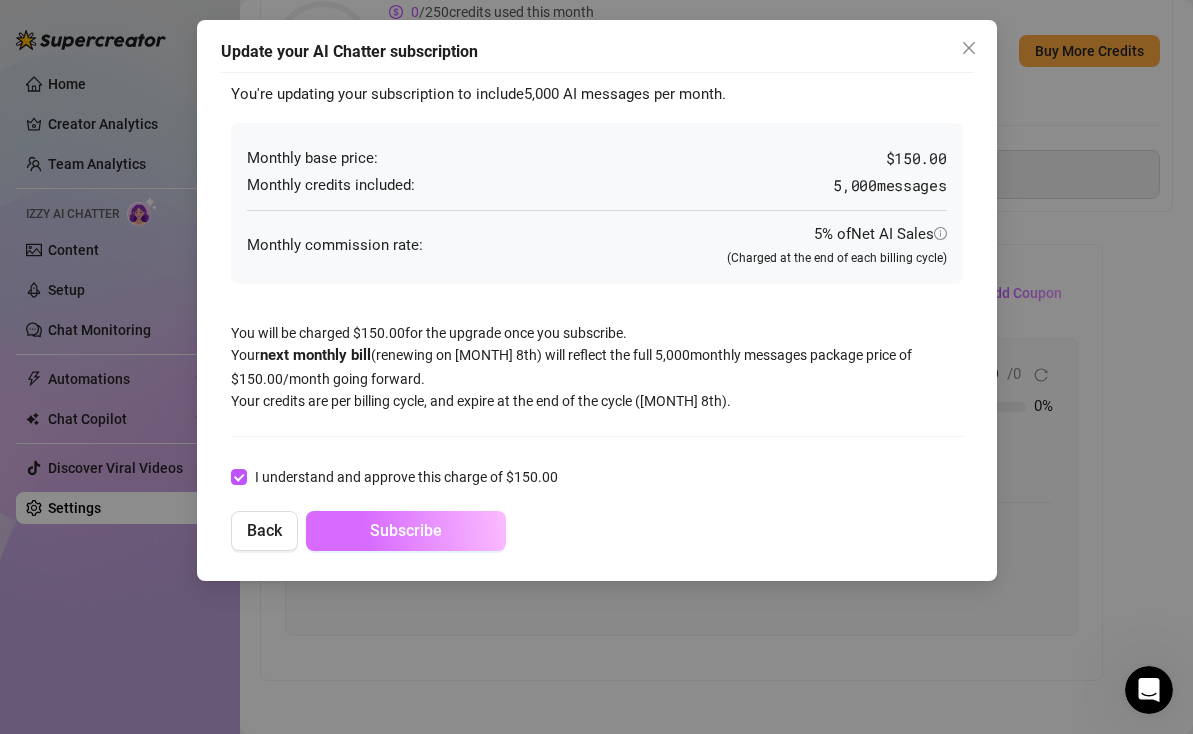click on "Subscribe" at bounding box center [406, 531] 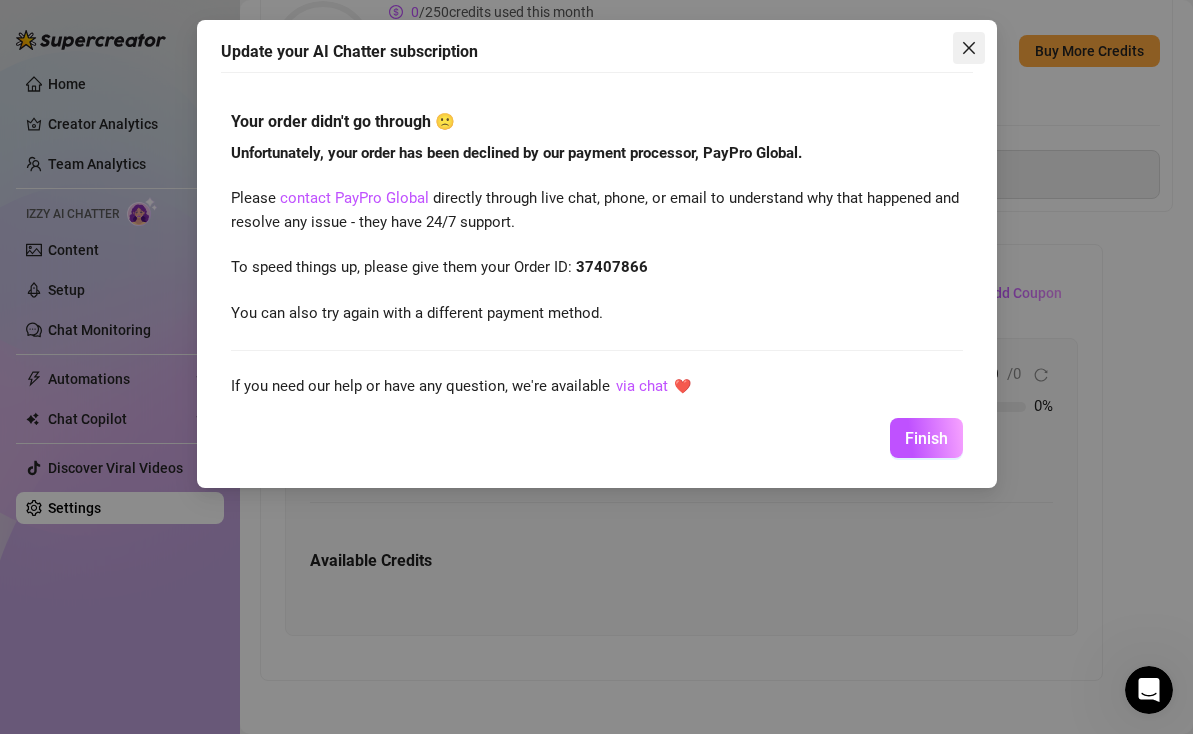 click 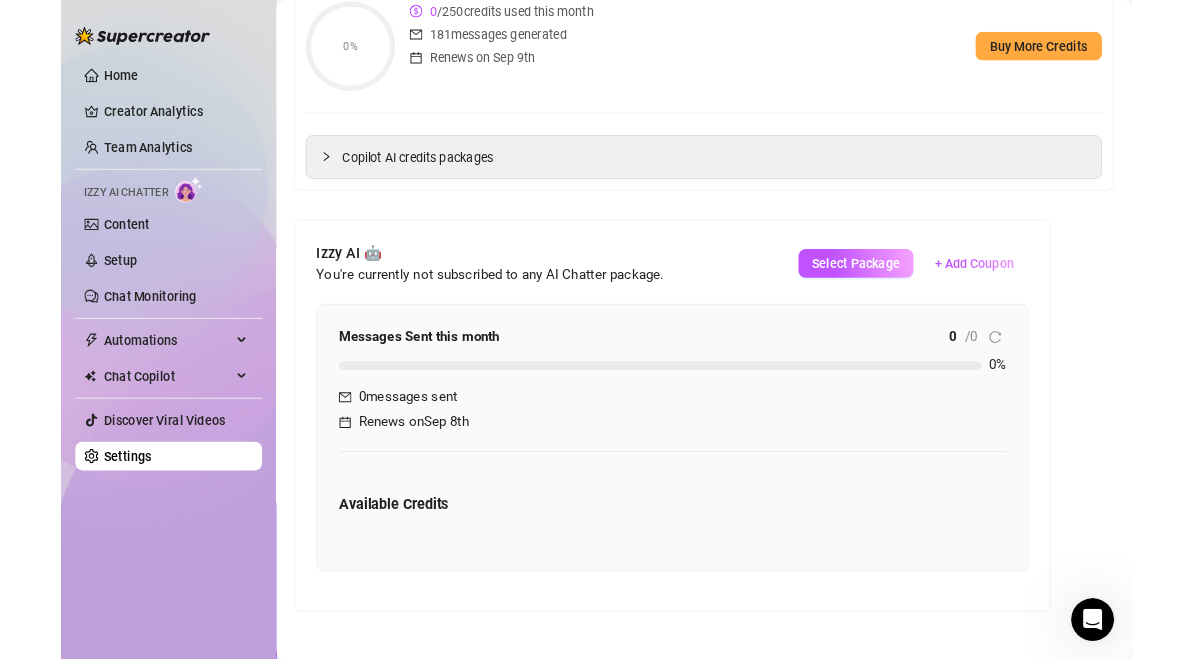 scroll, scrollTop: 172, scrollLeft: 0, axis: vertical 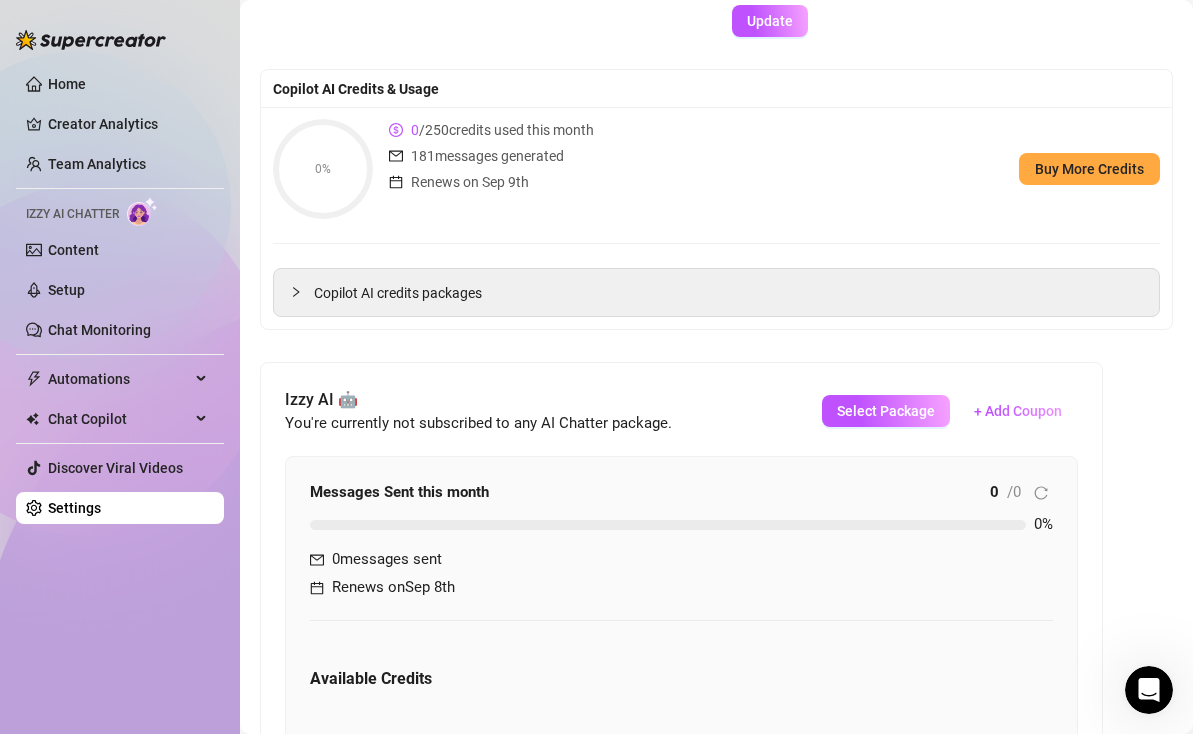 click on "Home Creator Analytics   Team Analytics Izzy AI Chatter Content Setup Chat Monitoring Automations All Message Flow Beta Bump Fans Expired Fans Chat Copilot Discover Viral Videos Settings" at bounding box center (120, 296) 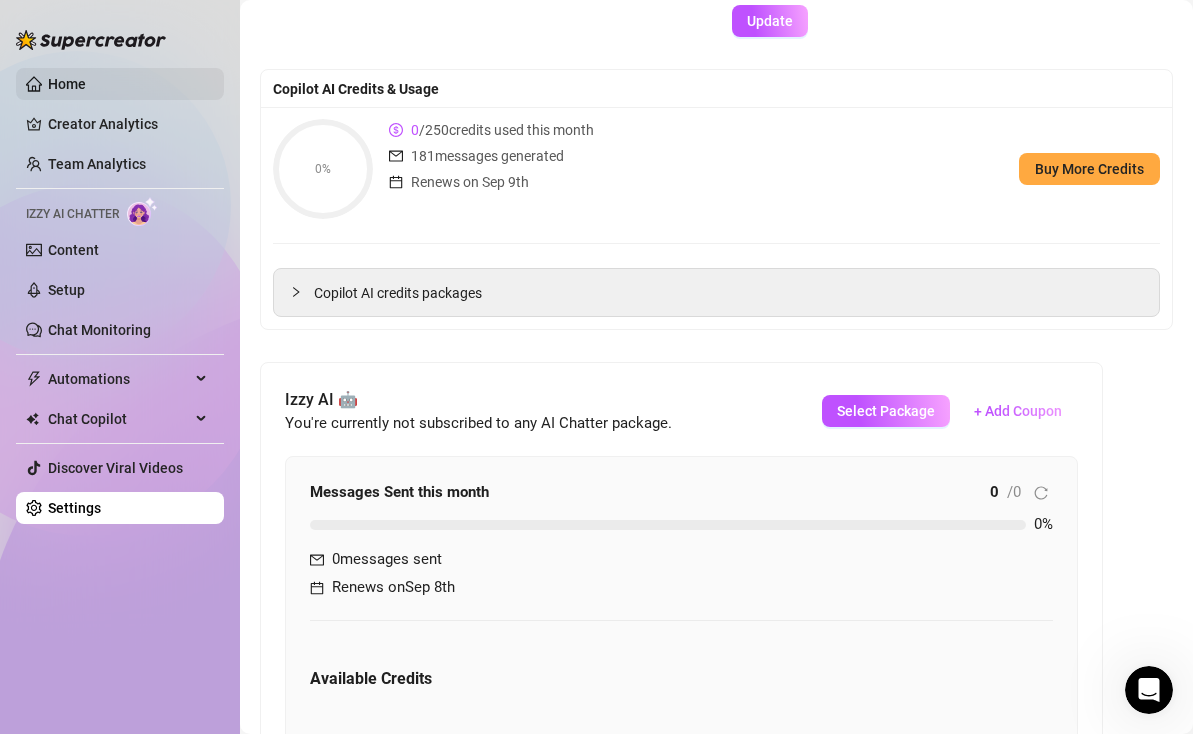 click on "Home" at bounding box center (67, 84) 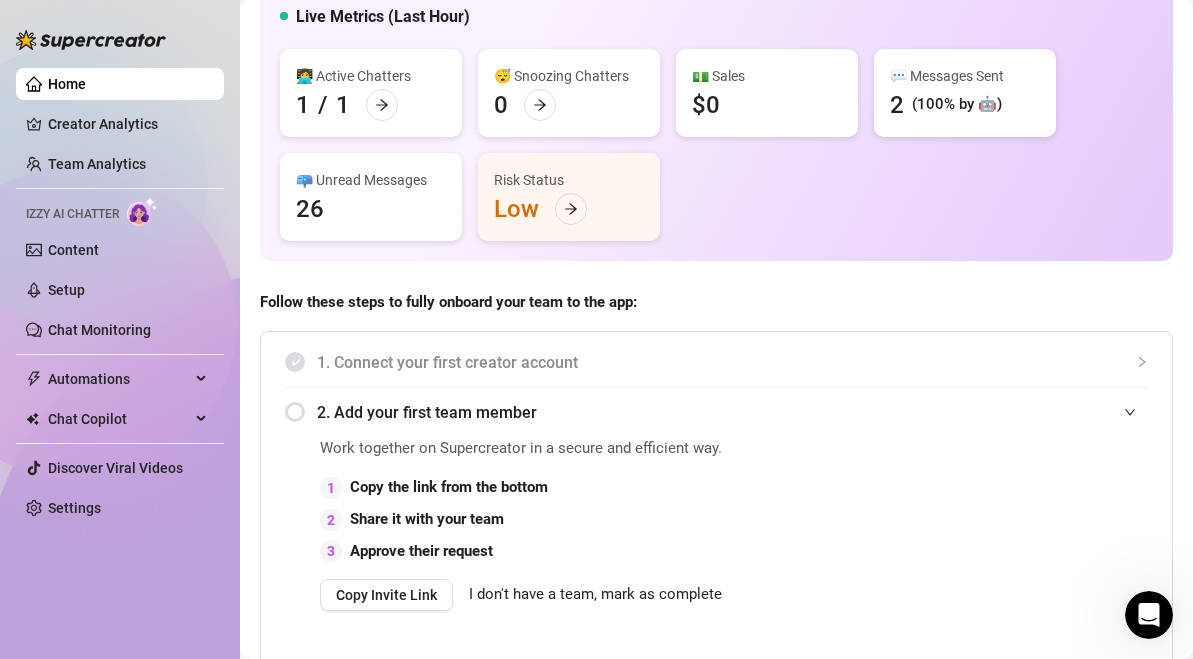 click on "(100% by 🤖)" at bounding box center (957, 105) 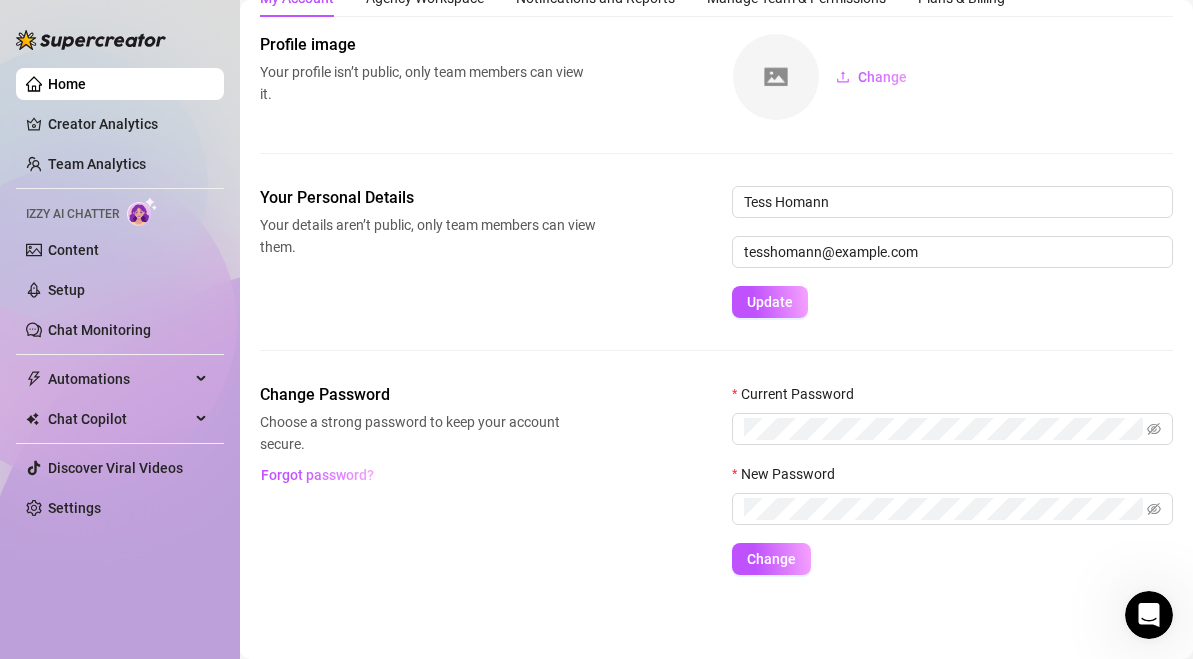 scroll, scrollTop: 0, scrollLeft: 0, axis: both 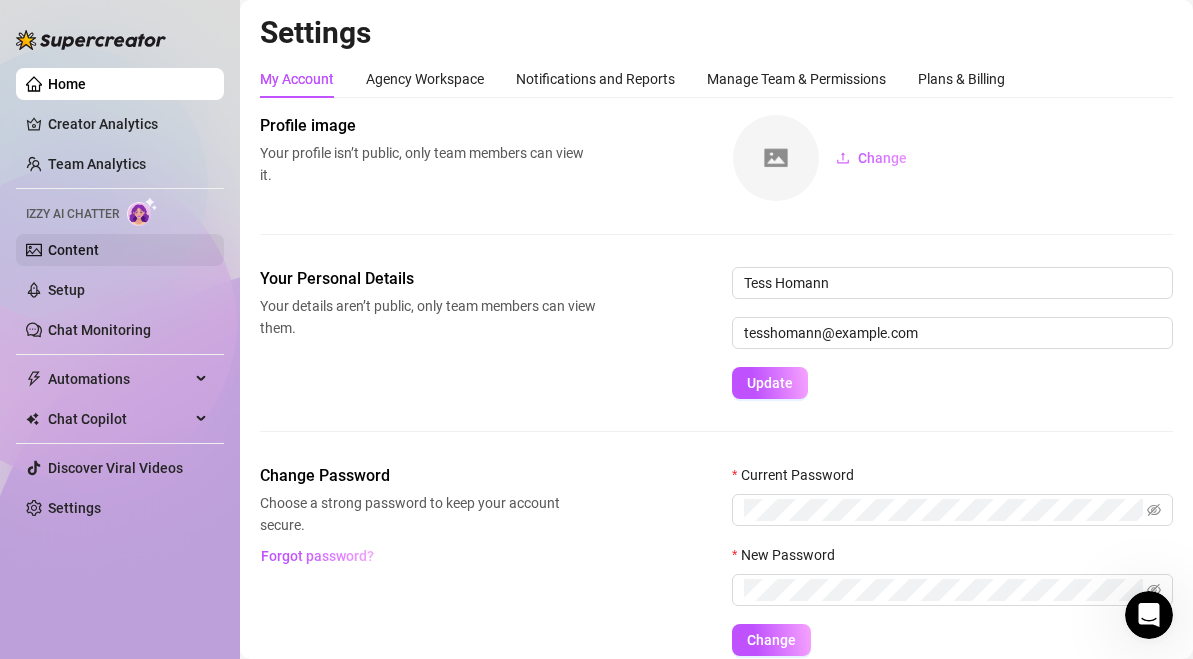 click on "Content" at bounding box center (73, 250) 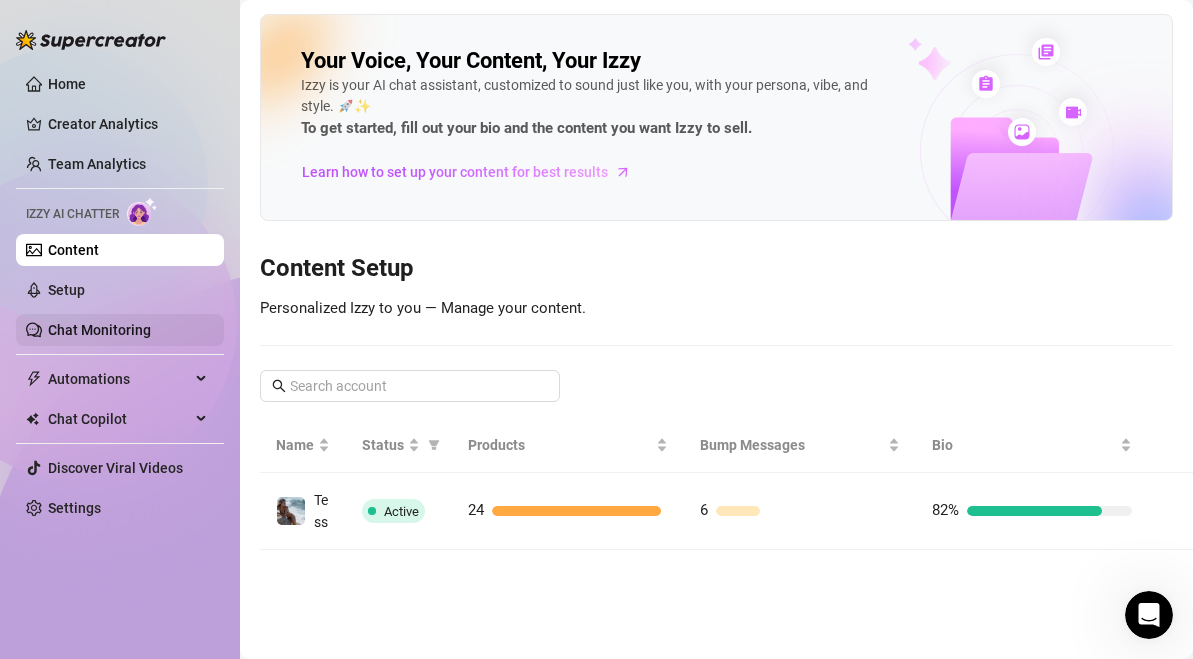click on "Chat Monitoring" at bounding box center (99, 330) 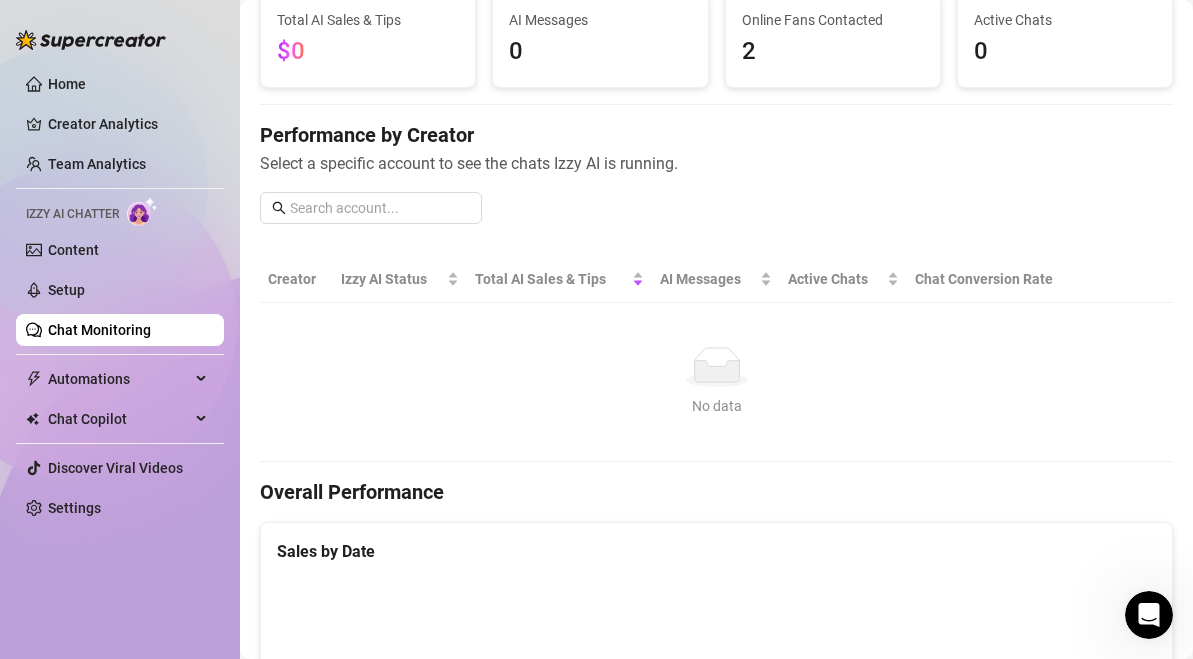 scroll, scrollTop: 160, scrollLeft: 0, axis: vertical 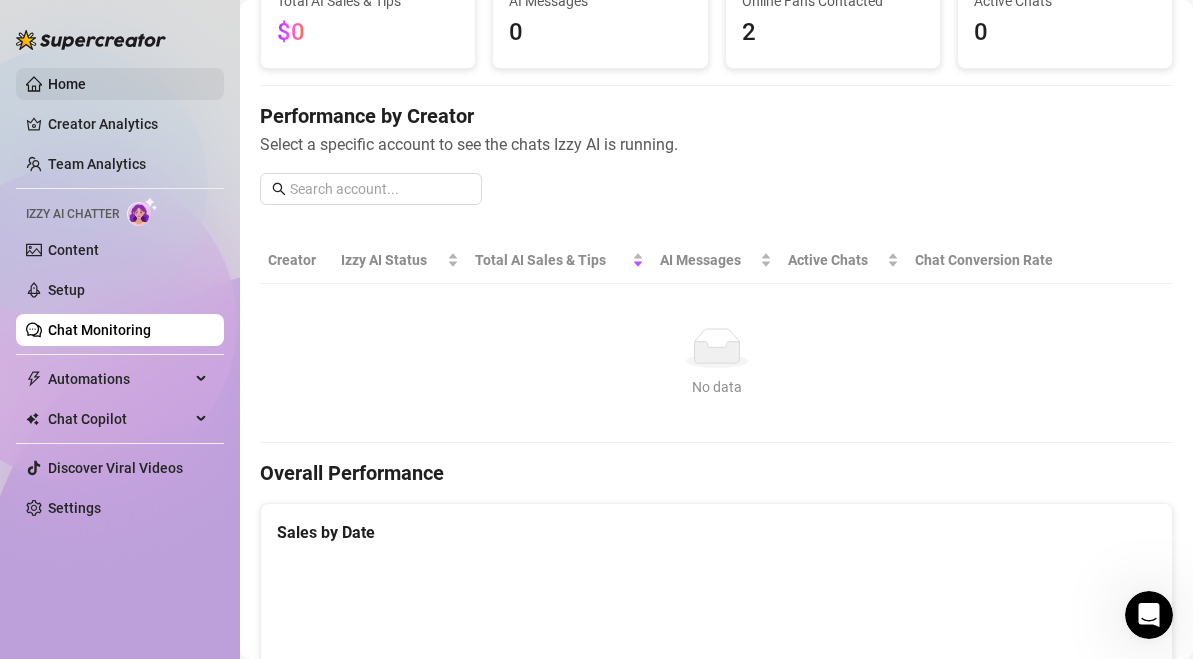 click on "Home" at bounding box center [67, 84] 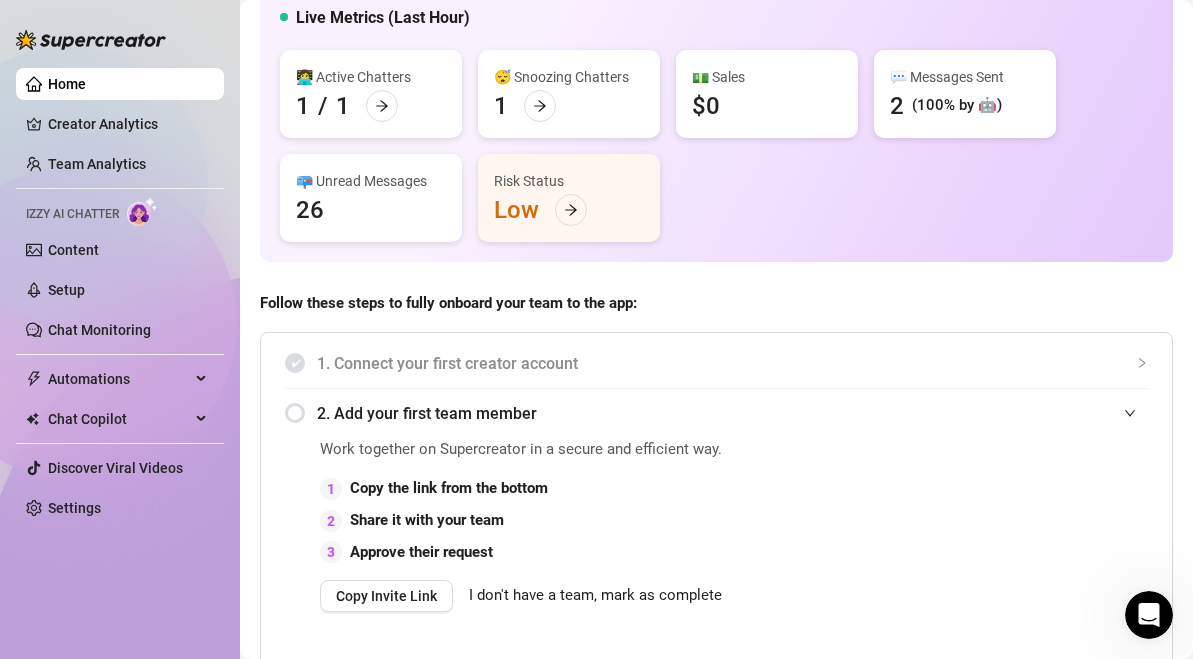 scroll, scrollTop: 200, scrollLeft: 0, axis: vertical 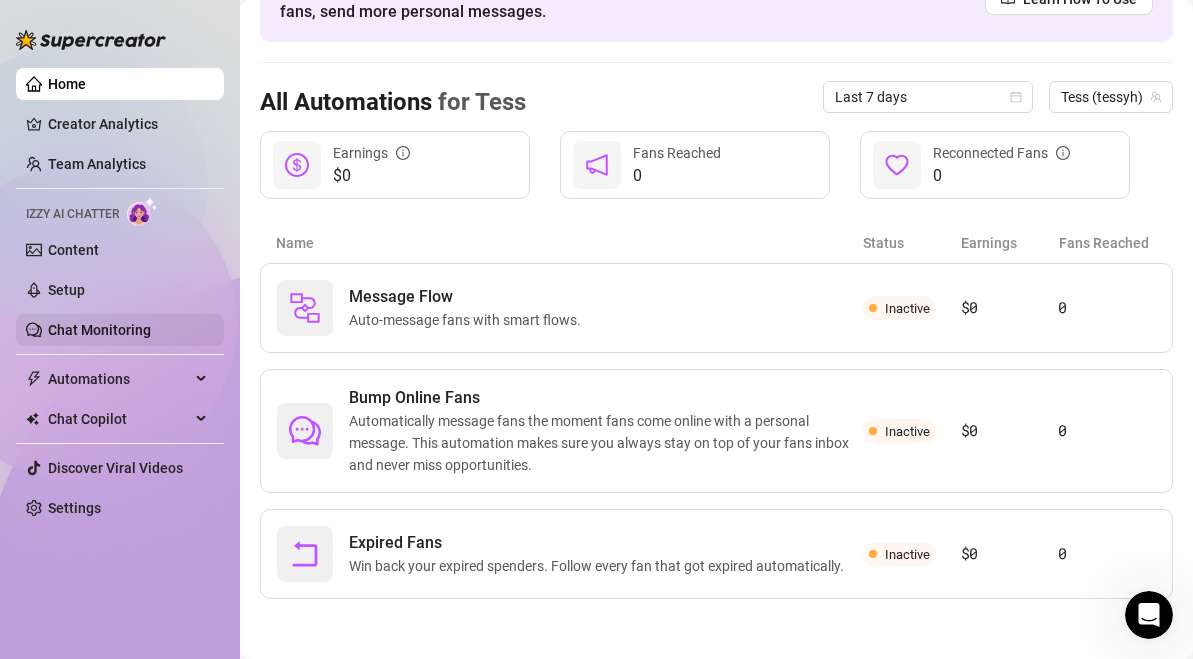 click on "Chat Monitoring" at bounding box center [99, 330] 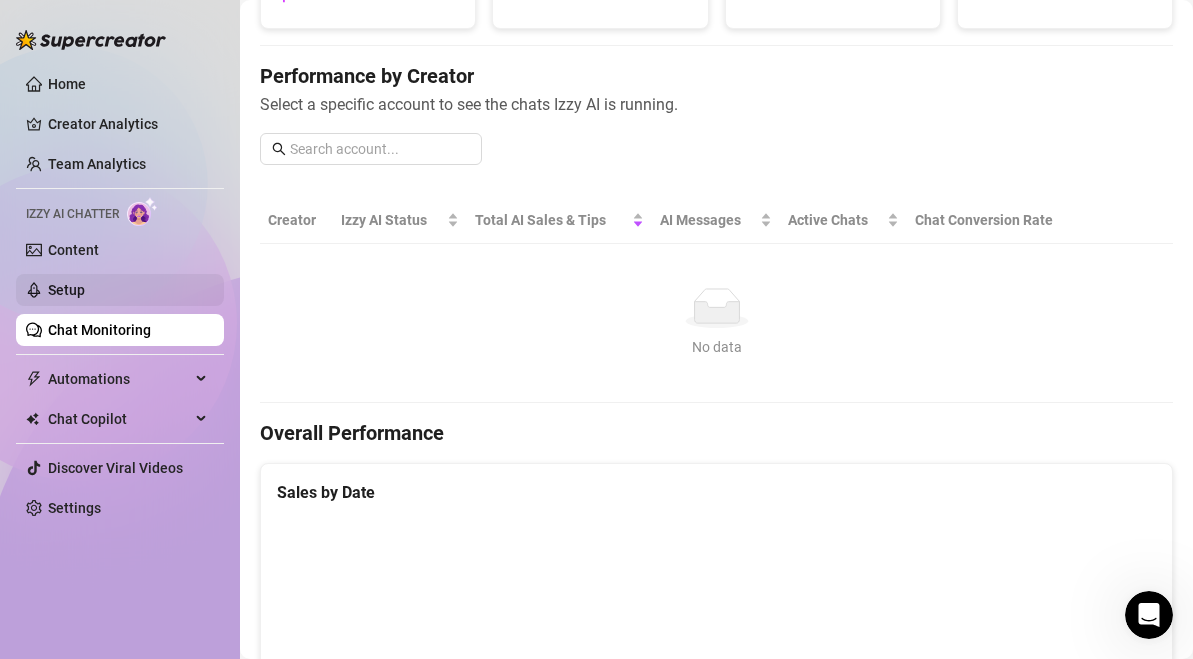 click on "Setup" at bounding box center [66, 290] 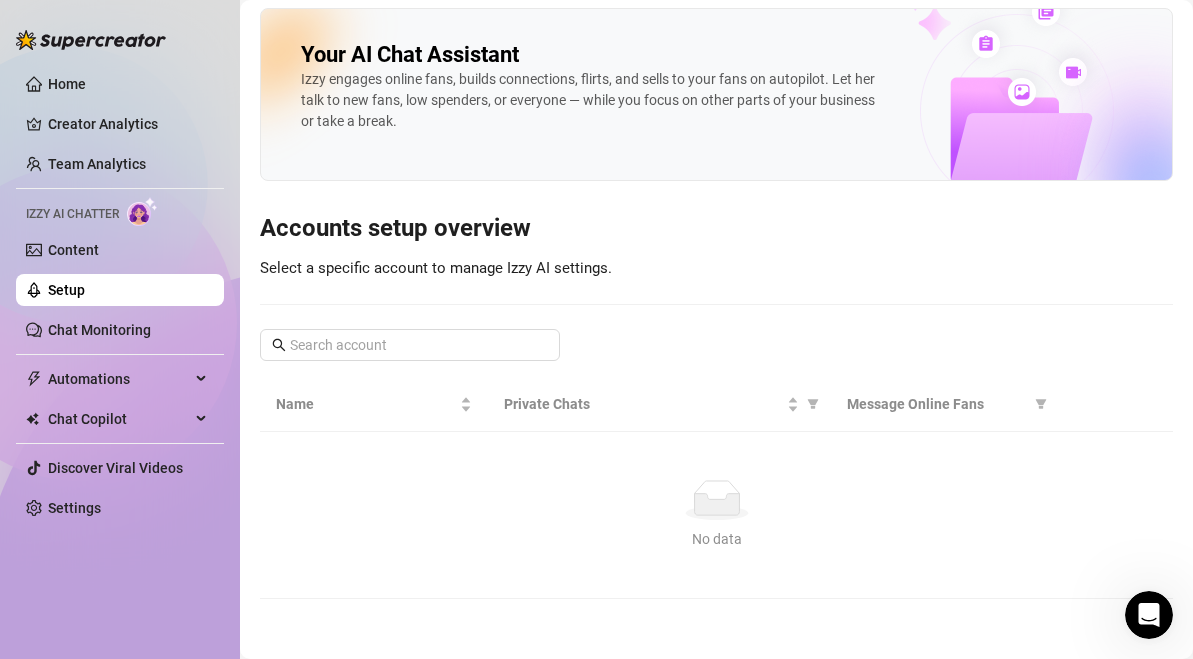 scroll, scrollTop: 0, scrollLeft: 0, axis: both 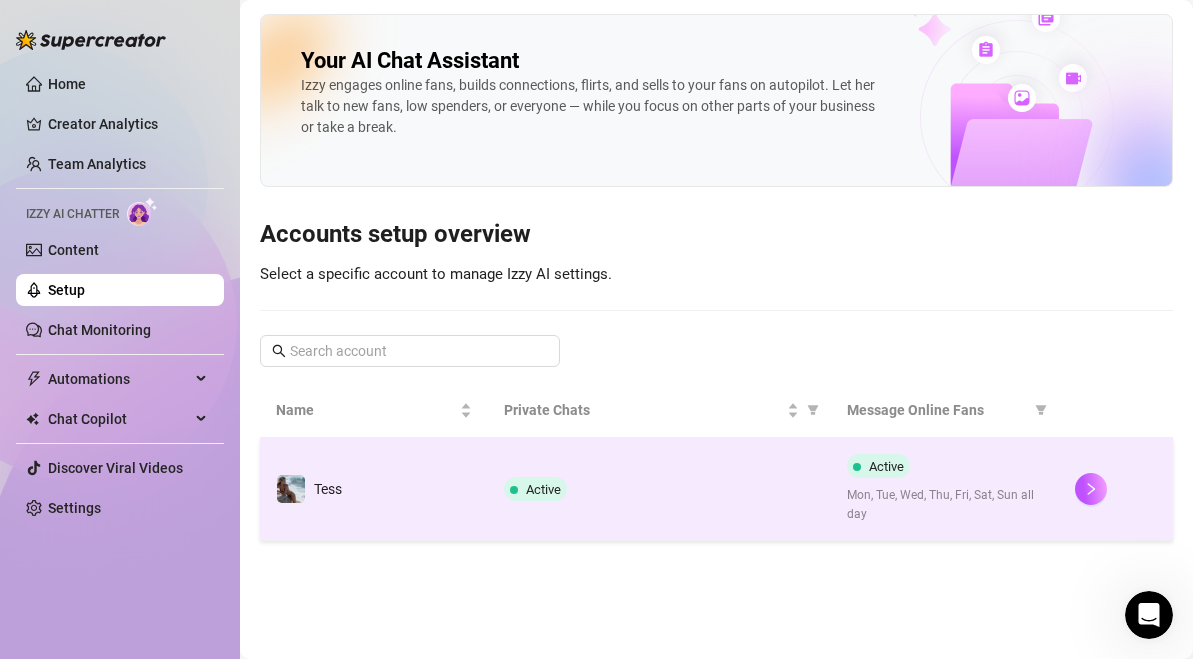 click on "Active" at bounding box center (659, 489) 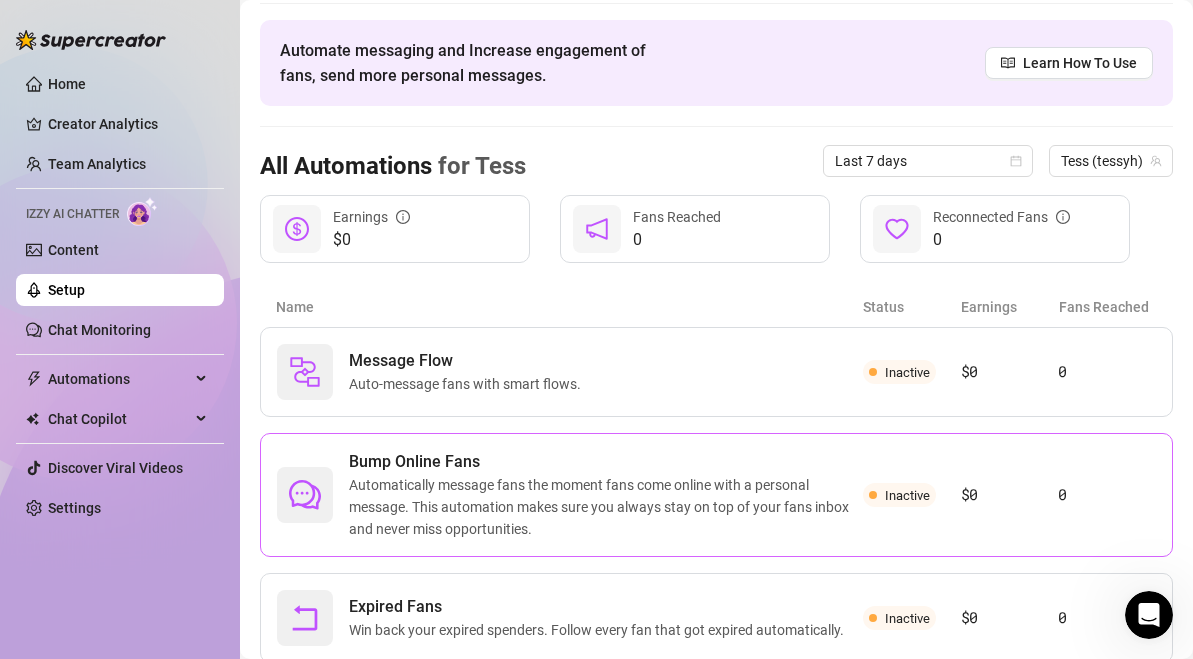 scroll, scrollTop: 128, scrollLeft: 0, axis: vertical 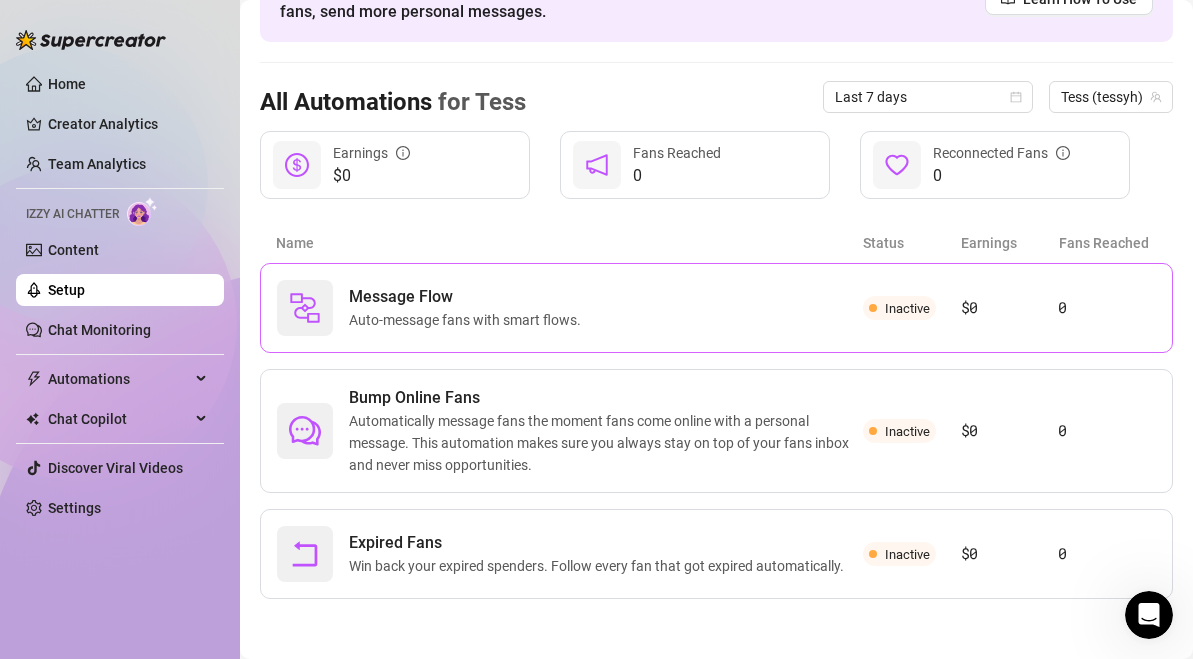click on "Message Flow Auto-message fans with smart flows." at bounding box center (570, 308) 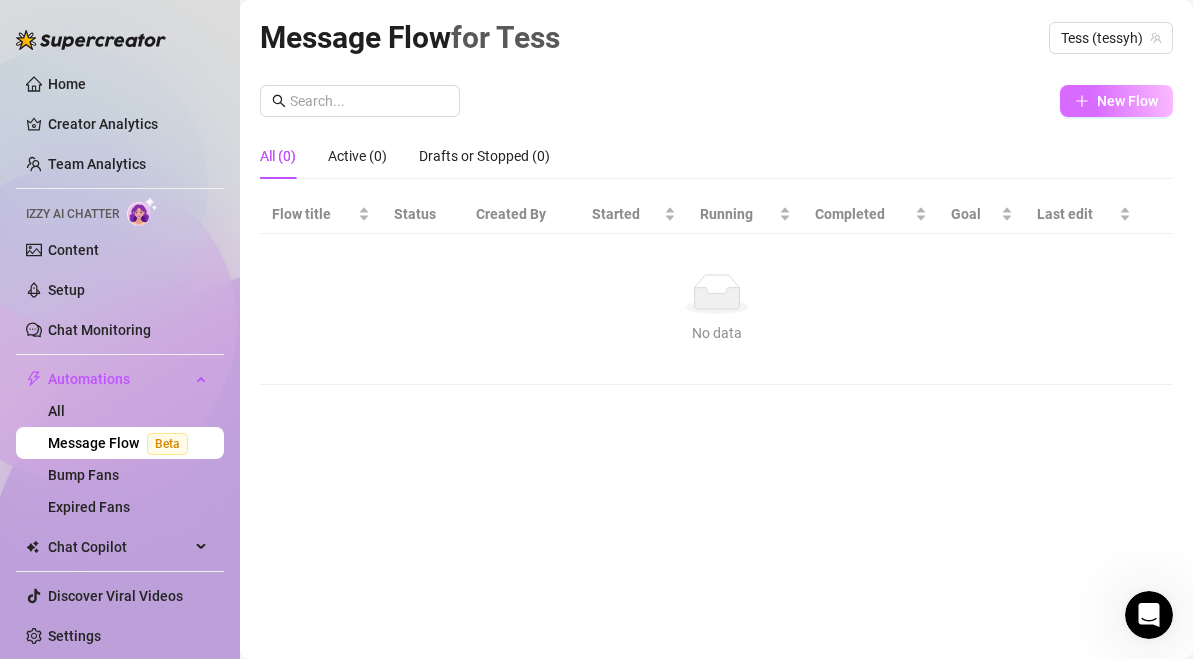 click on "New Flow" at bounding box center (1127, 101) 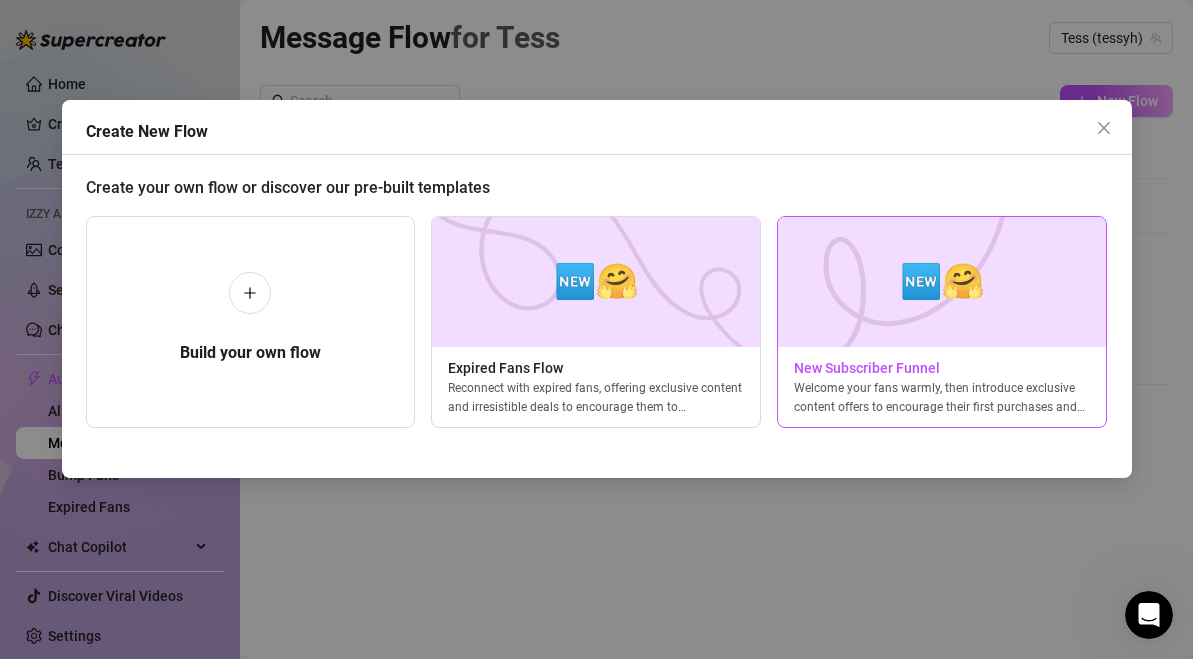 click at bounding box center (942, 282) 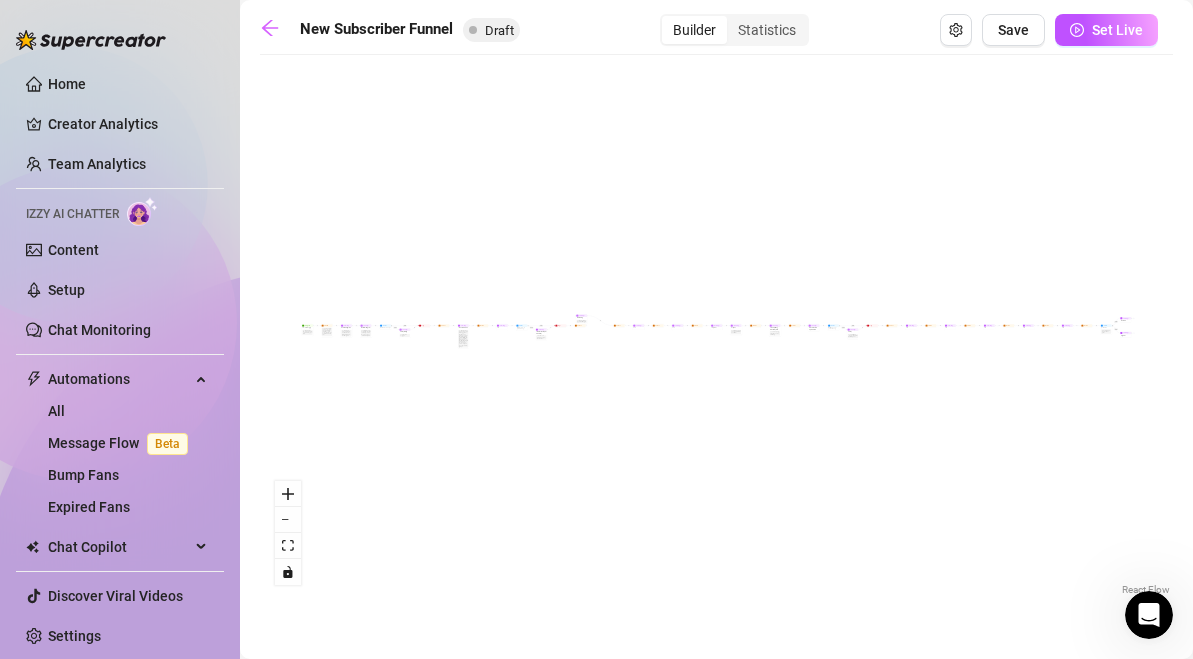 drag, startPoint x: 595, startPoint y: 327, endPoint x: 533, endPoint y: 307, distance: 65.14599 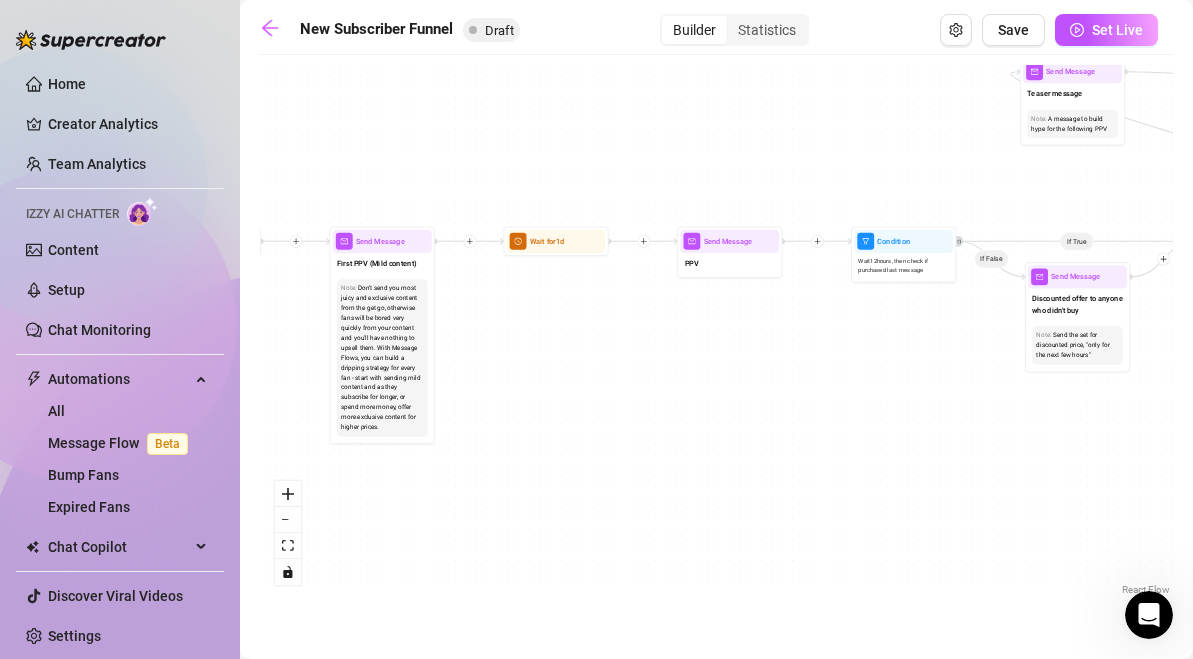 drag, startPoint x: 340, startPoint y: 338, endPoint x: 531, endPoint y: 338, distance: 191 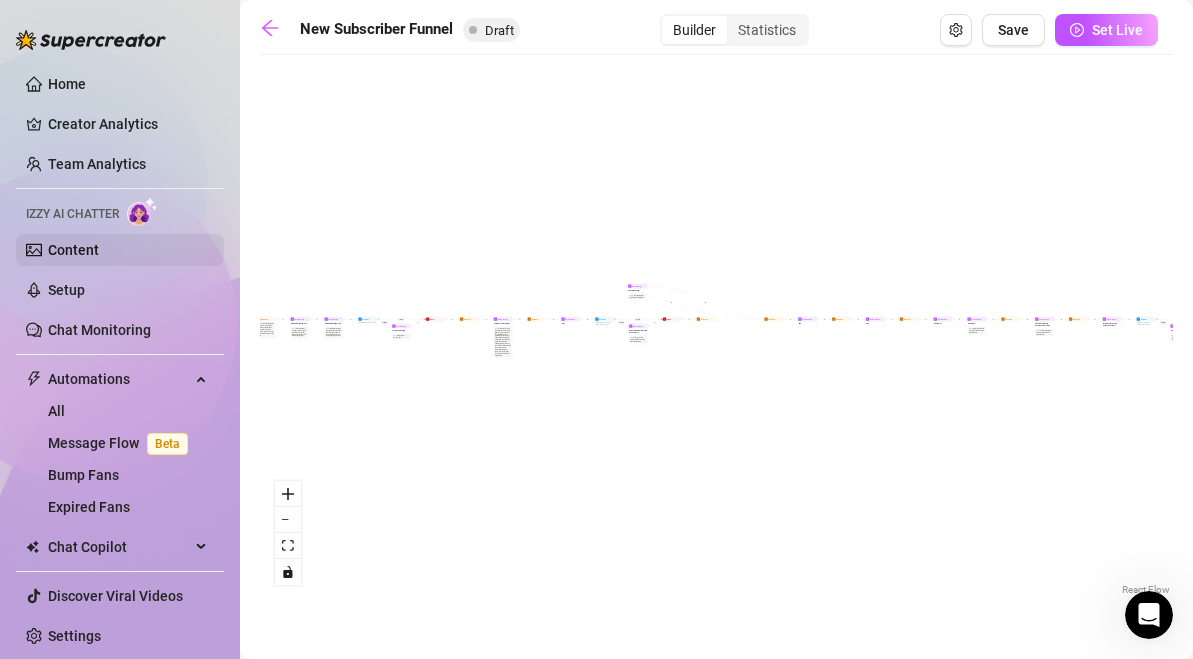 click on "Content" at bounding box center (73, 250) 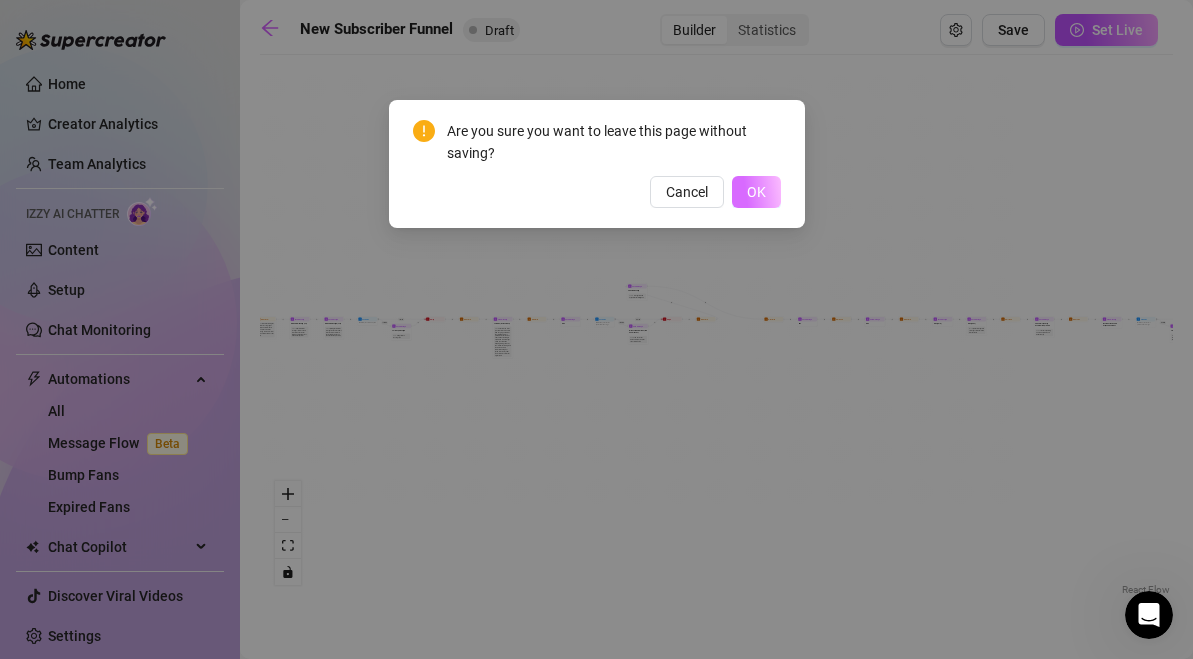 click on "OK" at bounding box center [756, 192] 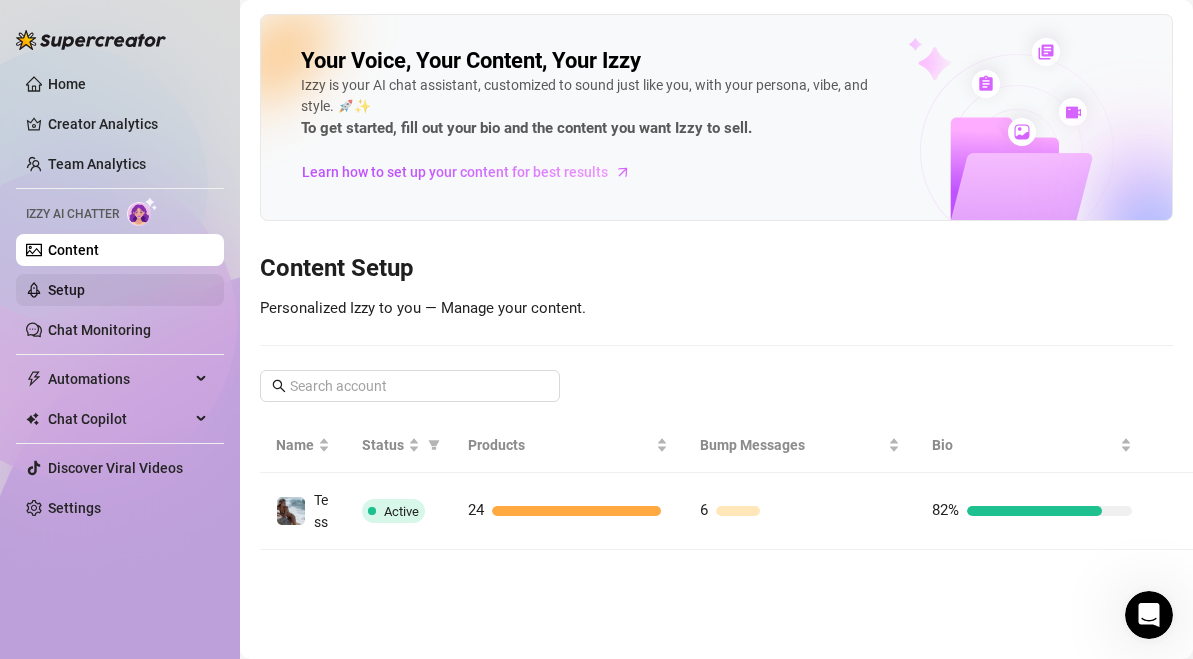 click on "Setup" at bounding box center (66, 290) 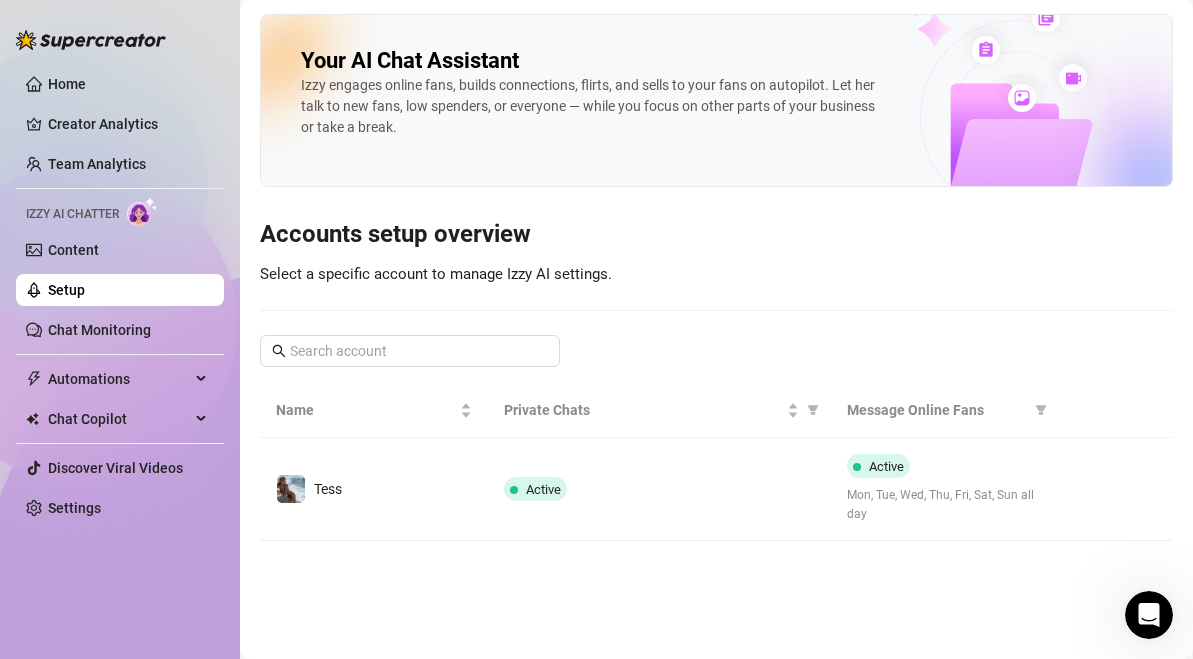 click 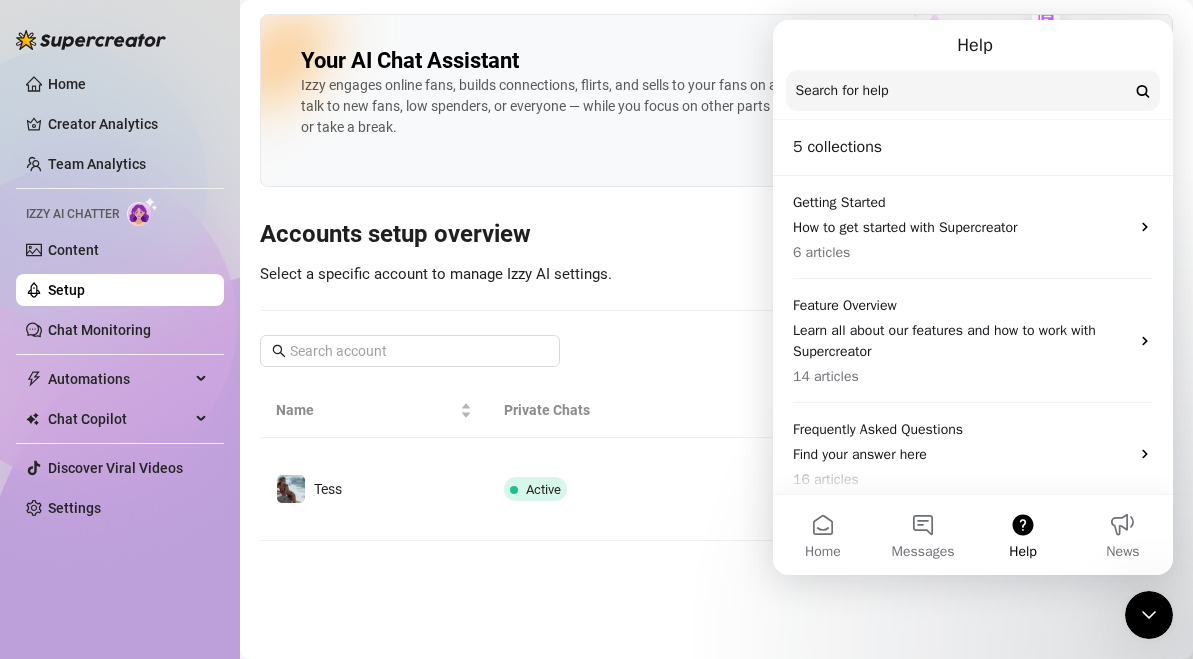 scroll, scrollTop: 0, scrollLeft: 0, axis: both 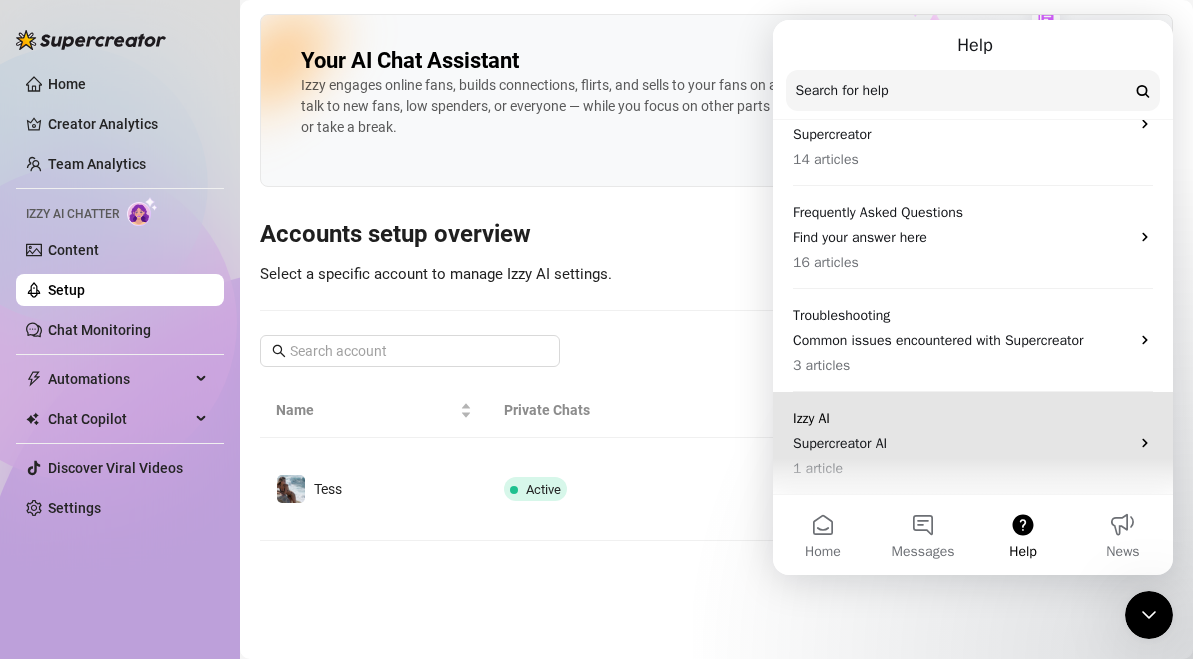click on "Supercreator AI" at bounding box center [961, 443] 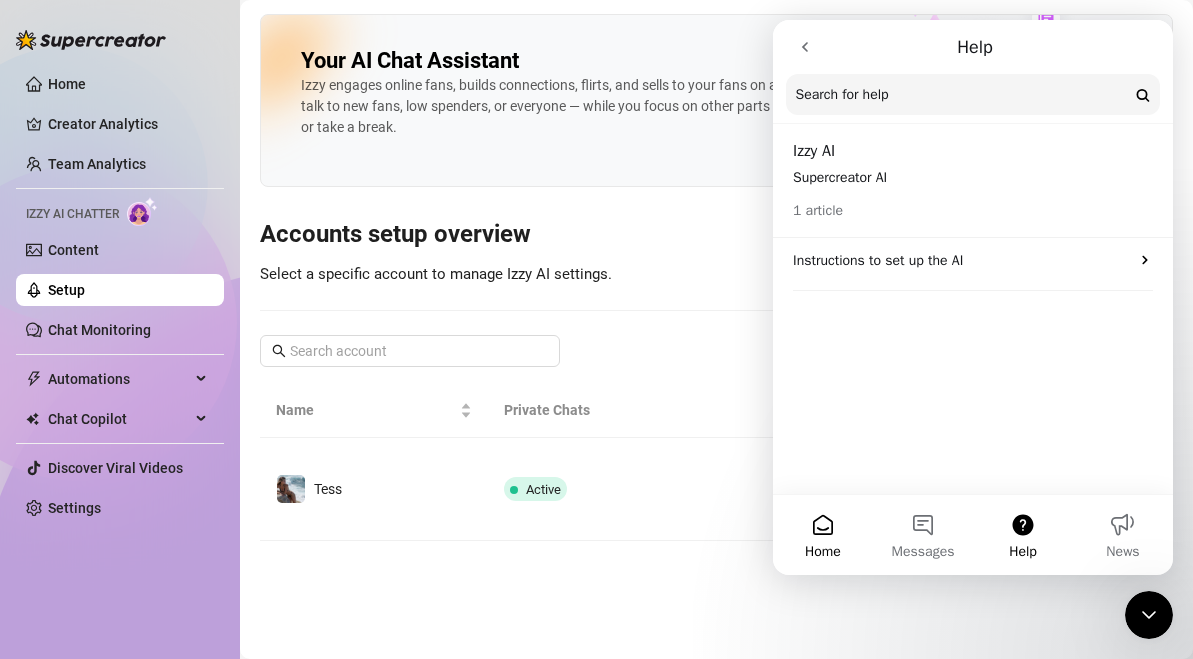 click on "Home" at bounding box center (823, 535) 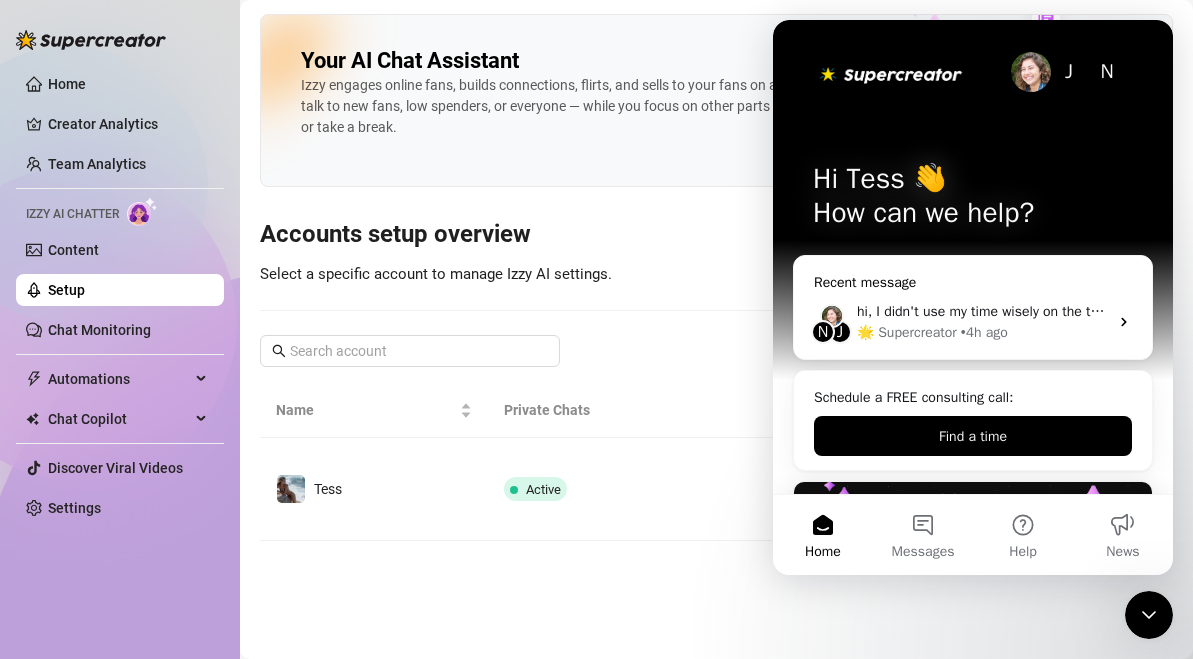 click on "hi, I didn't use my time wisely on the trial. I would love to know if you could offer a 1 week trial and I will set up izzy today to see how it works. if goes well, ill defintiely sign up" at bounding box center (1390, 311) 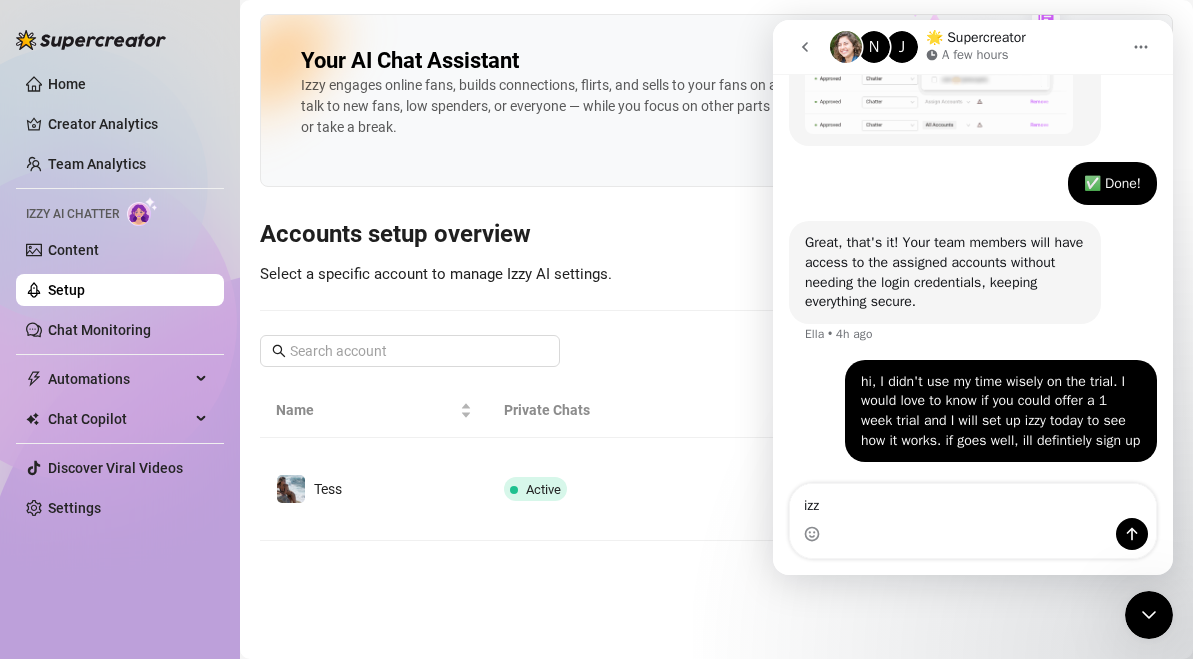 scroll, scrollTop: 1817, scrollLeft: 0, axis: vertical 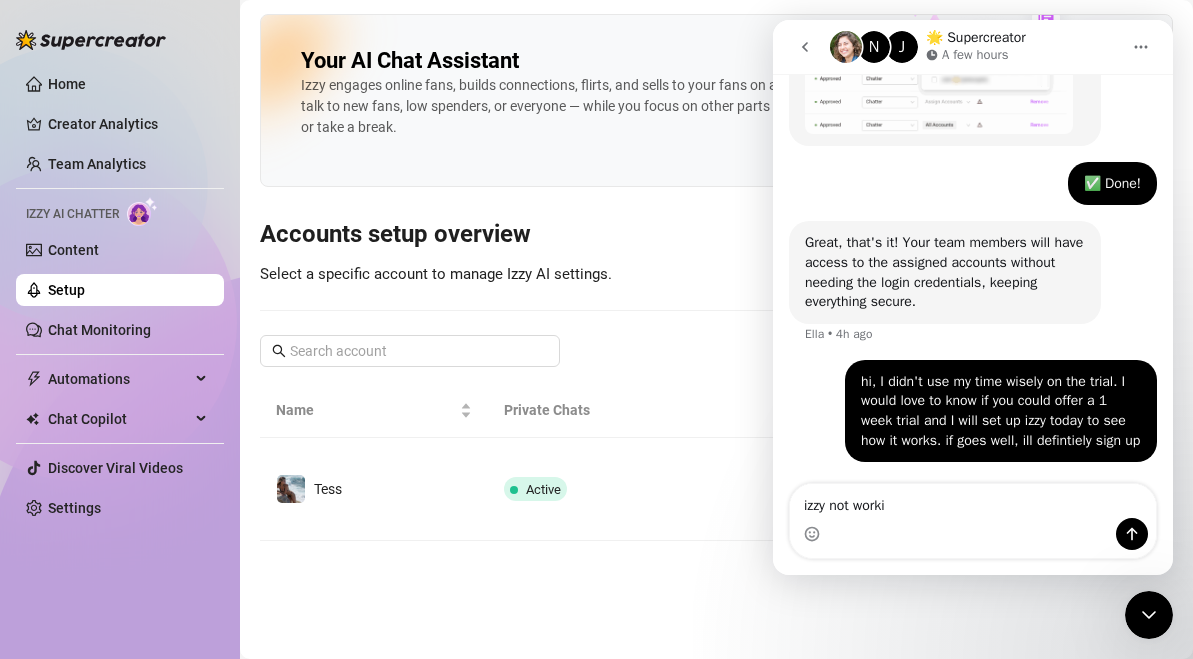 type on "izzy not workig" 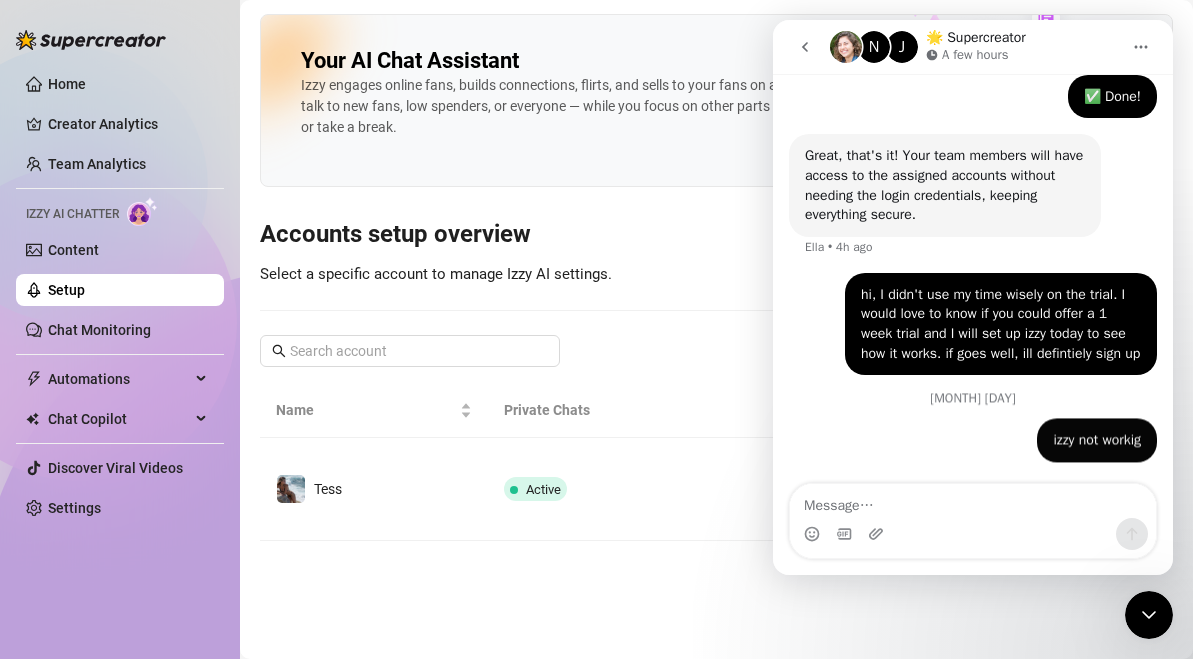 scroll, scrollTop: 1930, scrollLeft: 0, axis: vertical 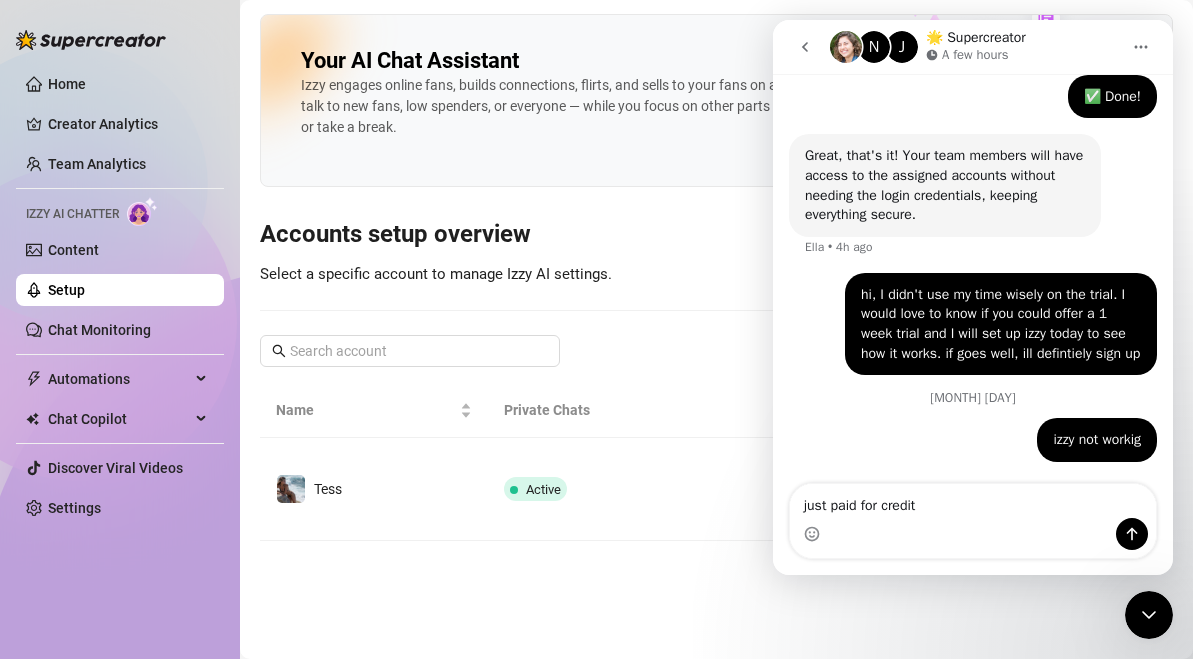 type on "just paid for credits" 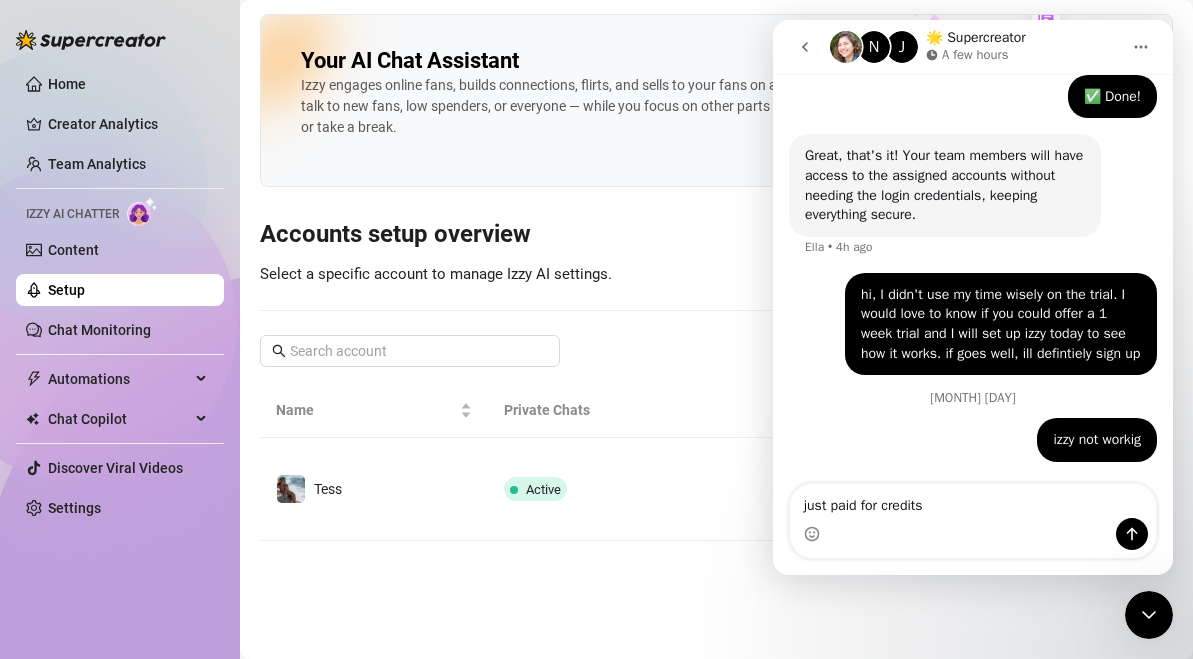 type 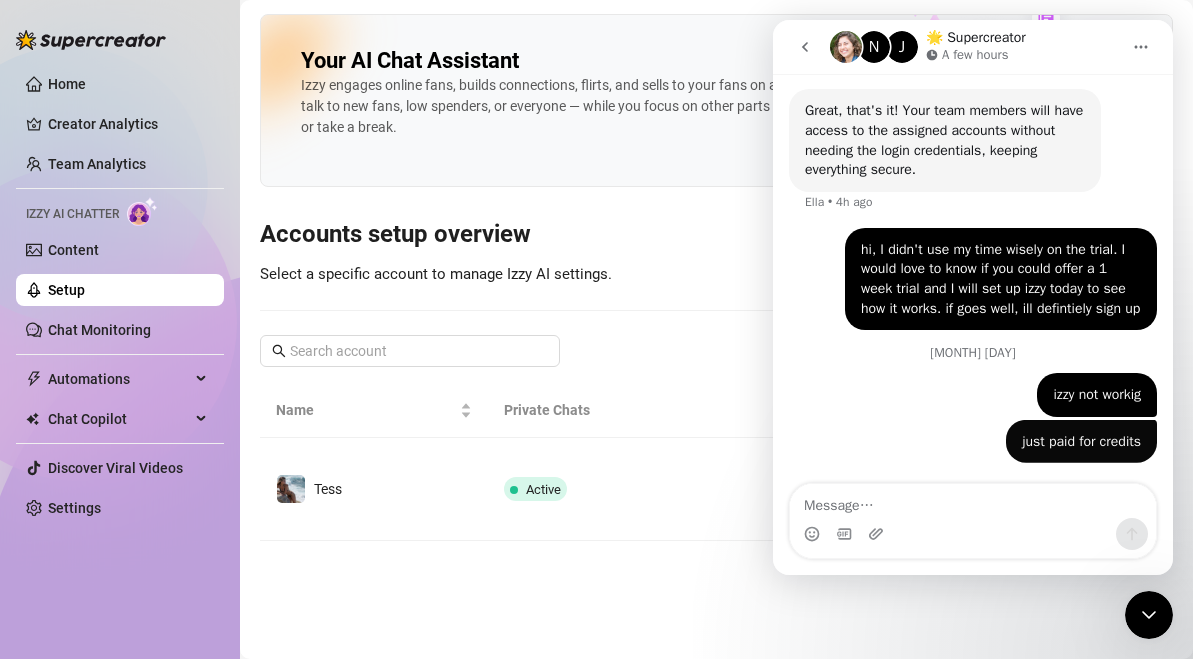 scroll, scrollTop: 1976, scrollLeft: 0, axis: vertical 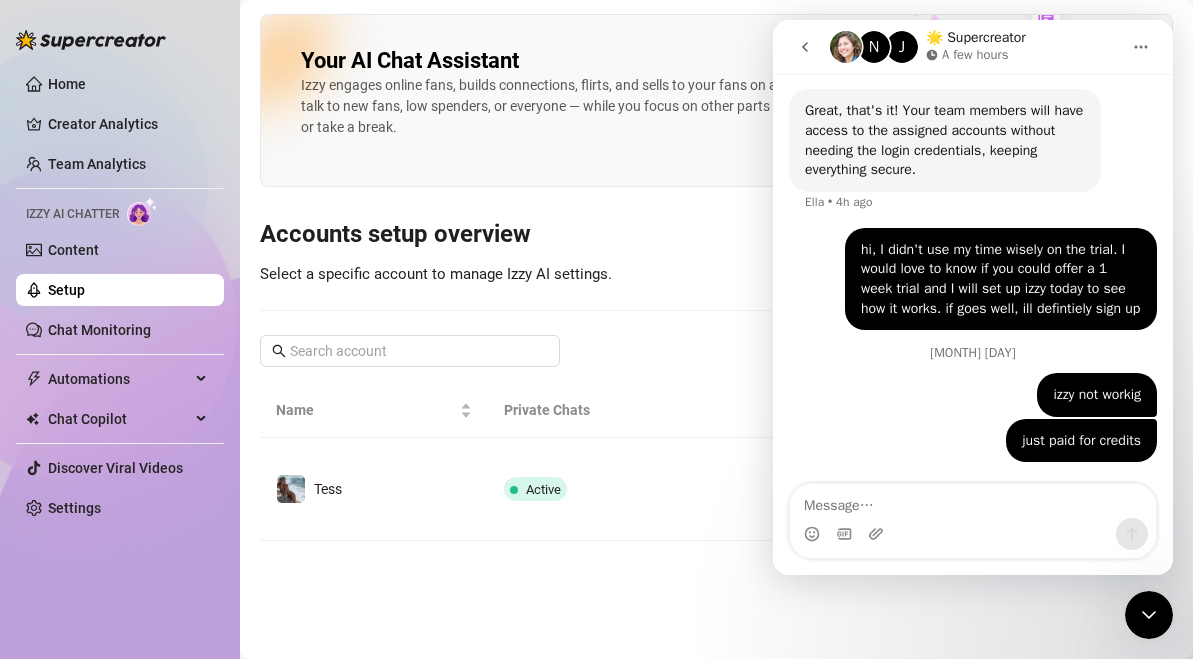 click on "Accounts setup overview" at bounding box center (716, 235) 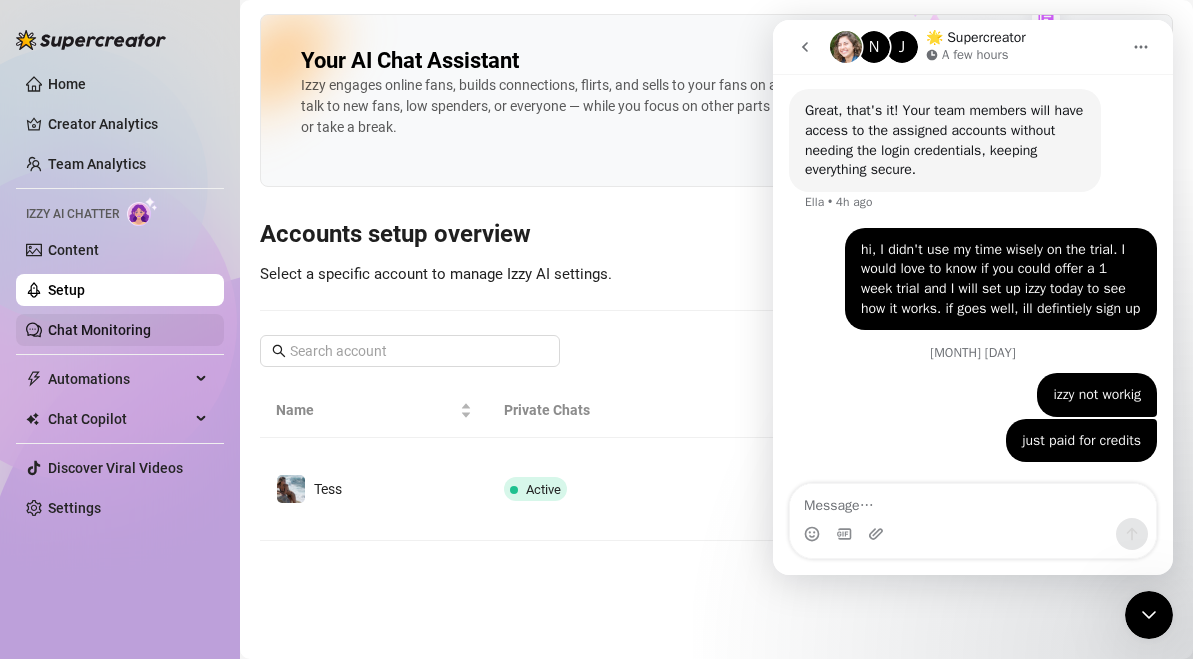 click on "Chat Monitoring" at bounding box center (99, 330) 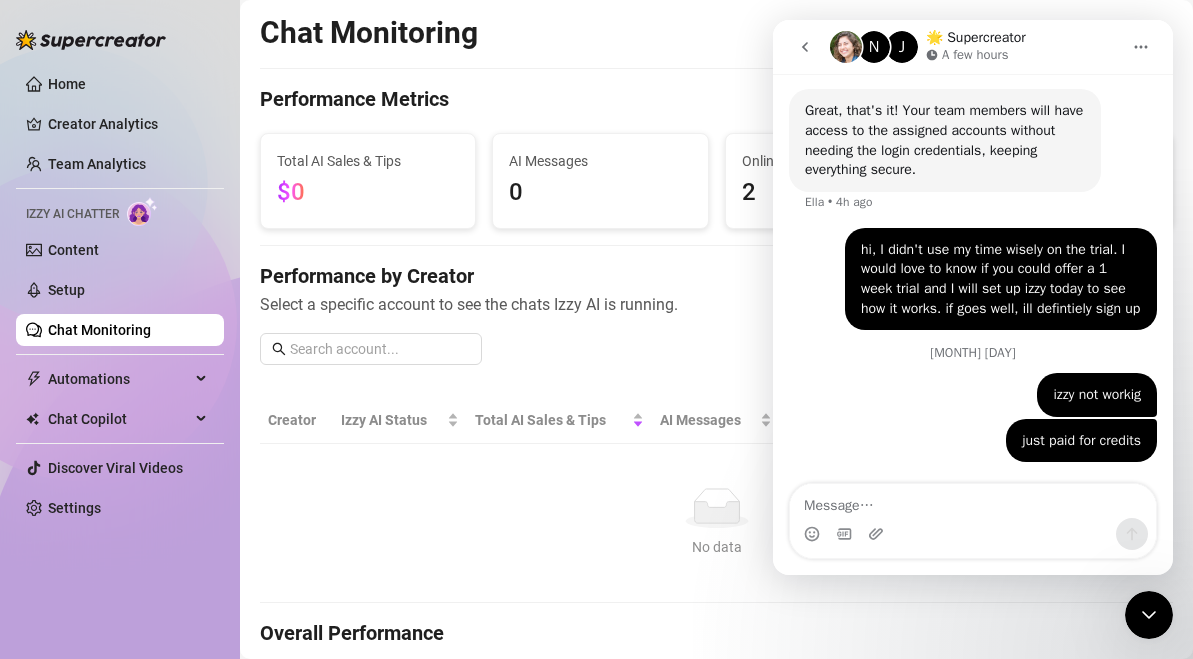 click on "Select a specific account to see the chats Izzy AI is running." at bounding box center (716, 304) 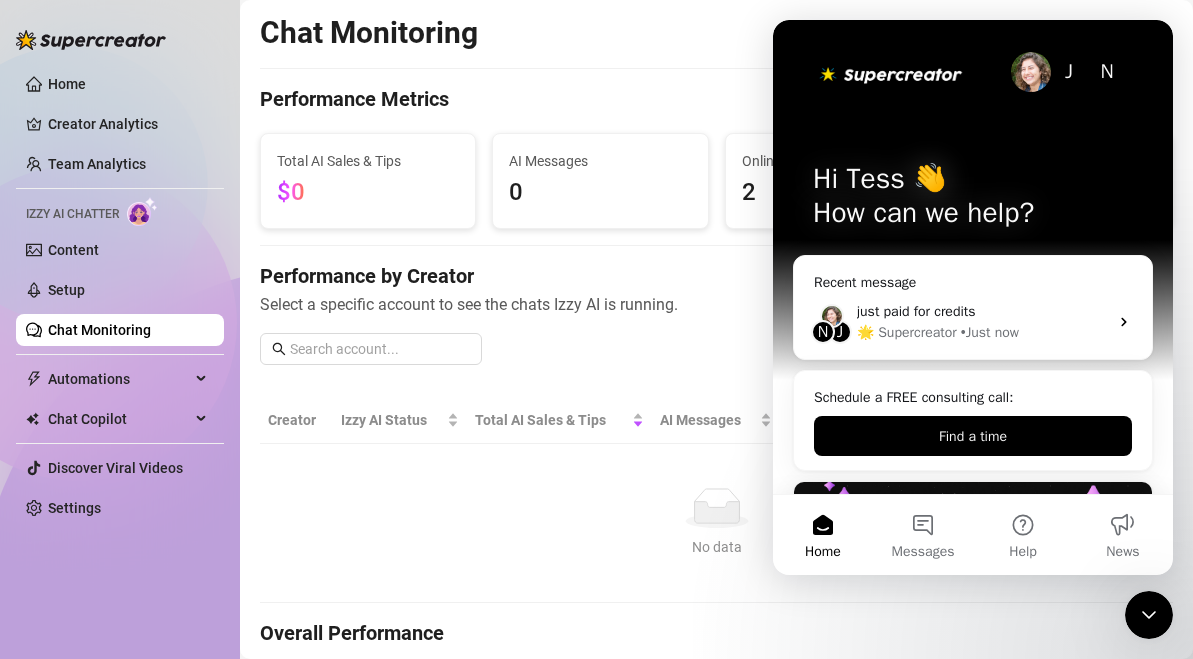 scroll, scrollTop: 0, scrollLeft: 0, axis: both 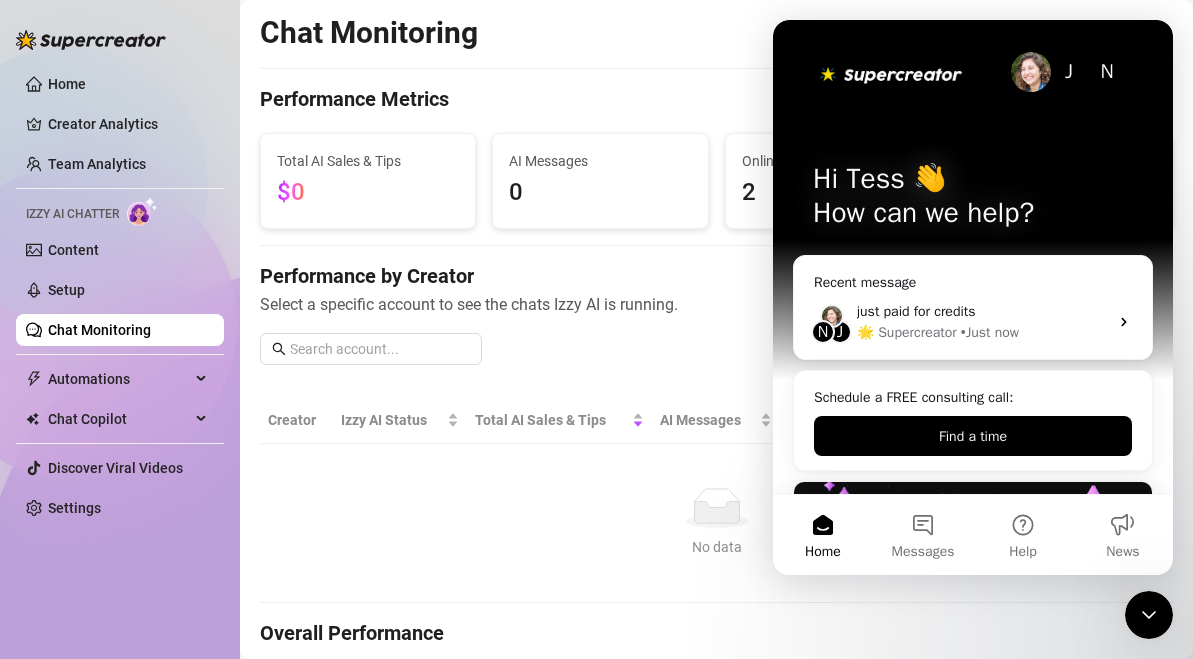 click 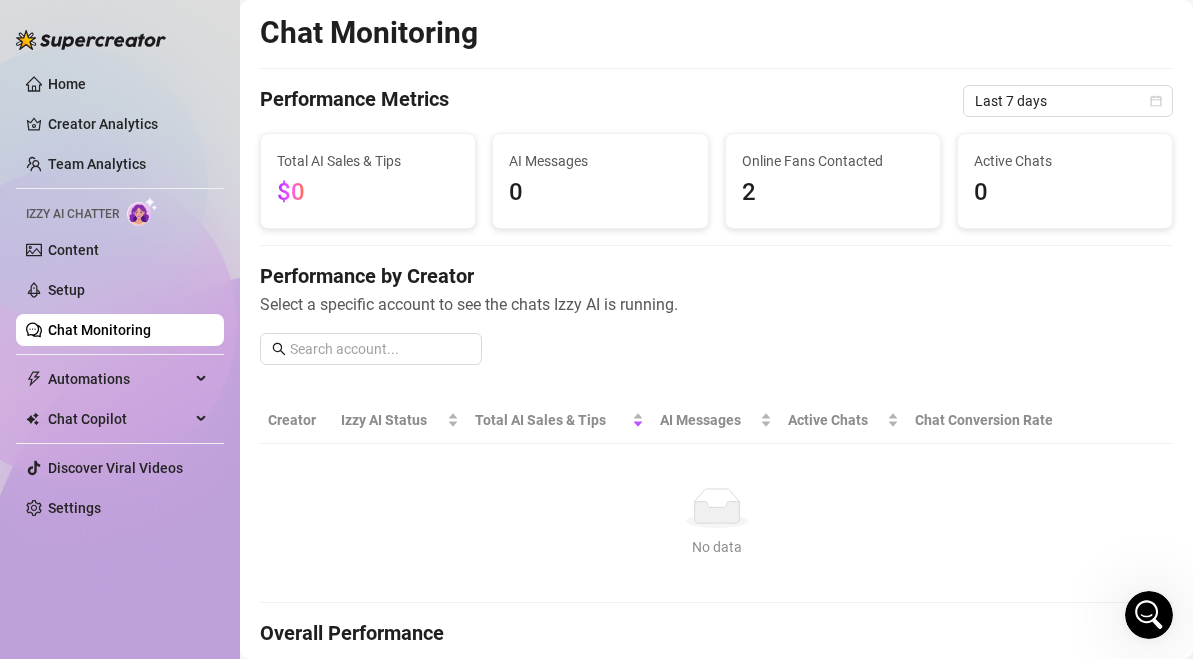 scroll, scrollTop: 0, scrollLeft: 0, axis: both 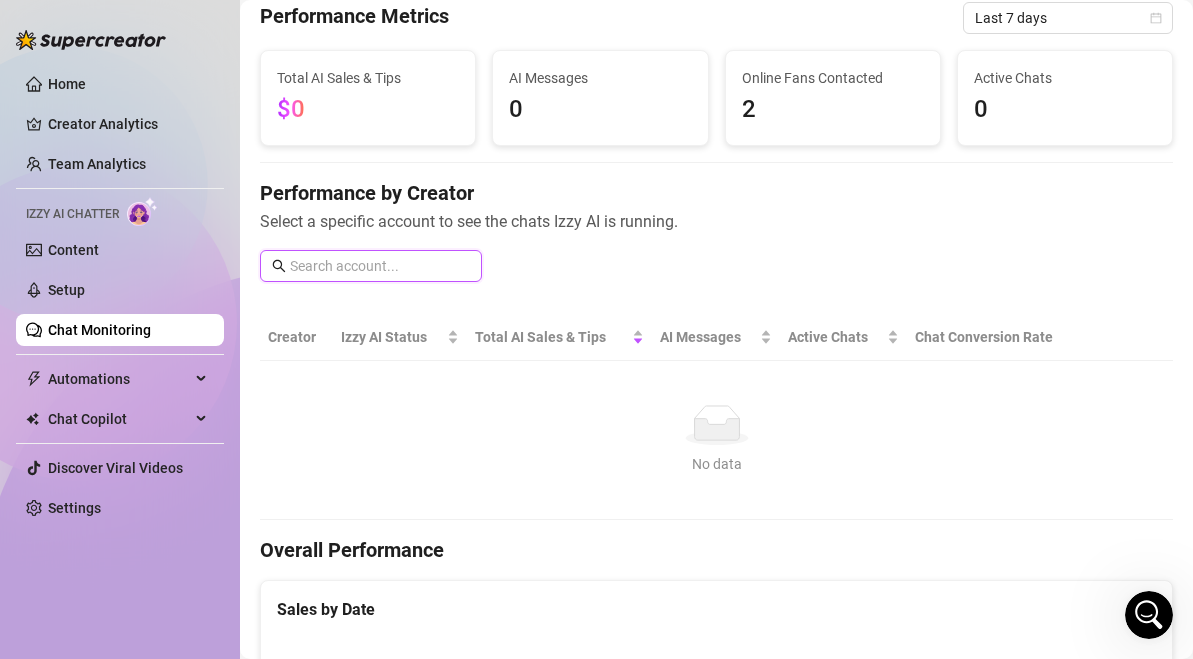 click at bounding box center [380, 266] 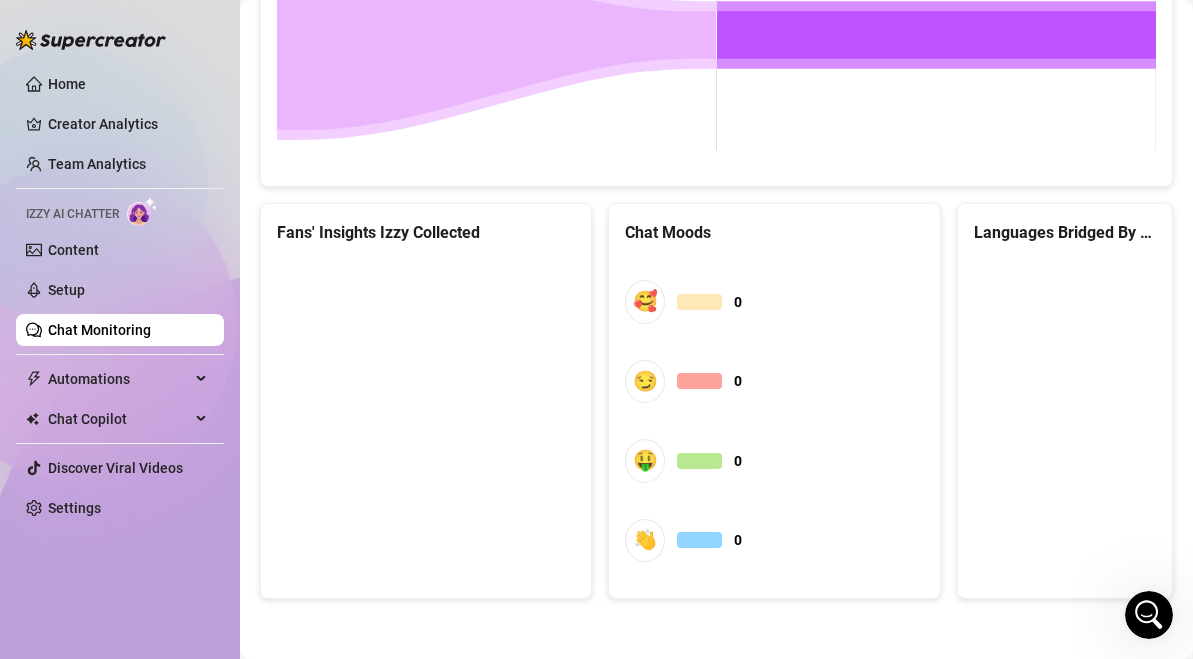 scroll, scrollTop: 1139, scrollLeft: 0, axis: vertical 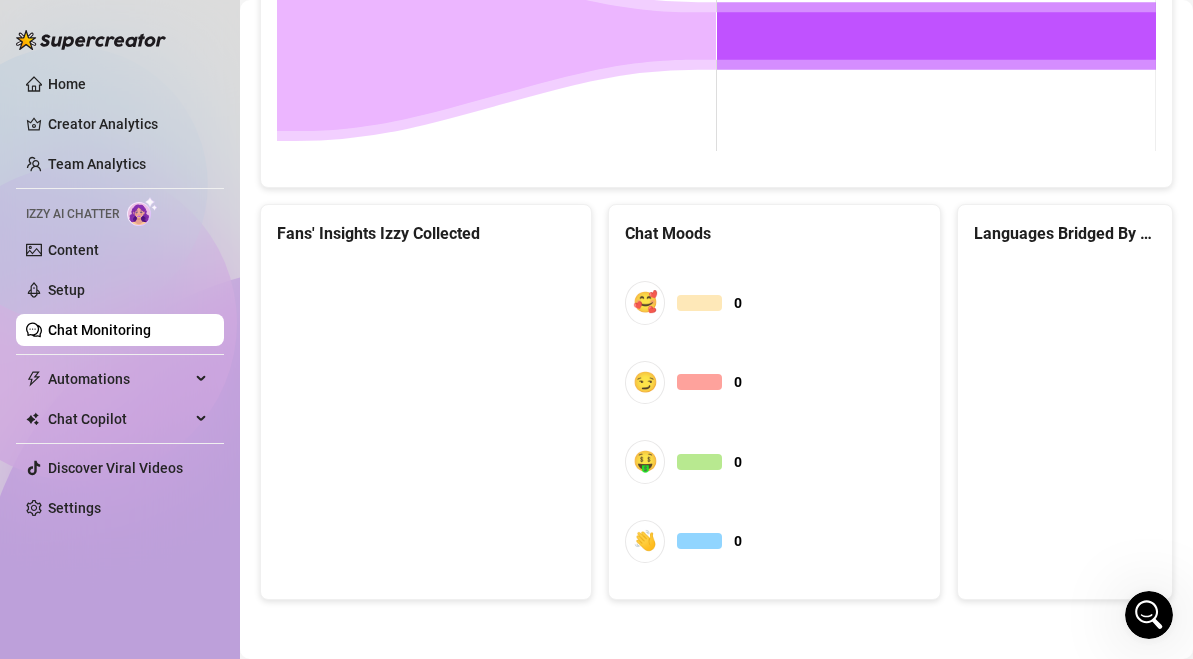 click on "Chat Monitoring" at bounding box center [99, 330] 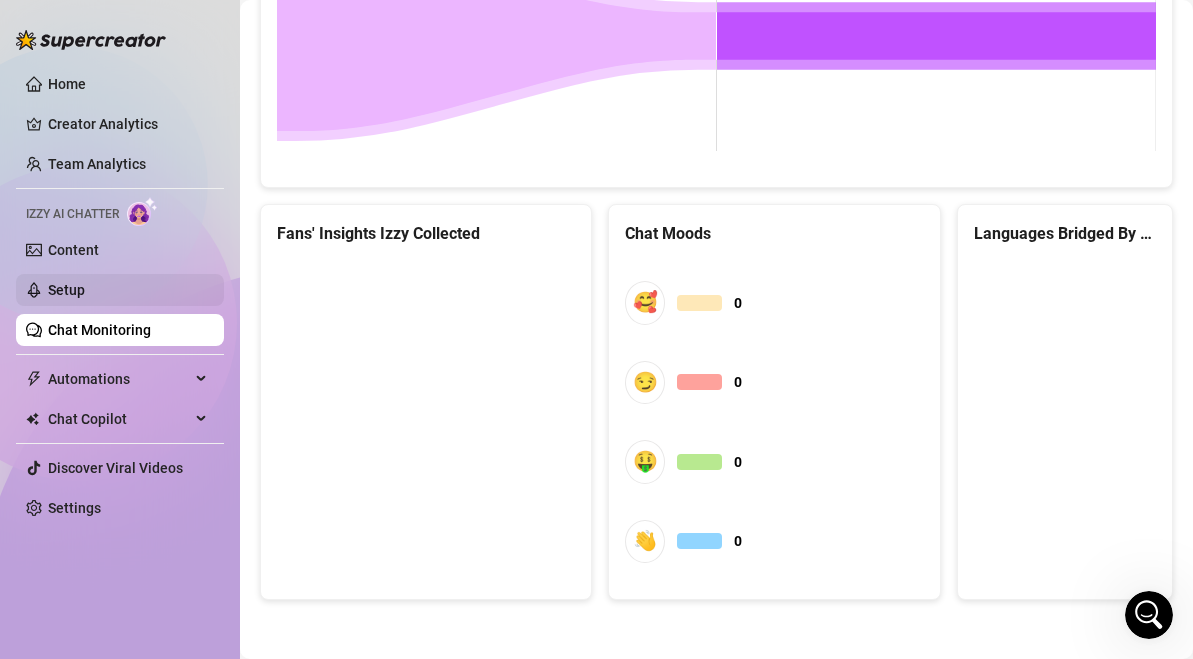 click on "Setup" at bounding box center (66, 290) 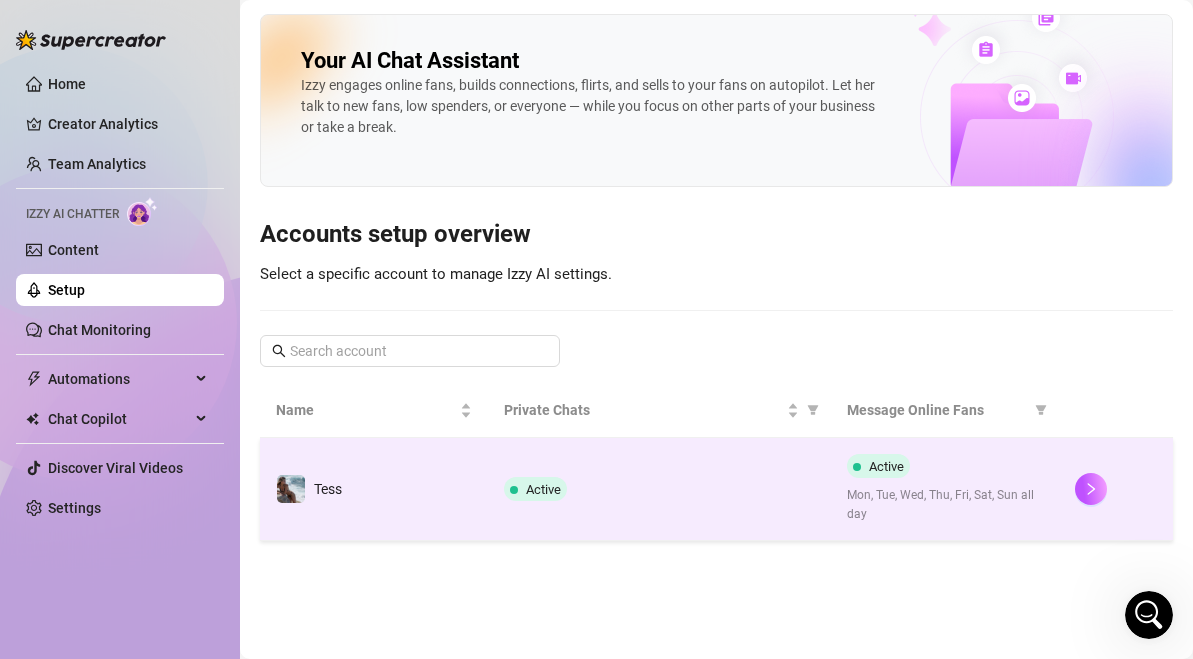 click on "Active" at bounding box center (659, 489) 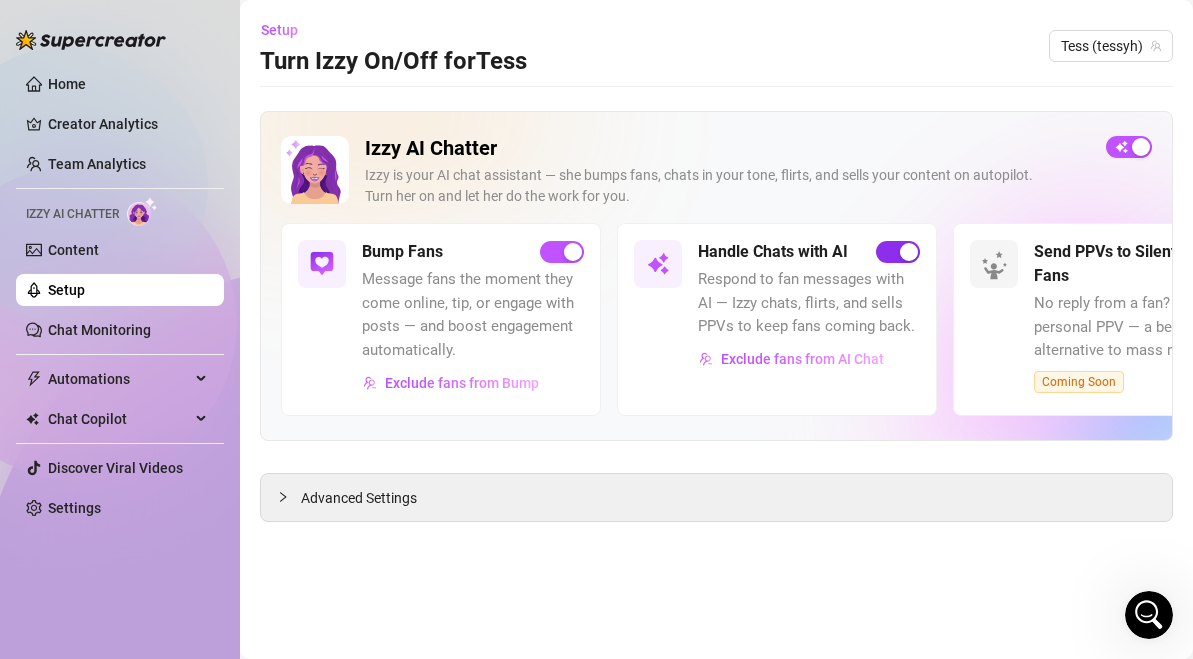 click at bounding box center [909, 252] 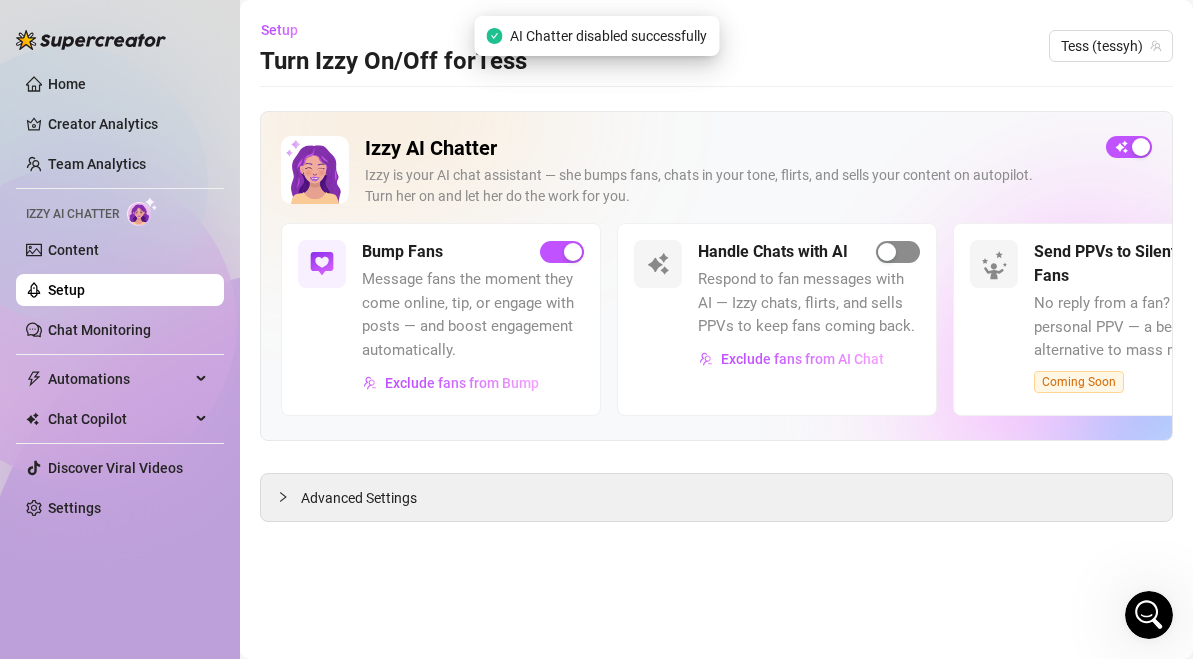 click at bounding box center (887, 252) 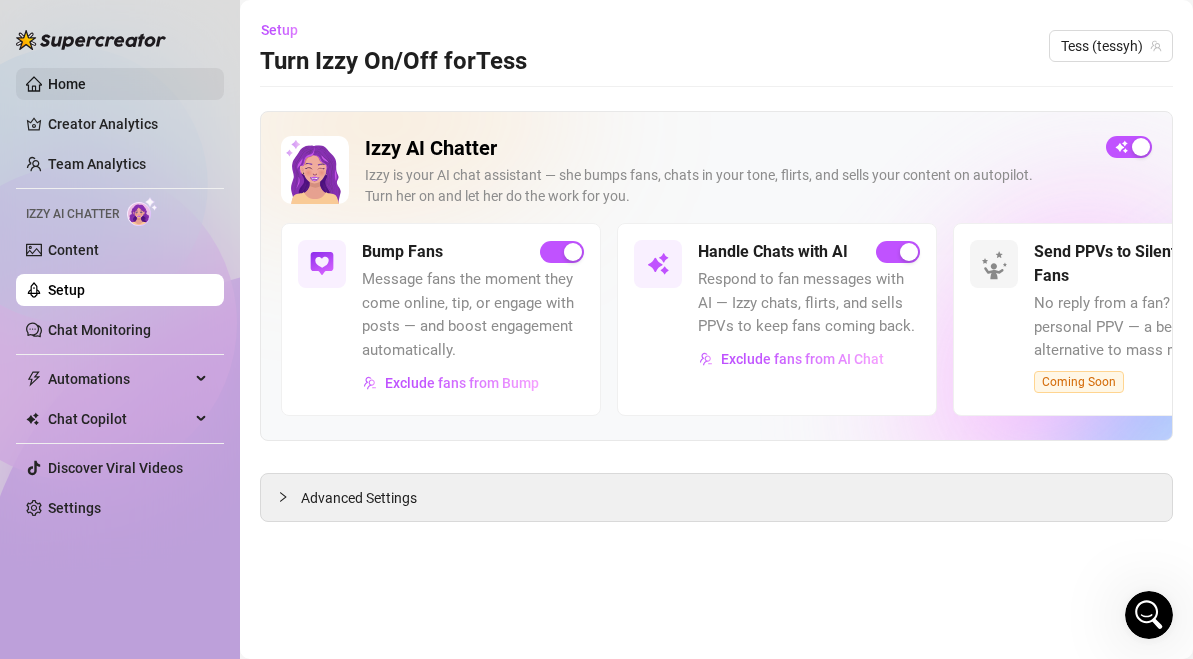 click on "Home" at bounding box center (67, 84) 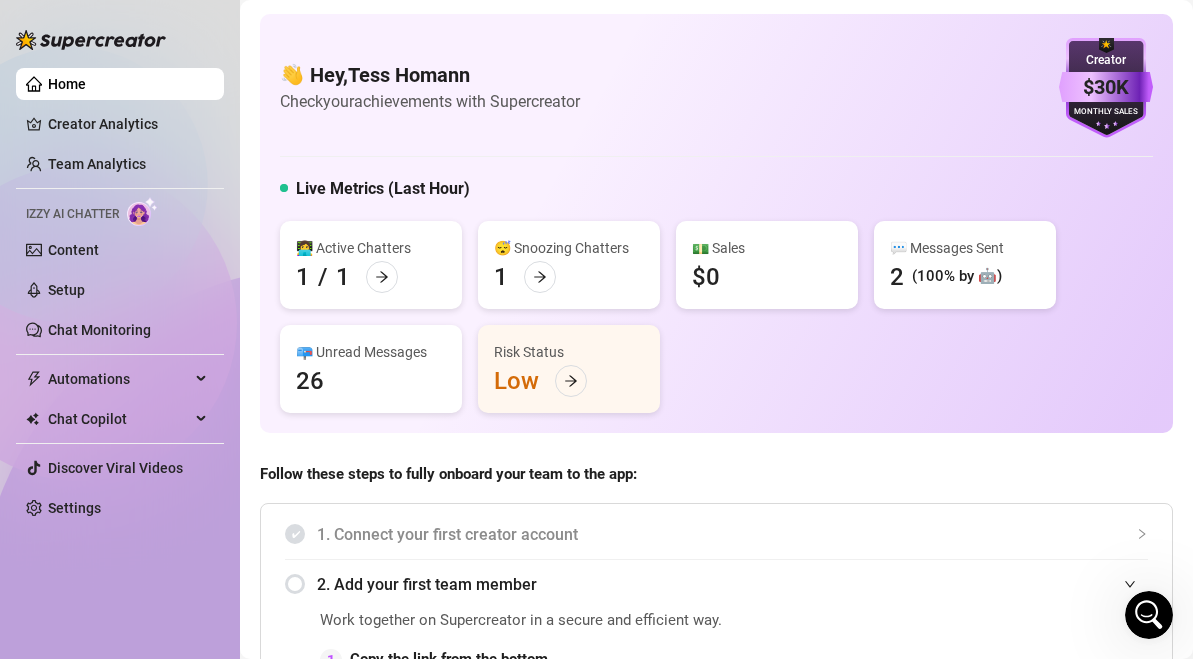 click on "$30K" at bounding box center [1106, 87] 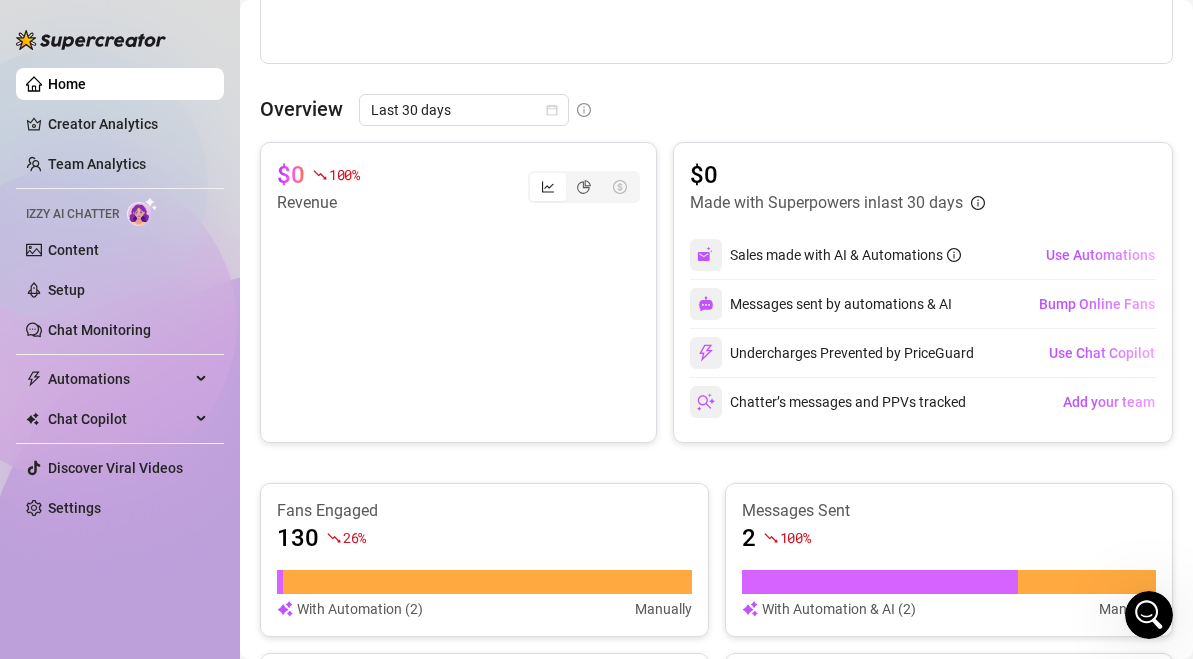 scroll, scrollTop: 834, scrollLeft: 0, axis: vertical 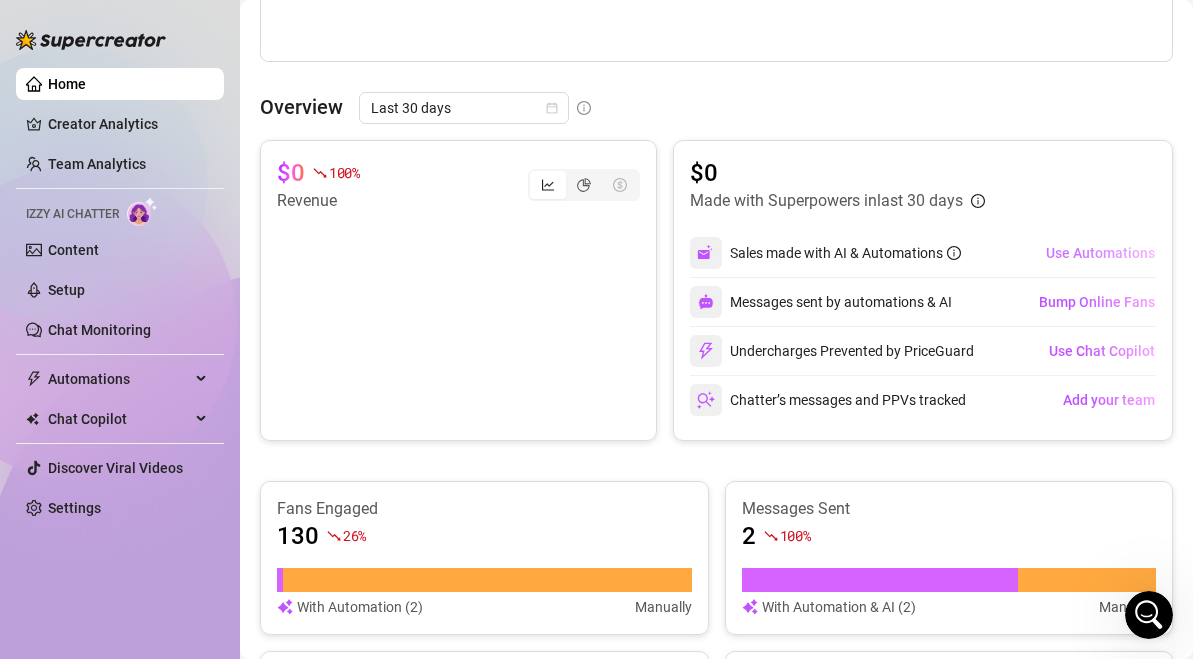 click on "Use Automations" at bounding box center (1100, 253) 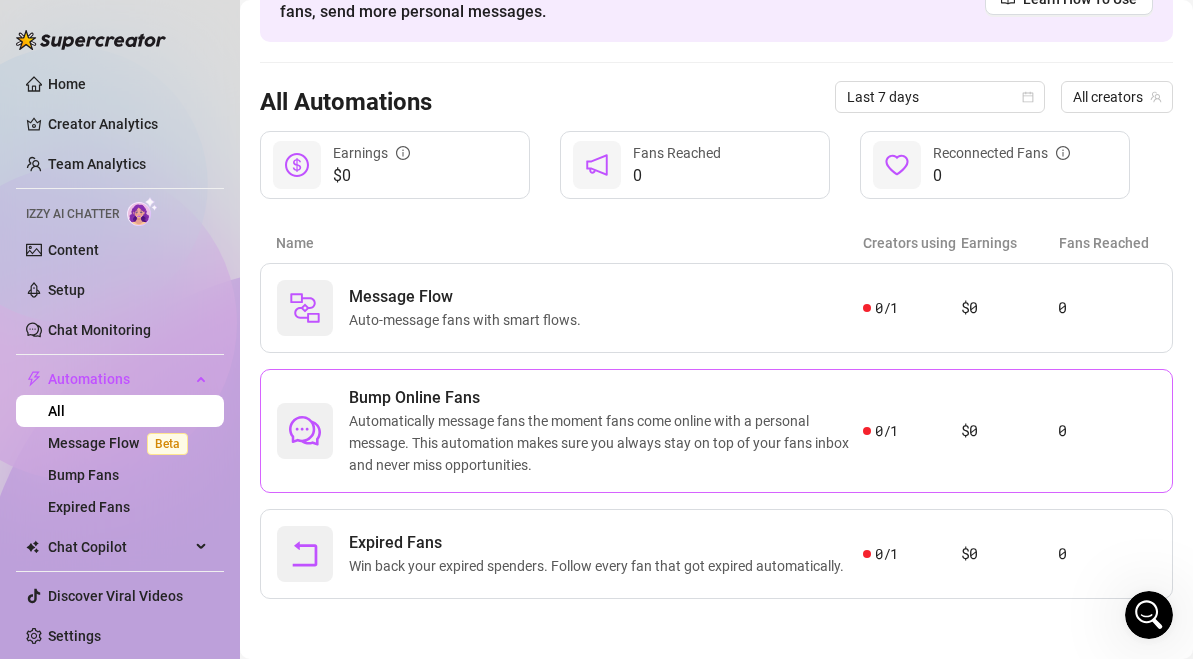 click on "Automatically message fans the moment fans come online with a personal message. This automation makes sure you always stay on top of your fans inbox and never miss opportunities." at bounding box center [606, 443] 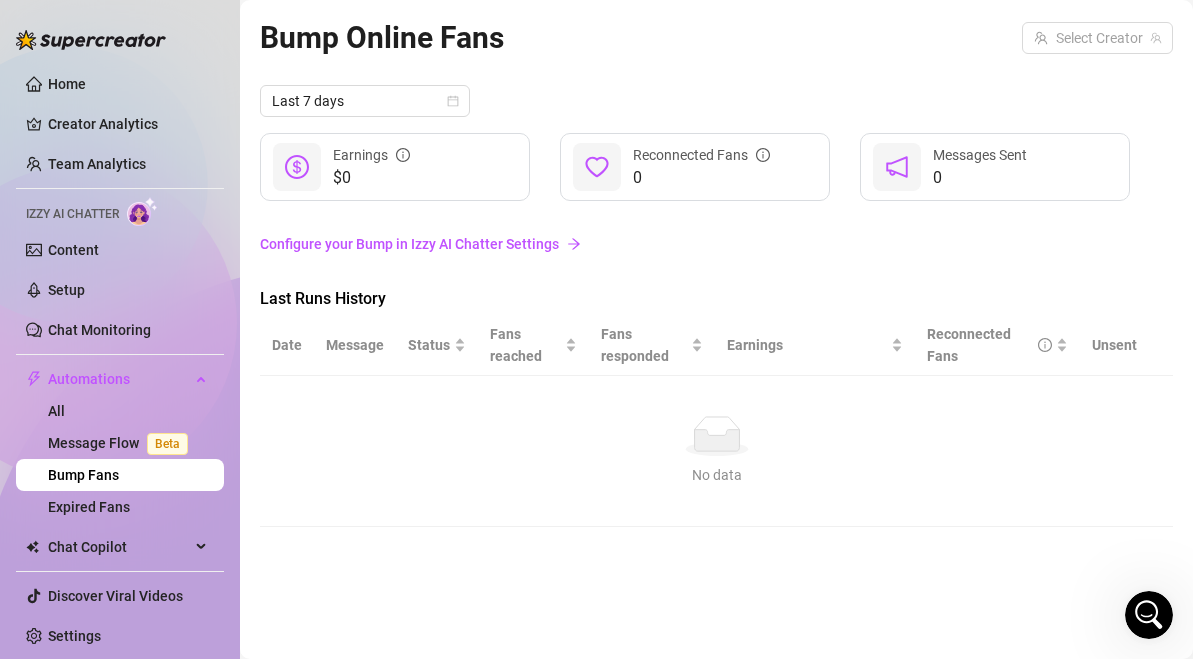 click on "Configure your Bump in Izzy AI Chatter Settings" at bounding box center (716, 244) 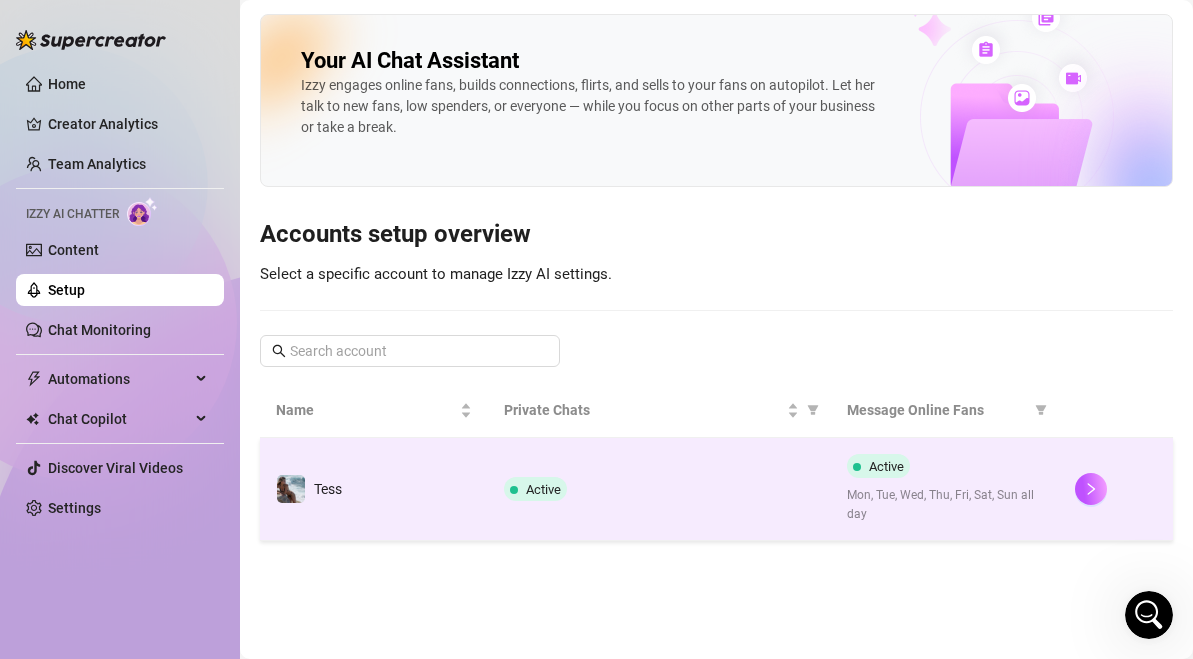 click on "Active" at bounding box center (659, 489) 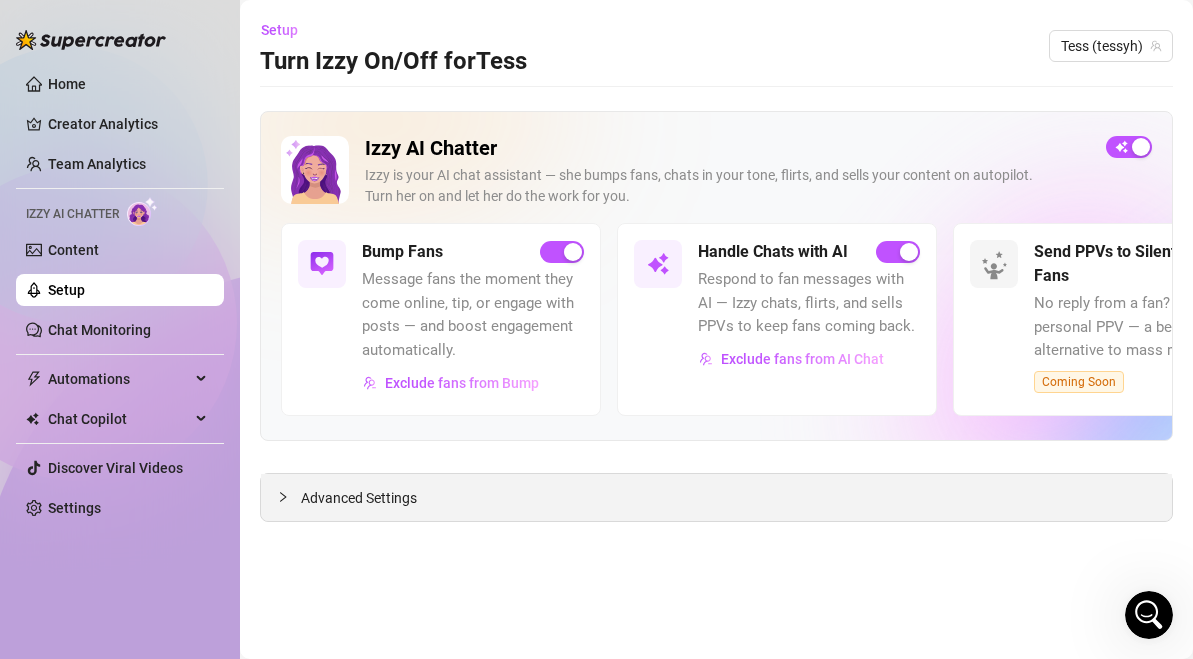 click on "Advanced Settings" at bounding box center [716, 497] 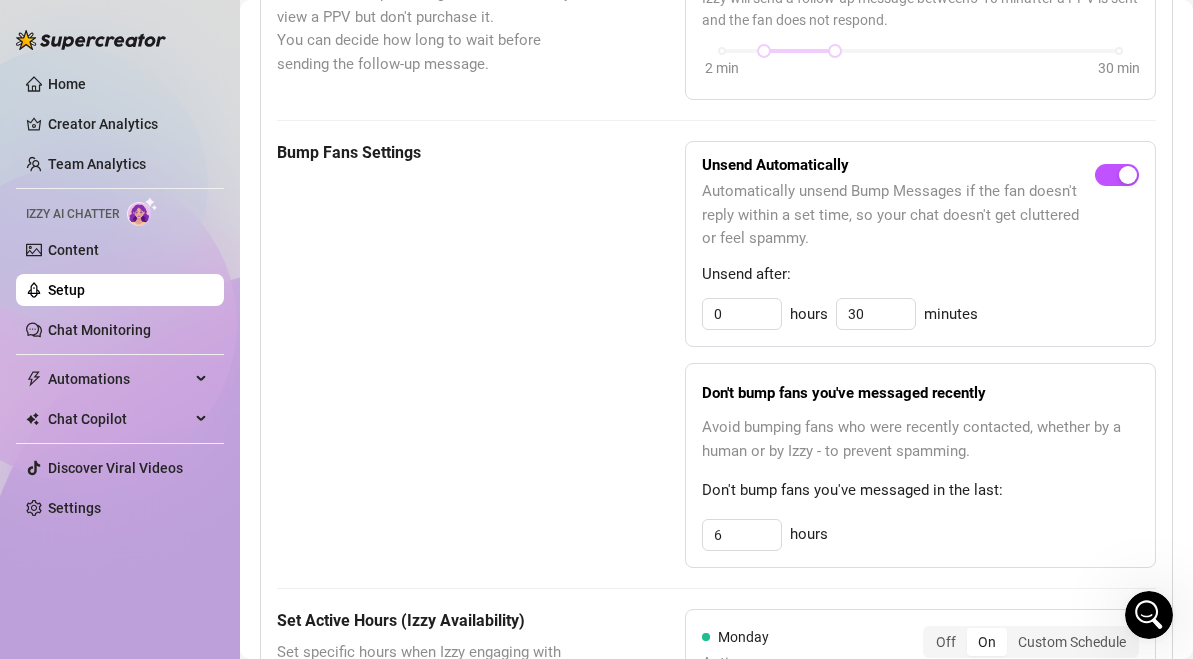 scroll, scrollTop: 938, scrollLeft: 0, axis: vertical 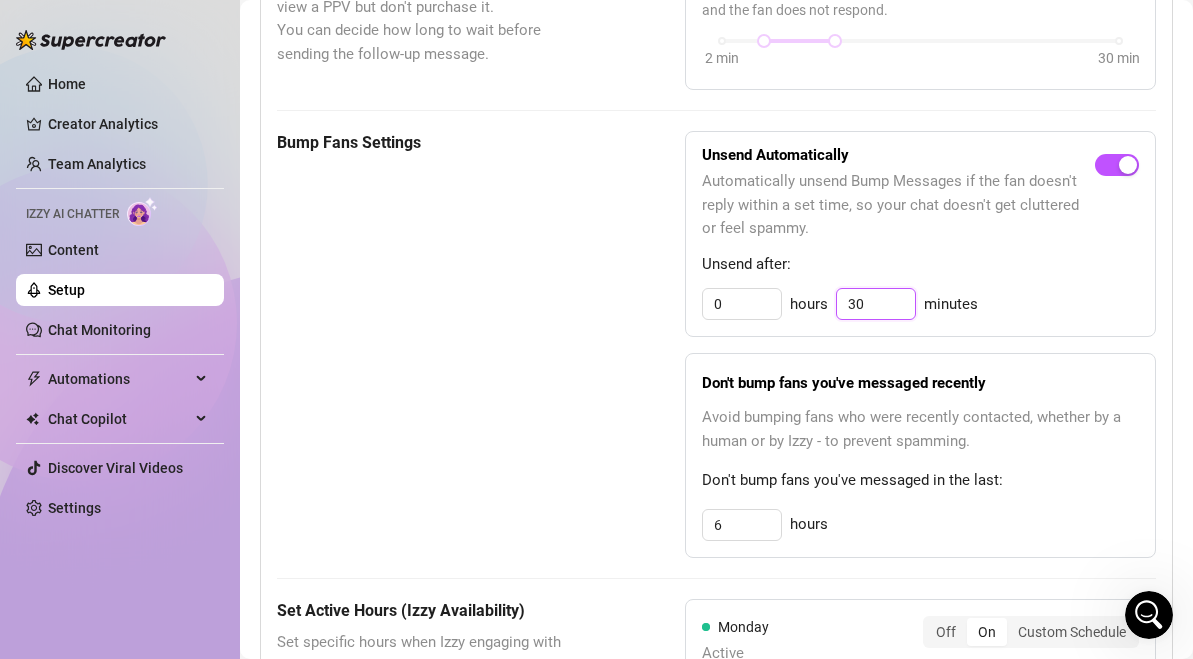click on "30" at bounding box center (876, 304) 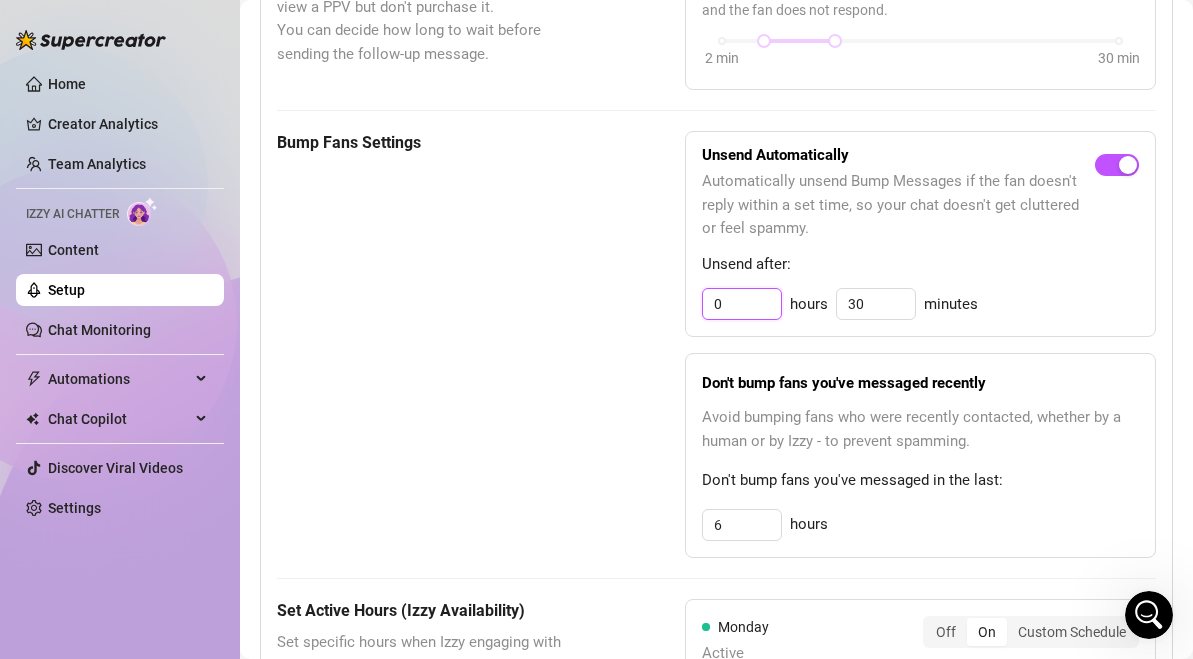 click on "0" at bounding box center [742, 304] 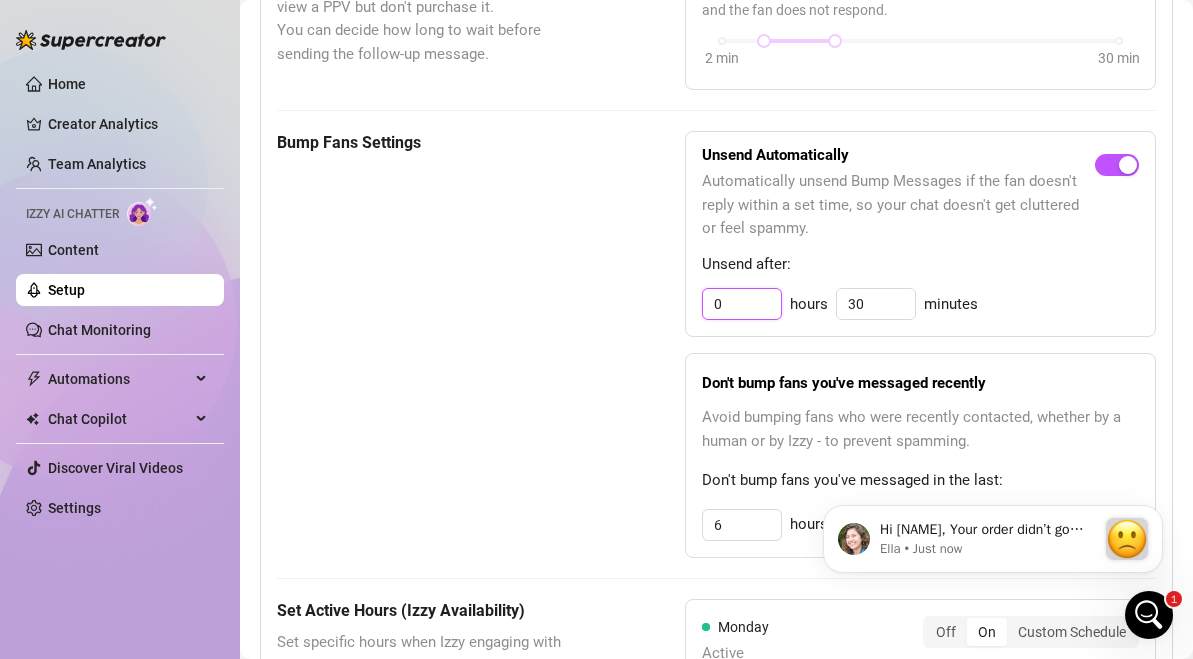 scroll, scrollTop: 0, scrollLeft: 0, axis: both 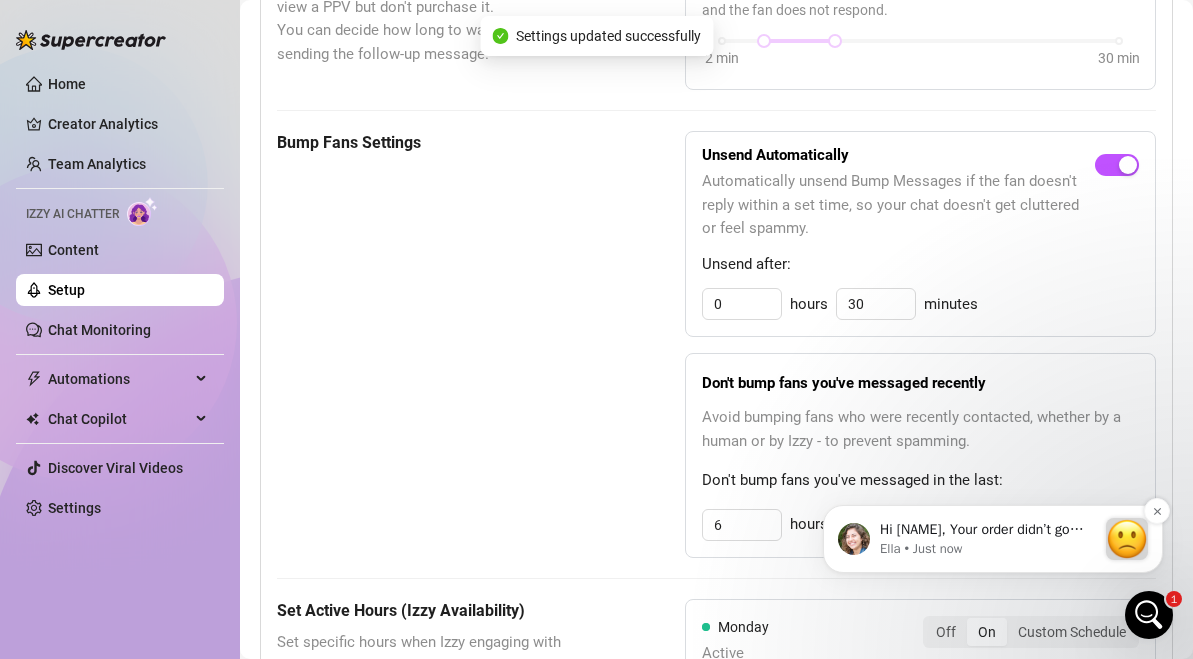 click on "Ella • Just now" at bounding box center (988, 549) 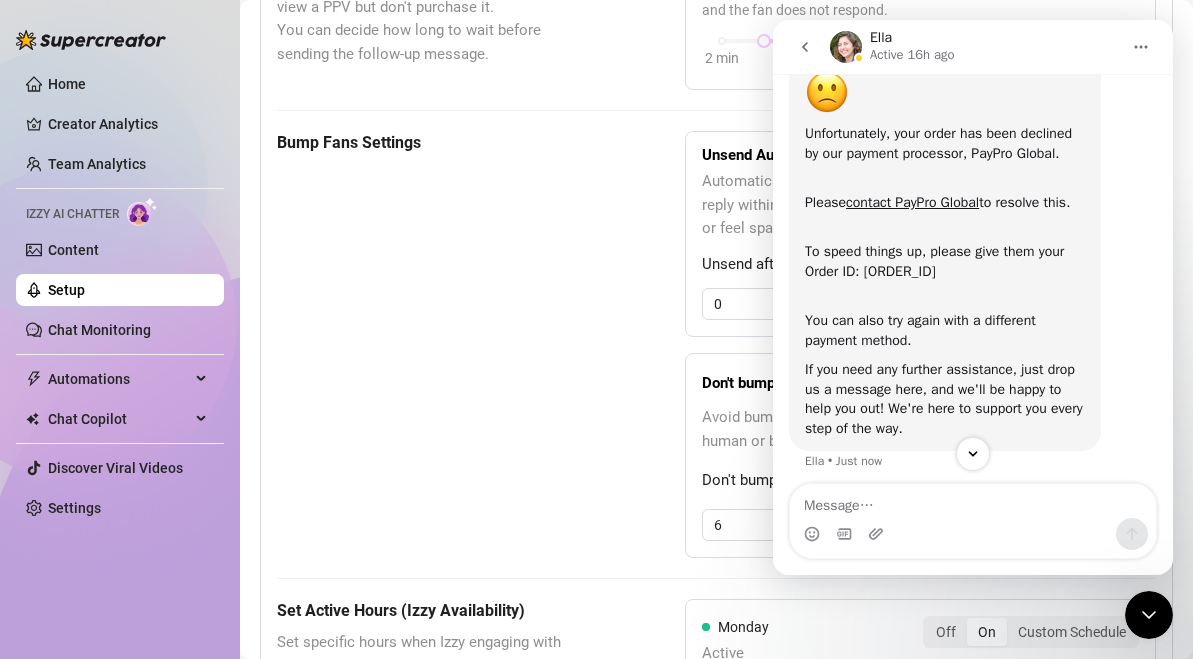 scroll, scrollTop: 183, scrollLeft: 0, axis: vertical 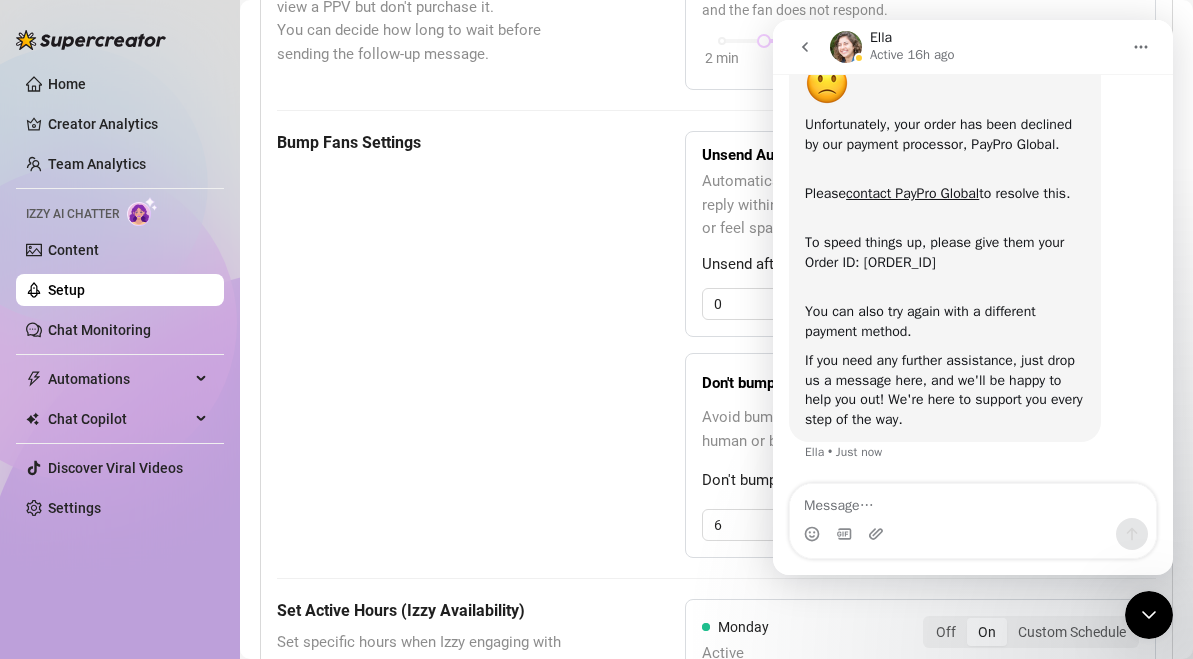 click on "Hi [NAME],   Your order didn’t go through    Unfortunately, your order has been declined by our payment processor, PayPro Global. Please  contact PayPro Global   to resolve this. To speed things up, please give them your Order ID: [ORDER_ID] You can also try again with a different payment method.   If you need any further assistance, just drop us a message here, and we'll be happy to help you out! We're here to support you every step of the way. [NAME]    •   Just now" at bounding box center [973, 238] 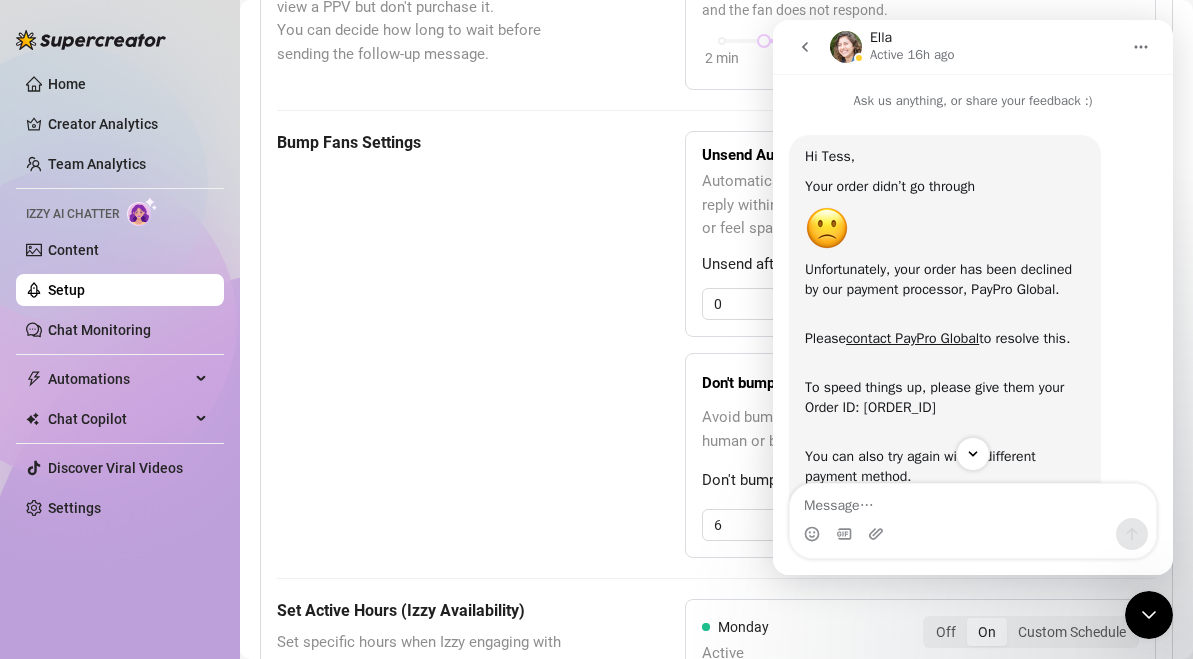 scroll, scrollTop: 183, scrollLeft: 0, axis: vertical 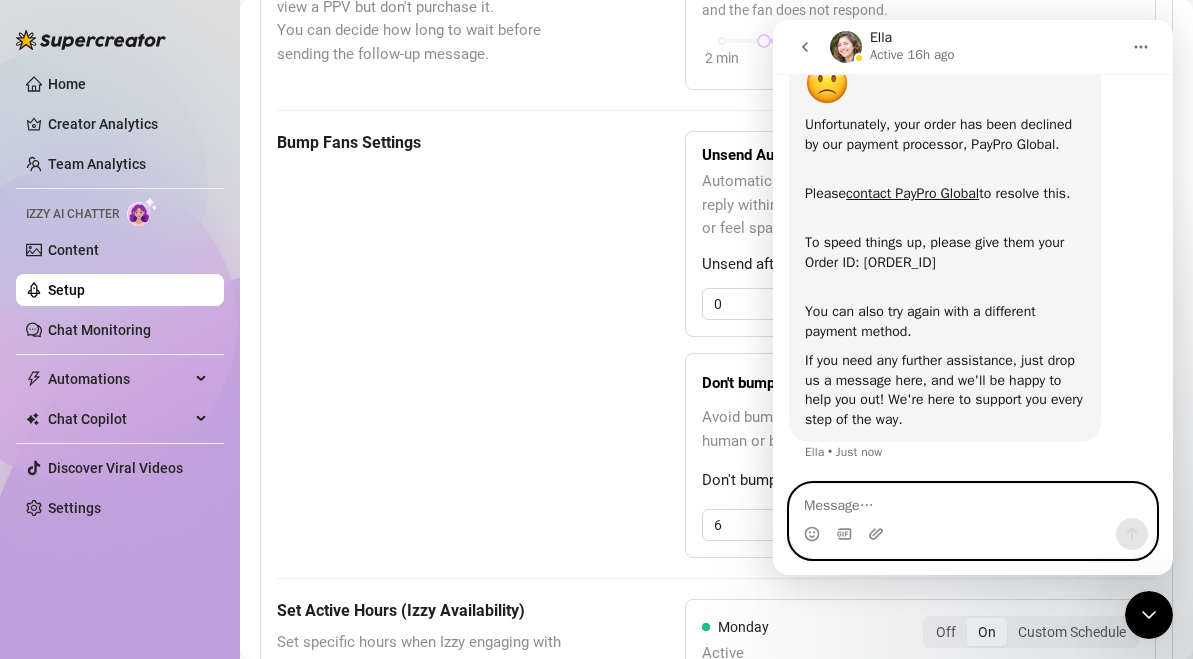 click at bounding box center (973, 501) 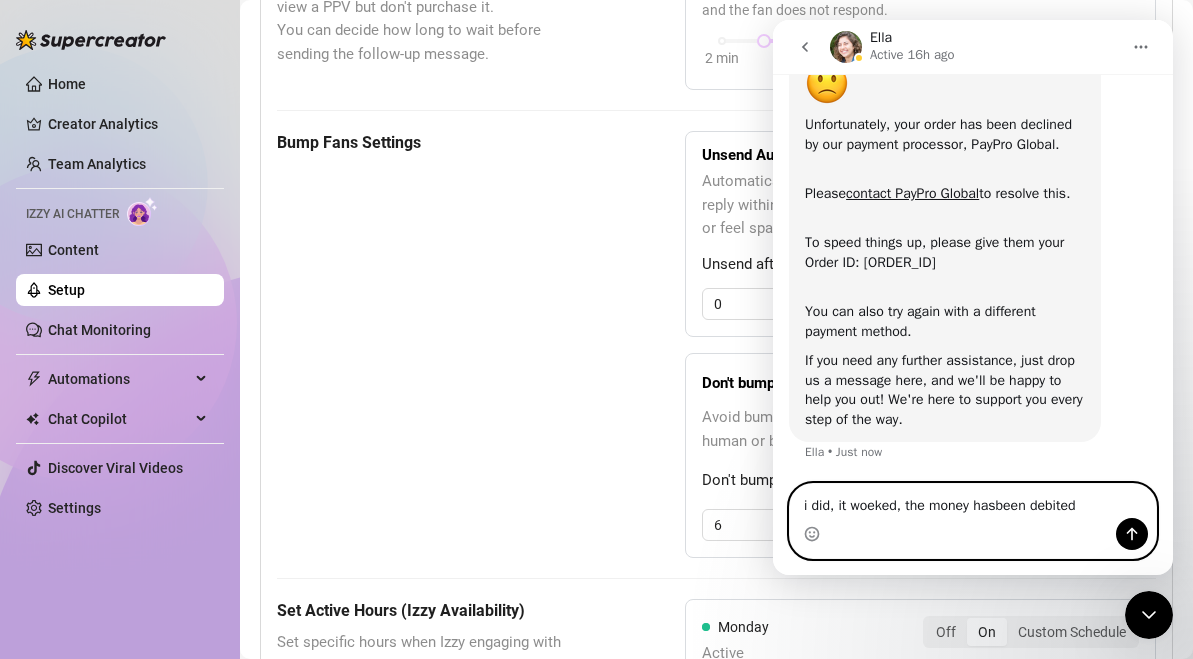 click on "i did, it woeked, the money hasbeen debited" at bounding box center [973, 501] 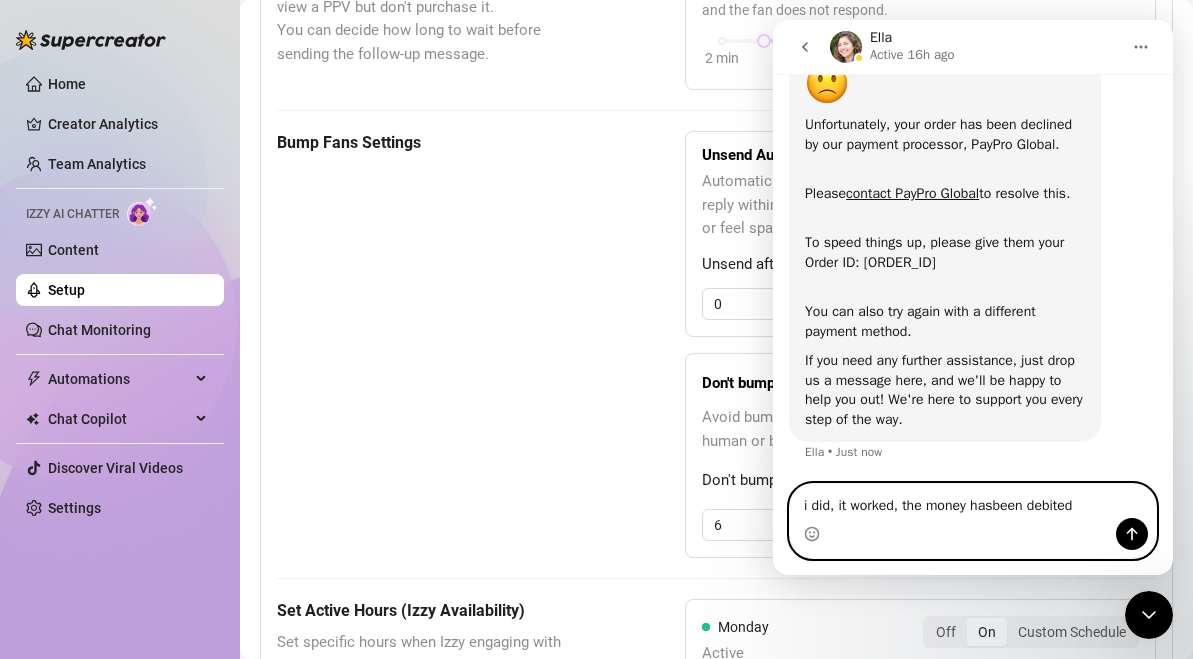 type on "i did, it worked, the money hasbeen debited" 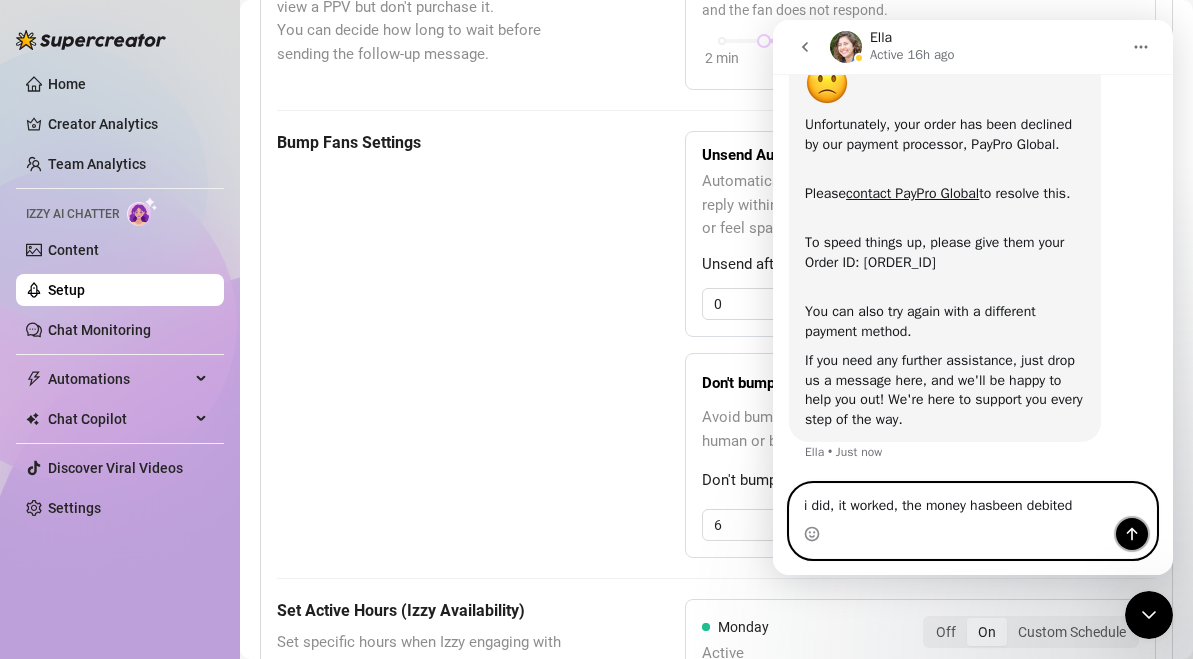 click at bounding box center [1132, 534] 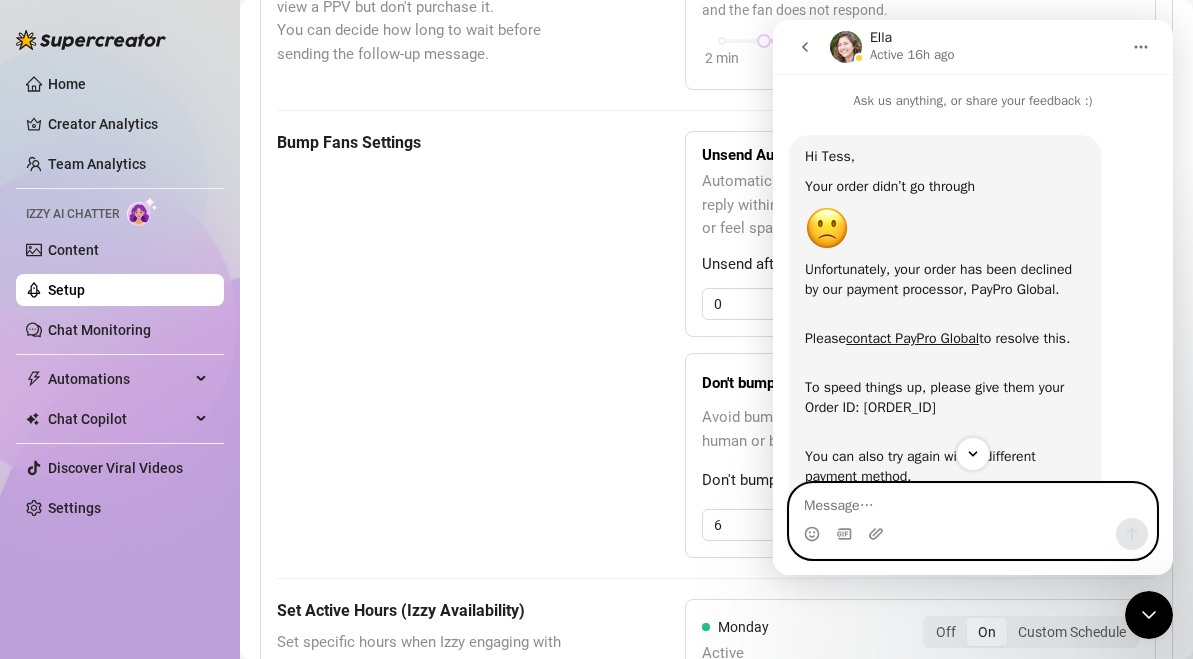 scroll, scrollTop: 263, scrollLeft: 0, axis: vertical 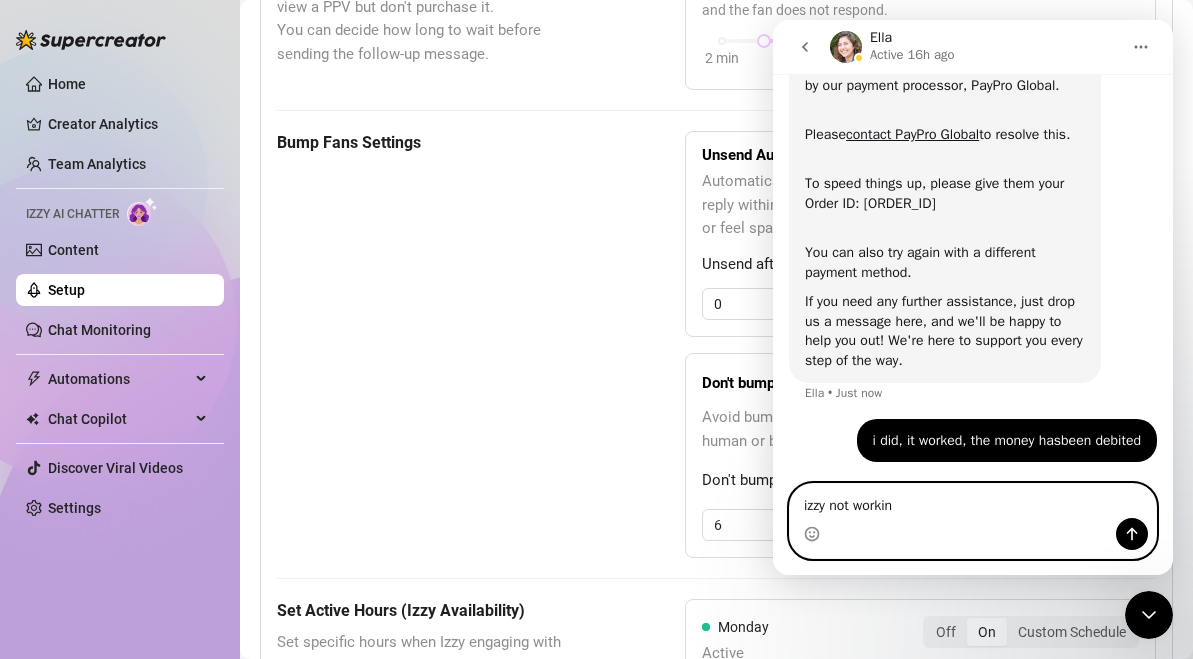 type on "izzy not working" 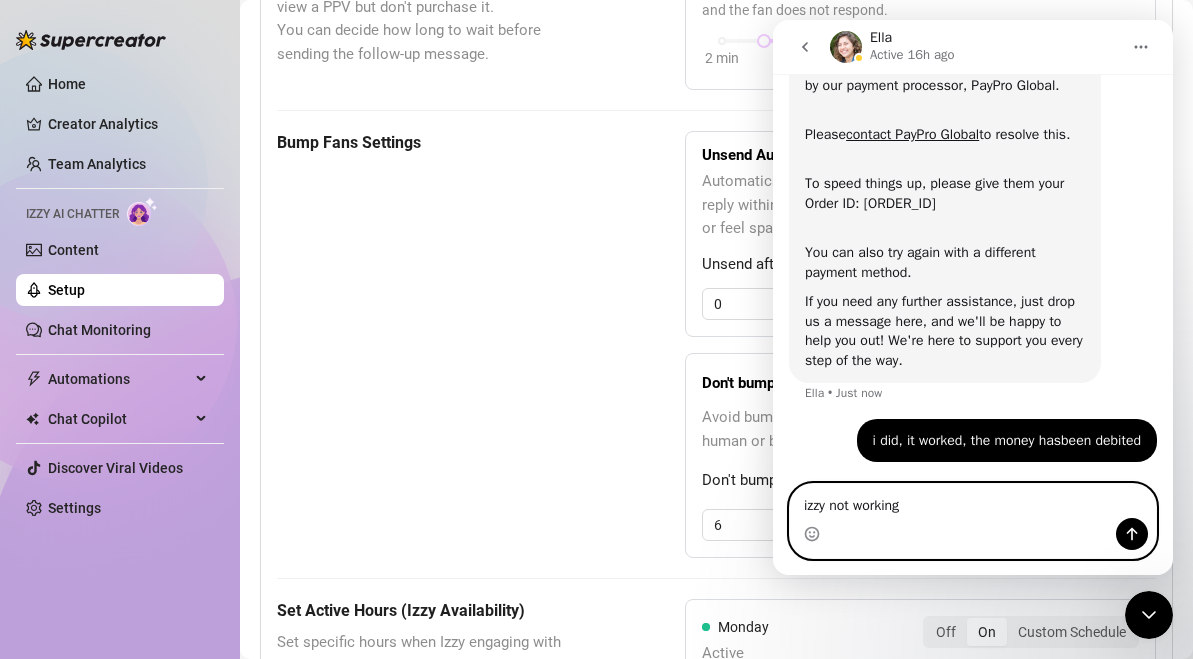 type 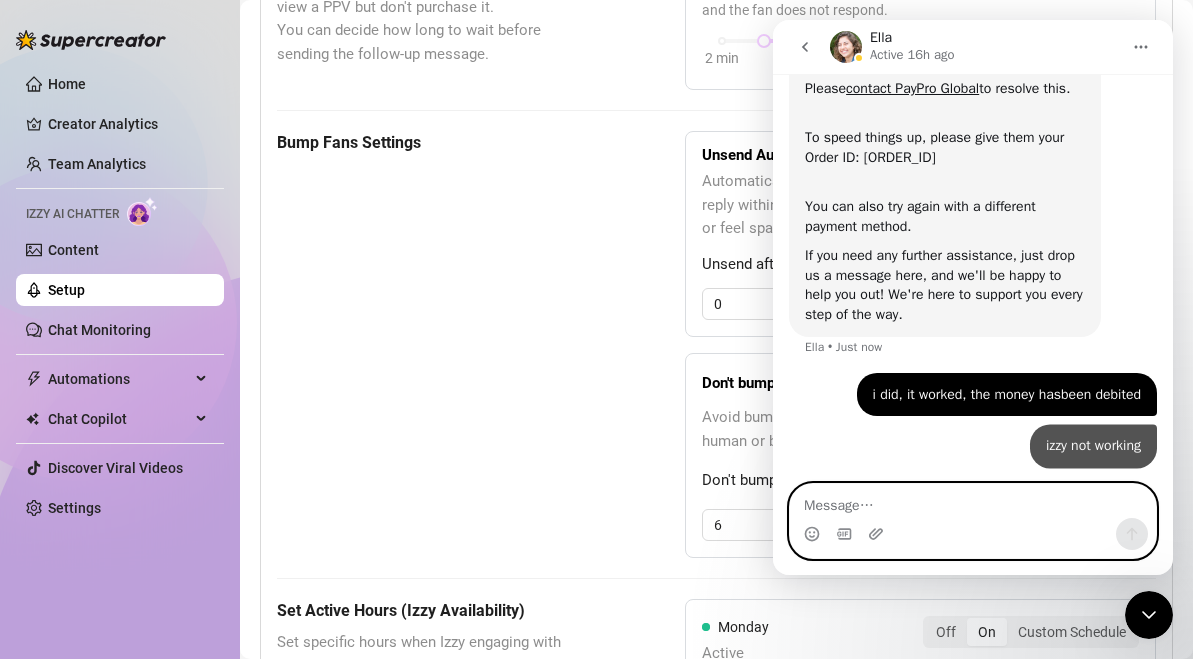 scroll, scrollTop: 308, scrollLeft: 0, axis: vertical 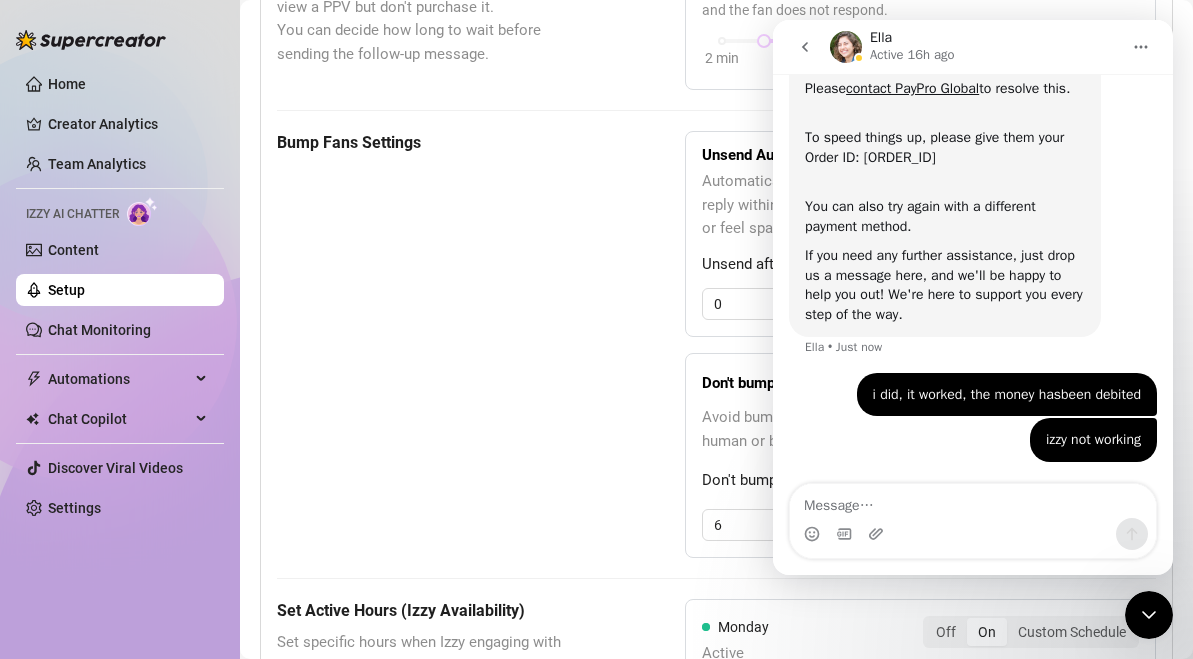 click on "Bump Fans Settings" at bounding box center (431, 344) 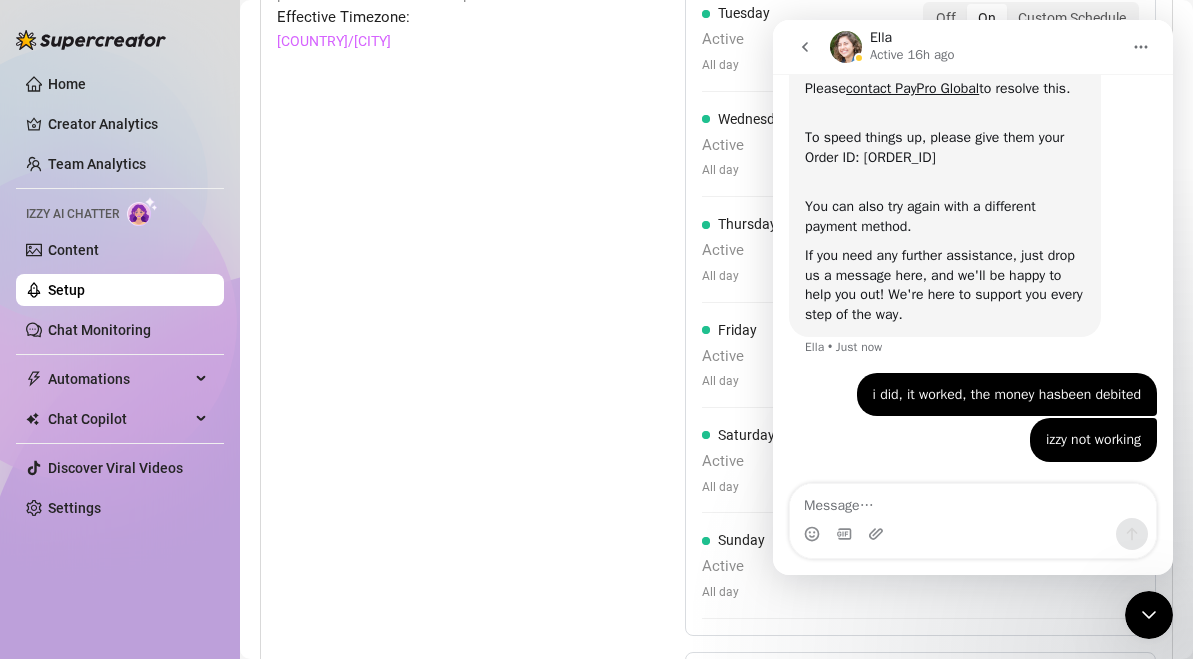 scroll, scrollTop: 1692, scrollLeft: 0, axis: vertical 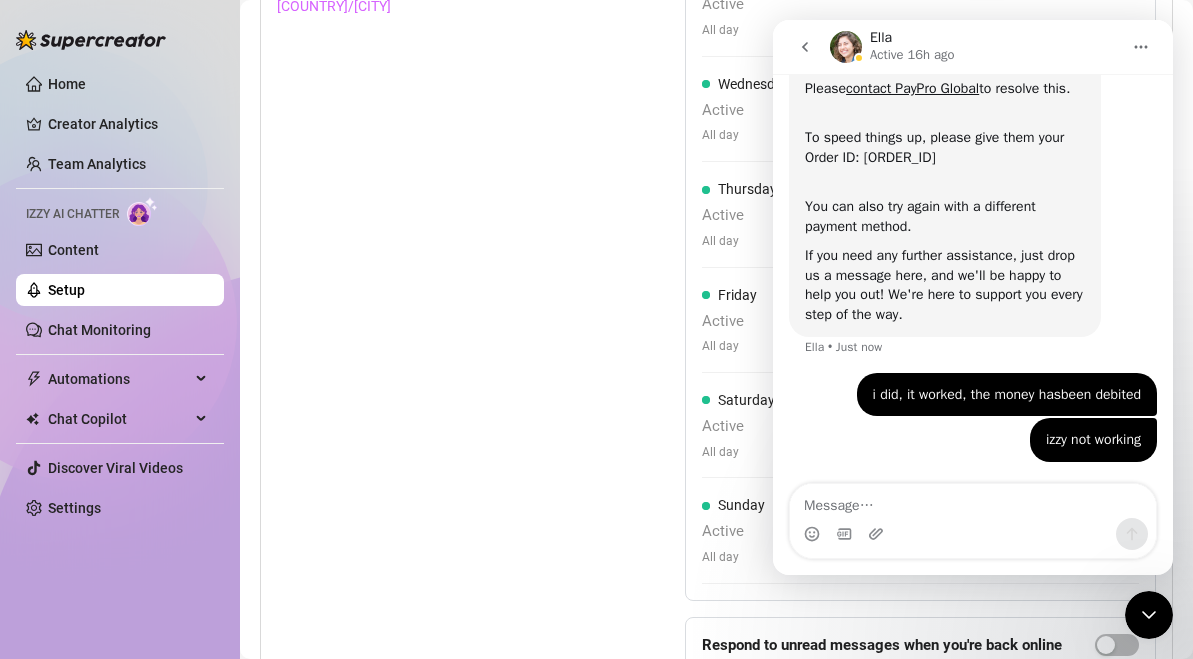 click on "Hi Tess,   Your order didn’t go through    Unfortunately, your order has been declined by our payment processor, PayPro Global. Please  contact PayPro Global   to resolve this. To speed things up, please give them your Order ID: 37407847 You can also try again with a different payment method.   If you need any further assistance, just drop us a message here, and we'll be happy to help you out! We're here to support you every step of the way. Ella    •   Just now i did, it worked, the money hasbeen debited  Tess    •   Just now izzy not working Tess    •   Just now" at bounding box center [973, 173] 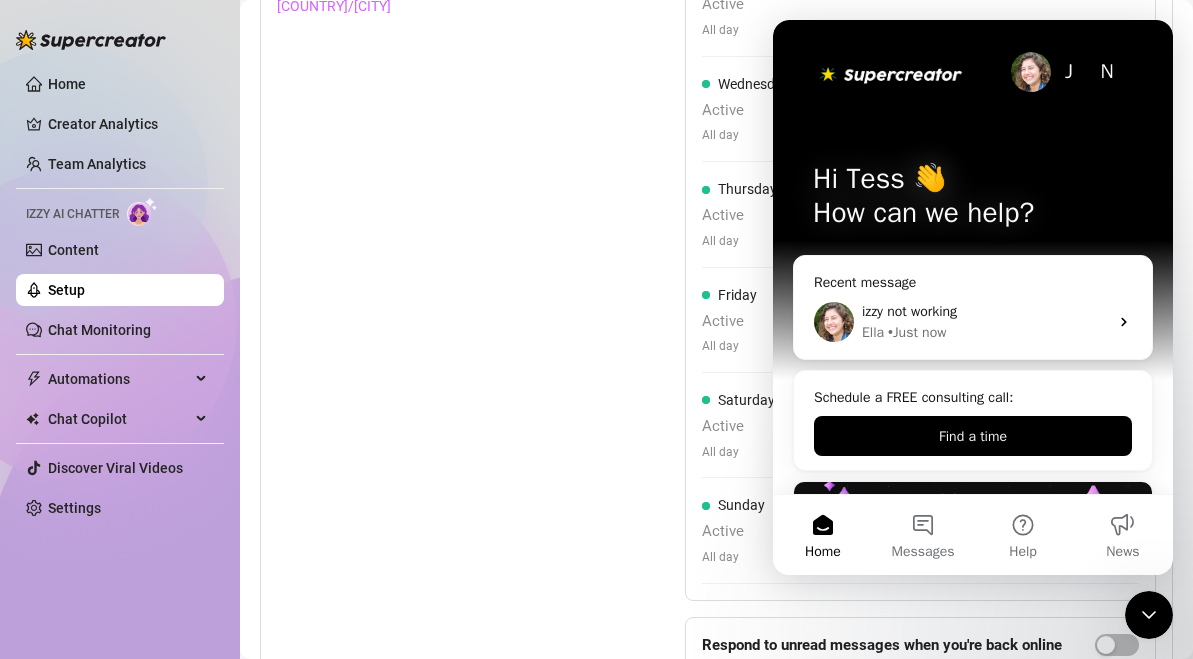 scroll, scrollTop: 0, scrollLeft: 0, axis: both 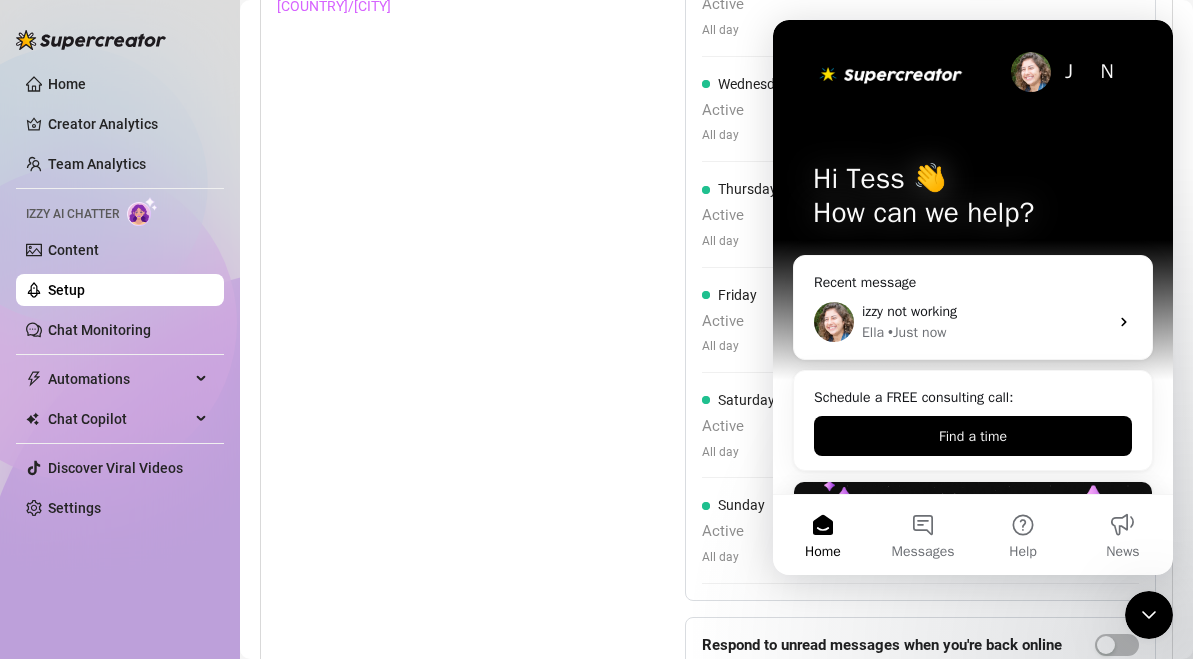 click on "Set Active Hours (Izzy Availability) Set specific hours when Izzy engaging with fans. Outside of these hours, reach out to online fans and automated replies will be paused until the next active period. Effective Timezone: Australia/Sydney Monday Active All day Off On Custom Schedule Tuesday Active All day Off On Custom Schedule Wednesday Active All day Off On Custom Schedule Thursday Active All day Off On Custom Schedule Friday Active All day Off On Custom Schedule Saturday Active All day Off On Custom Schedule Sunday Active All day Off On Custom Schedule Respond to unread messages when you're back online Let Izzy reply to messages that came in while she was offline. If this is off, any messages received during offline hours will be ignored." at bounding box center (716, 304) 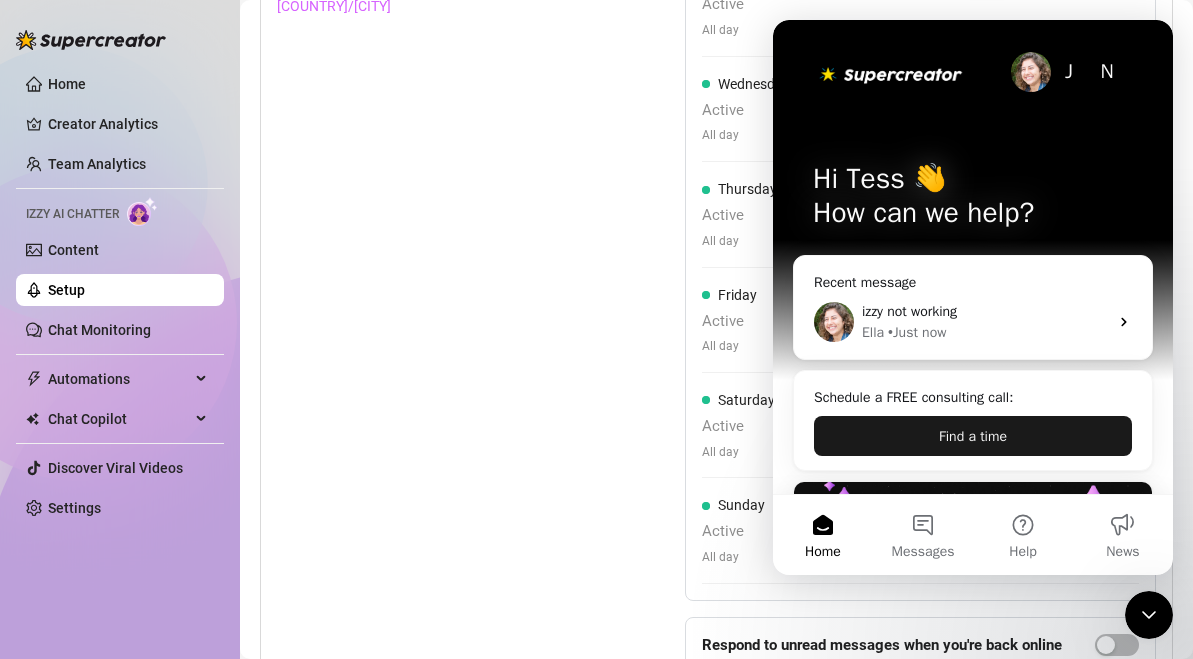 click on "Find a time" at bounding box center (973, 436) 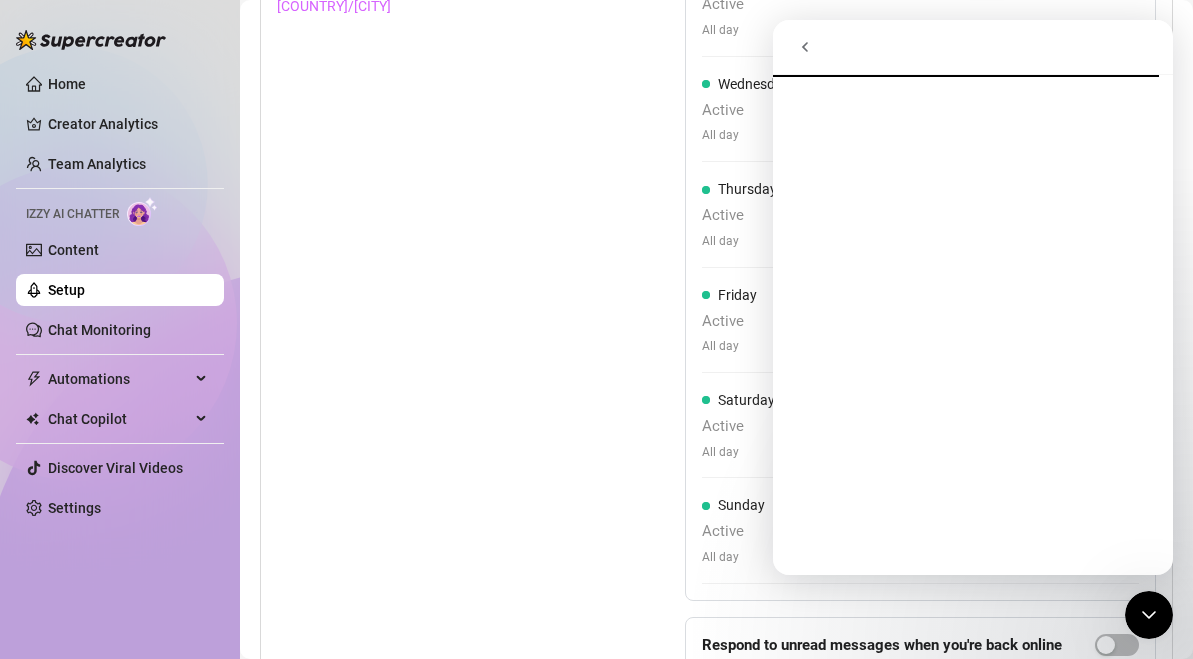 click at bounding box center (805, 47) 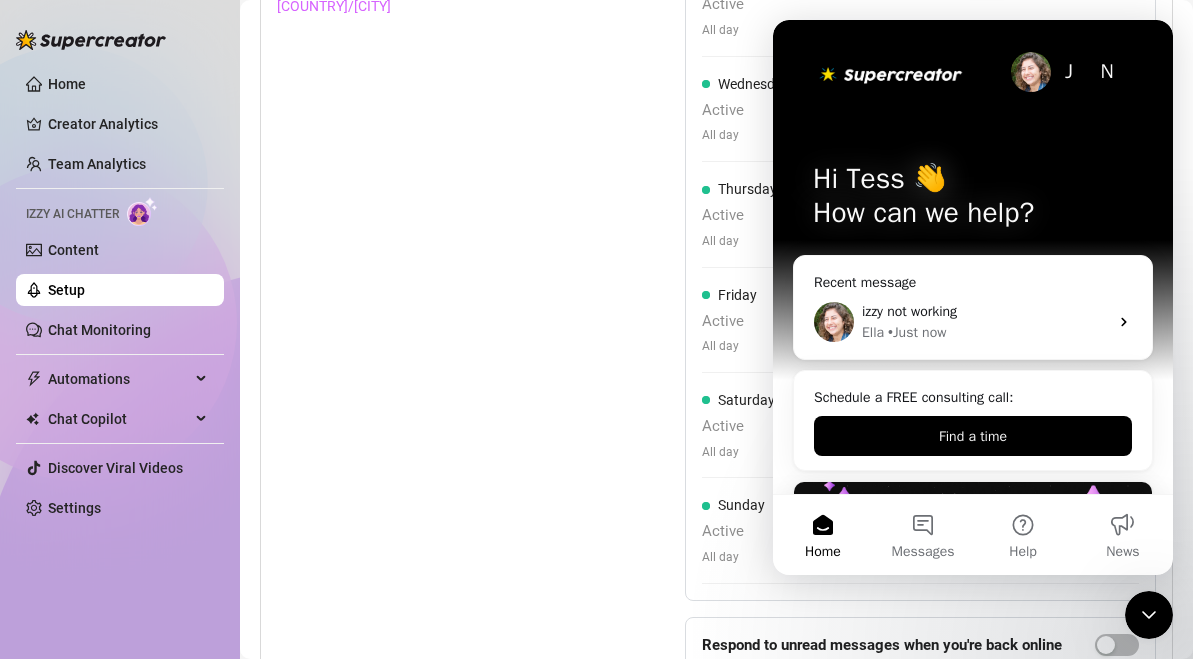 click 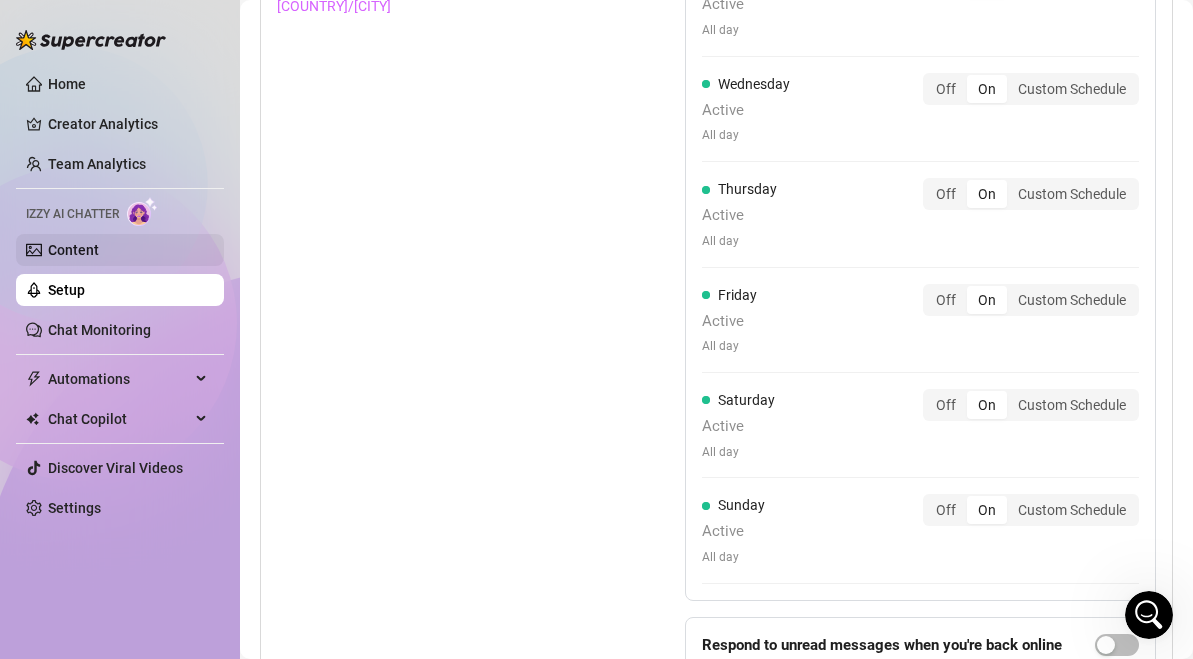 click on "Content" at bounding box center (73, 250) 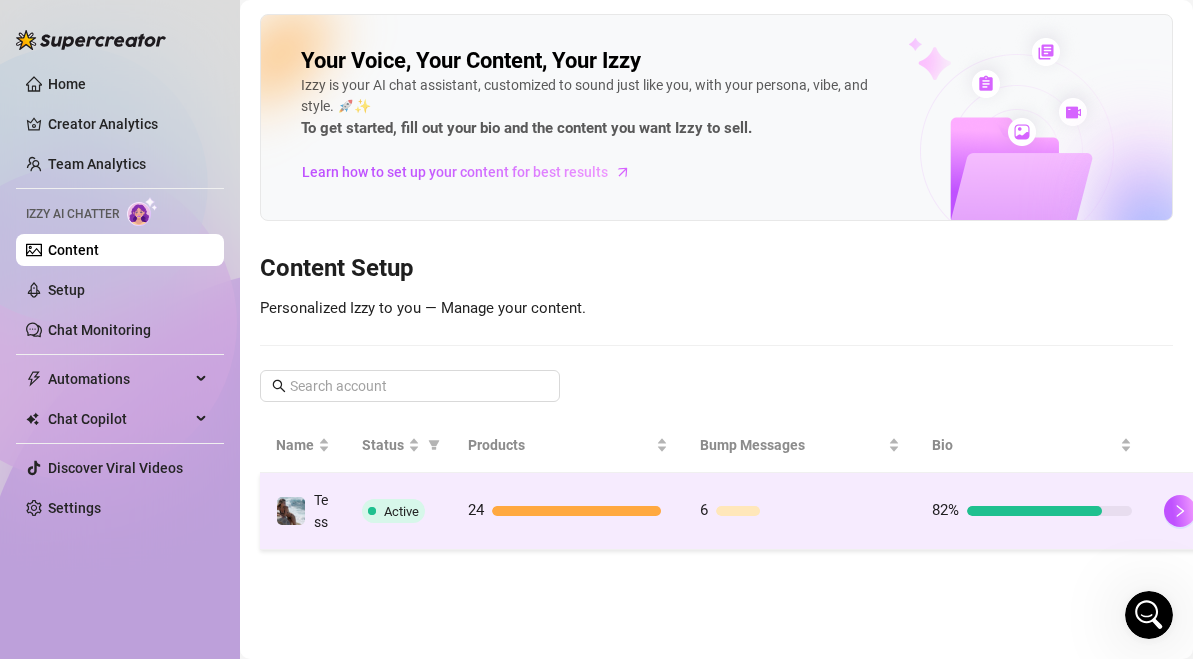 click on "24" at bounding box center [568, 511] 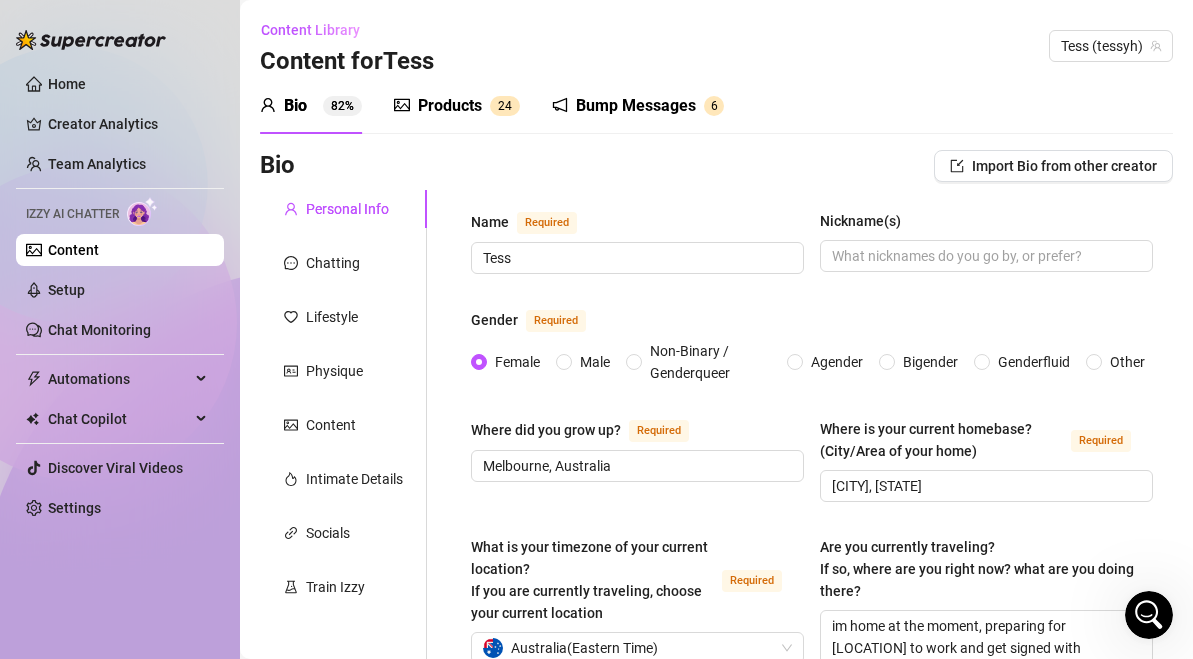 click on "Products 2 4" at bounding box center (457, 106) 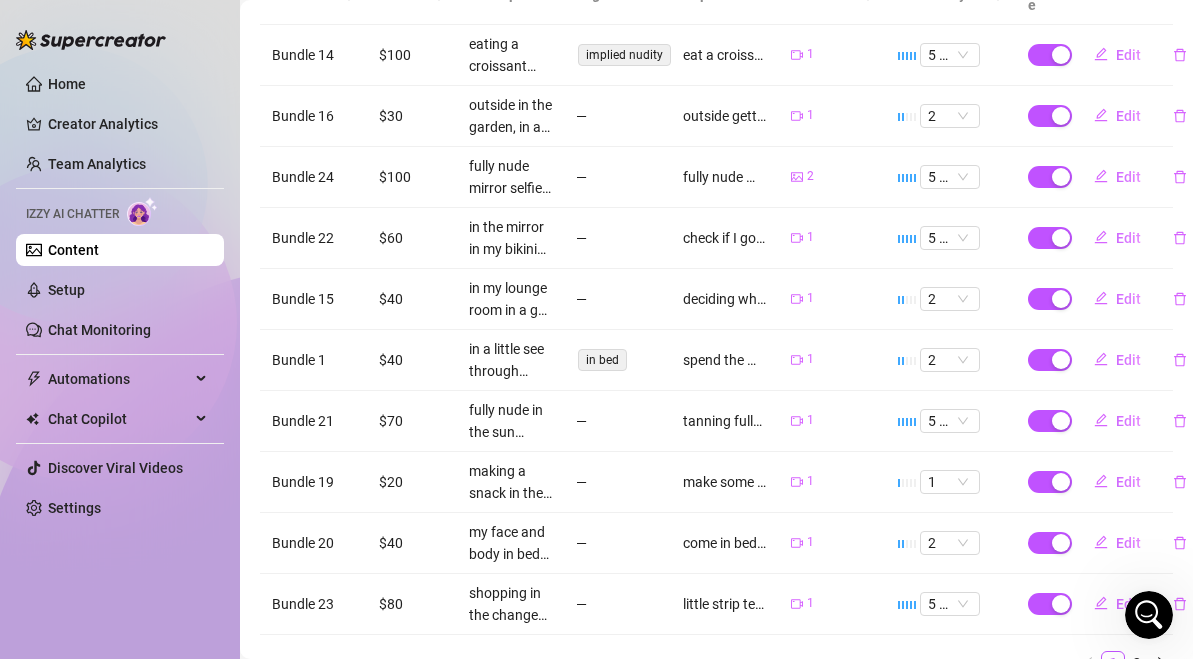 scroll, scrollTop: 490, scrollLeft: 0, axis: vertical 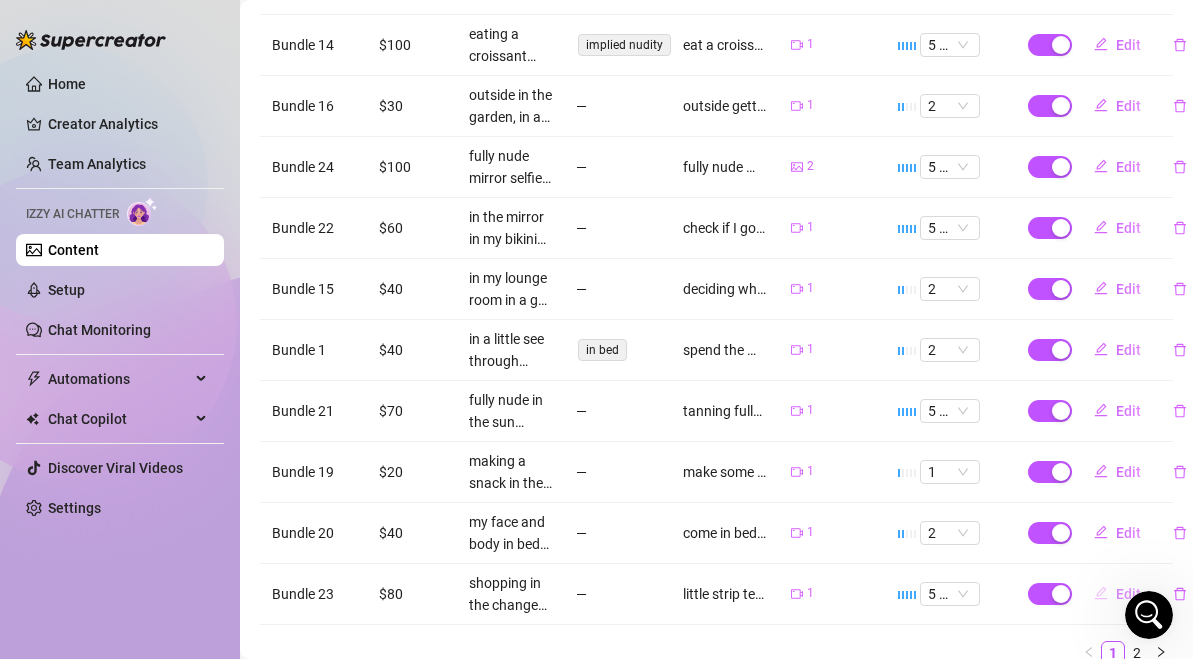 click on "Edit" at bounding box center (1117, 594) 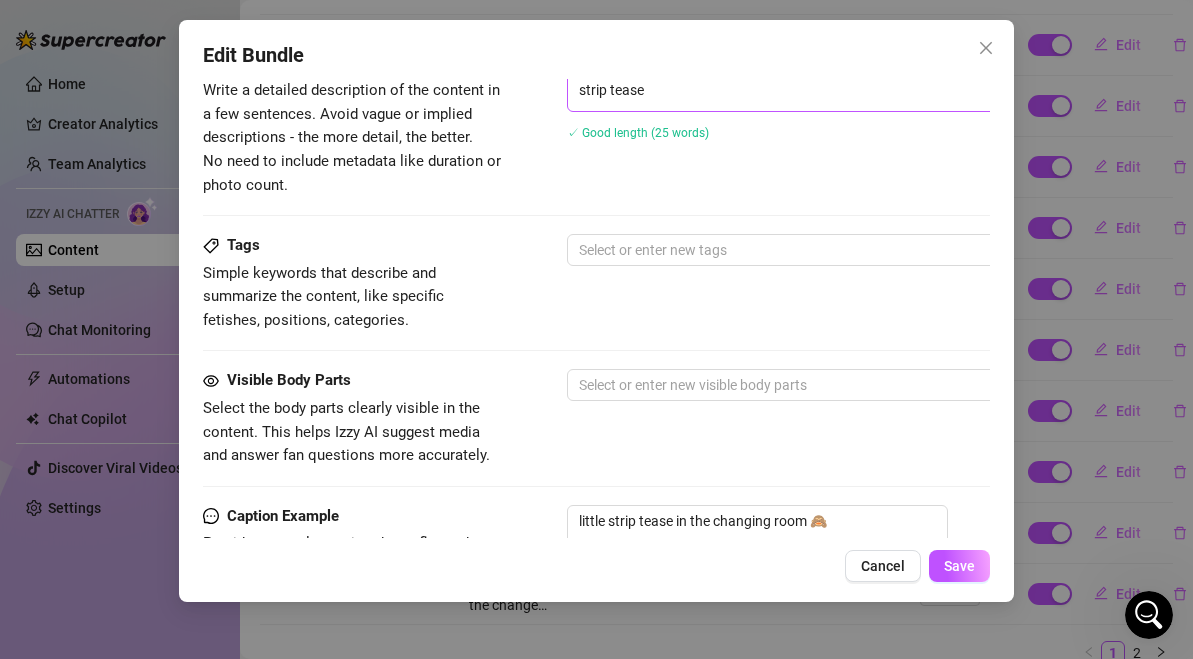 scroll, scrollTop: 788, scrollLeft: 0, axis: vertical 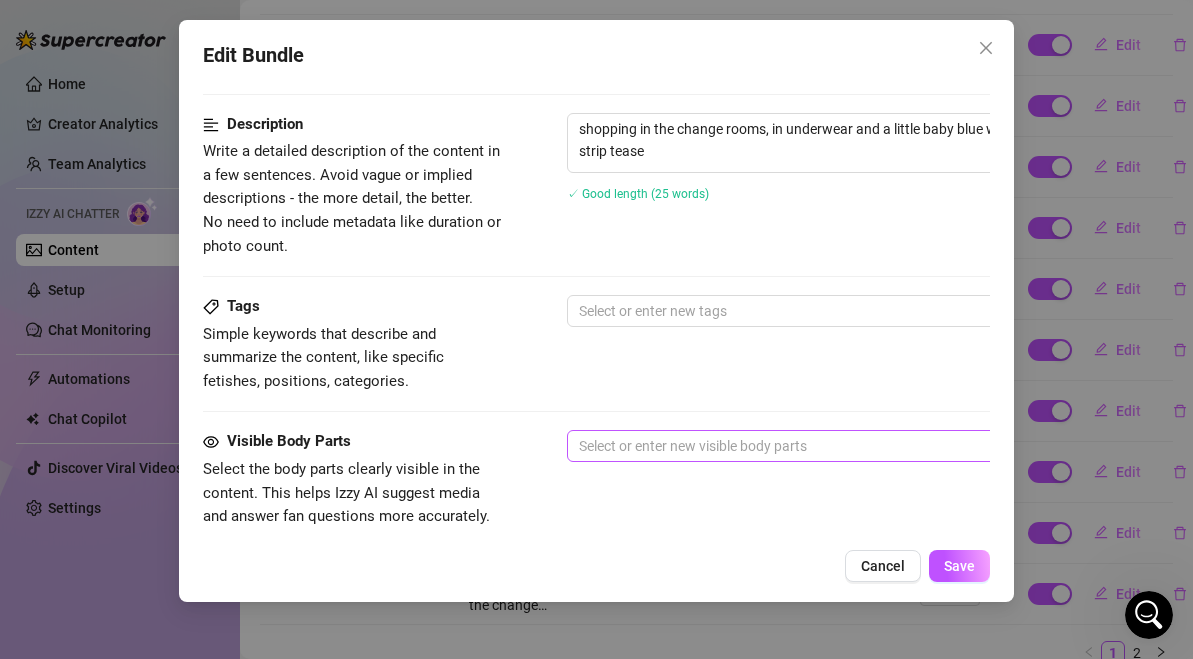 click at bounding box center [906, 446] 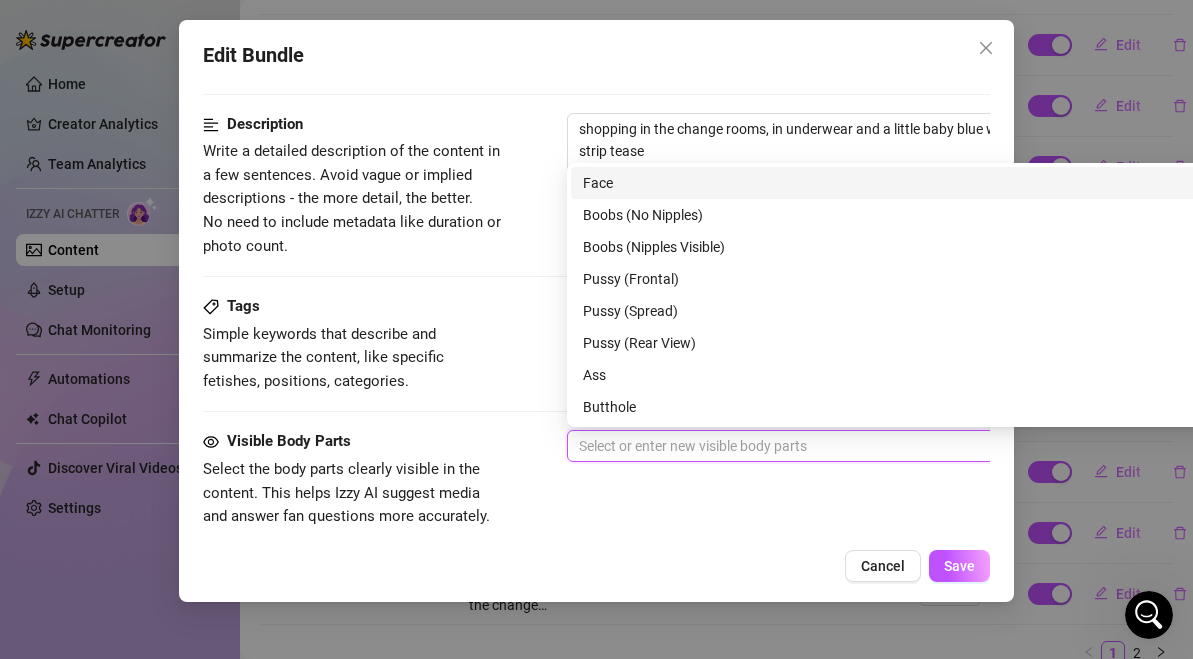 click on "Face" at bounding box center (917, 183) 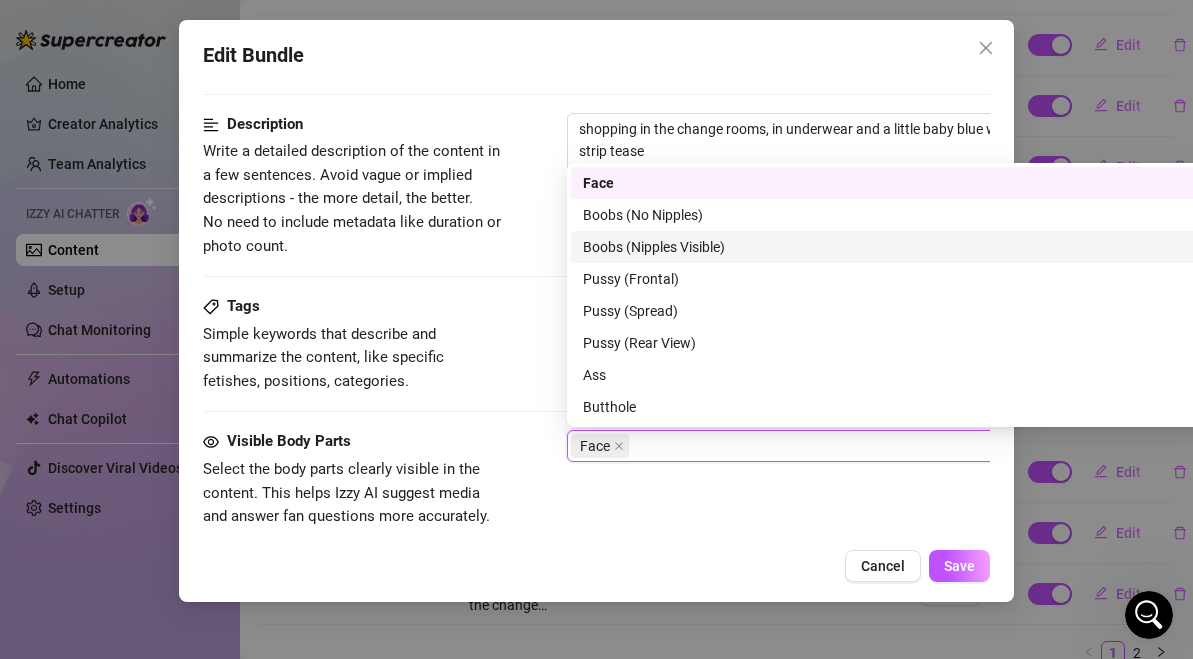 click on "Boobs (Nipples Visible)" at bounding box center (917, 247) 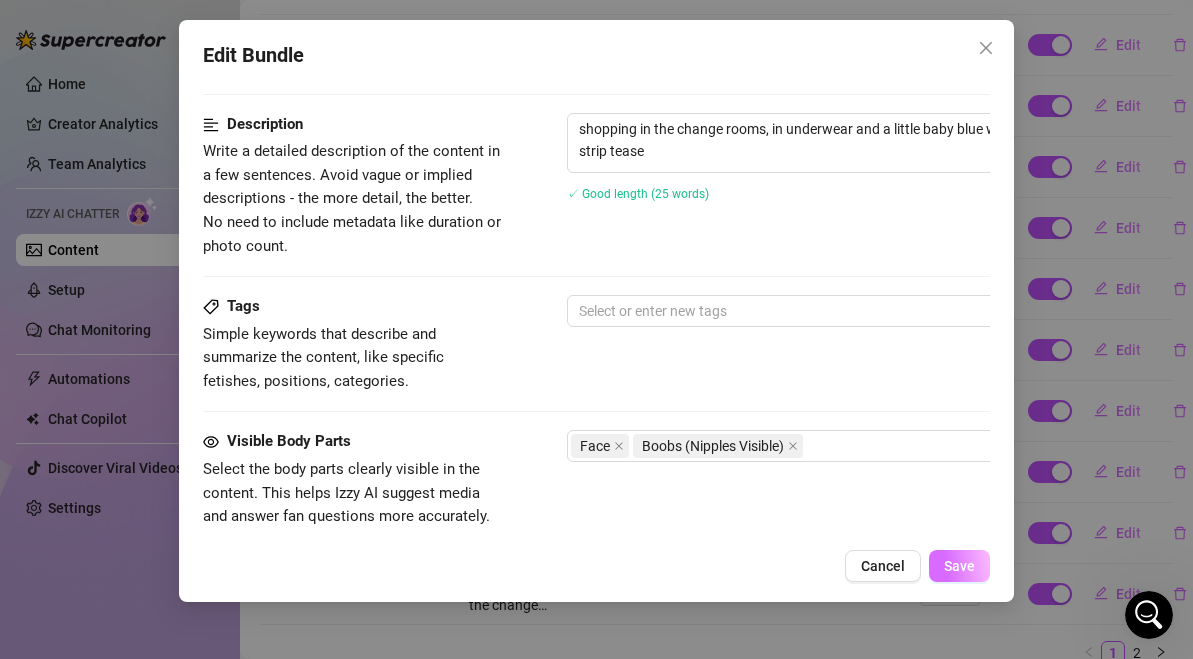click on "Save" at bounding box center (959, 566) 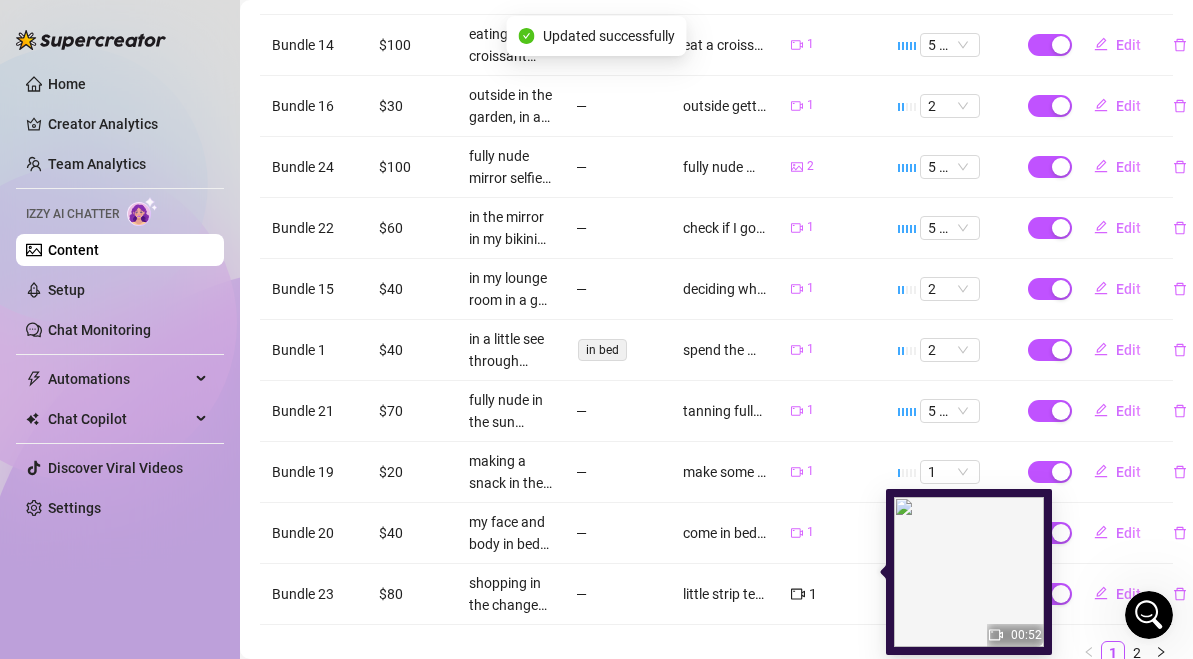 click 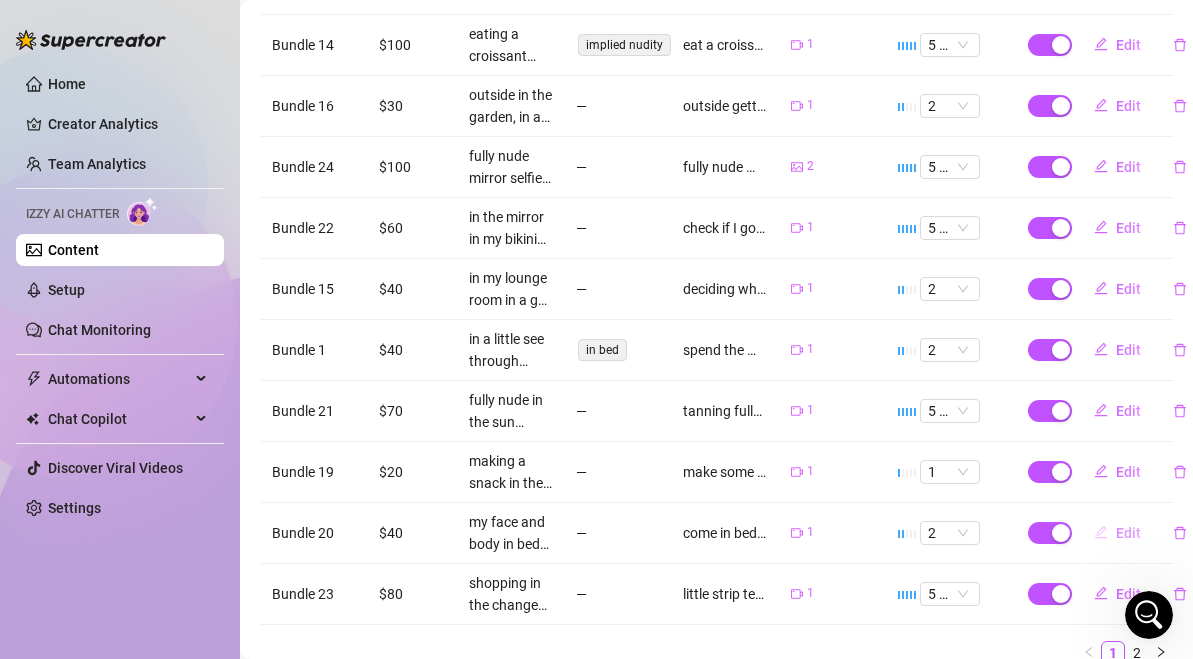 click on "Edit" at bounding box center (1117, 533) 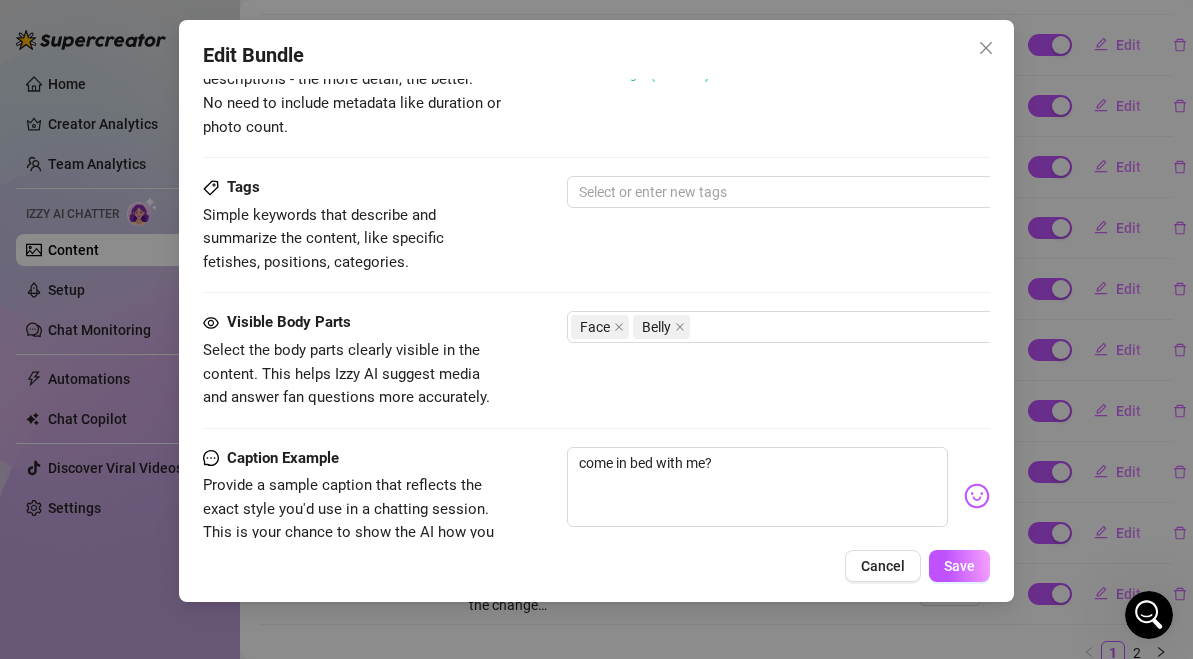 scroll, scrollTop: 922, scrollLeft: 0, axis: vertical 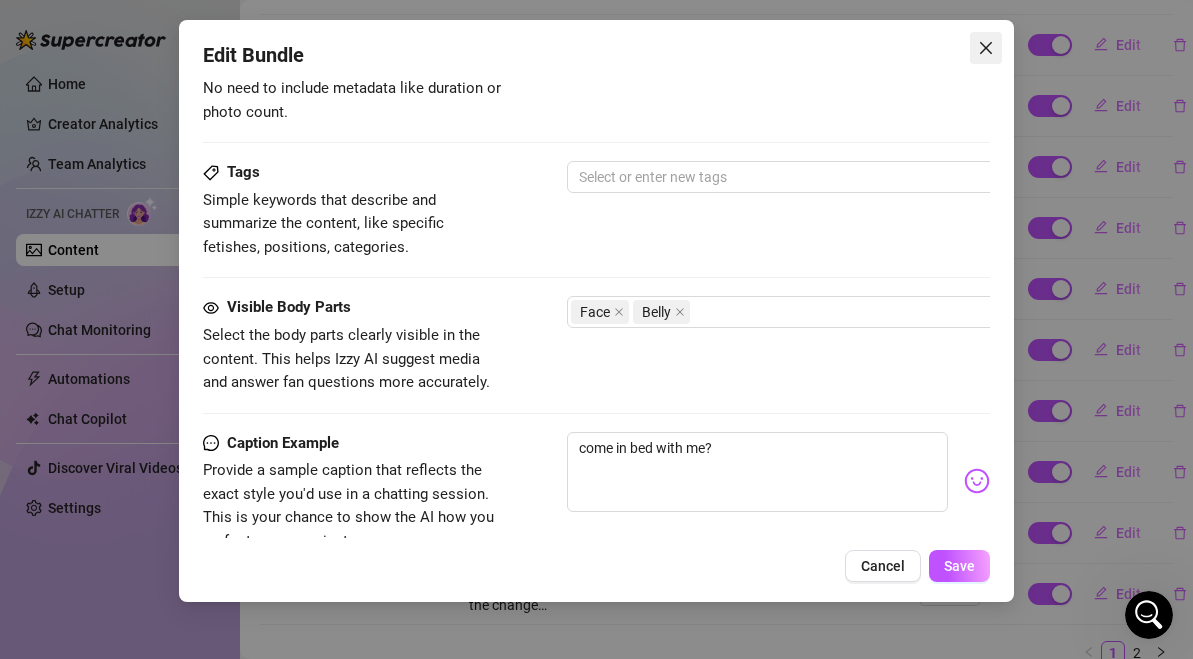 click 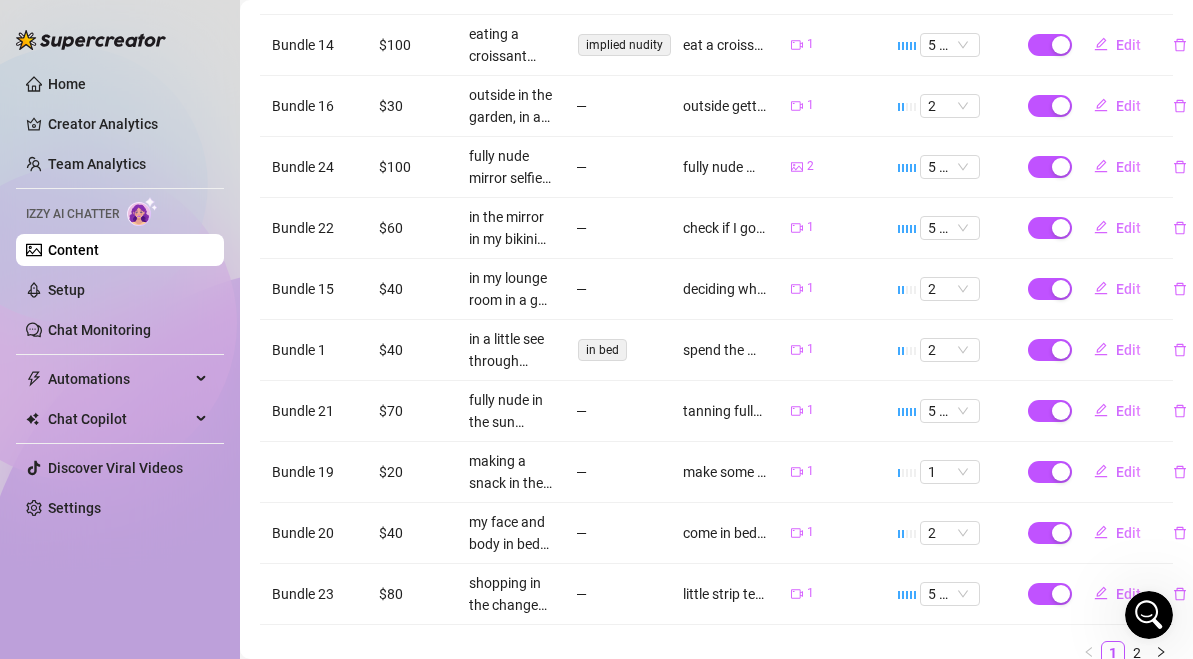 scroll, scrollTop: 456, scrollLeft: 0, axis: vertical 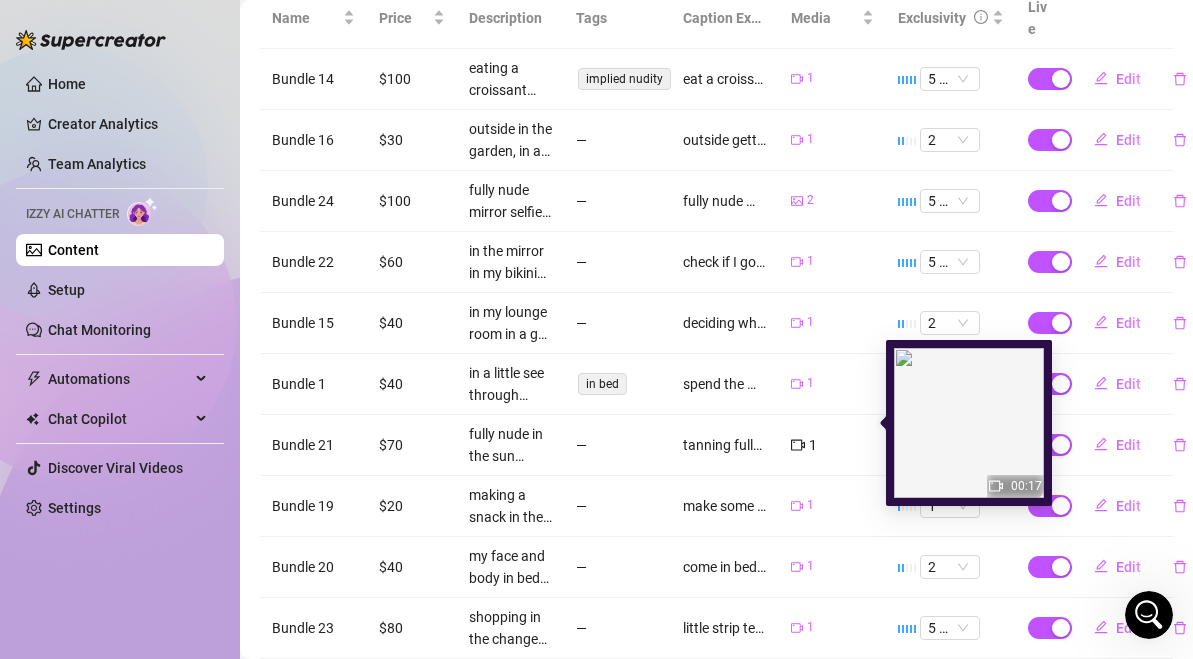 click 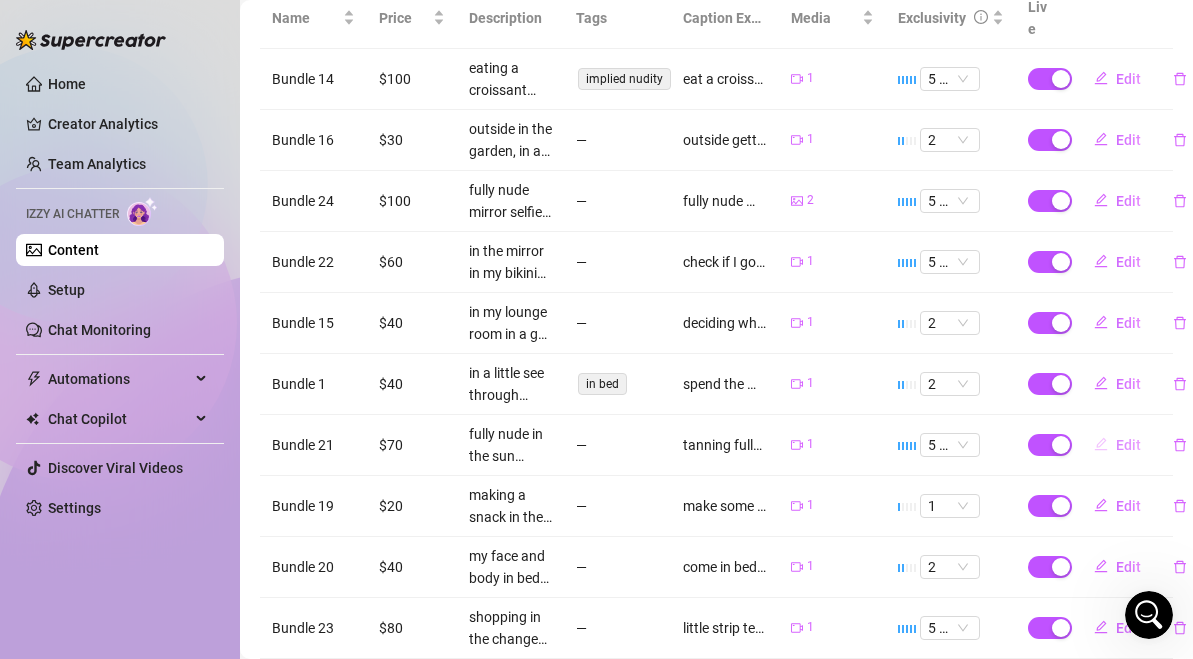 click on "Edit" at bounding box center [1128, 445] 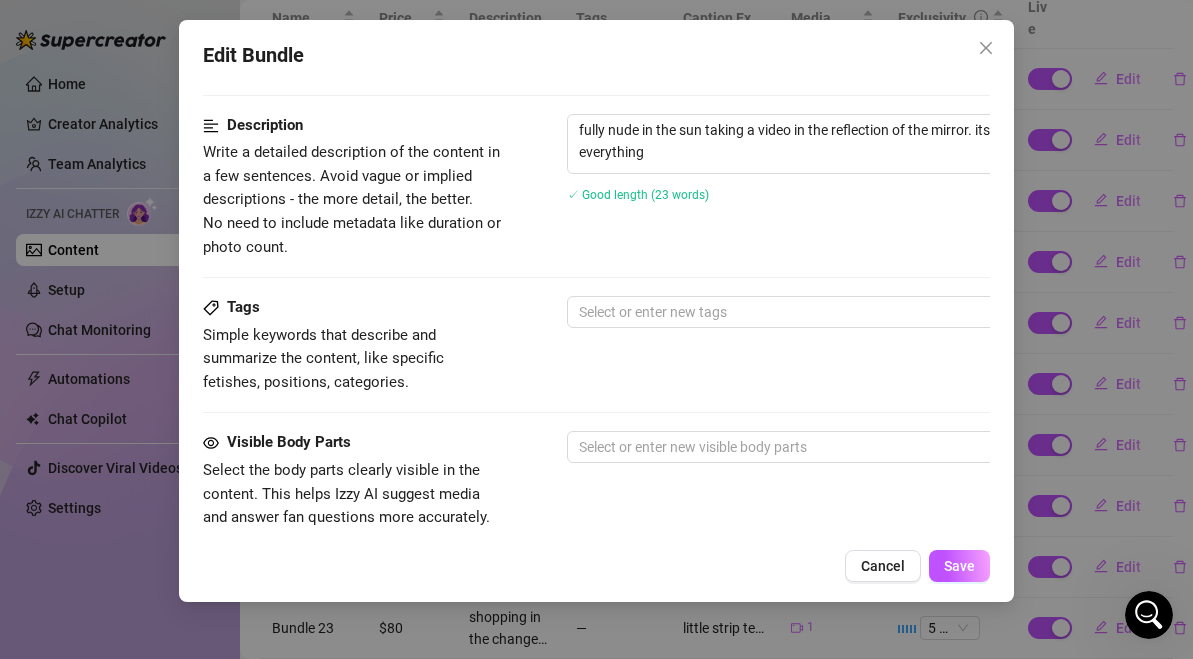 scroll, scrollTop: 788, scrollLeft: 0, axis: vertical 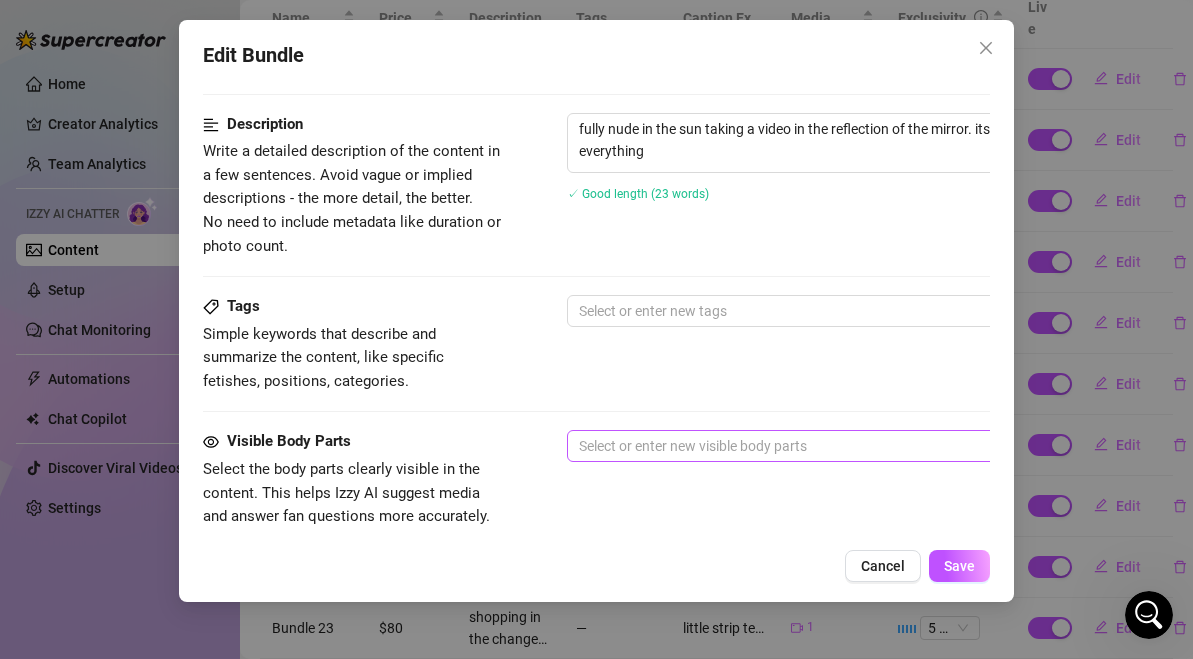 click at bounding box center (906, 446) 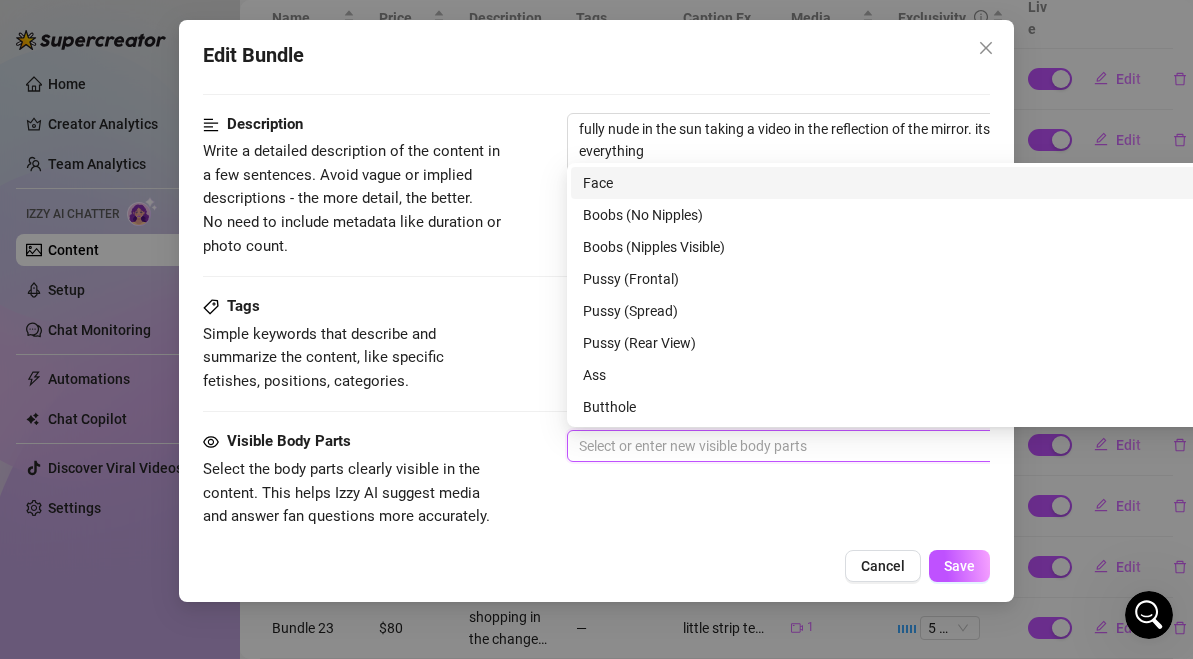 click on "Face" at bounding box center [917, 183] 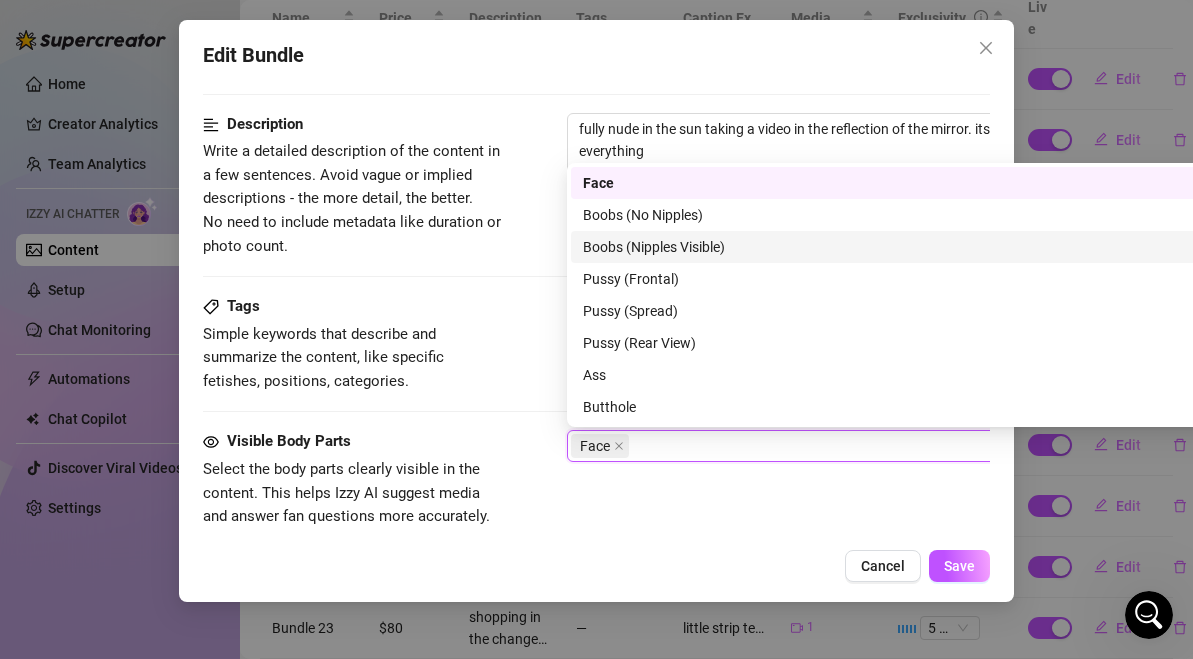 click on "Boobs (Nipples Visible)" at bounding box center (917, 247) 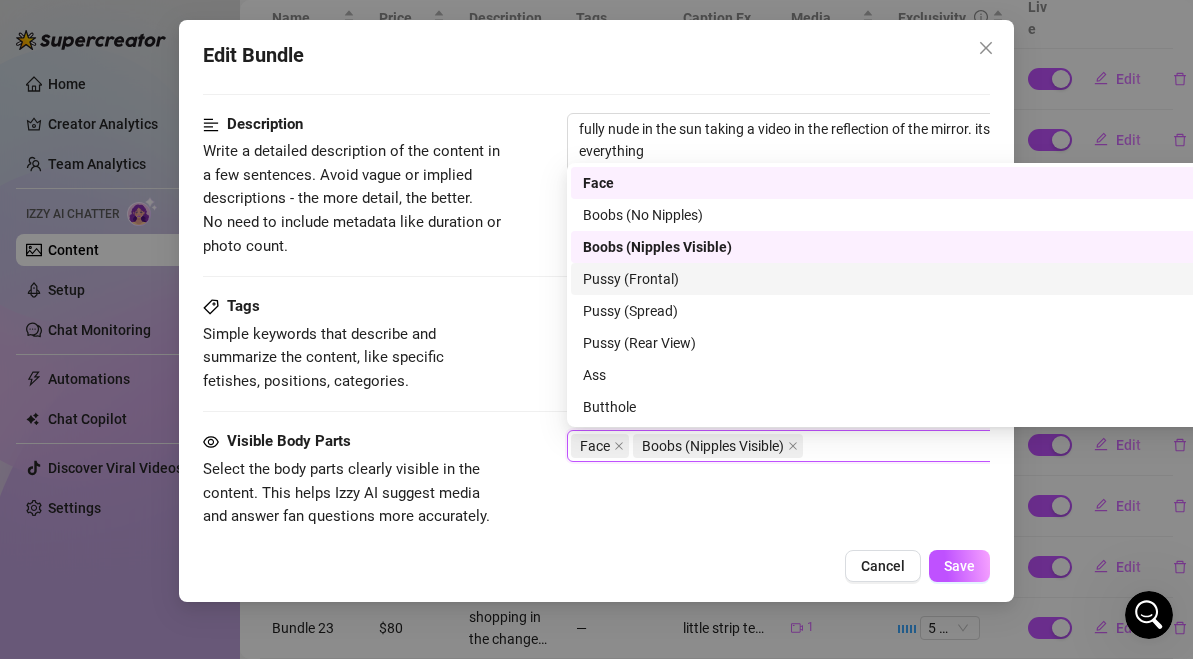 click on "Pussy (Frontal)" at bounding box center [917, 279] 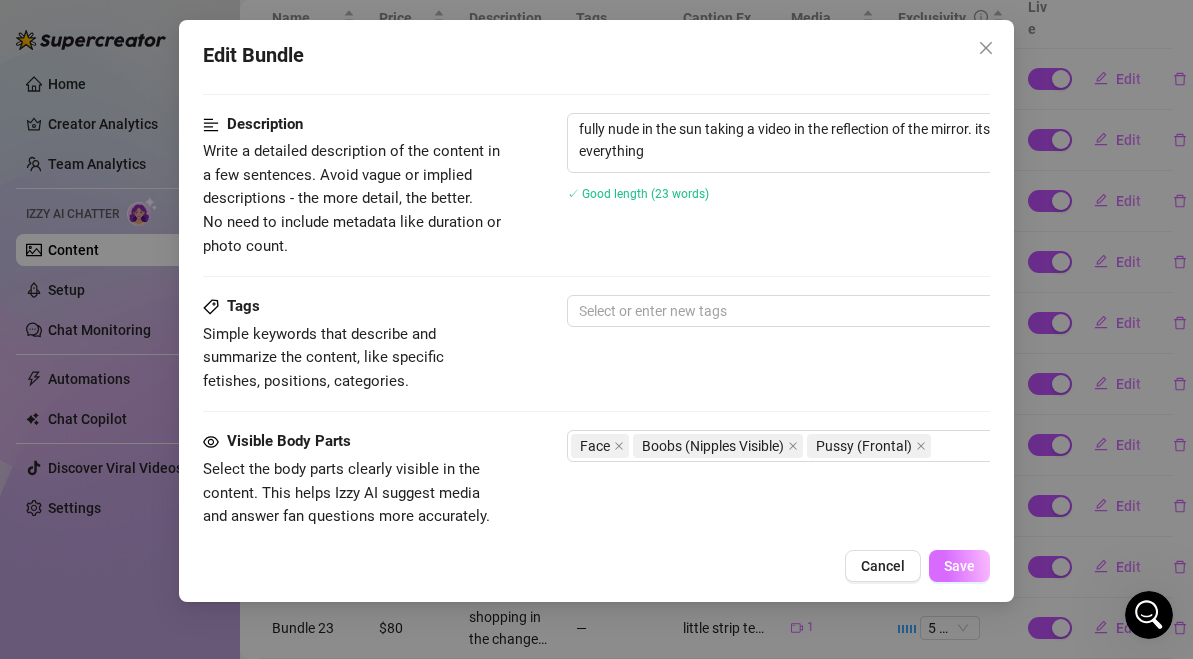 click on "Save" at bounding box center (959, 566) 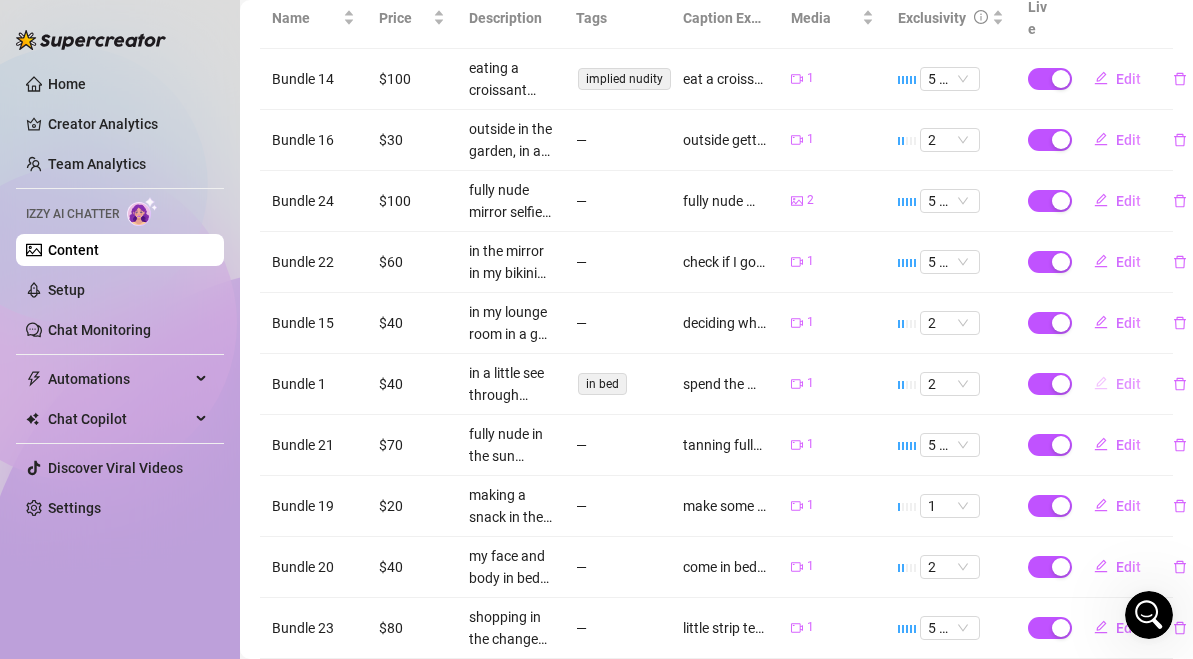 click on "Edit" at bounding box center (1117, 384) 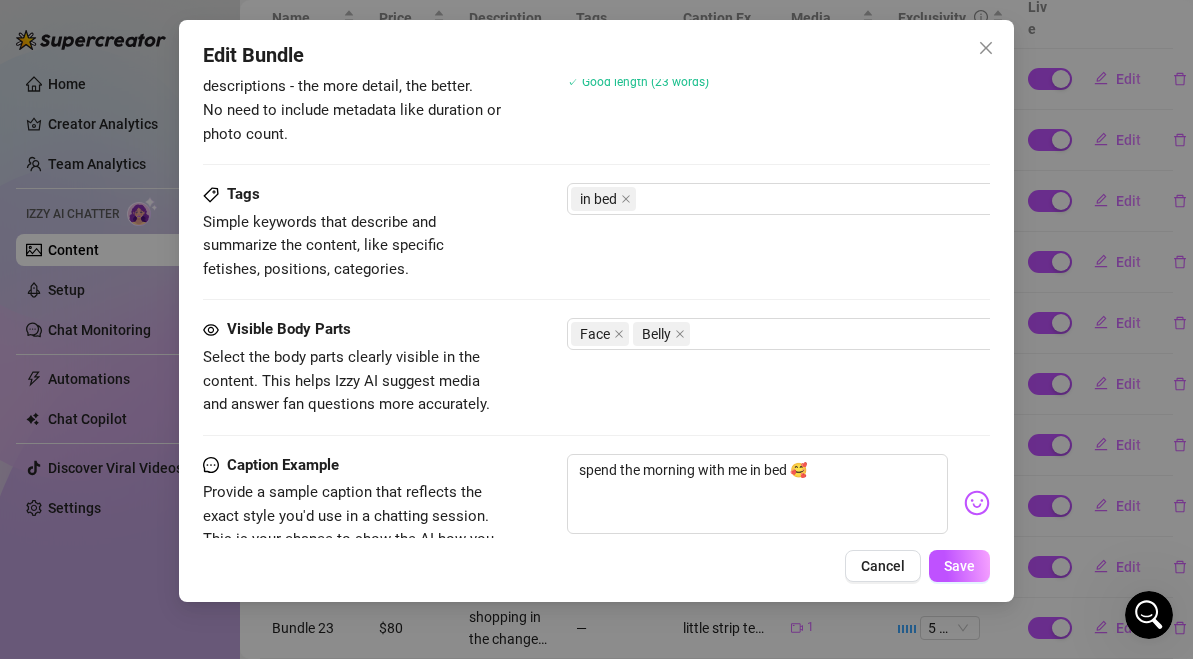 scroll, scrollTop: 960, scrollLeft: 0, axis: vertical 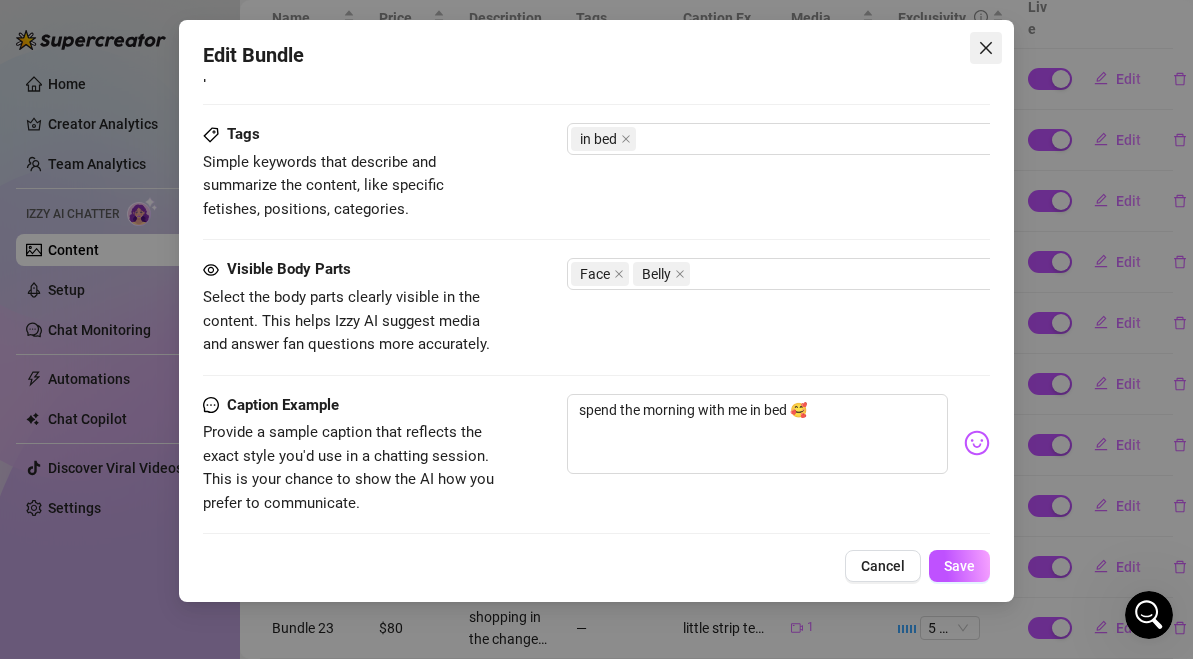 click at bounding box center (986, 48) 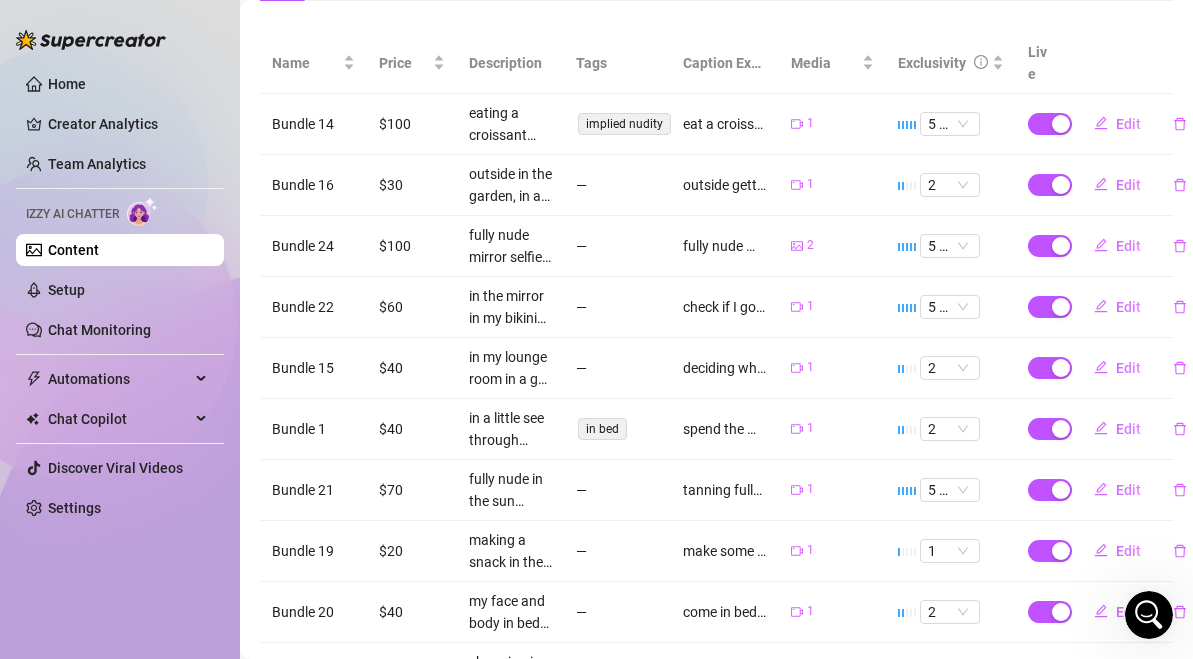 scroll, scrollTop: 405, scrollLeft: 0, axis: vertical 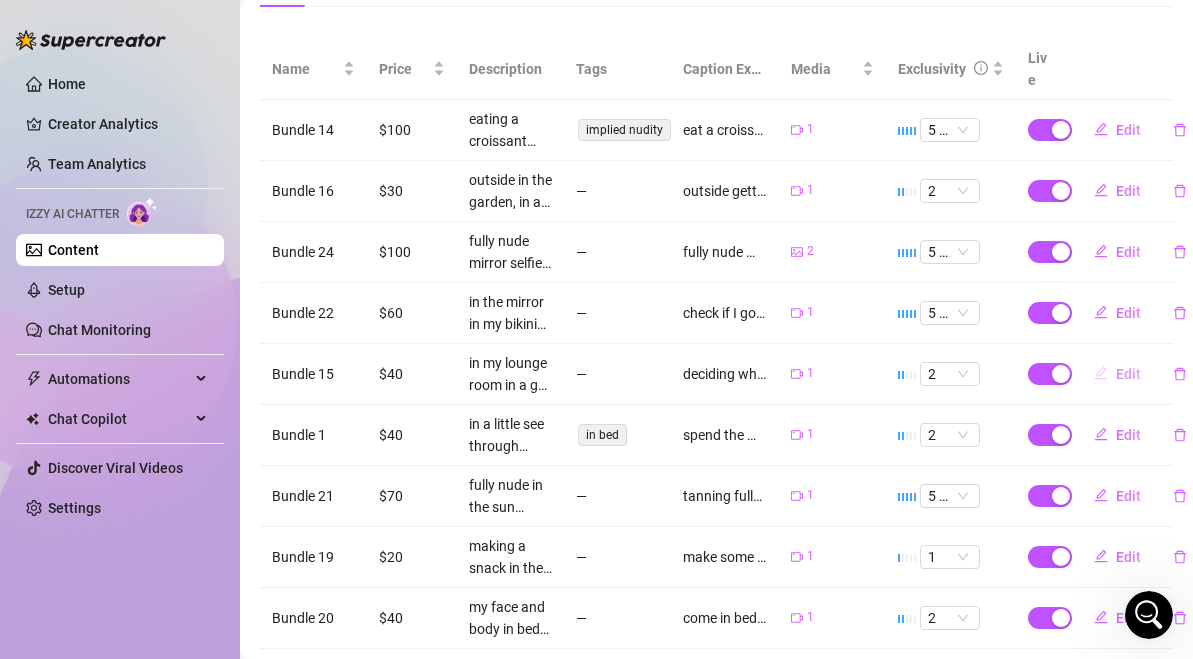 click on "Edit" at bounding box center (1128, 374) 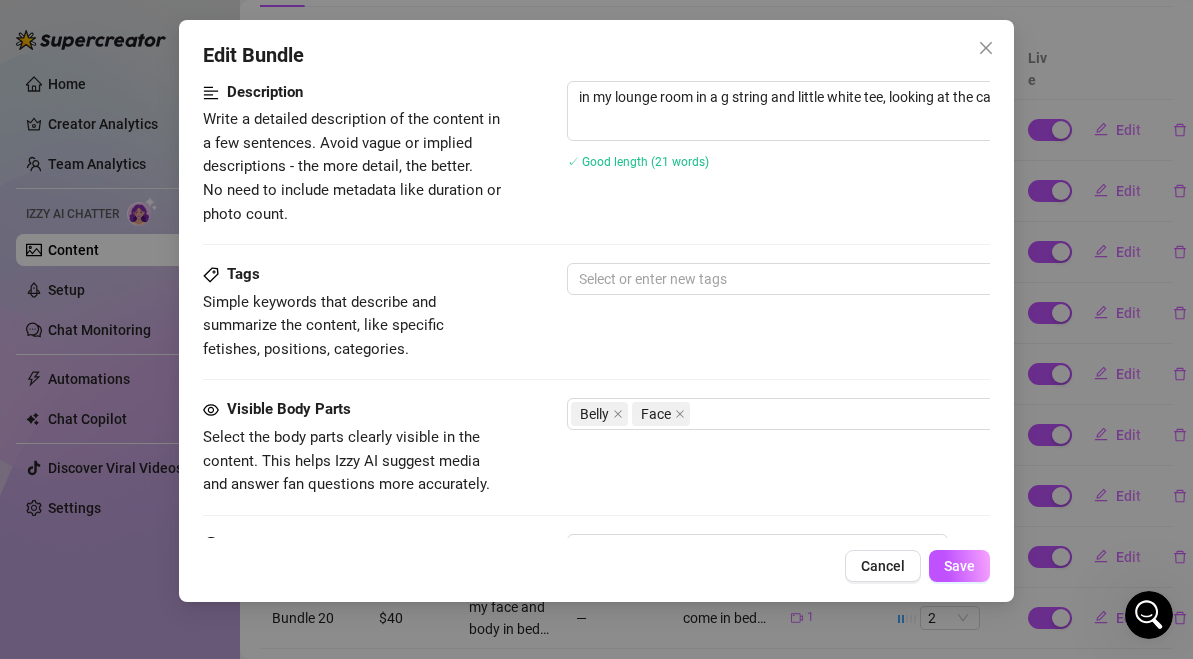 scroll, scrollTop: 833, scrollLeft: 0, axis: vertical 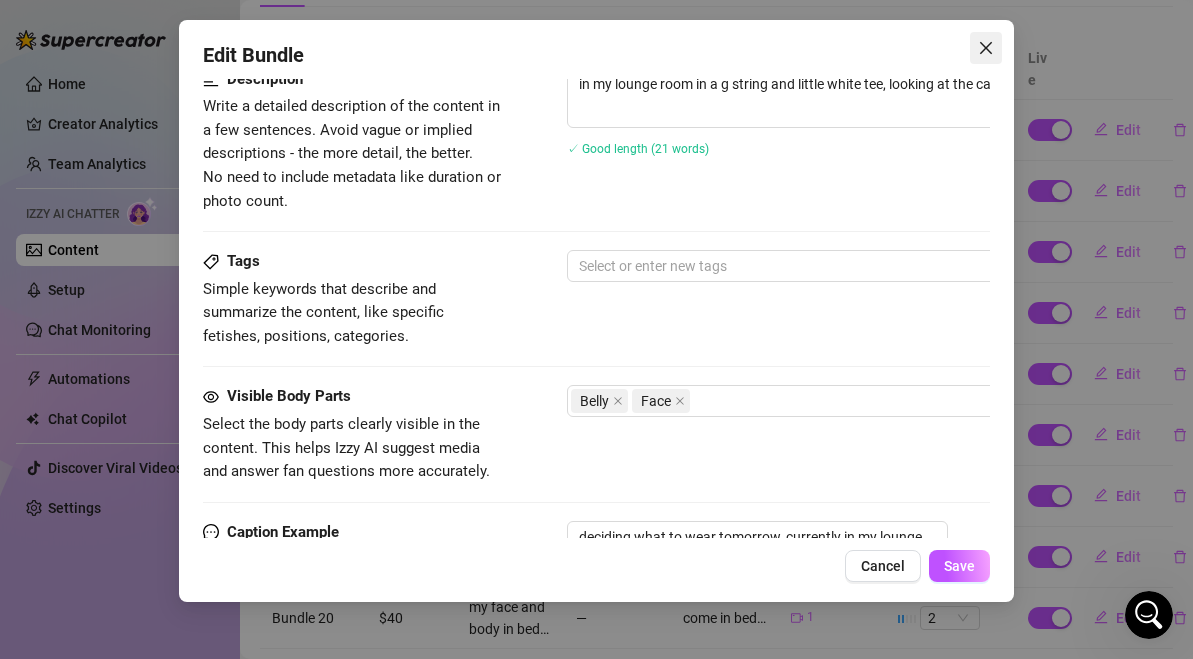click at bounding box center [986, 48] 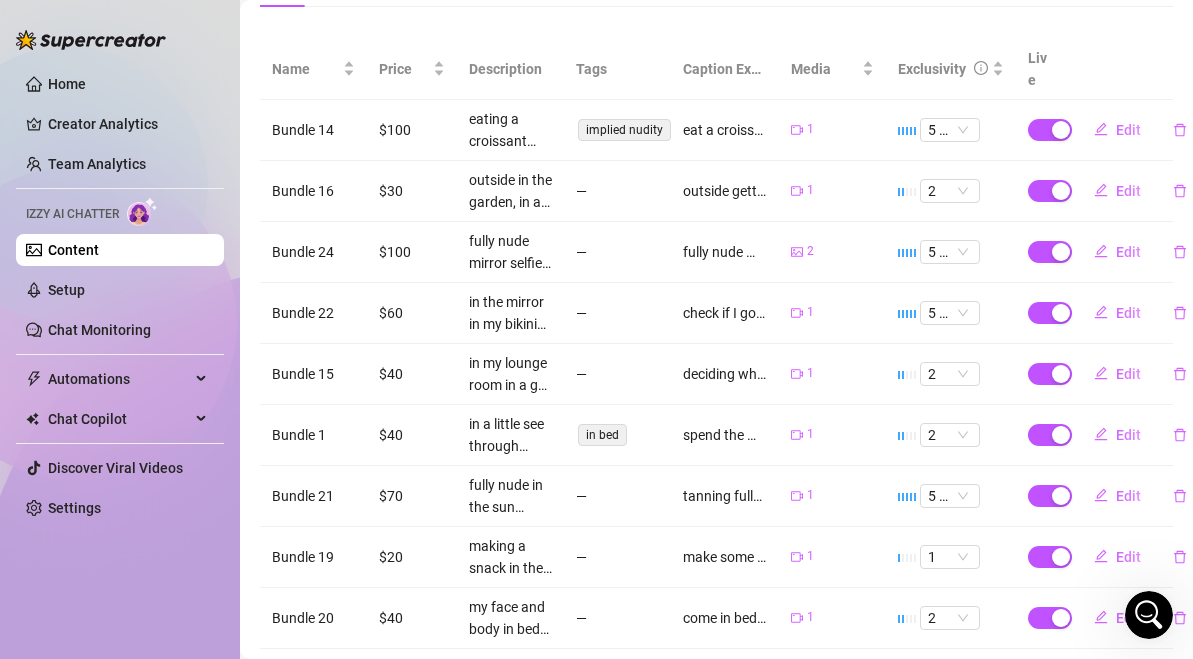 scroll, scrollTop: 377, scrollLeft: 0, axis: vertical 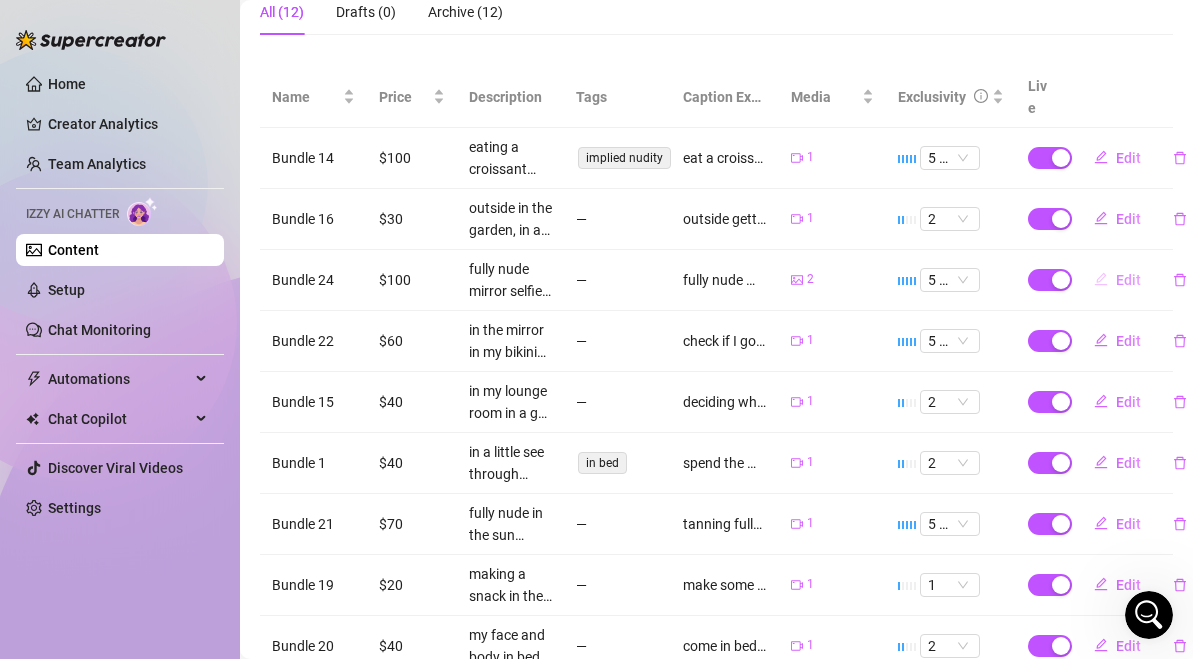 click 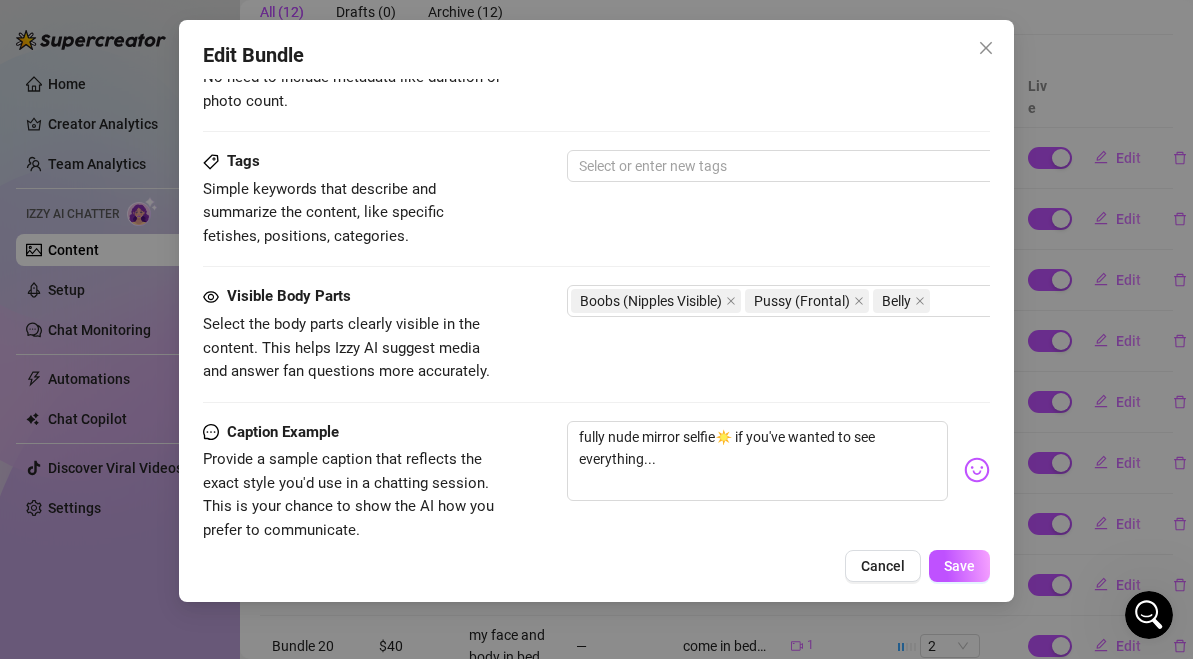 scroll, scrollTop: 968, scrollLeft: 0, axis: vertical 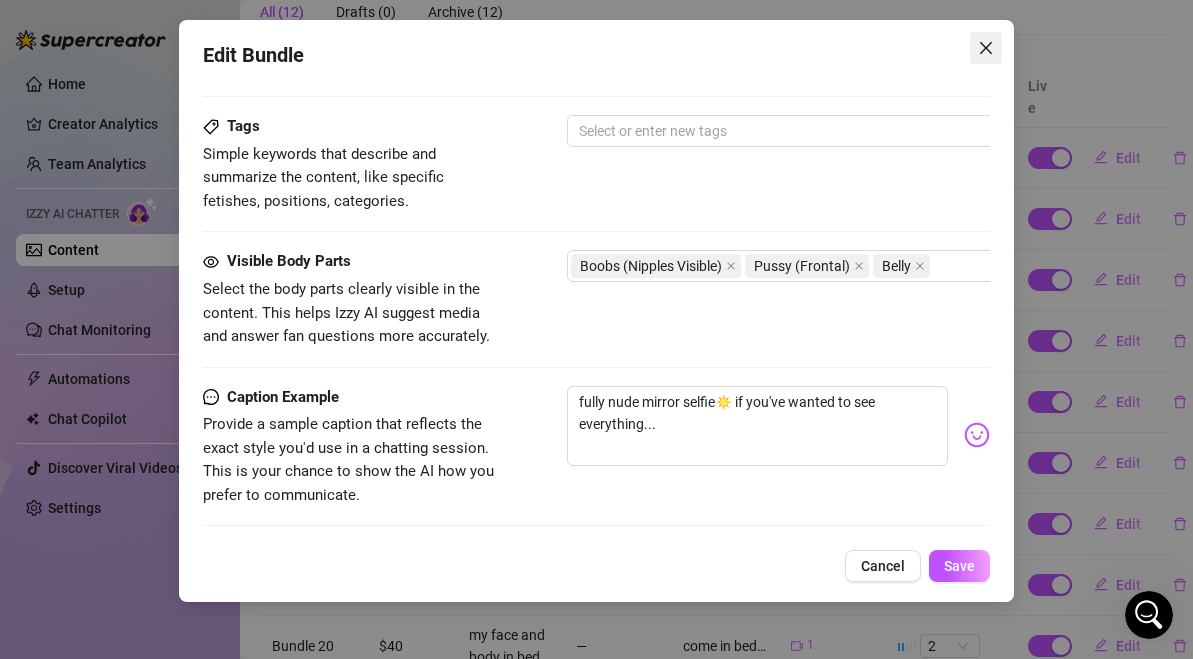 click at bounding box center [986, 48] 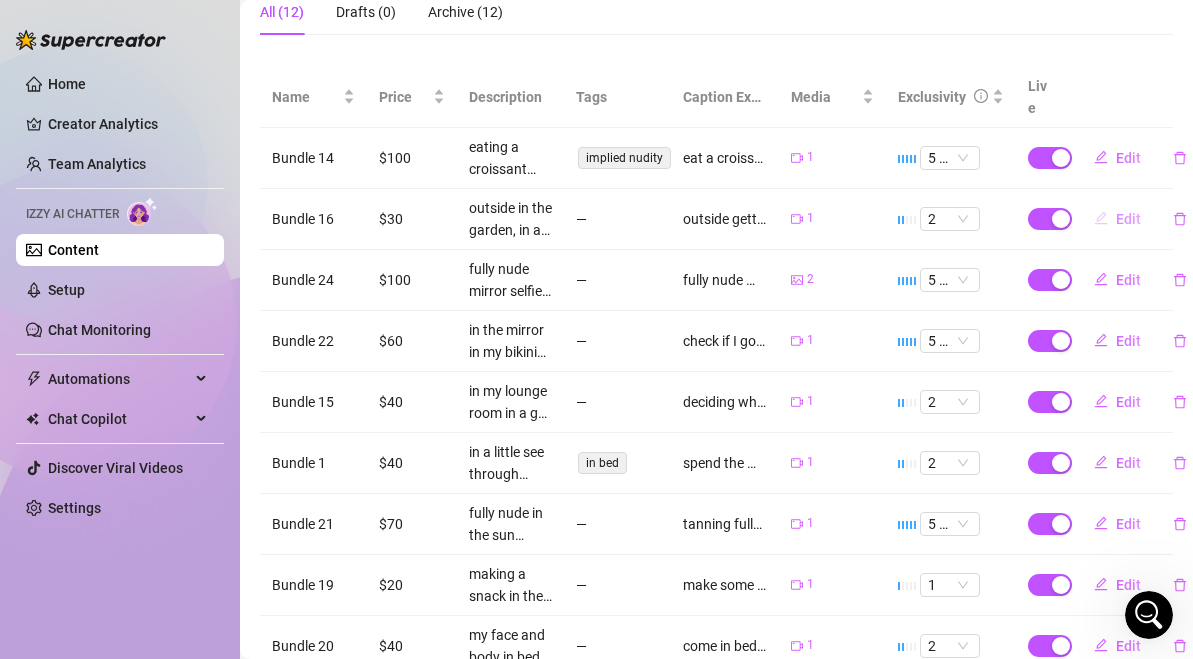 click on "Edit" at bounding box center [1128, 219] 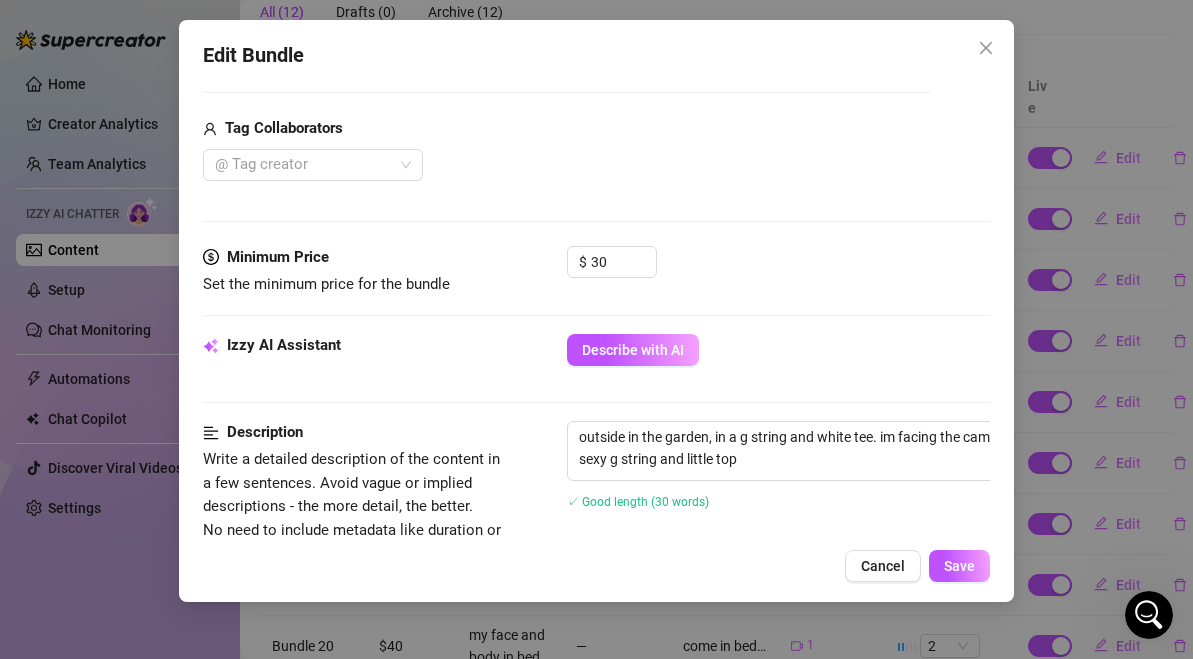 scroll, scrollTop: 479, scrollLeft: 0, axis: vertical 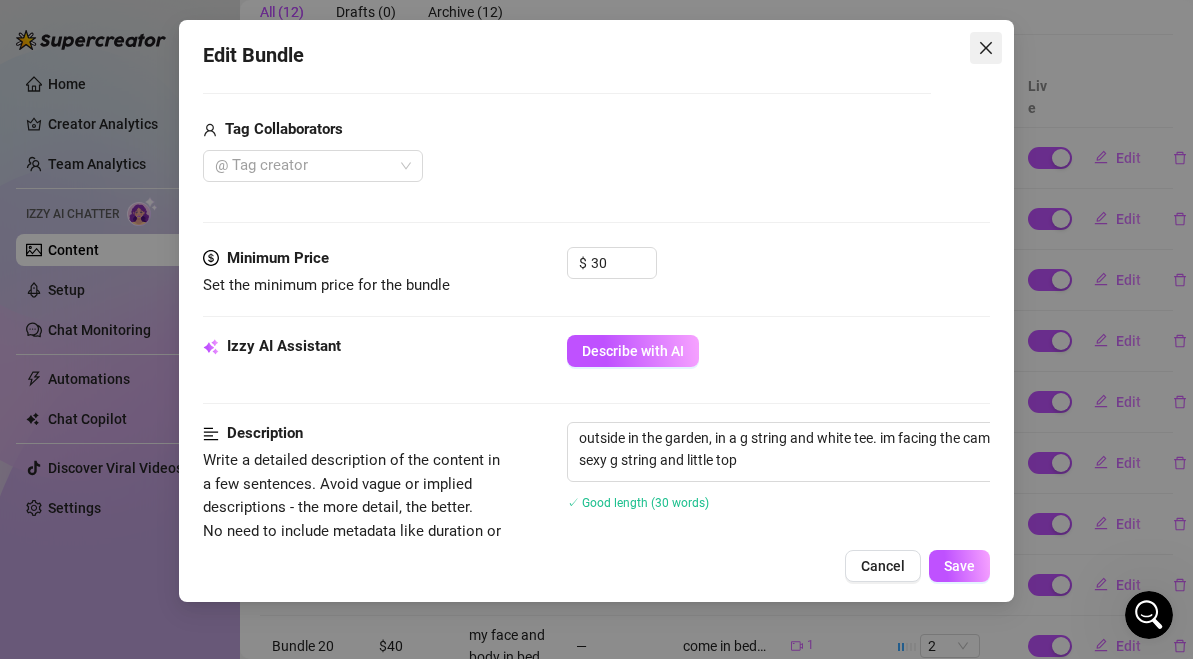 click at bounding box center [986, 48] 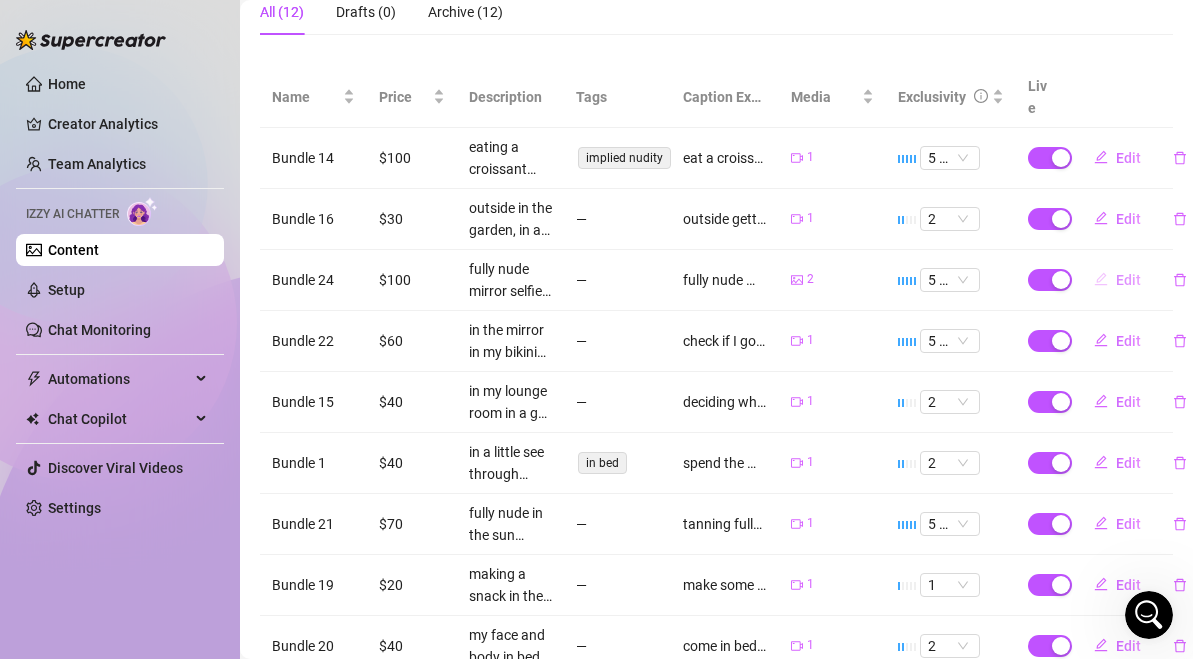 click on "Edit" at bounding box center (1128, 280) 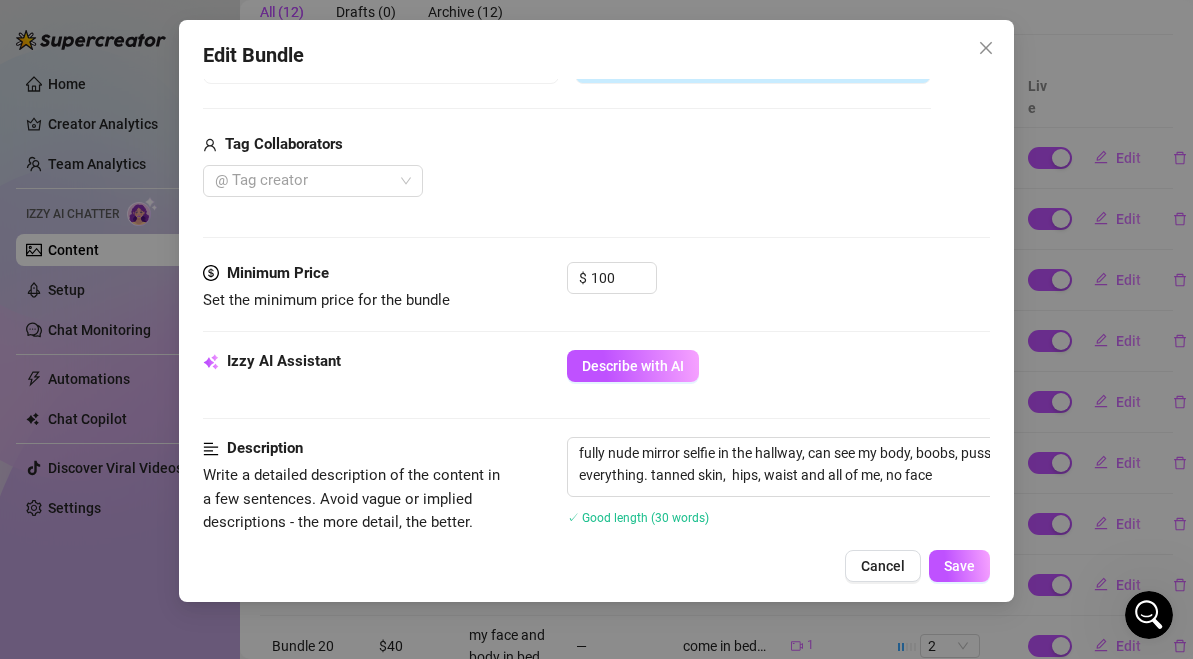 scroll, scrollTop: 462, scrollLeft: 0, axis: vertical 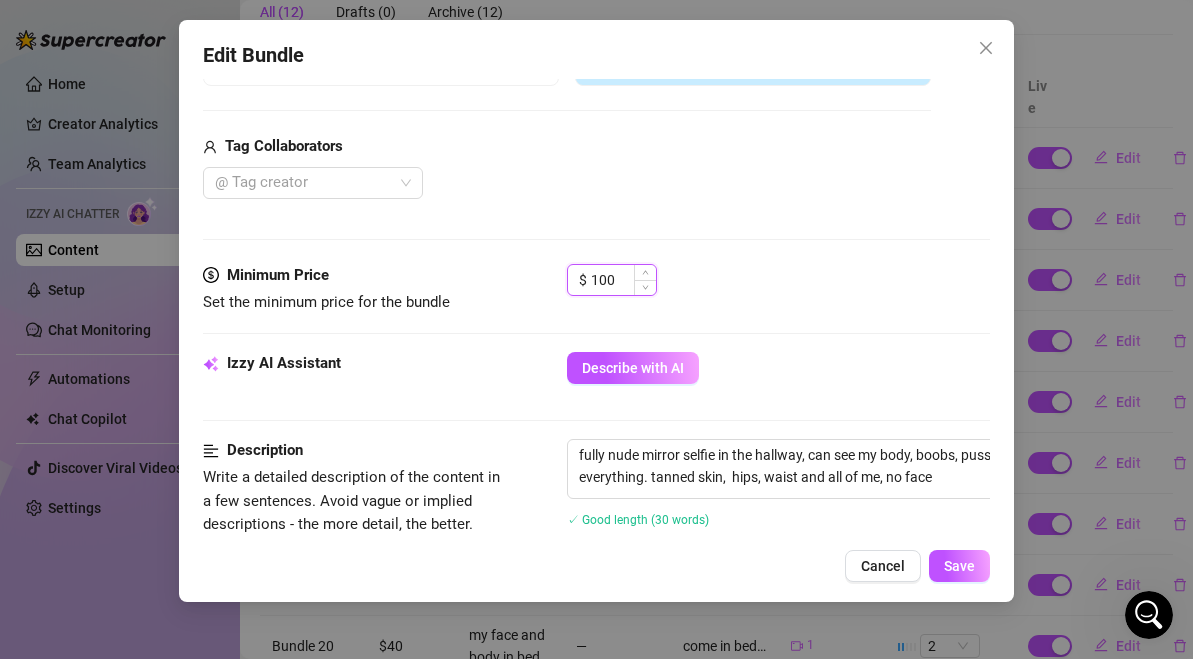 drag, startPoint x: 628, startPoint y: 274, endPoint x: 589, endPoint y: 272, distance: 39.051247 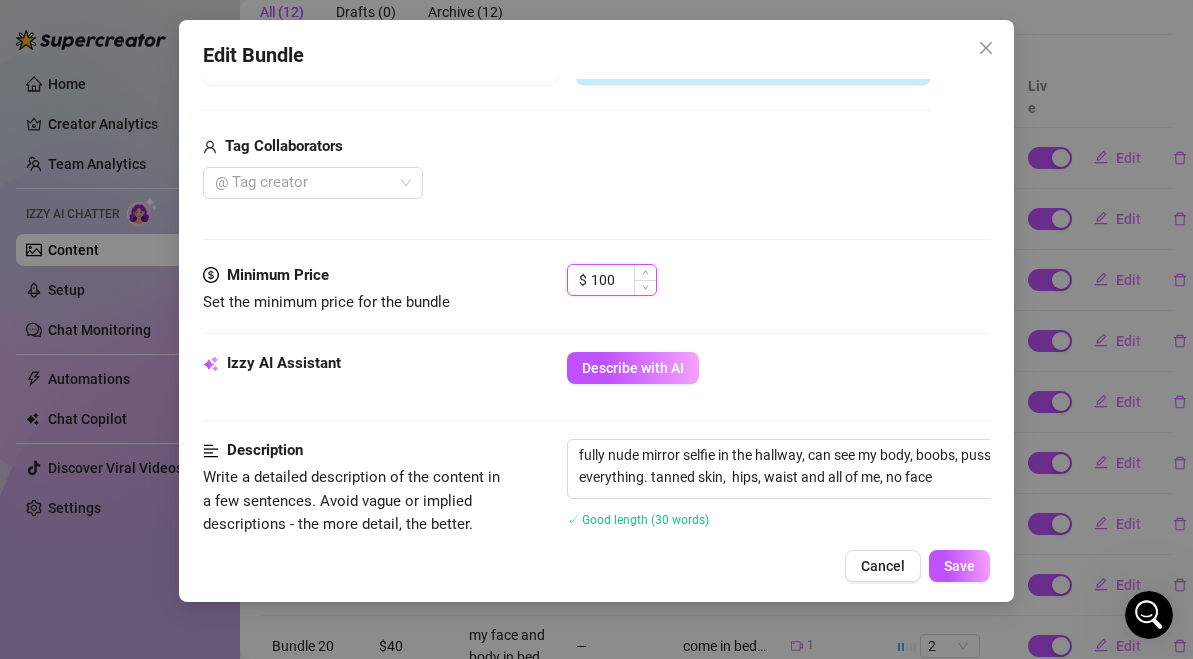 click on "100" at bounding box center [623, 280] 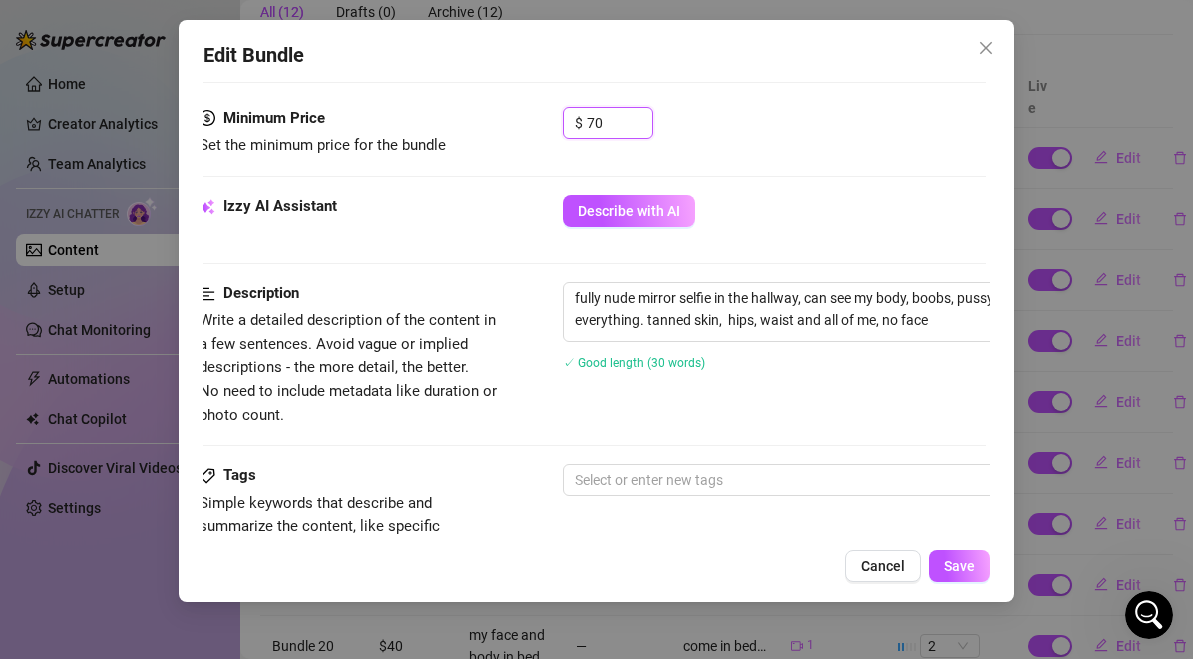 scroll, scrollTop: 654, scrollLeft: 4, axis: both 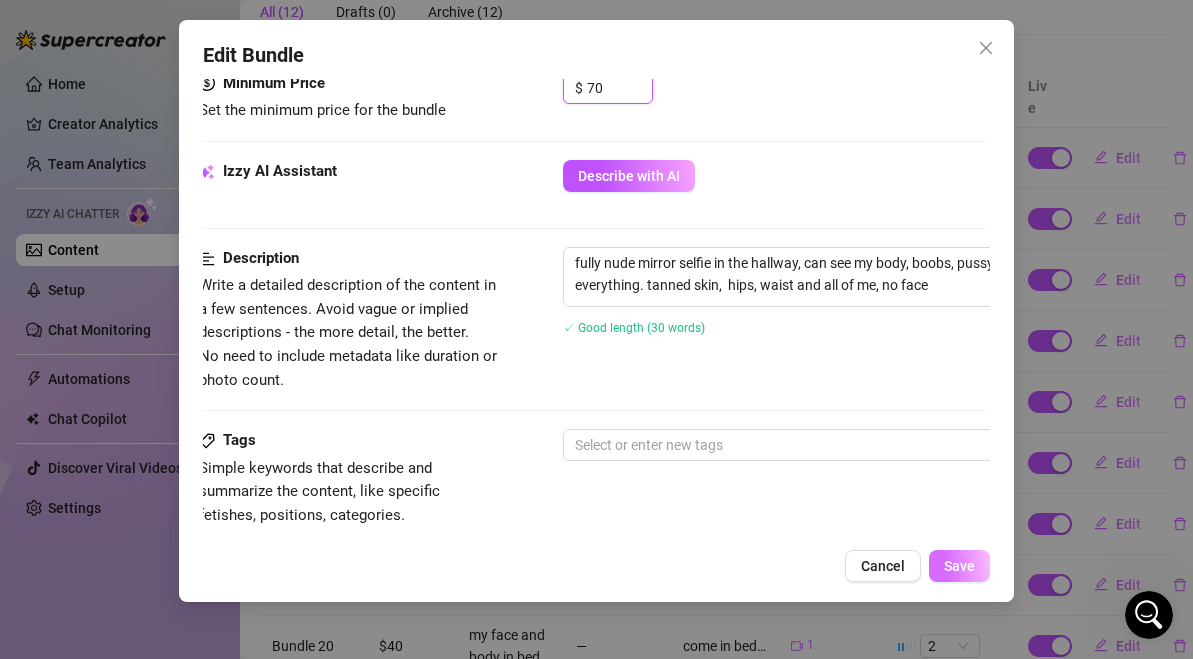 type on "70" 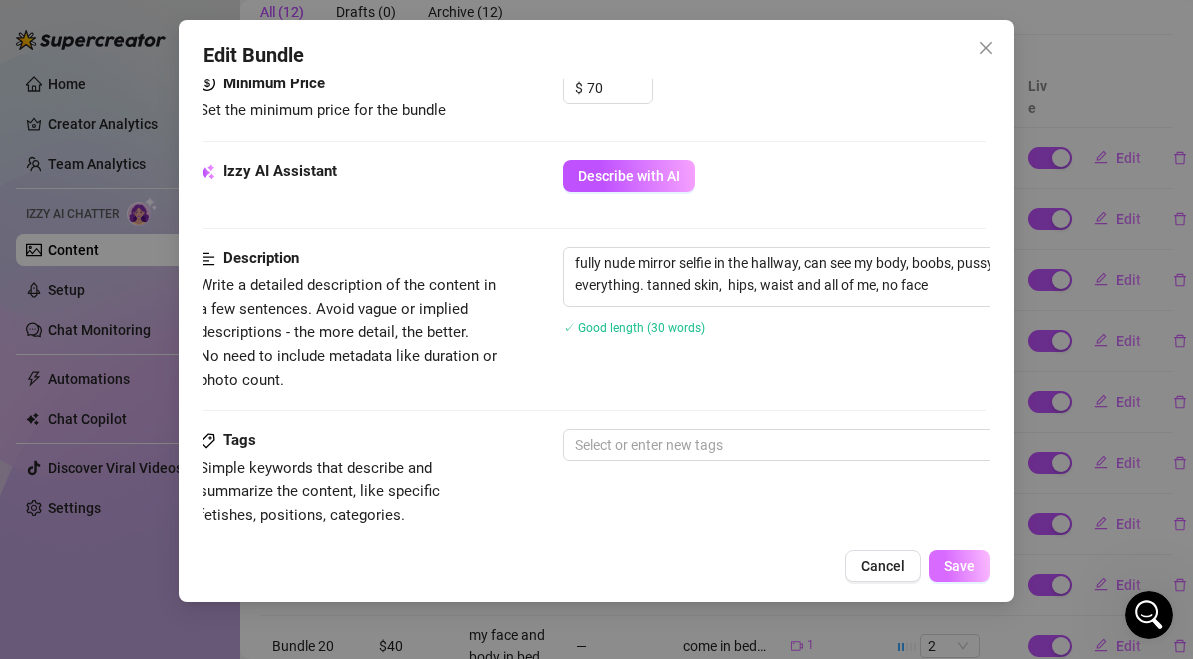 click on "Save" at bounding box center (959, 566) 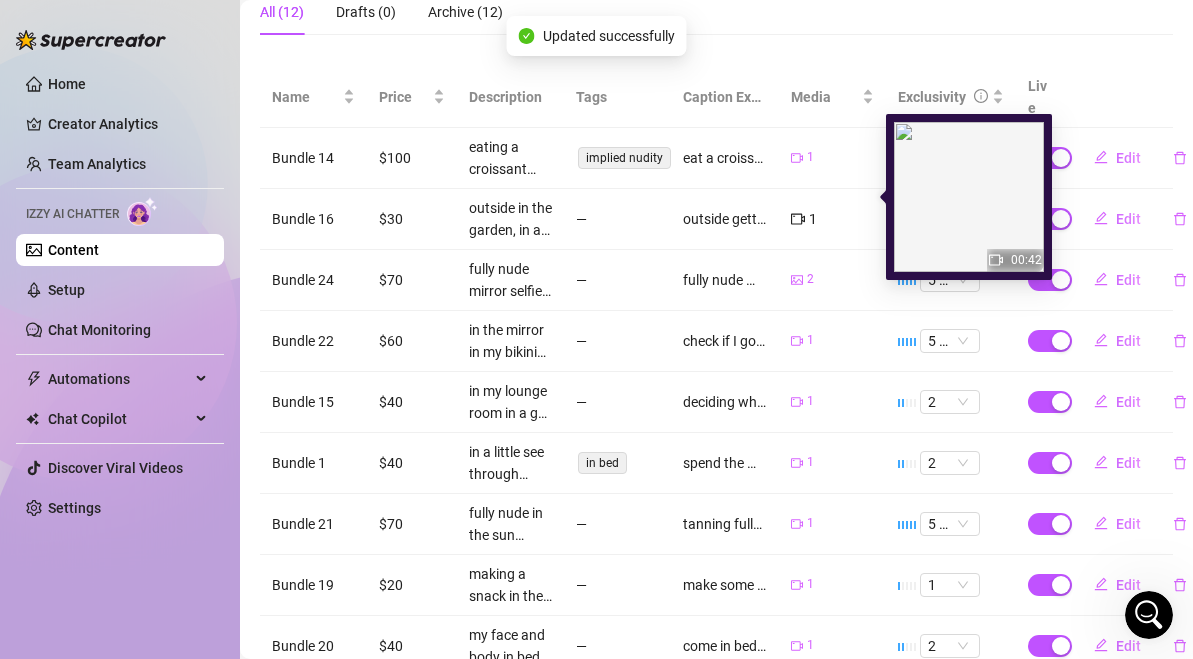 scroll, scrollTop: 345, scrollLeft: 0, axis: vertical 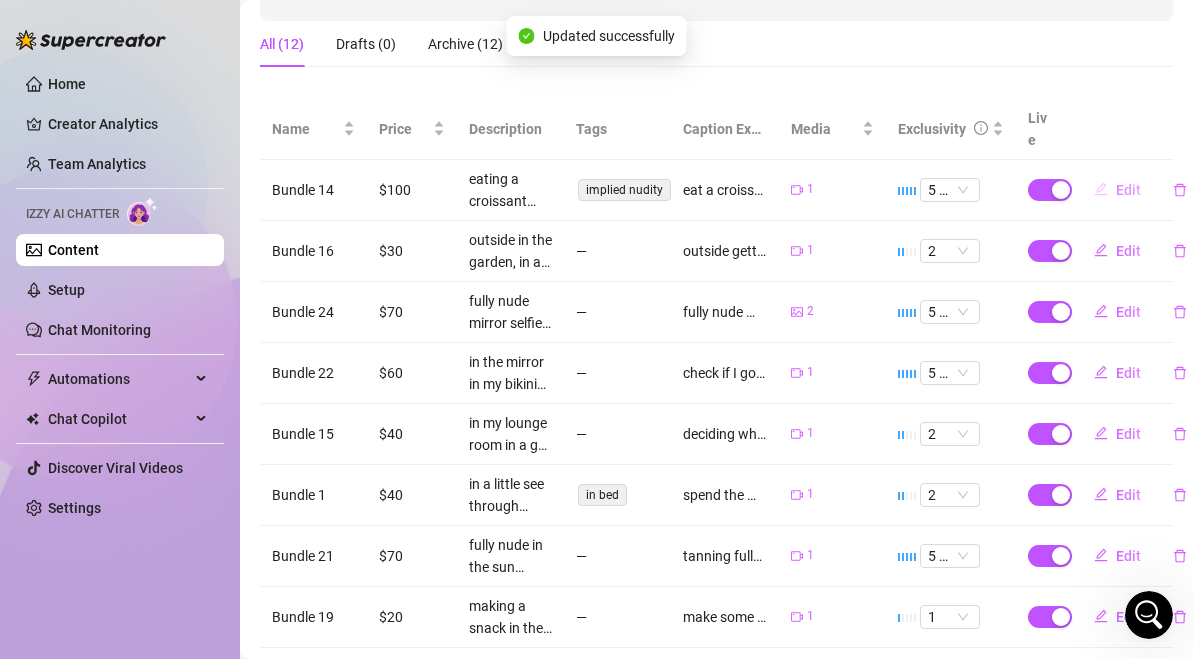 click on "Edit" at bounding box center [1128, 190] 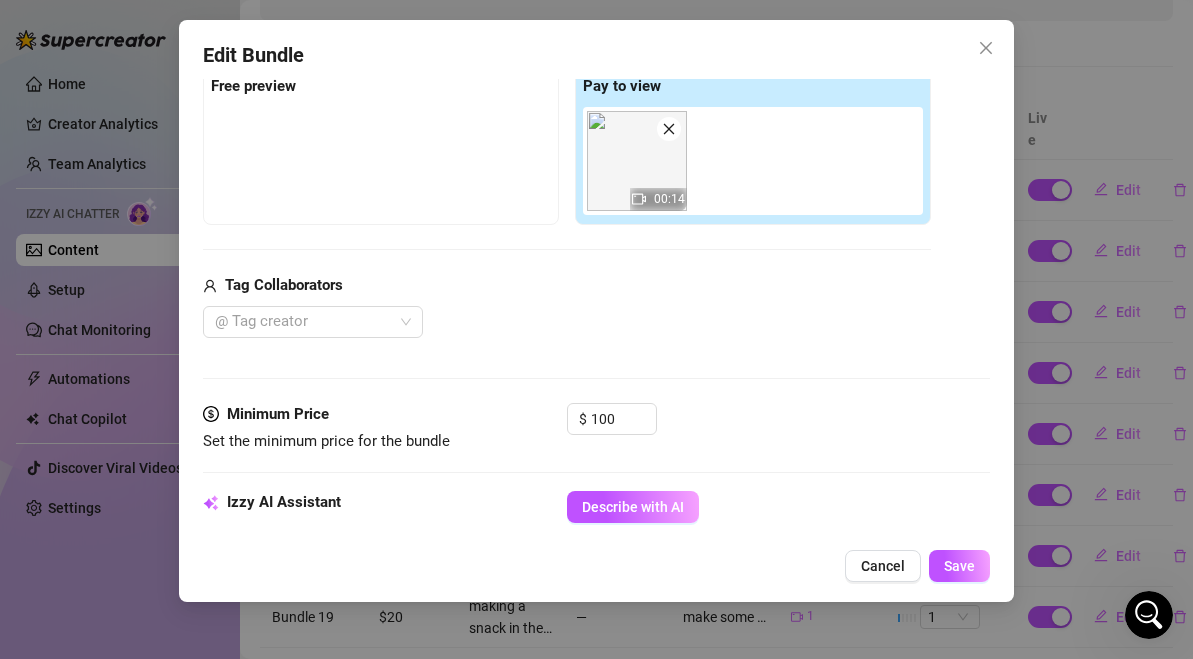 scroll, scrollTop: 0, scrollLeft: 0, axis: both 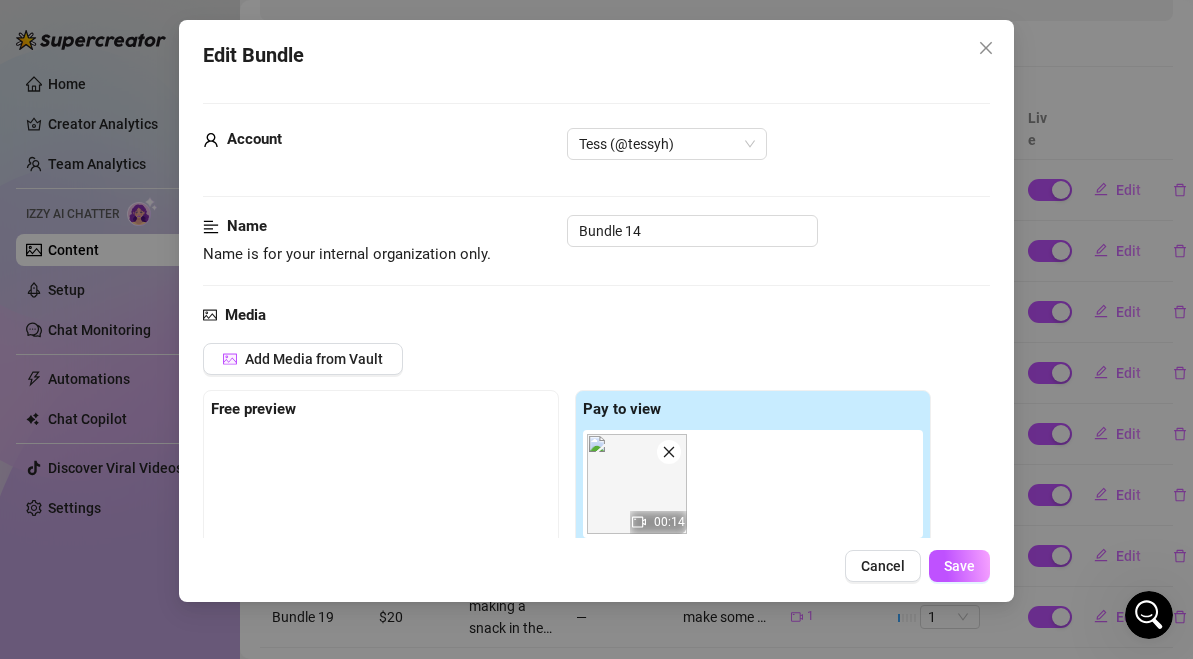 click on "Edit Bundle Account Tess (@[USERNAME]) Name Name is for your internal organization only. Bundle 14 Media Add Media from Vault Free preview Pay to view 00:14 Tag Collaborators   @ Tag creator Minimum Price Set the minimum price for the bundle $ 100 Izzy AI Assistant Describe with AI Description Write a detailed description of the content in a few sentences. Avoid vague or implied descriptions - the more detail, the better.  No need to include metadata like duration or photo count. eating a croissant naked, sitting outside in the sun. can't see boobs or vagina but I am covering them strategically with my legs closed  137 / 1000 ✓ Good length (24 words) Tags Simple keywords that describe and summarize the content, like specific fetishes, positions, categories. implied nudity can see face   Visible Body Parts Select the body parts clearly visible in the content. This helps Izzy AI suggest media and answer fan questions more accurately. Face Boobs (No Nipples) Belly Feet   Caption Example Exclusivity Cancel Save" at bounding box center [596, 311] 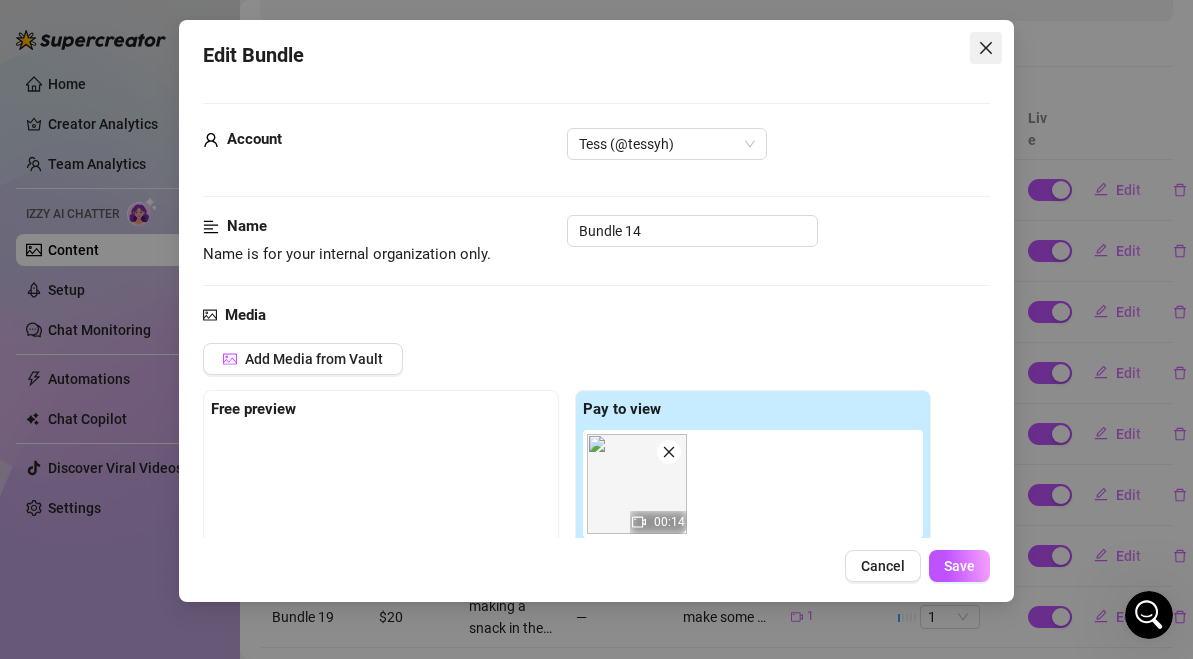 click 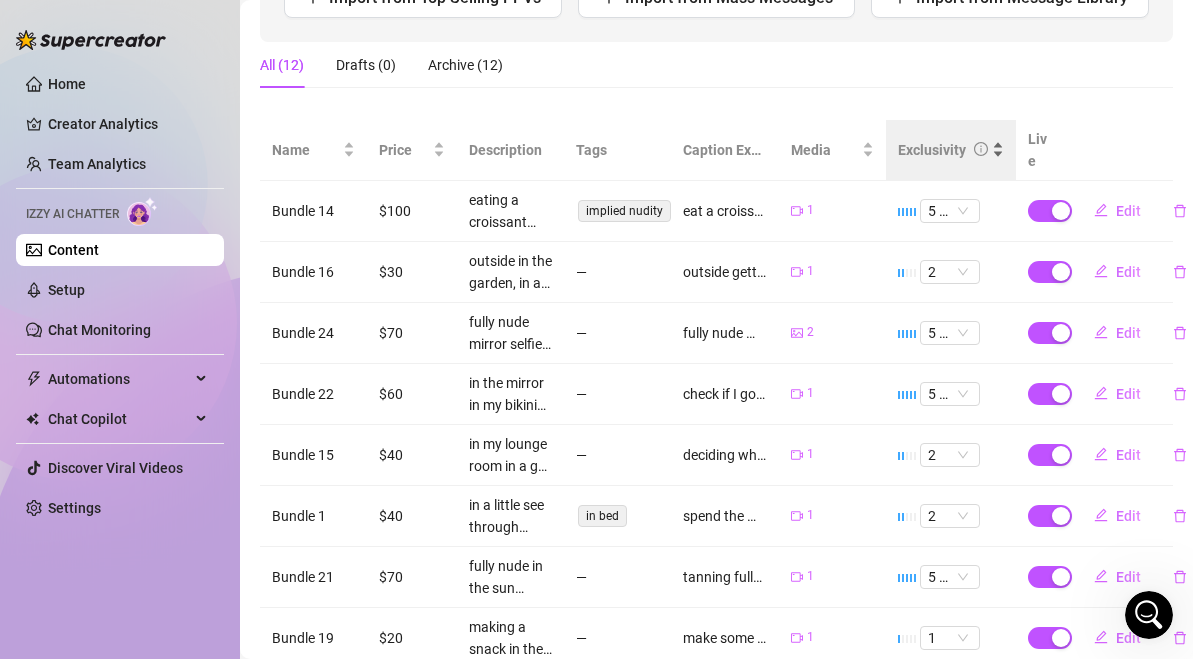 scroll, scrollTop: 295, scrollLeft: 0, axis: vertical 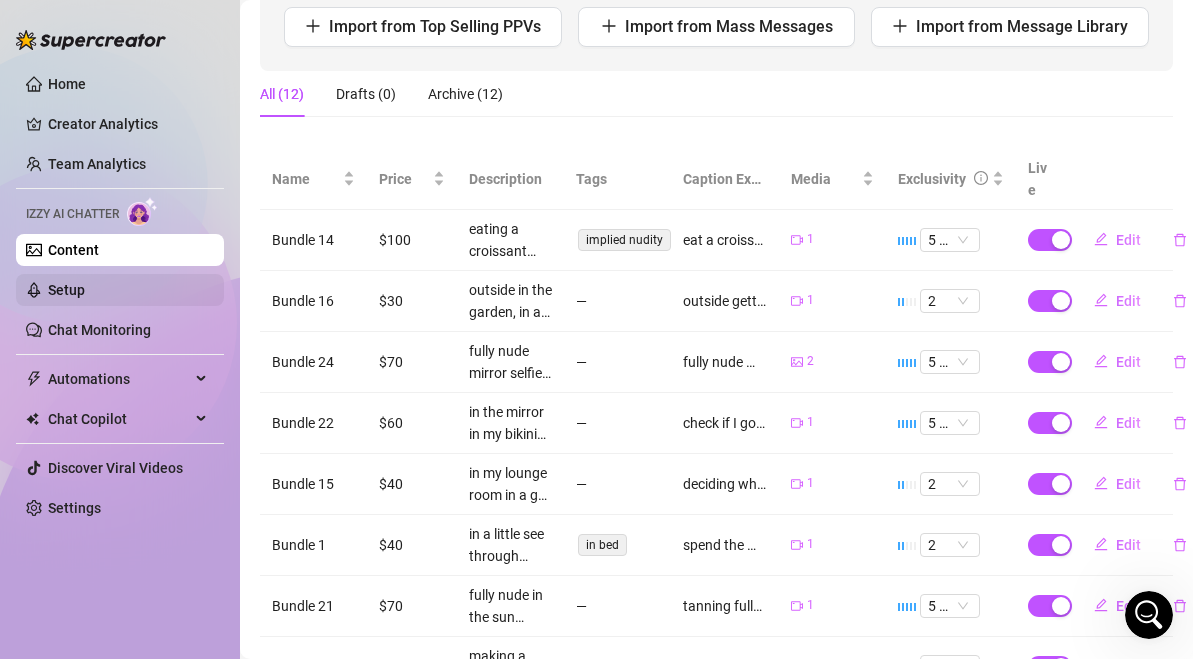 click on "Setup" at bounding box center [66, 290] 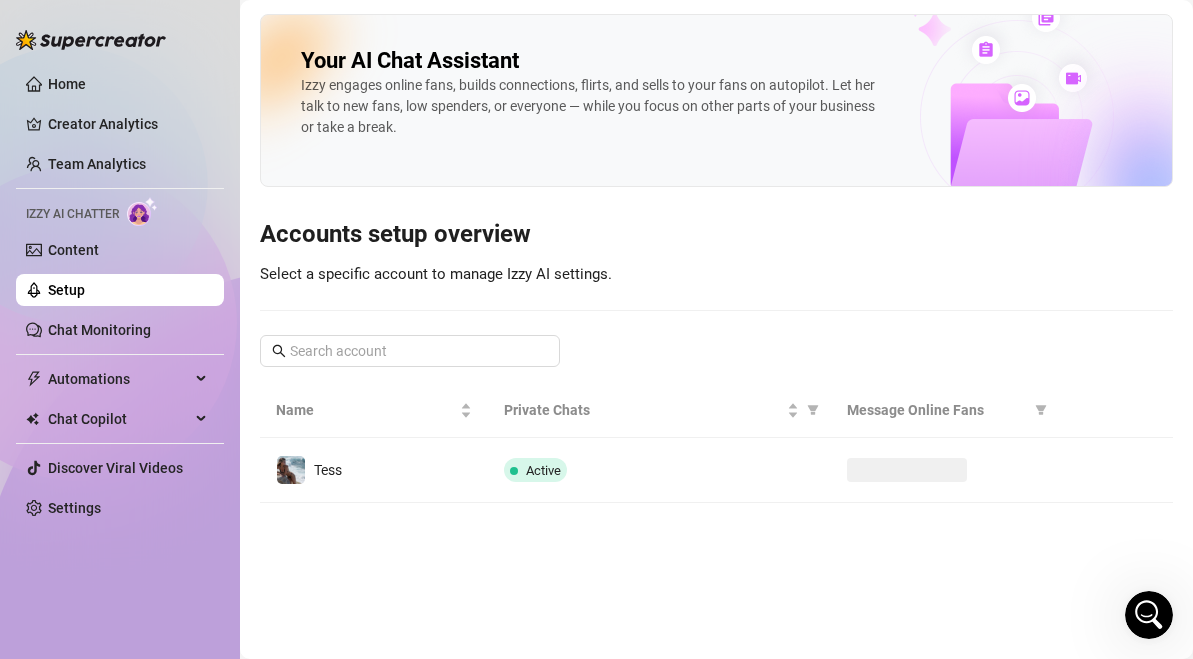 scroll, scrollTop: 0, scrollLeft: 0, axis: both 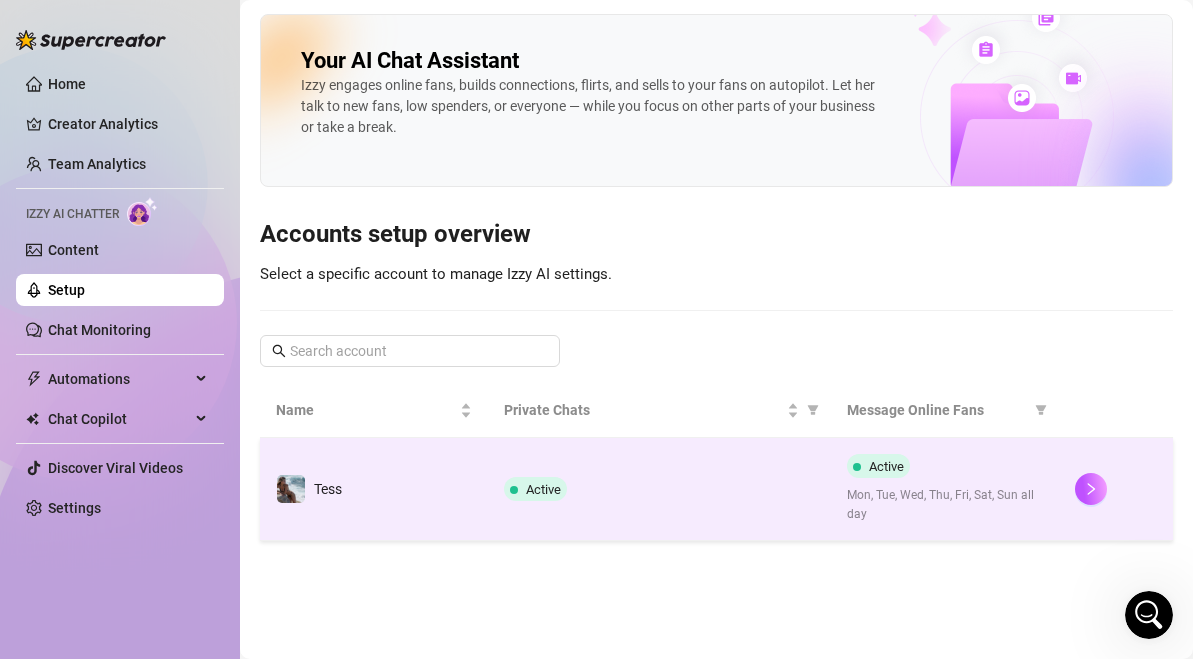 click on "Active" at bounding box center (659, 489) 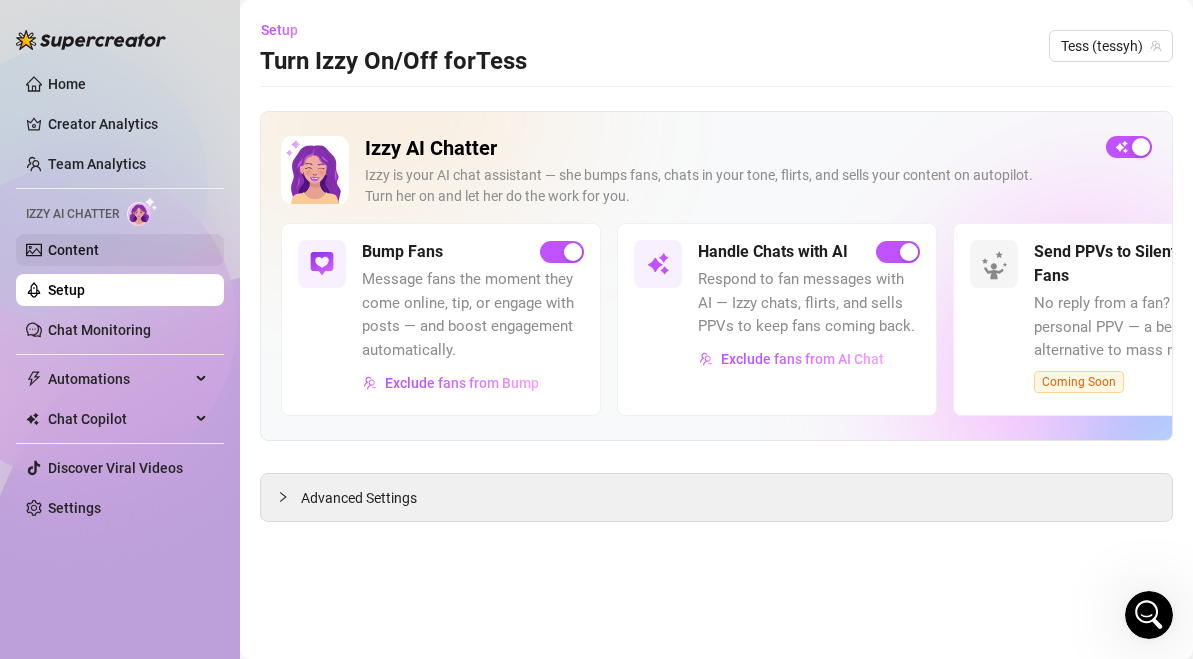 click on "Content" at bounding box center (73, 250) 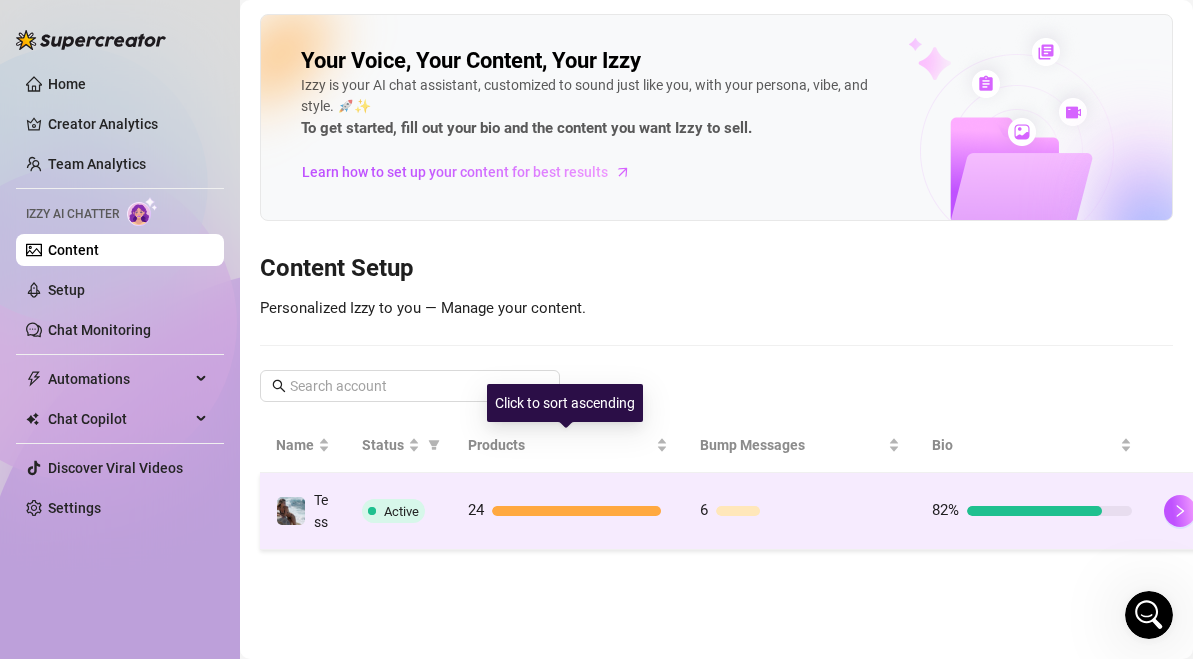 click on "24" at bounding box center [568, 511] 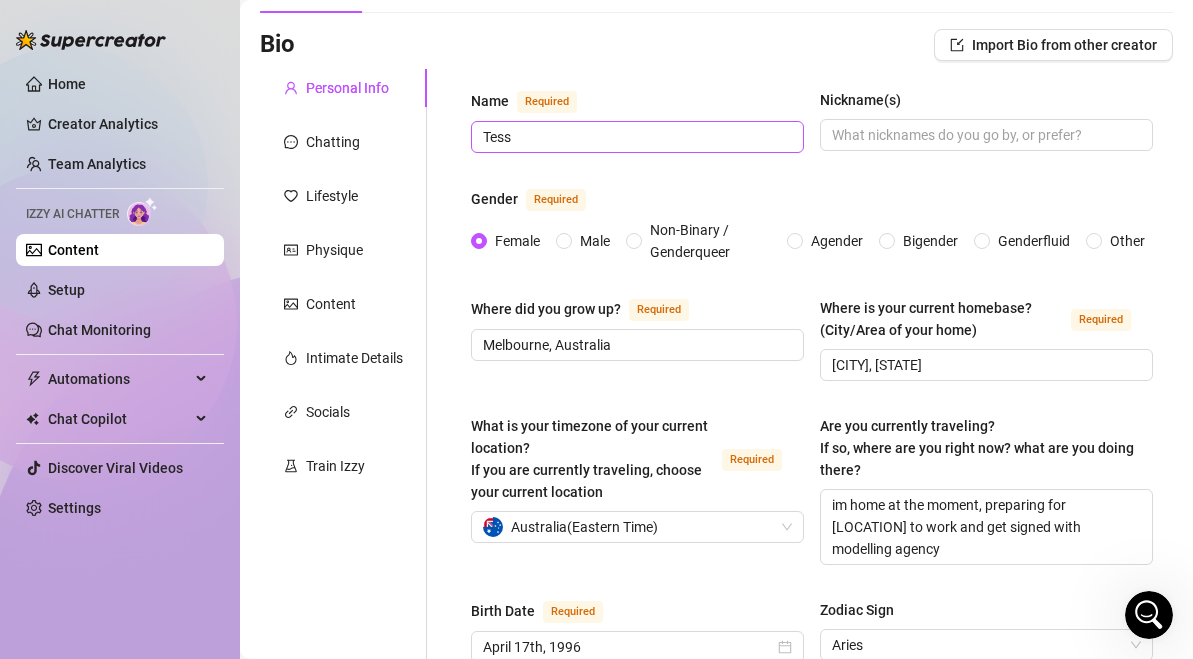 scroll, scrollTop: 134, scrollLeft: 0, axis: vertical 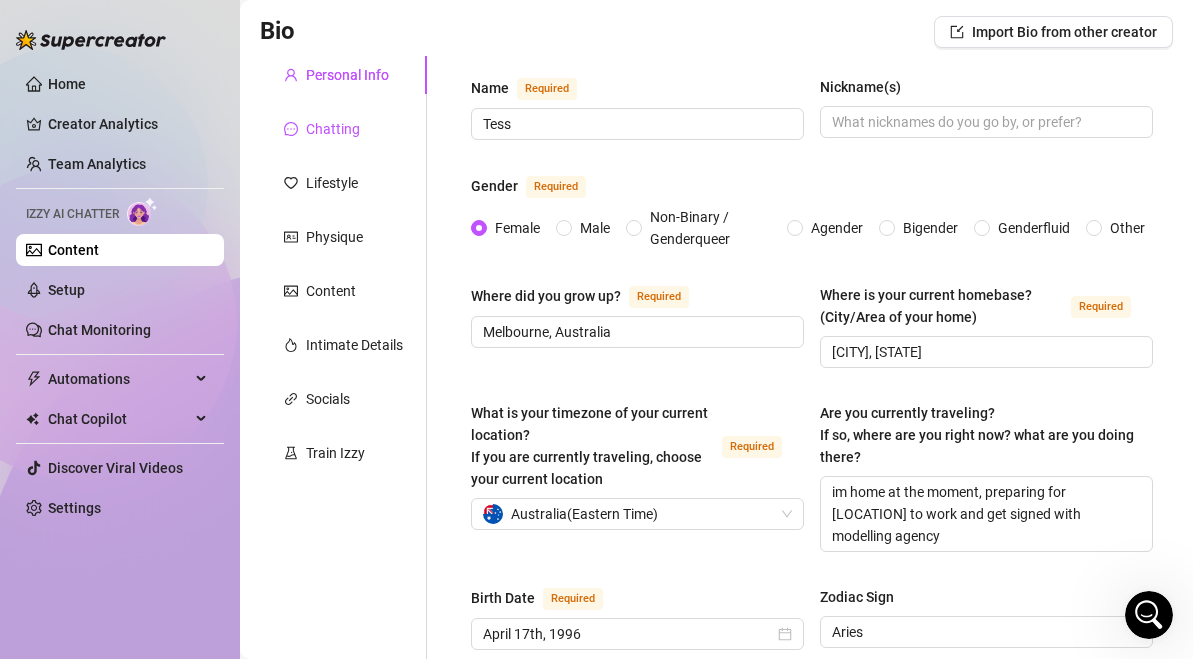 click on "Chatting" at bounding box center (333, 129) 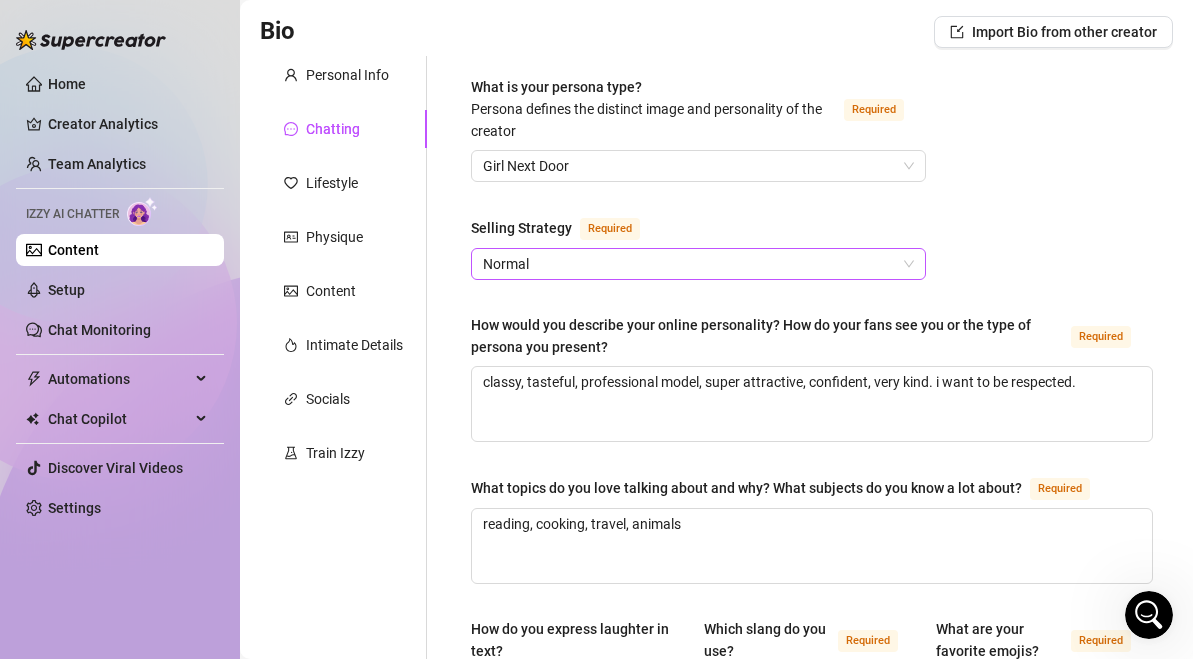 click on "Normal" at bounding box center [698, 264] 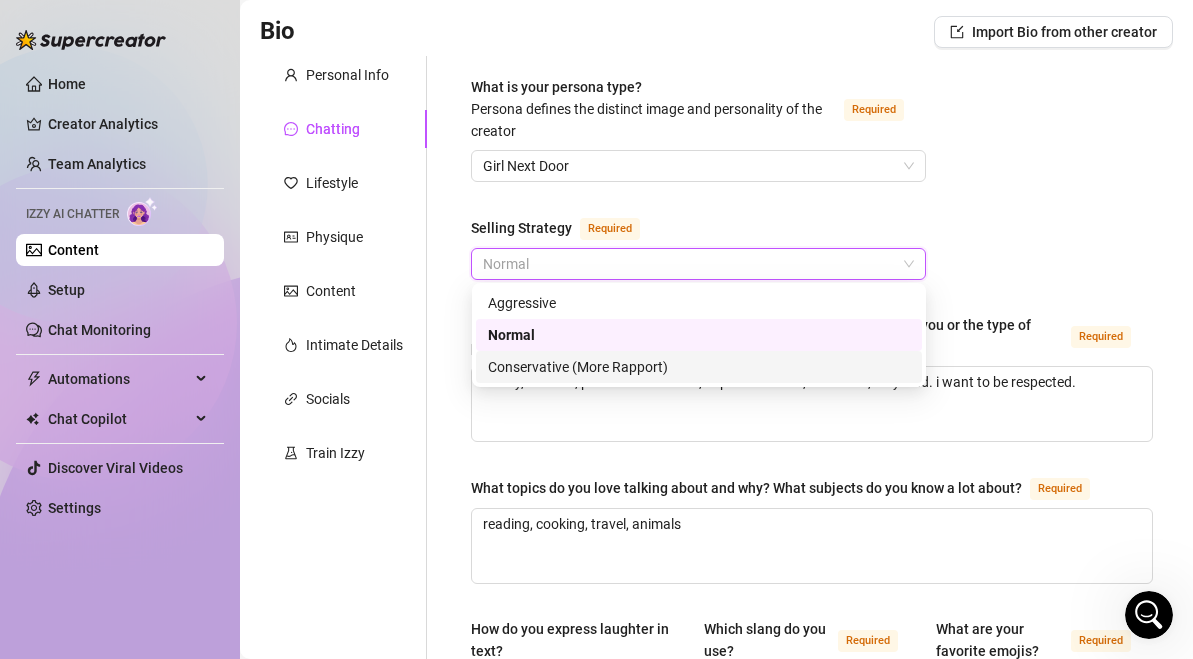 click on "Conservative (More Rapport)" at bounding box center [699, 367] 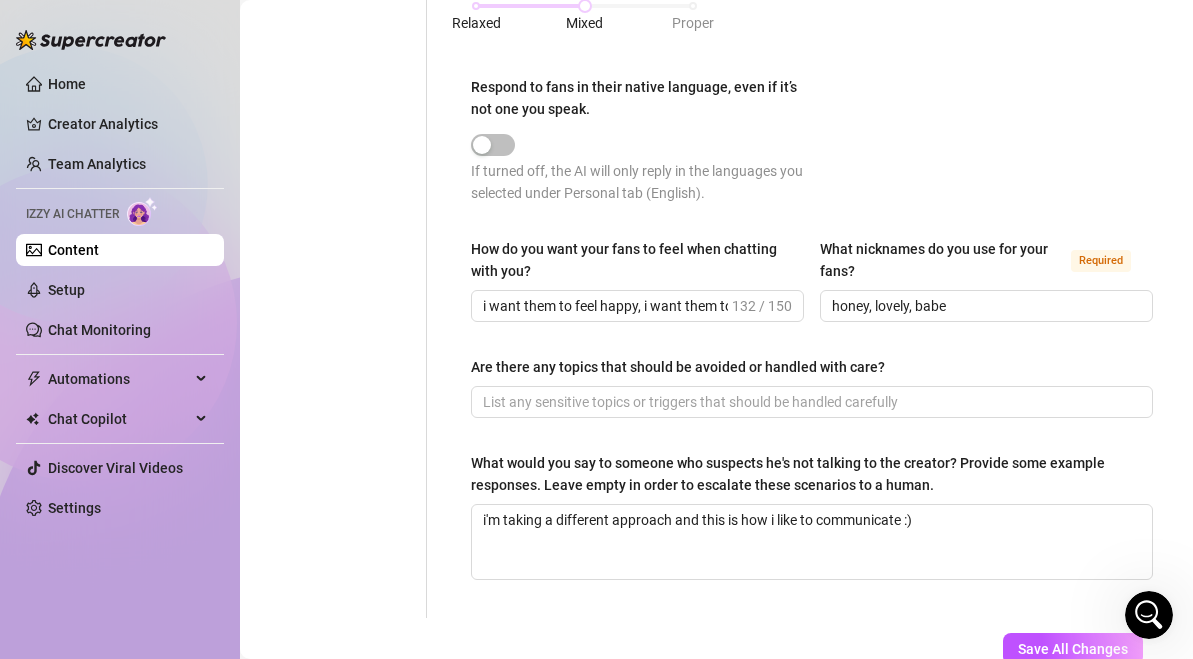 scroll, scrollTop: 1281, scrollLeft: 0, axis: vertical 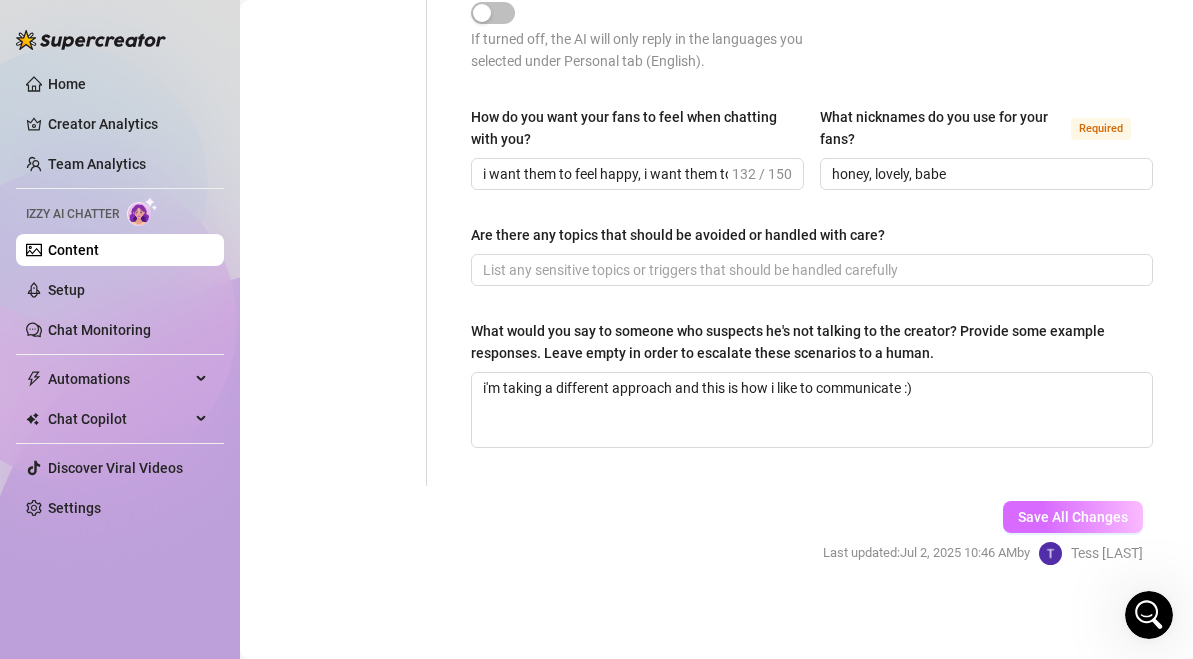 click on "Save All Changes" at bounding box center (1073, 517) 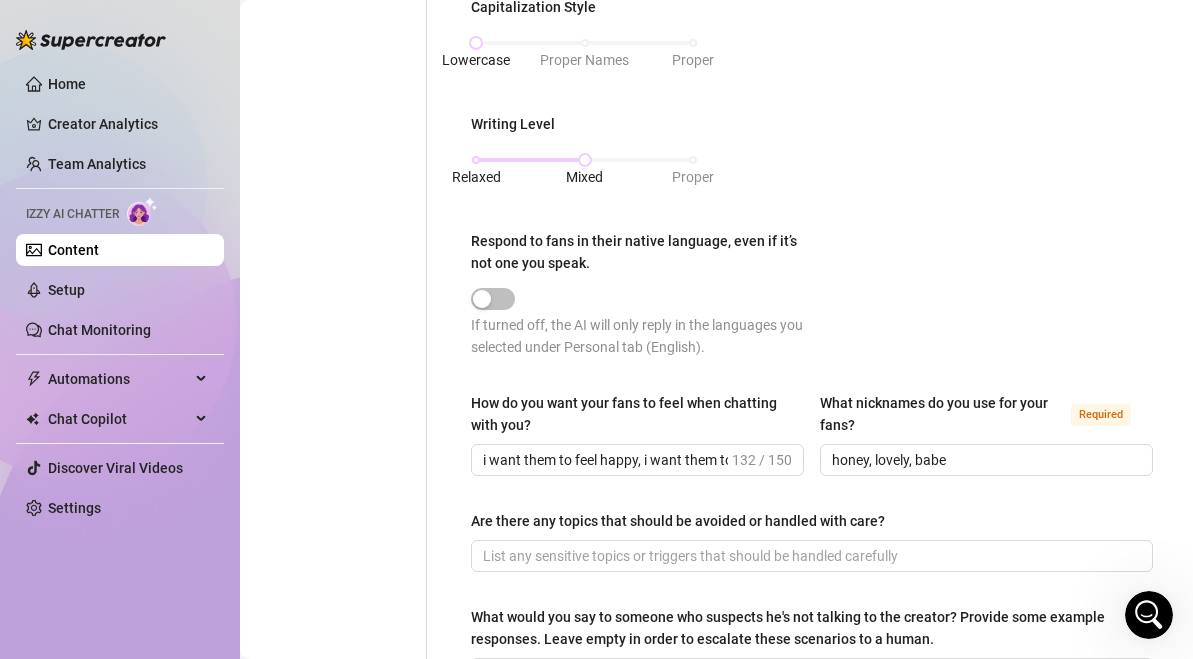 scroll, scrollTop: 1090, scrollLeft: 0, axis: vertical 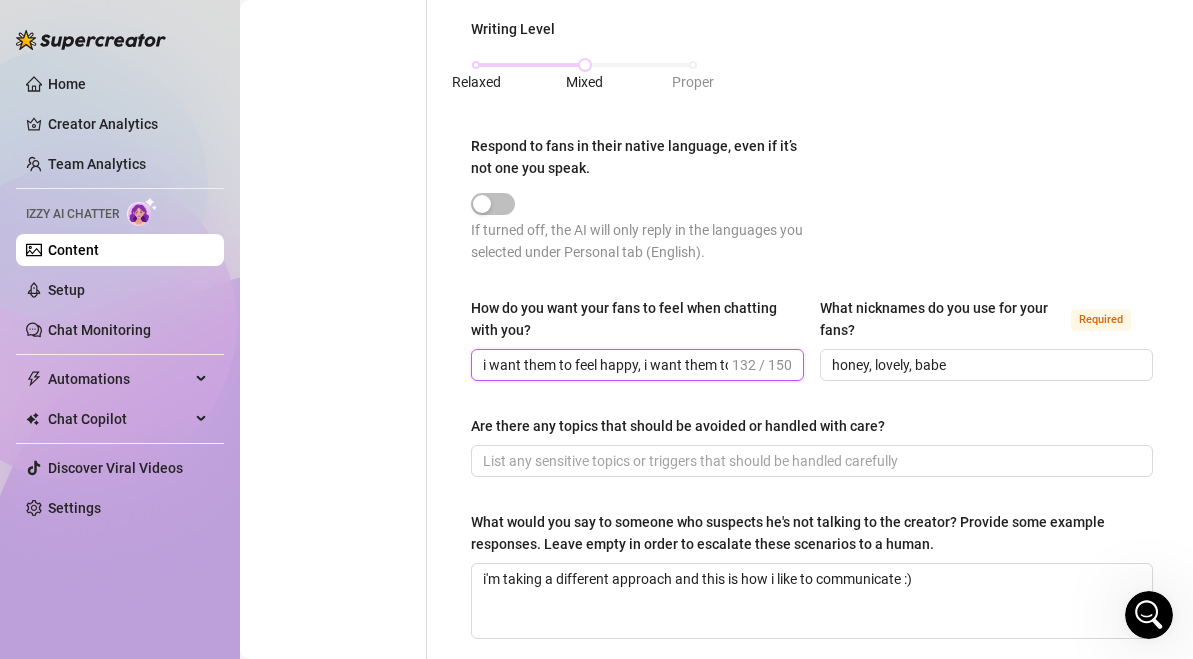 click on "i want them to feel happy, i want them to feel they respect me, i want them to think im amazing and not expect dirty content from me" at bounding box center (605, 365) 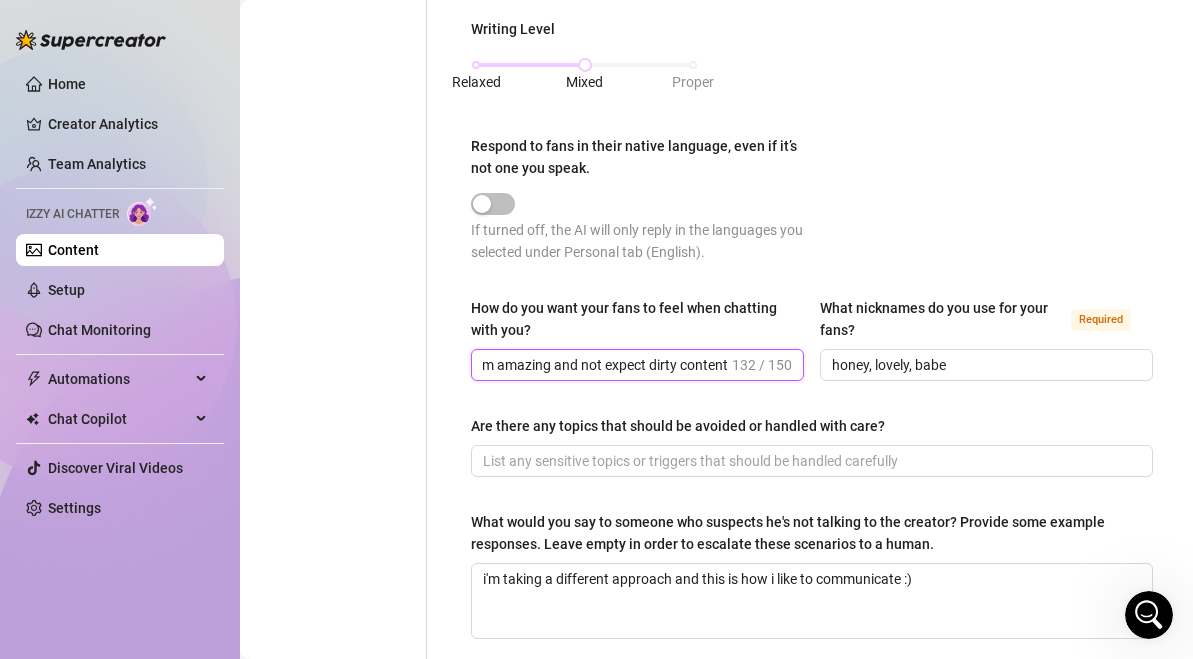 scroll, scrollTop: 0, scrollLeft: 572, axis: horizontal 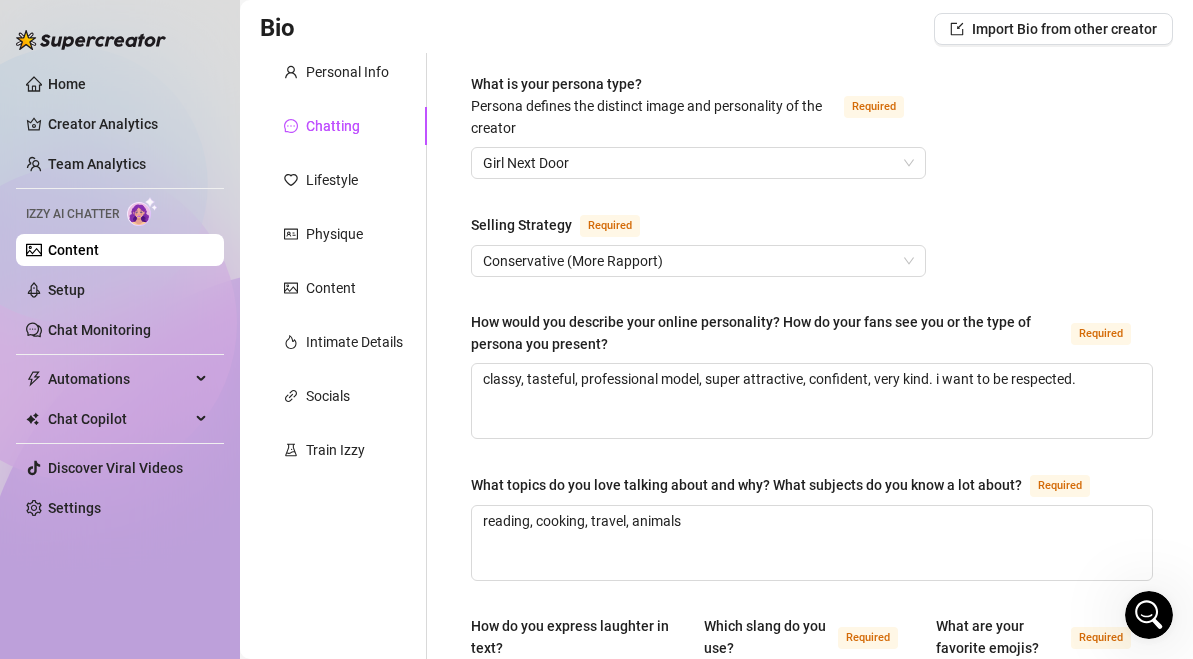 click on "What is your persona type? Persona defines the distinct image and personality of the creator Required Girl Next Door Selling Strategy Required Conservative (More Rapport) How would you describe your online personality? How do your fans see you or the type of persona you present? Required classy, tasteful, professional model, super attractive, confident, very kind. i want to be respected. What topics do you love talking about and why? What subjects do you know a lot about? Required reading, cooking, travel, animals How do you express laughter in text? haha, hahah, Which slang do you use? Required What are your favorite emojis? Required 😊🥰😘☺️😍🙂 Punctuation Style Minimal Casual Proper Capitalization Style Lowercase Proper Names Proper Writing Level Relaxed Mixed Proper Respond to fans in their native language, even if it’s not one you speak. If turned off, the AI will only reply in the languages you selected under Personal tab (English). 132 / 150 What nicknames do you use for your fans?" at bounding box center [812, 841] 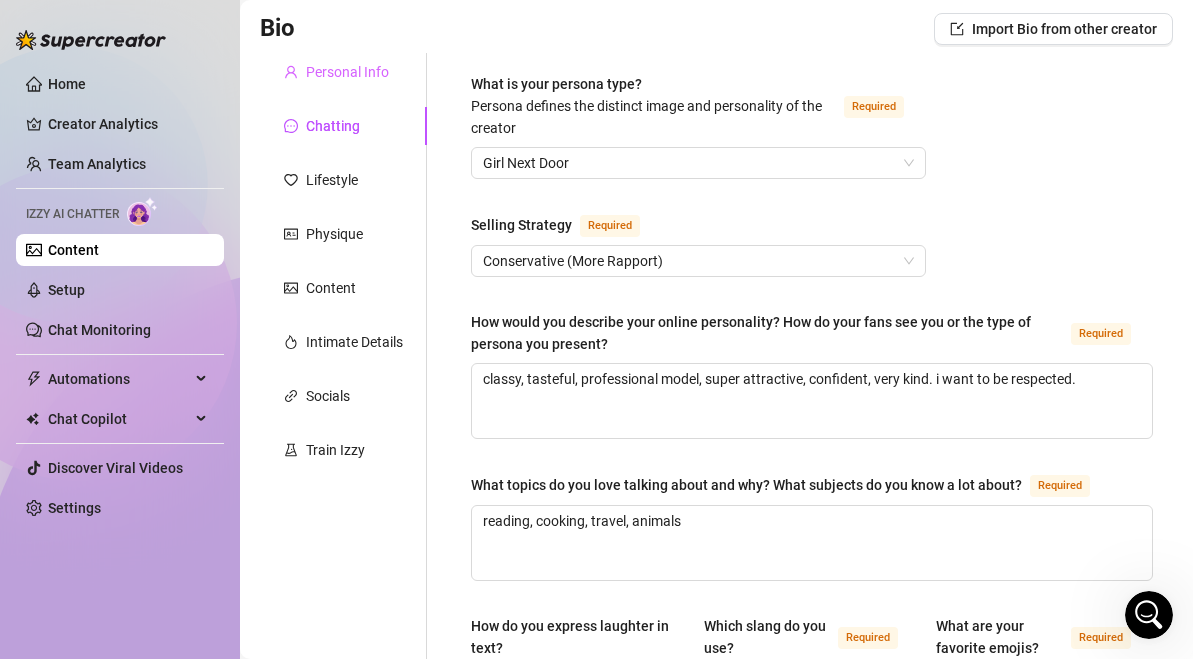 click on "Personal Info" at bounding box center (343, 72) 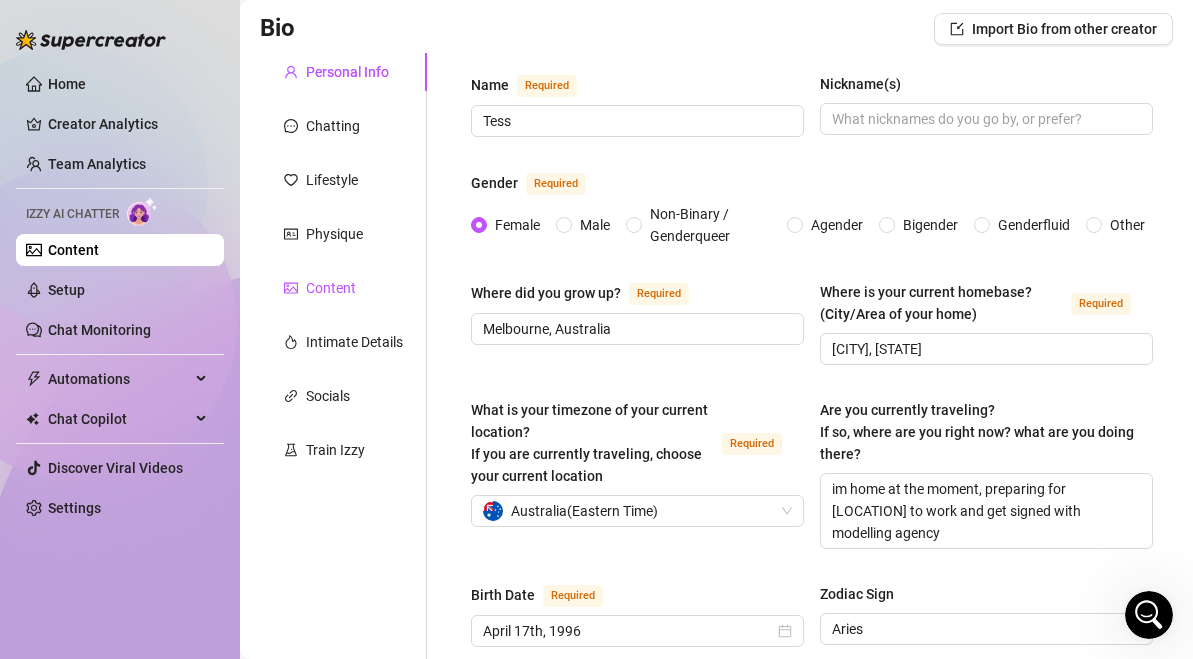 click on "Content" at bounding box center (331, 288) 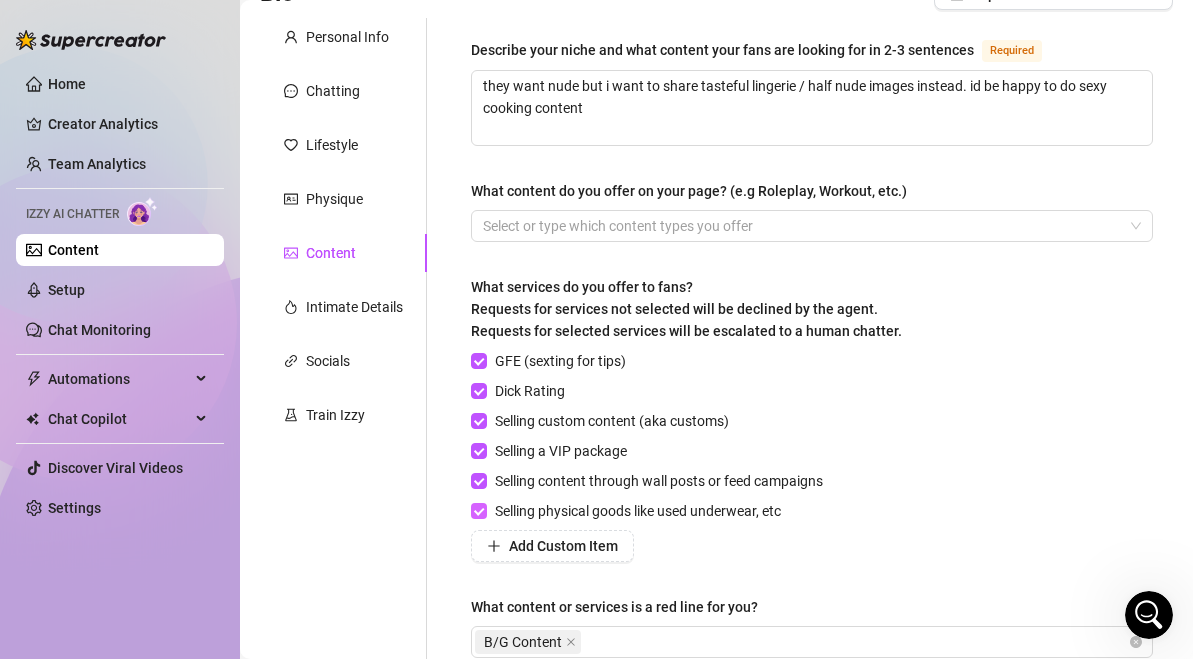 scroll, scrollTop: 180, scrollLeft: 0, axis: vertical 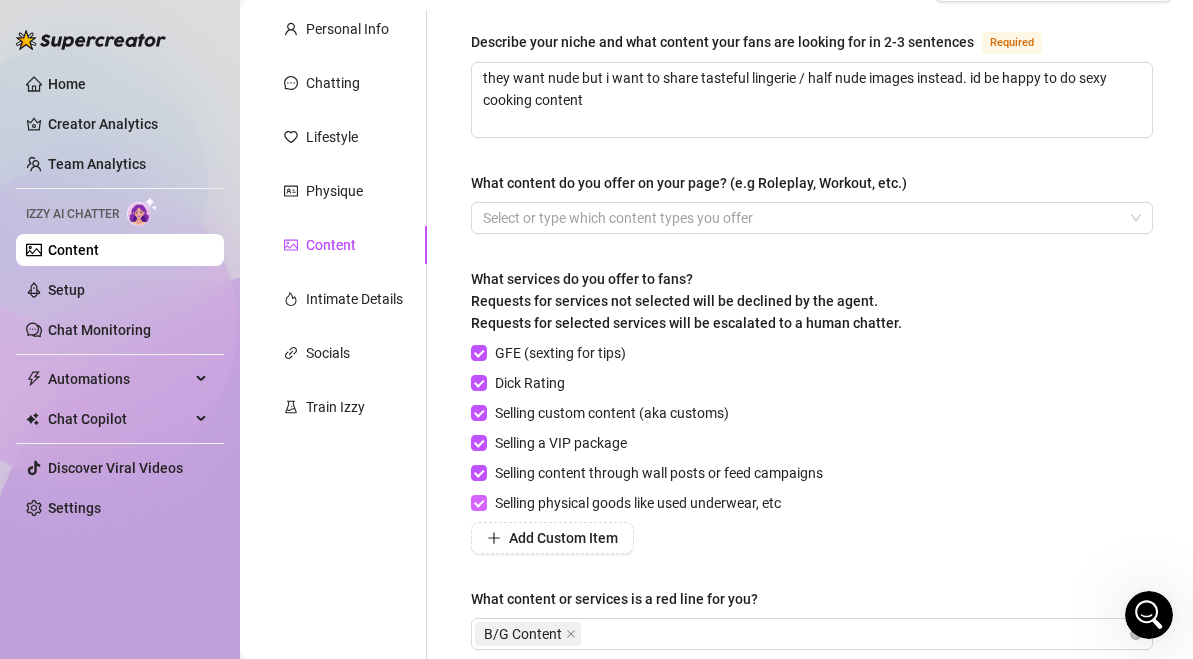 click on "Selling physical goods like used underwear, etc" at bounding box center [638, 503] 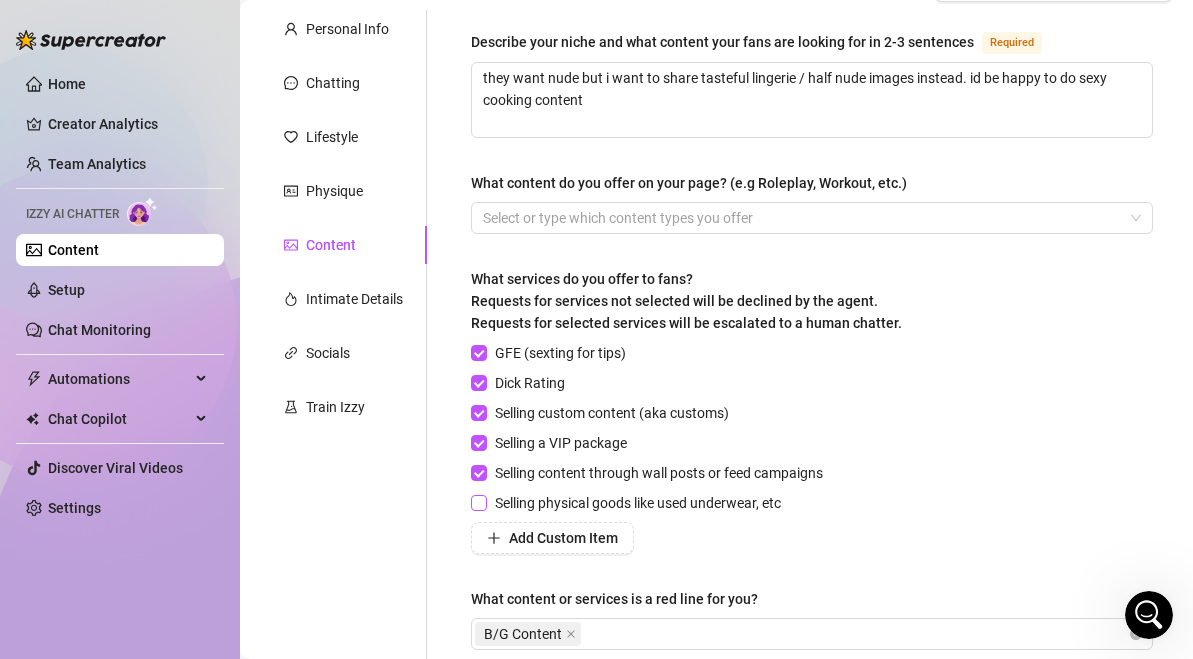 scroll, scrollTop: 383, scrollLeft: 0, axis: vertical 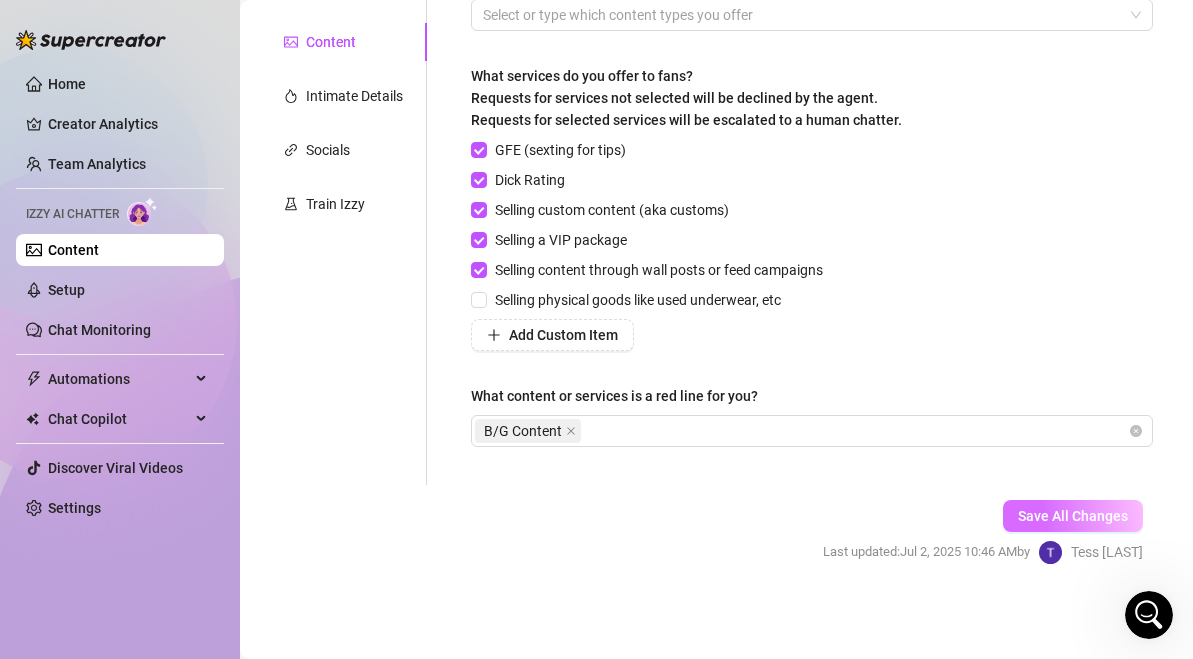 click on "Save All Changes" at bounding box center (1073, 516) 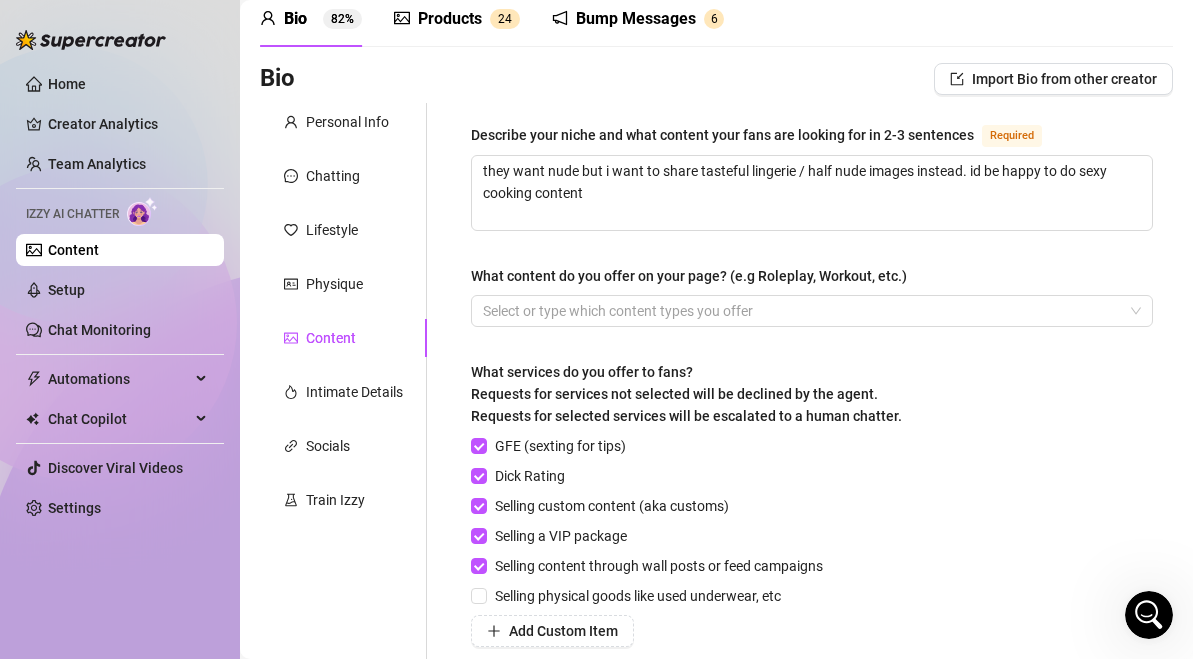 scroll, scrollTop: 0, scrollLeft: 0, axis: both 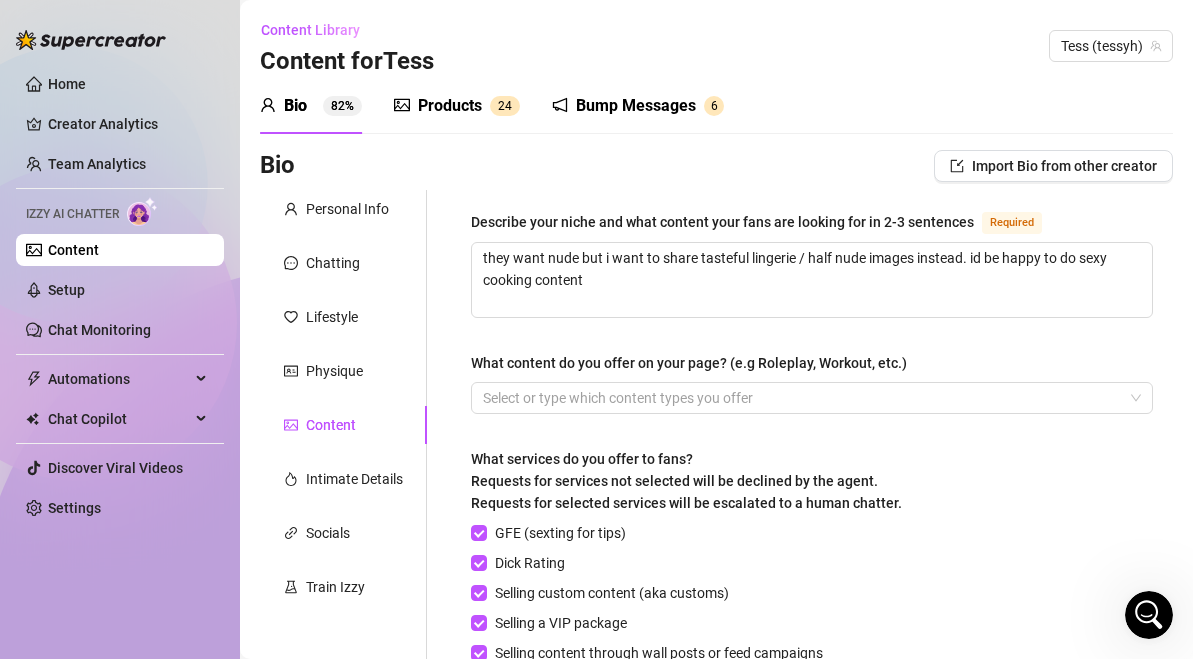 click on "4" at bounding box center (508, 106) 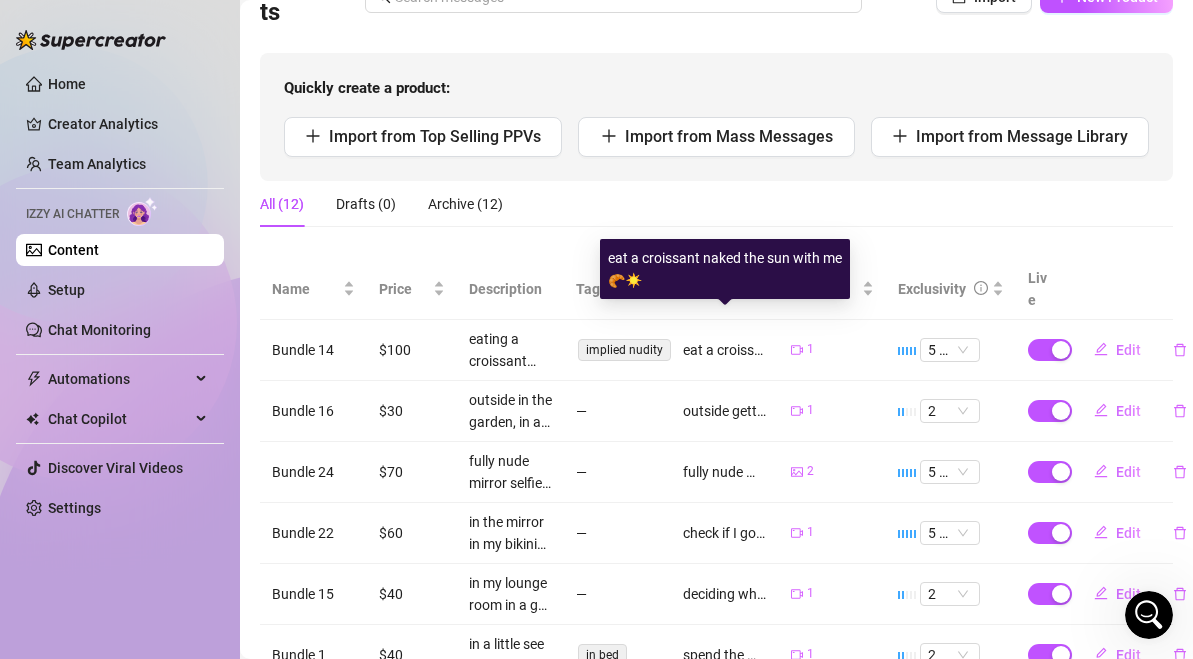 scroll, scrollTop: 251, scrollLeft: 0, axis: vertical 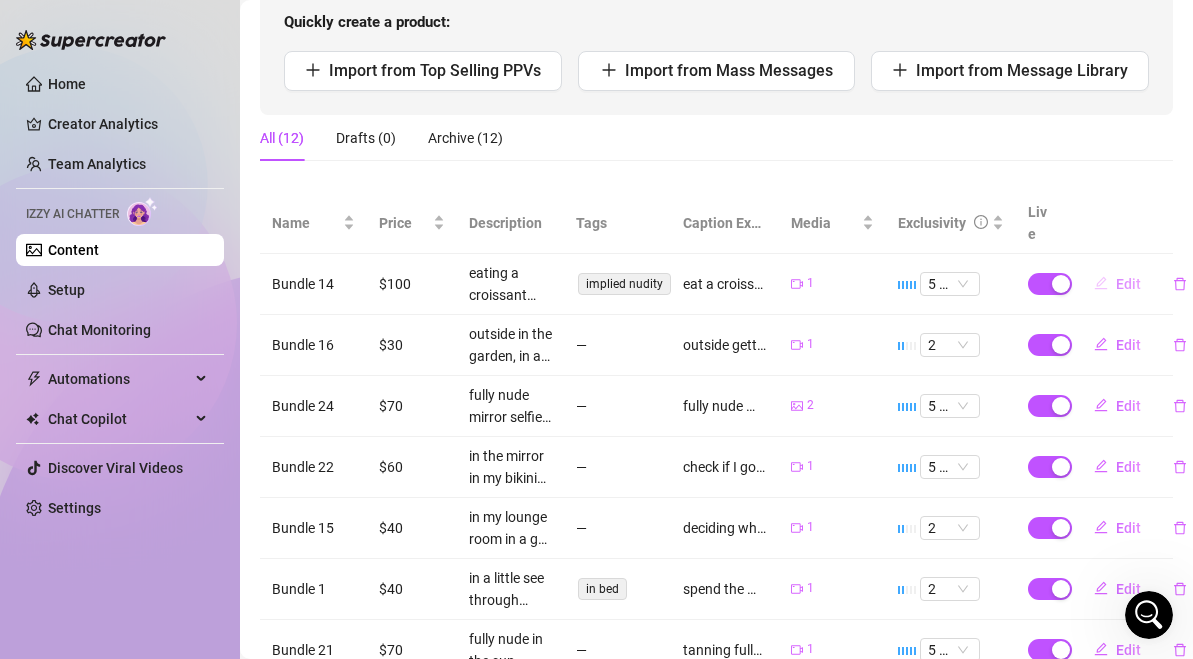 click on "Edit" at bounding box center (1128, 284) 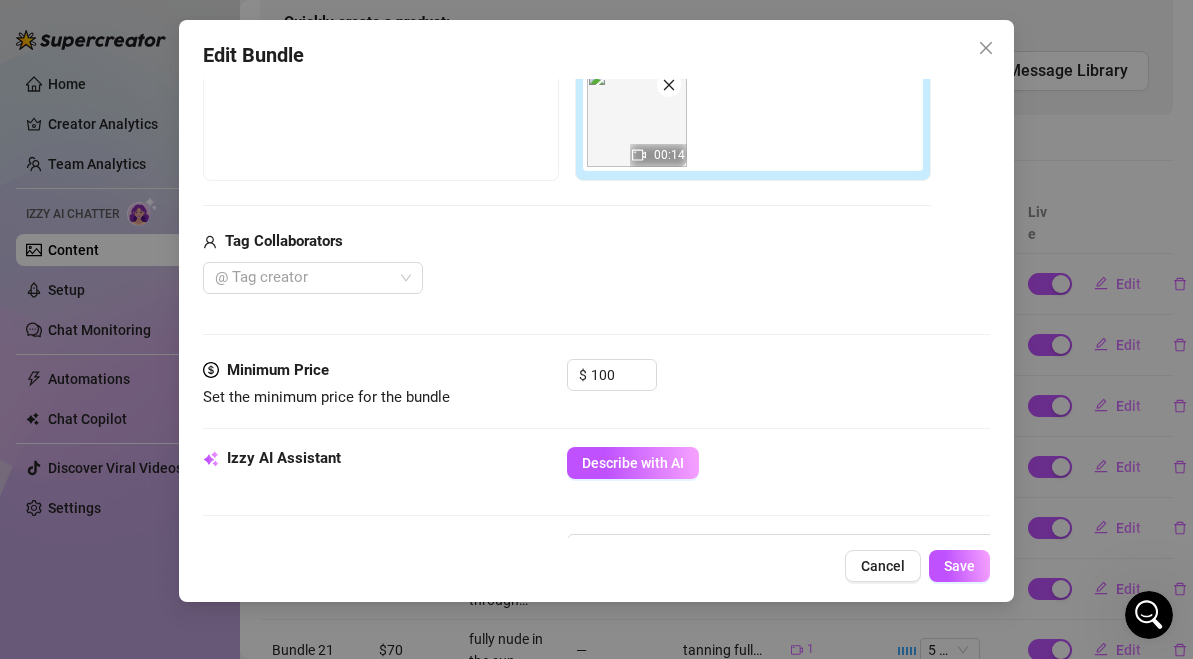 scroll, scrollTop: 0, scrollLeft: 0, axis: both 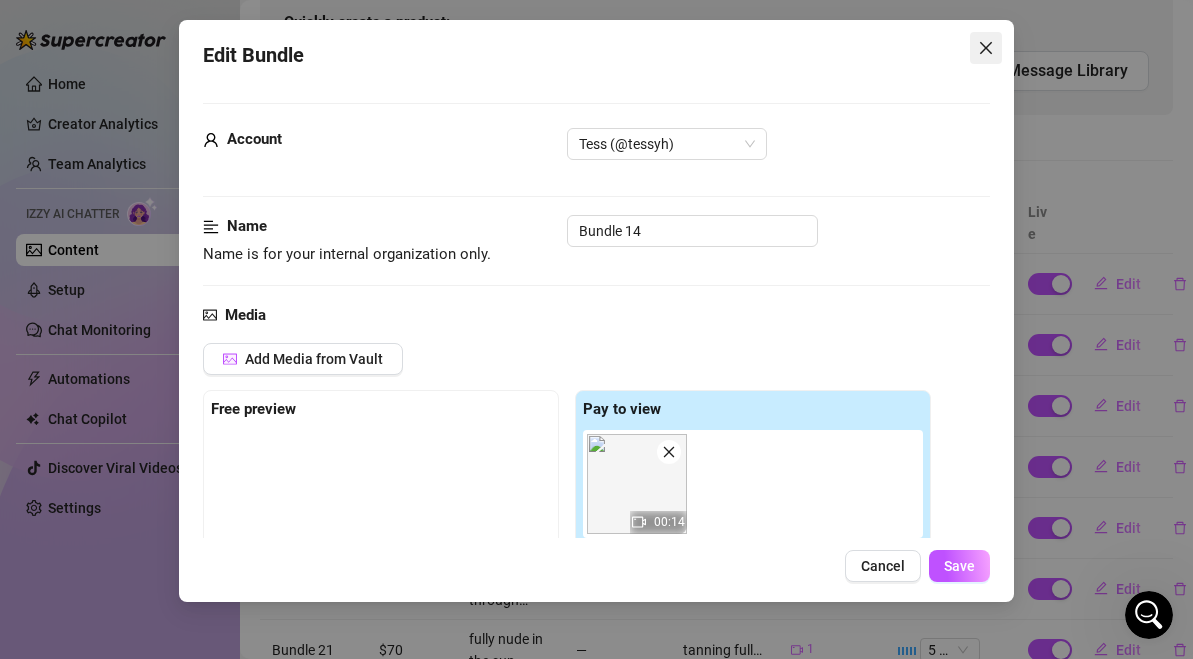 click 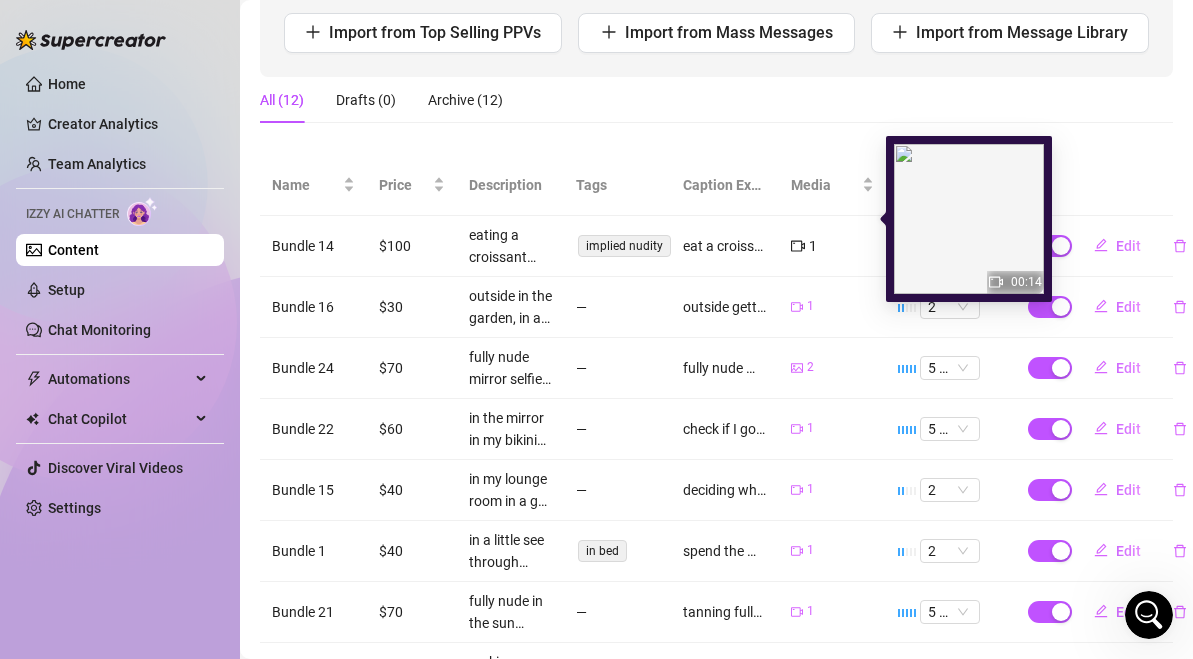 scroll, scrollTop: 294, scrollLeft: 0, axis: vertical 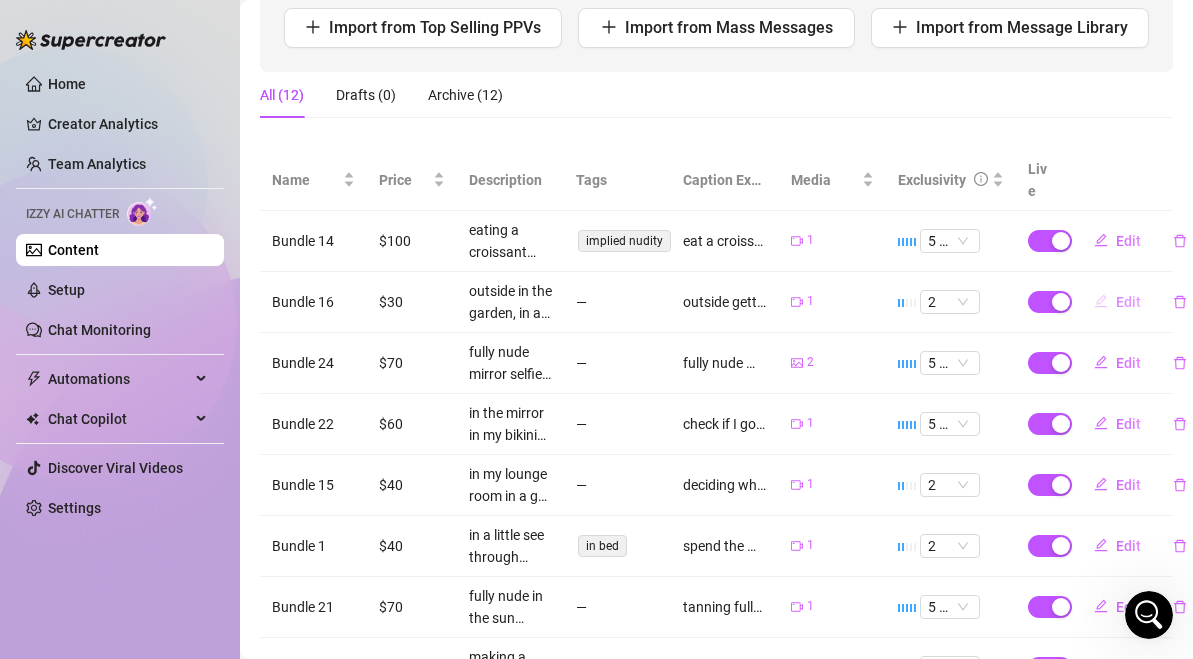 click on "Edit" at bounding box center [1128, 302] 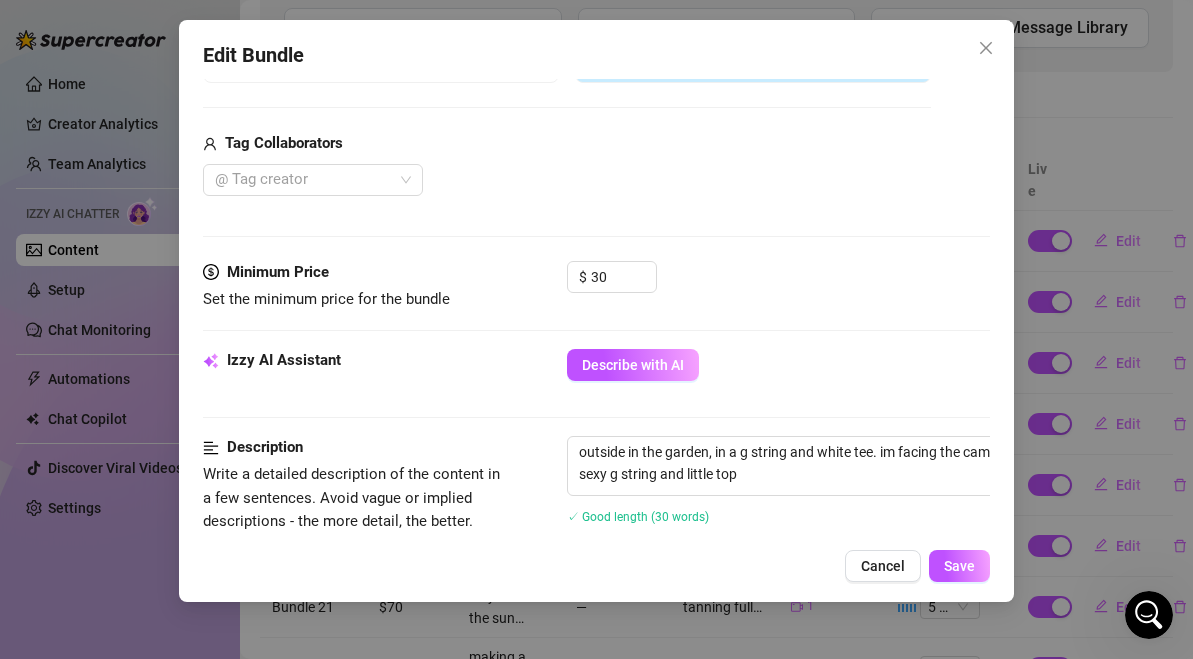 scroll, scrollTop: 479, scrollLeft: 0, axis: vertical 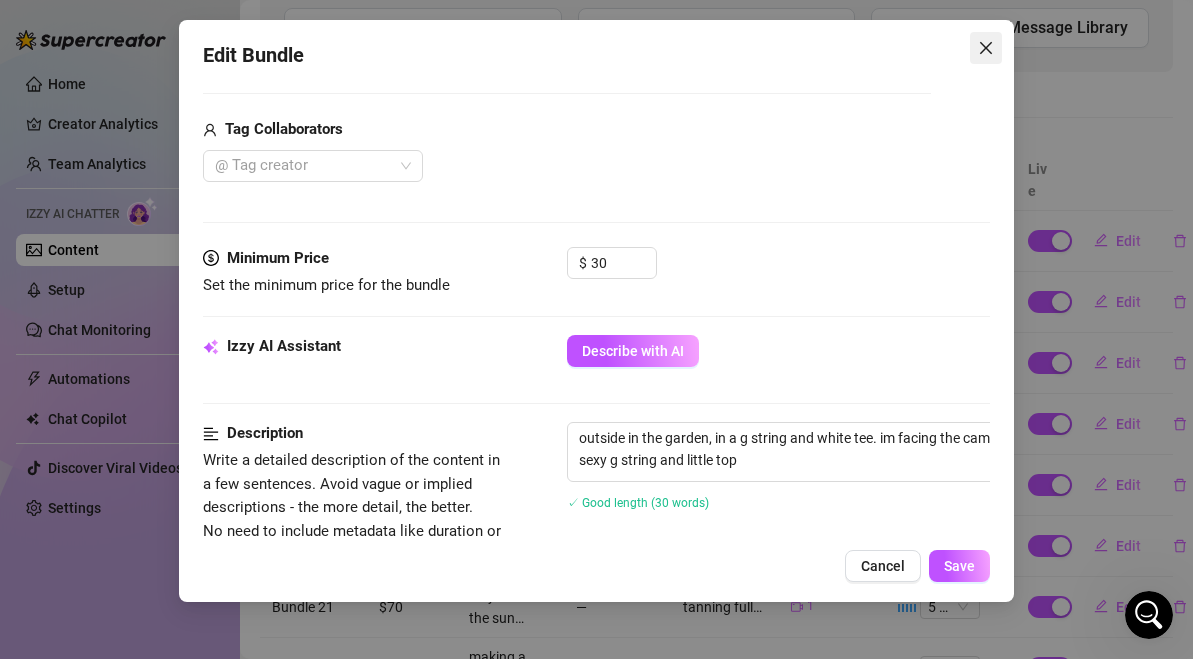 click 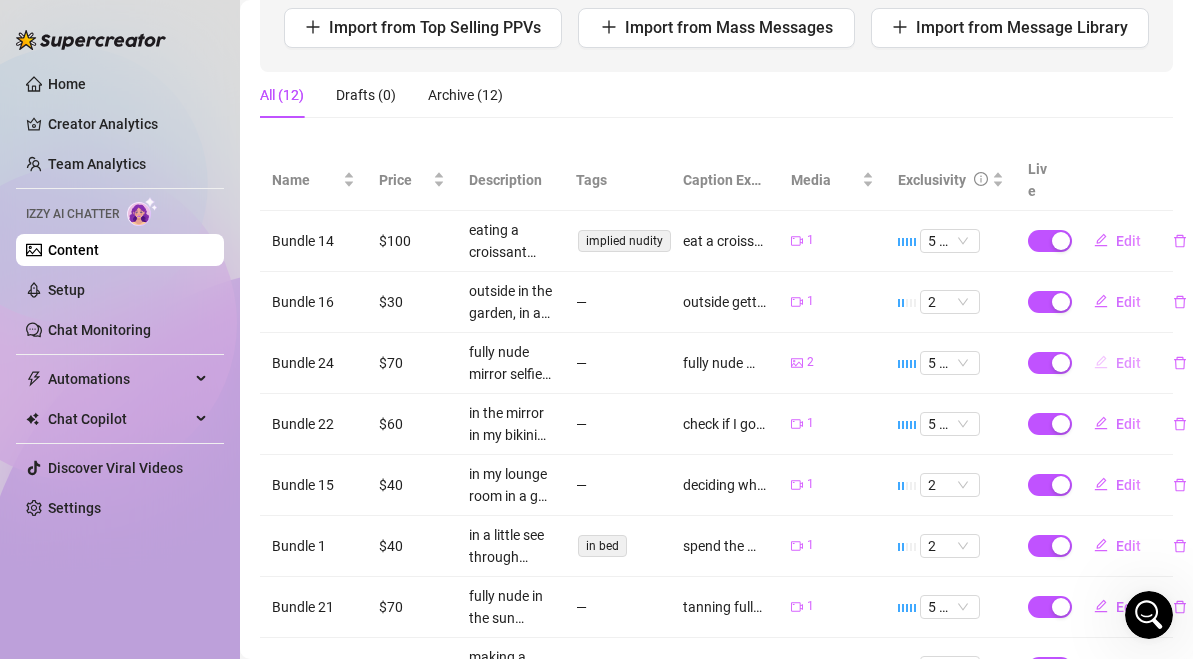 click on "Edit" at bounding box center (1117, 363) 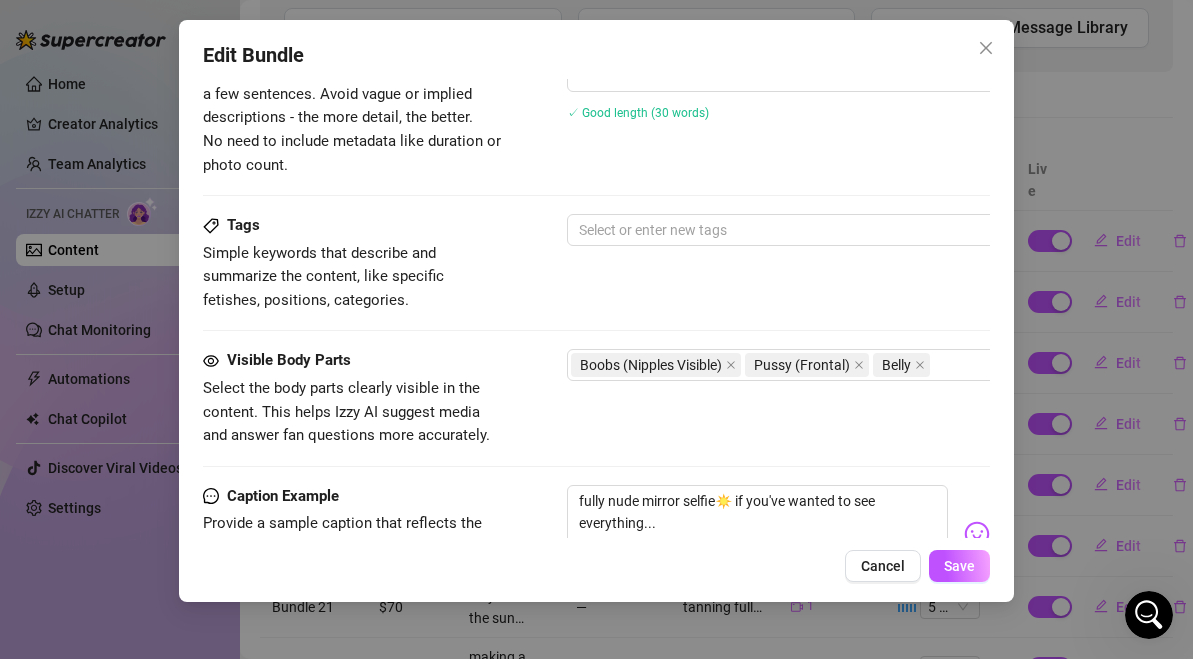scroll, scrollTop: 991, scrollLeft: 0, axis: vertical 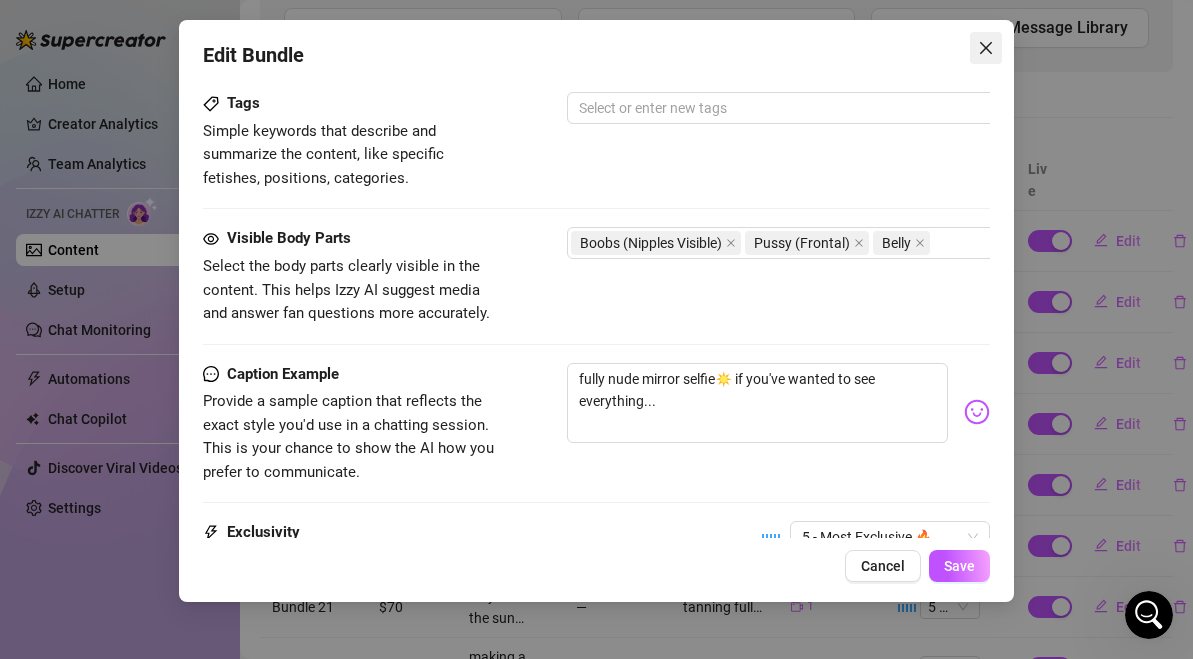 click 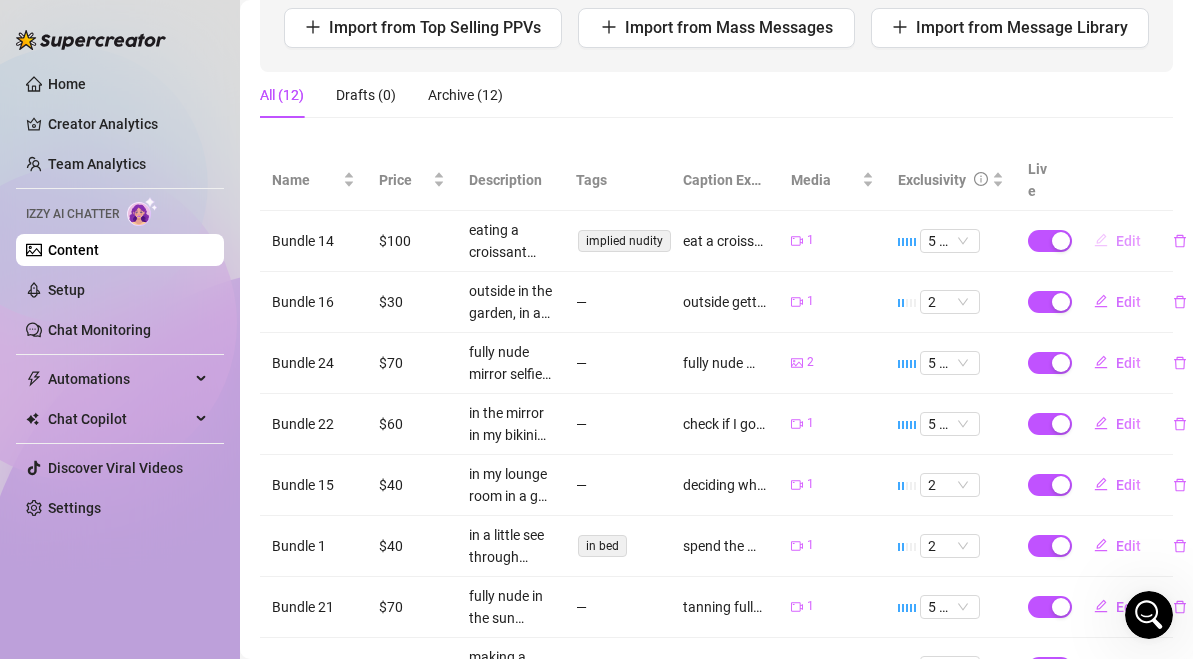 click on "Edit" at bounding box center (1128, 241) 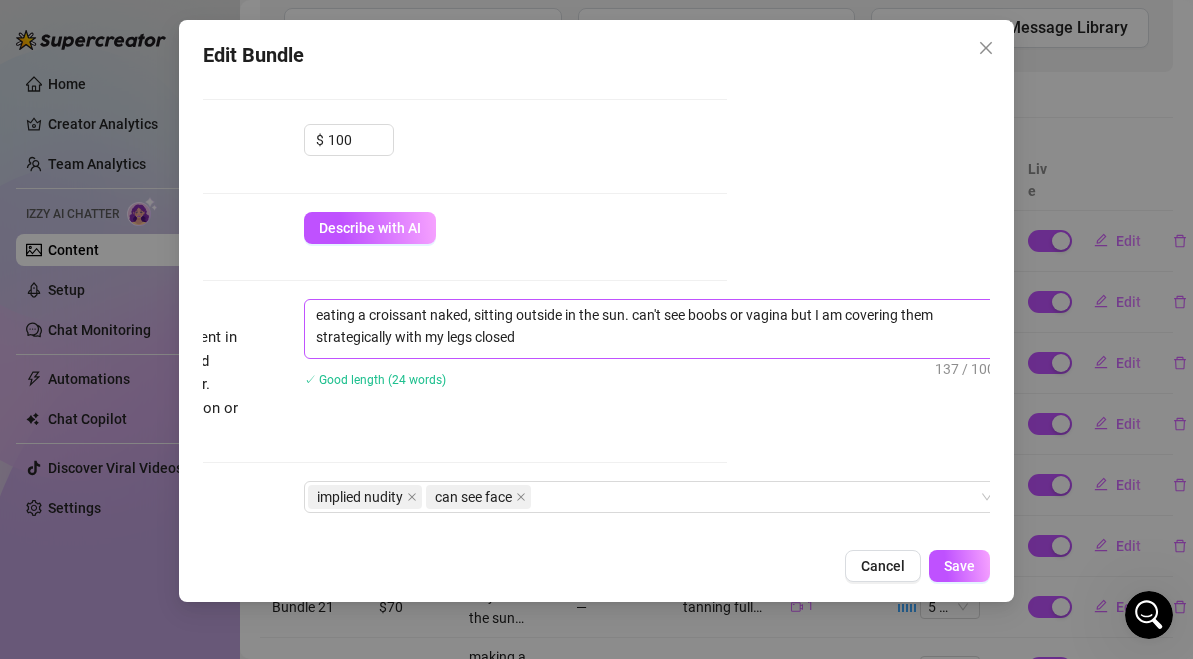 scroll, scrollTop: 602, scrollLeft: 277, axis: both 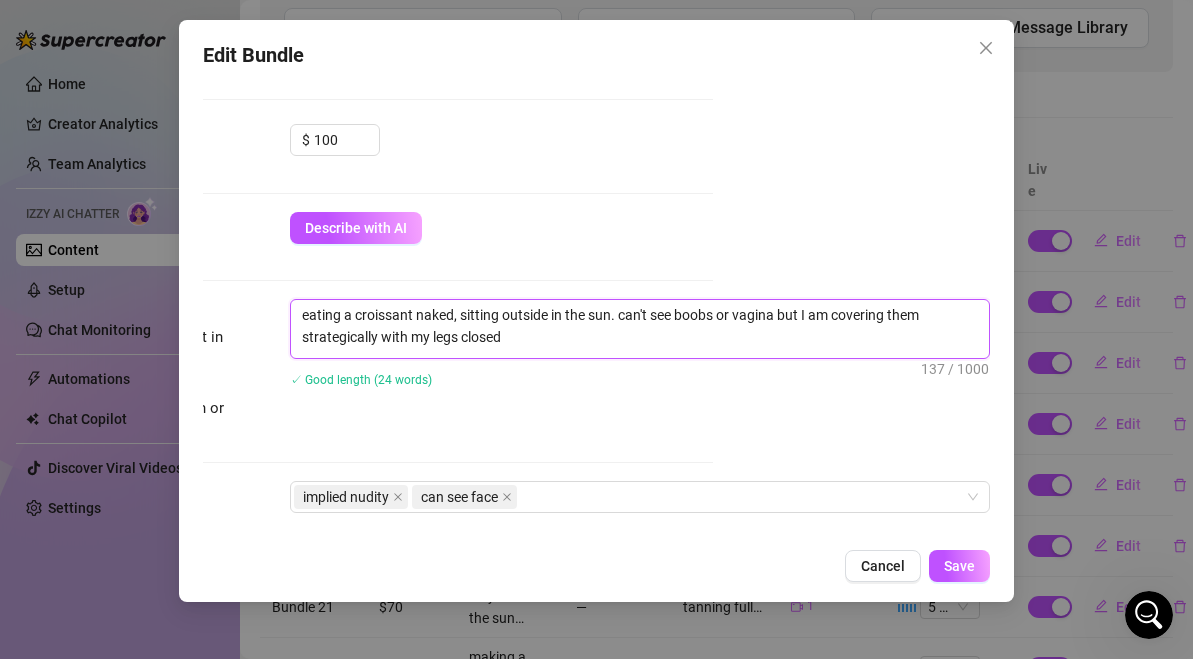 click on "eating a croissant naked, sitting outside in the sun. can't see boobs or vagina but I am covering them strategically with my legs closed" at bounding box center [640, 326] 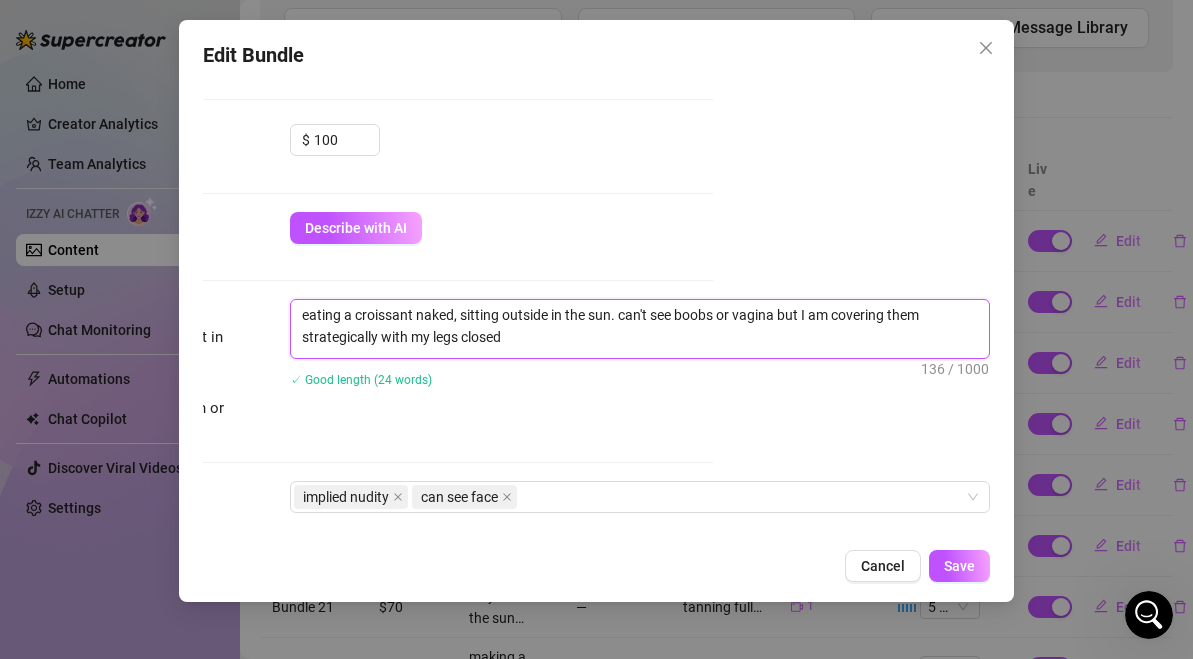 type on "eating a croissant naked, sitting outside in the sun. can't see boobs or vagina but I am covering them strategically with my legs closed." 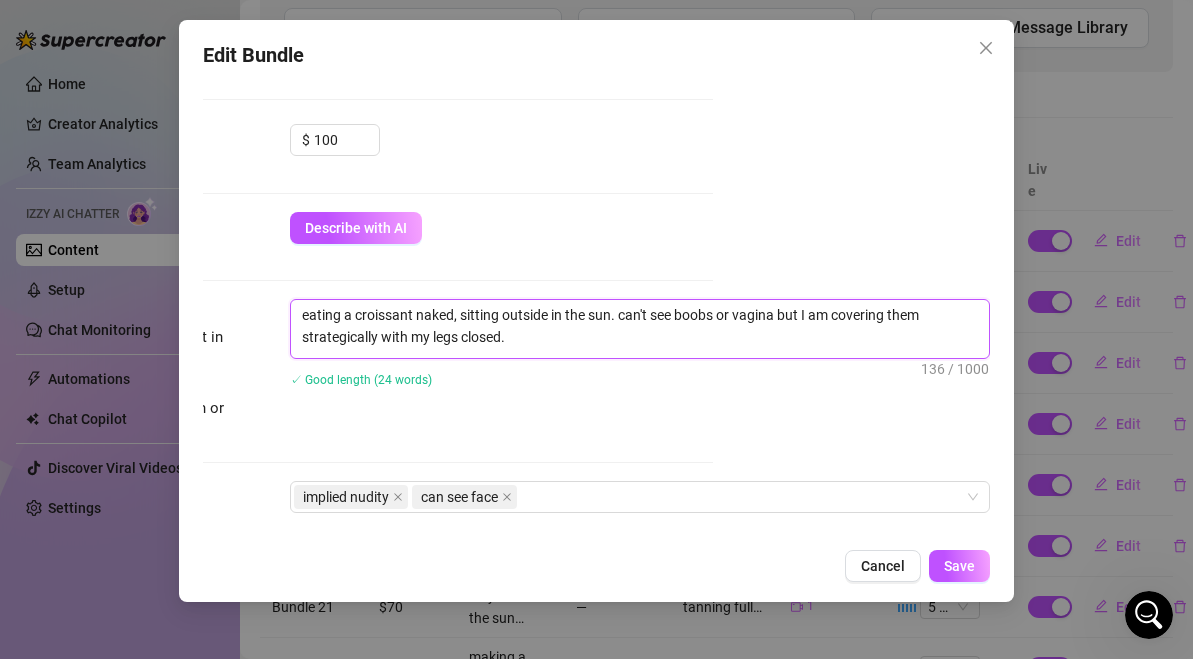 type on "eating a croissant naked, sitting outside in the sun. can't see boobs or vagina but I am covering them strategically with my legs closed." 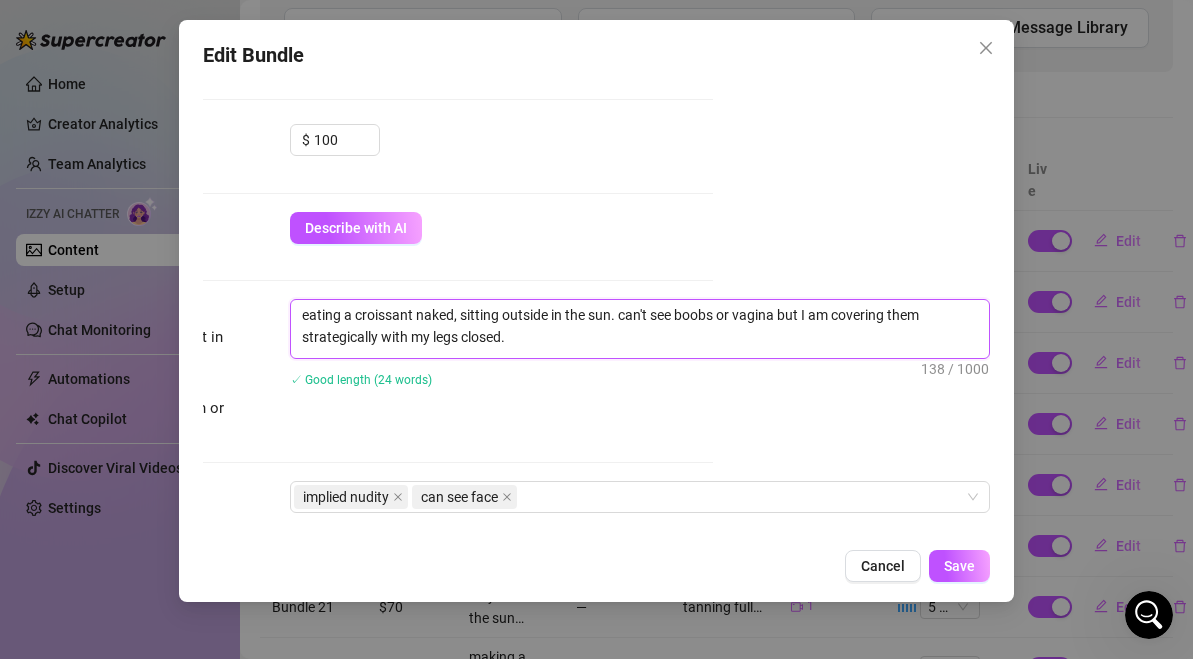 type on "eating a croissant naked, sitting outside in the sun. can't see boobs or vagina but I am covering them strategically with my legs closed. c" 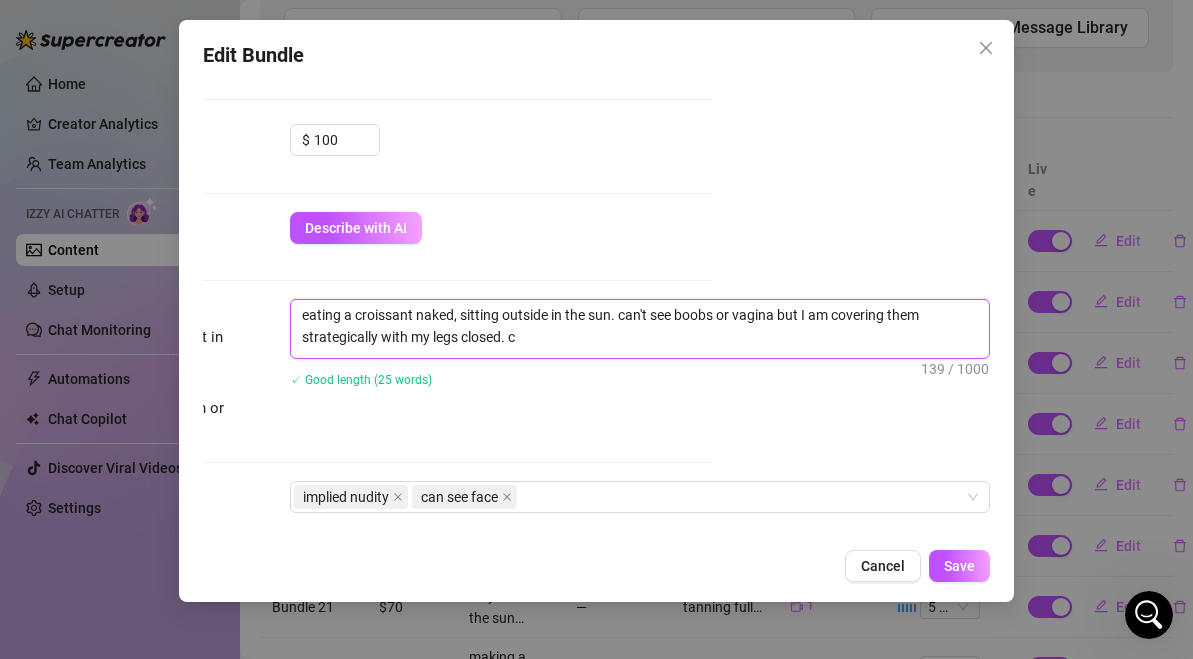 type on "eating a croissant naked, sitting outside in the sun. can't see boobs or vagina but I am covering them strategically with my legs closed. ca" 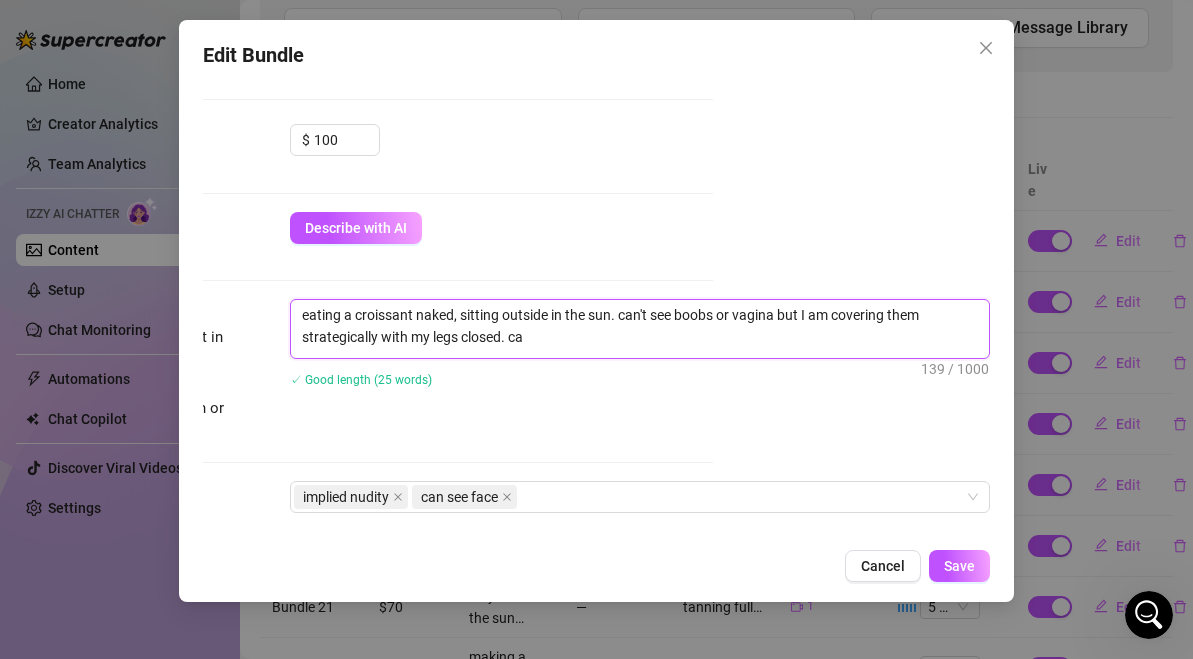 type on "eating a croissant naked, sitting outside in the sun. can't see boobs or vagina but I am covering them strategically with my legs closed. can" 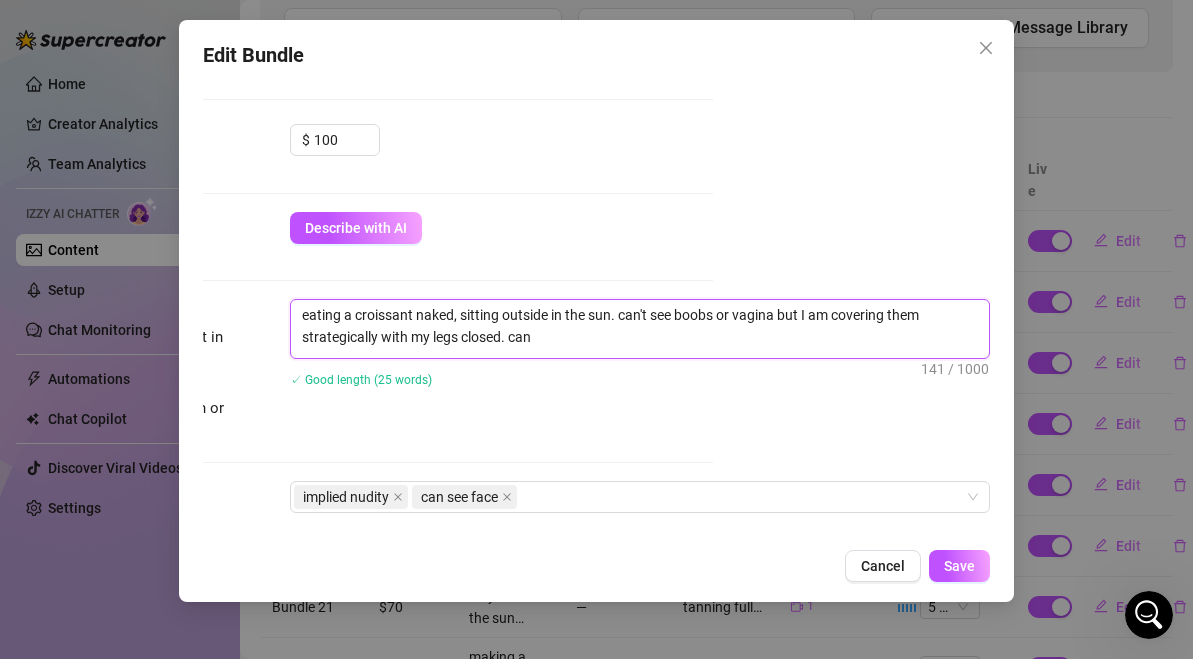 type on "eating a croissant naked, sitting outside in the sun. can't see boobs or vagina but I am covering them strategically with my legs closed. can" 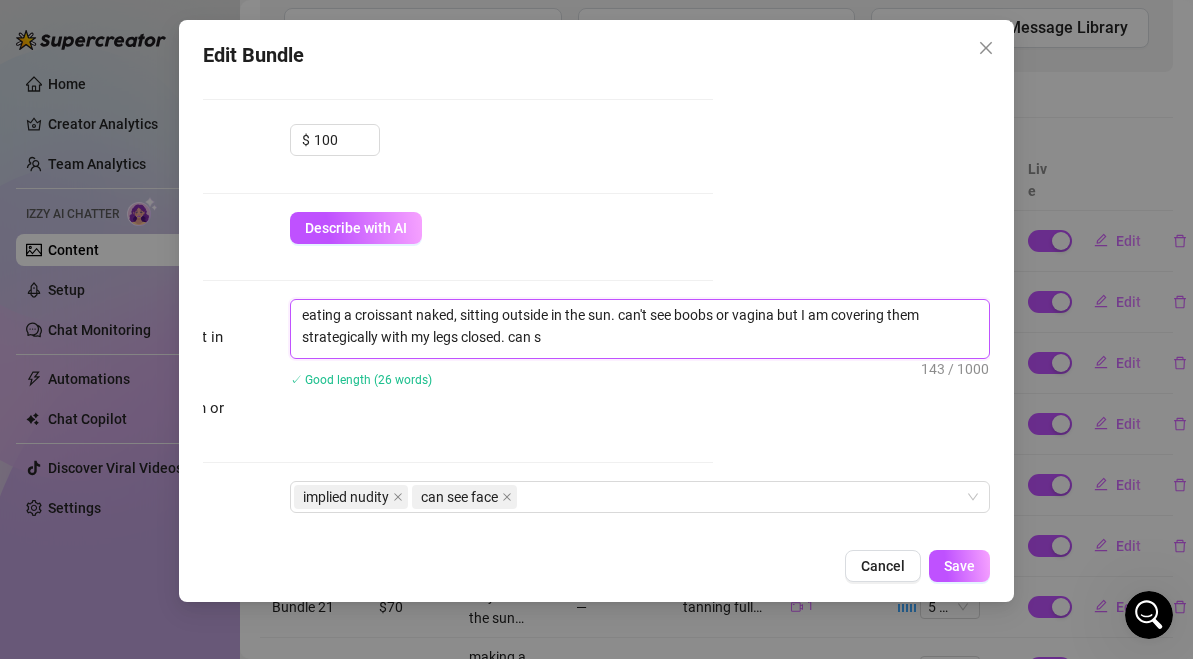 type on "eating a croissant naked, sitting outside in the sun. can't see boobs or vagina but I am covering them strategically with my legs closed. can se" 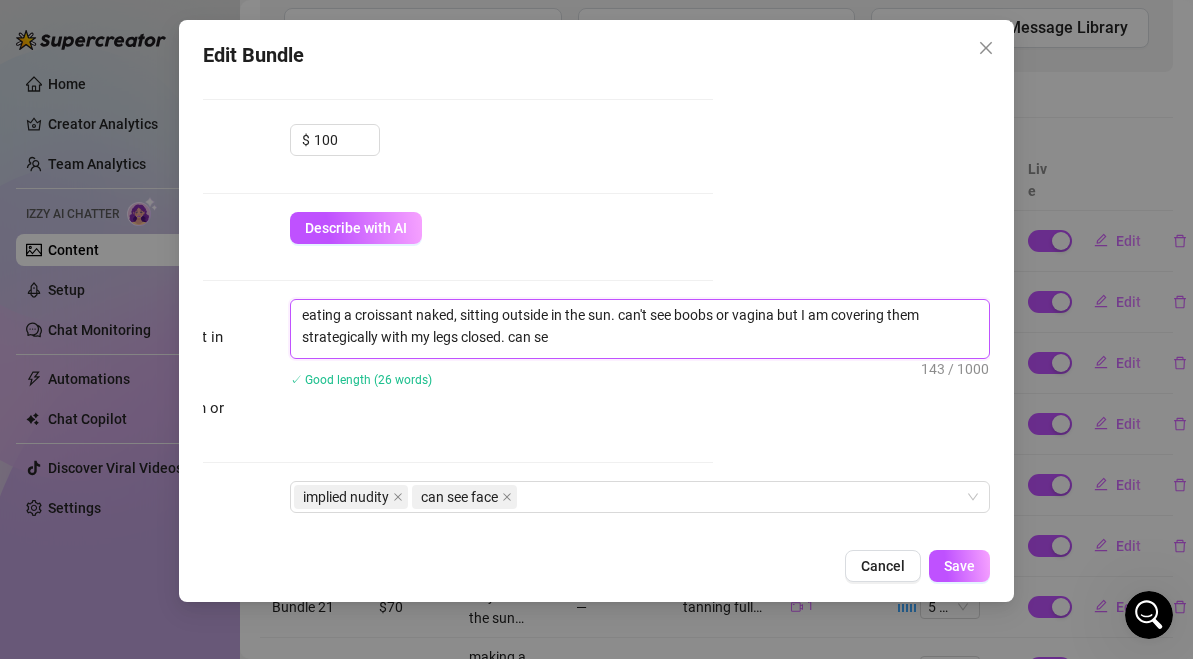 type on "eating a croissant naked, sitting outside in the sun. can't see boobs or vagina but I am covering them strategically with my legs closed. can see" 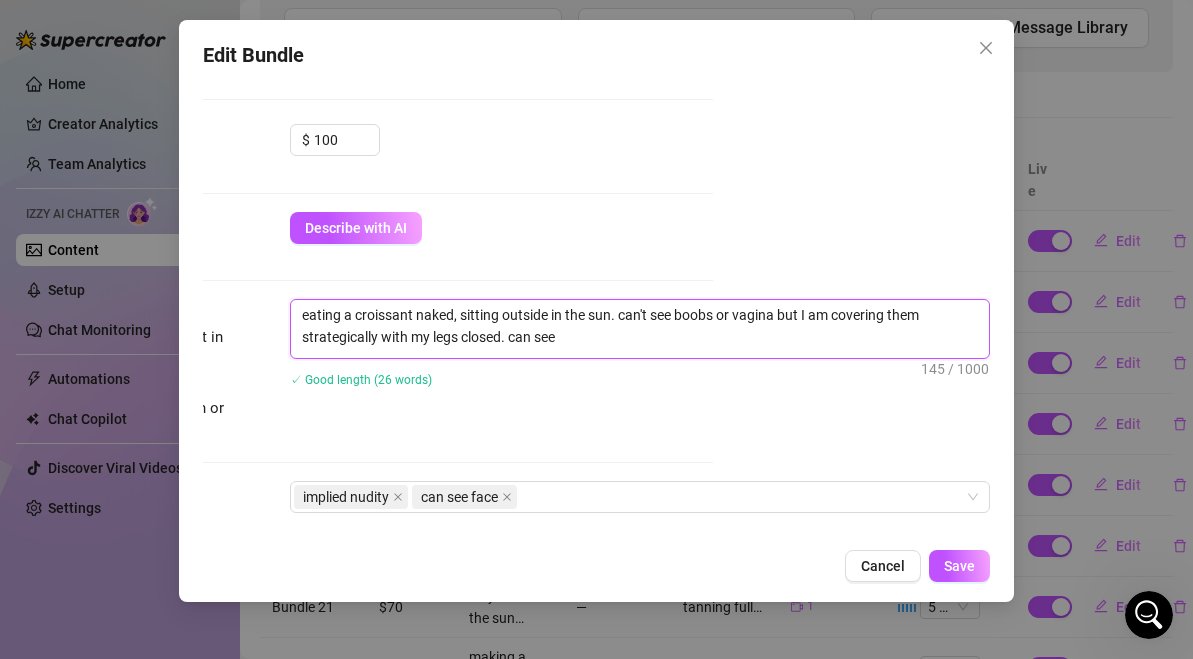 type on "eating a croissant naked, sitting outside in the sun. can't see boobs or vagina but I am covering them strategically with my legs closed. can see" 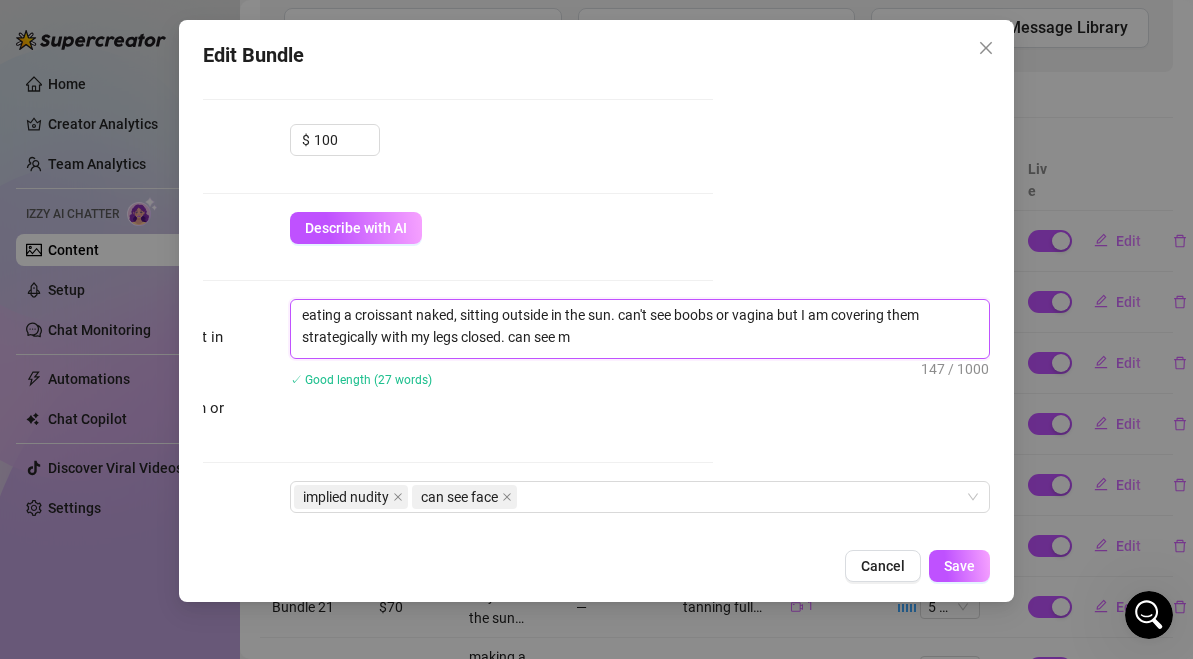 type on "eating a croissant naked, sitting outside in the sun. can't see boobs or vagina but I am covering them strategically with my legs closed. can see my" 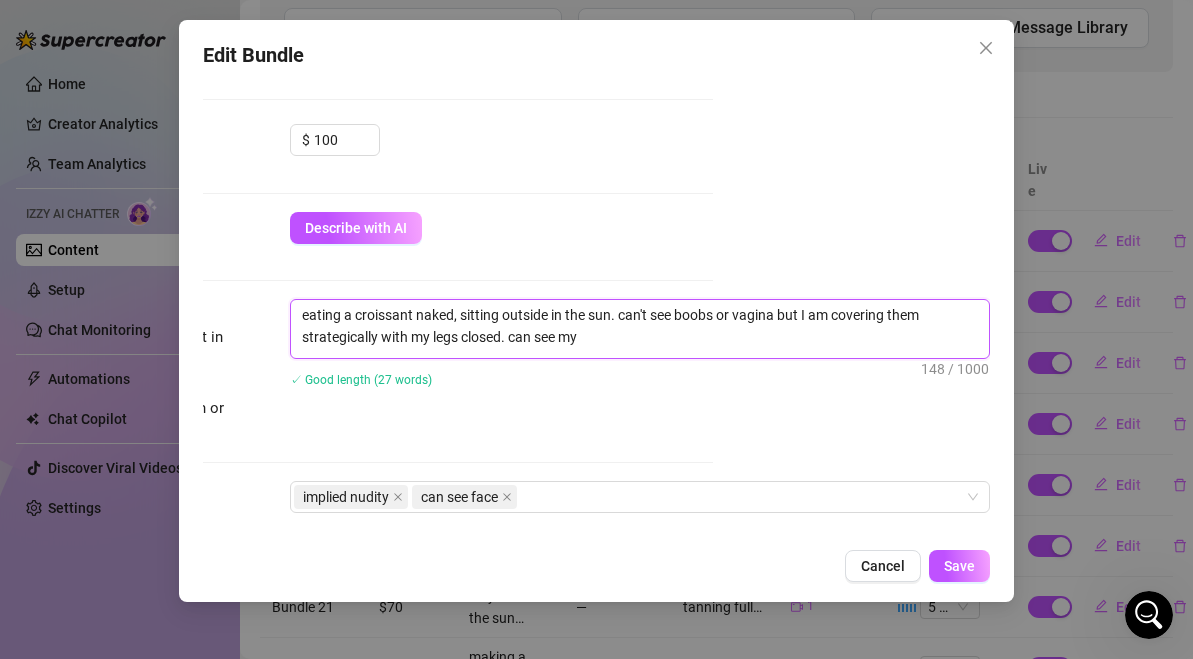 type on "eating a croissant naked, sitting outside in the sun. can't see boobs or vagina but I am covering them strategically with my legs closed. can see m" 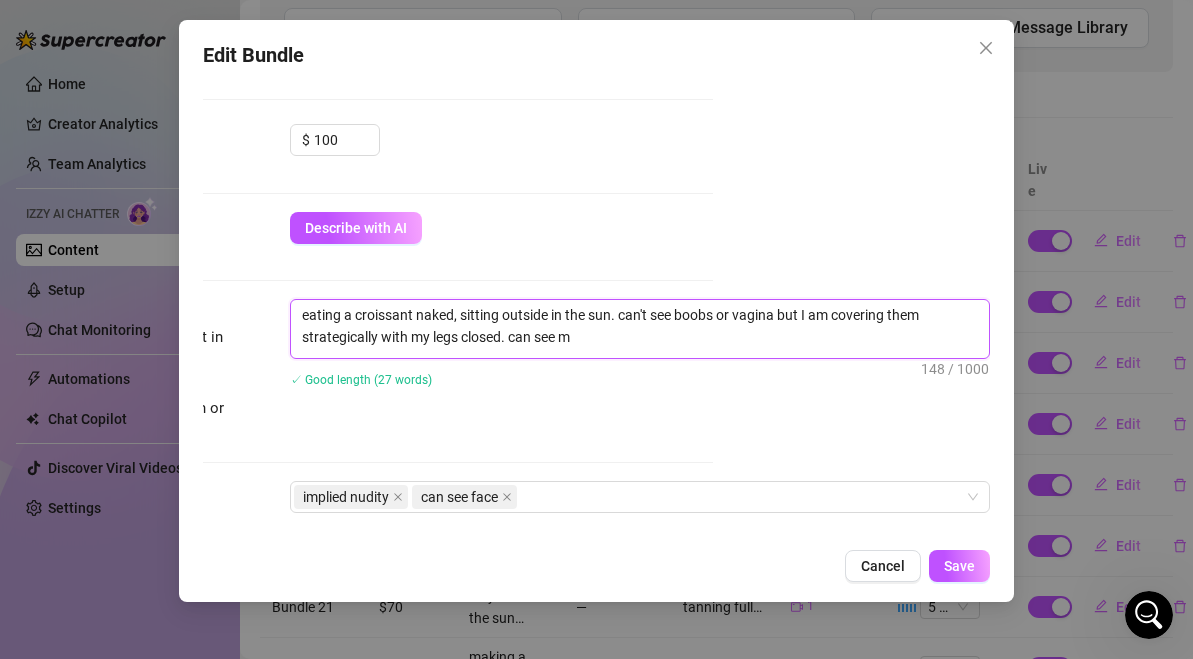 type on "eating a croissant naked, sitting outside in the sun. can't see boobs or vagina but I am covering them strategically with my legs closed. can see" 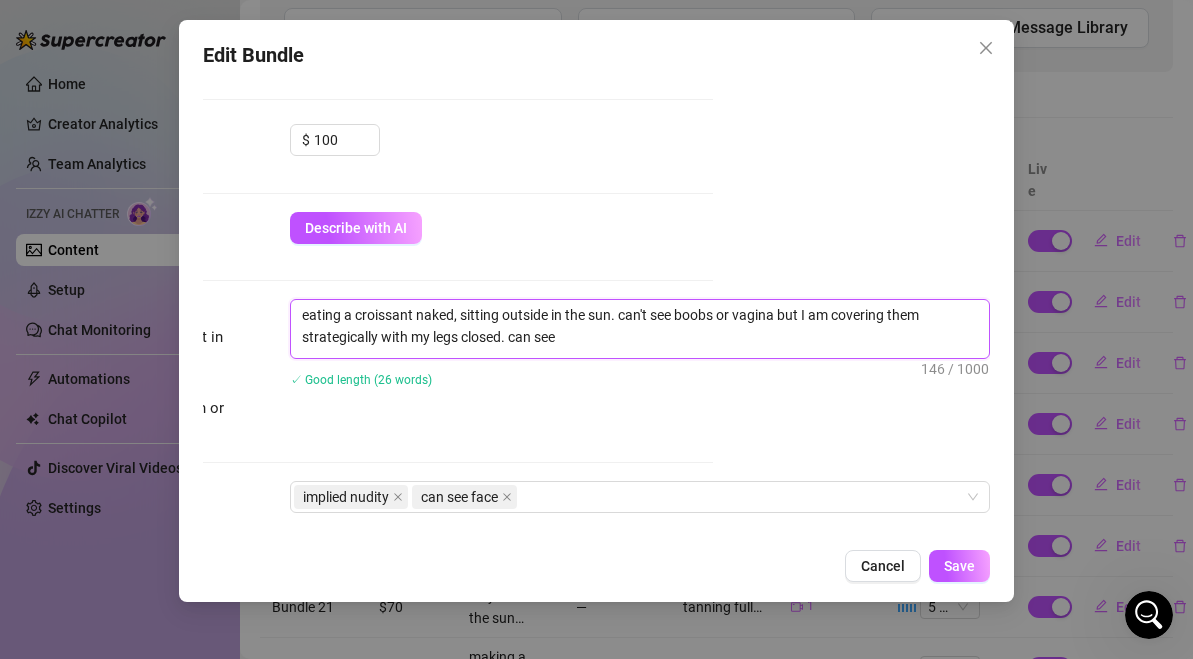 type on "eating a croissant naked, sitting outside in the sun. can't see boobs or vagina but I am covering them strategically with my legs closed. can see t" 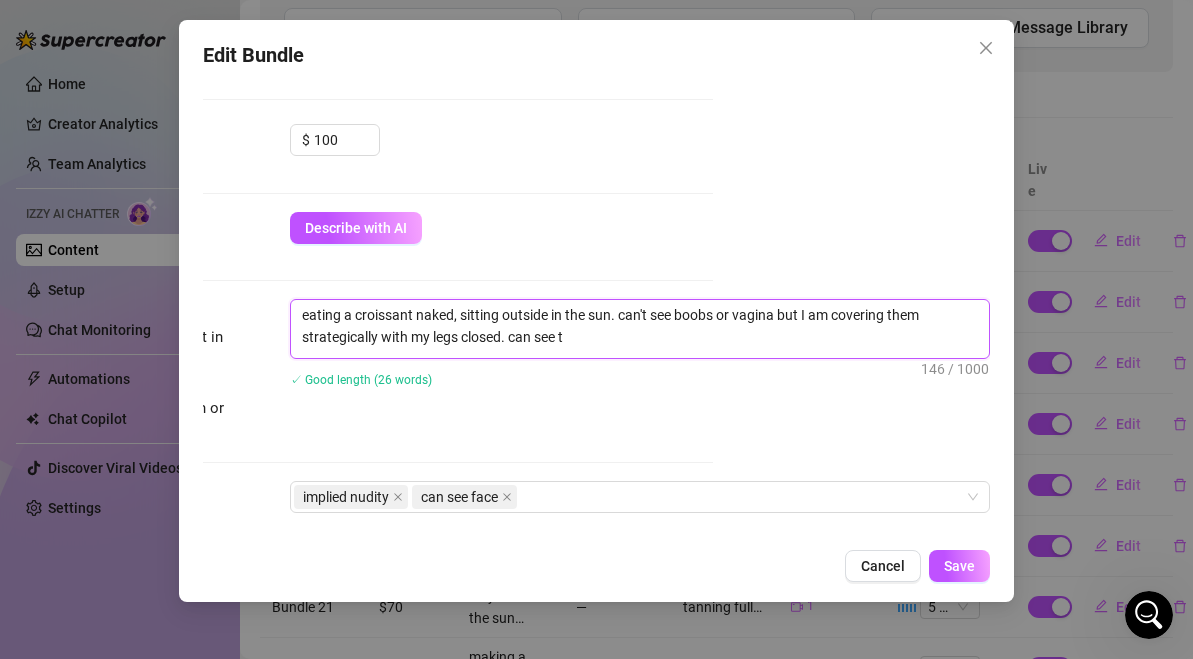 type on "eating a croissant naked, sitting outside in the sun. can't see boobs or vagina but I am covering them strategically with my legs closed. can see th" 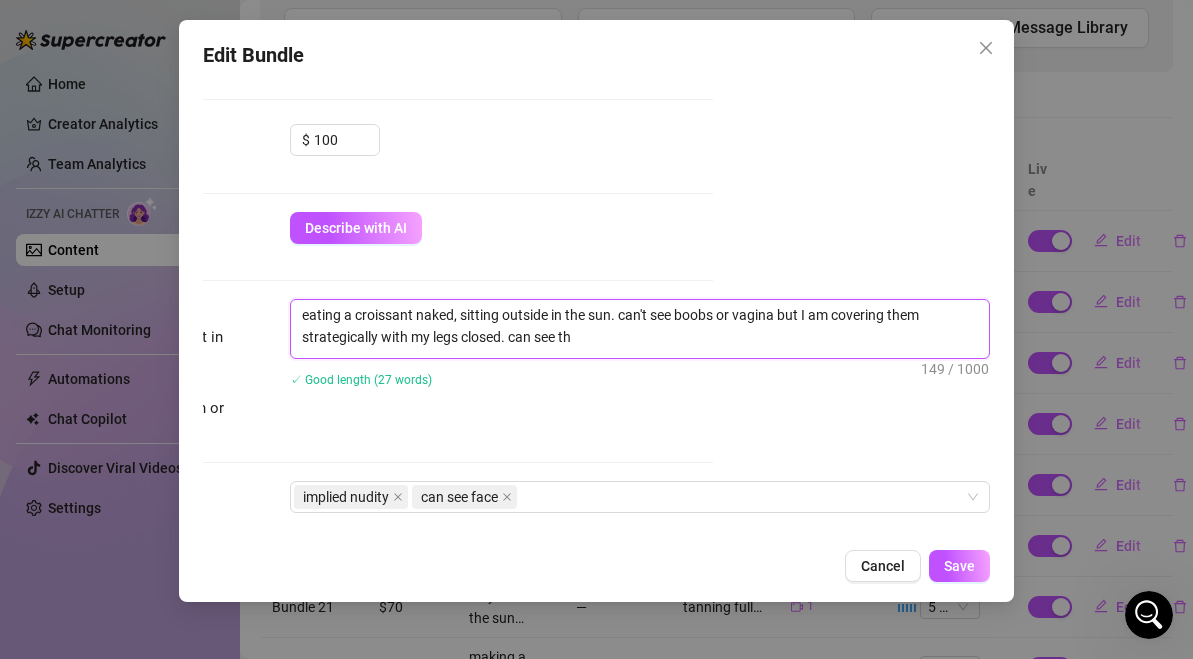 type on "eating a croissant naked, sitting outside in the sun. can't see boobs or vagina but I am covering them strategically with my legs closed. can see the" 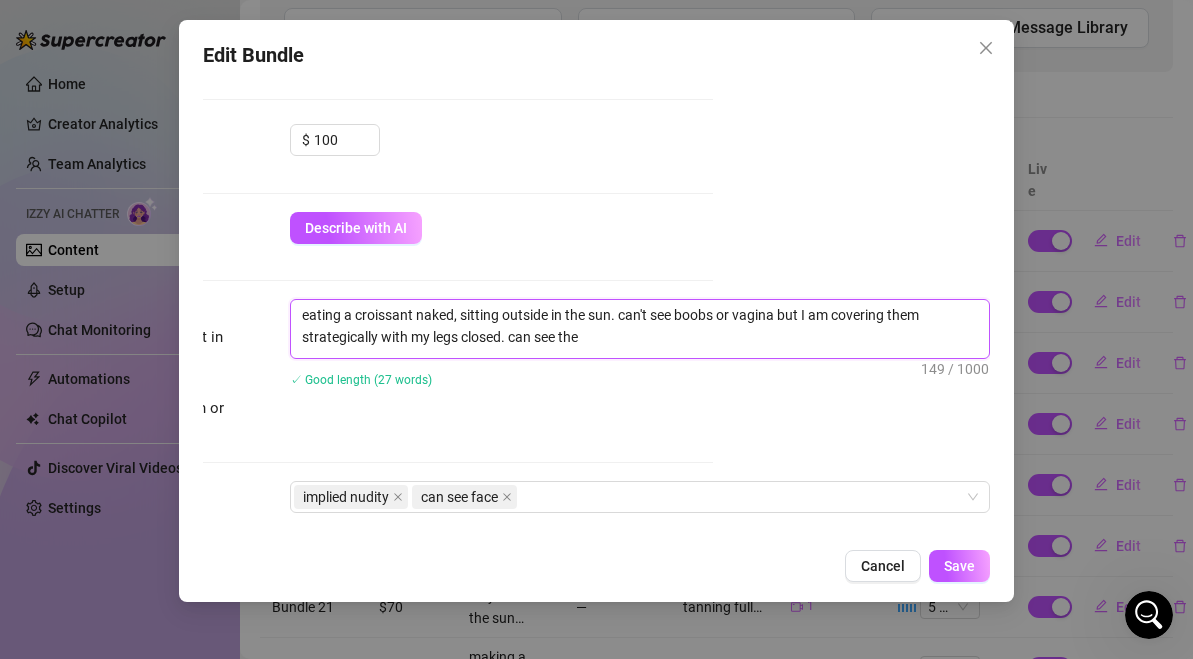 type on "eating a croissant naked, sitting outside in the sun. can't see boobs or vagina but I am covering them strategically with my legs closed. can see the" 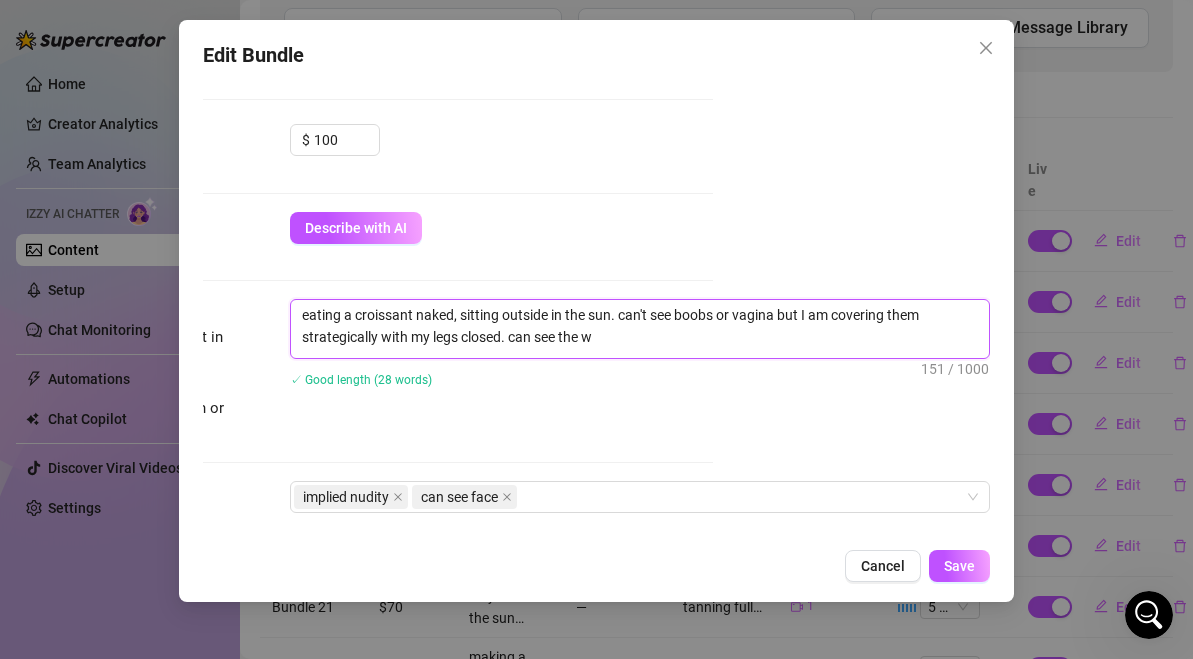 type on "eating a croissant naked, sitting outside in the sun. can't see boobs or vagina but I am covering them strategically with my legs closed. can see the wh" 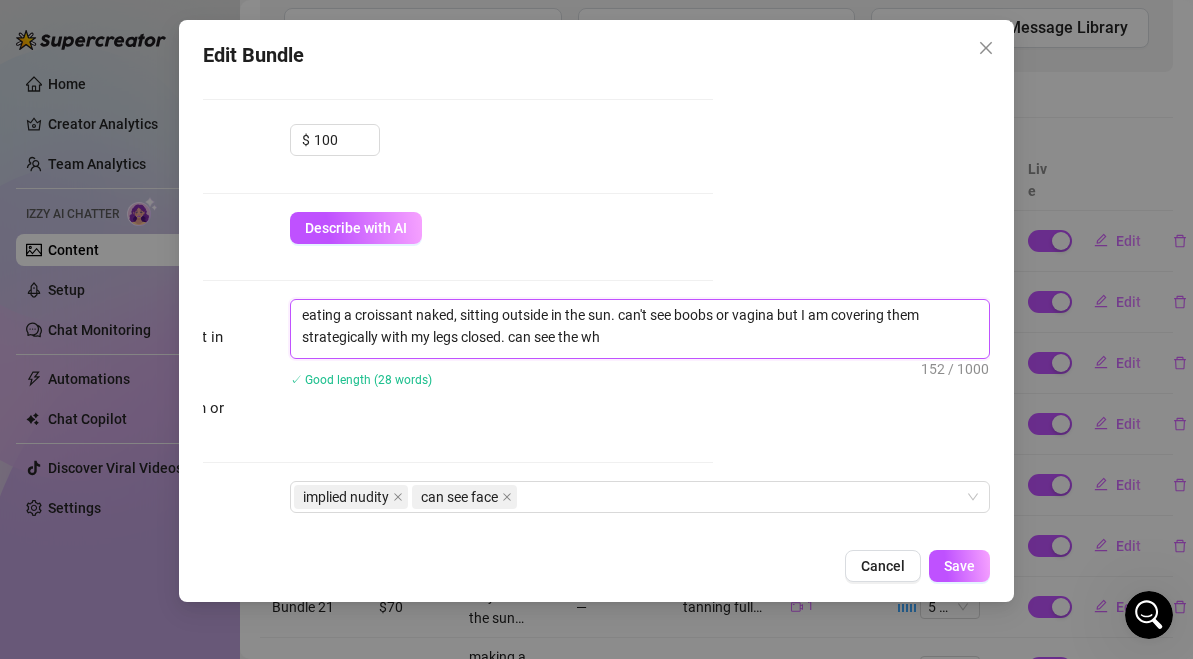 type on "eating a croissant naked, sitting outside in the sun. can't see boobs or vagina but I am covering them strategically with my legs closed. can see the who" 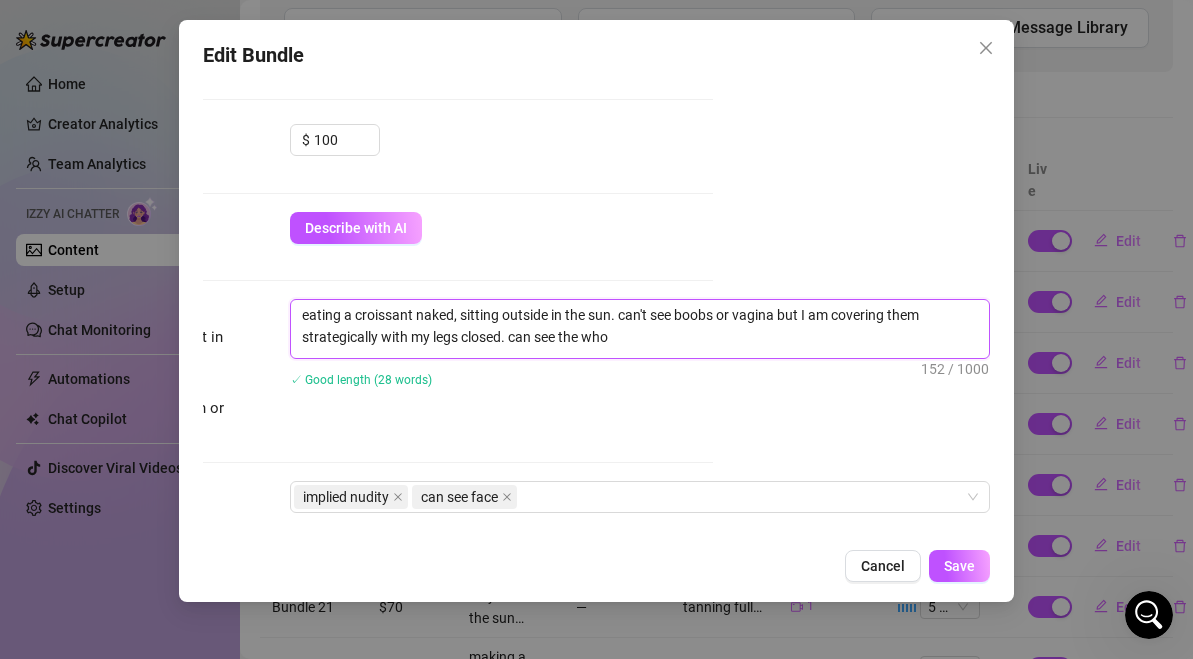 type on "eating a croissant naked, sitting outside in the sun. can't see boobs or vagina but I am covering them strategically with my legs closed. can see the whol" 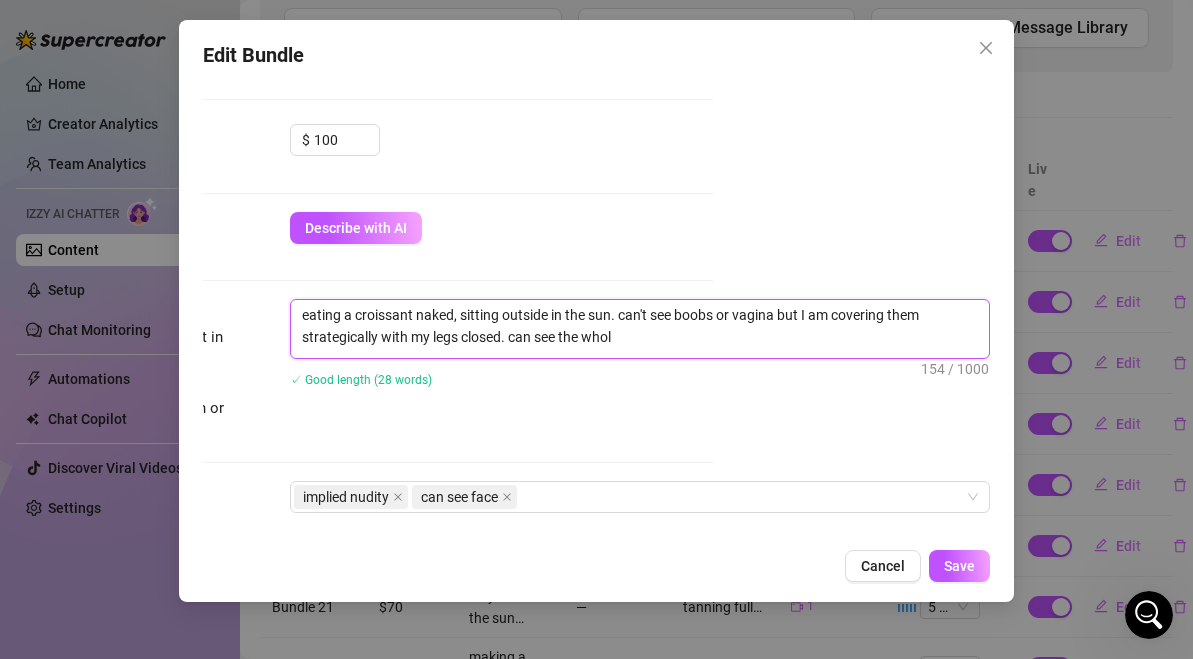 type on "eating a croissant naked, sitting outside in the sun. can't see boobs or vagina but I am covering them strategically with my legs closed. can see the whole" 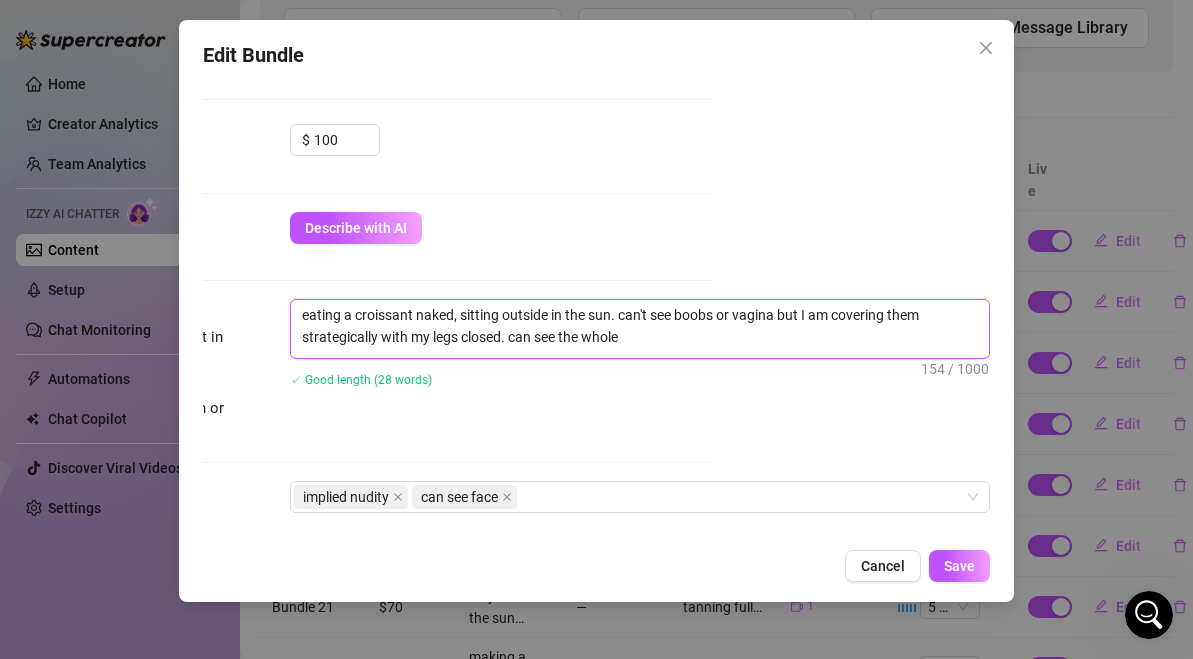 type on "eating a croissant naked, sitting outside in the sun. can't see boobs or vagina but I am covering them strategically with my legs closed. can see the whole" 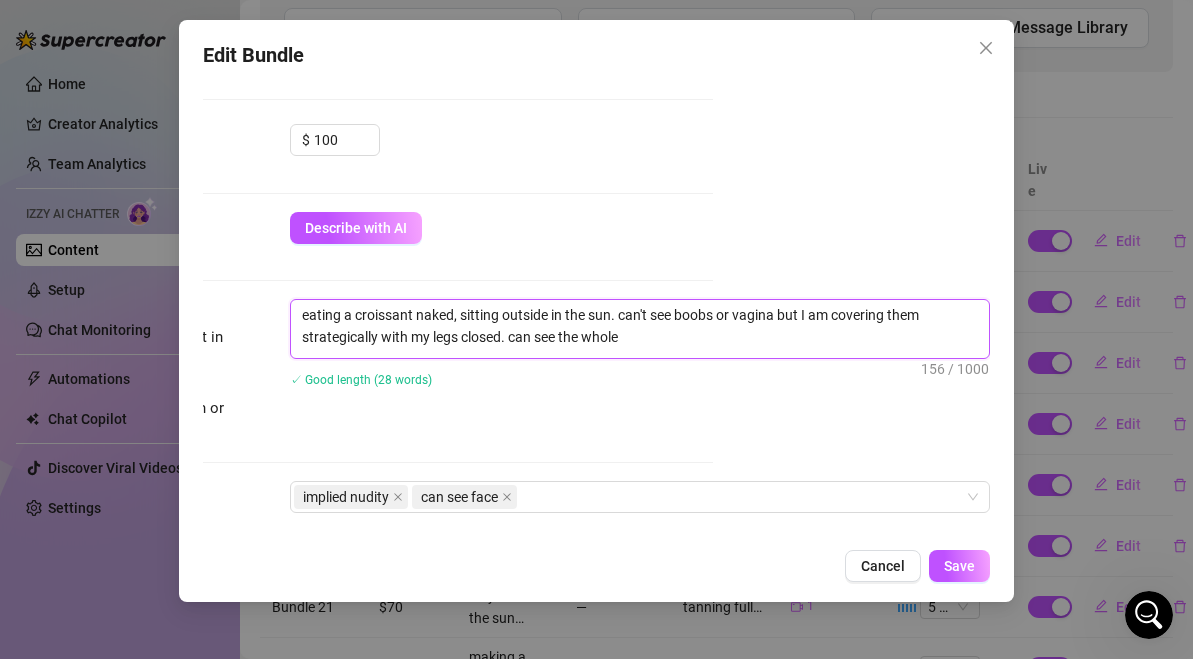 type on "eating a croissant naked, sitting outside in the sun. can't see boobs or vagina but I am covering them strategically with my legs closed. can see the whole o" 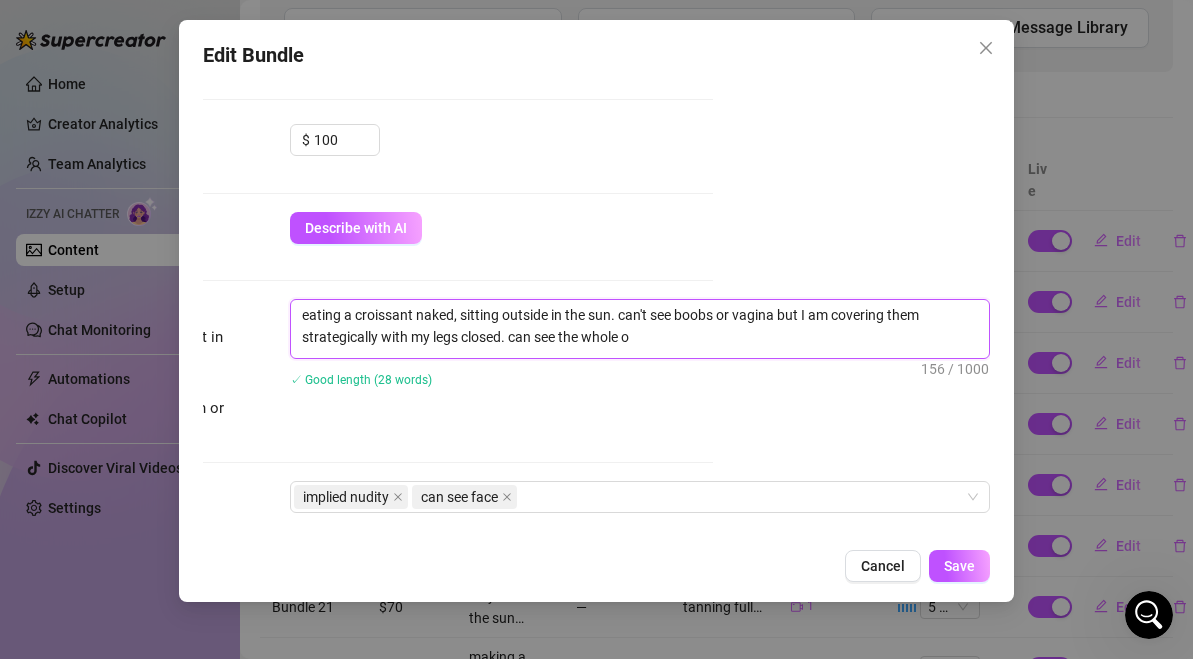type on "eating a croissant naked, sitting outside in the sun. can't see boobs or vagina but I am covering them strategically with my legs closed. can see the whole of" 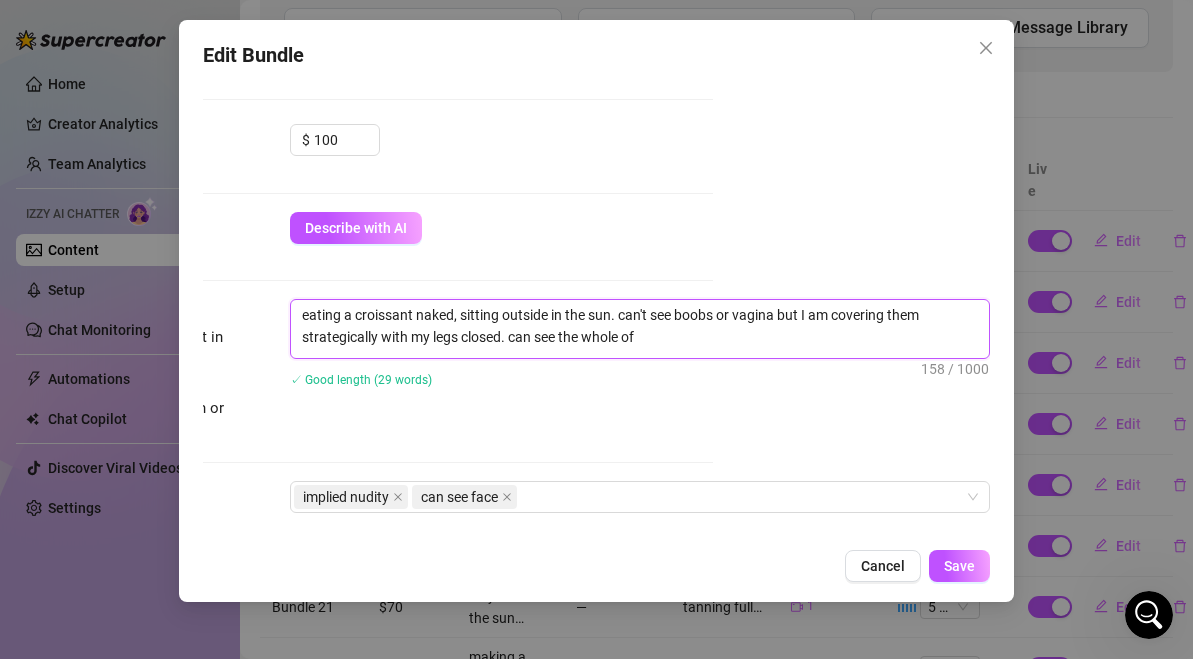 type on "eating a croissant naked, sitting outside in the sun. can't see boobs or vagina but I am covering them strategically with my legs closed. can see the whole of" 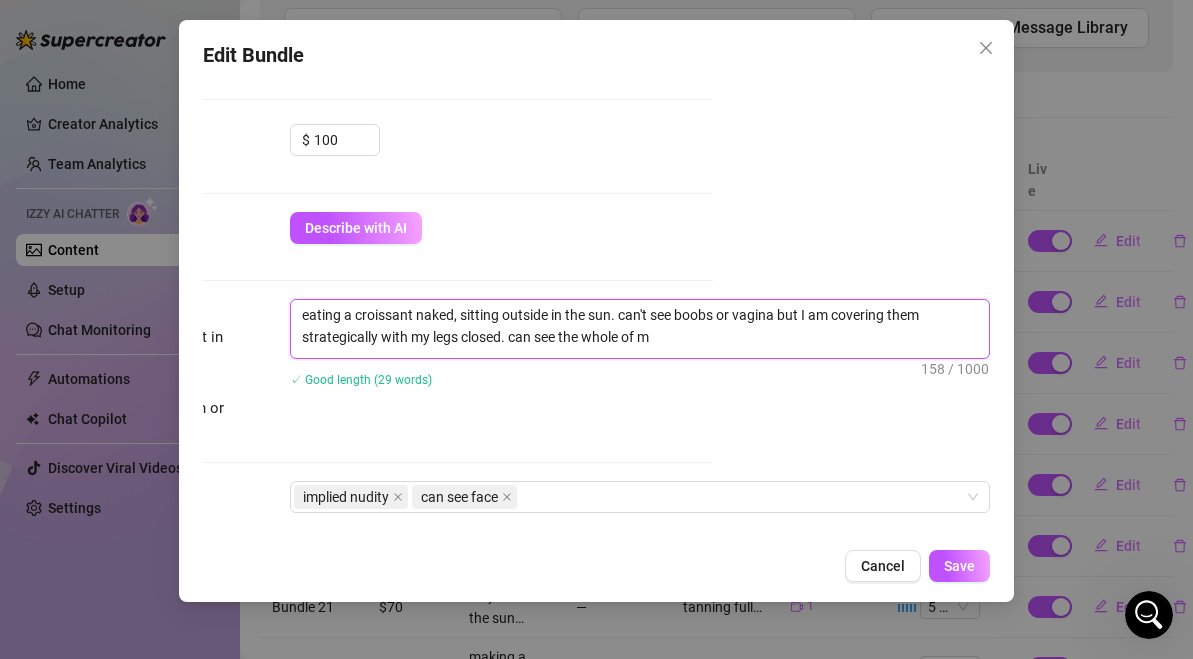 type on "eating a croissant naked, sitting outside in the sun. can't see boobs or vagina but I am covering them strategically with my legs closed. can see the whole of me" 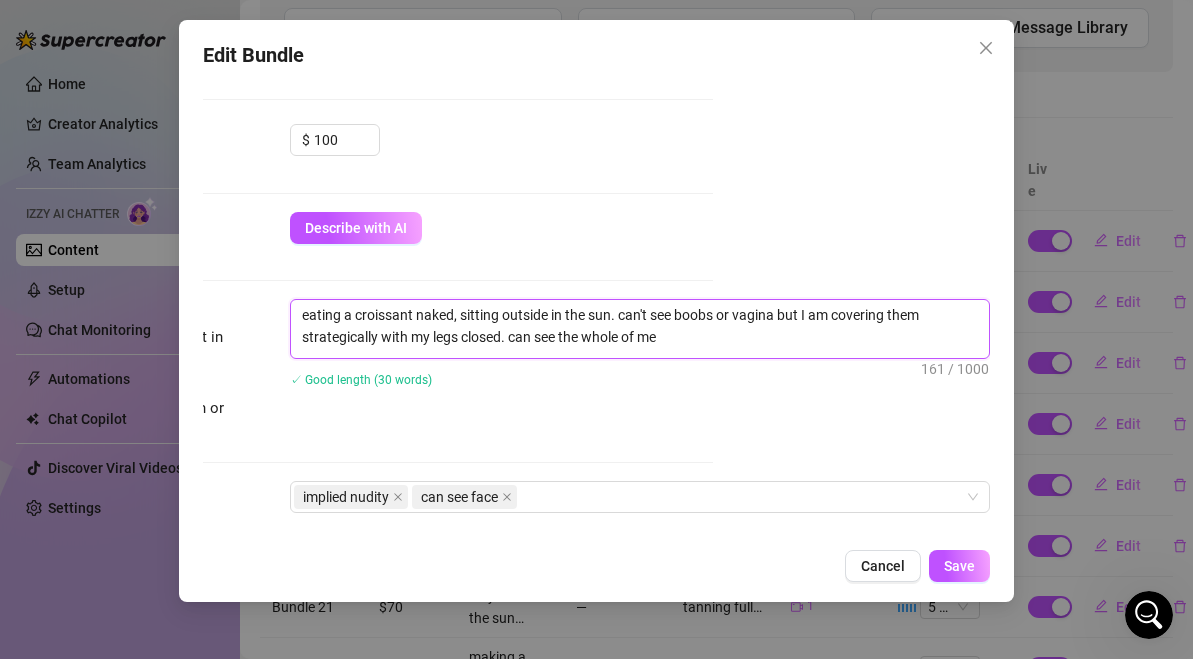 type on "eating a croissant naked, sitting outside in the sun. can't see boobs or vagina but I am covering them strategically with my legs closed. can see the whole of me" 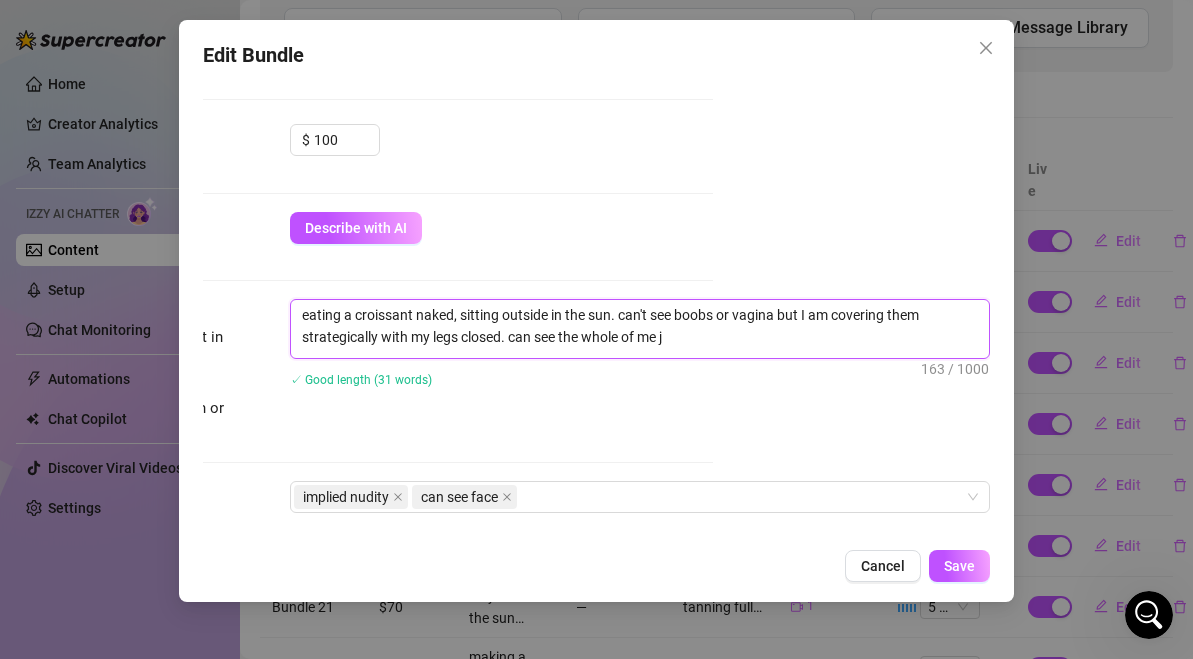 type on "eating a croissant naked, sitting outside in the sun. can't see boobs or vagina but I am covering them strategically with my legs closed. can see the whole of me ju" 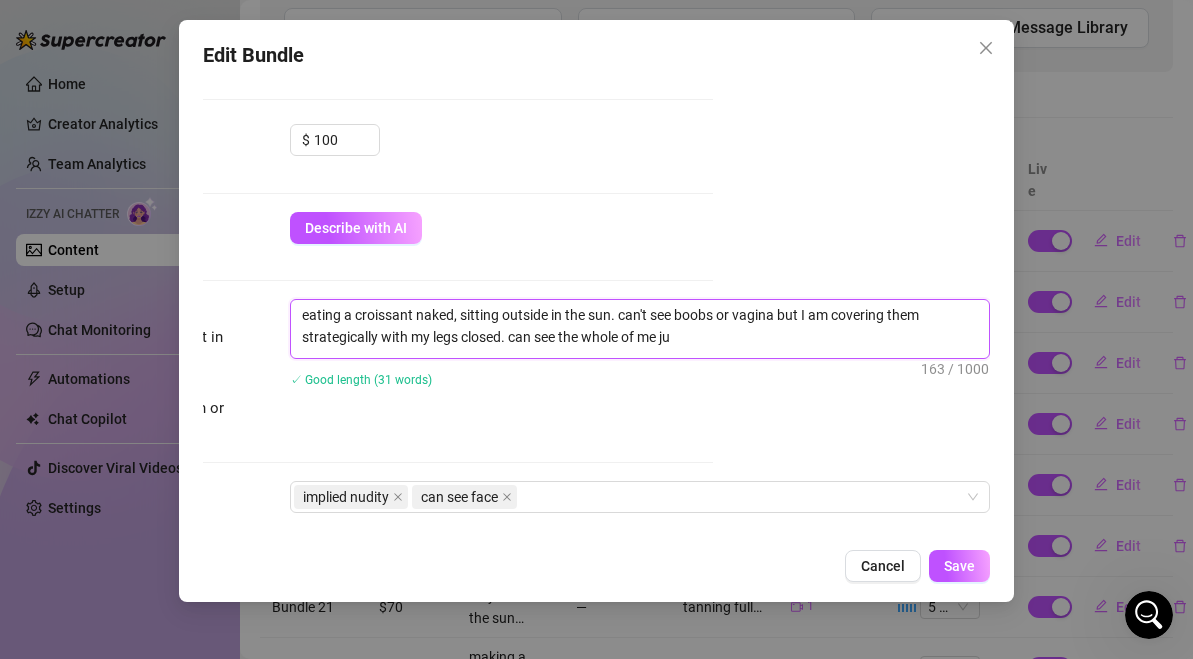 type on "eating a croissant naked, sitting outside in the sun. can't see boobs or vagina but I am covering them strategically with my legs closed. can see the whole of me jus" 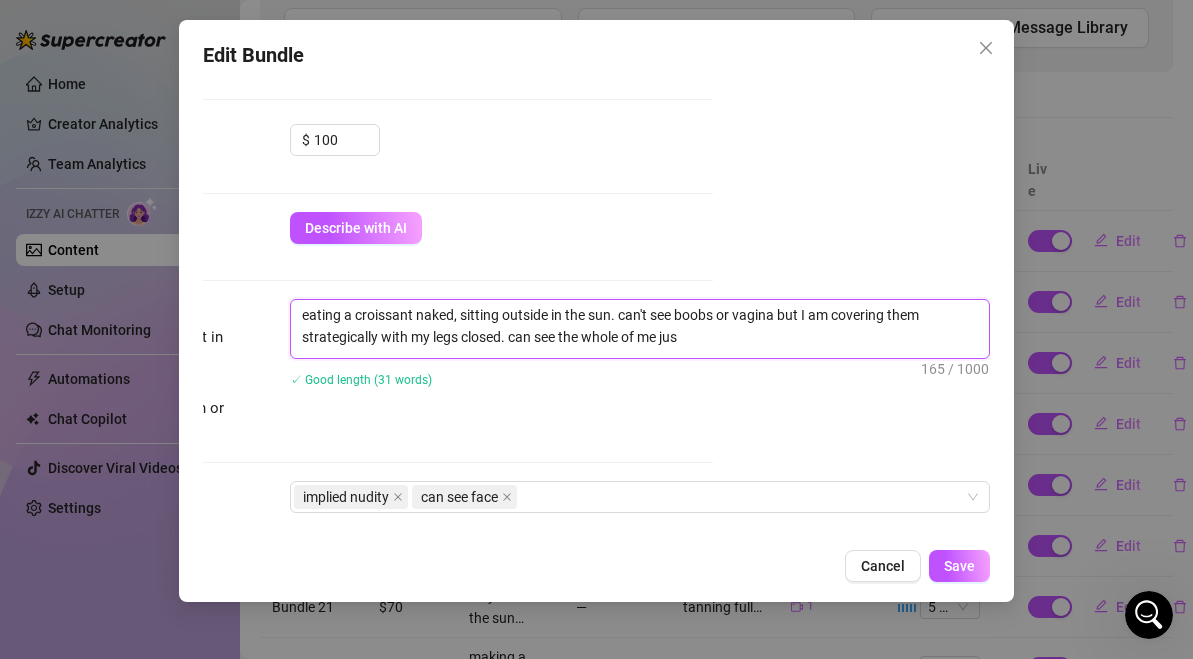 type on "eating a croissant naked, sitting outside in the sun. can't see boobs or vagina but I am covering them strategically with my legs closed. can see the whole of me just" 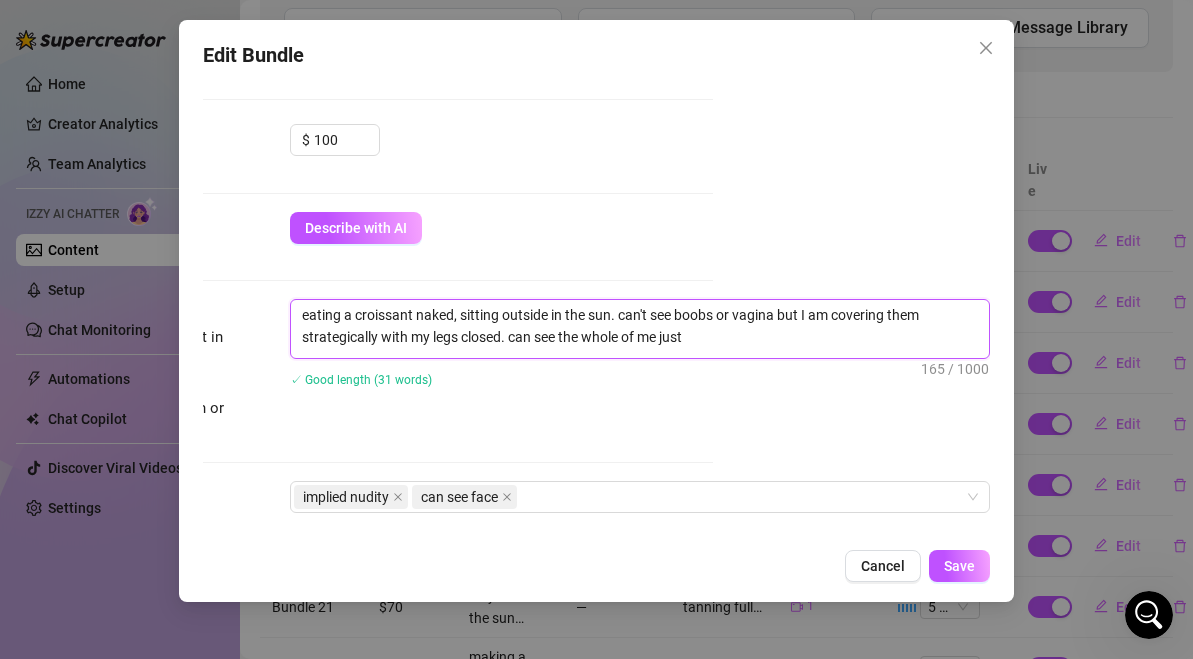 type on "eating a croissant naked, sitting outside in the sun. can't see boobs or vagina but I am covering them strategically with my legs closed. can see the whole of me just" 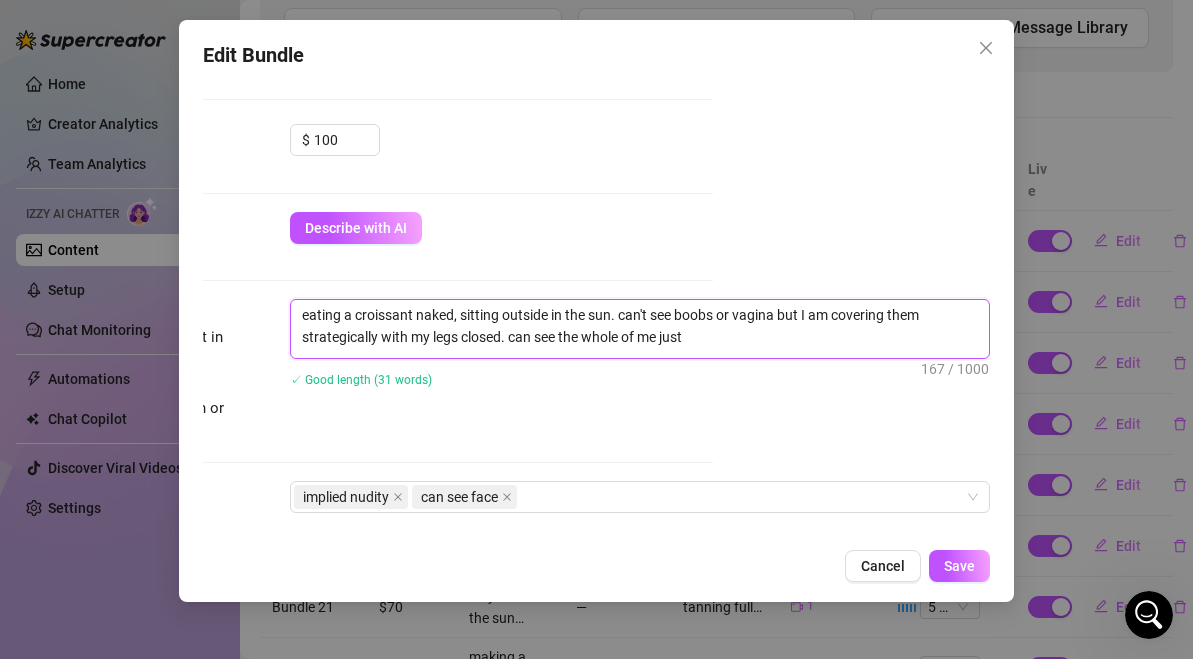 type on "eating a croissant naked, sitting outside in the sun. can't see boobs or vagina but I am covering them strategically with my legs closed. can see the whole of me just c" 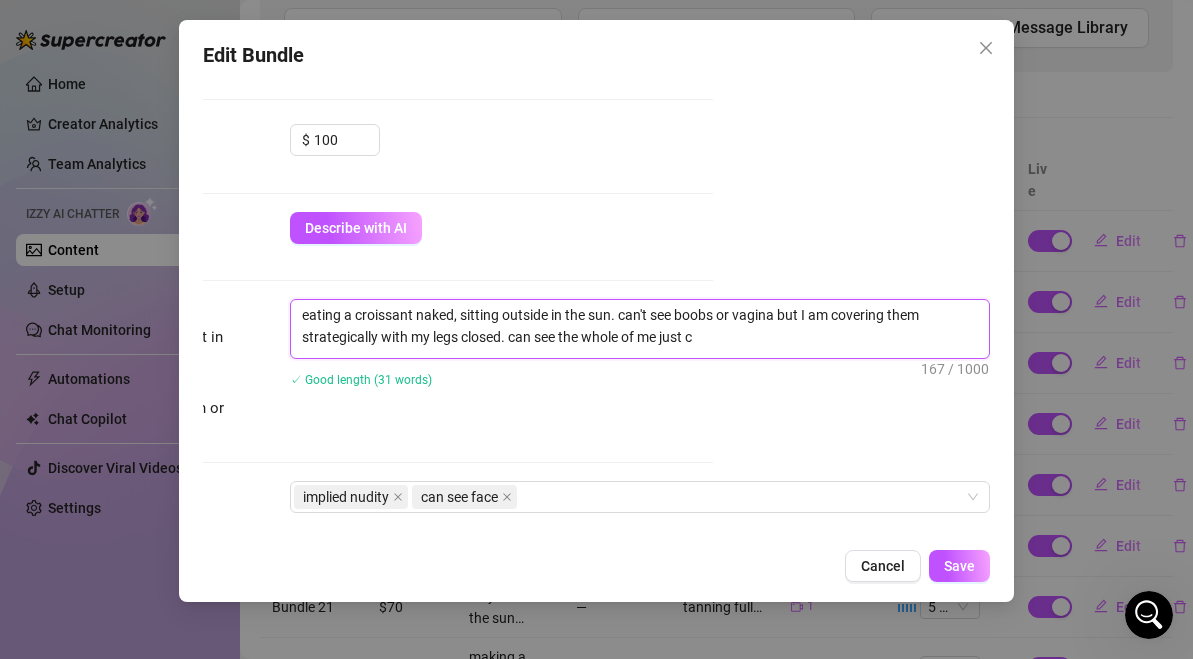 type on "eating a croissant naked, sitting outside in the sun. can't see boobs or vagina but I am covering them strategically with my legs closed. can see the whole of me just co" 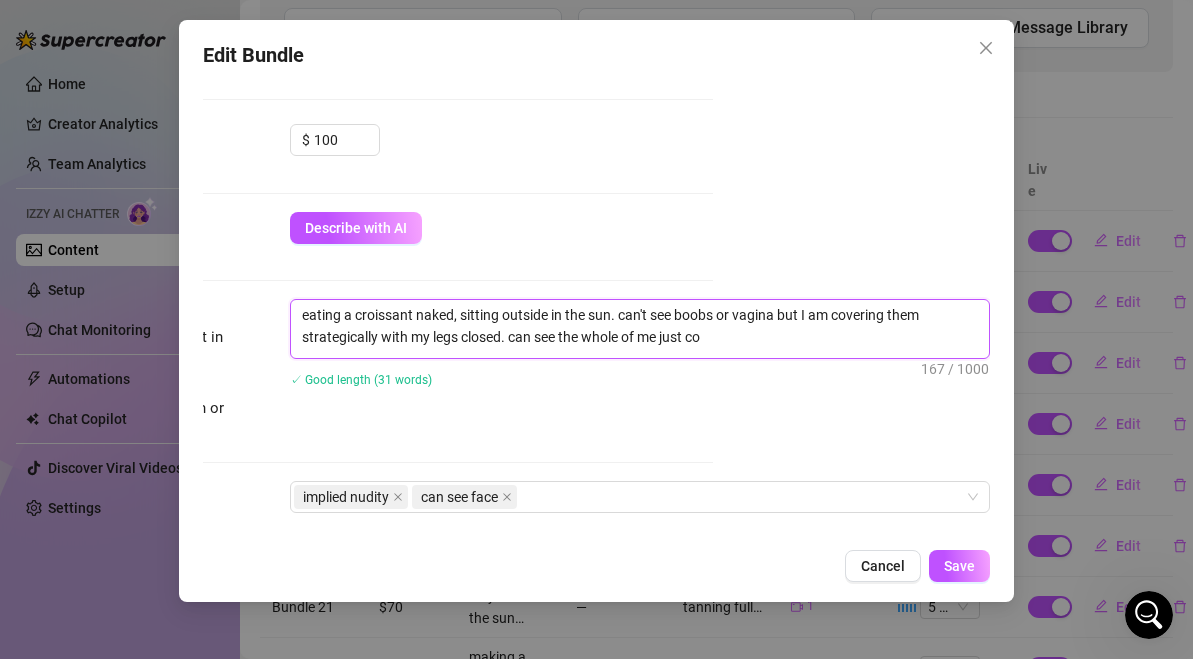 type on "eating a croissant naked, sitting outside in the sun. can't see boobs or vagina but I am covering them strategically with my legs closed. can see the whole of me just cov" 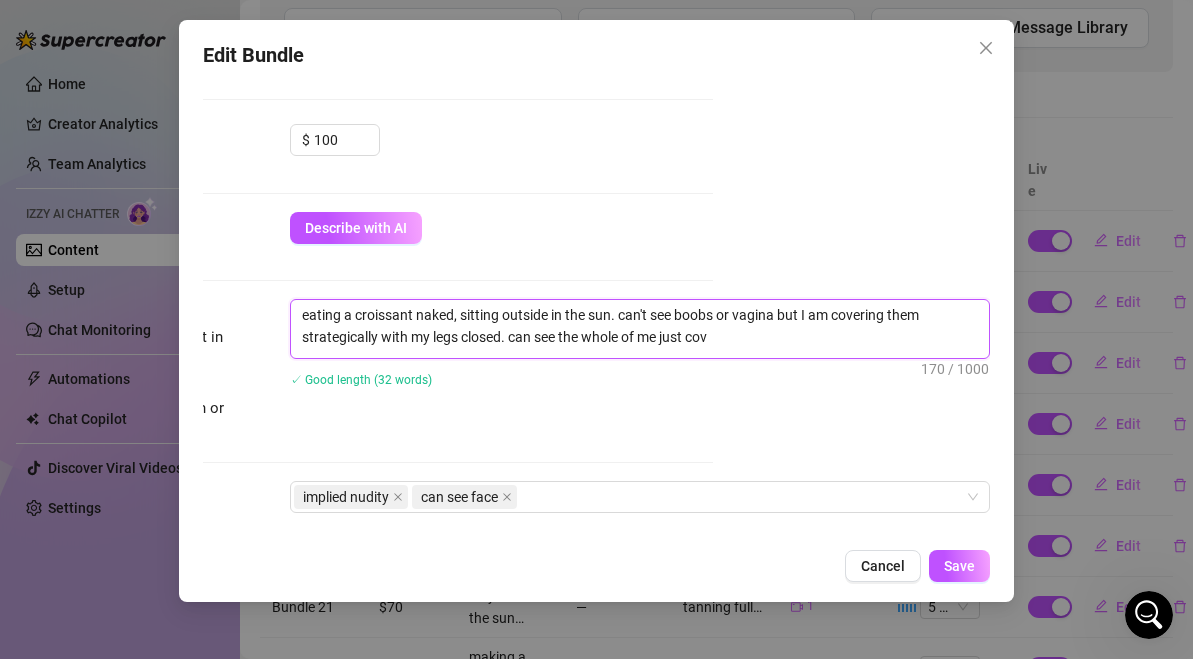 type on "eating a croissant naked, sitting outside in the sun. can't see boobs or vagina but I am covering them strategically with my legs closed. can see the whole of me just covi" 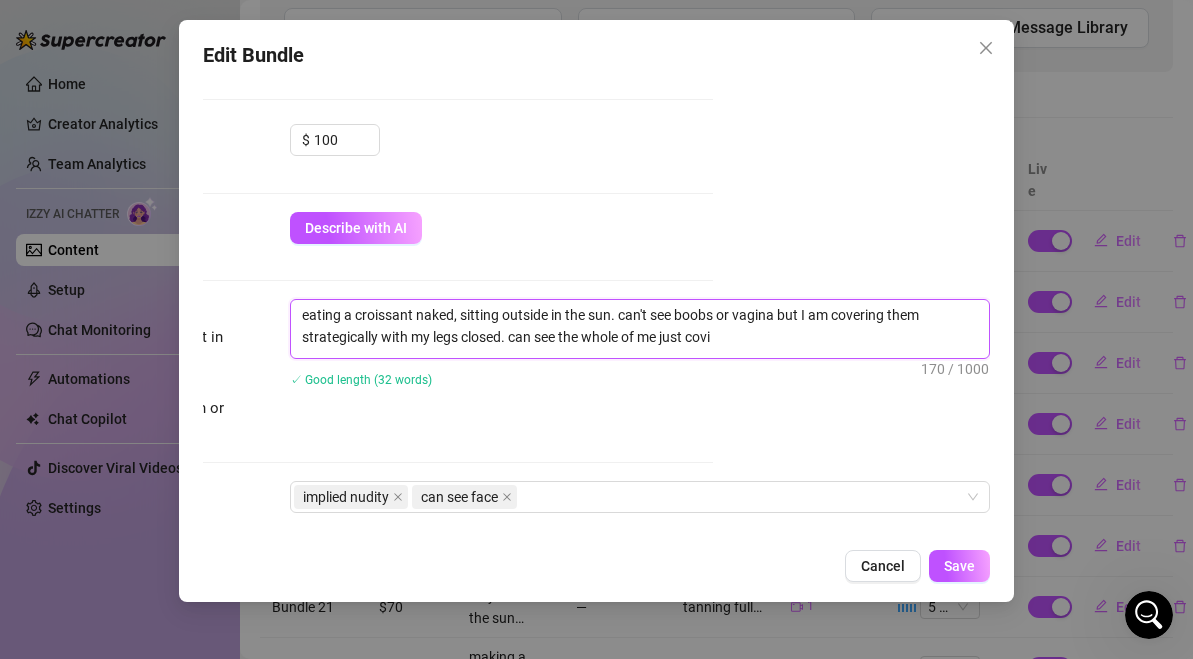 type on "eating a croissant naked, sitting outside in the sun. can't see boobs or vagina but I am covering them strategically with my legs closed. can see the whole of me just covin" 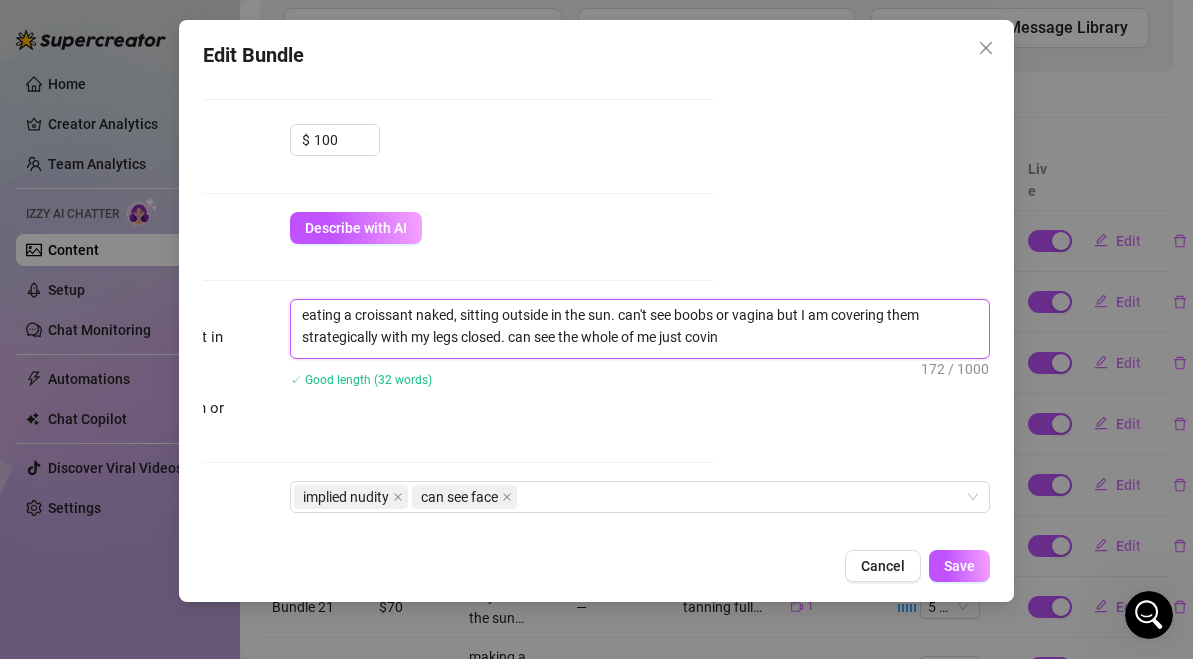 type on "eating a croissant naked, sitting outside in the sun. can't see boobs or vagina but I am covering them strategically with my legs closed. can see the whole of me just coving" 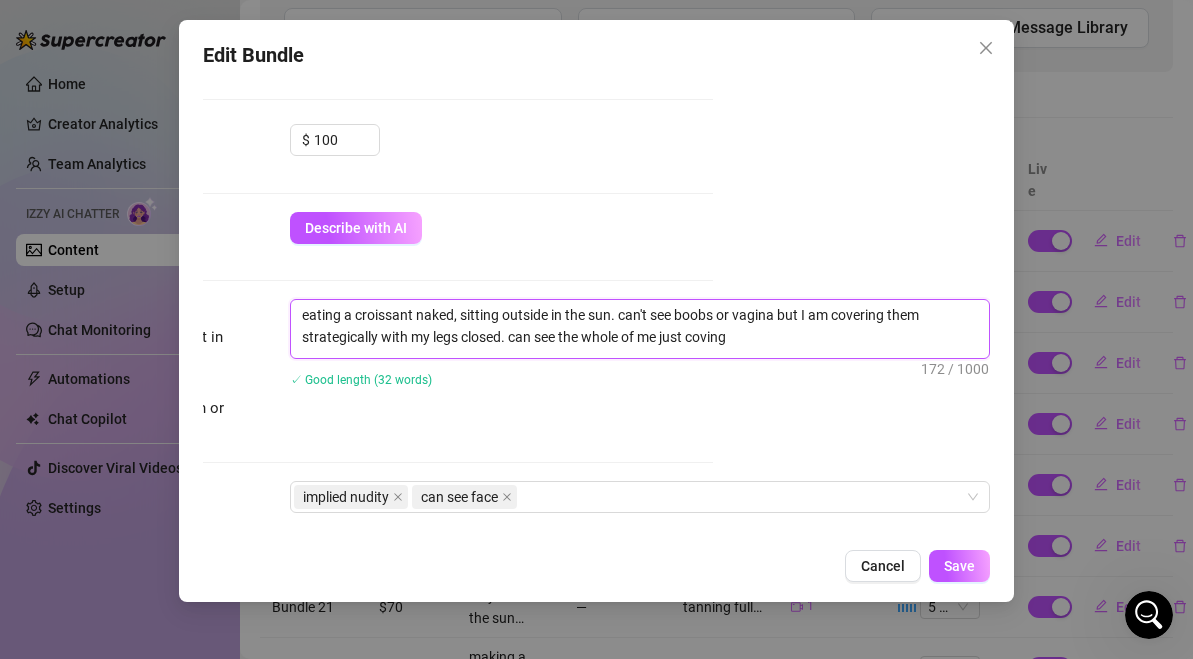 type on "eating a croissant naked, sitting outside in the sun. can't see boobs or vagina but I am covering them strategically with my legs closed. can see the whole of me just coving" 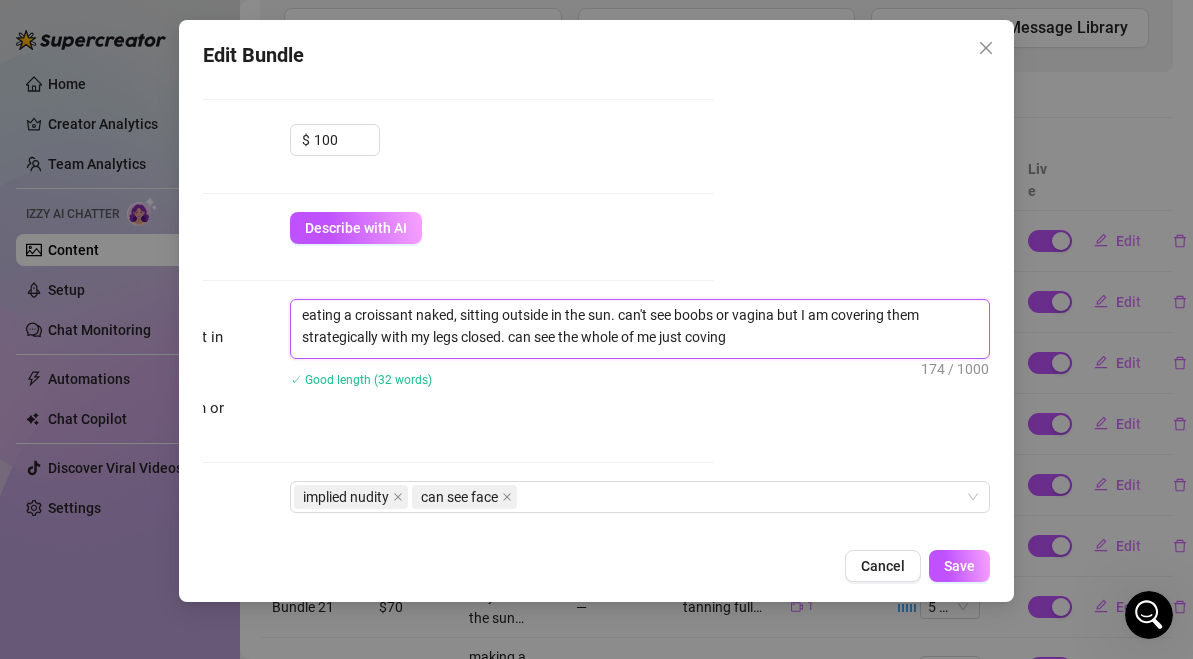 type on "eating a croissant naked, sitting outside in the sun. can't see boobs or vagina but I am covering them strategically with my legs closed. can see the whole of me just coving m" 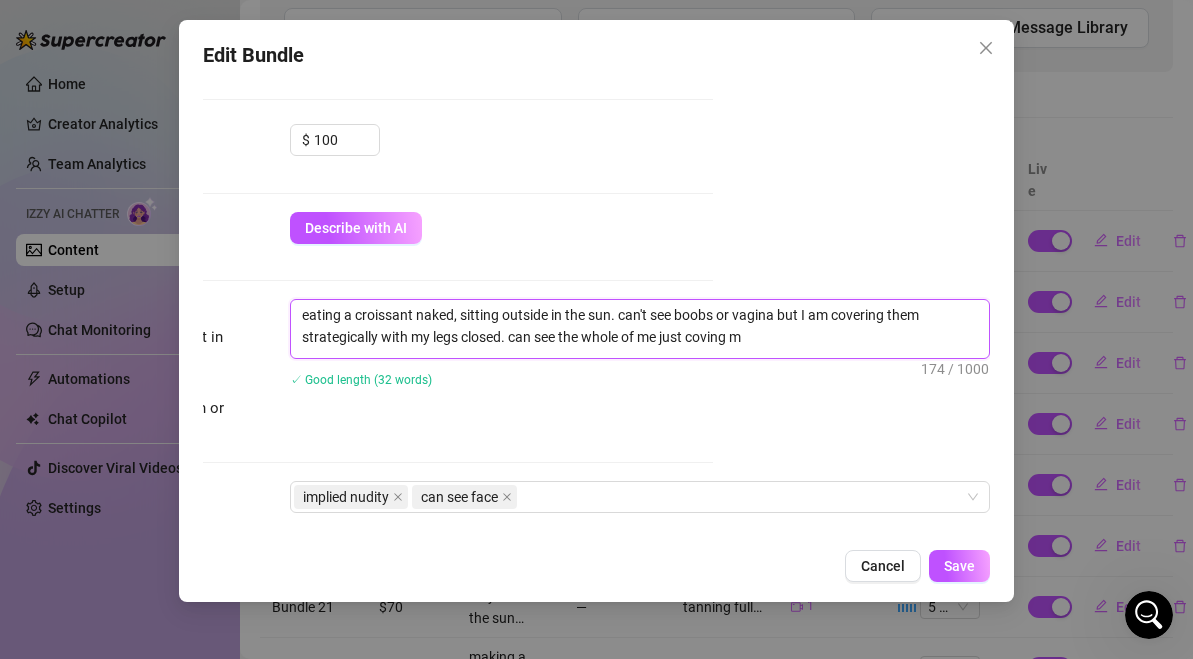 type on "eating a croissant naked, sitting outside in the sun. can't see boobs or vagina but I am covering them strategically with my legs closed. can see the whole of me just coving my" 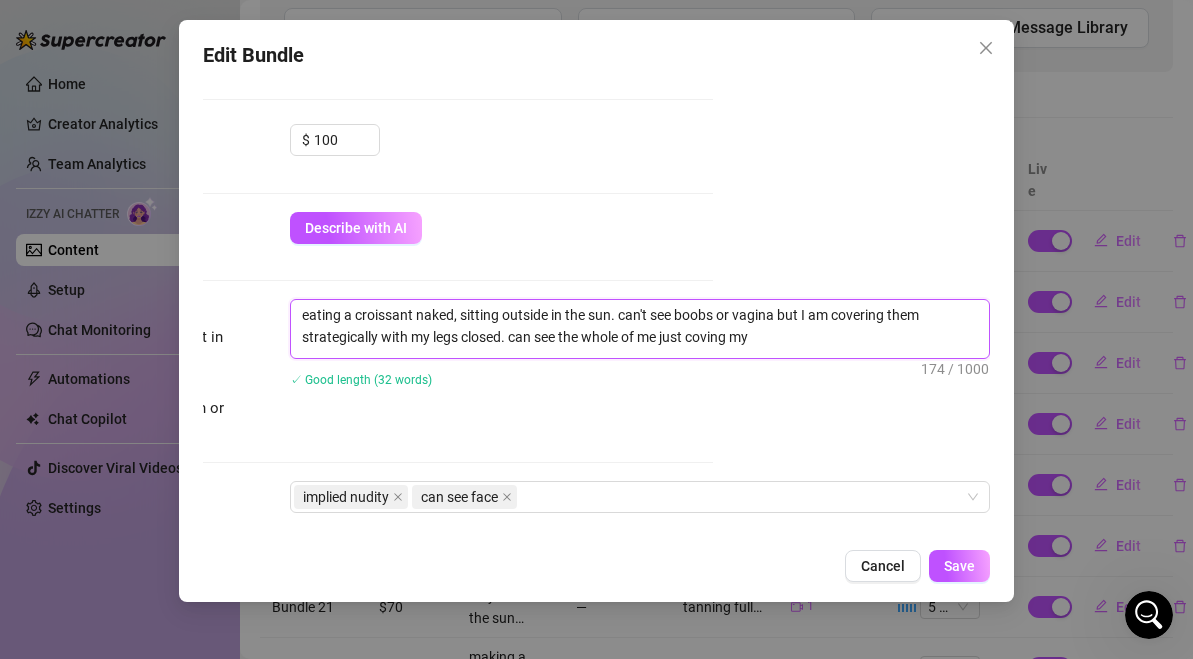 type on "eating a croissant naked, sitting outside in the sun. can't see boobs or vagina but I am covering them strategically with my legs closed. can see the whole of me just coving my" 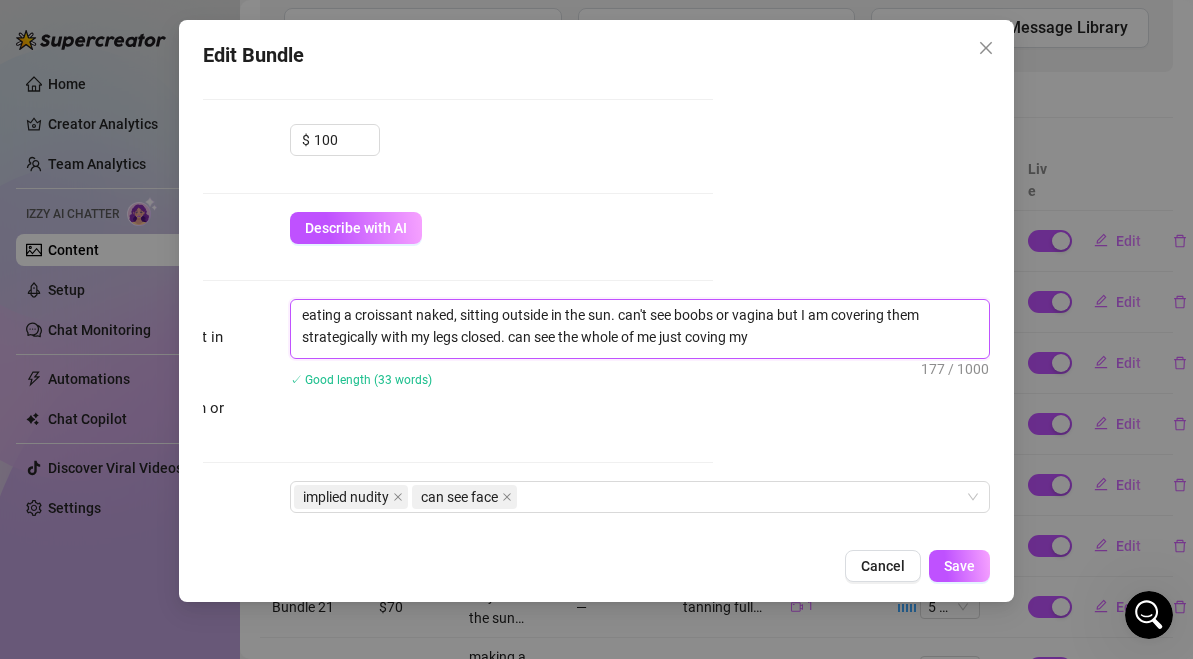 type on "eating a croissant naked, sitting outside in the sun. can't see boobs or vagina but I am covering them strategically with my legs closed. can see the whole of me just coving my b" 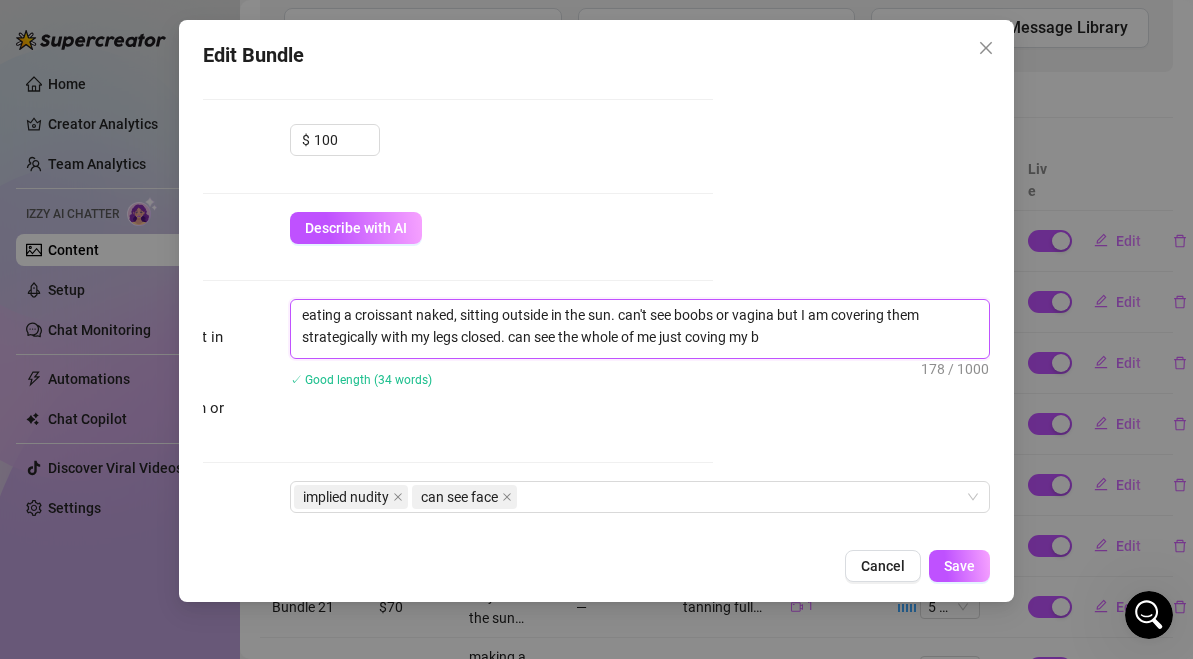 type on "eating a croissant naked, sitting outside in the sun. can't see boobs or vagina but I am covering them strategically with my legs closed. can see the whole of me just coving my bo" 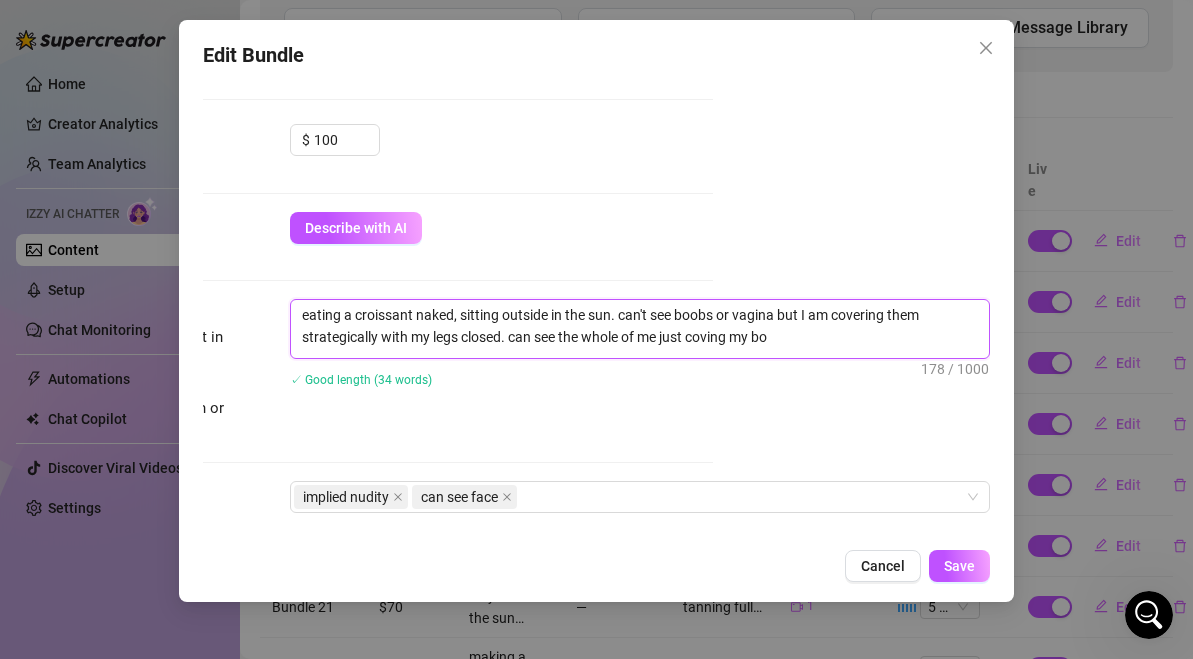 type on "eating a croissant naked, sitting outside in the sun. can't see boobs or vagina but I am covering them strategically with my legs closed. can see the whole of me just coving my bod" 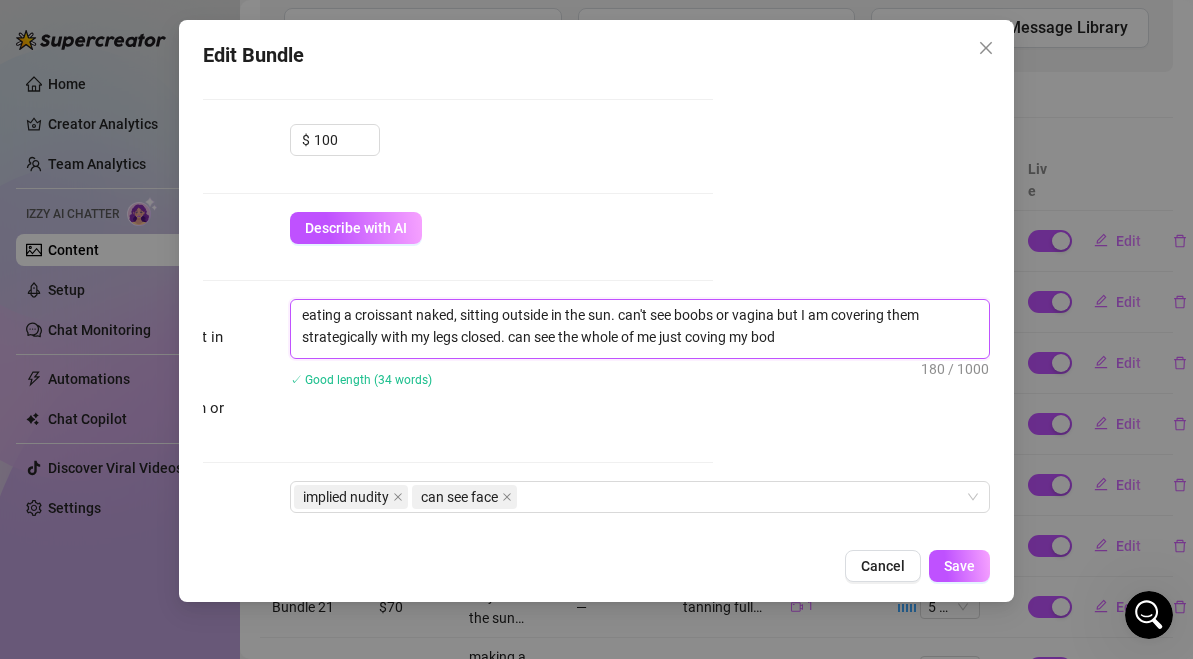 type on "eating a croissant naked, sitting outside in the sun. can't see boobs or vagina but I am covering them strategically with my legs closed. can see the whole of me just coving my body" 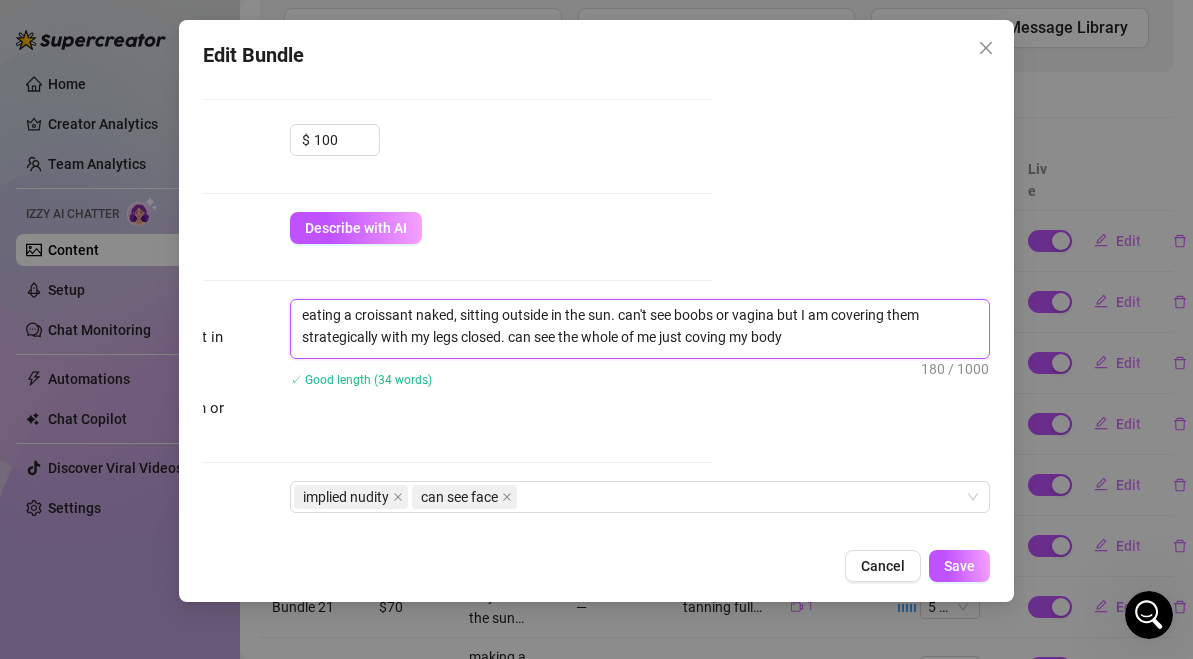 type on "eating a croissant naked, sitting outside in the sun. can't see boobs or vagina but I am covering them strategically with my legs closed. can see the whole of me just coving my body" 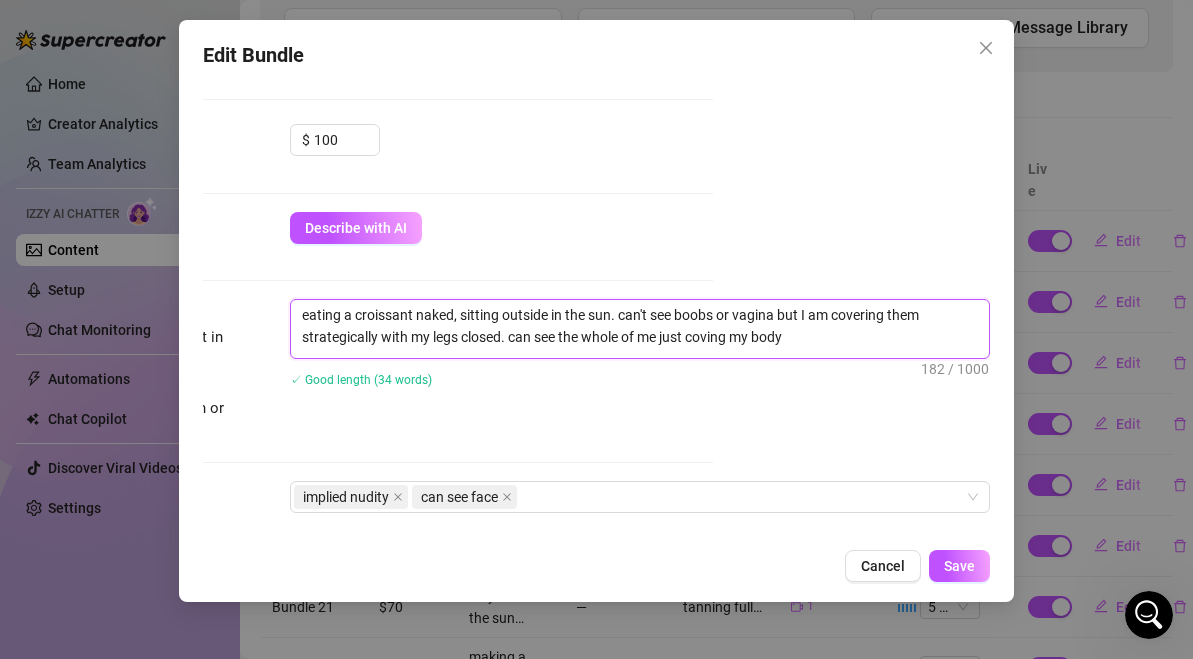 type on "eating a croissant naked, sitting outside in the sun. can't see boobs or vagina but I am covering them strategically with my legs closed. can see the whole of me just coving my body w" 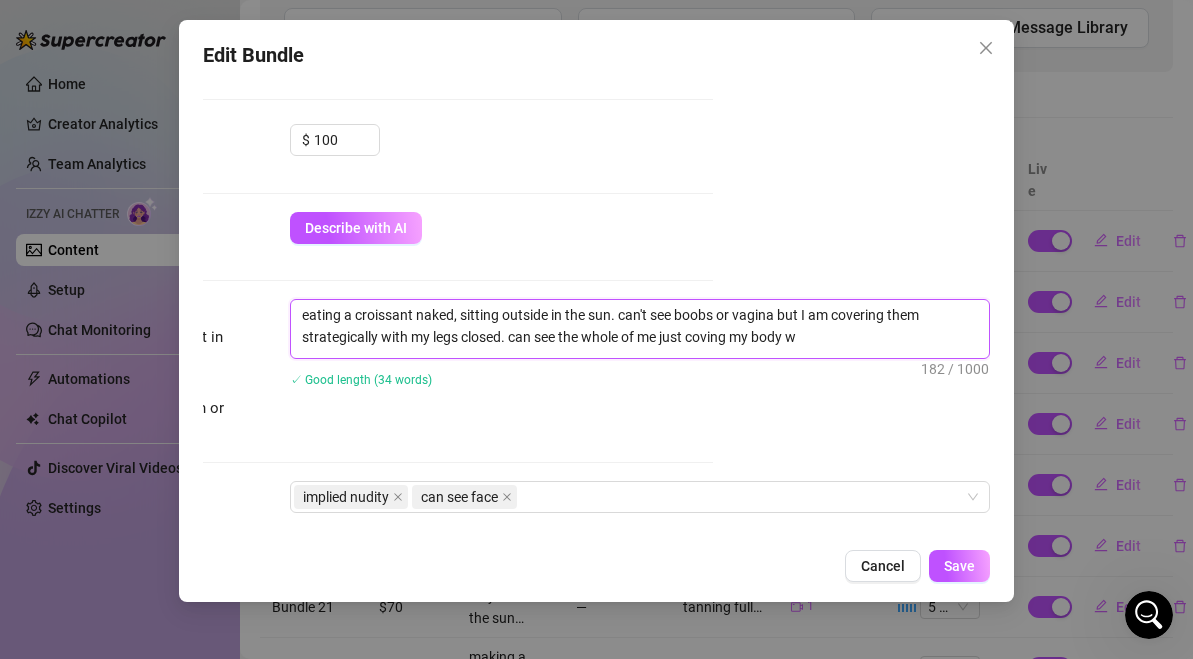 type on "eating a croissant naked, sitting outside in the sun. can't see boobs or vagina but I am covering them strategically with my legs closed. can see the whole of me just coving my body wi" 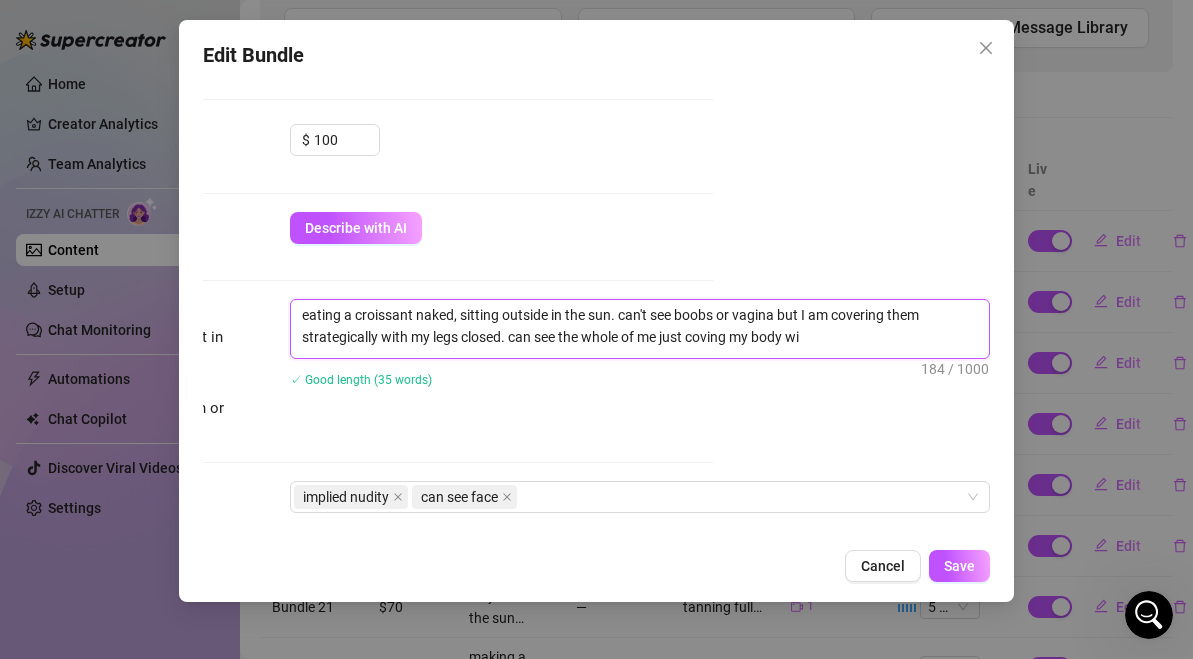 type on "eating a croissant naked, sitting outside in the sun. can't see boobs or vagina but I am covering them strategically with my legs closed. can see the whole of me just coving my body wit" 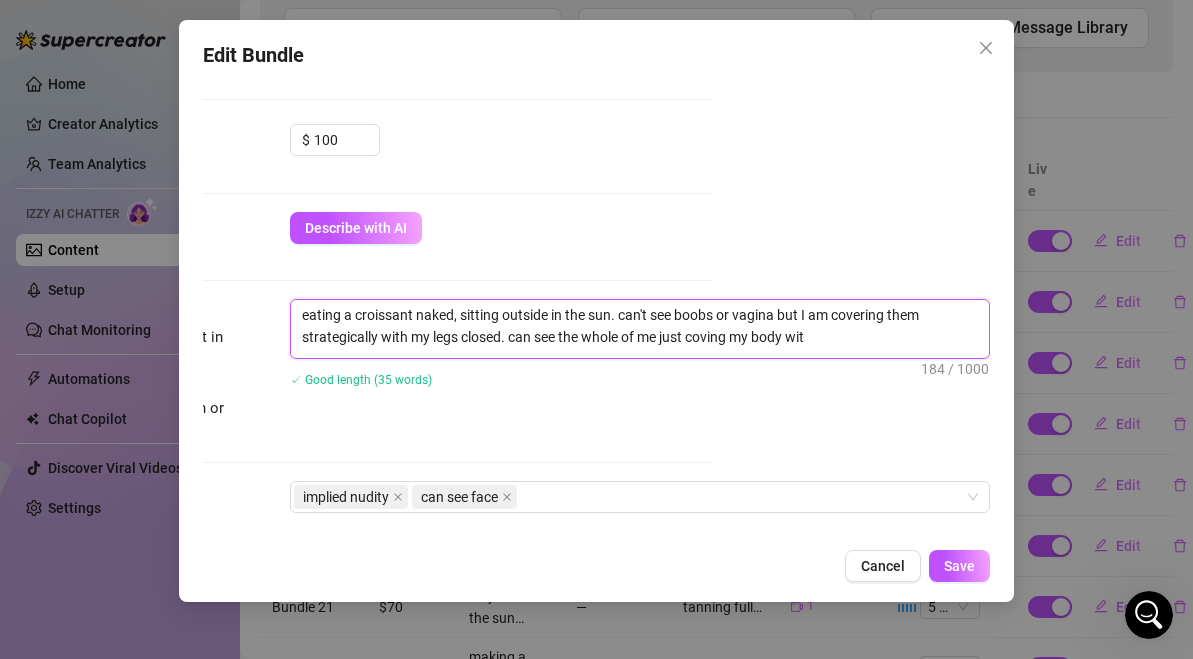 type on "eating a croissant naked, sitting outside in the sun. can't see boobs or vagina but I am covering them strategically with my legs closed. can see the whole of me just coving my body with" 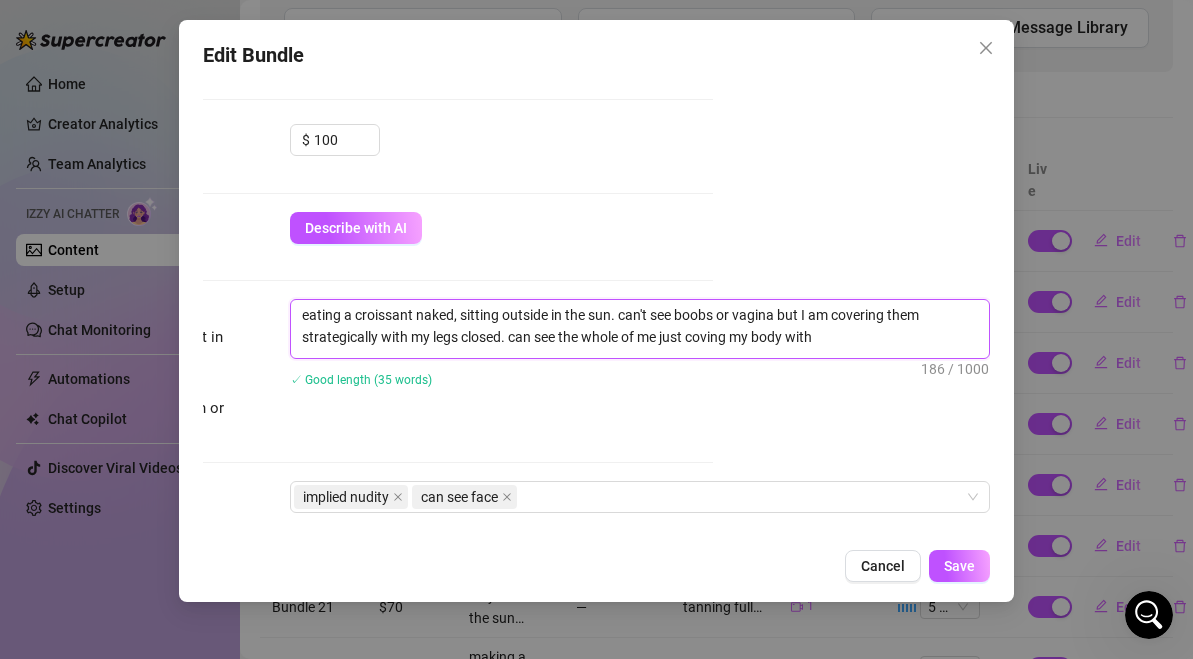 type on "eating a croissant naked, sitting outside in the sun. can't see boobs or vagina but I am covering them strategically with my legs closed. can see the whole of me just coving my body with" 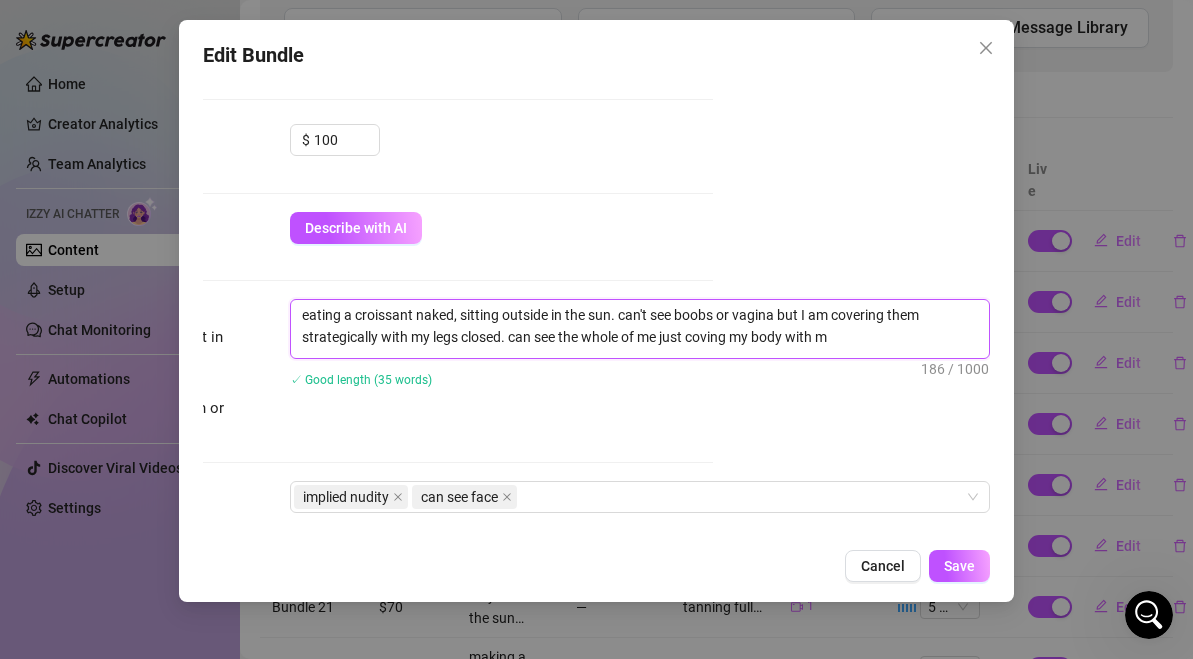 type on "eating a croissant naked, sitting outside in the sun. can't see boobs or vagina but I am covering them strategically with my legs closed. can see the whole of me just coving my body with my" 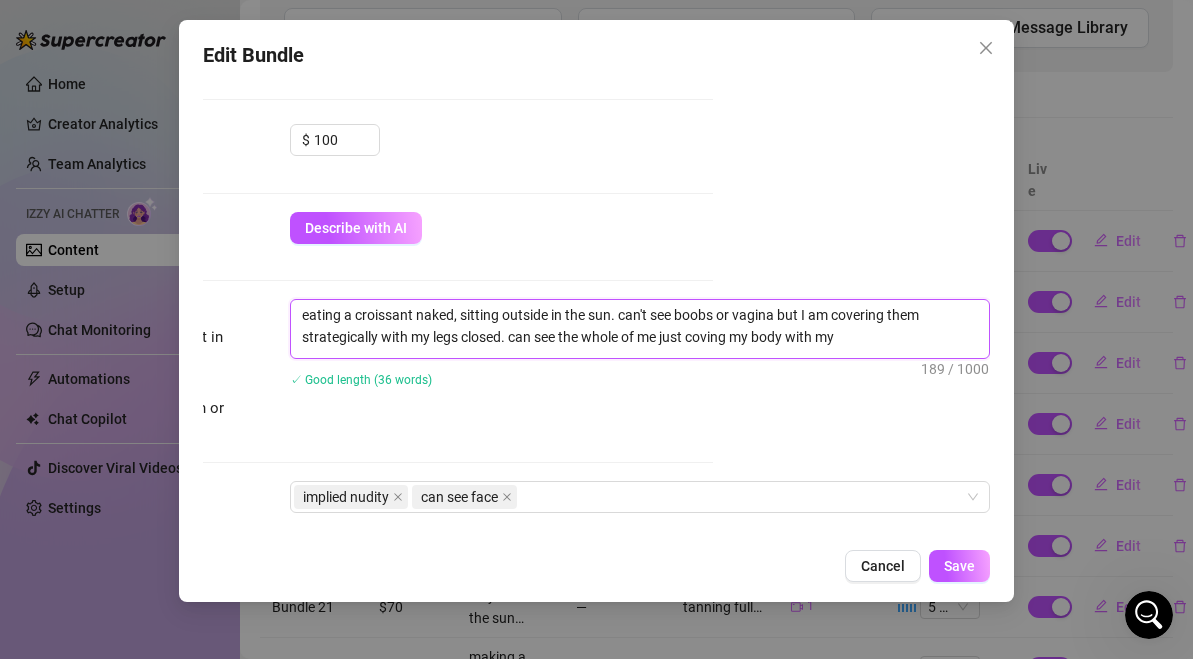 type on "eating a croissant naked, sitting outside in the sun. can't see boobs or vagina but I am covering them strategically with my legs closed. can see the whole of me just coving my body with my" 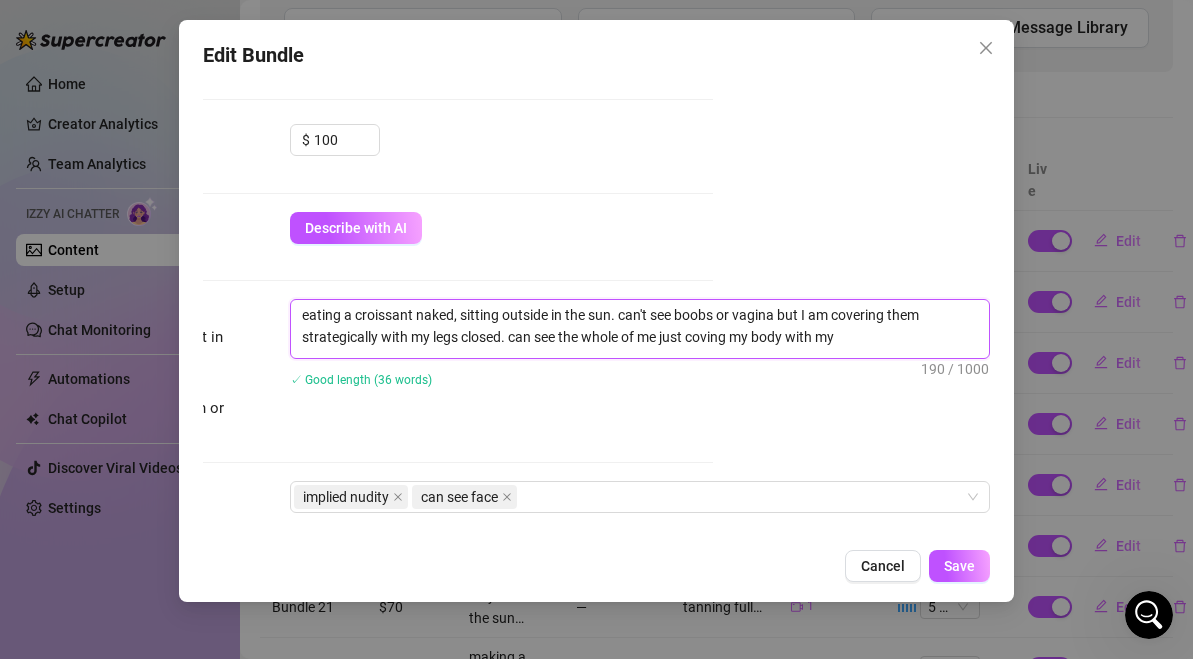type on "eating a croissant naked, sitting outside in the sun. can't see boobs or vagina but I am covering them strategically with my legs closed. can see the whole of me just coving my body with my h" 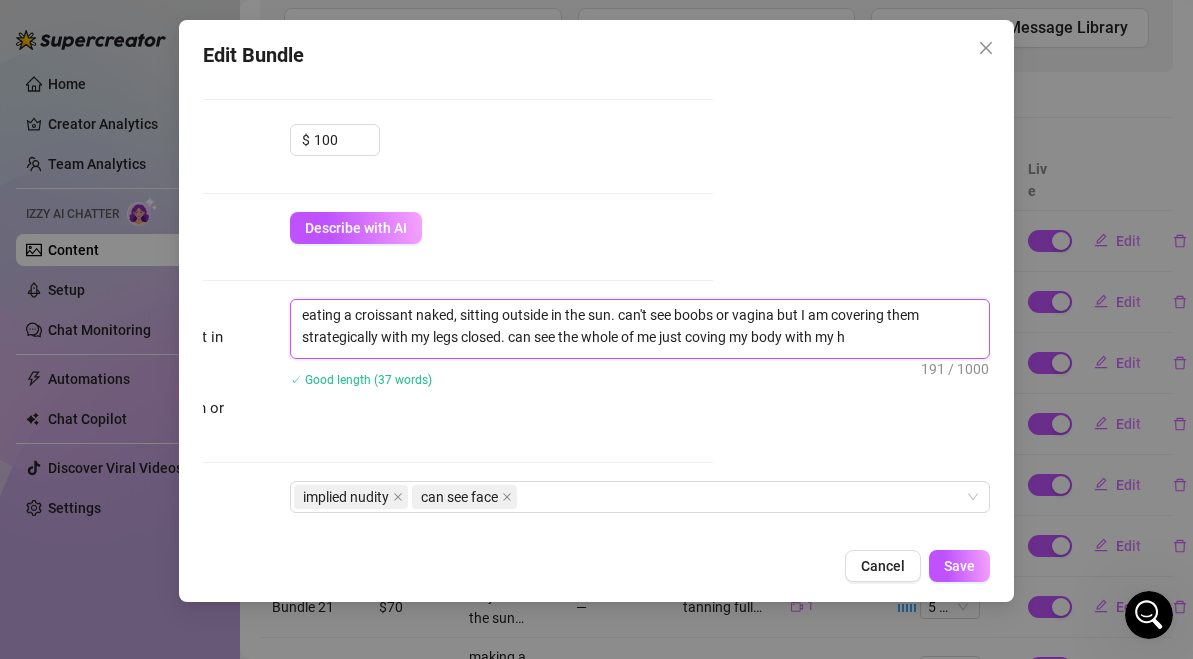 type on "eating a croissant naked, sitting outside in the sun. can't see boobs or vagina but I am covering them strategically with my legs closed. can see the whole of me just coving my body with my hn" 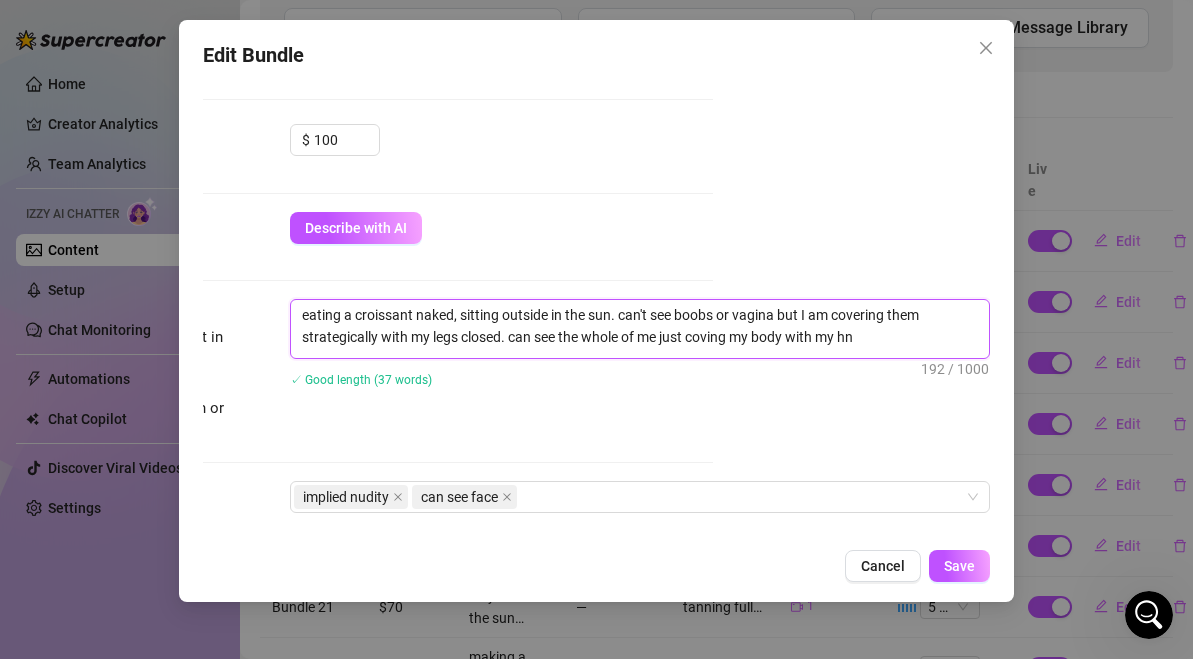 type on "eating a croissant naked, sitting outside in the sun. can't see boobs or vagina but I am covering them strategically with my legs closed. can see the whole of me just coving my body with my h" 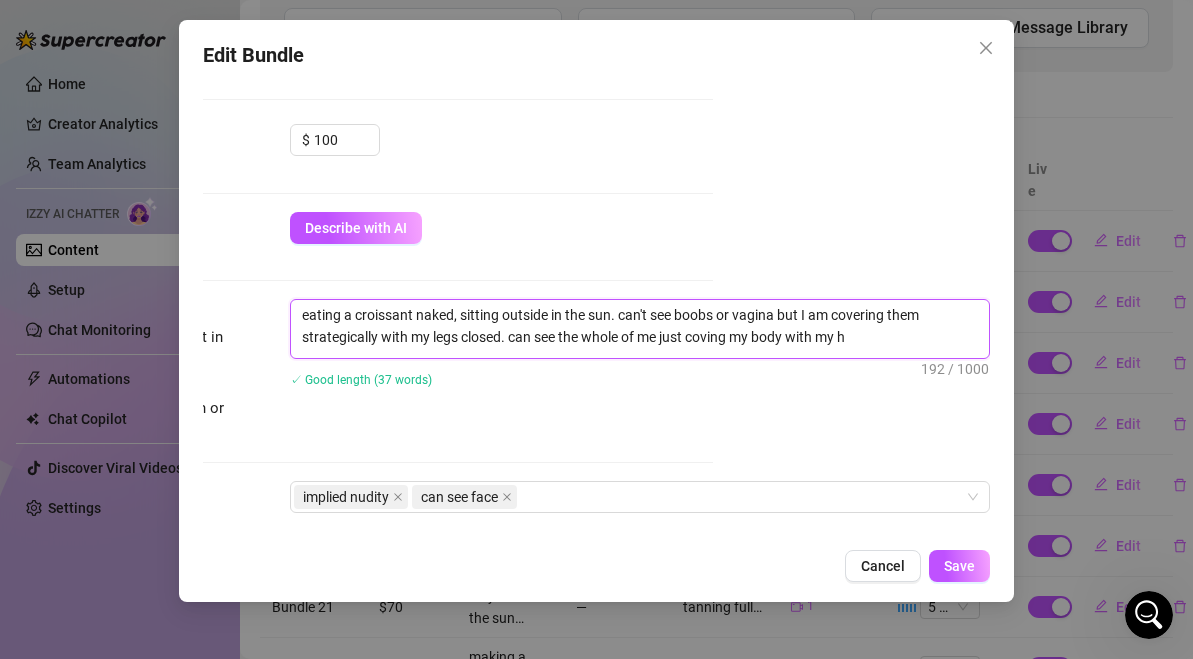 type on "eating a croissant naked, sitting outside in the sun. can't see boobs or vagina but I am covering them strategically with my legs closed. can see the whole of me just co" 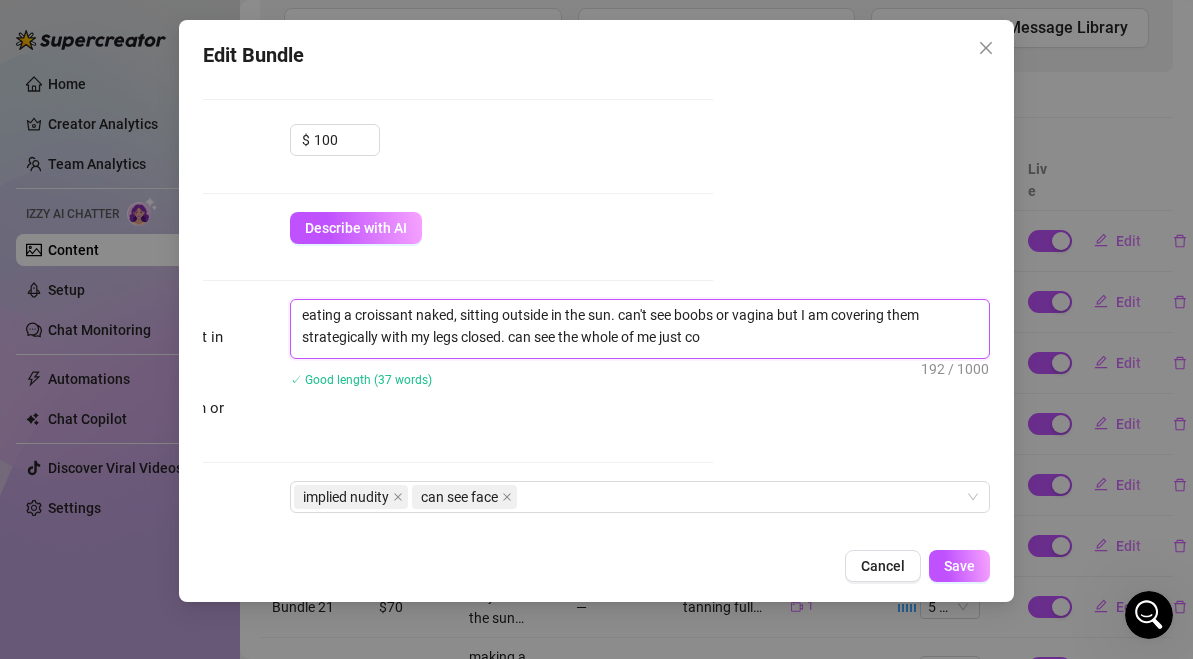 type on "eating a croissant naked, sitting outside in the sun. can't see boobs or vagina but I am covering them strategically with my legs closed. can see the whole of me just coving my body with my han" 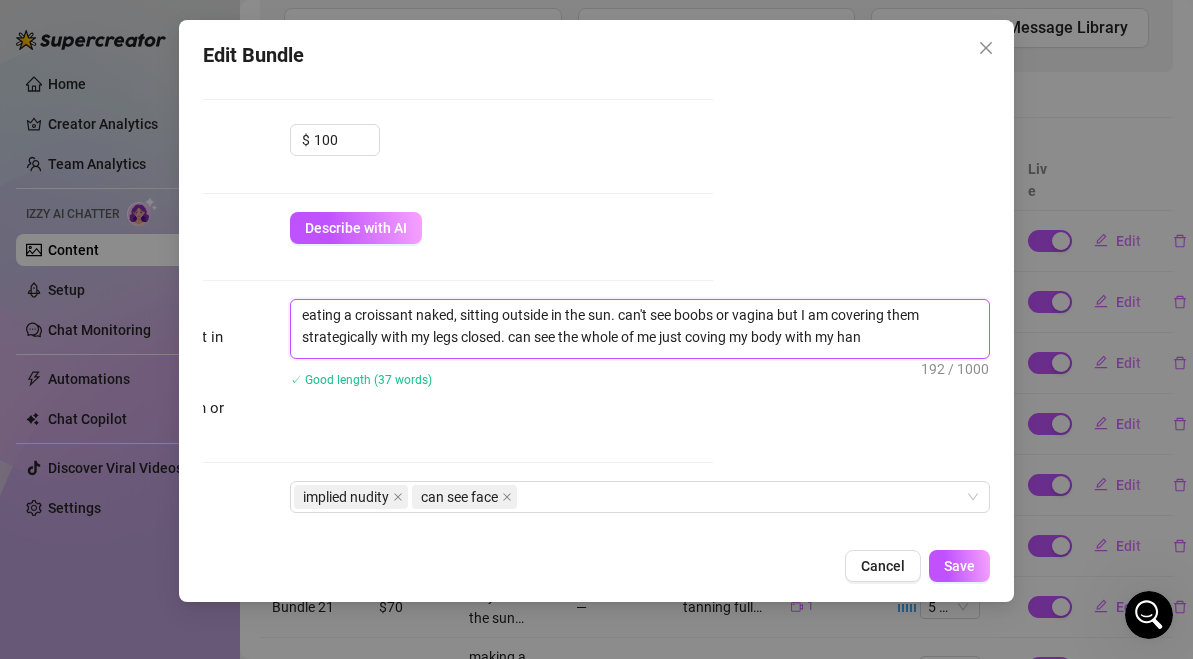 type on "eating a croissant naked, sitting outside in the sun. can't see boobs or vagina but I am covering them strategically with my legs closed. can see the whole of me just coving my body with my hand" 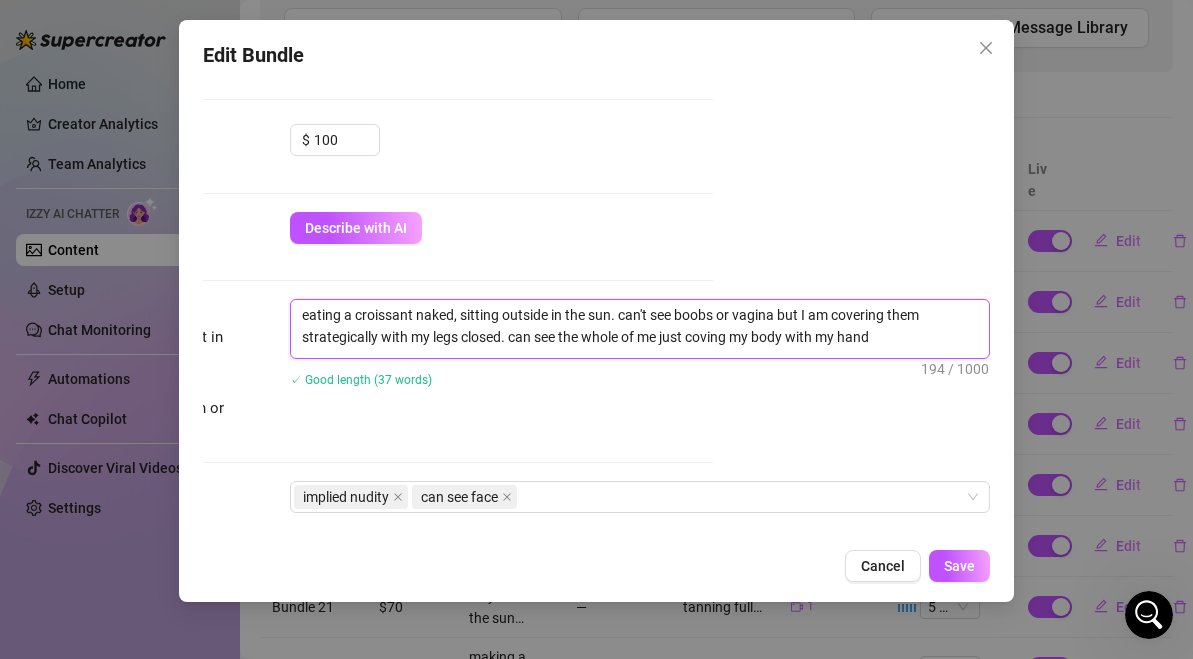 type on "eating a croissant naked, sitting outside in the sun. can't see boobs or vagina but I am covering them strategically with my legs closed. can see the whole of me just coving my body with my hands" 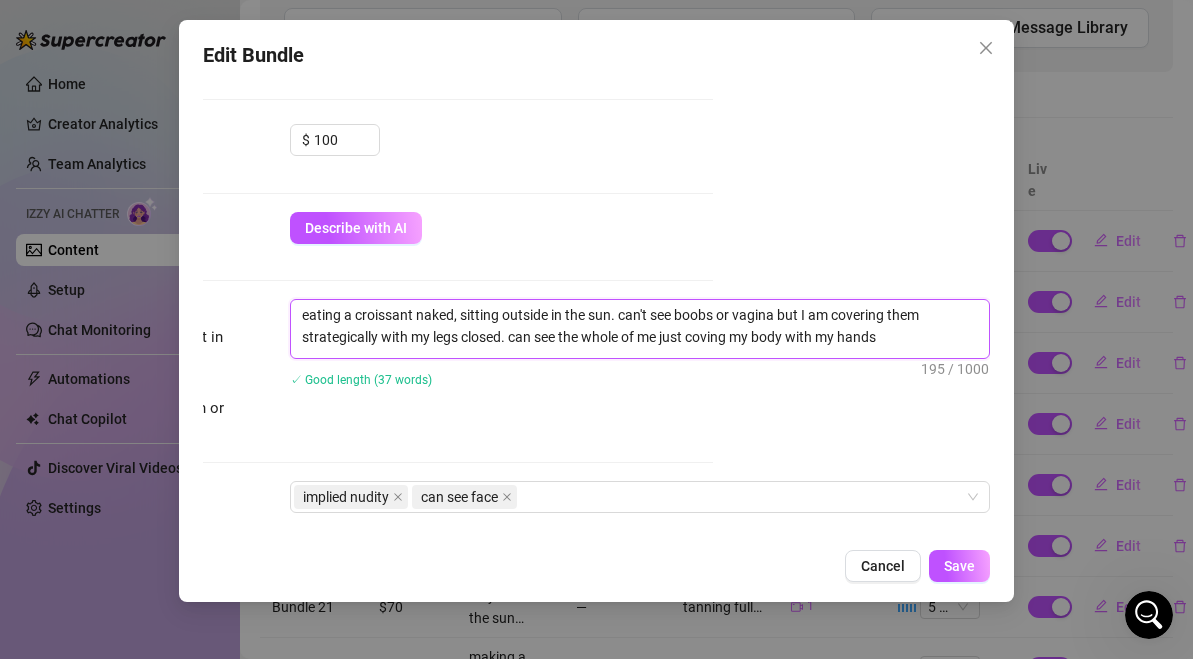 click on "eating a croissant naked, sitting outside in the sun. can't see boobs or vagina but I am covering them strategically with my legs closed. can see the whole of me just coving my body with my hands" at bounding box center [640, 326] 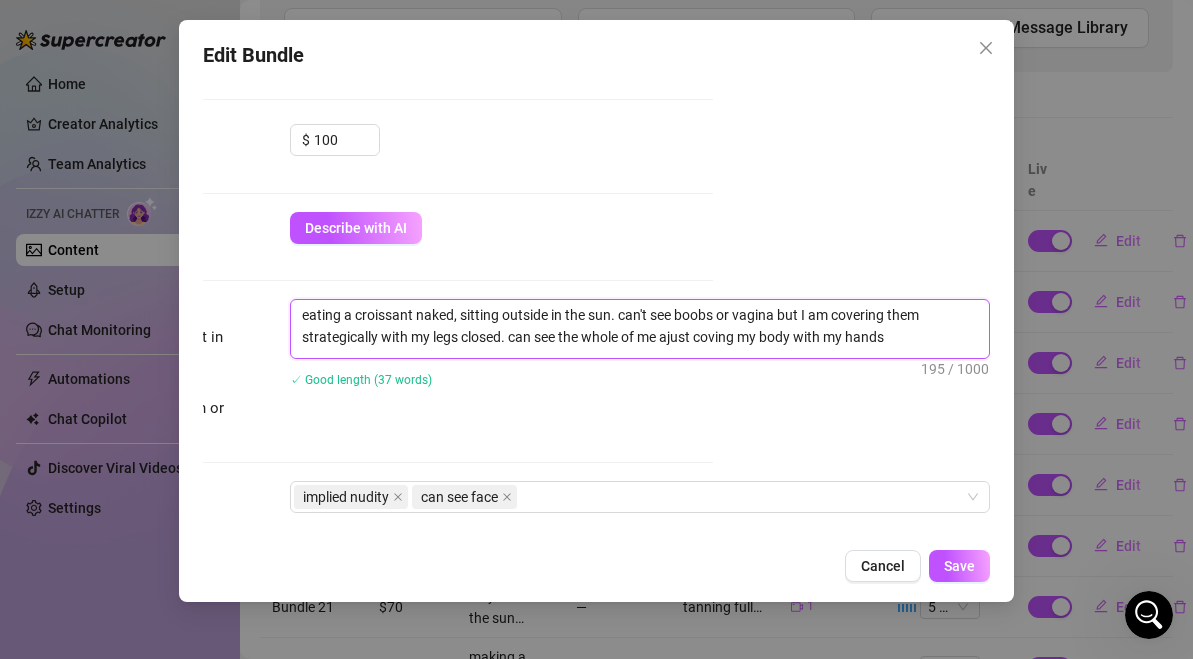 type on "eating a croissant naked, sitting outside in the sun. can't see boobs or vagina but I am covering them strategically with my legs closed. can see the whole of me anjust coving my body with my hands" 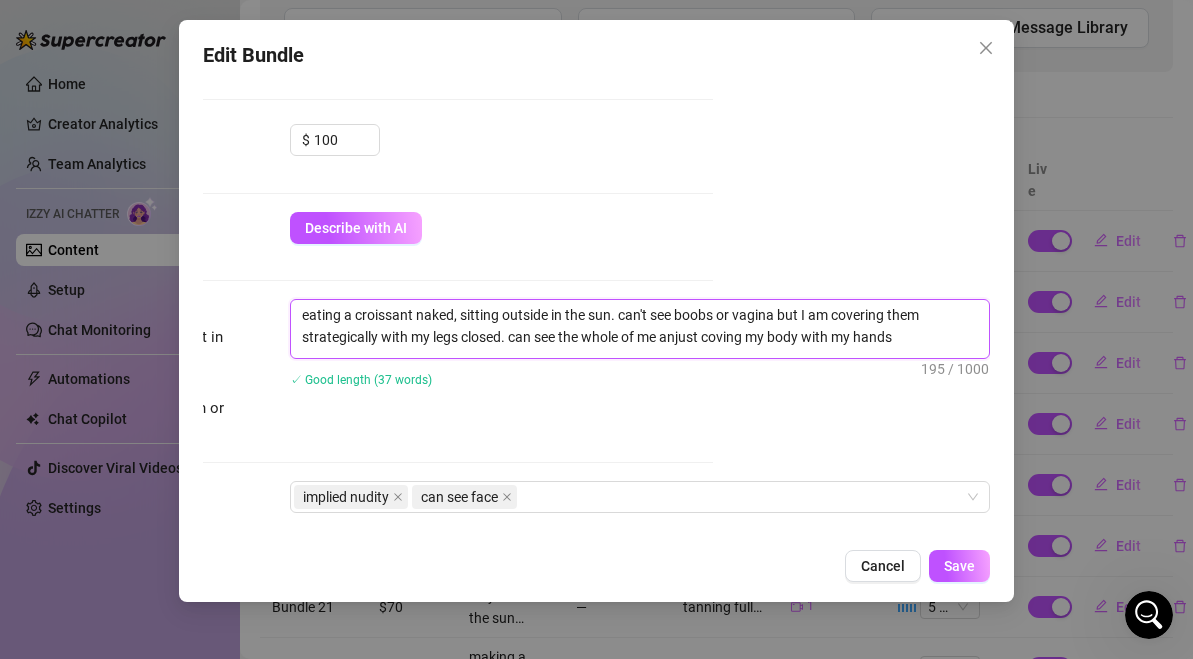 type on "eating a croissant naked, sitting outside in the sun. can't see boobs or vagina but I am covering them strategically with my legs closed. can see the whole of me andjust coving my body with my hands" 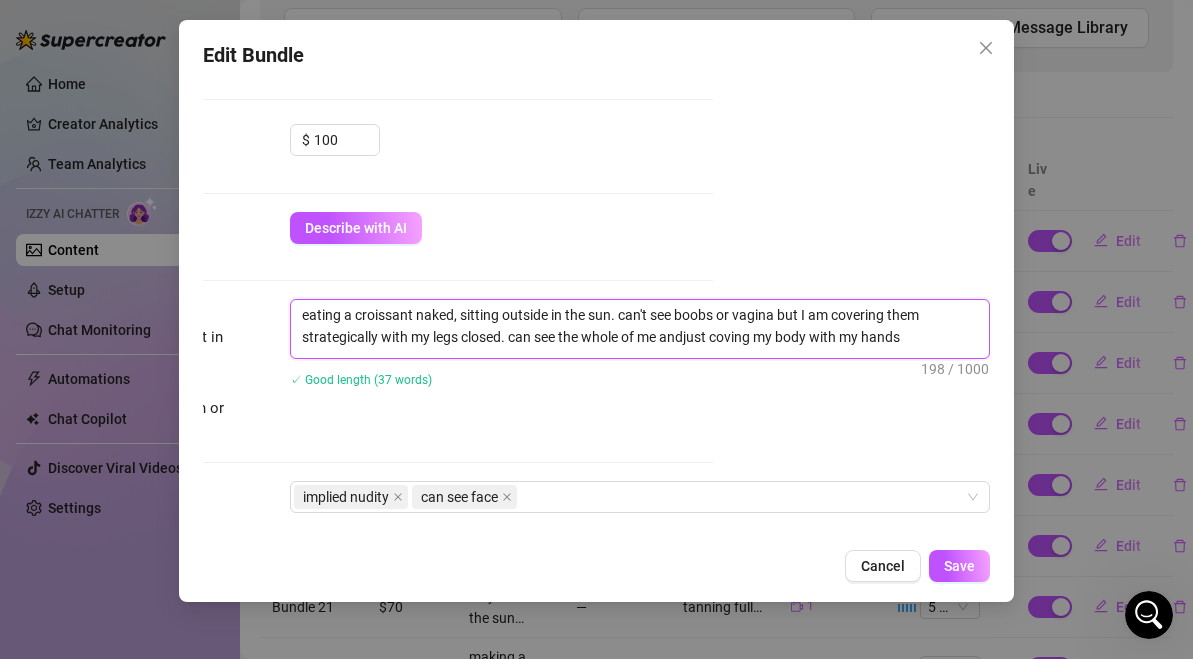 type on "eating a croissant naked, sitting outside in the sun. can't see boobs or vagina but I am covering them strategically with my legs closed. can see the whole of me and just coving my body with my hands" 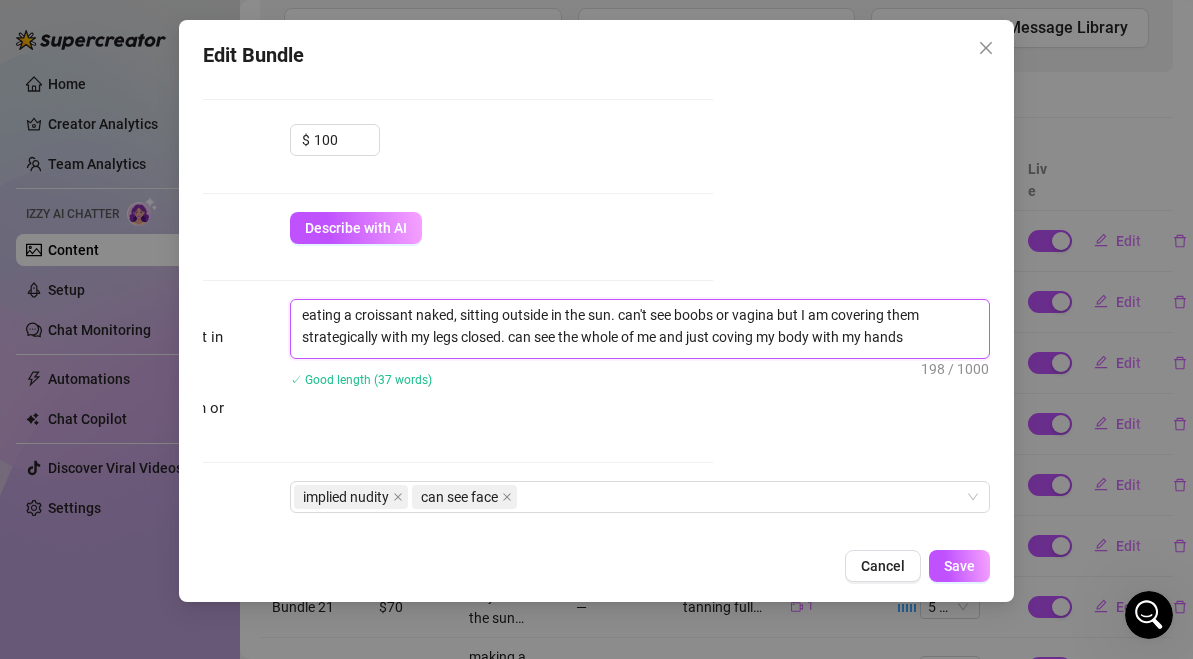 type on "eating a croissant naked, sitting outside in the sun. can't see boobs or vagina but I am covering them strategically with my legs closed. can see the whole of me and mjust coving my body with my hands" 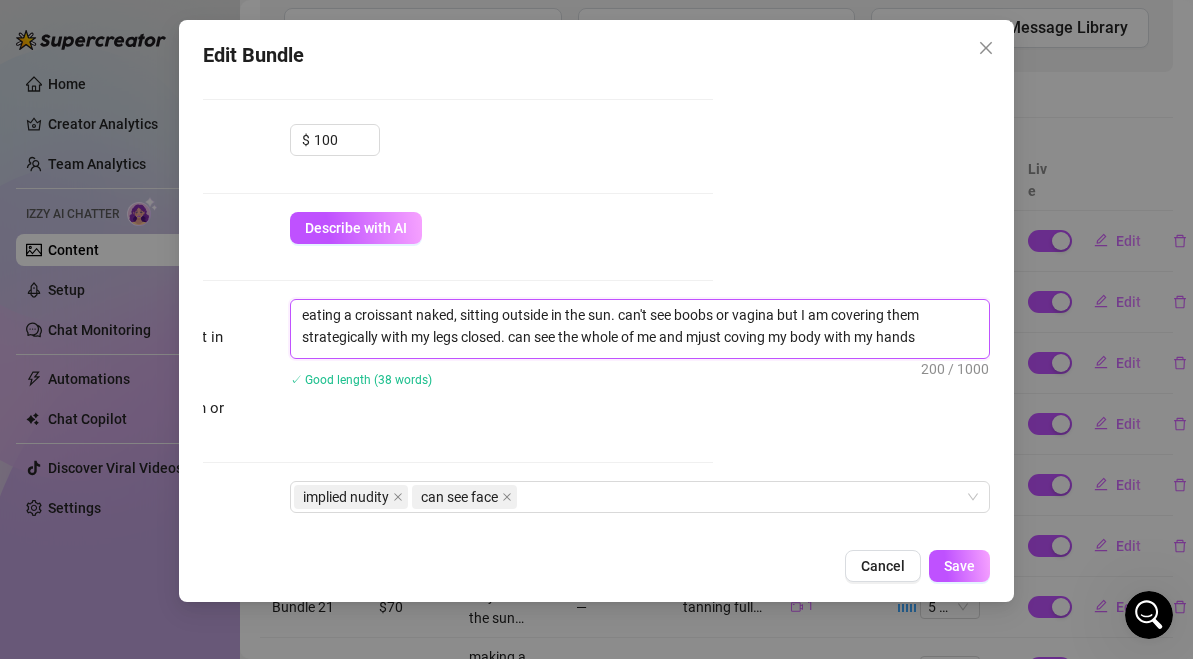 type on "eating a croissant naked, sitting outside in the sun. can't see boobs or vagina but I am covering them strategically with my legs closed. can see the whole of me and myjust coving my body with my hands" 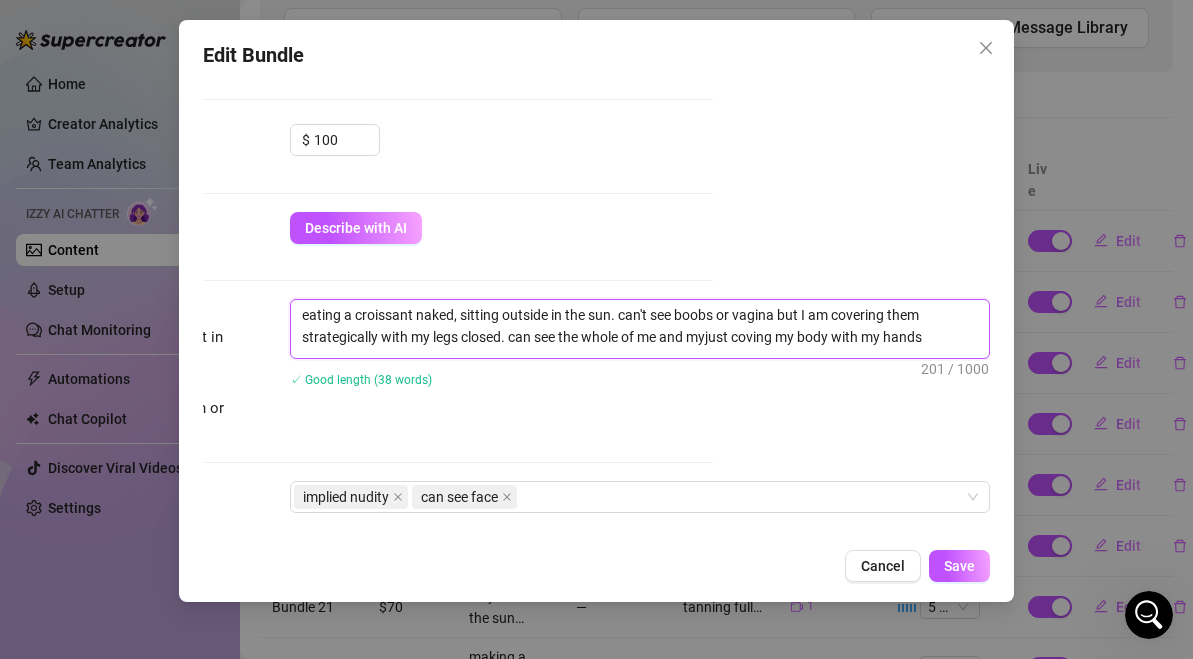 type on "eating a croissant naked, sitting outside in the sun. can't see boobs or vagina but I am covering them strategically with my legs closed. can see the whole of me and my just coving my body with my hands" 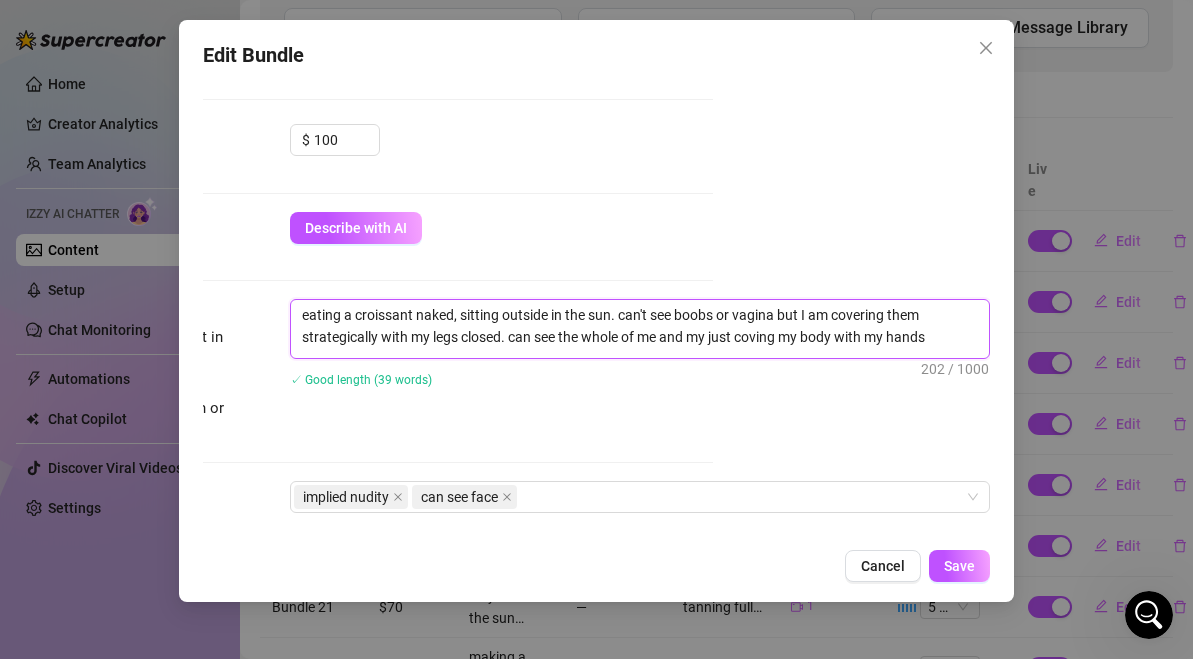 type on "eating a croissant naked, sitting outside in the sun. can't see boobs or vagina but I am covering them strategically with my legs closed. can see the whole of me and my fjust coving my body with my hands" 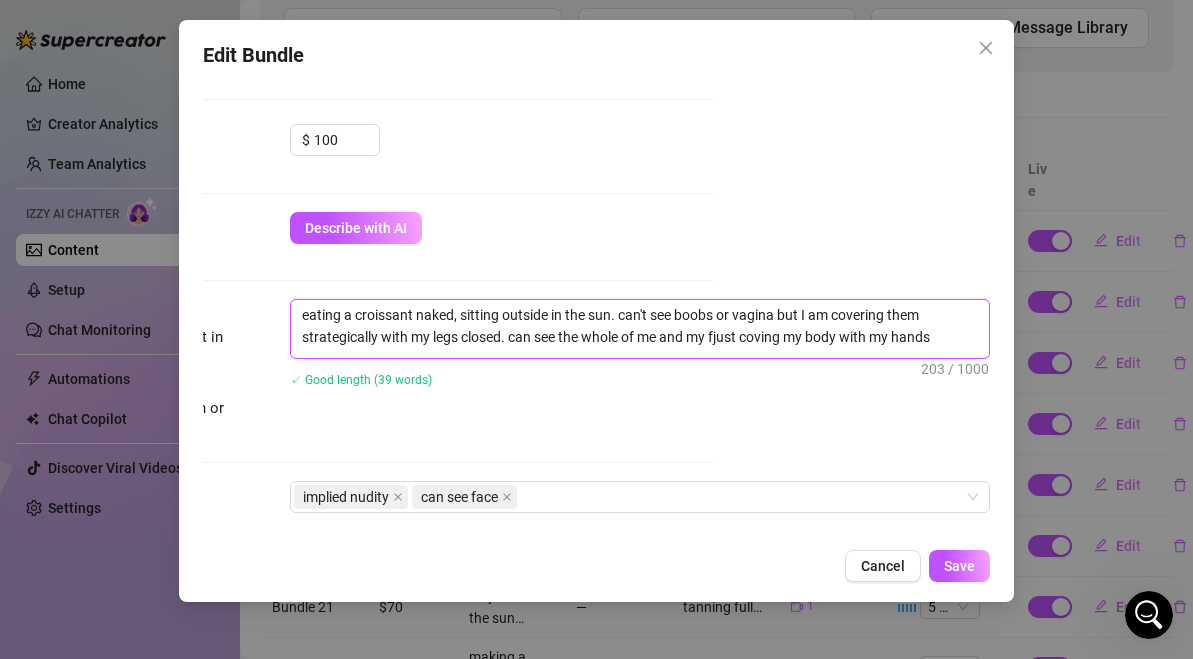type on "eating a croissant naked, sitting outside in the sun. can't see boobs or vagina but I am covering them strategically with my legs closed. can see the whole of me and my fajust coving my body with my hands" 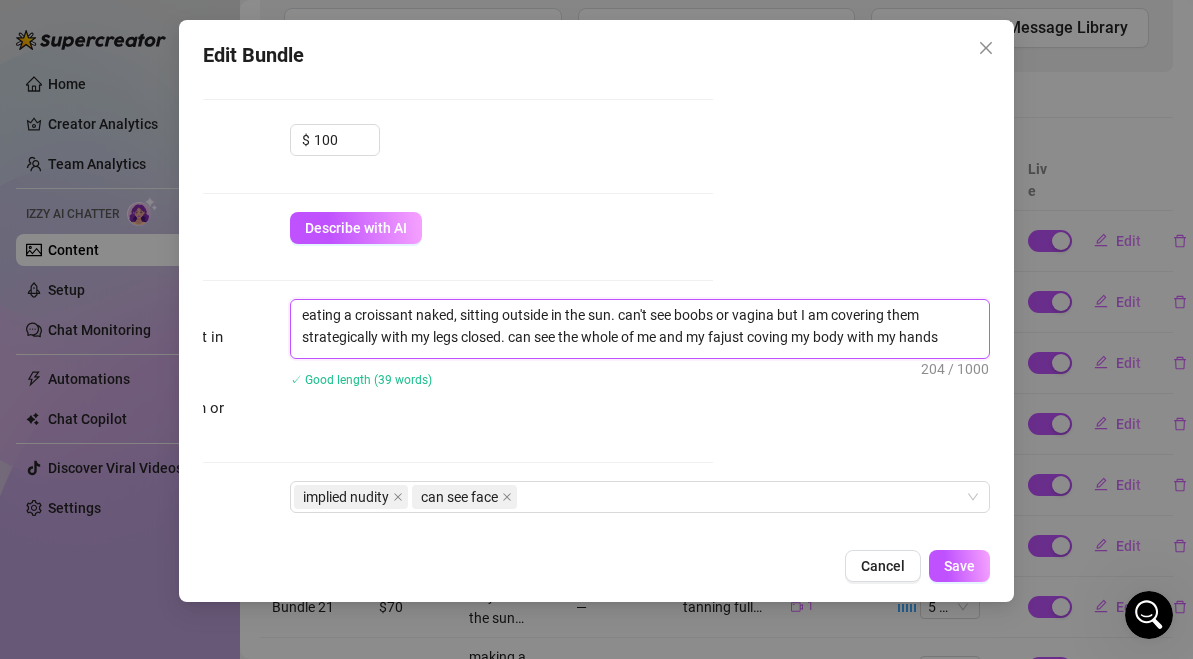 type on "eating a croissant naked, sitting outside in the sun. can't see boobs or vagina but I am covering them strategically with my legs closed. can see the whole of me and my facjust coving my body with my hands" 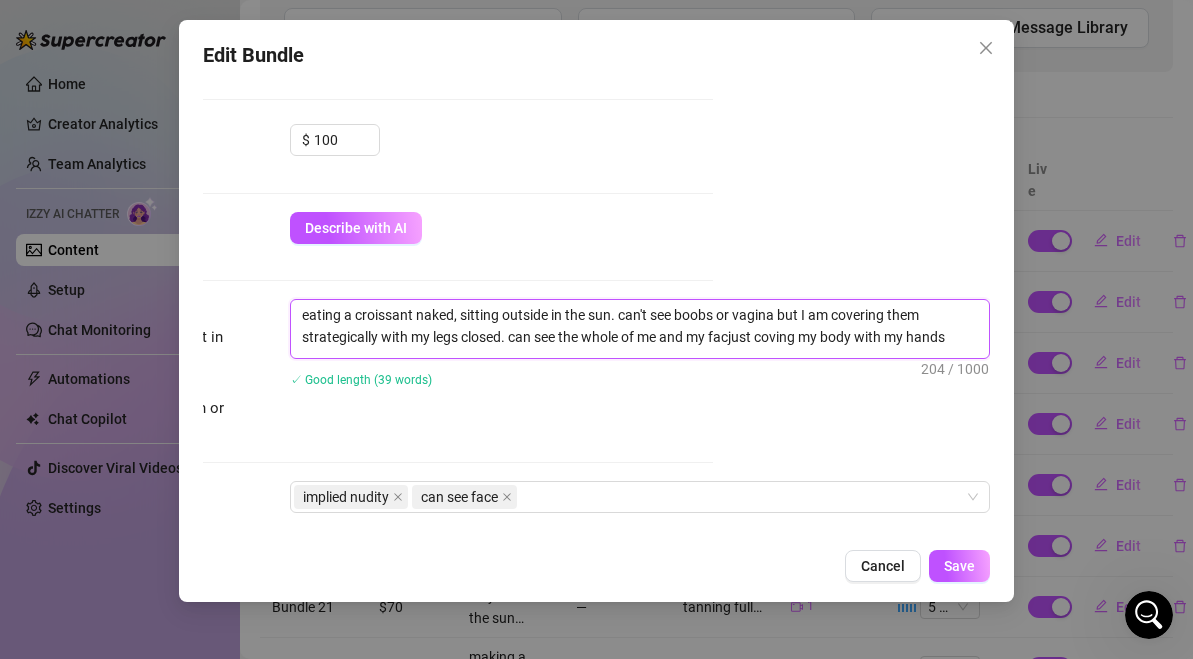 type on "eating a croissant naked, sitting outside in the sun. can't see boobs or vagina but I am covering them strategically with my legs closed. can see the whole of me and my facejust coving my body with my hands" 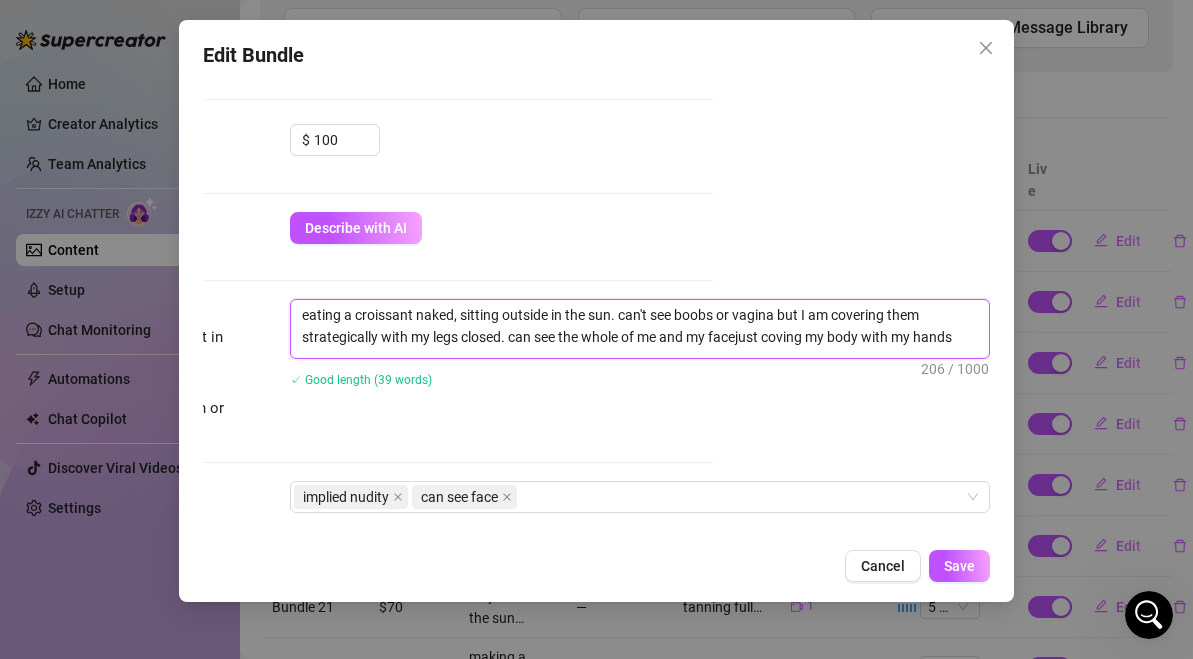 type on "eating a croissant naked, sitting outside in the sun. can't see boobs or vagina but I am covering them strategically with my legs closed. can see the whole of me and my face,just coving my body with my hands" 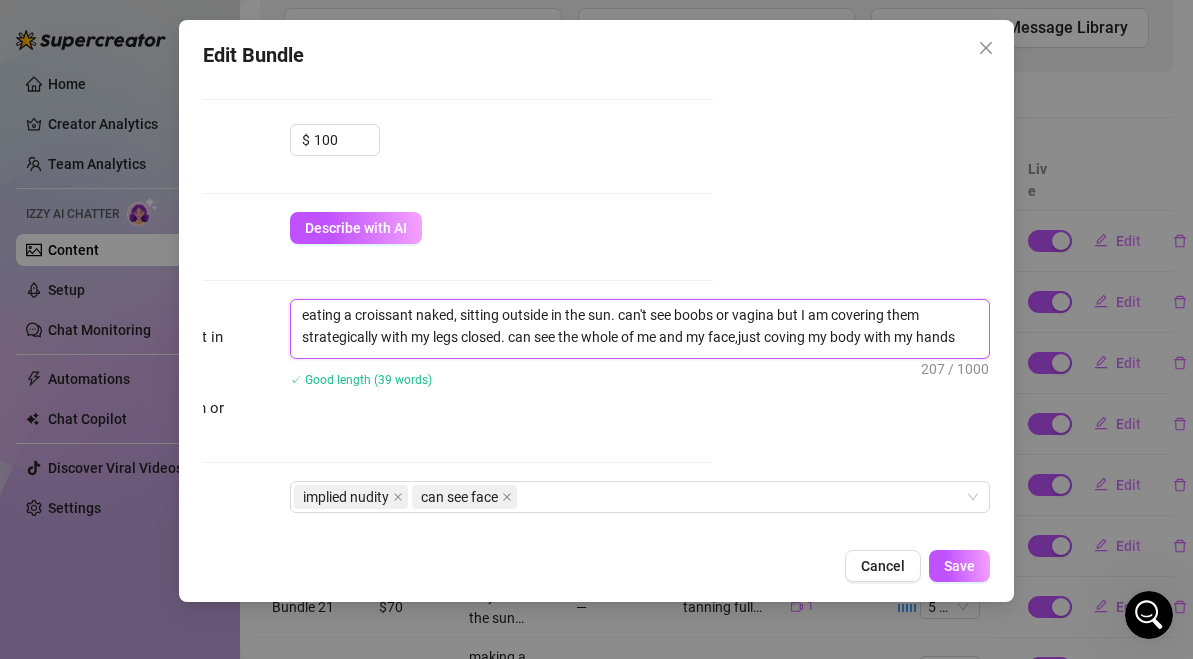 type on "eating a croissant naked, sitting outside in the sun. can't see boobs or vagina but I am covering them strategically with my legs closed. can see the whole of me and my face, just coving my body with my hands" 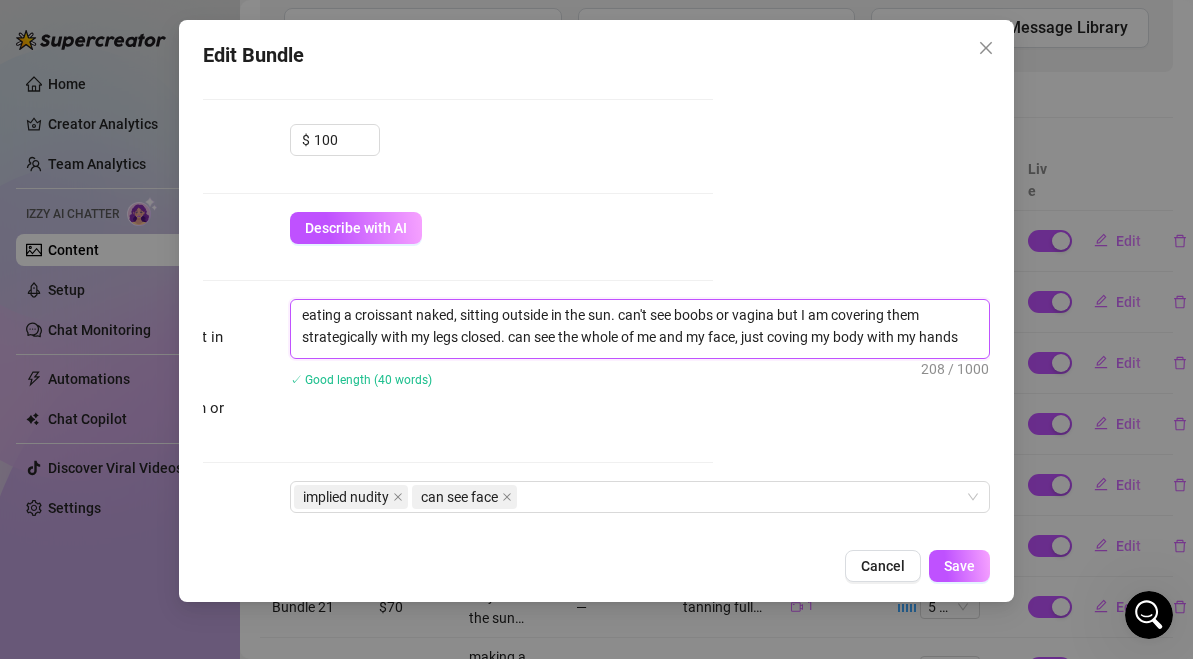 drag, startPoint x: 774, startPoint y: 309, endPoint x: 734, endPoint y: 309, distance: 40 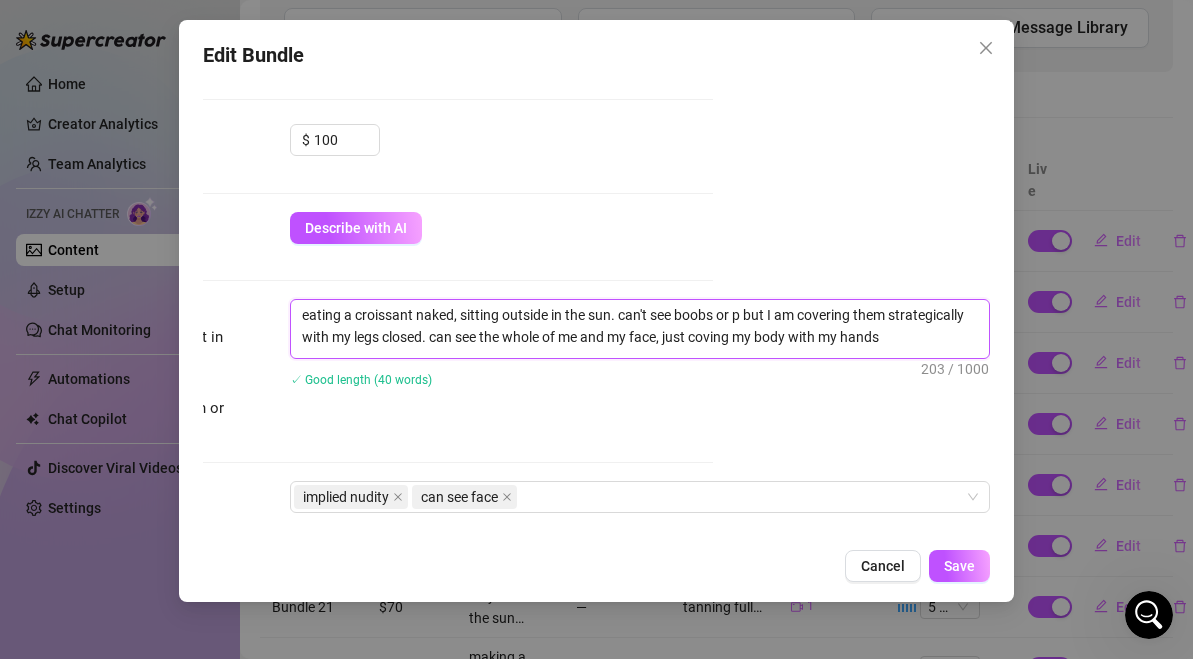 type on "eating a croissant naked, sitting outside in the sun. can't see boobs or pu but I am covering them strategically with my legs closed. can see the whole of me and my face, just coving my body with my hands" 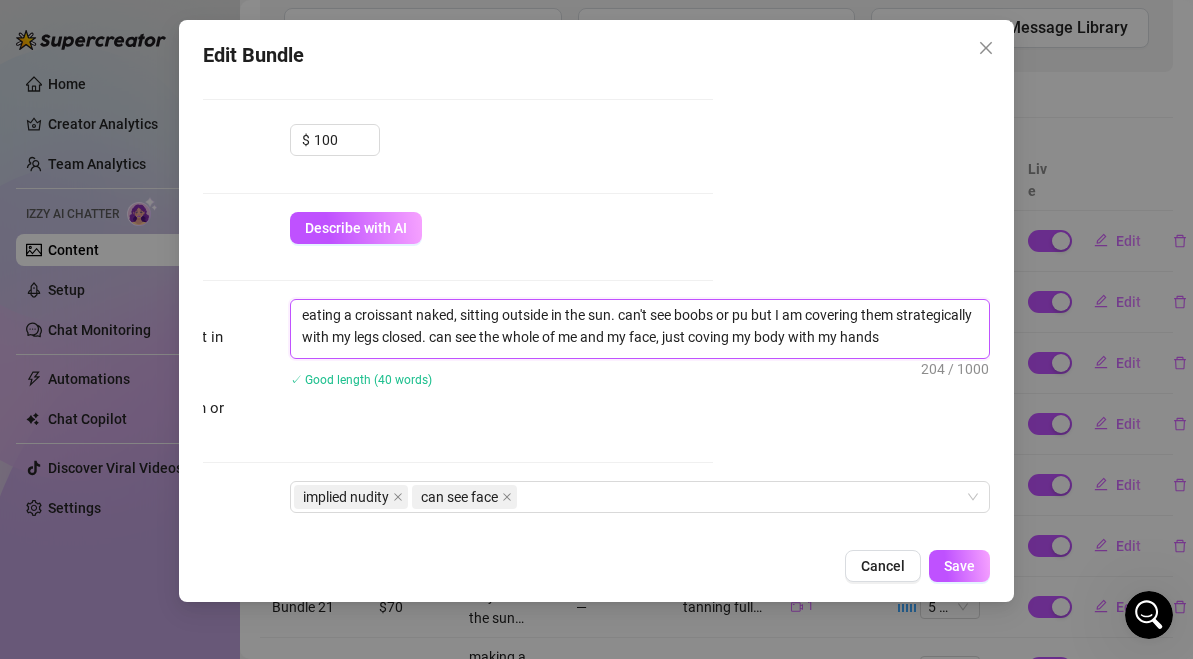 type on "eating a croissant naked, sitting outside in the sun. can't see boobs or pus but I am covering them strategically with my legs closed. can see the whole of me and my face, just coving my body with my hands" 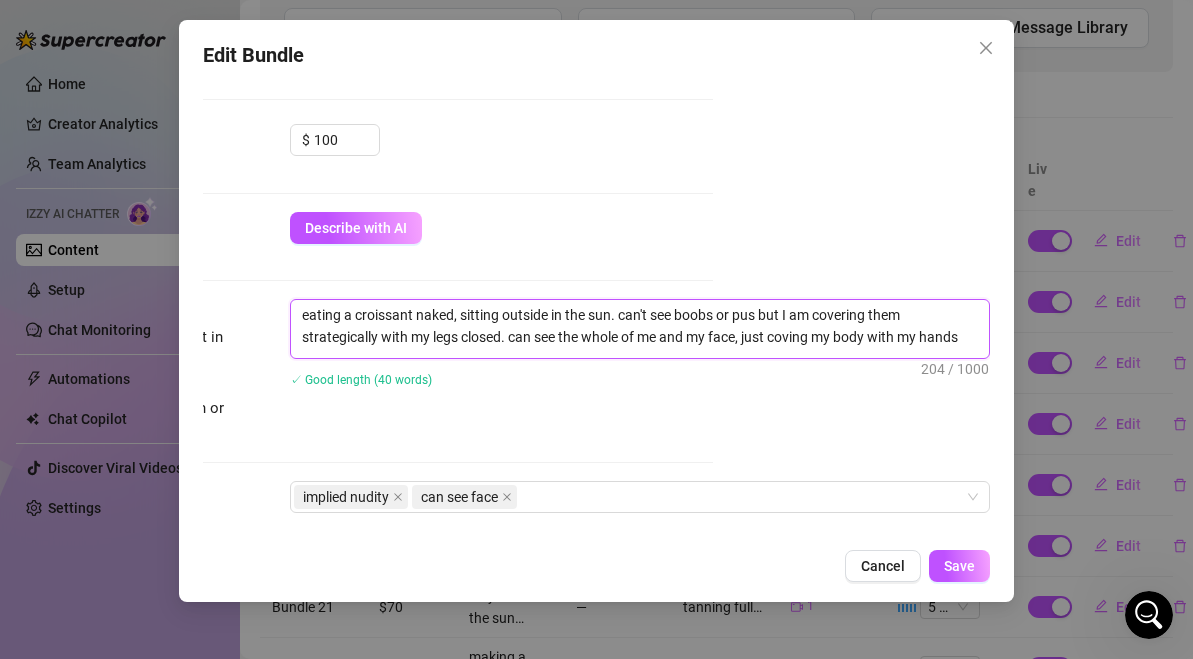 type on "eating a croissant naked, sitting outside in the sun. can't see boobs or puss but I am covering them strategically with my legs closed. can see the whole of me and my face, just coving my body with my hands" 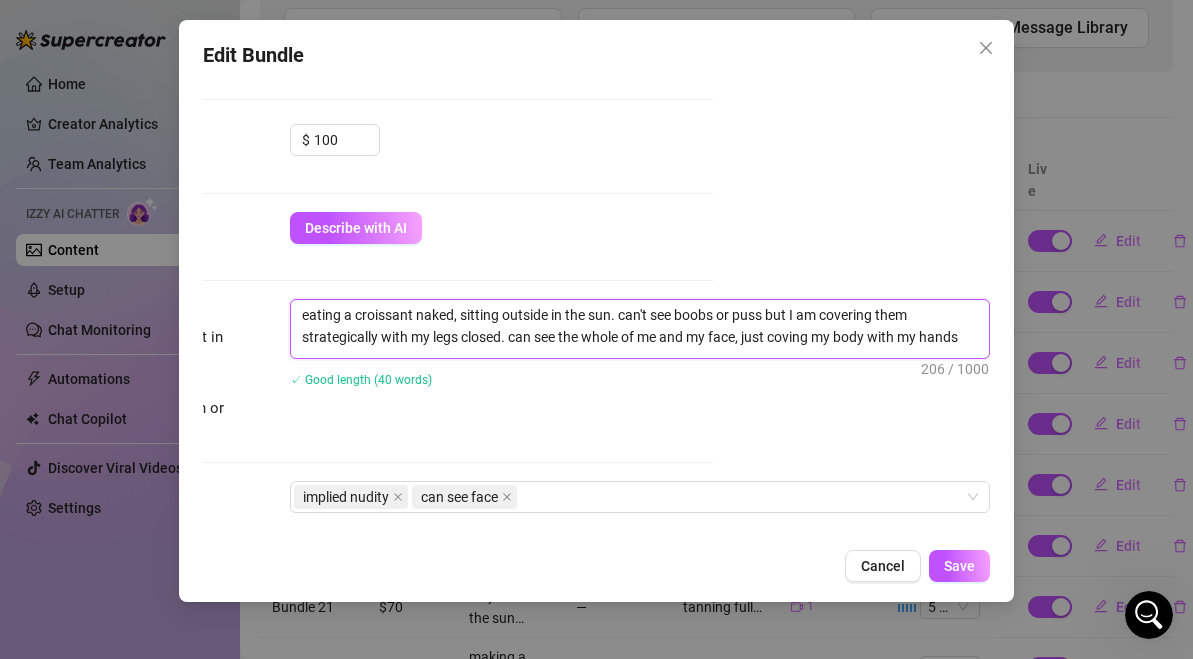type on "eating a croissant naked, sitting outside in the sun. can't see boobs or pussy but I am covering them strategically with my legs closed. can see the whole of me and my face, just coving my body with my hands" 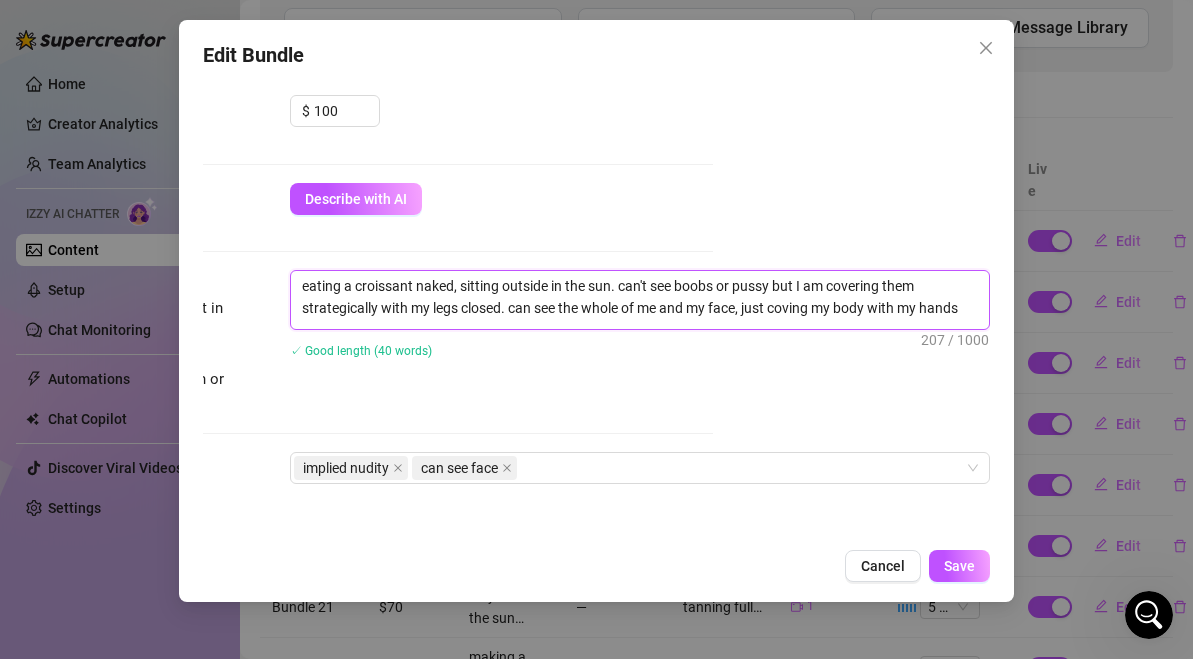 scroll, scrollTop: 641, scrollLeft: 277, axis: both 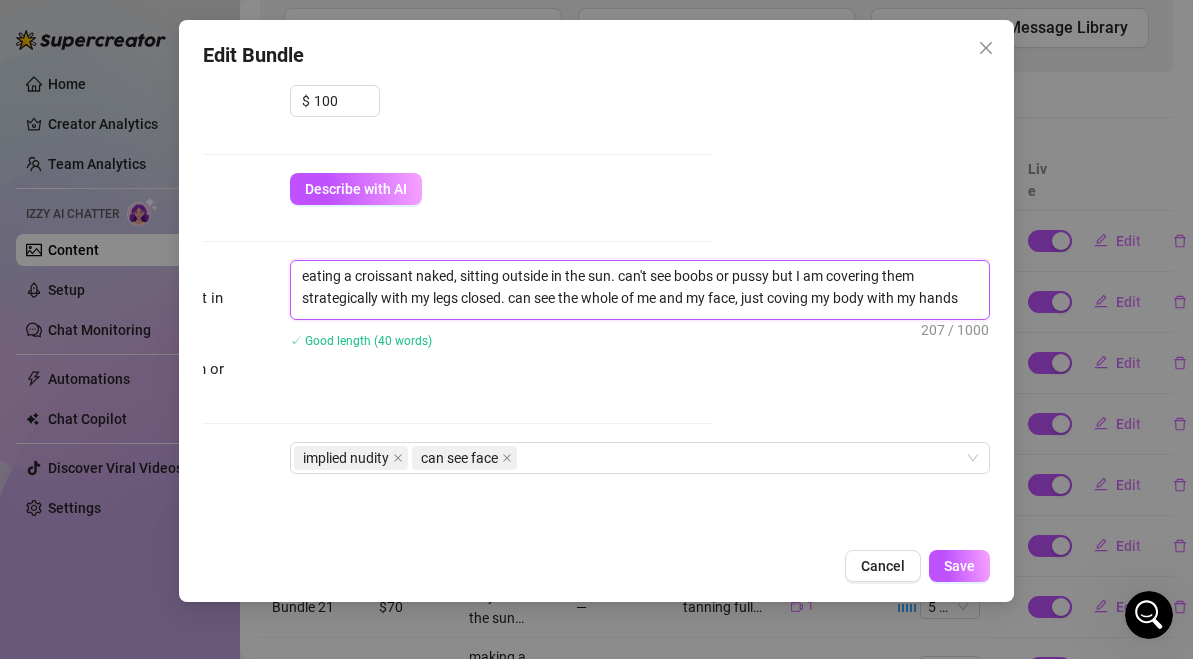 click on "eating a croissant naked, sitting outside in the sun. can't see boobs or pussy but I am covering them strategically with my legs closed. can see the whole of me and my face, just coving my body with my hands" at bounding box center (640, 287) 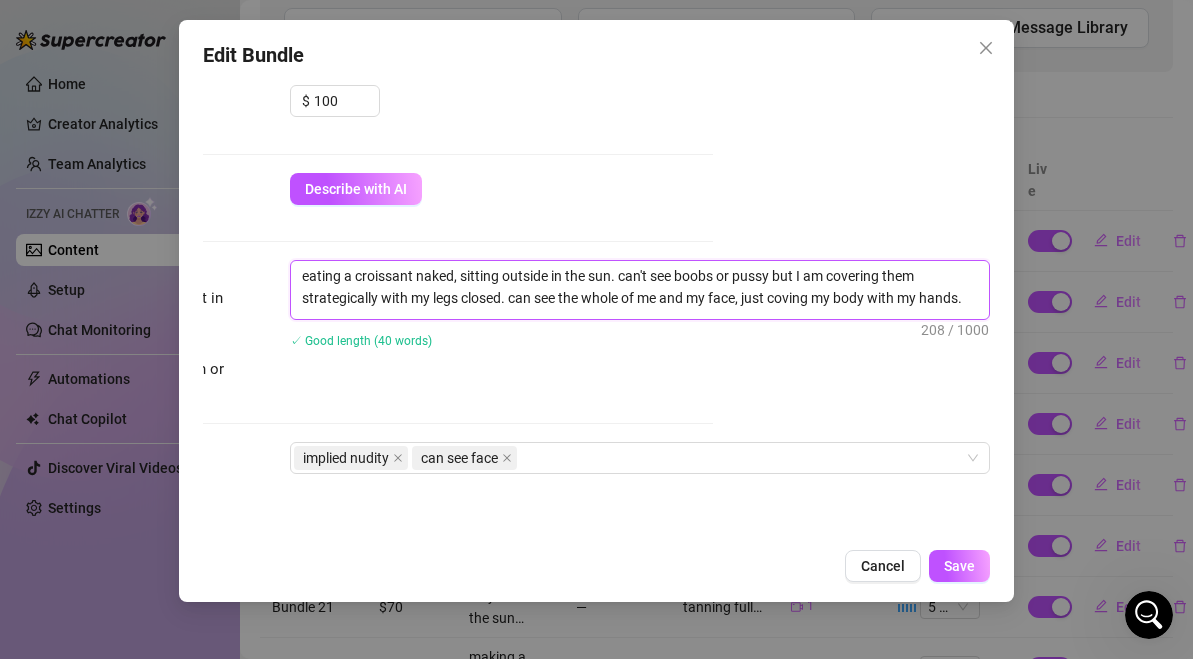 type on "eating a croissant naked, sitting outside in the sun. can't see boobs or pussy but I am covering them strategically with my legs closed. can see the whole of me and my face, just coving my body with my hands." 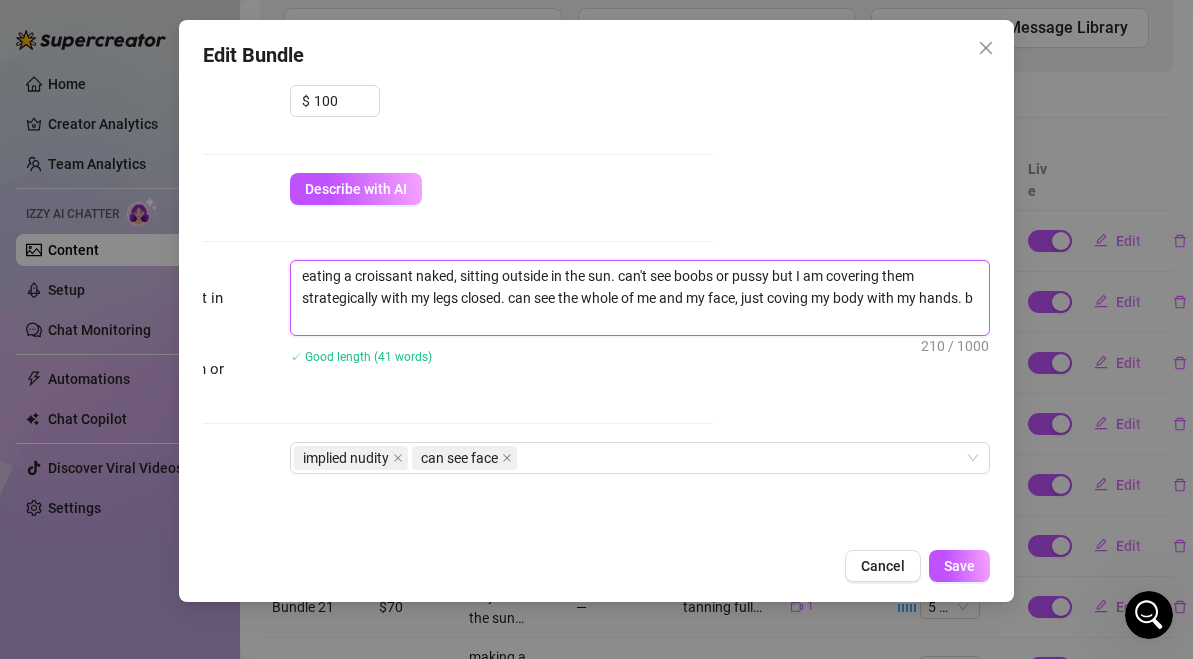 scroll, scrollTop: 0, scrollLeft: 0, axis: both 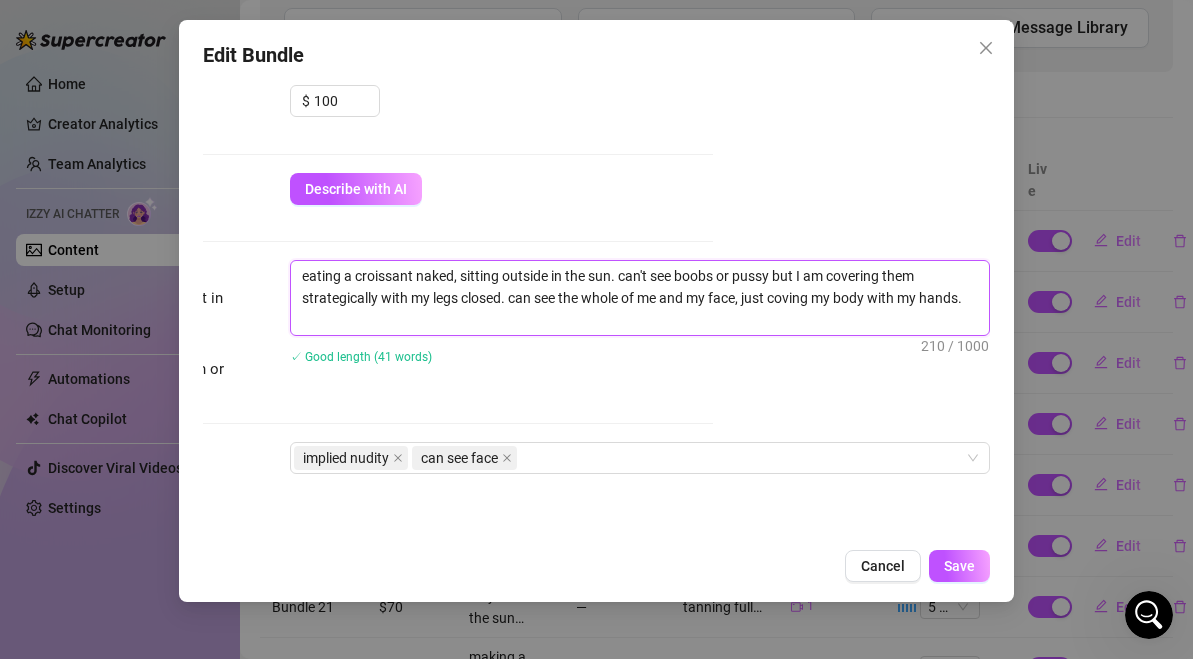 type on "eating a croissant naked, sitting outside in the sun. can't see boobs or pussy but I am covering them strategically with my legs closed. can see the whole of me and my face, just coving my body with my hands. v" 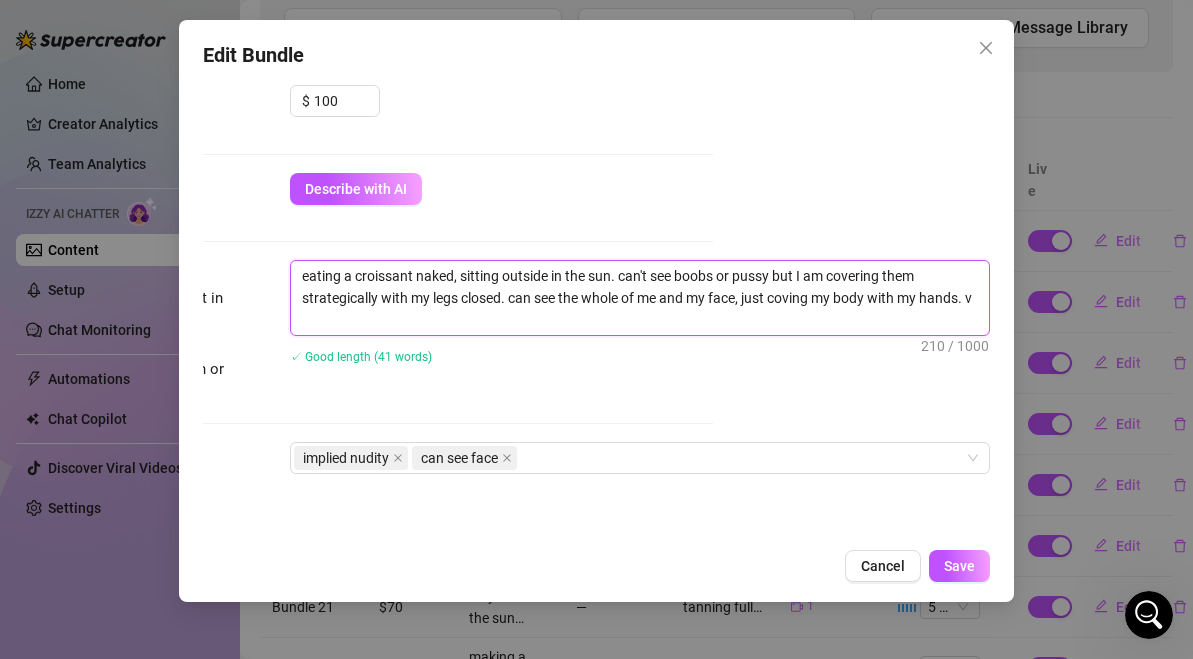 scroll, scrollTop: 1, scrollLeft: 0, axis: vertical 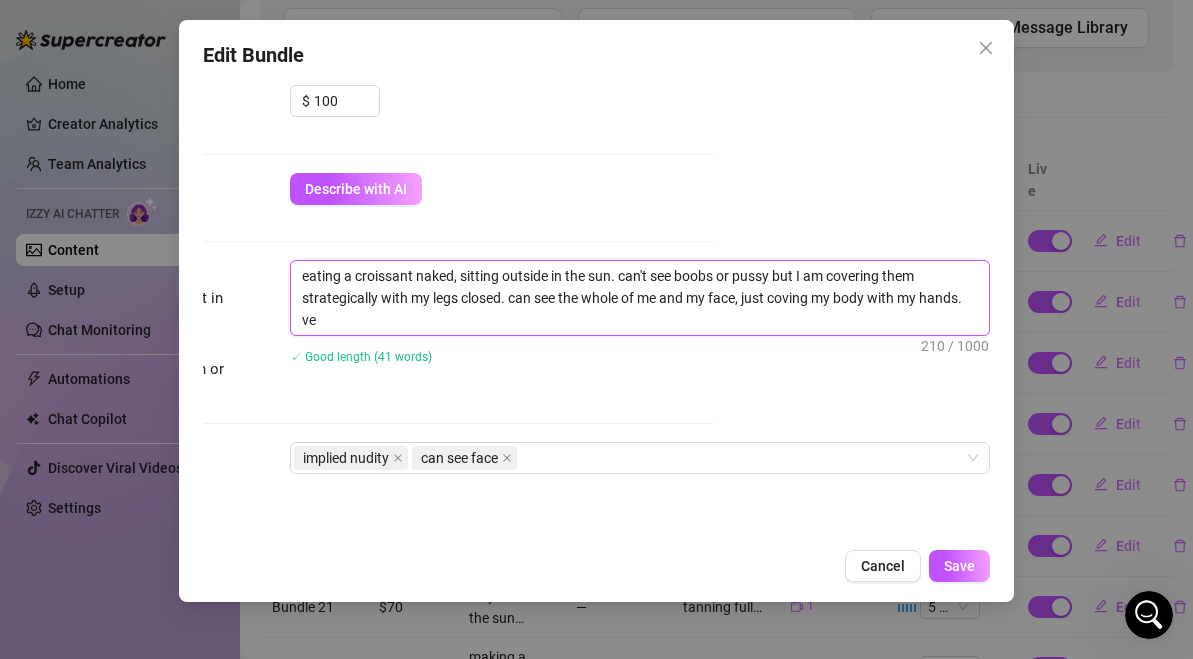 type on "eating a croissant naked, sitting outside in the sun. can't see boobs or pussy but I am covering them strategically with my legs closed. can see the whole of me and my face, just coving my body with my hands. ver" 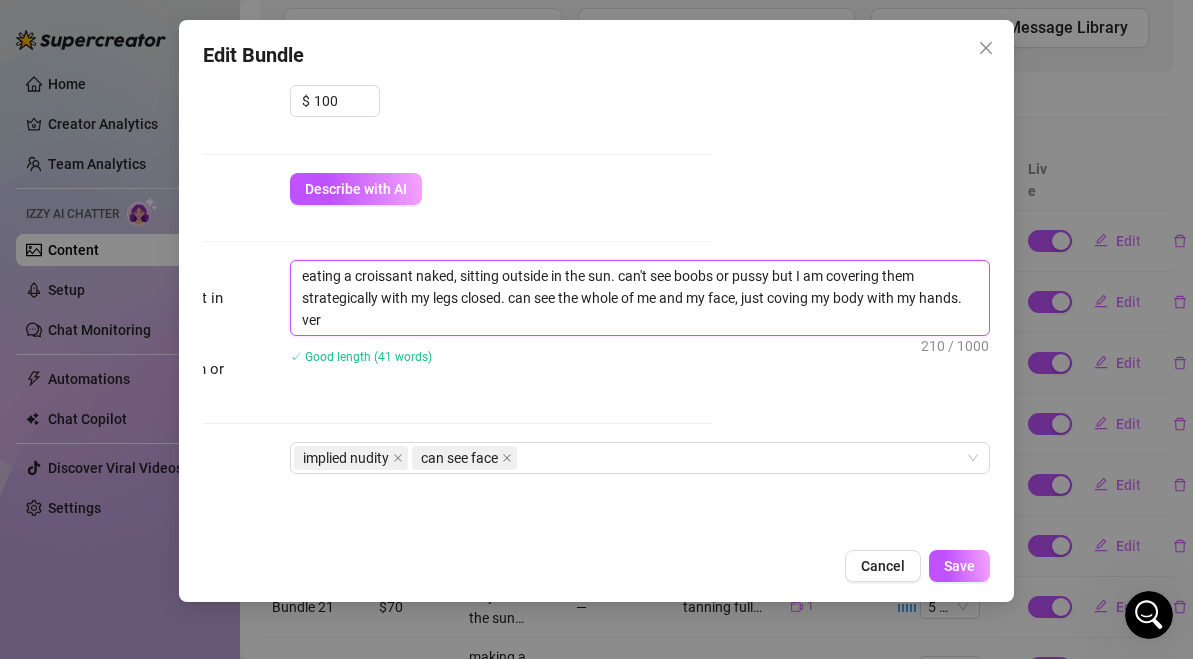 type on "eating a croissant naked, sitting outside in the sun. can't see boobs or pussy but I am covering them strategically with my legs closed. can see the whole of me and my face, just coving my body with my hands. veru" 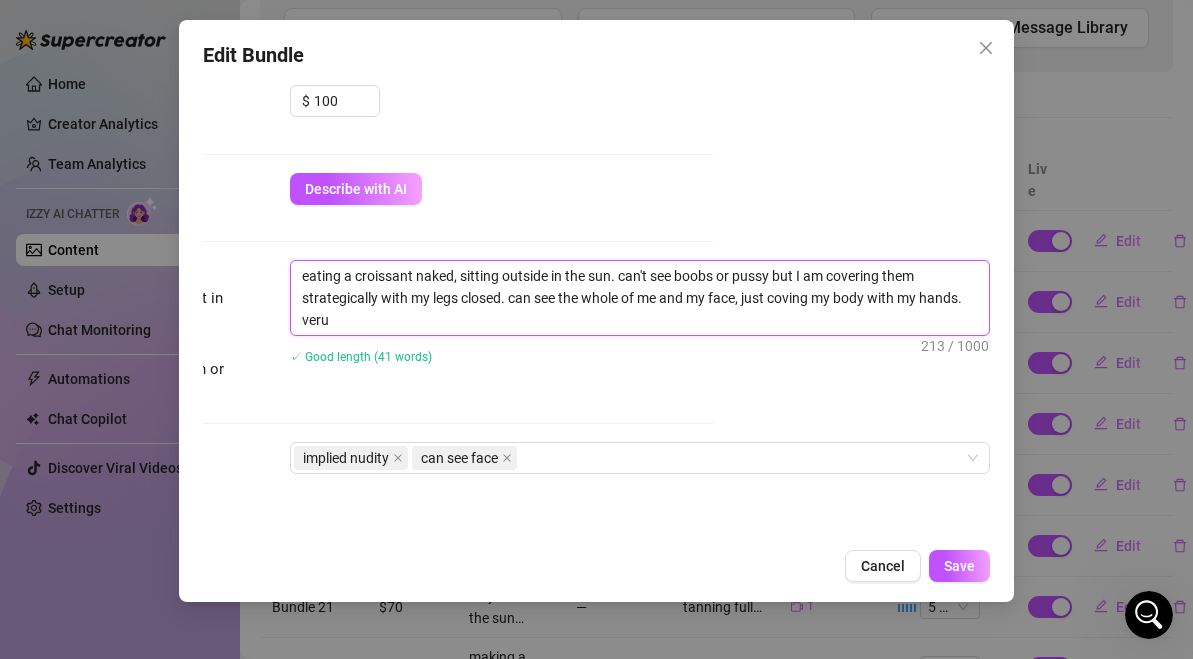 type on "eating a croissant naked, sitting outside in the sun. can't see boobs or pussy but I am covering them strategically with my legs closed. can see the whole of me and my face, just coving my body with my hands. veru" 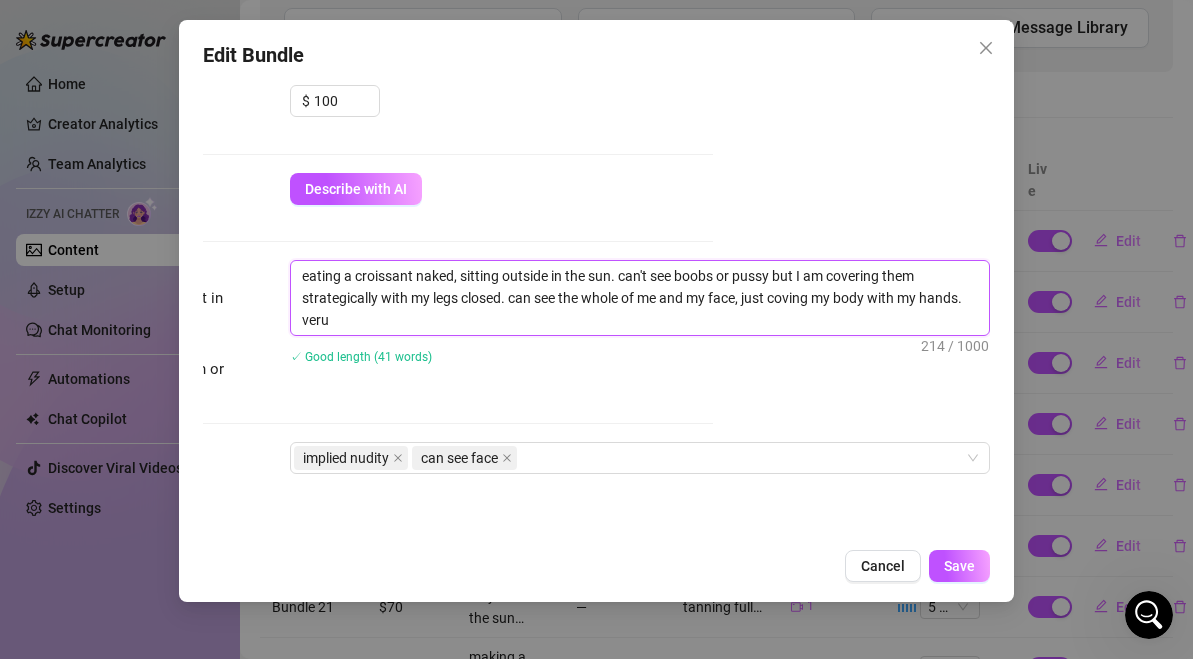 type on "eating a croissant naked, sitting outside in the sun. can't see boobs or pussy but I am covering them strategically with my legs closed. can see the whole of me and my face, just coving my body with my hands. veru" 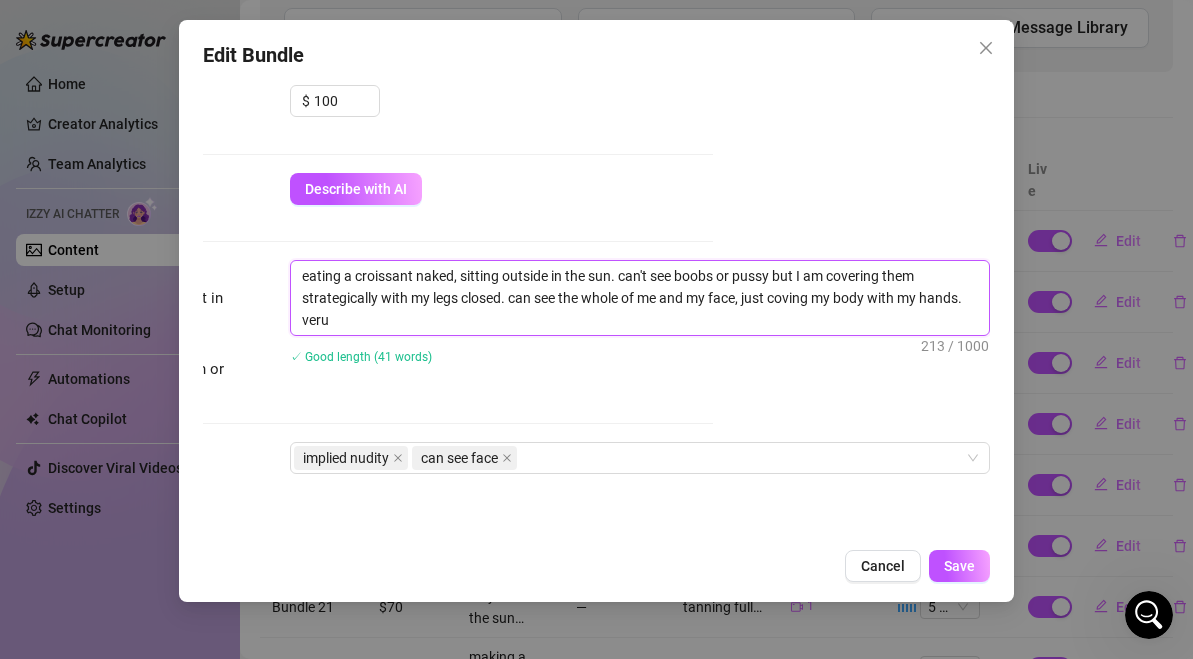 type on "eating a croissant naked, sitting outside in the sun. can't see boobs or pussy but I am covering them strategically with my legs closed. can see the whole of me and my face, just coving my body with my hands. ver" 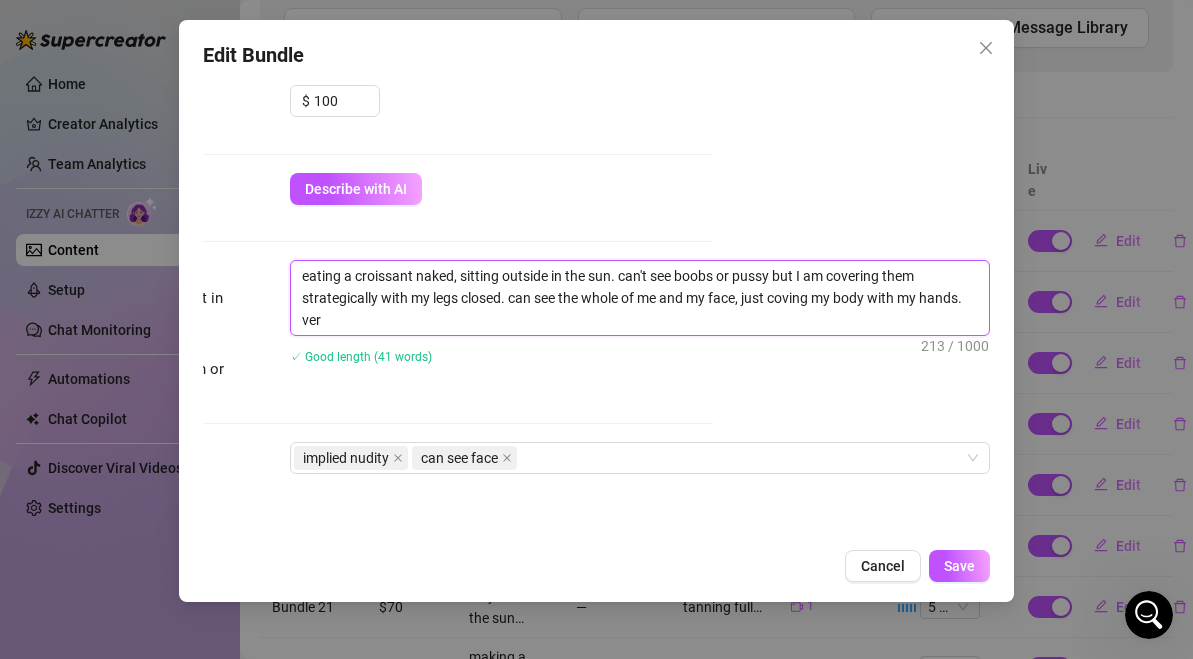 type on "eating a croissant naked, sitting outside in the sun. can't see boobs or pussy but I am covering them strategically with my legs closed. can see the whole of me and my face, just coving my body with my hands. very" 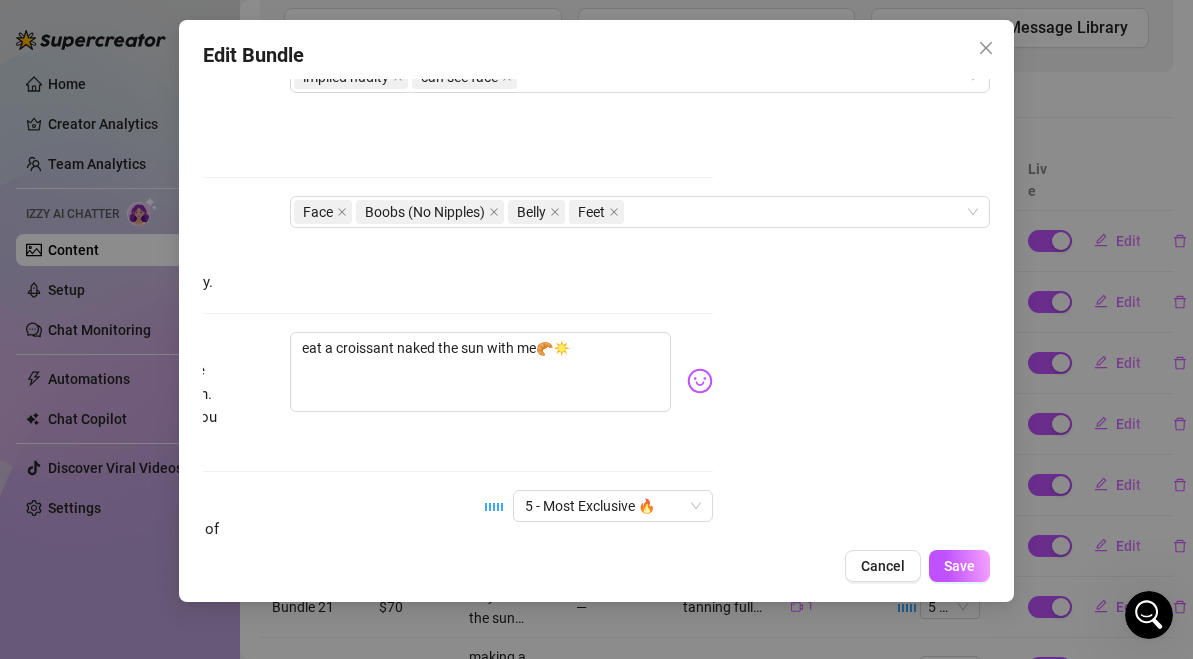 scroll, scrollTop: 1040, scrollLeft: 277, axis: both 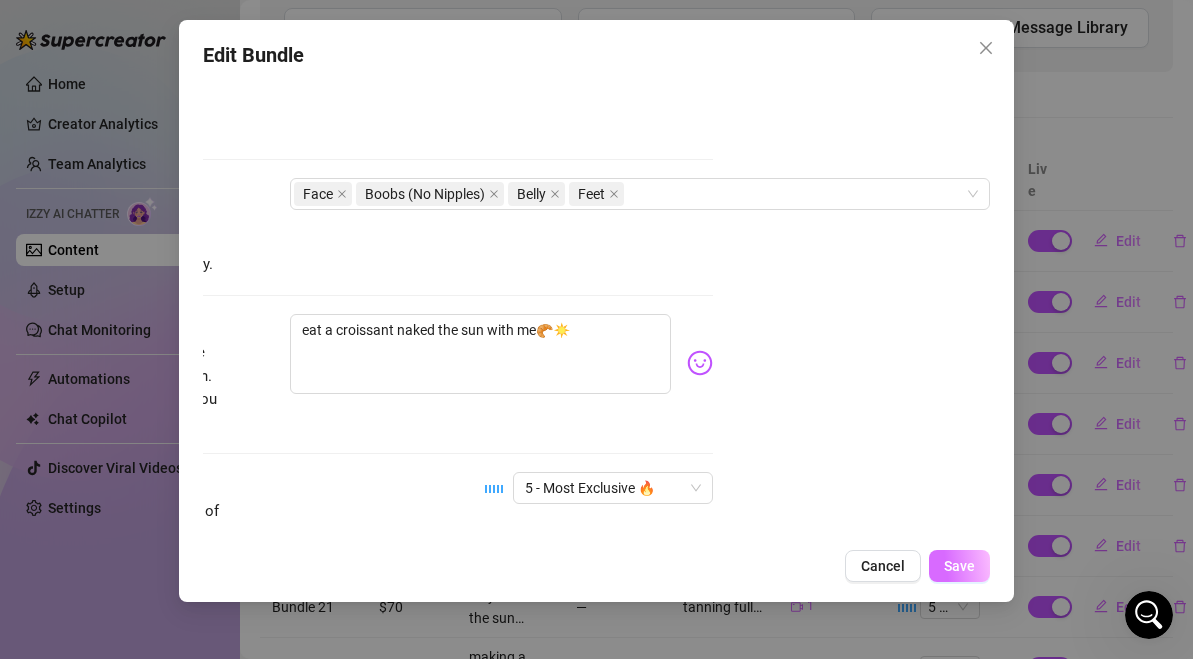click on "Save" at bounding box center [959, 566] 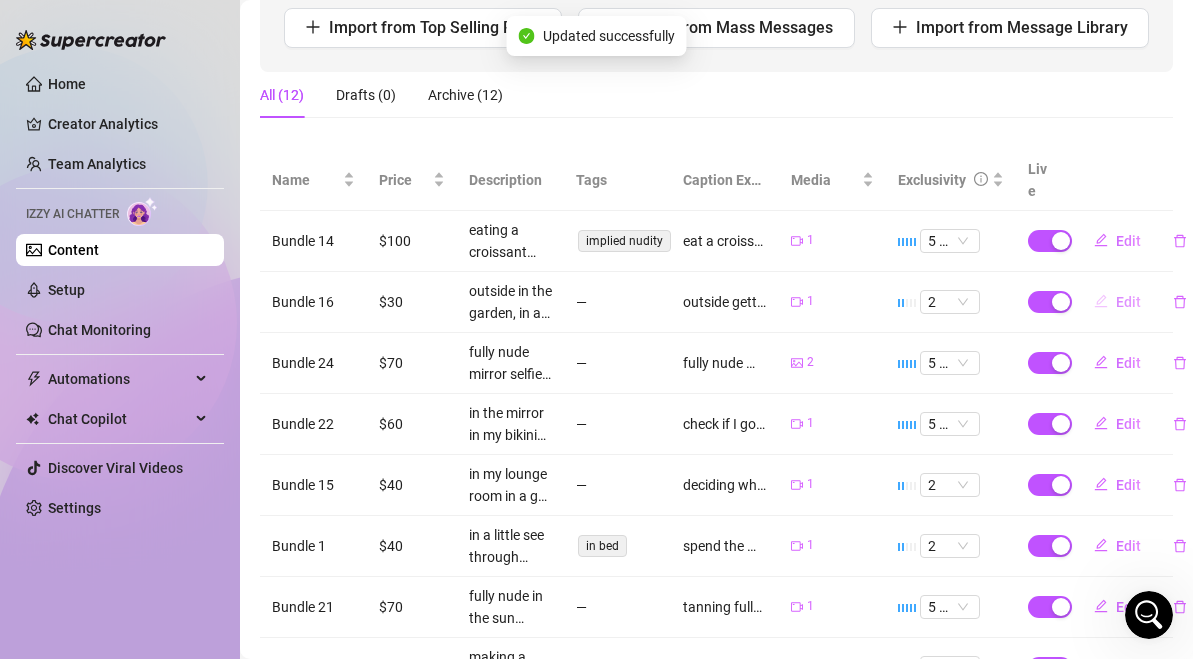 click on "Edit" at bounding box center (1117, 302) 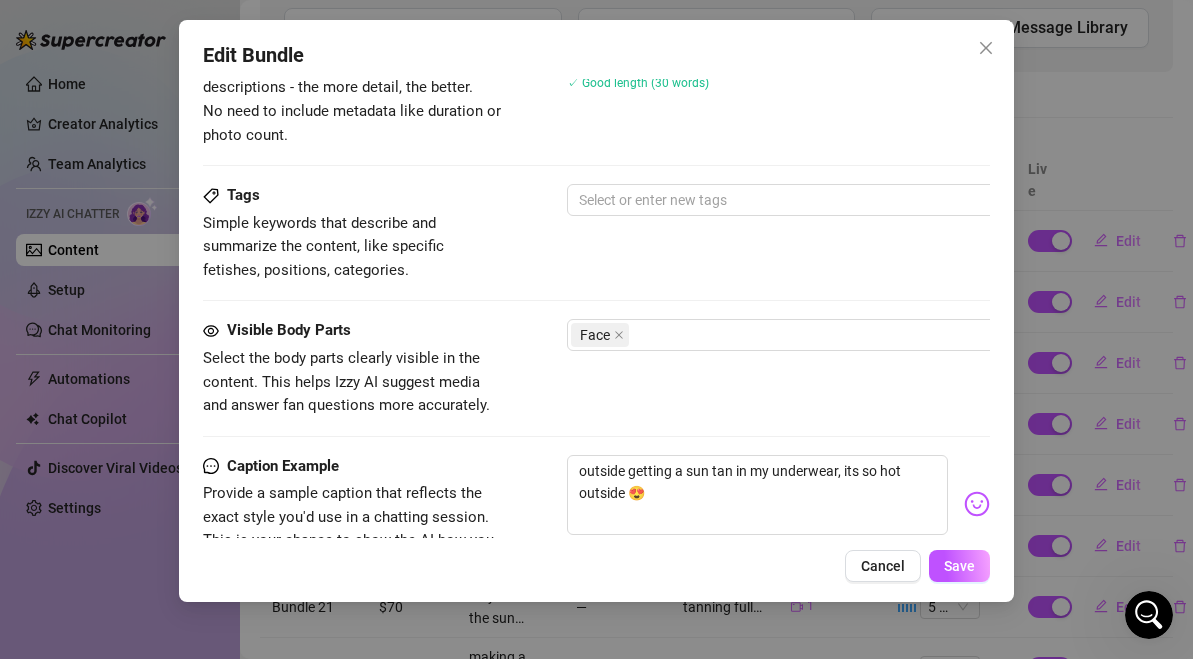 scroll, scrollTop: 946, scrollLeft: 0, axis: vertical 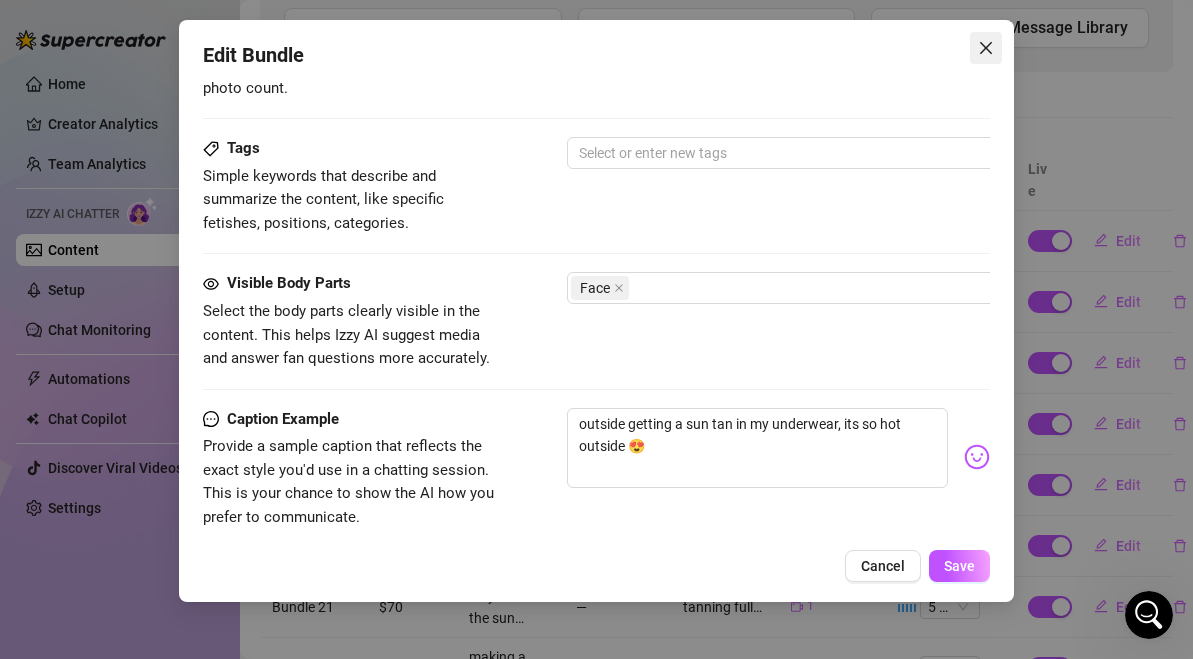 click at bounding box center [986, 48] 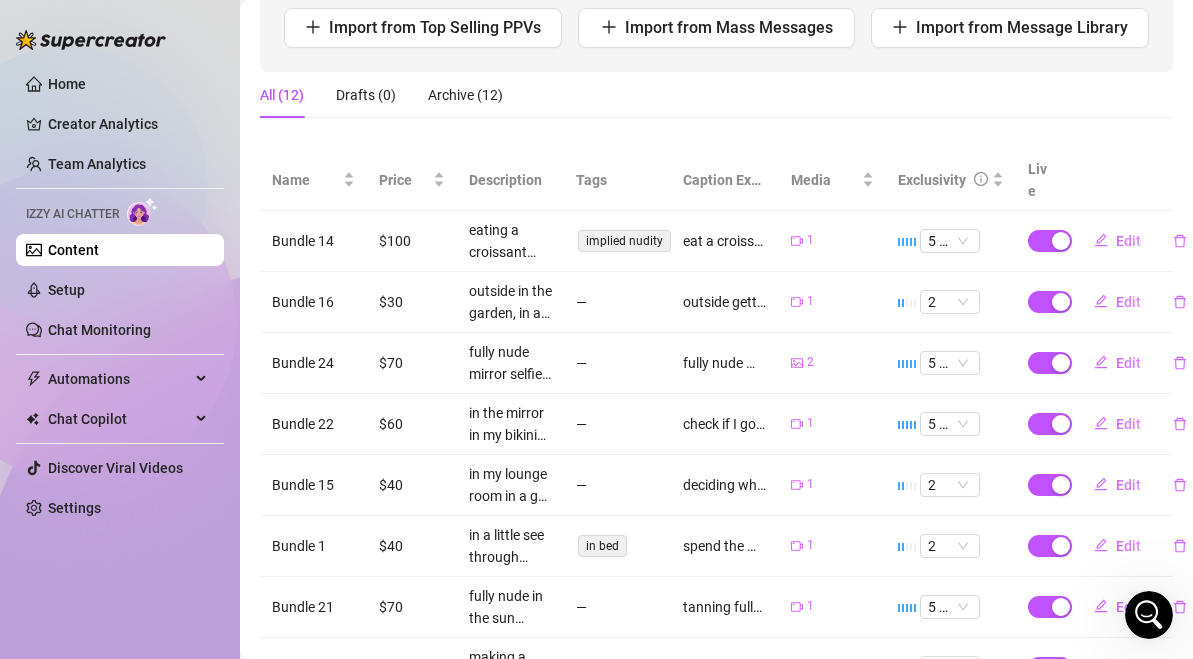 scroll, scrollTop: 338, scrollLeft: 0, axis: vertical 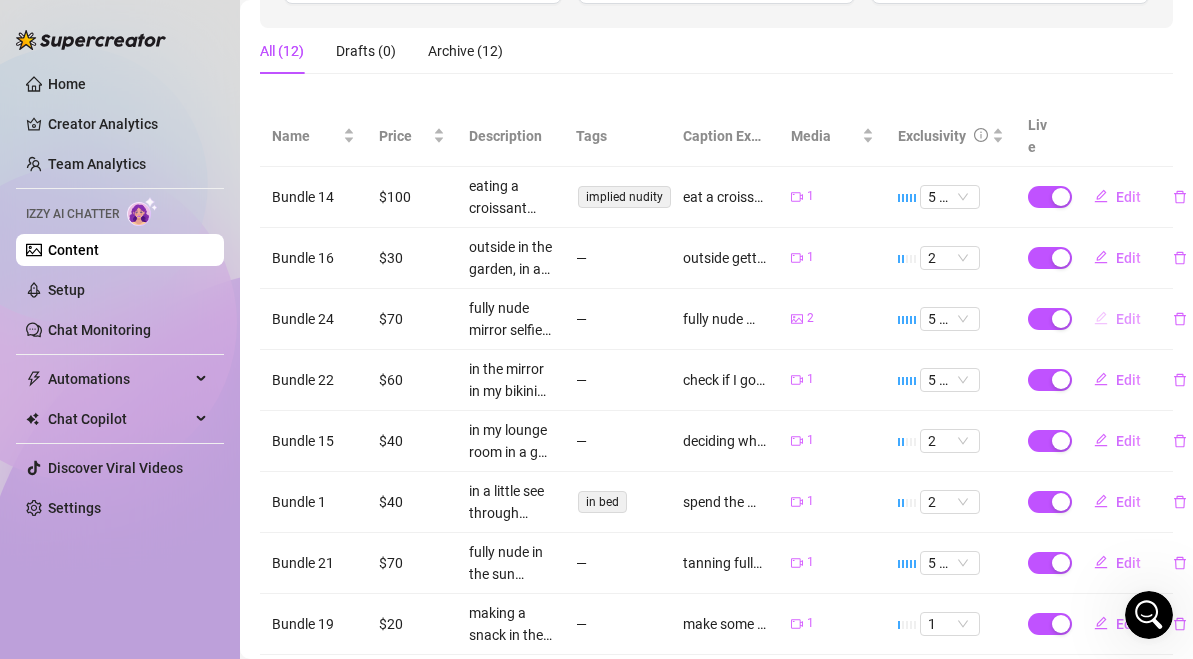 click on "Edit" at bounding box center [1117, 319] 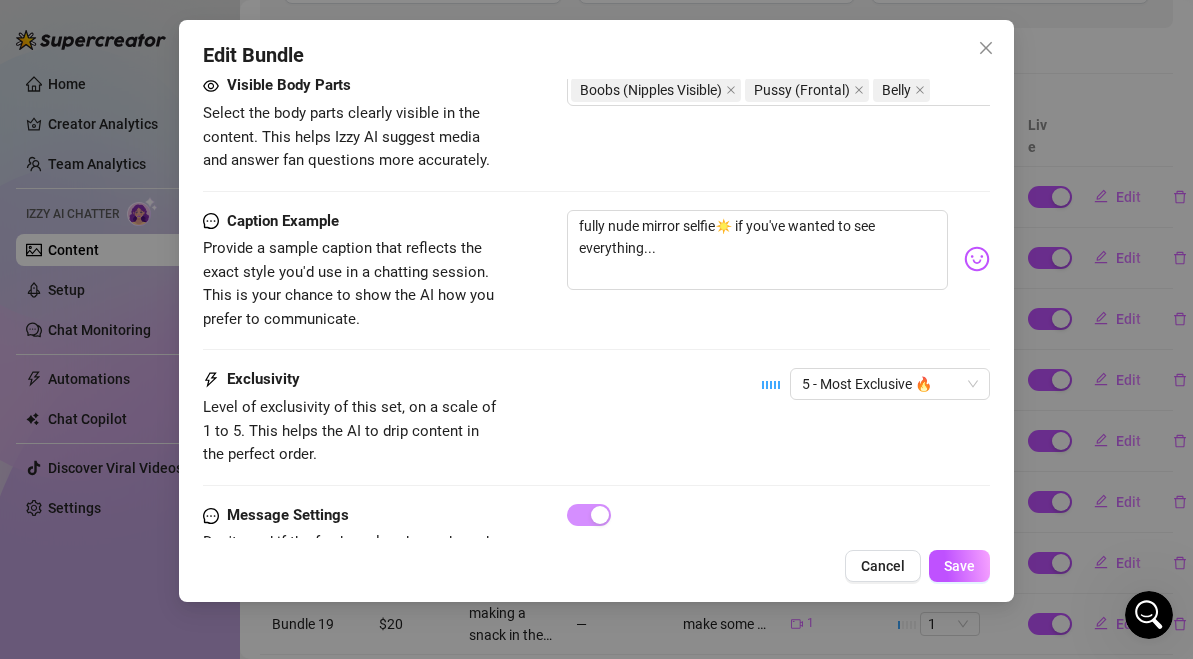 scroll, scrollTop: 1221, scrollLeft: 0, axis: vertical 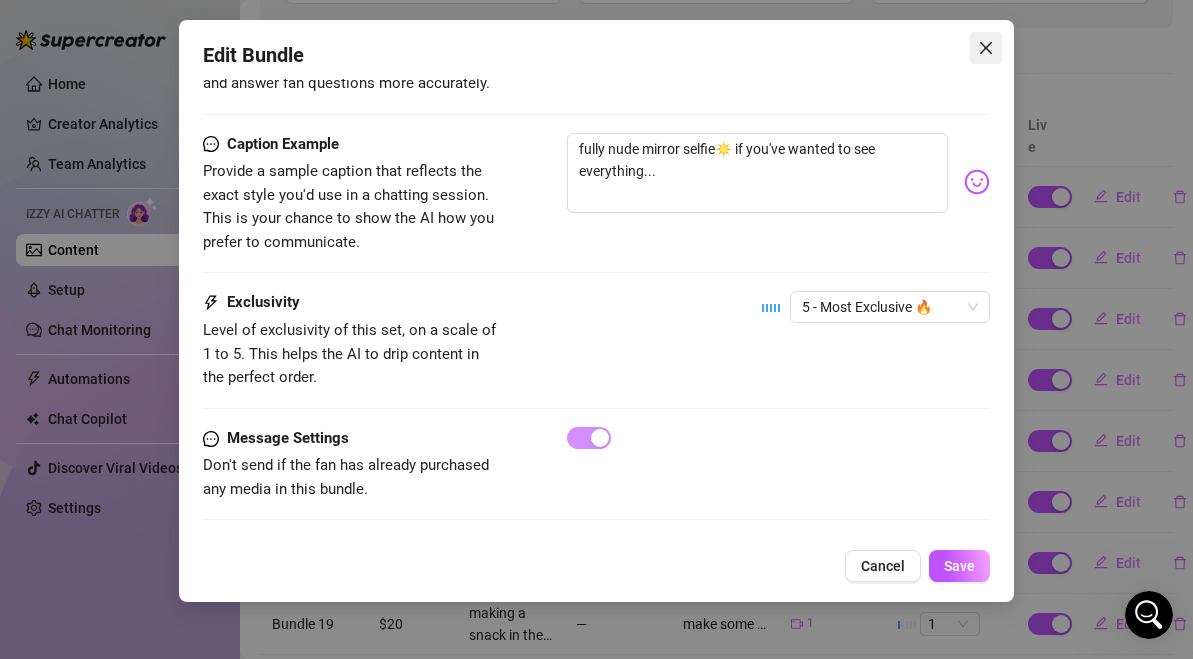 click 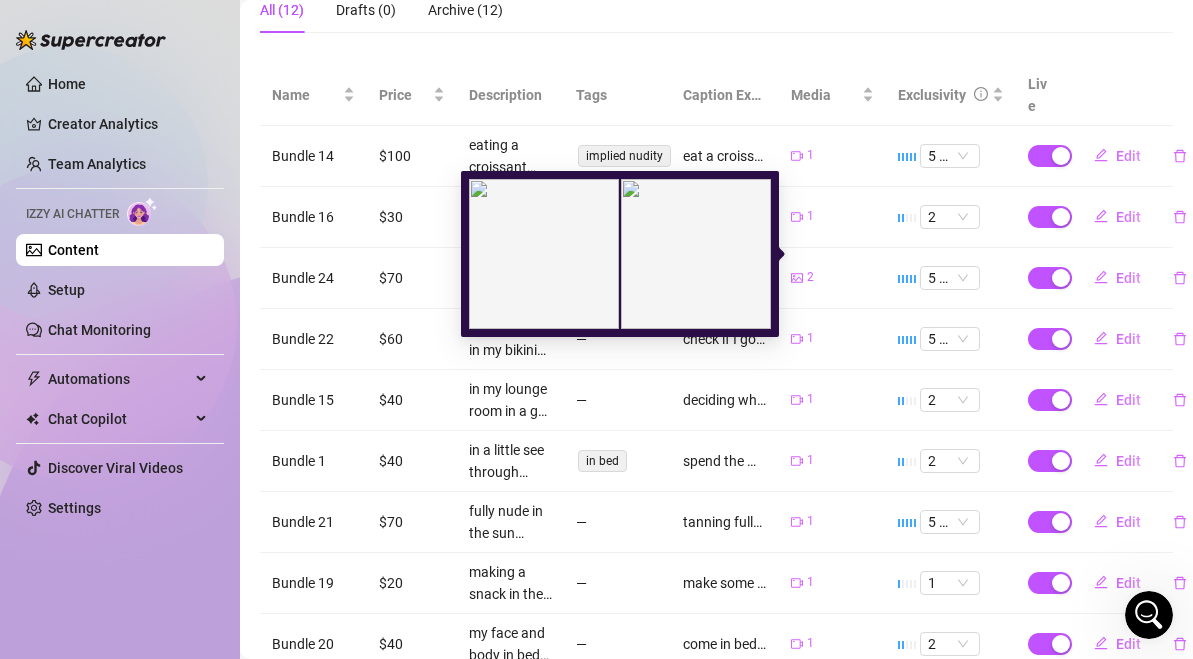 scroll, scrollTop: 382, scrollLeft: 0, axis: vertical 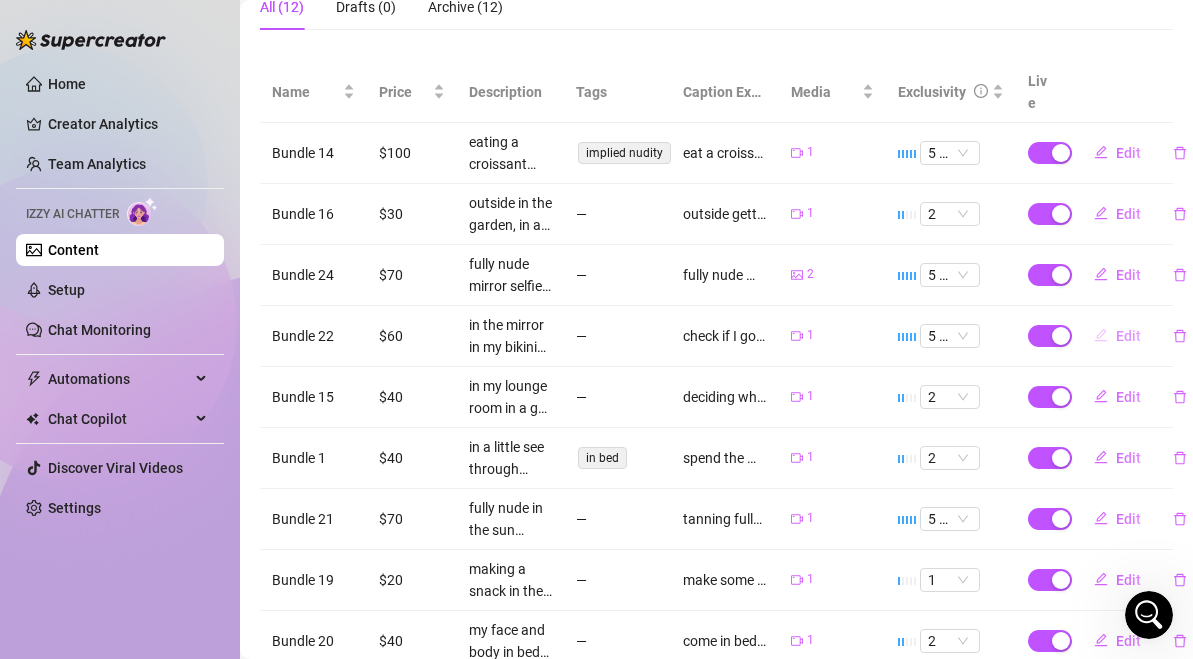 click on "Edit" at bounding box center (1117, 336) 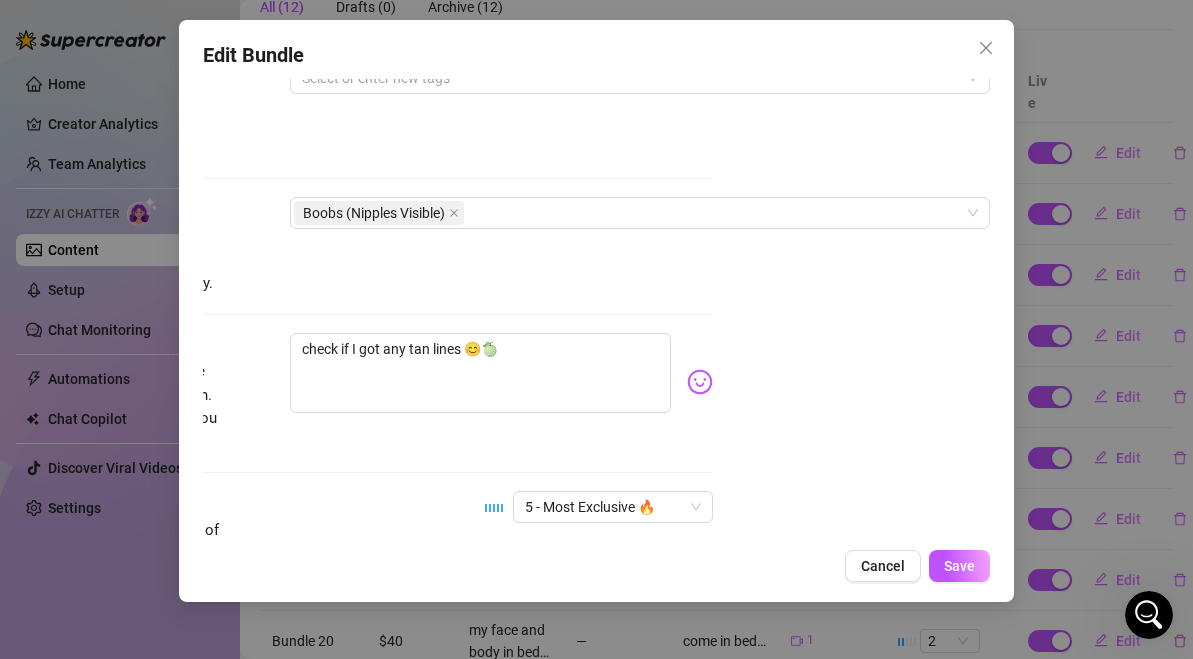 scroll, scrollTop: 1022, scrollLeft: 277, axis: both 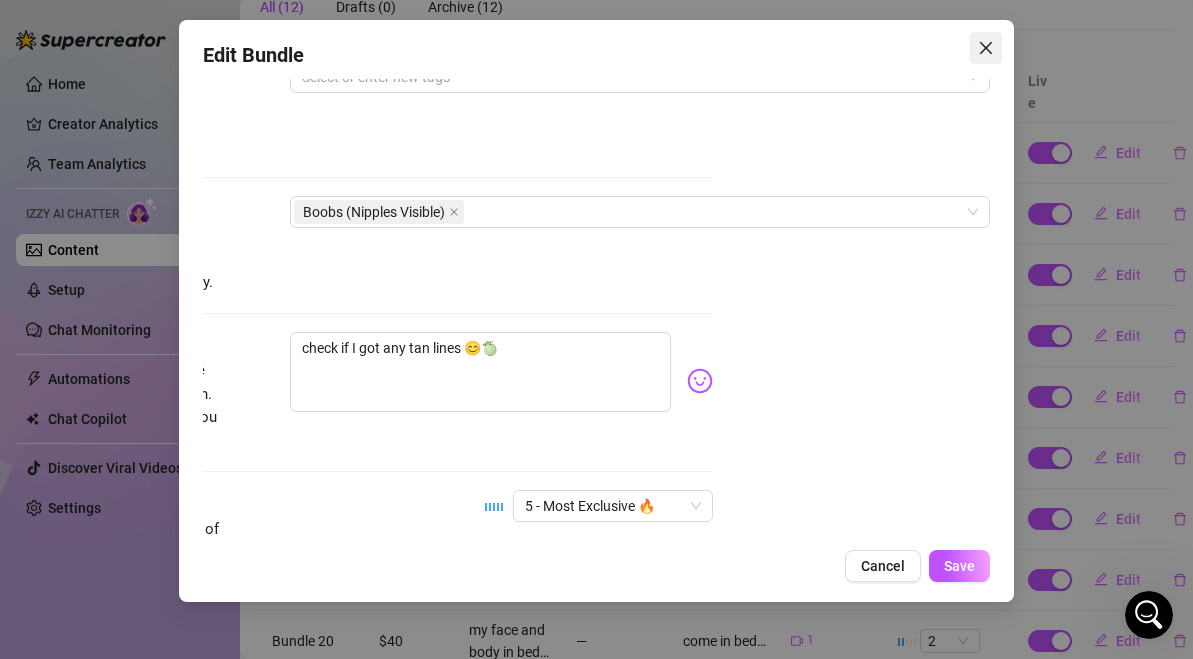click 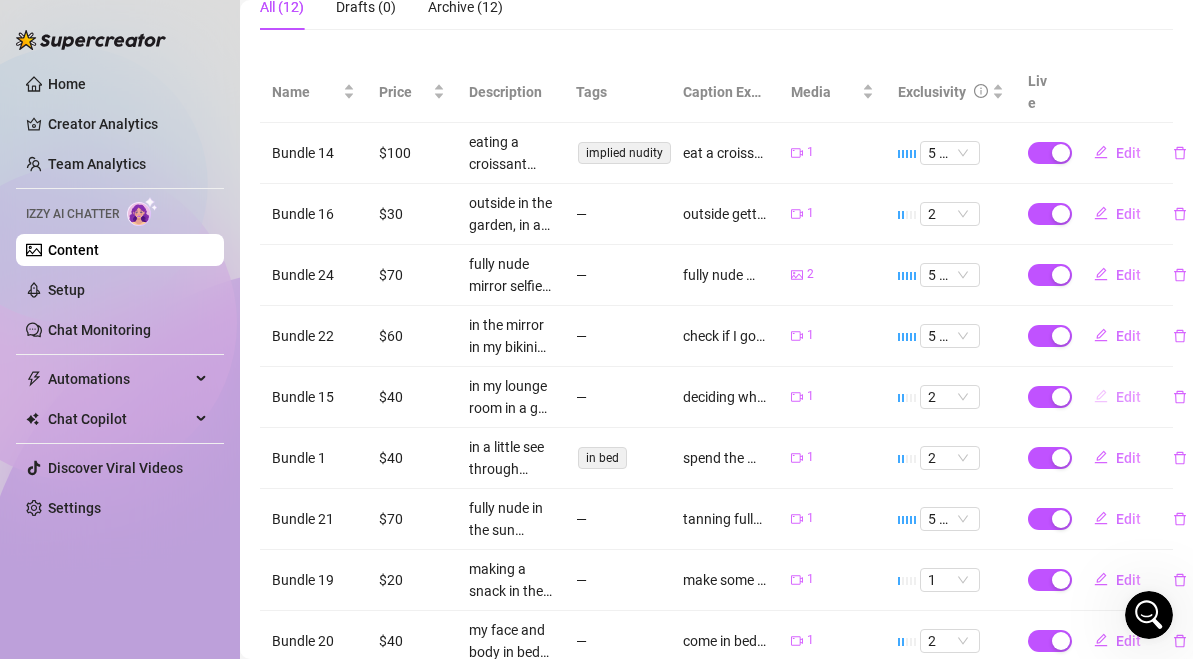 click on "Edit" at bounding box center [1128, 397] 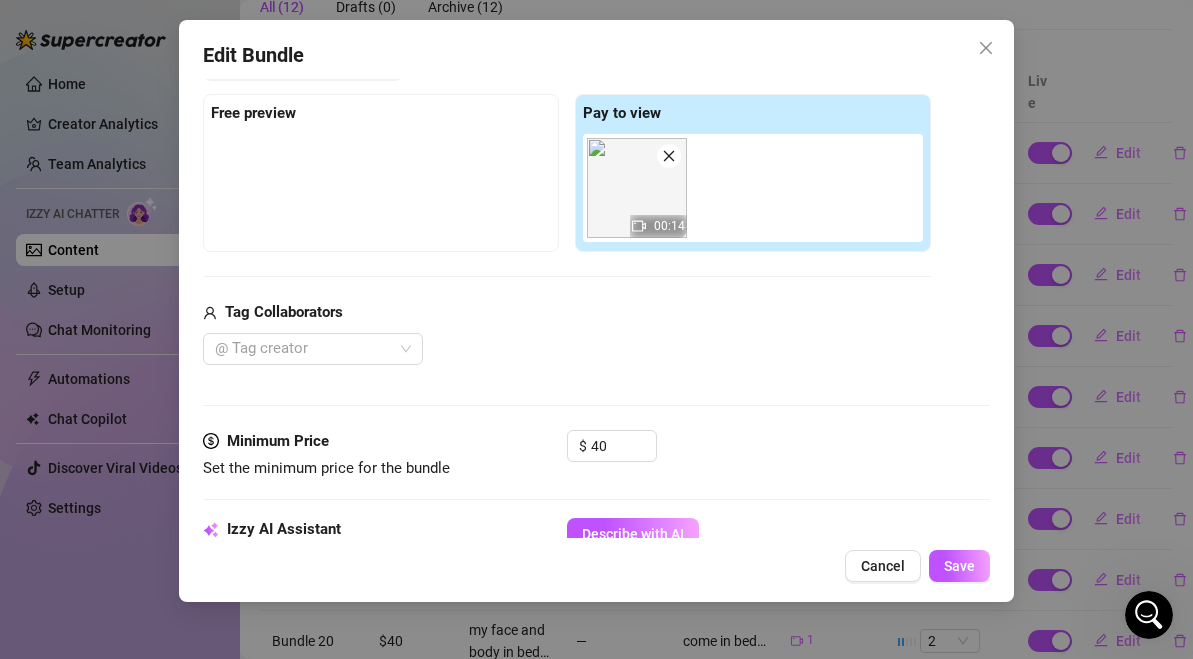 scroll, scrollTop: 325, scrollLeft: 0, axis: vertical 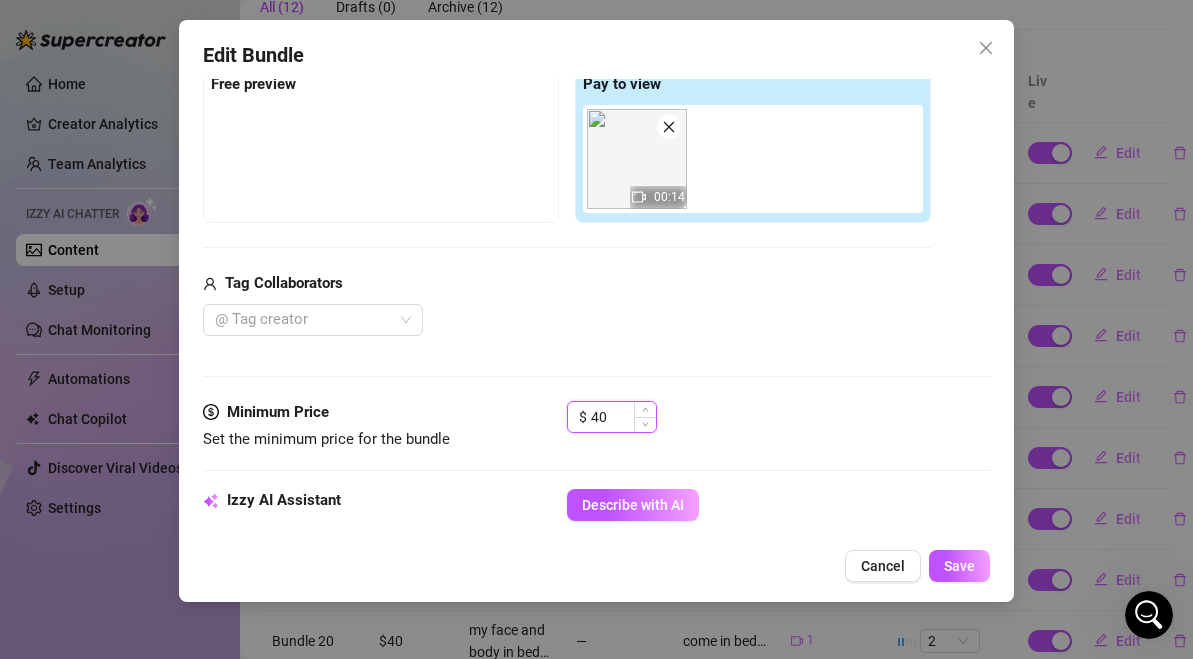 click on "40" at bounding box center (623, 417) 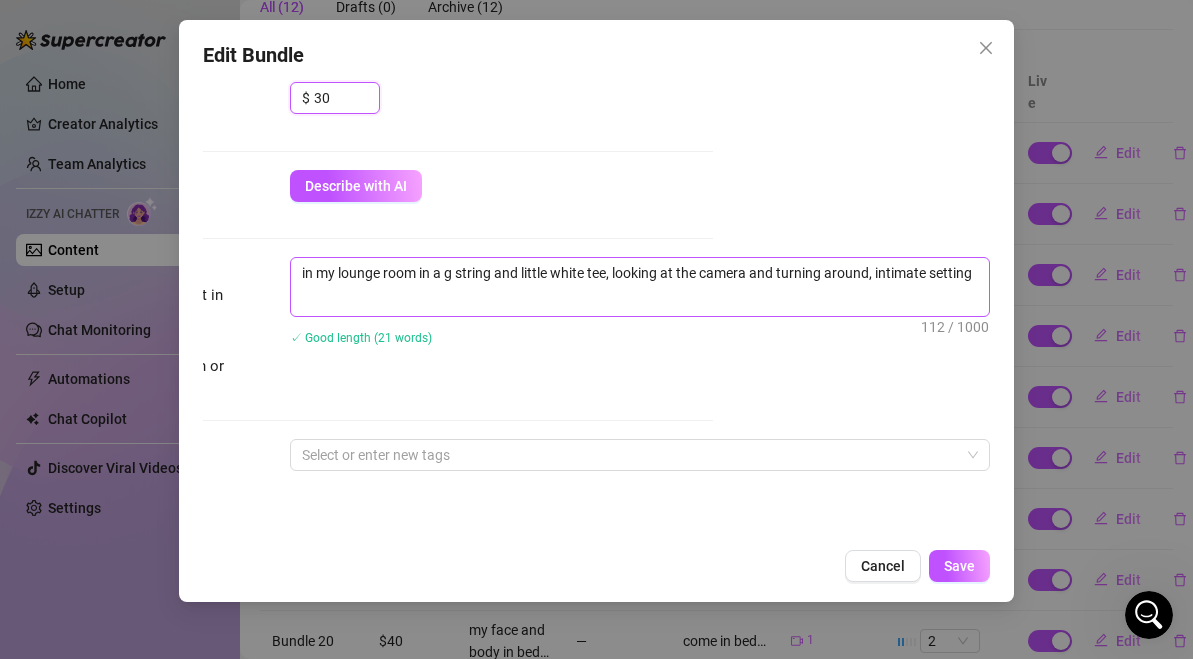 scroll, scrollTop: 642, scrollLeft: 277, axis: both 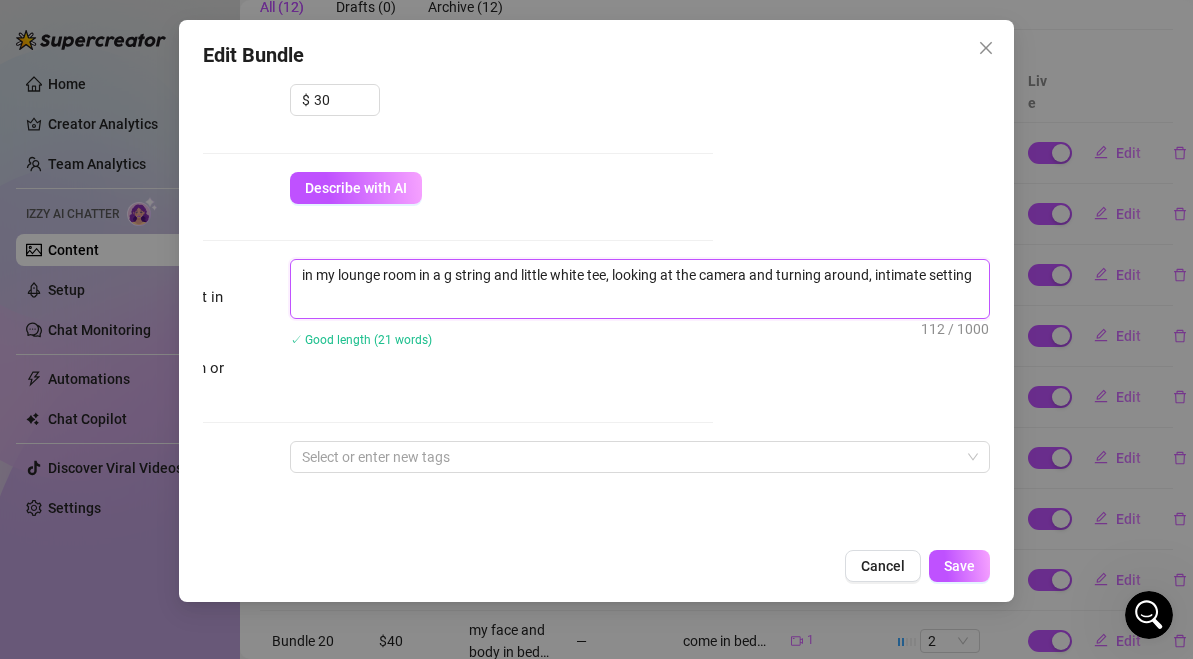 click on "in my lounge room in a g string and little white tee, looking at the camera and turning around, intimate setting" at bounding box center (640, 275) 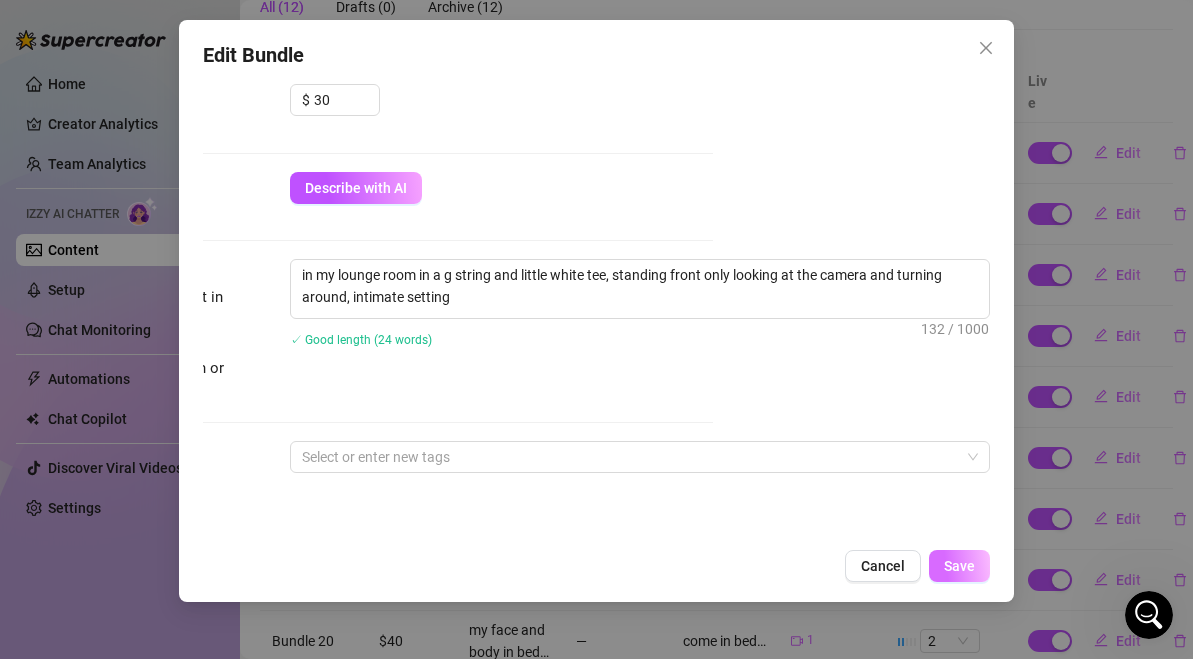 click on "Save" at bounding box center [959, 566] 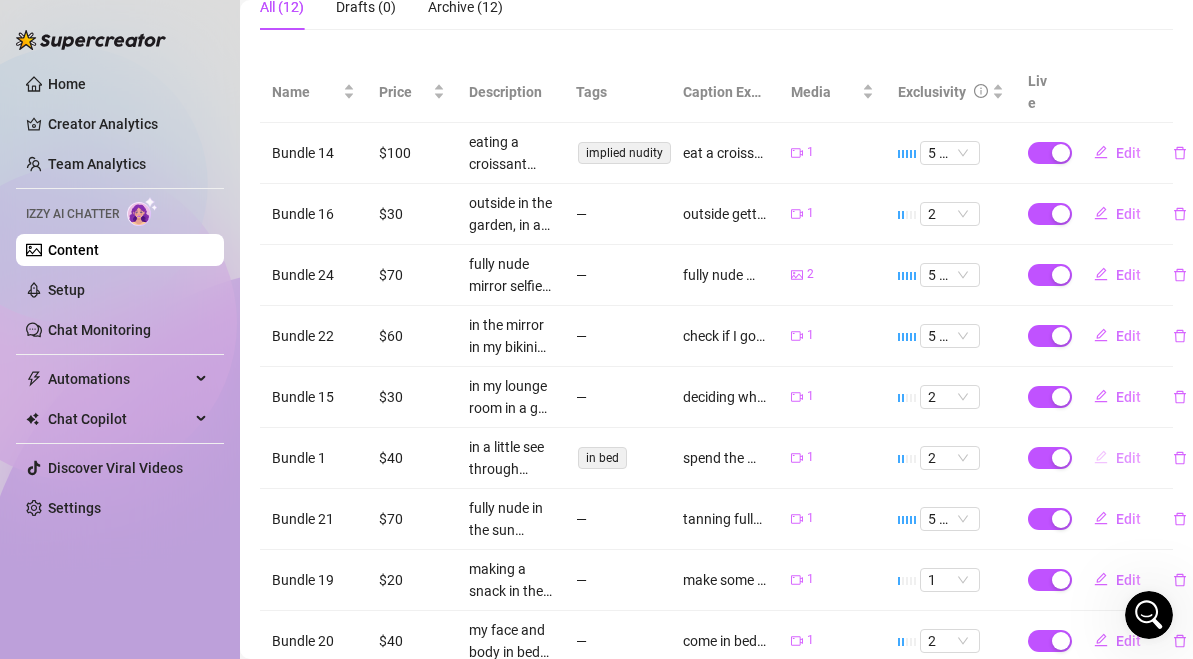 click on "Edit" at bounding box center (1128, 458) 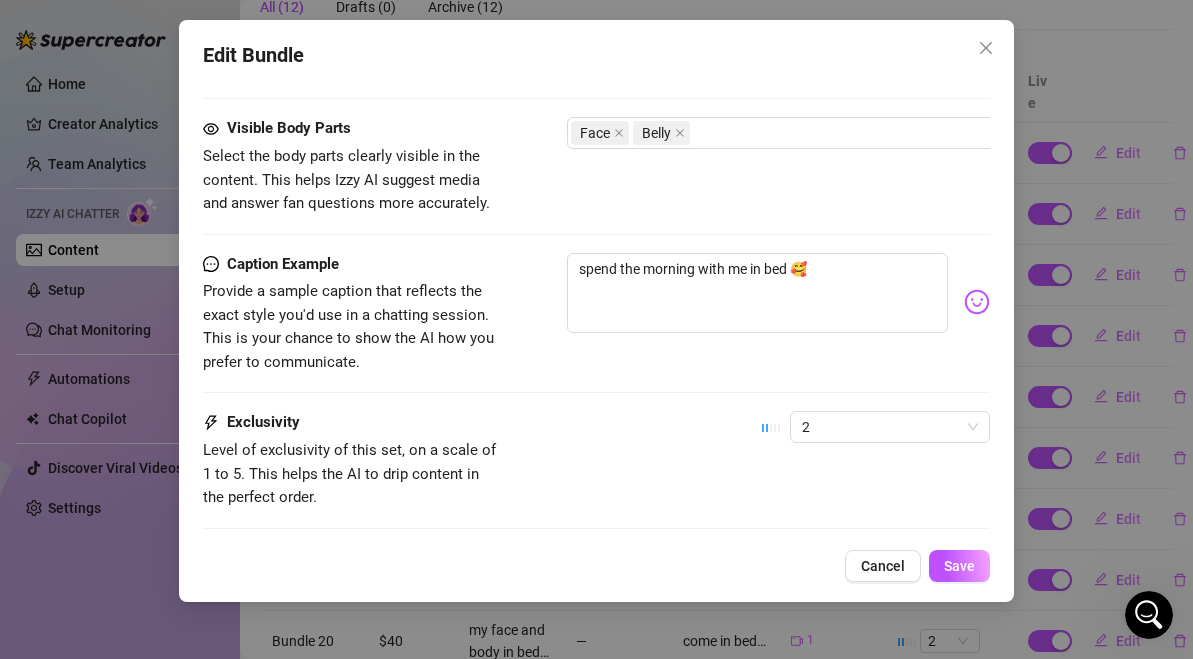 scroll, scrollTop: 1221, scrollLeft: 0, axis: vertical 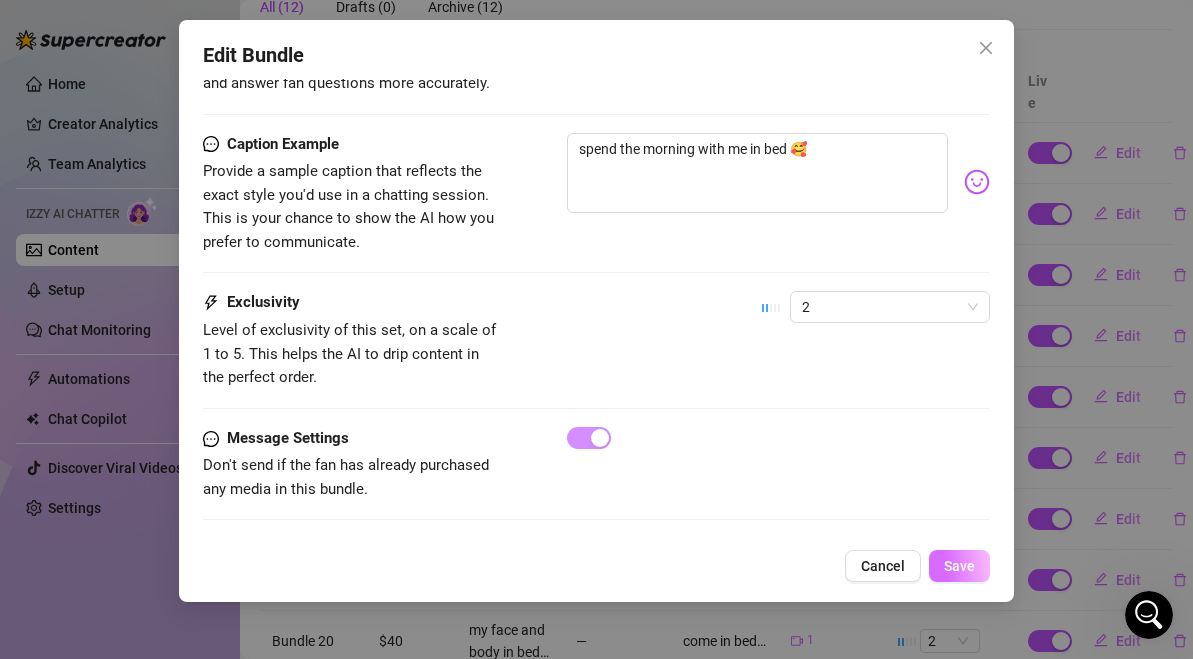 click on "Save" at bounding box center [959, 566] 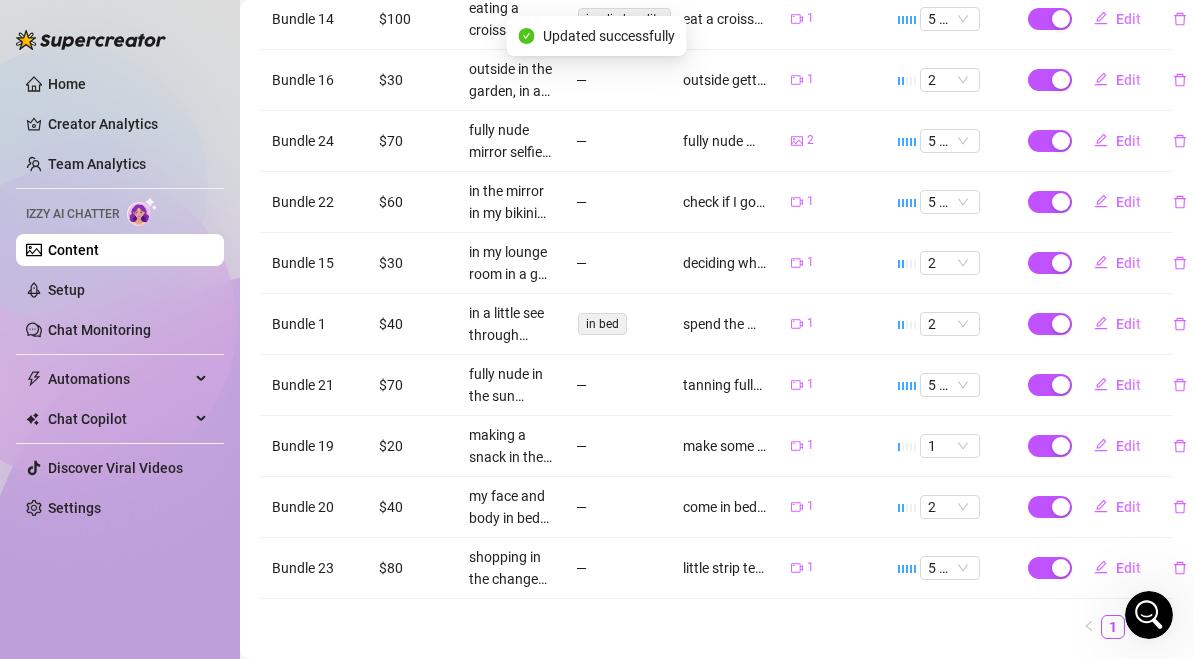 scroll, scrollTop: 547, scrollLeft: 0, axis: vertical 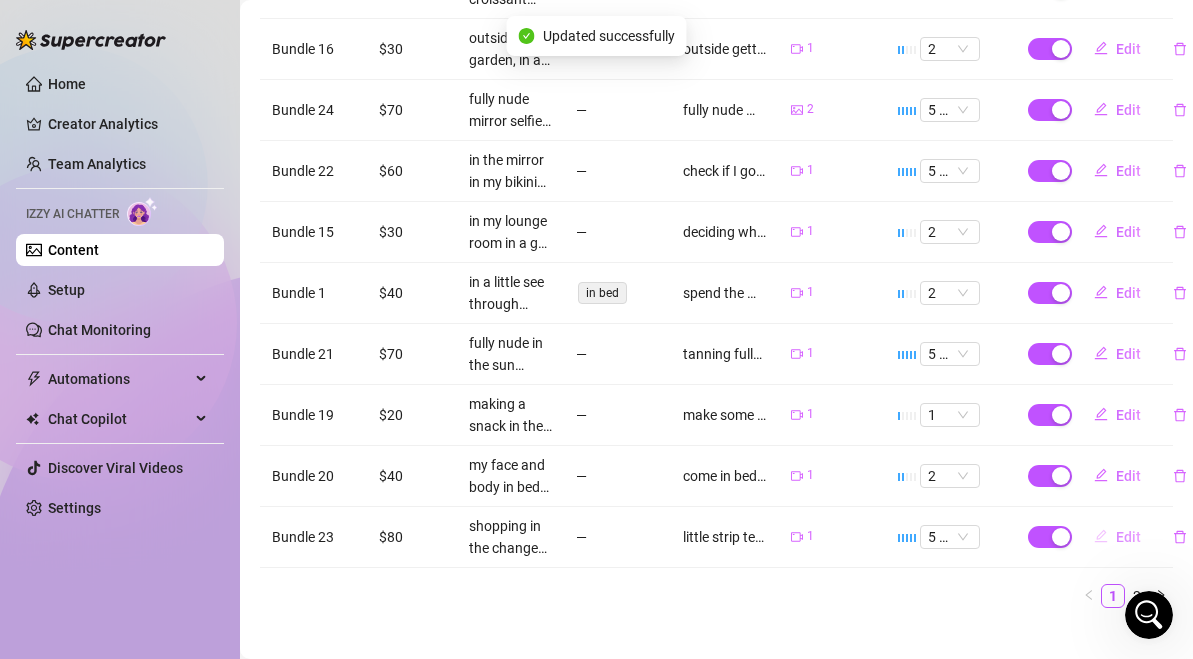 click on "Edit" at bounding box center [1128, 537] 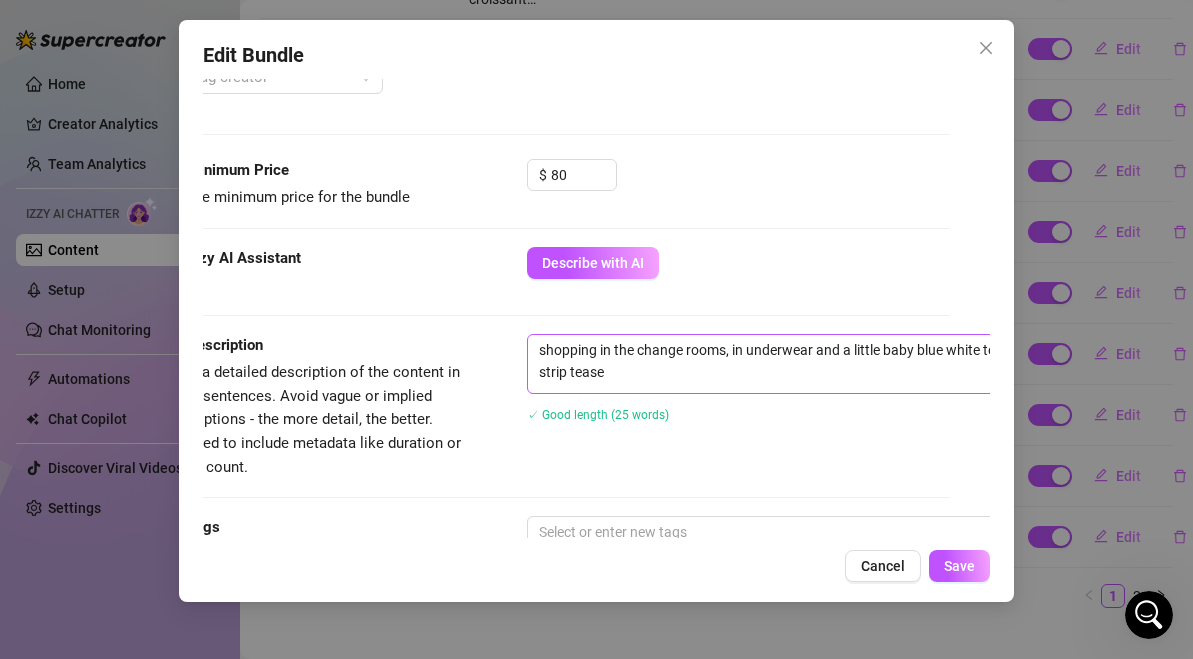 scroll, scrollTop: 567, scrollLeft: 47, axis: both 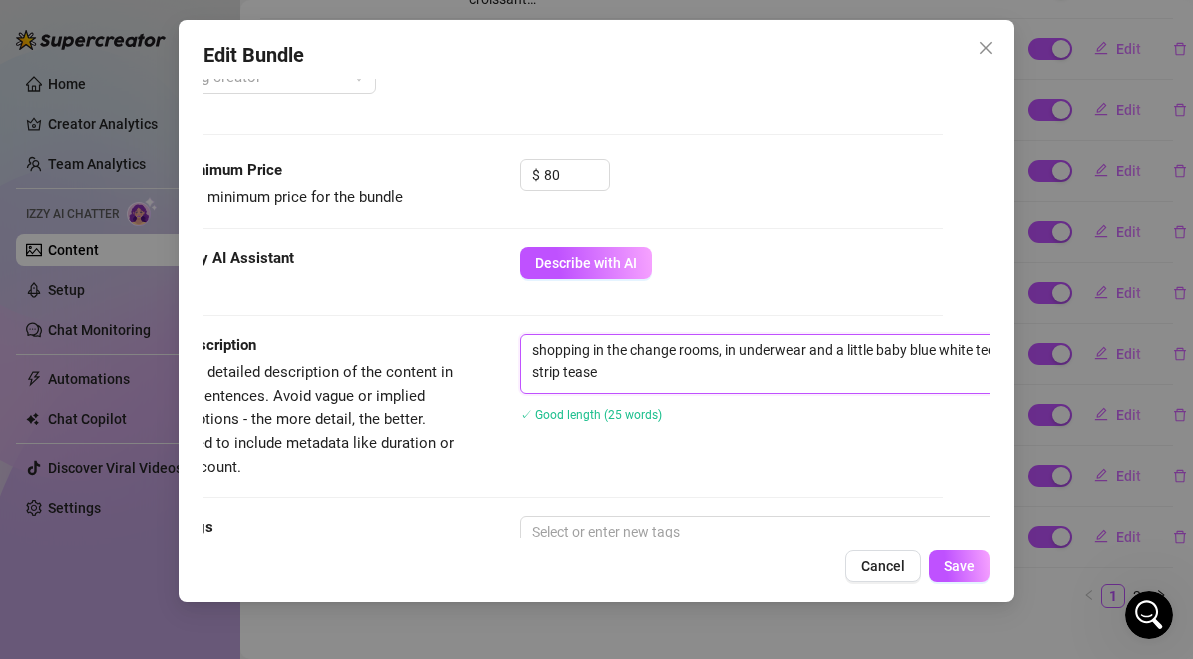 click on "shopping in the change rooms, in underwear and a little baby blue white tee that I pull up and show you a little strip tease" at bounding box center [870, 361] 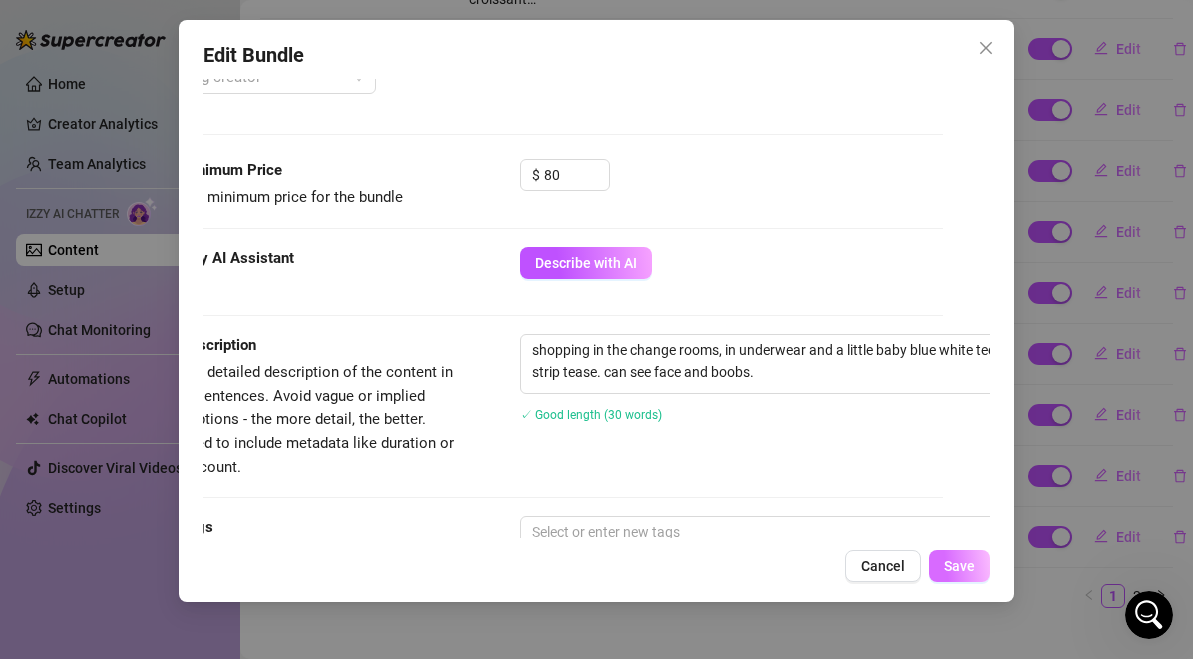 click on "Save" at bounding box center [959, 566] 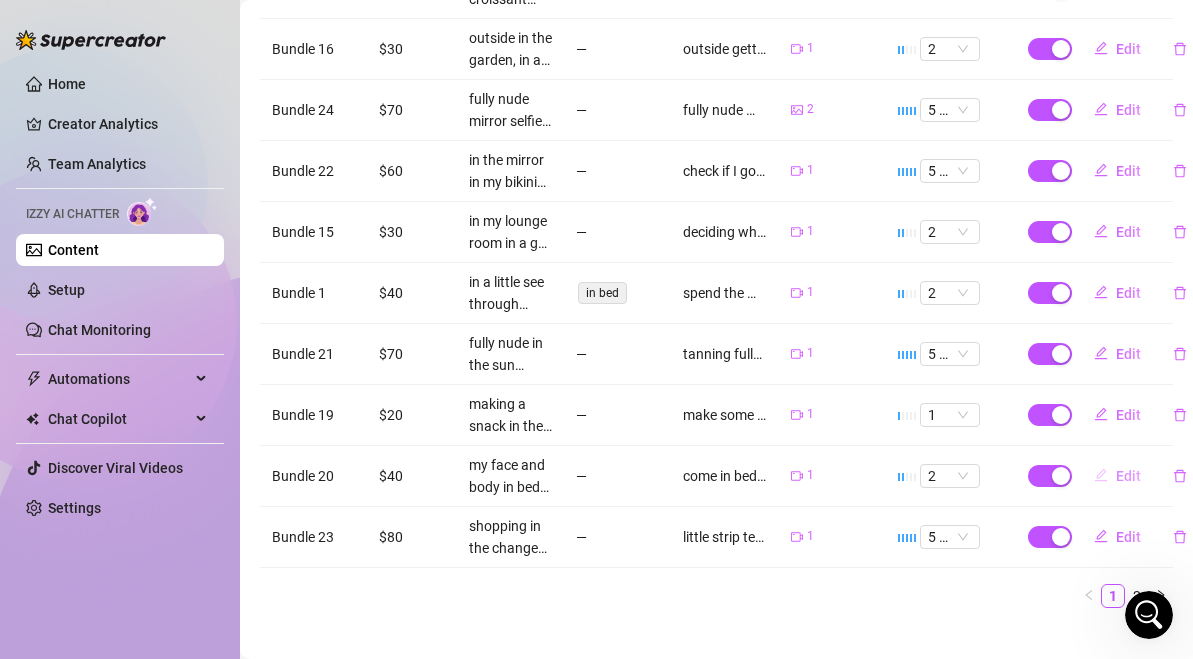 click on "Edit" at bounding box center [1128, 476] 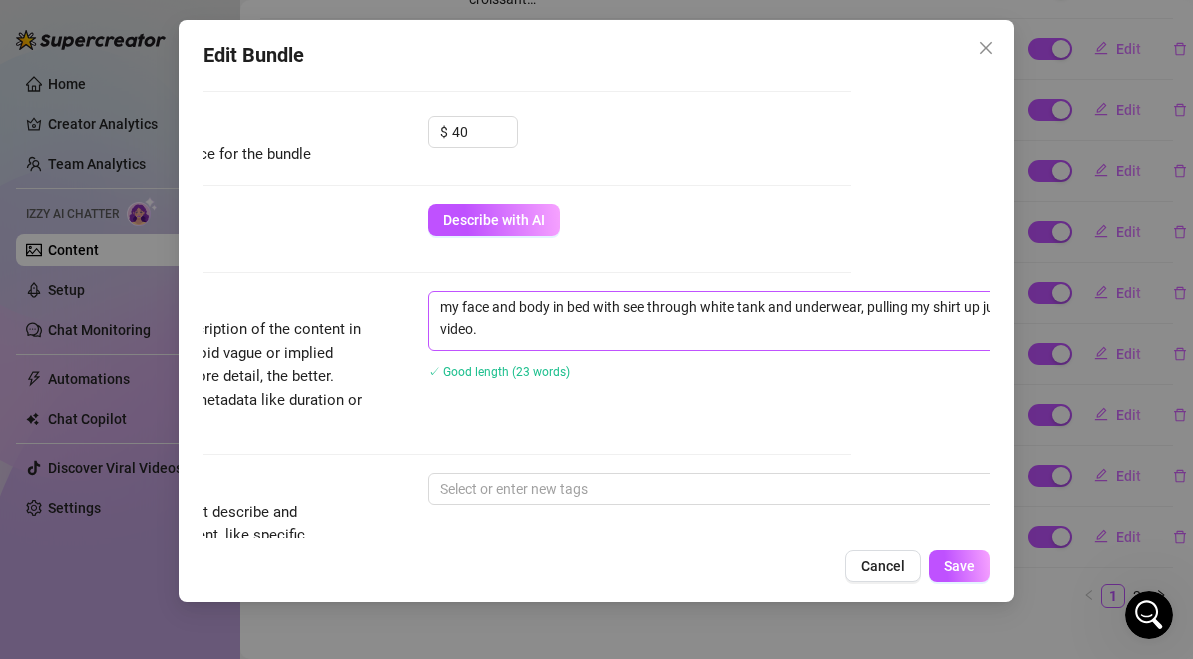 scroll, scrollTop: 610, scrollLeft: 87, axis: both 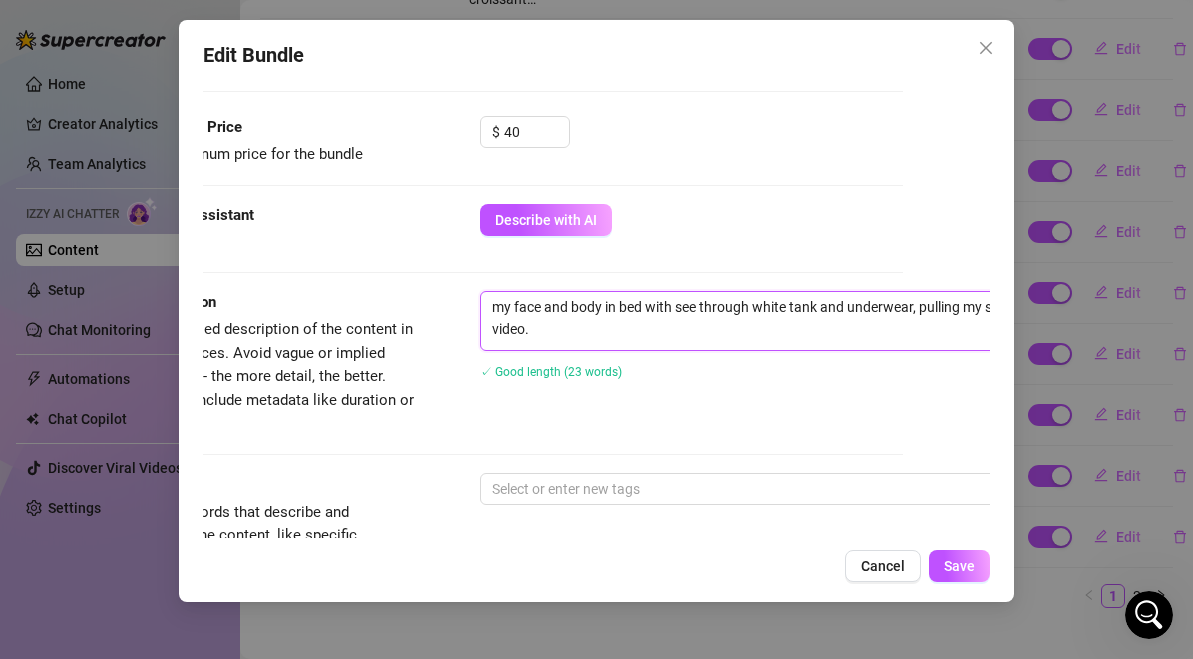 click on "my face and body in bed with see through white tank and underwear, pulling my shirt up just before I cut the video." at bounding box center (830, 318) 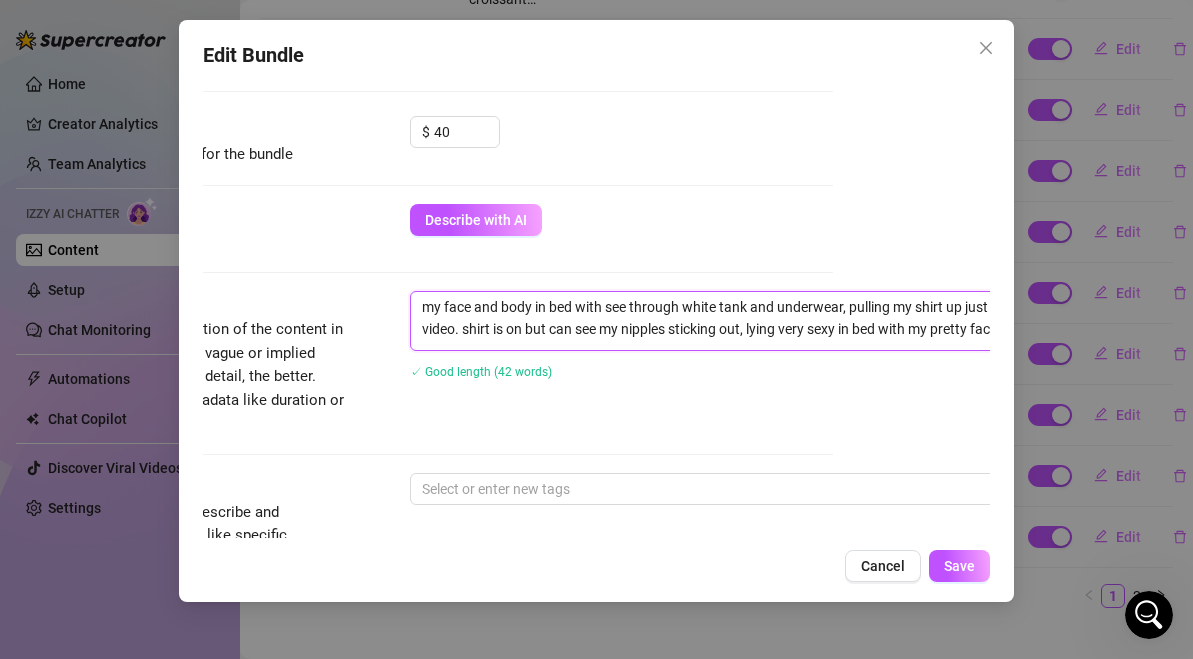 scroll, scrollTop: 610, scrollLeft: 172, axis: both 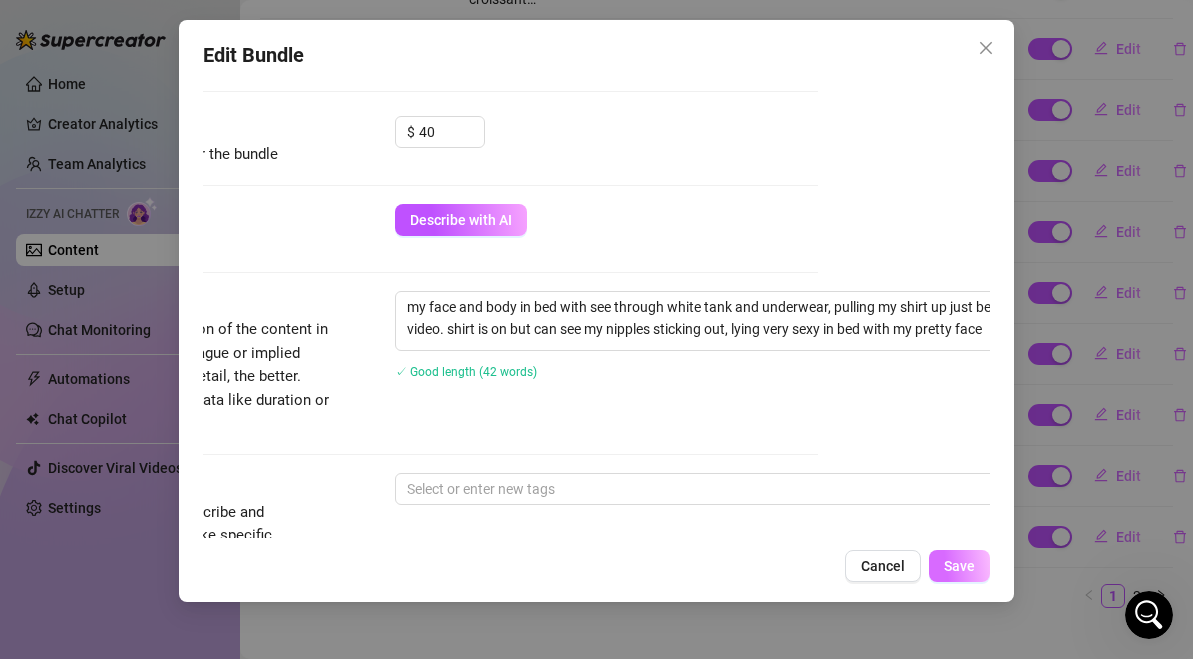 click on "Save" at bounding box center (959, 566) 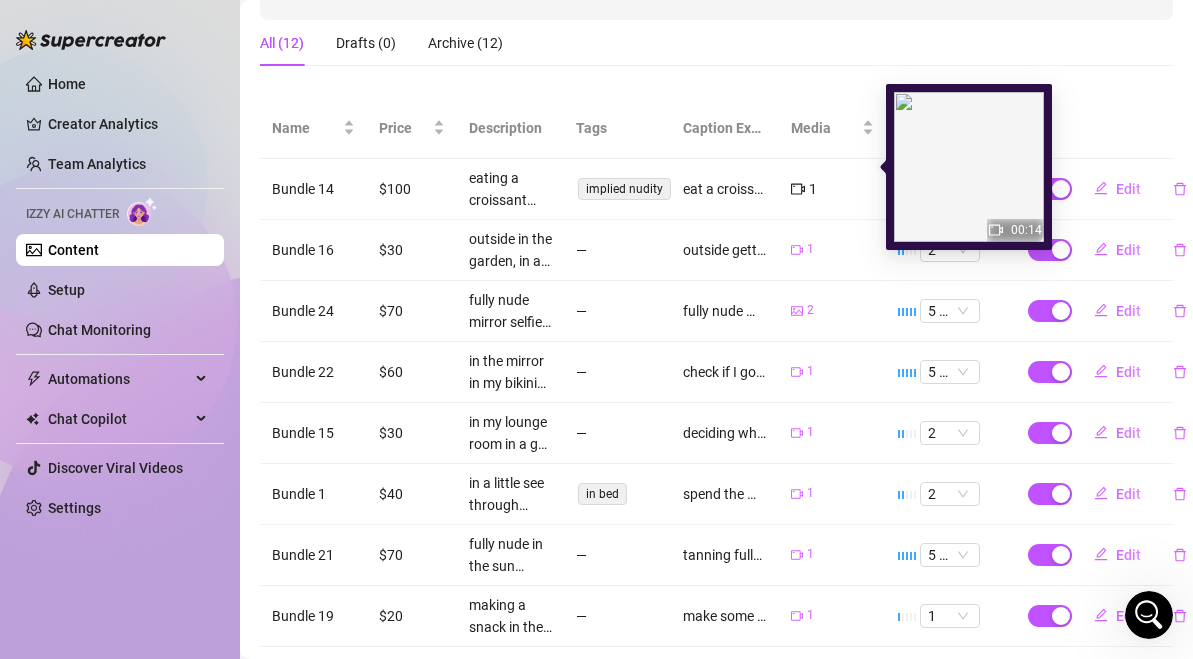 scroll, scrollTop: 549, scrollLeft: 0, axis: vertical 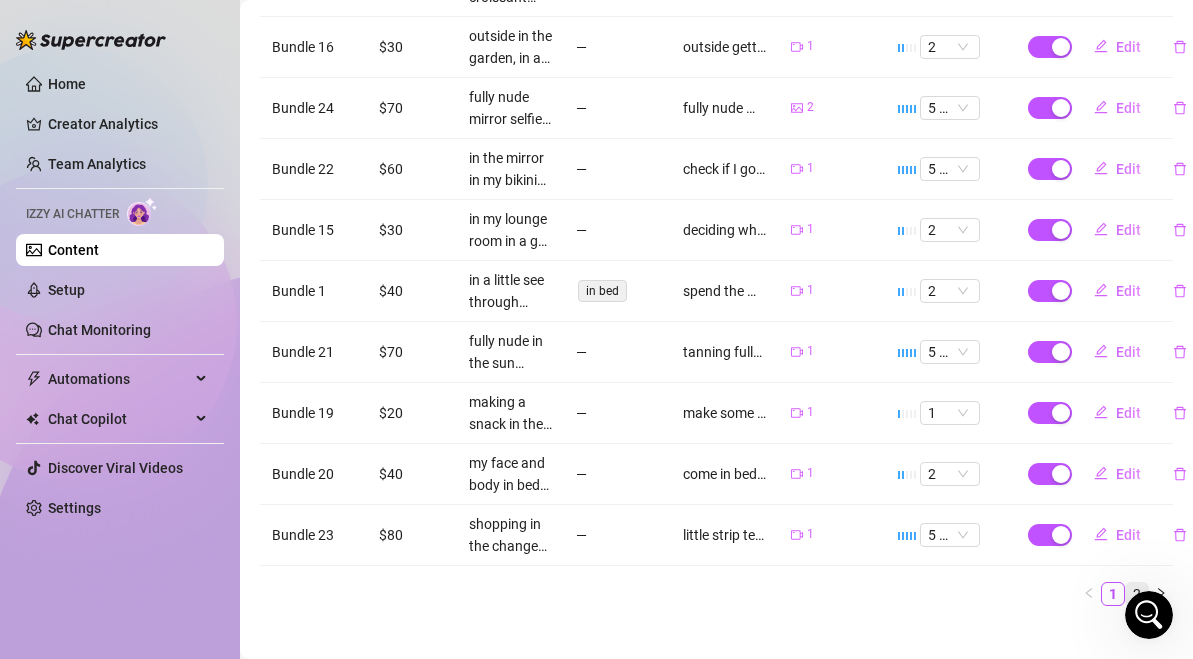 click on "2" at bounding box center (1137, 594) 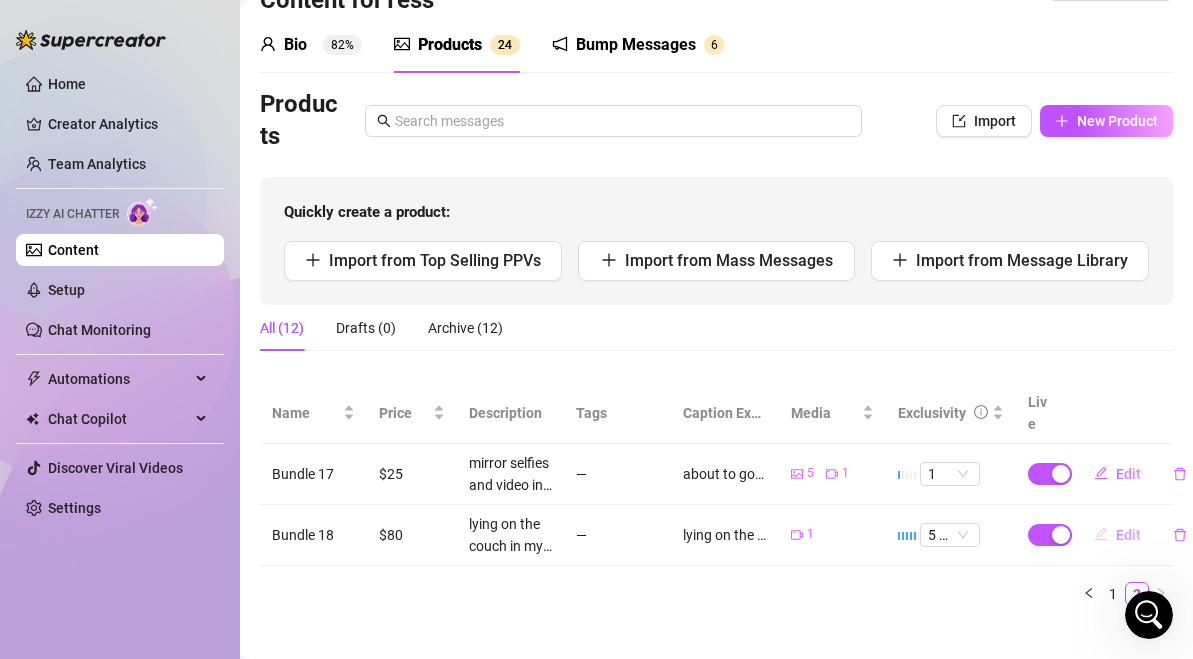 click on "Edit" at bounding box center [1128, 535] 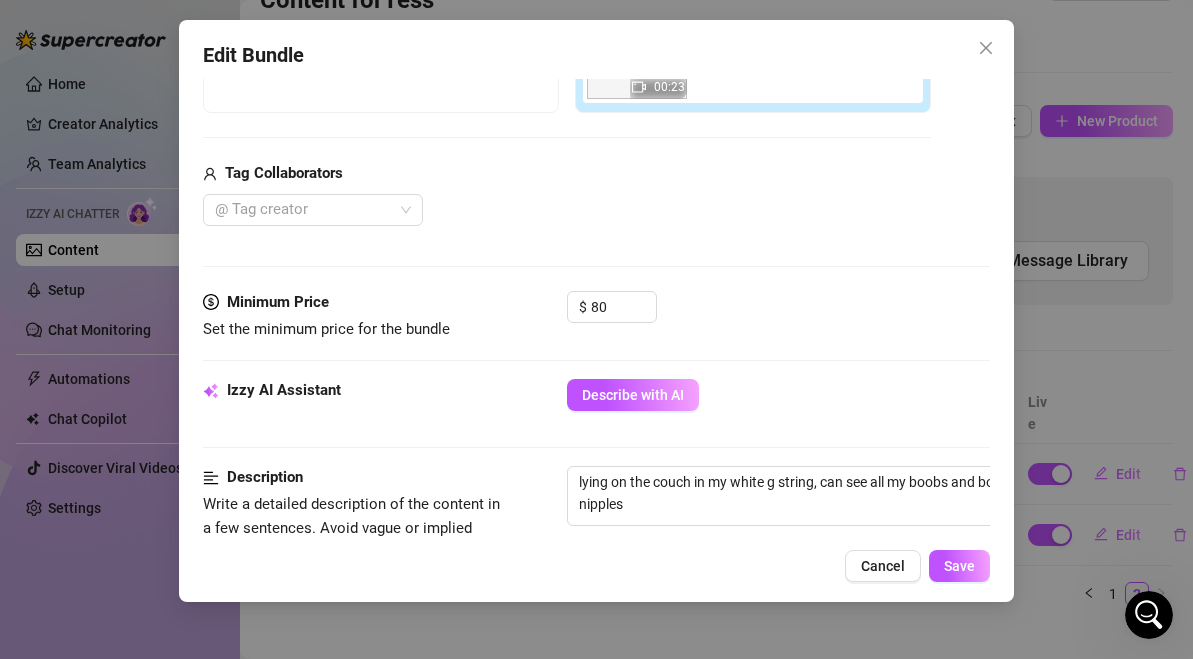 scroll, scrollTop: 492, scrollLeft: 0, axis: vertical 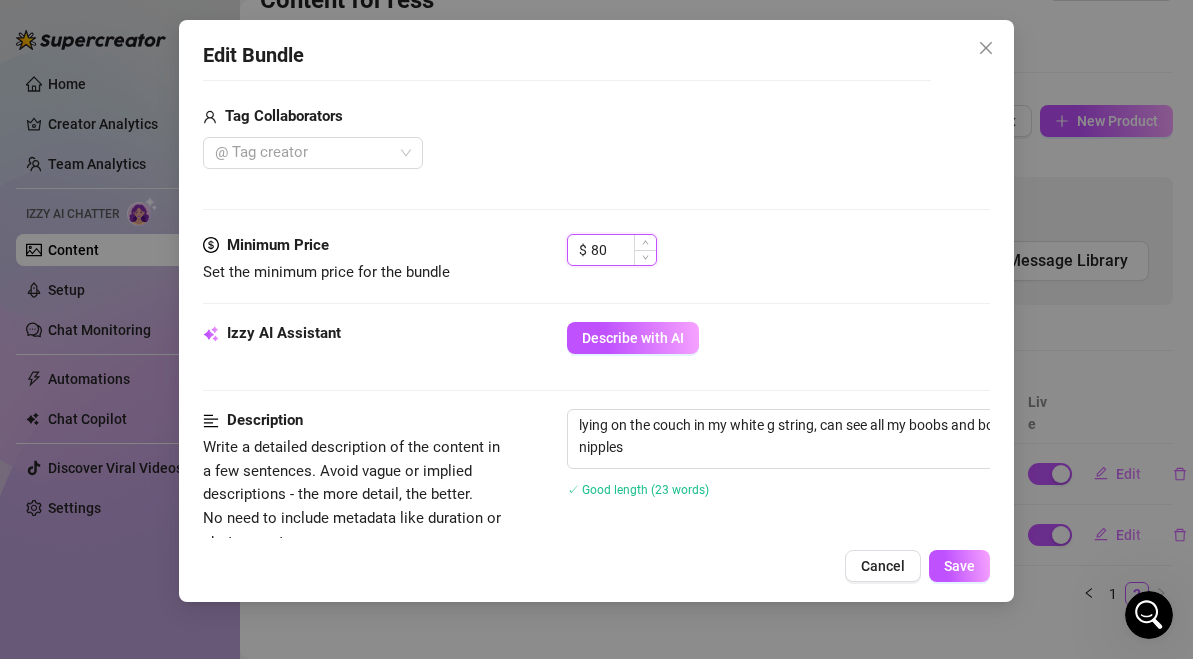 click on "80" at bounding box center [623, 250] 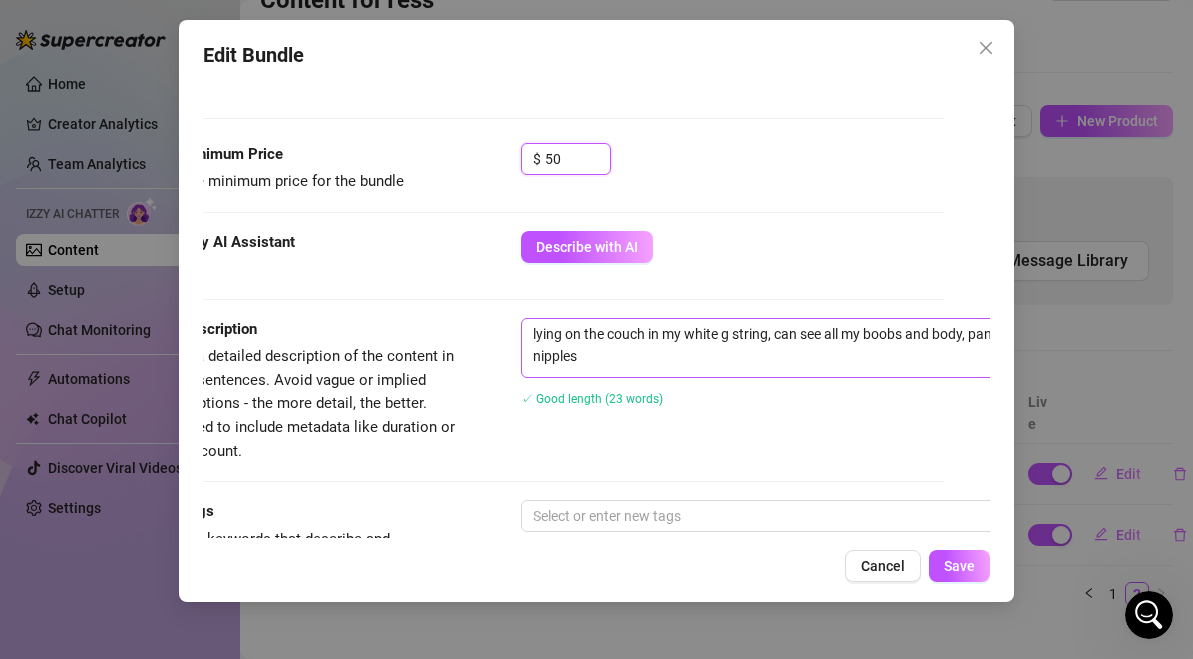 scroll, scrollTop: 583, scrollLeft: 17, axis: both 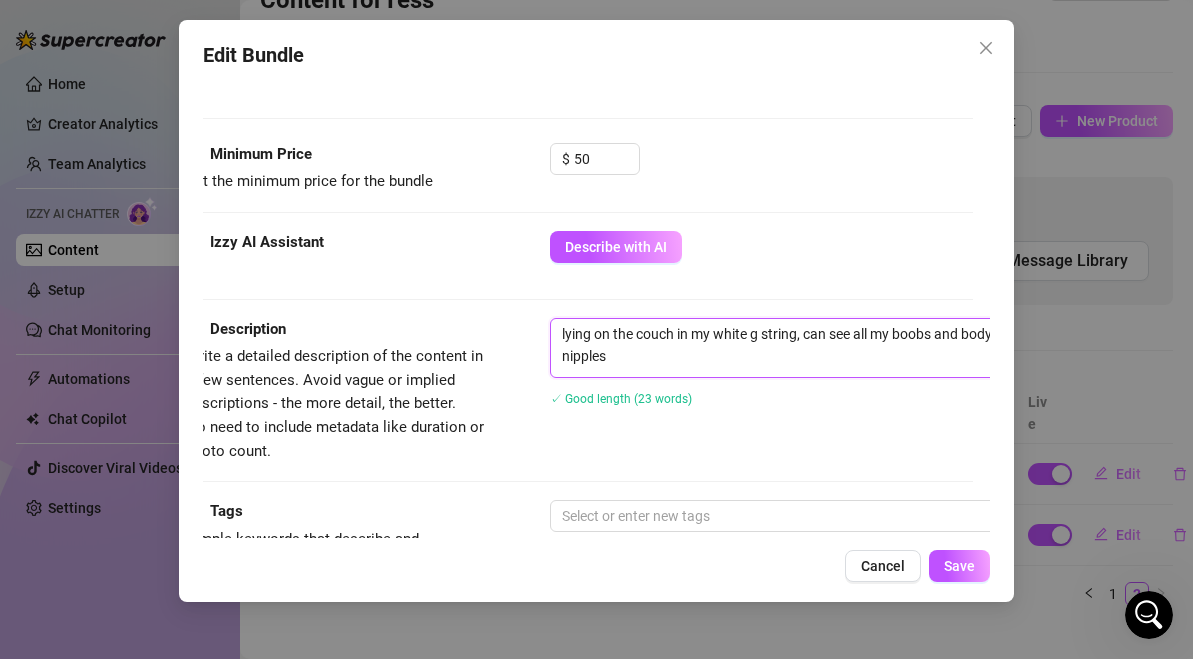 click on "lying on the couch in my white g string, can see all my boobs and body, panning down my body showing my nipples" at bounding box center [900, 345] 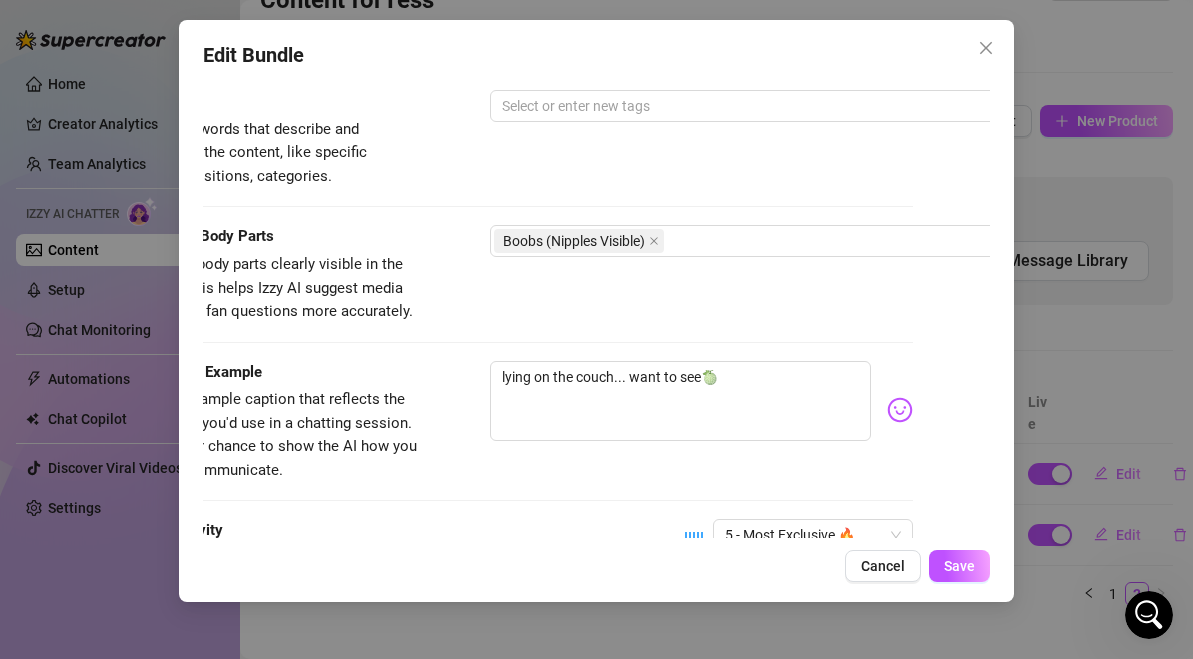 scroll, scrollTop: 994, scrollLeft: 77, axis: both 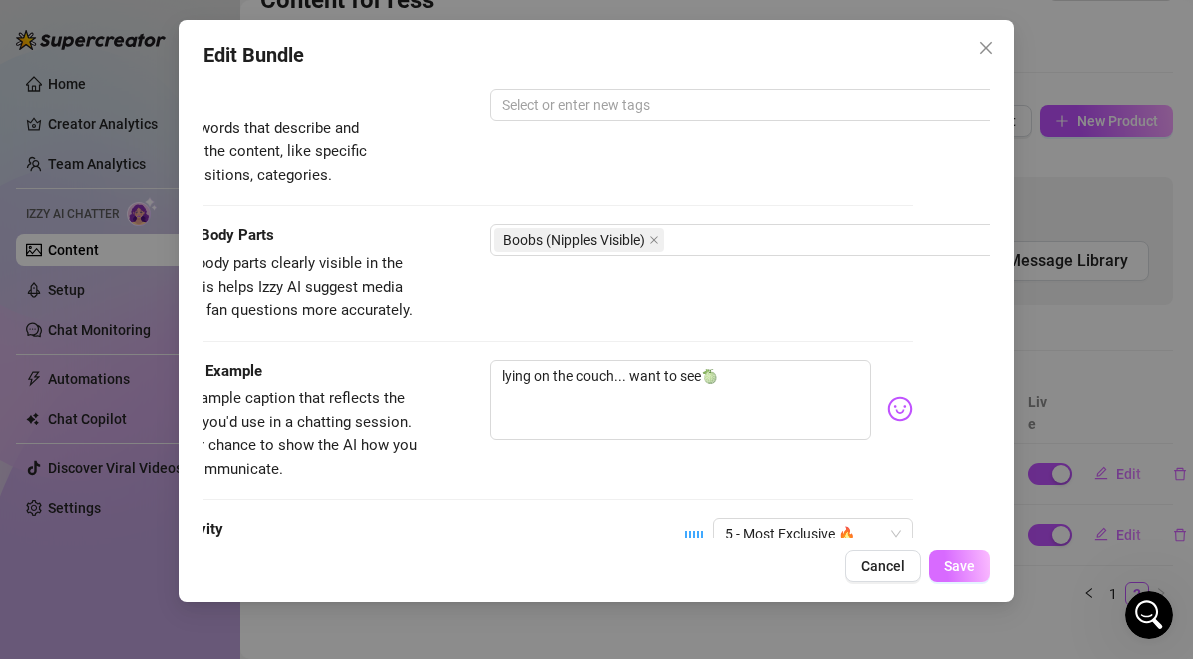 click on "Save" at bounding box center (959, 566) 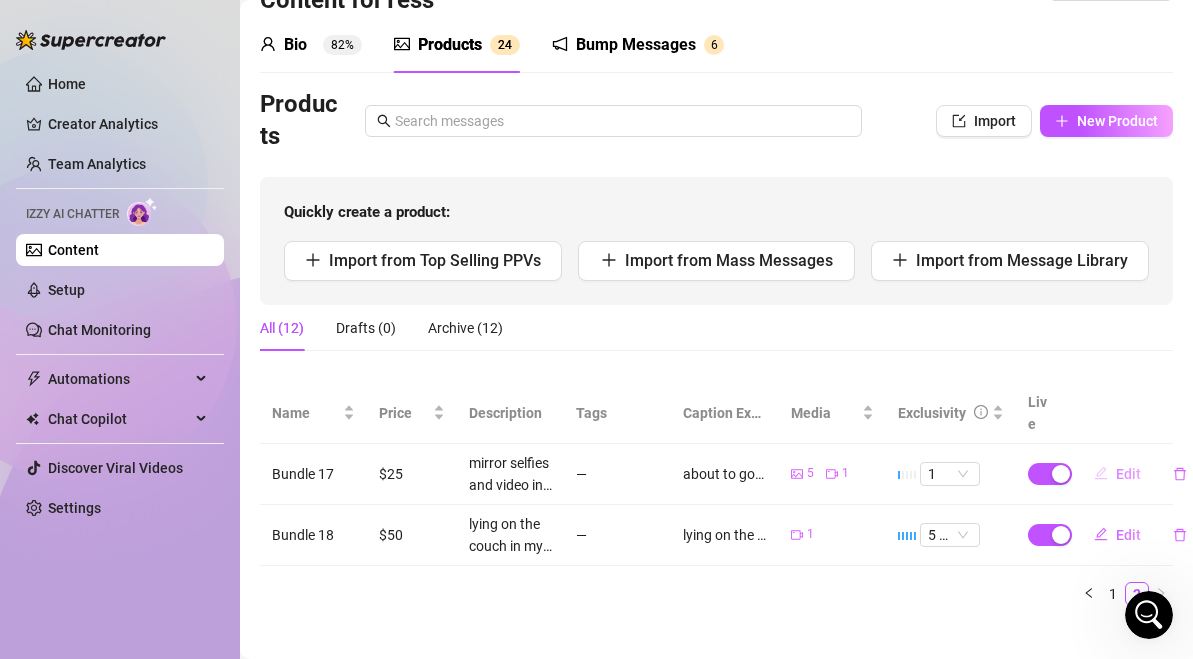 click on "Edit" at bounding box center [1128, 474] 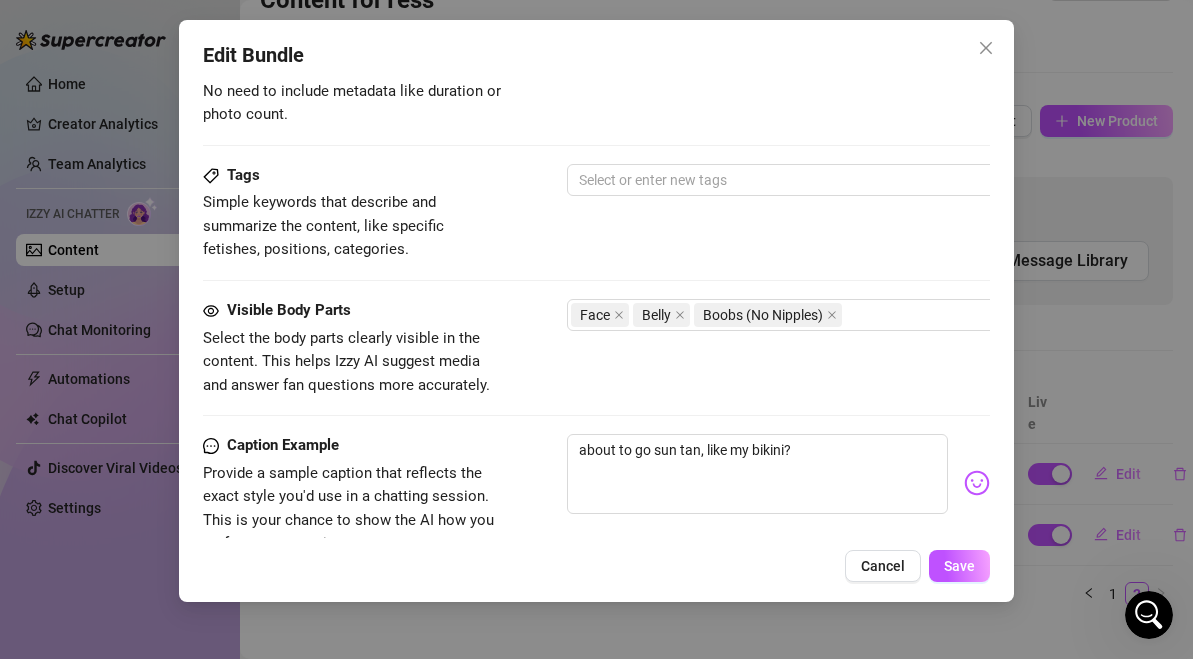scroll, scrollTop: 1026, scrollLeft: 0, axis: vertical 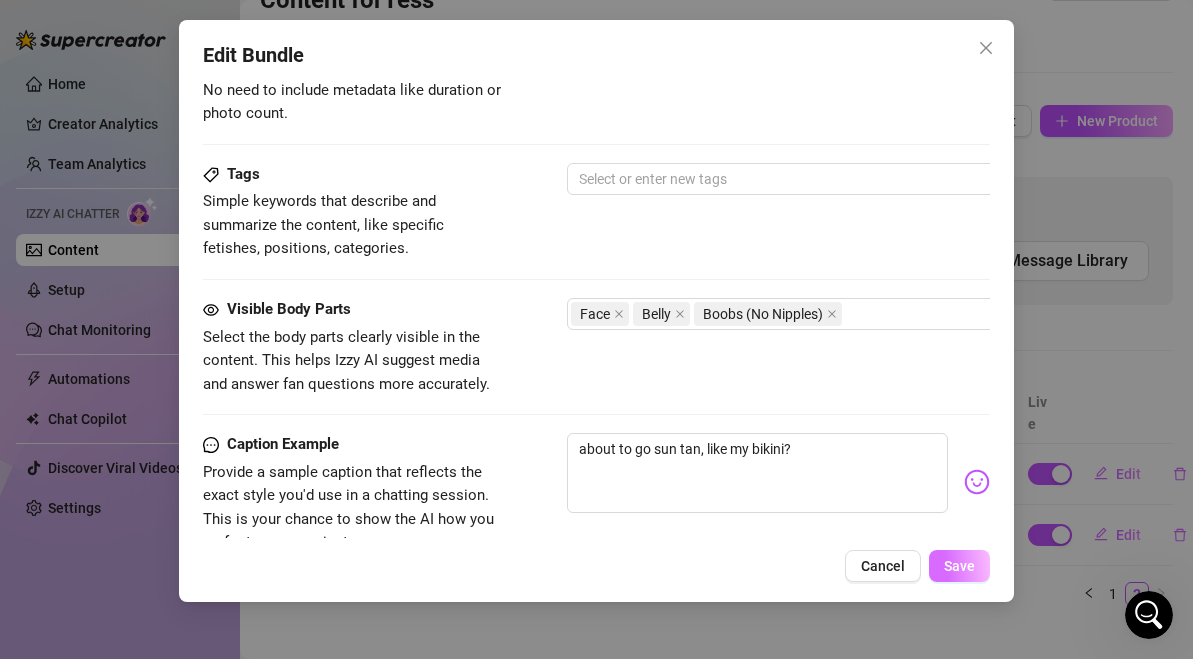 click on "Save" at bounding box center (959, 566) 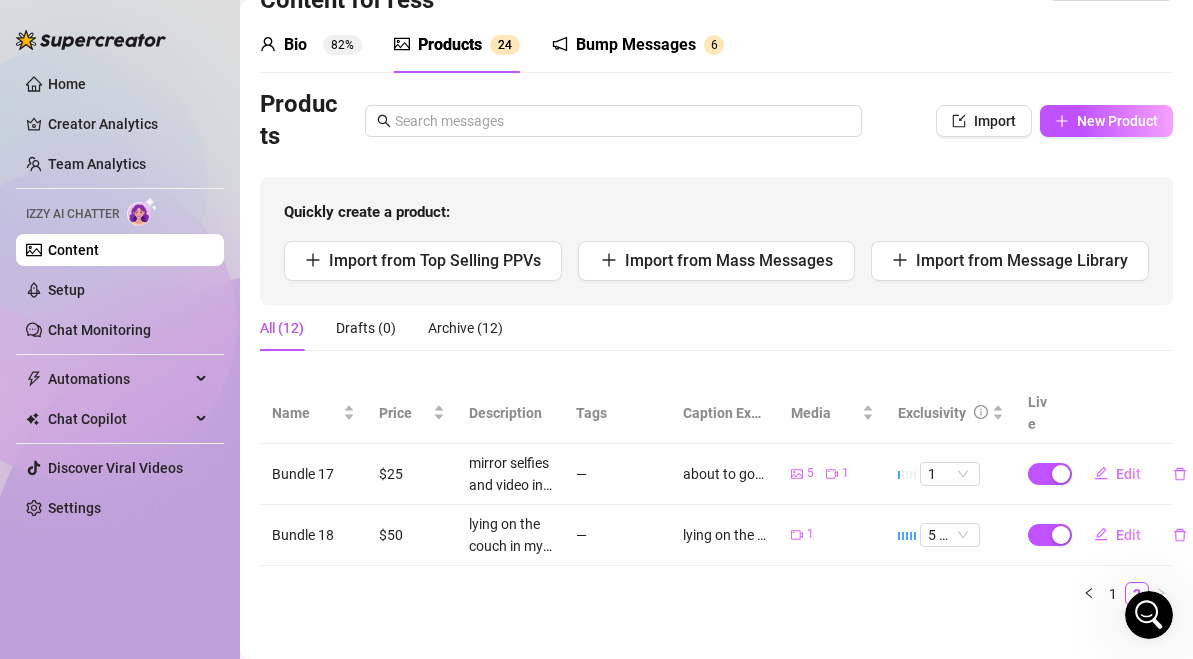 click on "Bump Messages" at bounding box center (636, 45) 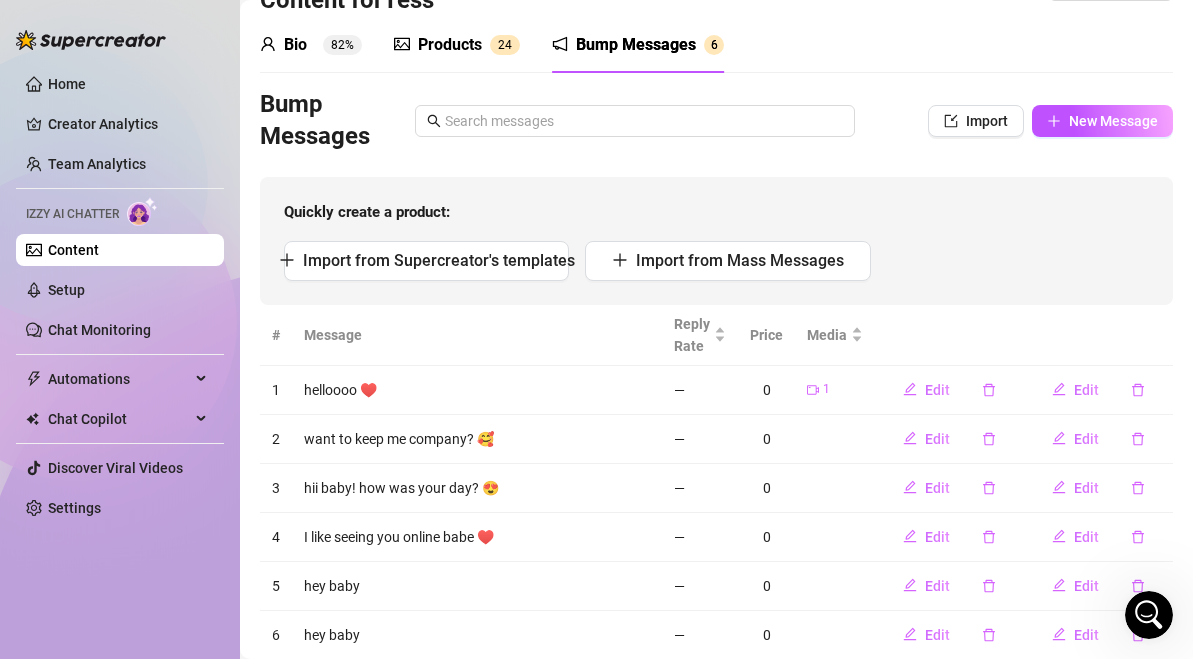 click on "Products" at bounding box center [450, 45] 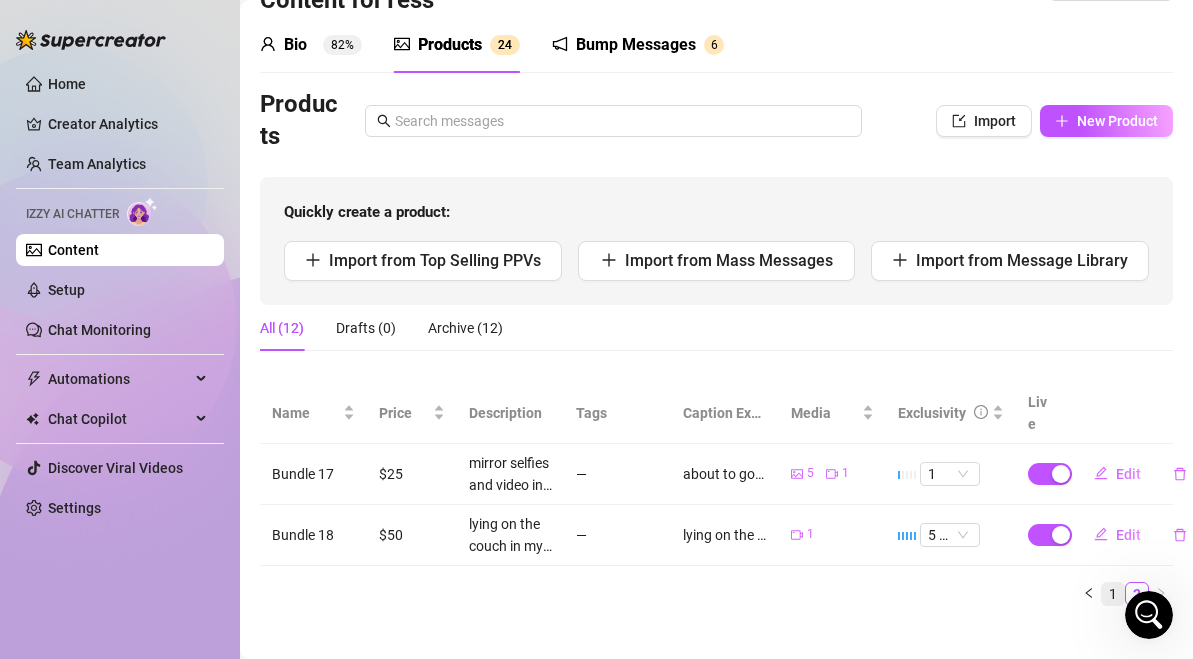 click on "1" at bounding box center [1113, 594] 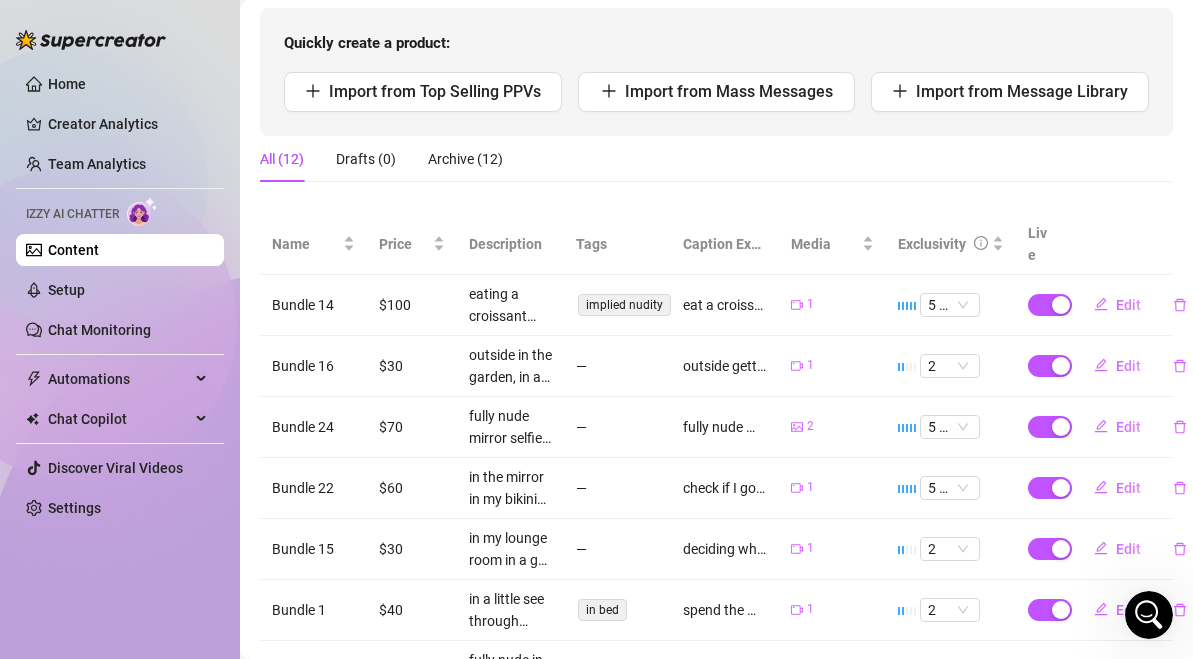 scroll, scrollTop: 255, scrollLeft: 0, axis: vertical 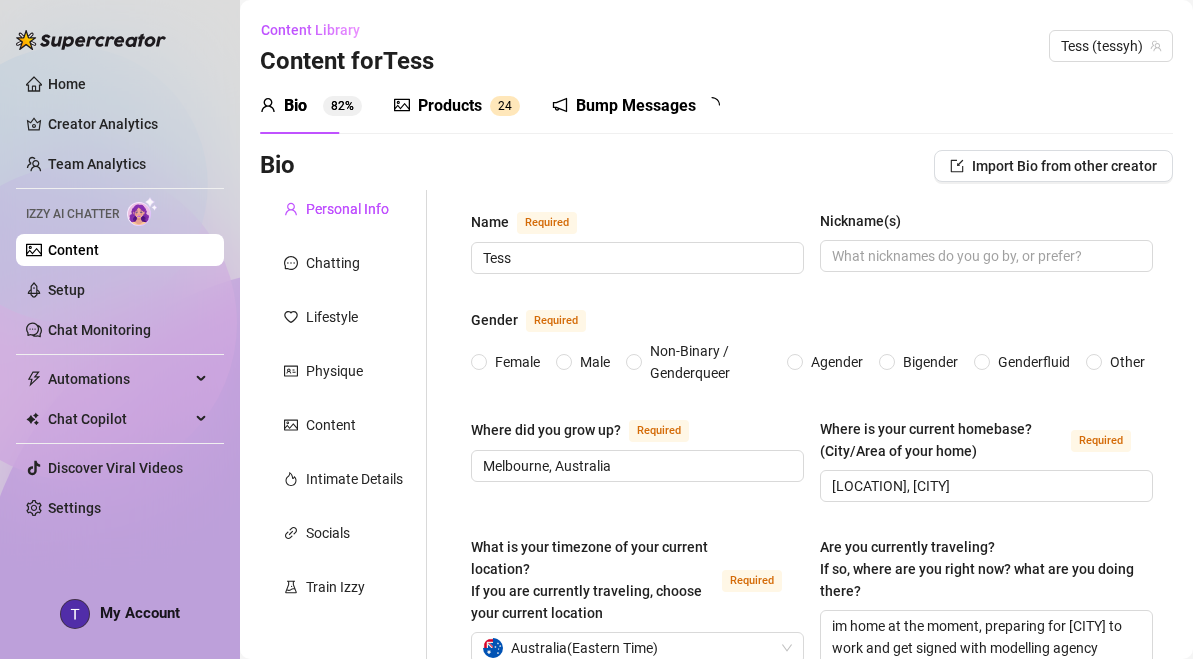 type 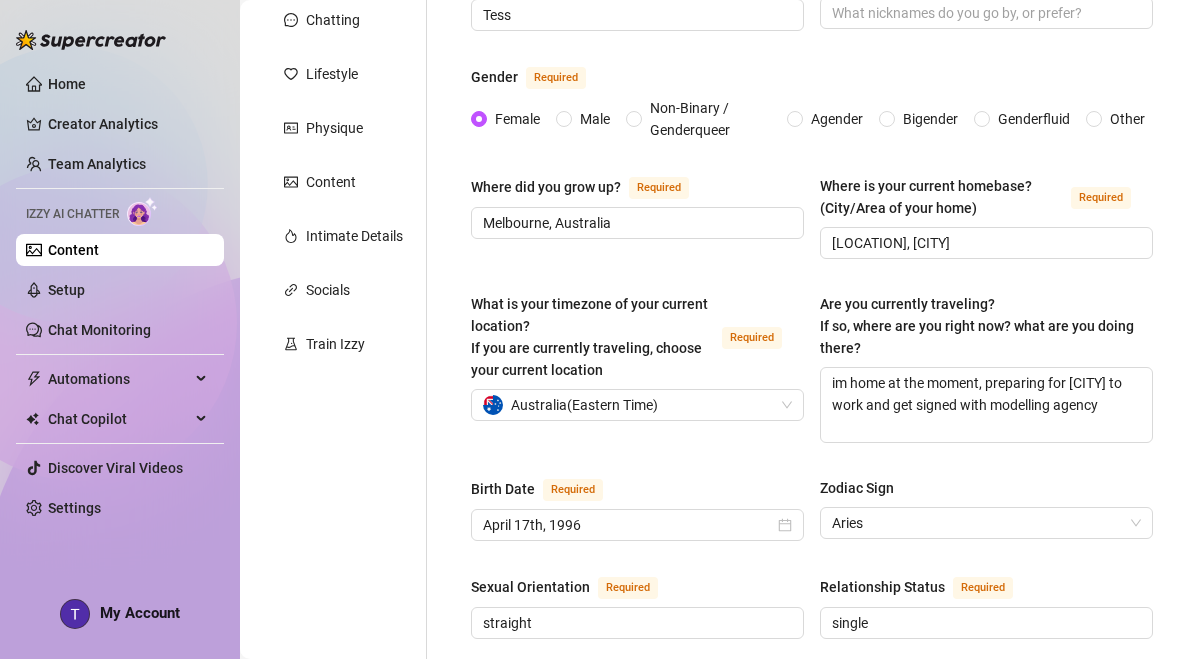 scroll, scrollTop: 245, scrollLeft: 0, axis: vertical 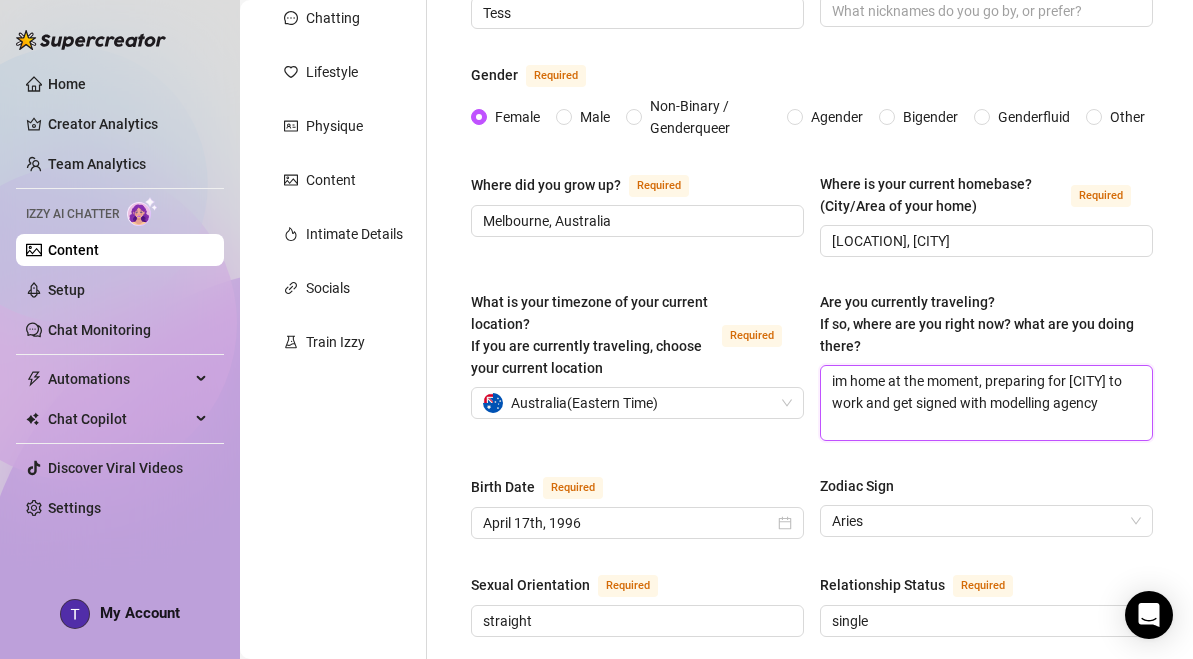 drag, startPoint x: 1108, startPoint y: 407, endPoint x: 758, endPoint y: 335, distance: 357.32898 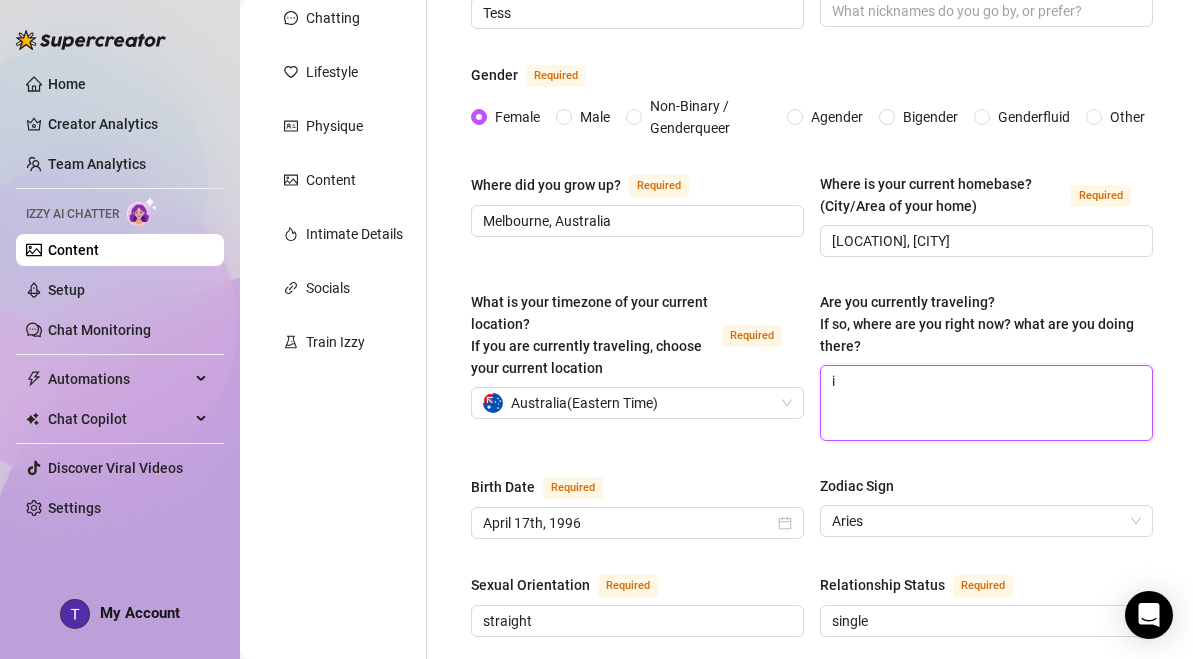 type 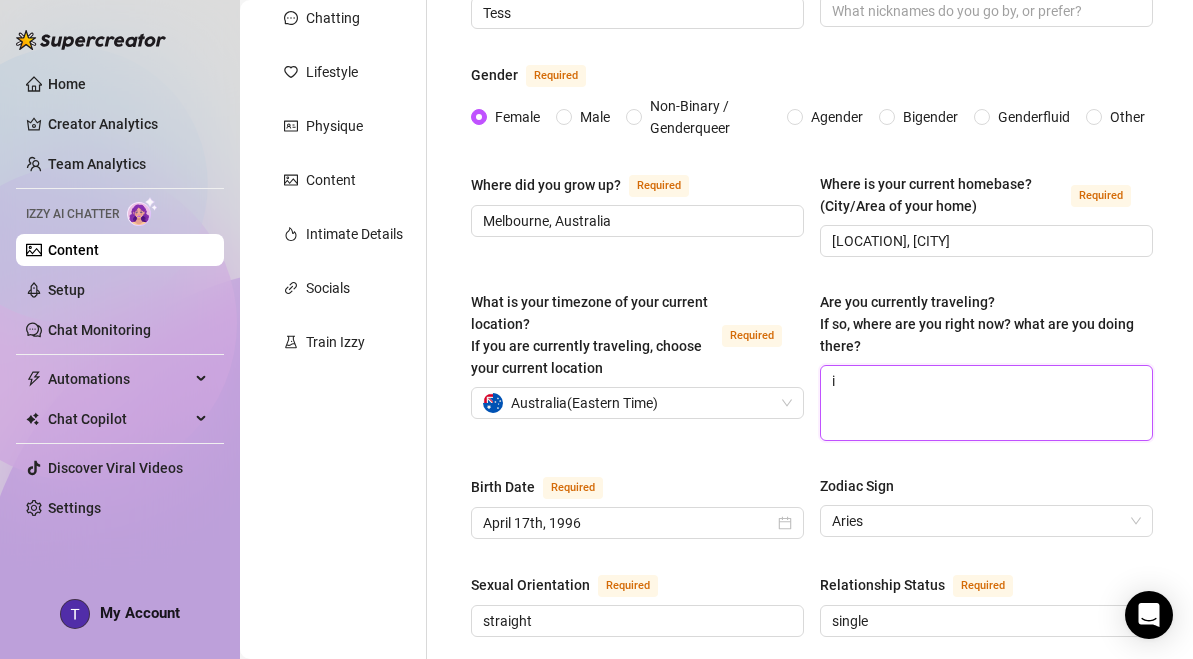 type on "im" 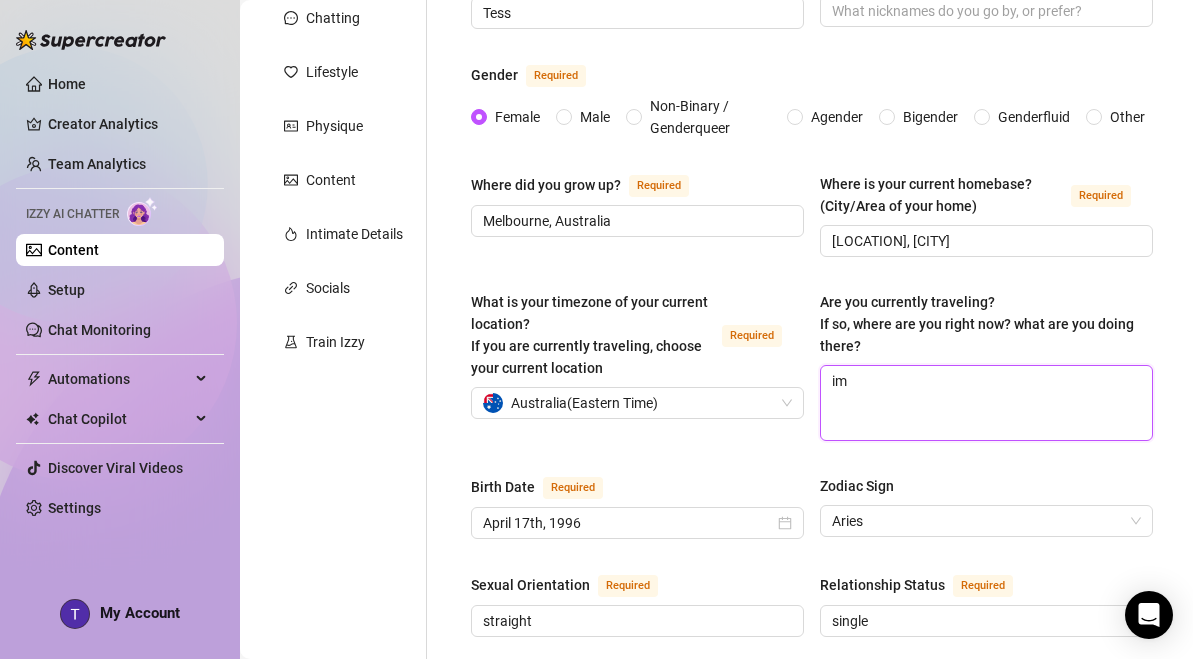 type 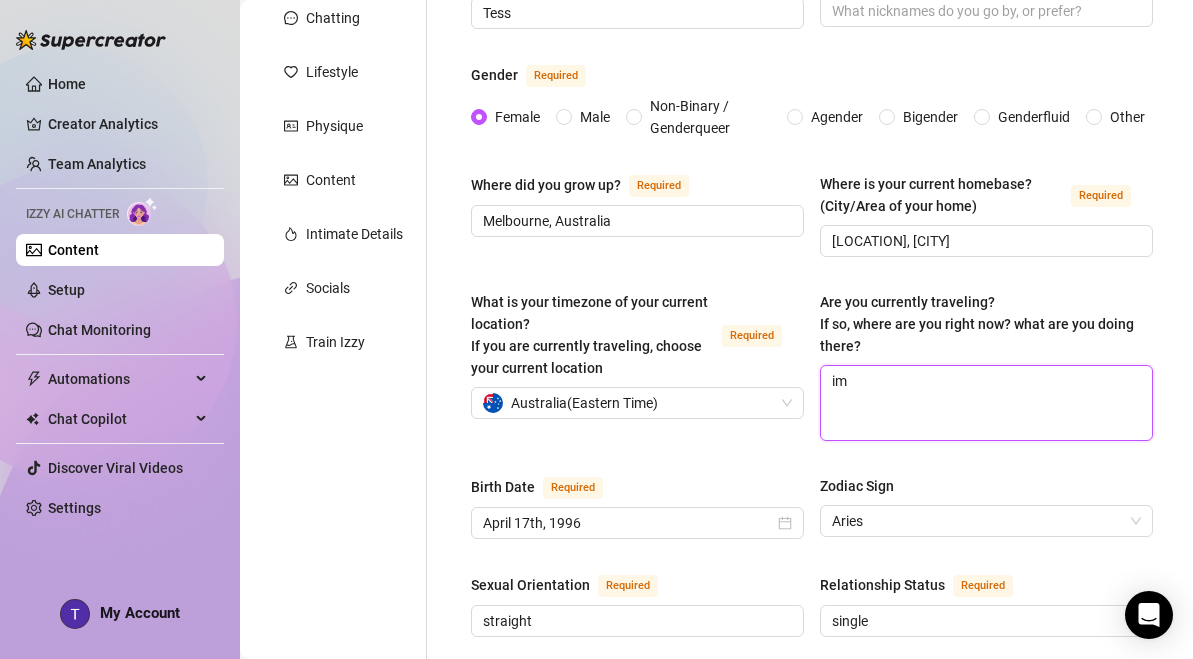type on "im" 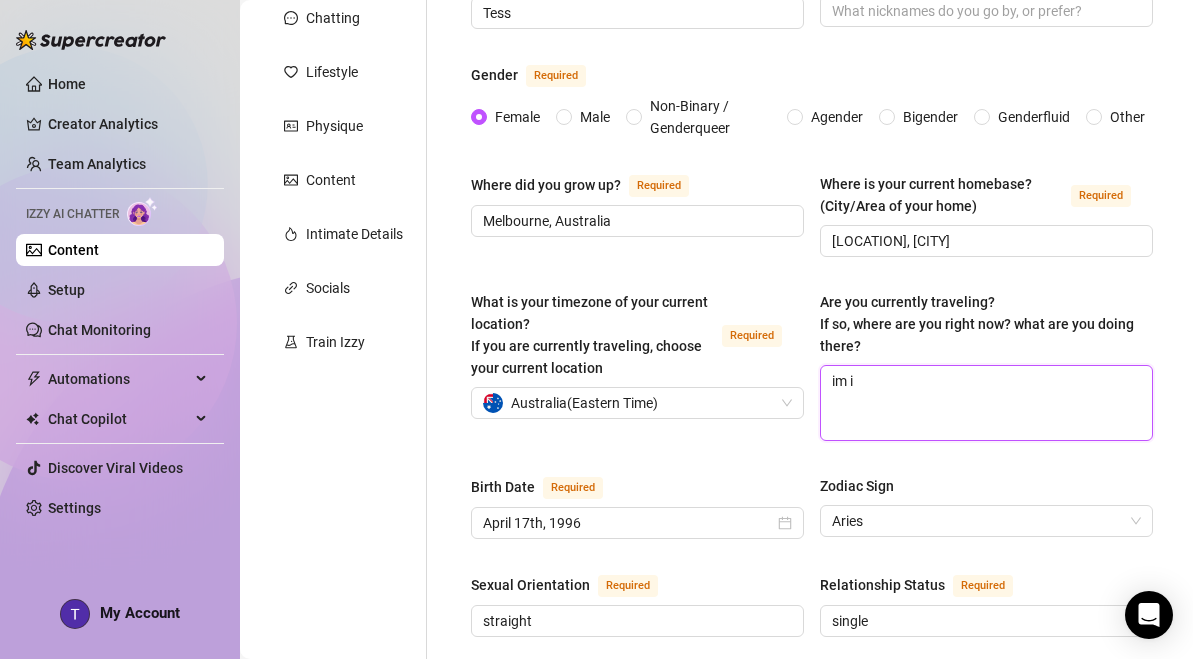 type 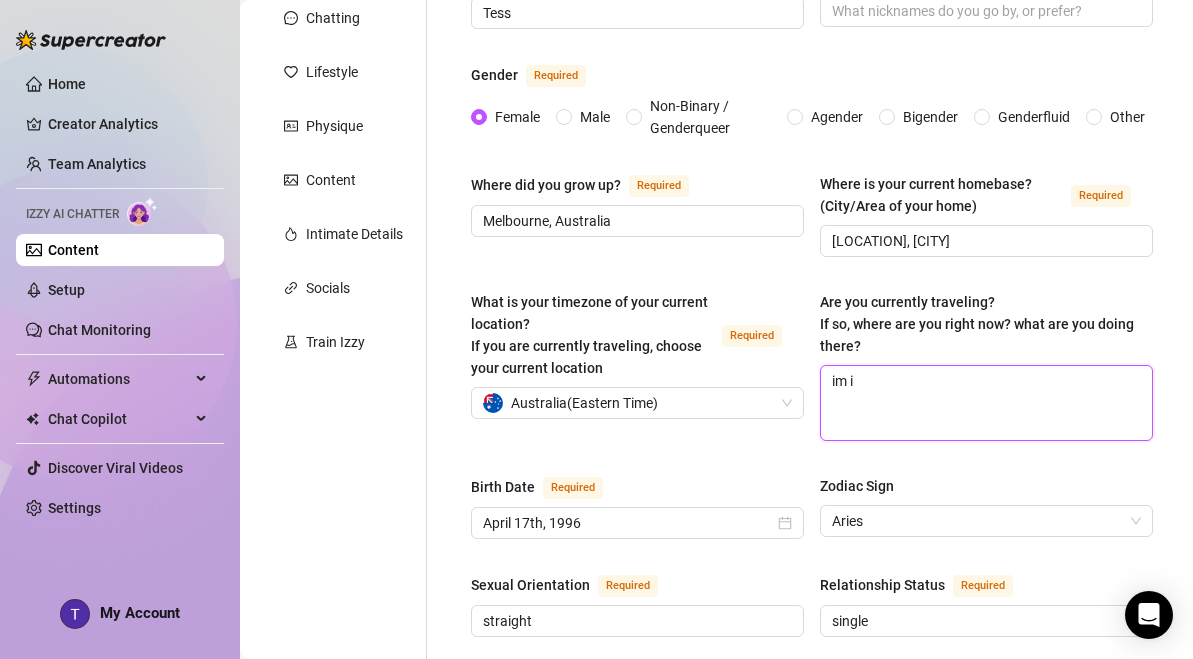 type on "im in" 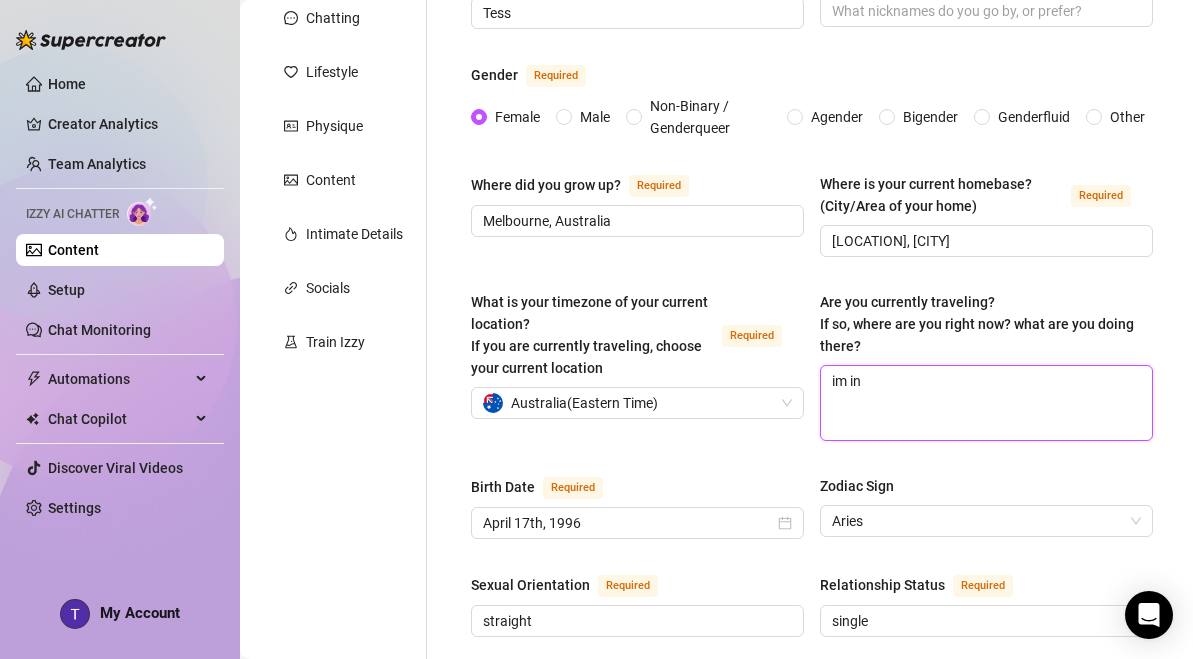 type 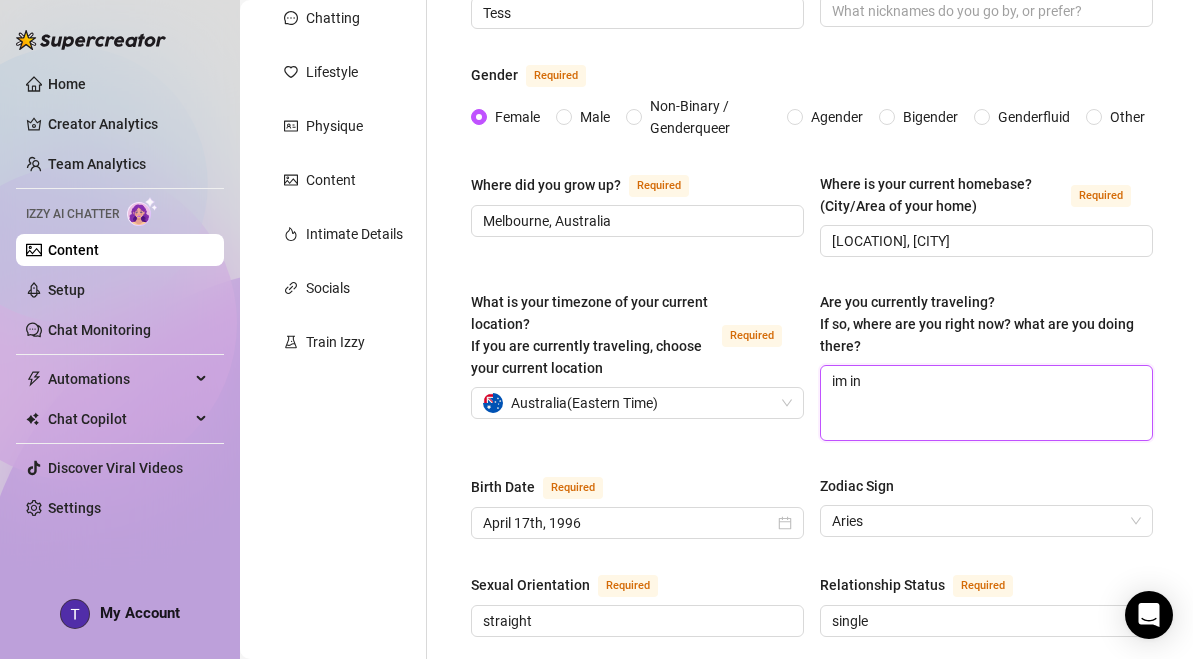 type on "im in" 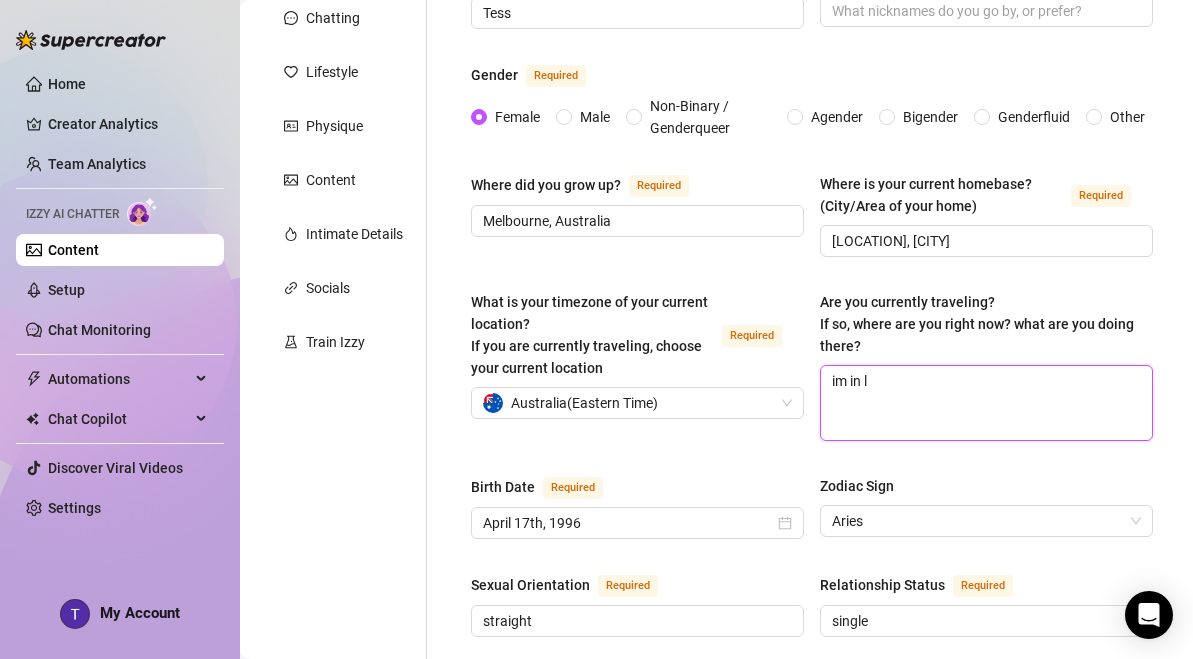 type 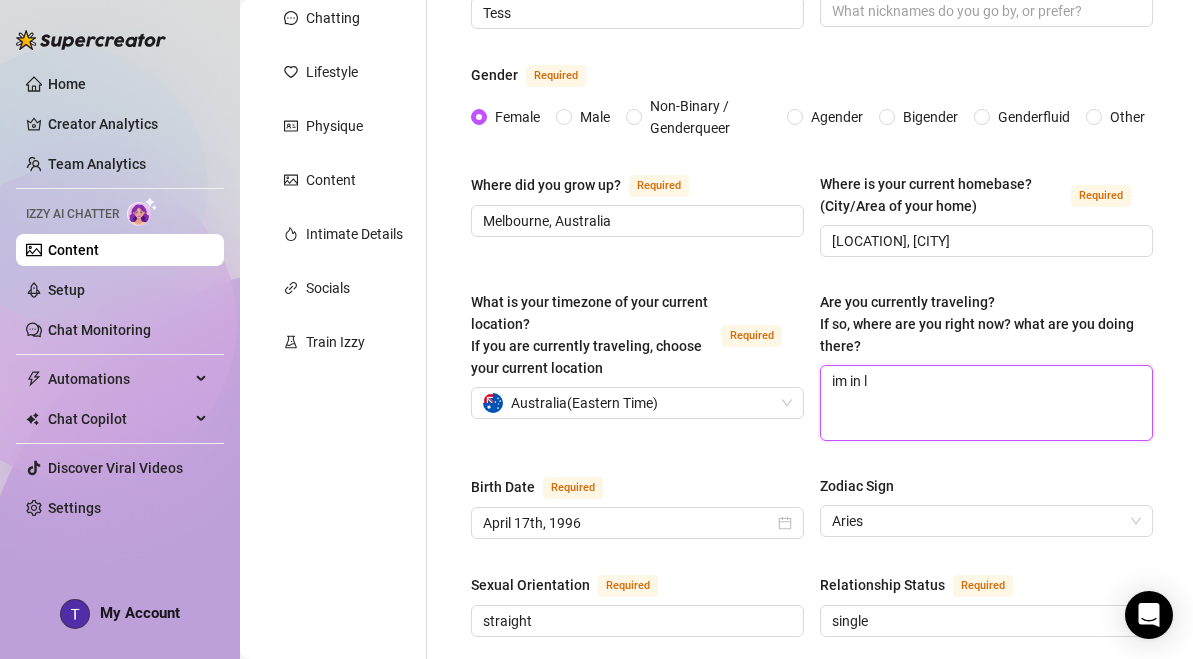 type on "im in lo" 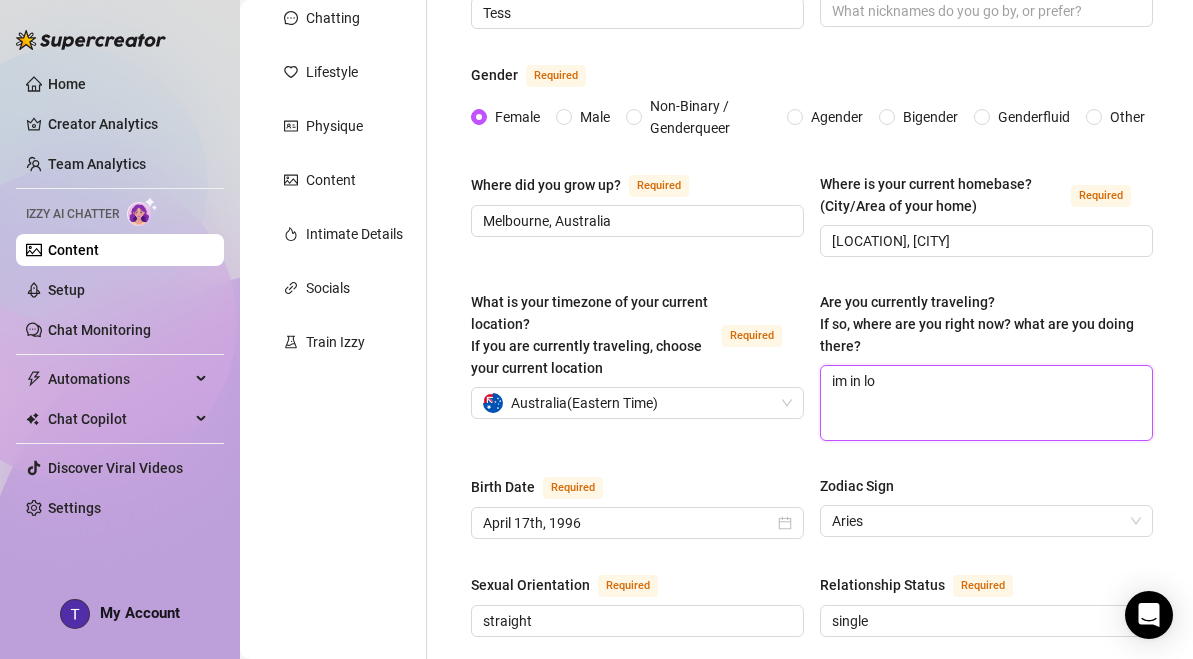 type 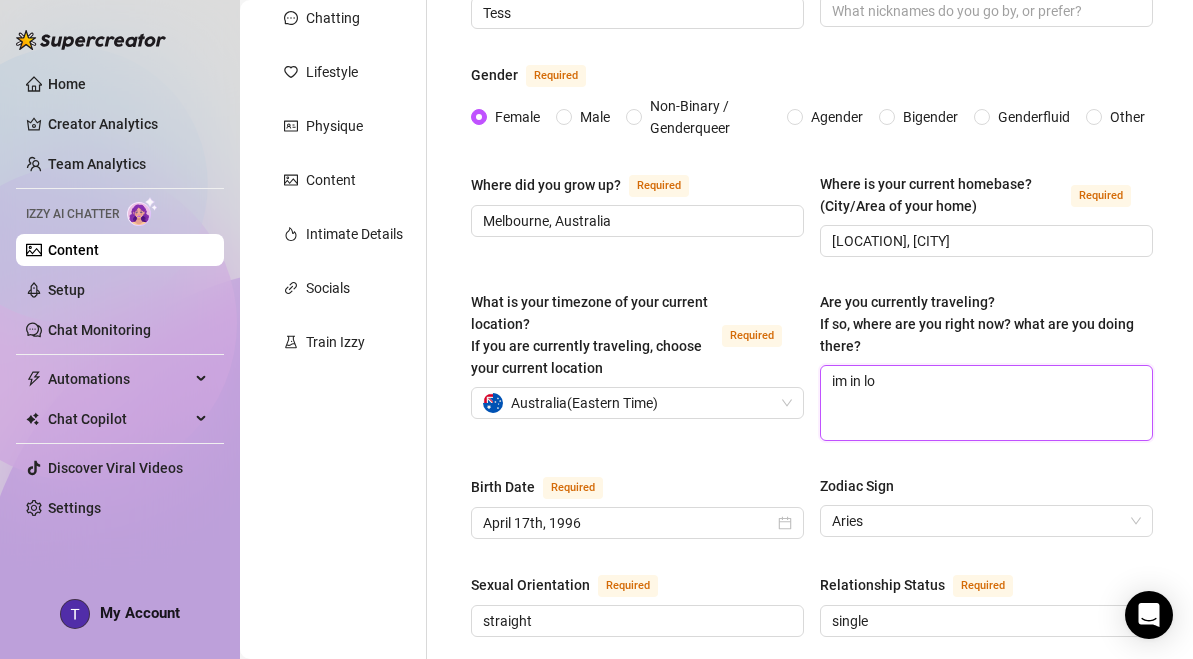 type on "im in lod" 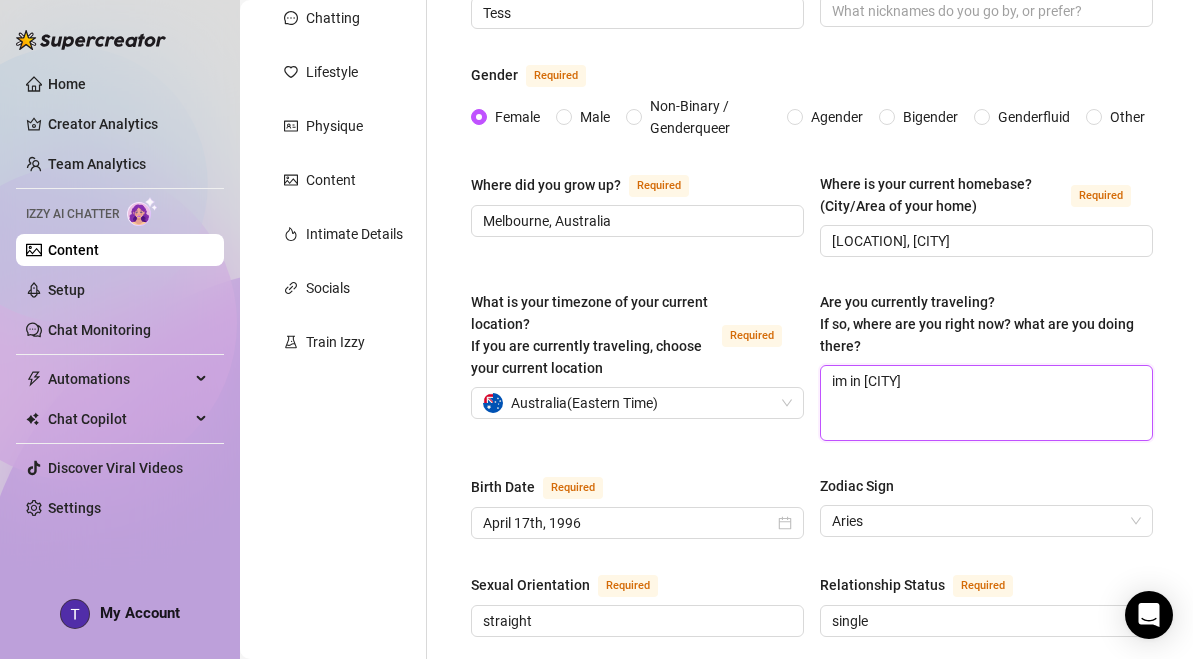 type 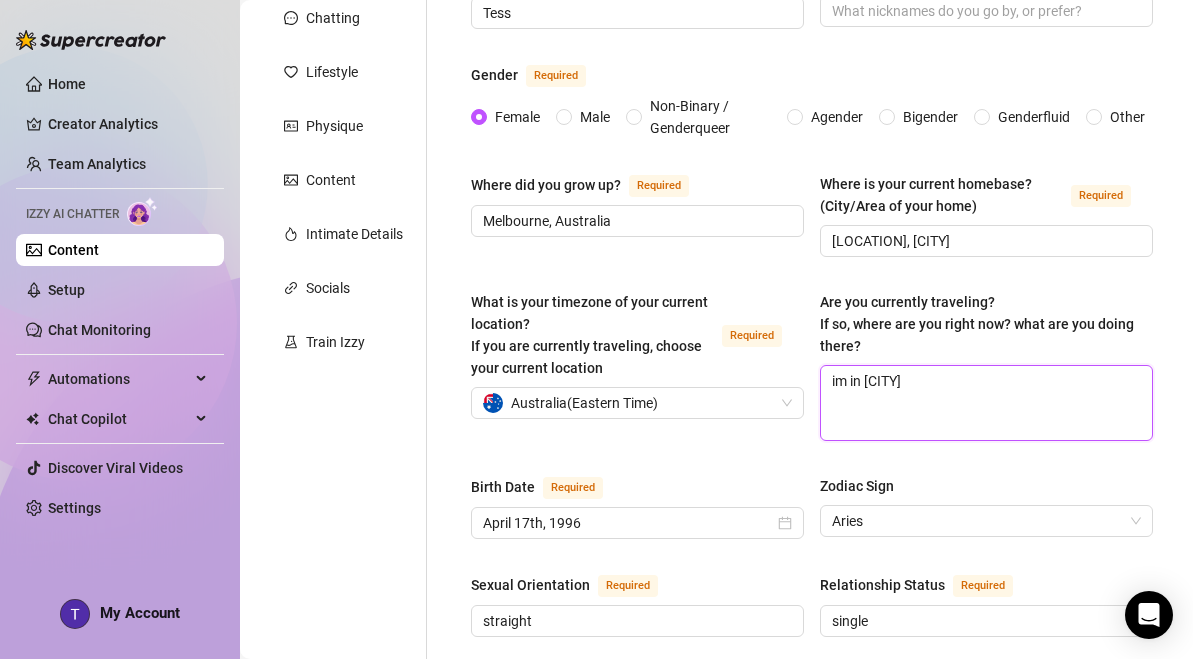 type on "im in lo" 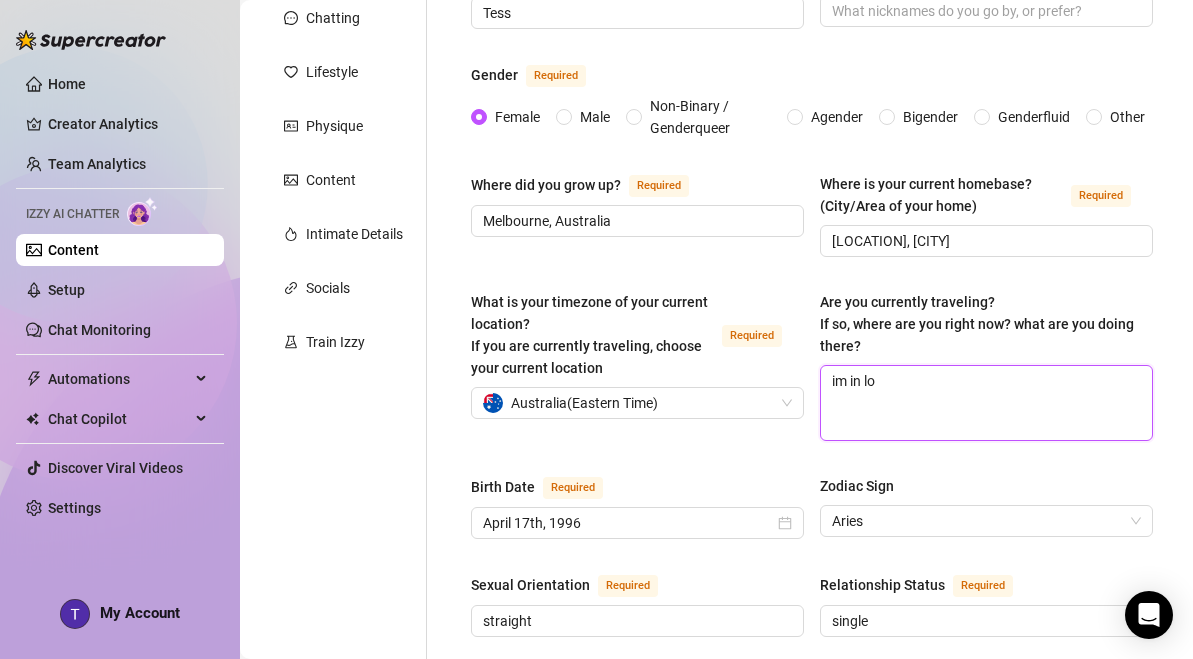 type 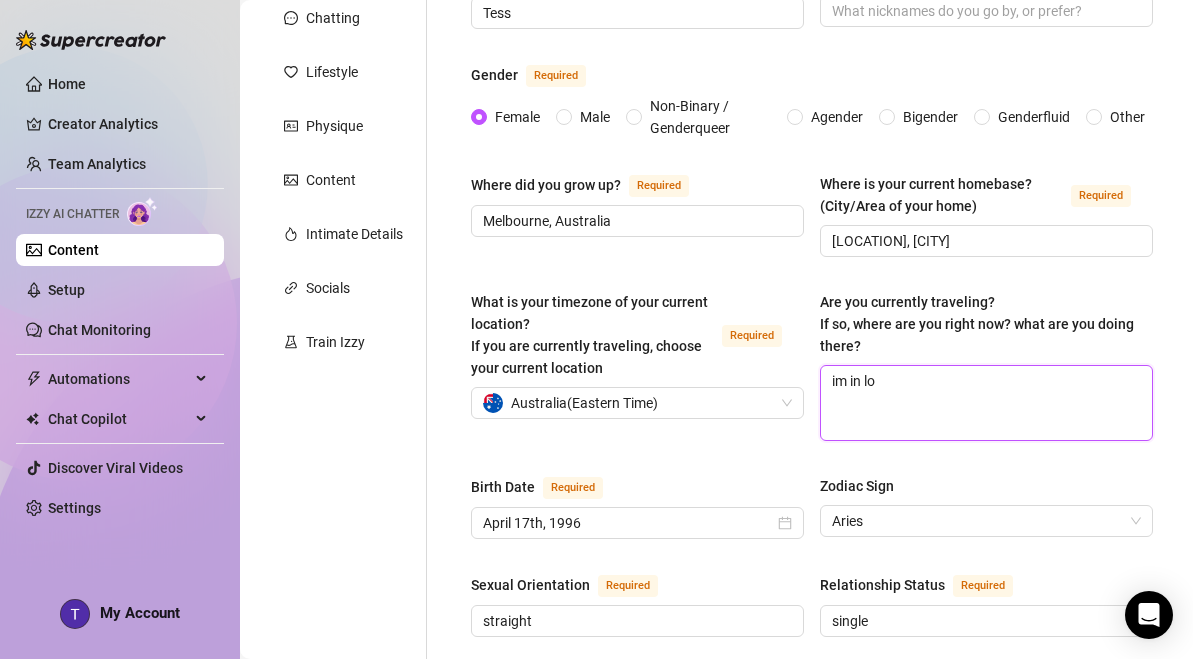 type on "im in lon" 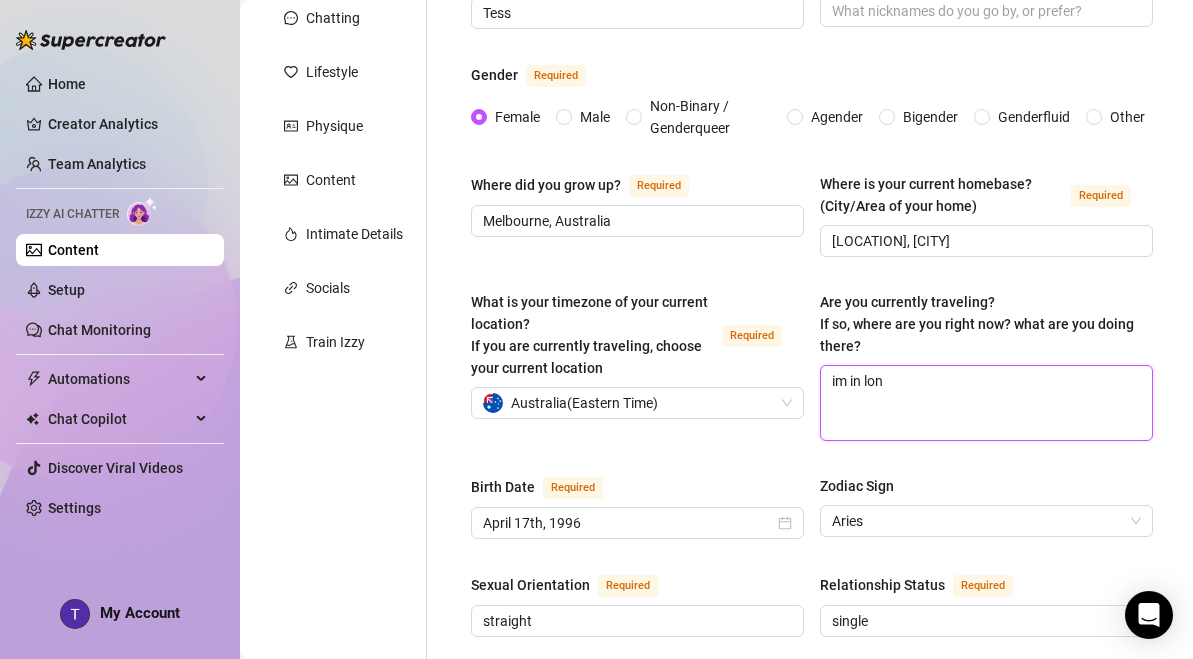 type 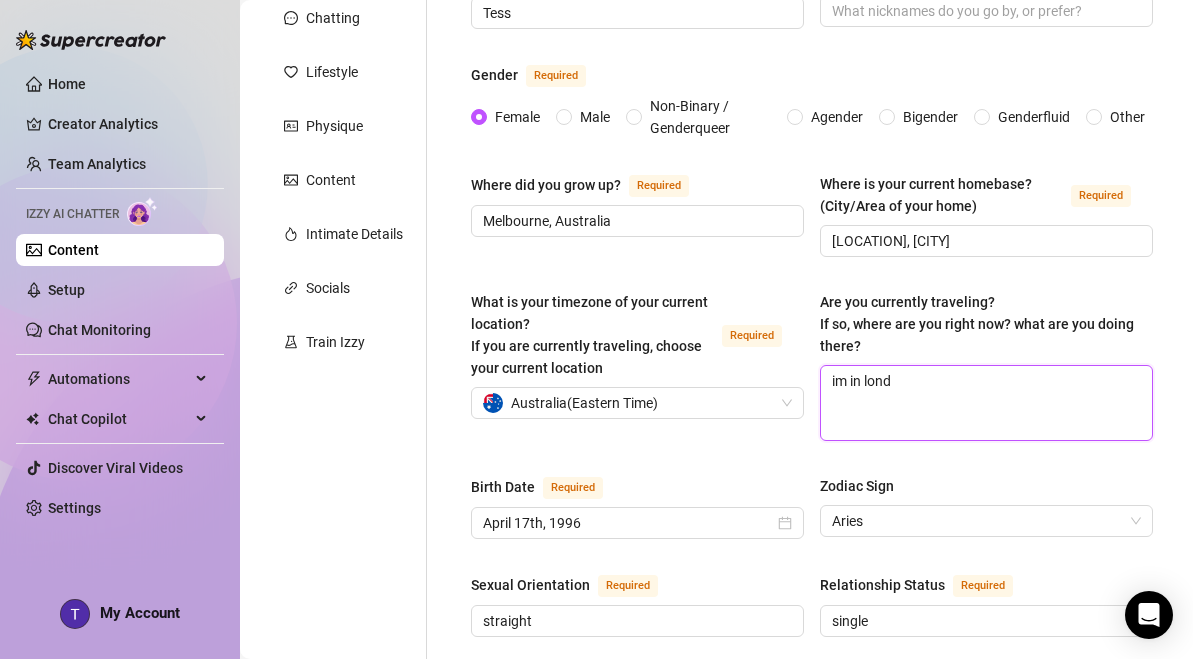 type on "im in londo" 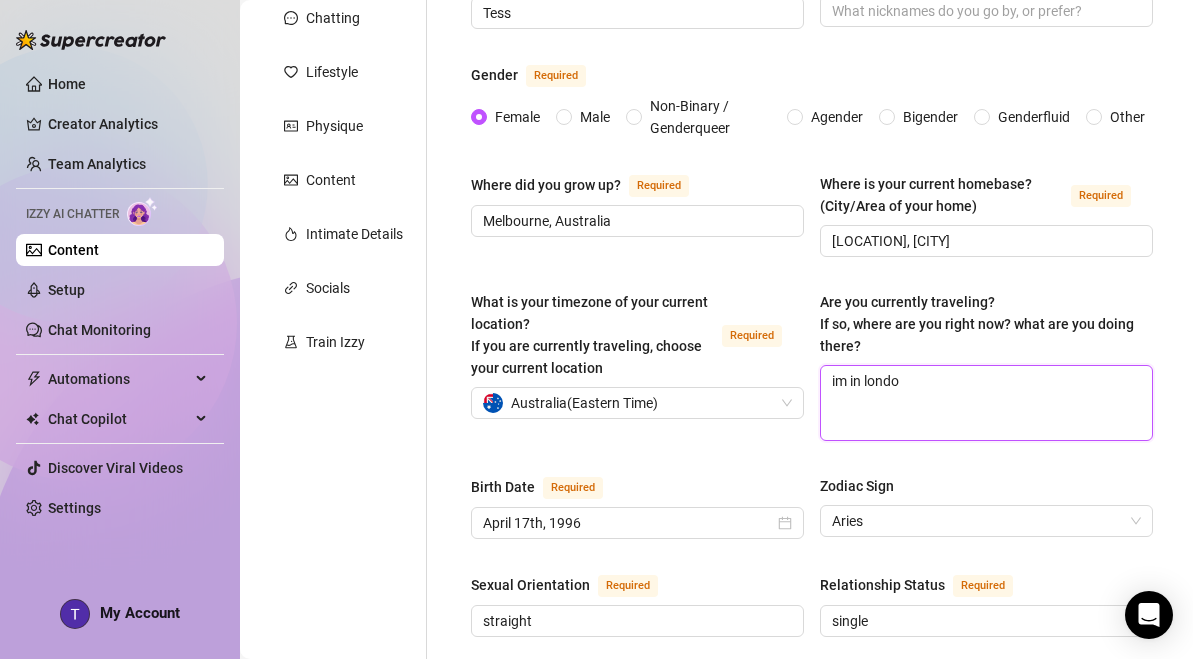 type 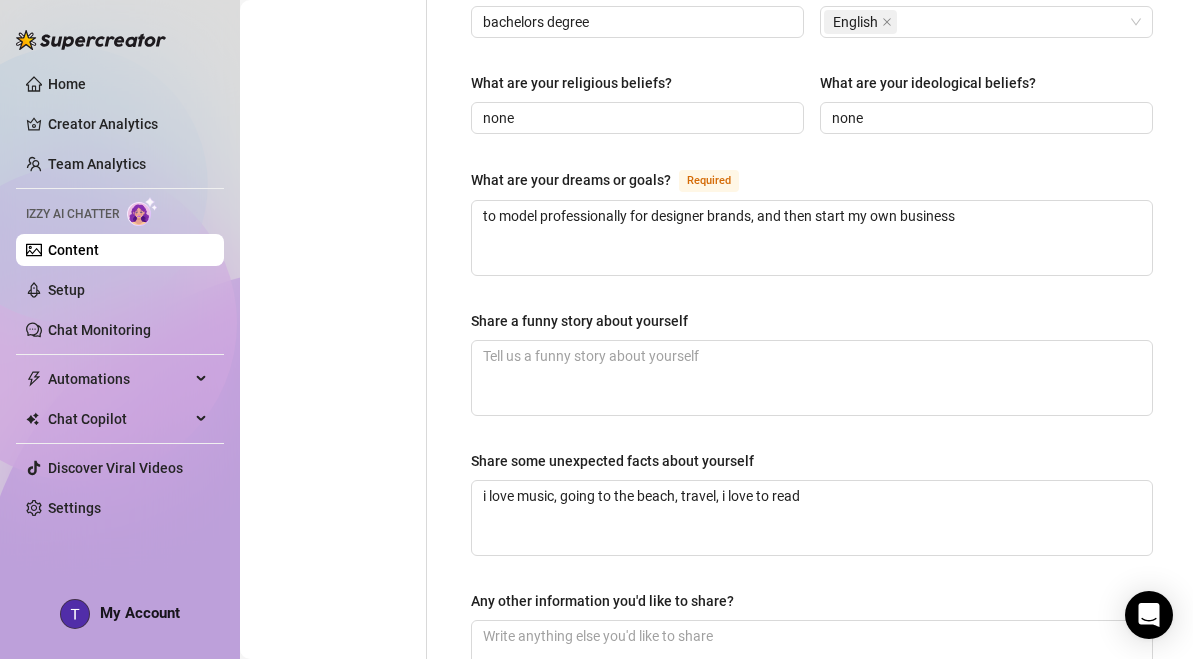 scroll, scrollTop: 1399, scrollLeft: 0, axis: vertical 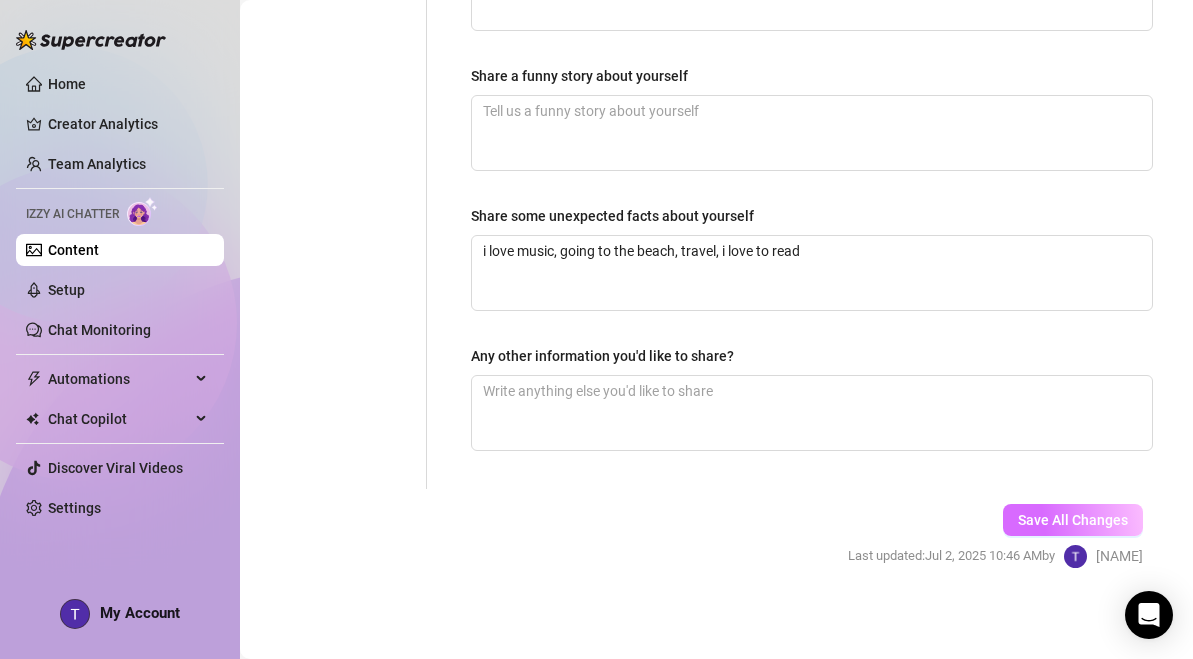 type on "im in london" 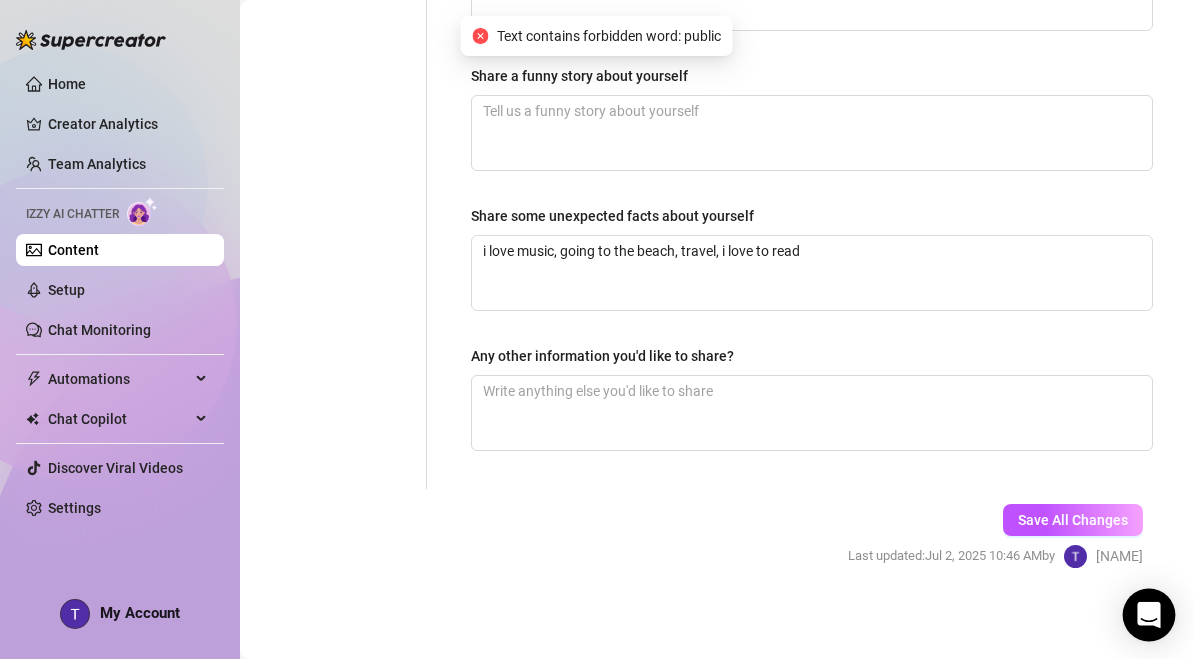 click 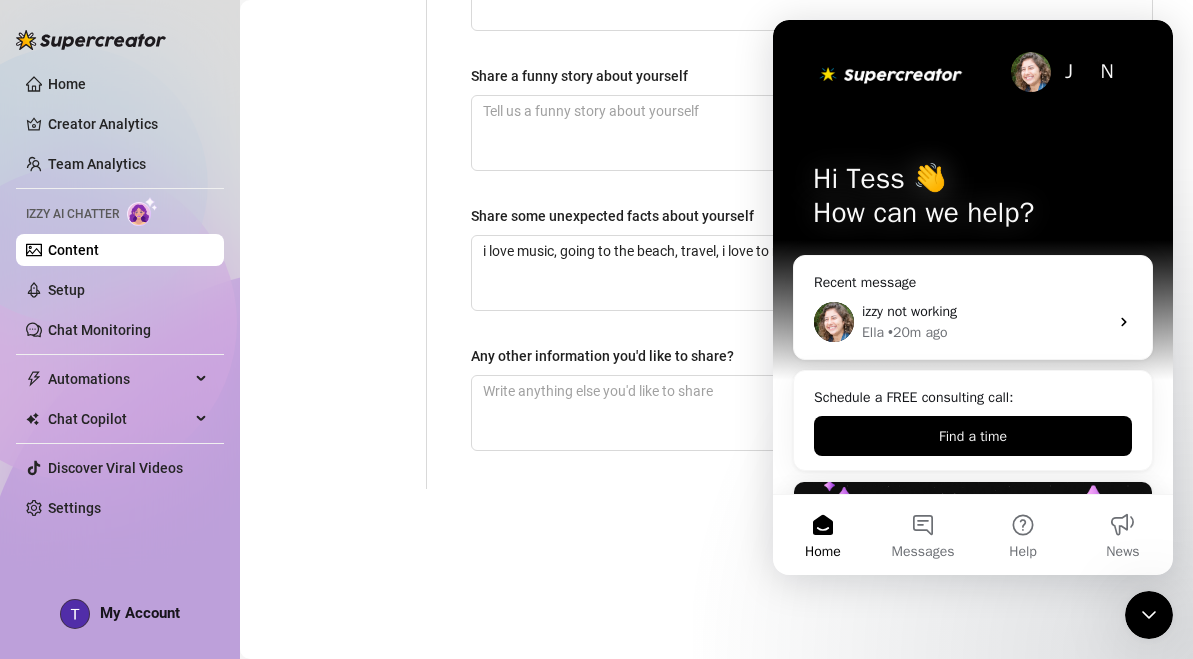 scroll, scrollTop: 0, scrollLeft: 0, axis: both 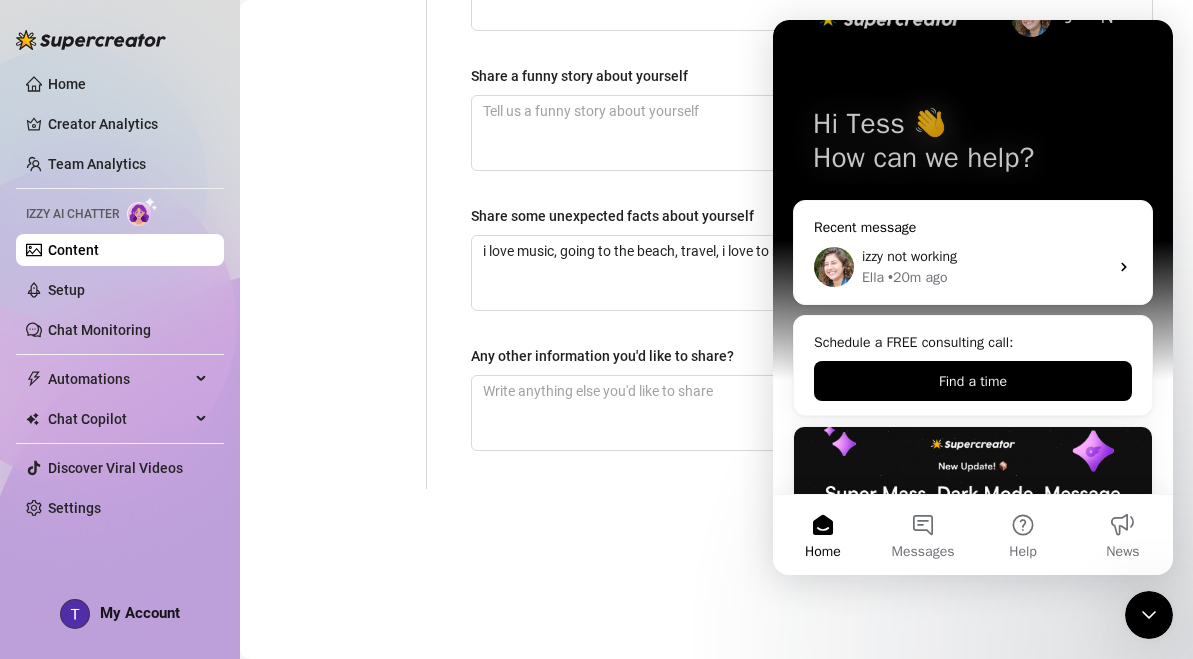 click on "izzy not working" at bounding box center (909, 256) 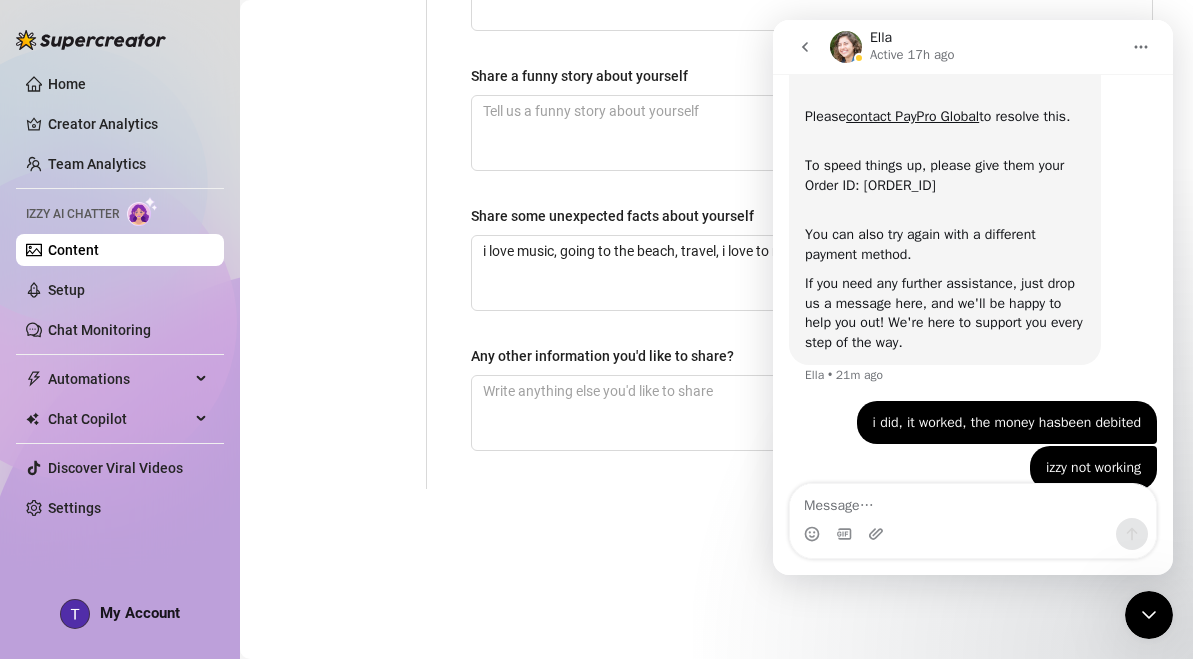 scroll, scrollTop: 308, scrollLeft: 0, axis: vertical 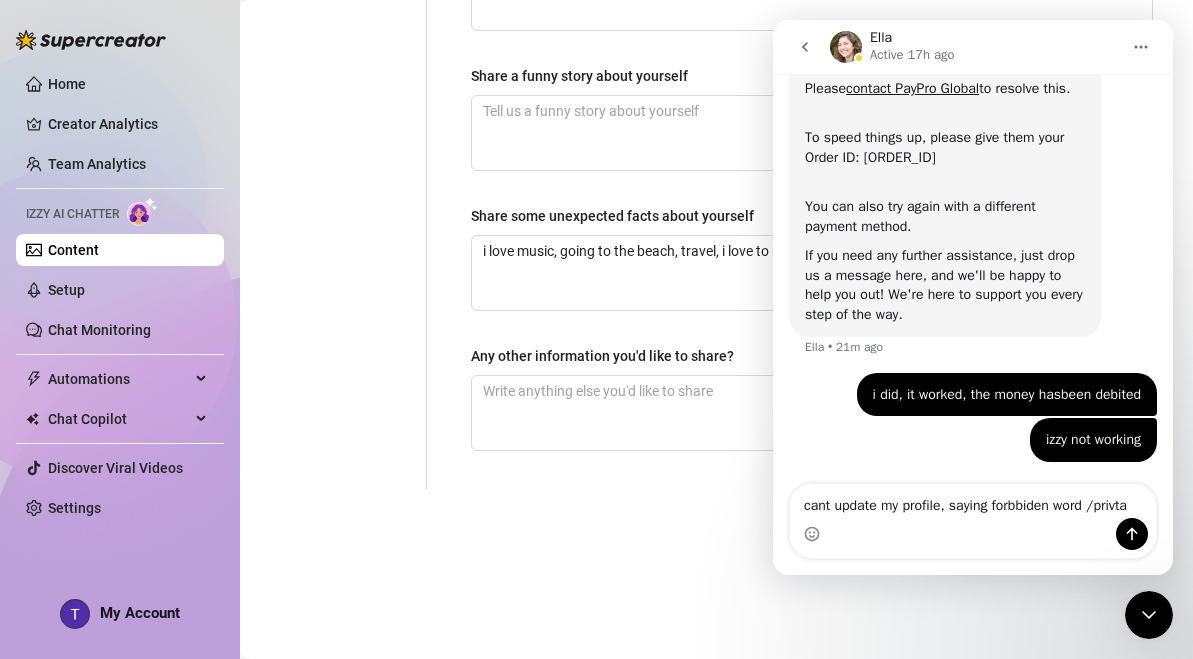 type on "cant update my profile, saying forbbiden word /privtae" 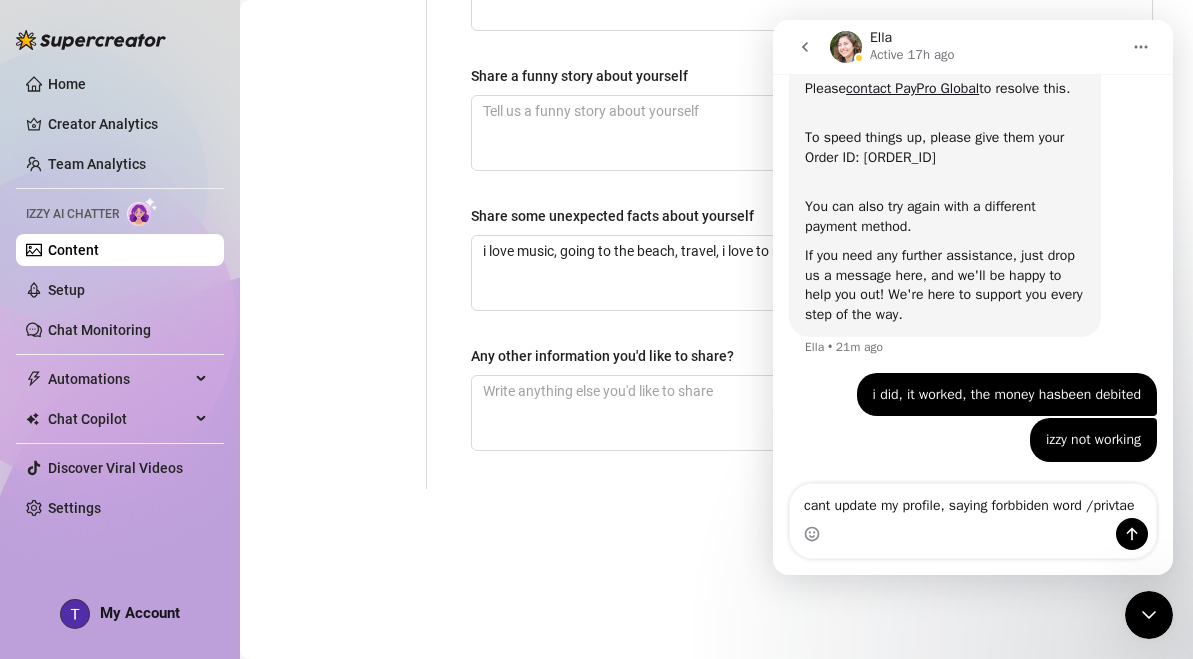 type 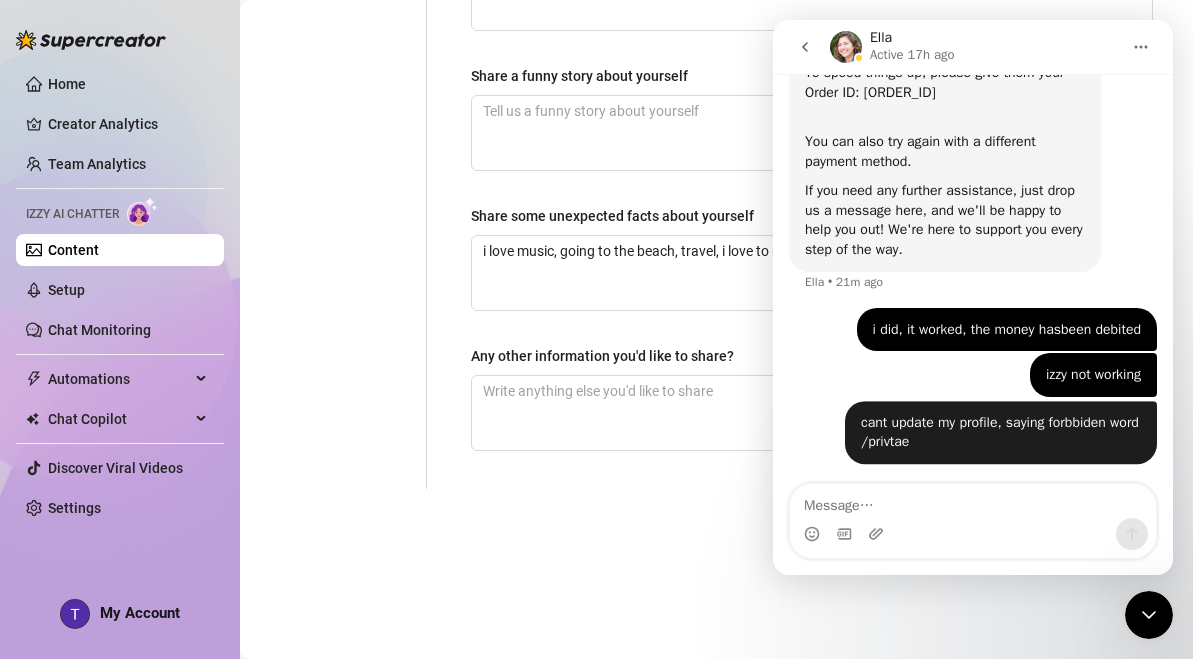 scroll, scrollTop: 373, scrollLeft: 0, axis: vertical 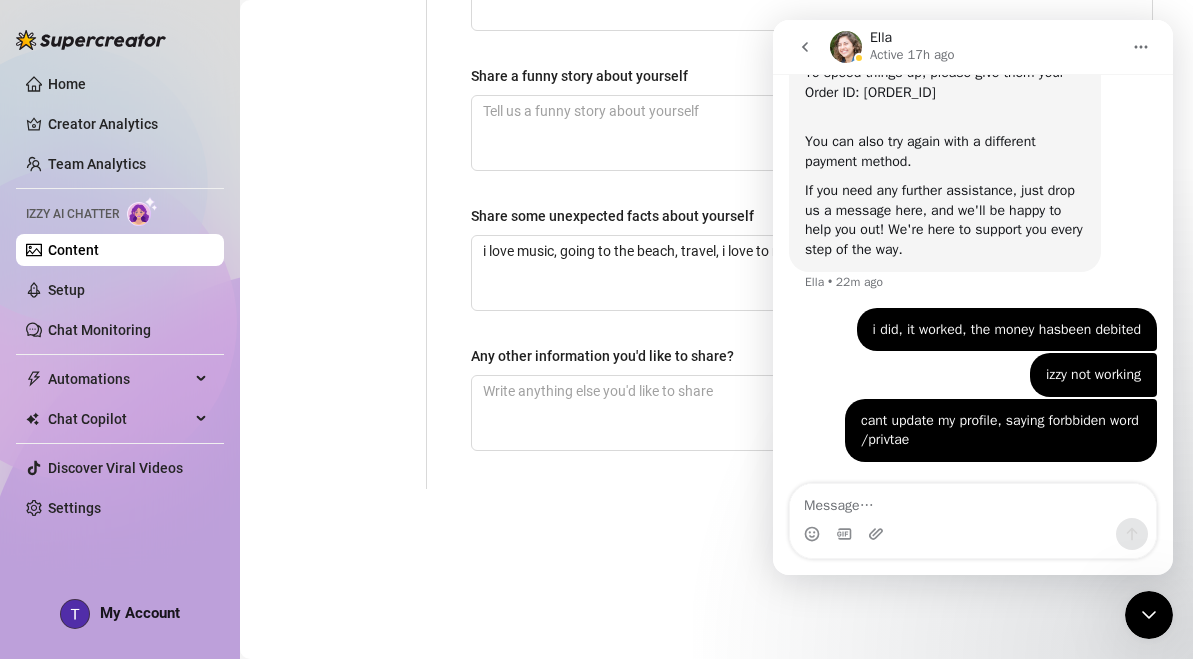 click on "Personal Info Chatting Lifestyle Physique Content Intimate Details Socials Train Izzy" at bounding box center (343, -360) 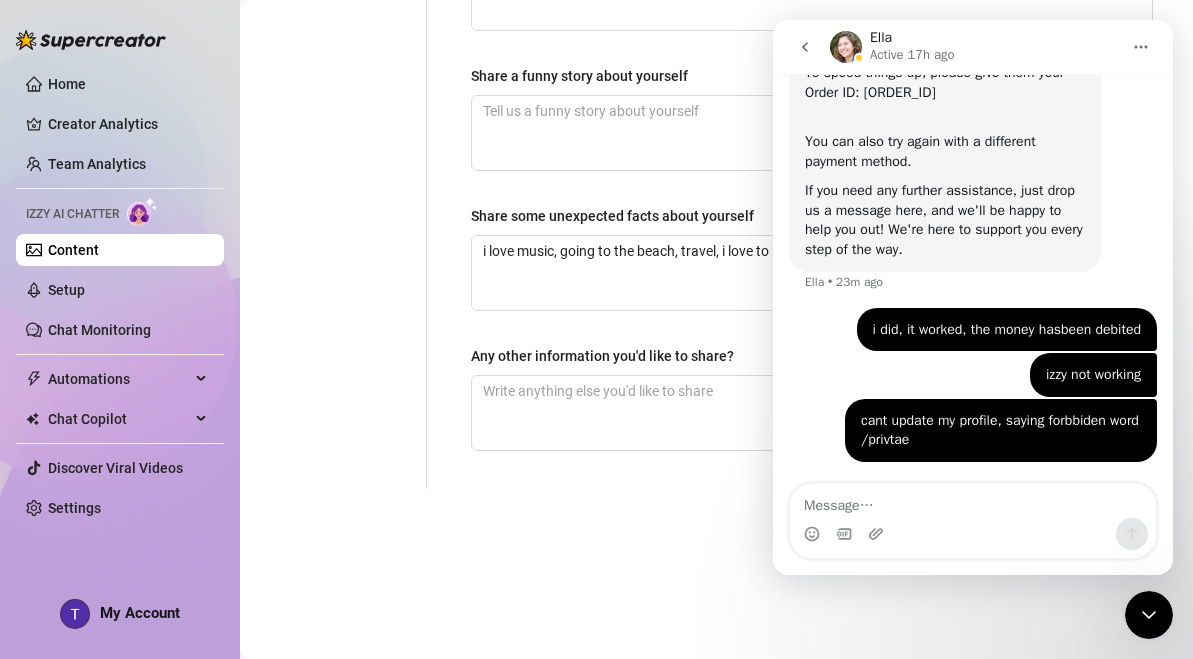 click 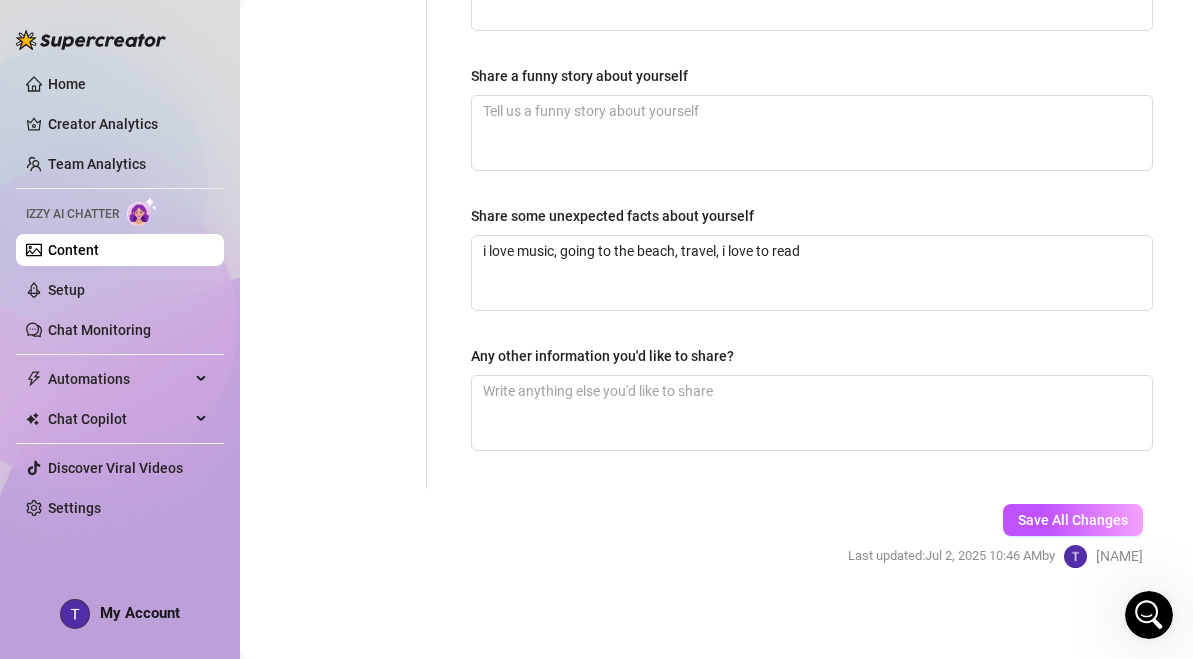 scroll, scrollTop: 0, scrollLeft: 0, axis: both 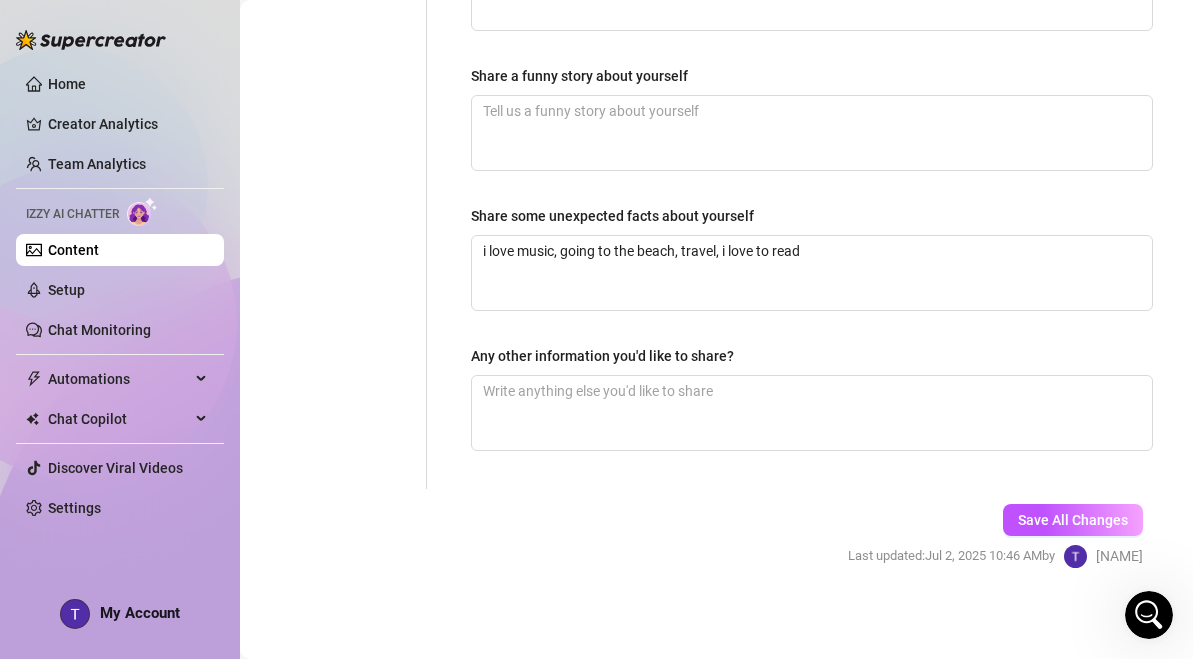 click on "Content" at bounding box center (73, 250) 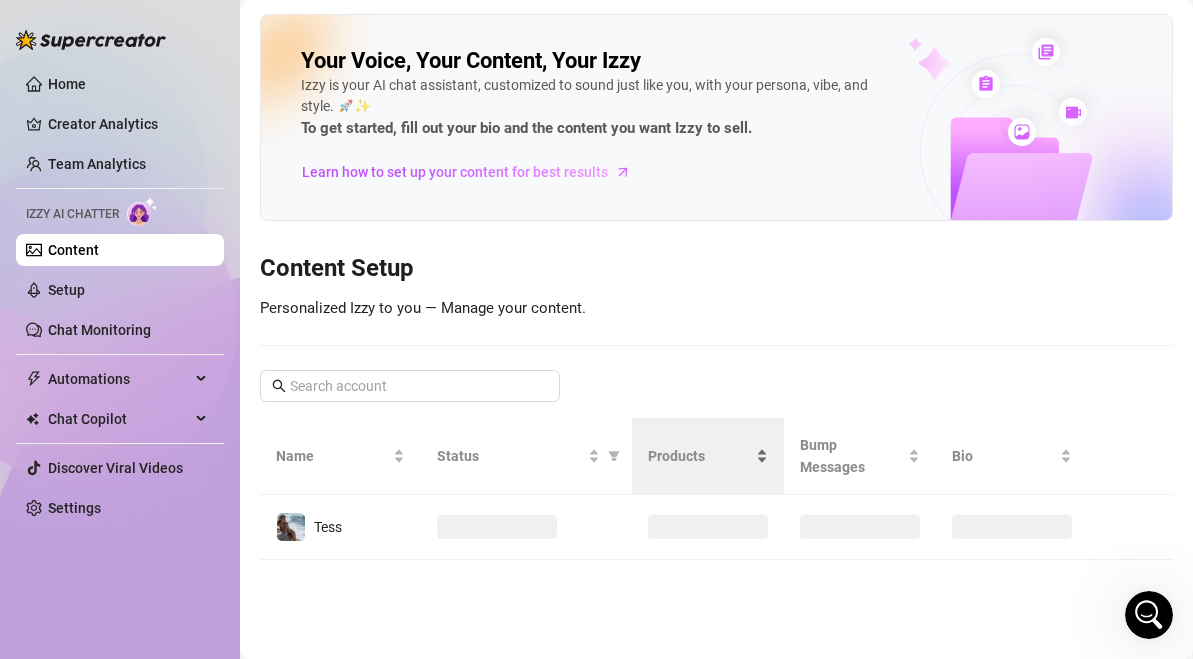 click on "Name Status Products Bump Messages Bio" at bounding box center (716, 456) 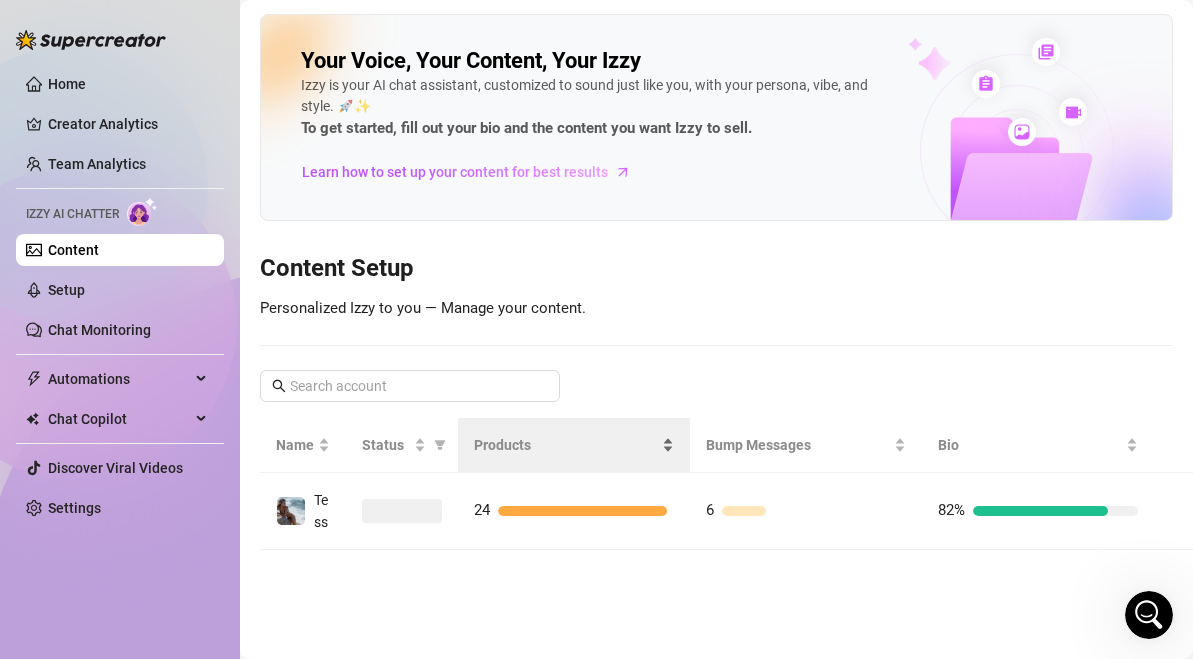 click on "Products" at bounding box center [574, 445] 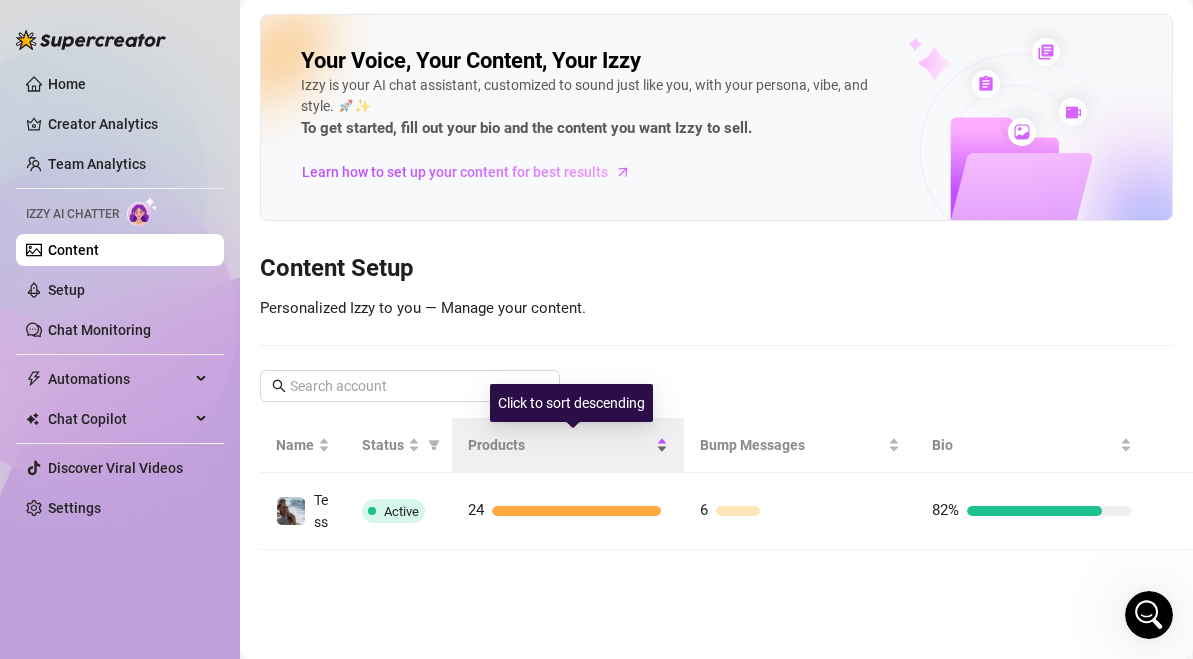 click on "Products" at bounding box center [560, 445] 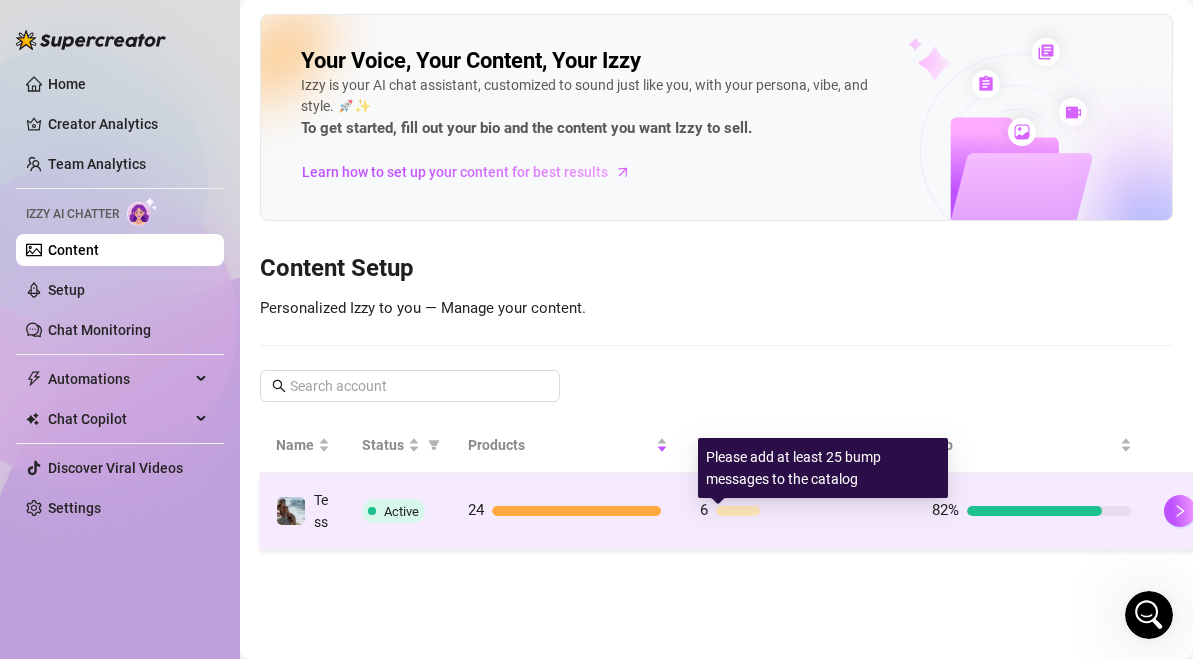 click at bounding box center (576, 511) 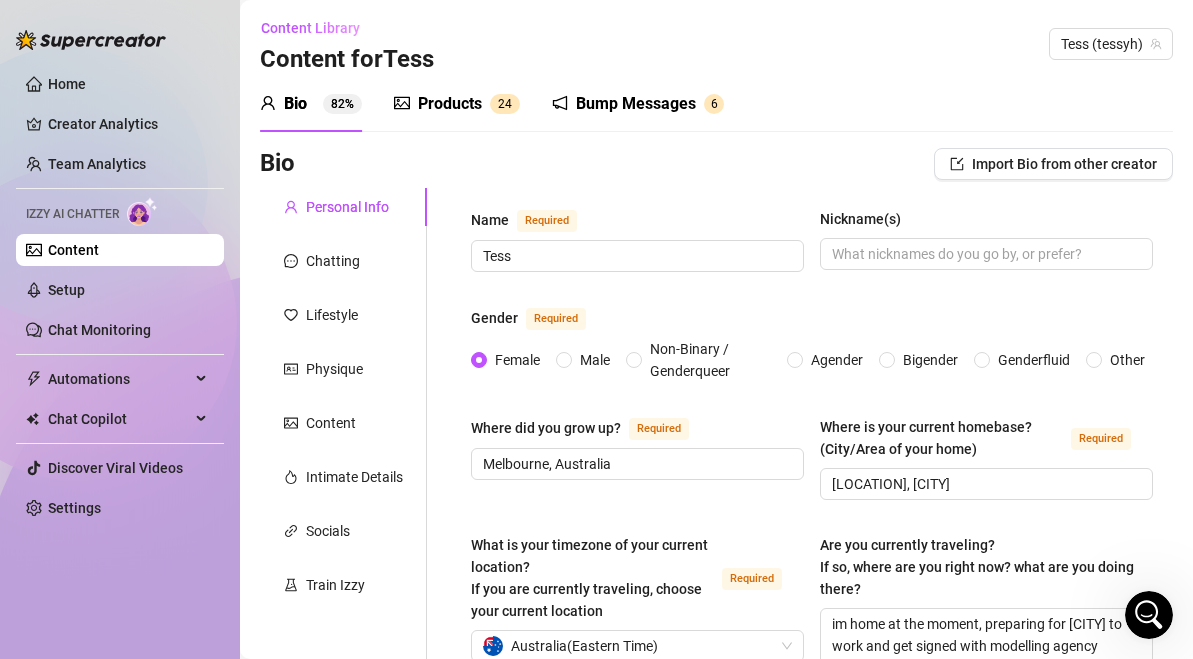 scroll, scrollTop: 0, scrollLeft: 0, axis: both 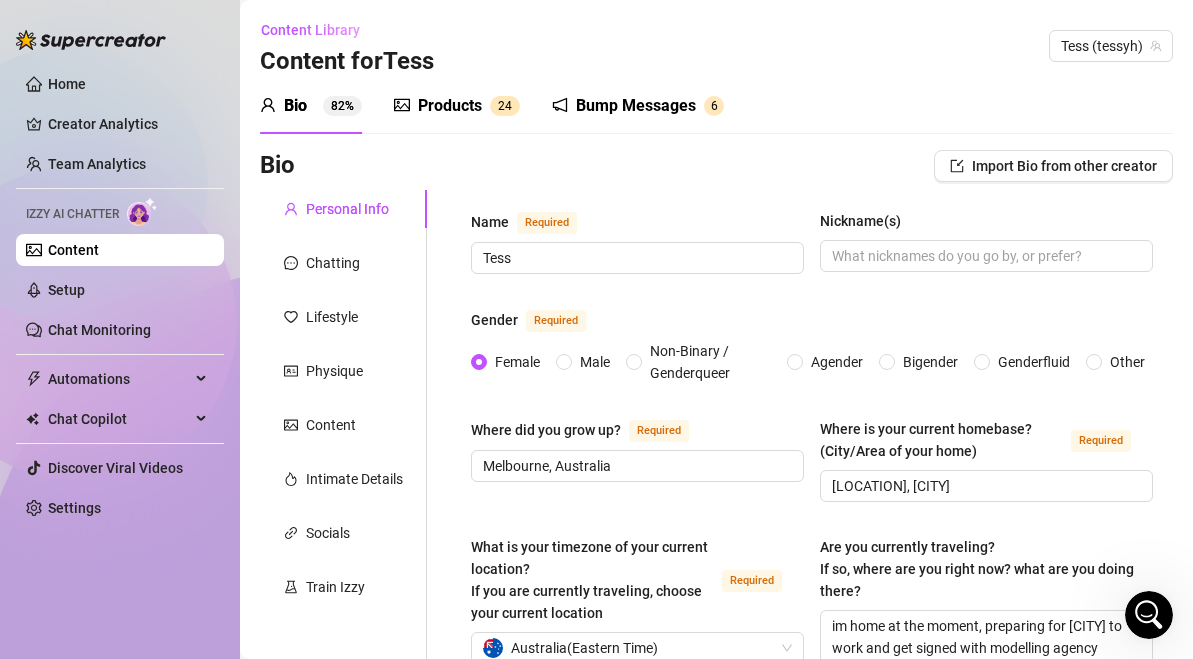 click on "Products" at bounding box center (450, 106) 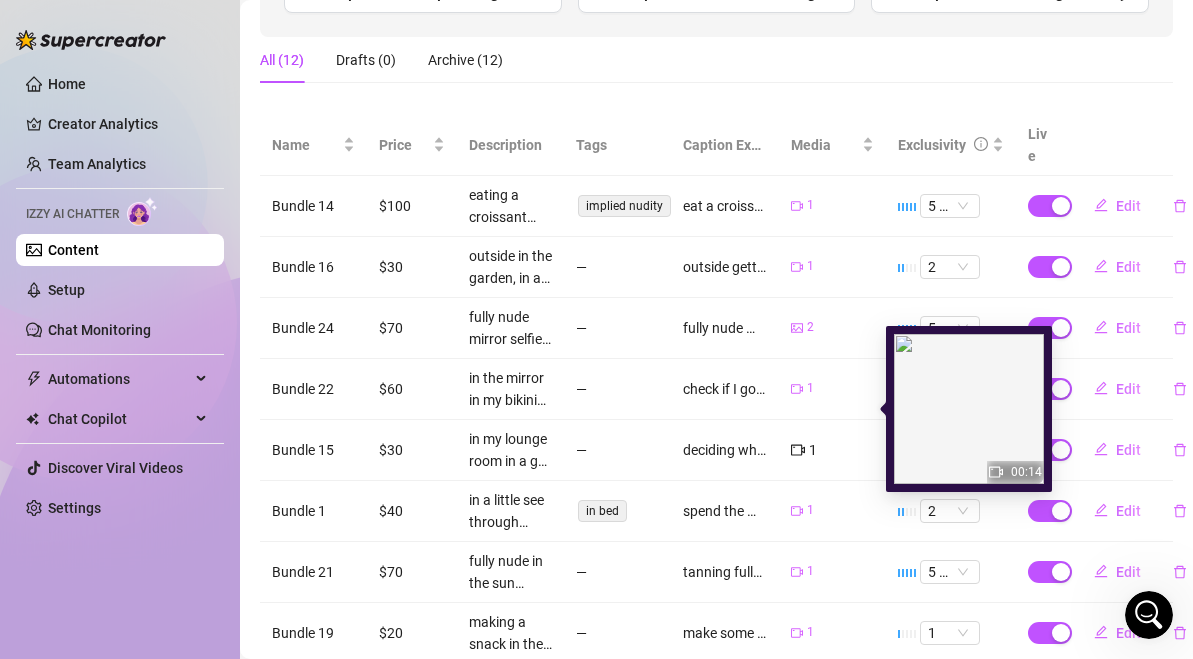 scroll, scrollTop: 427, scrollLeft: 0, axis: vertical 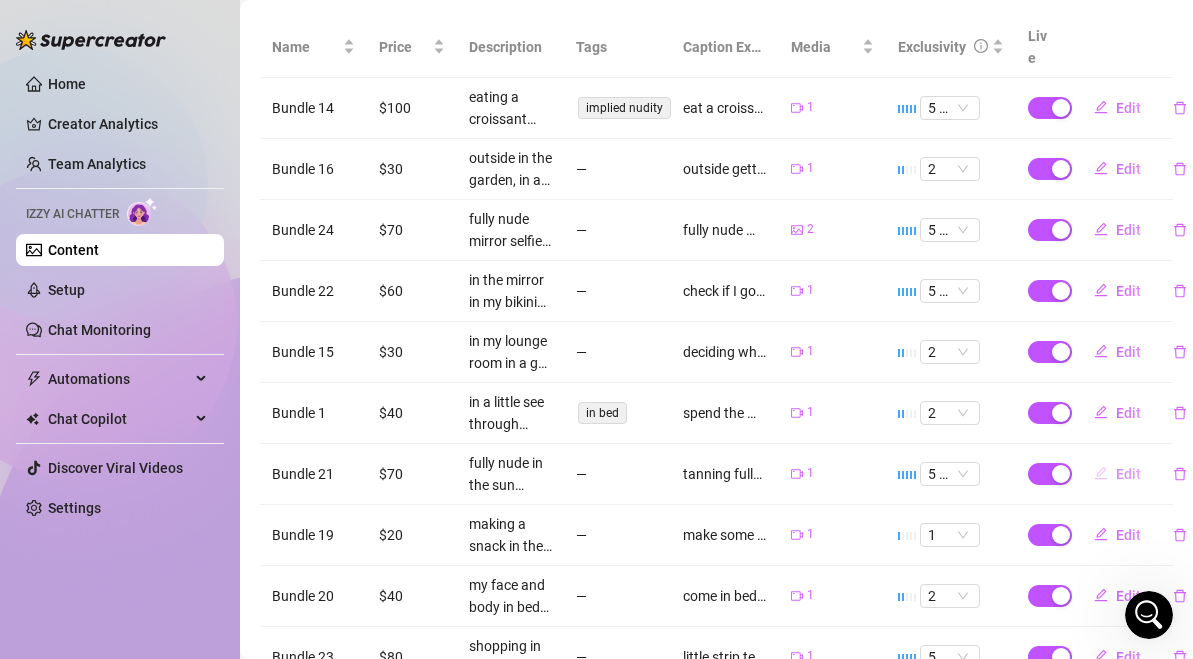 click on "Edit" at bounding box center (1128, 474) 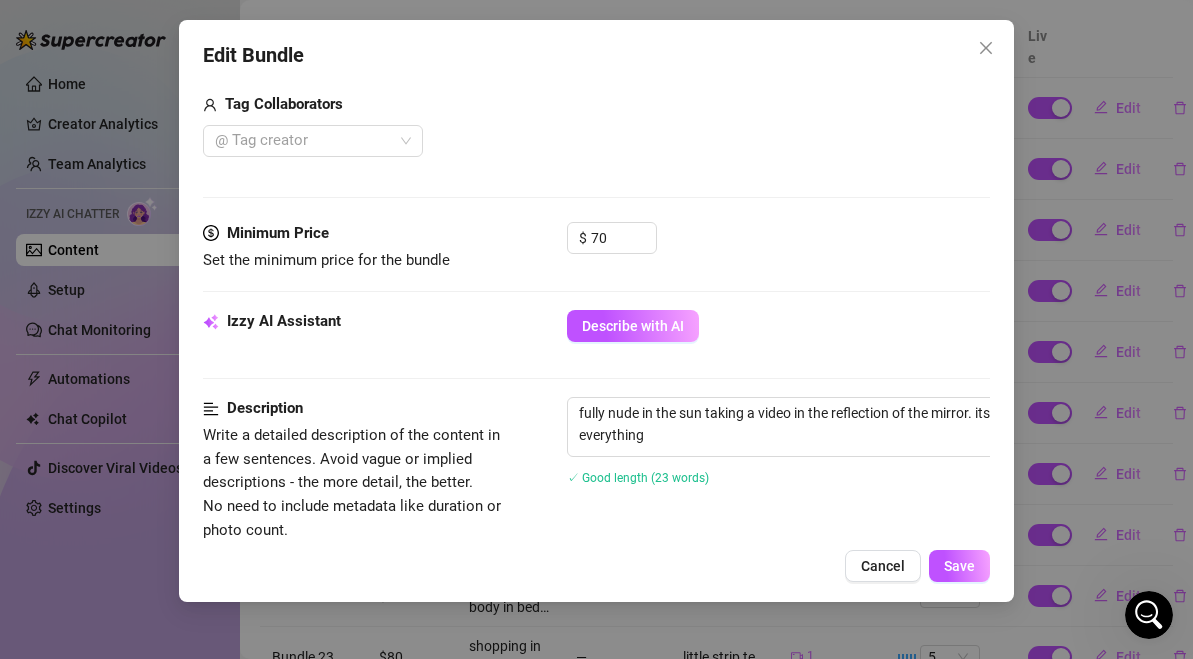 scroll, scrollTop: 538, scrollLeft: 0, axis: vertical 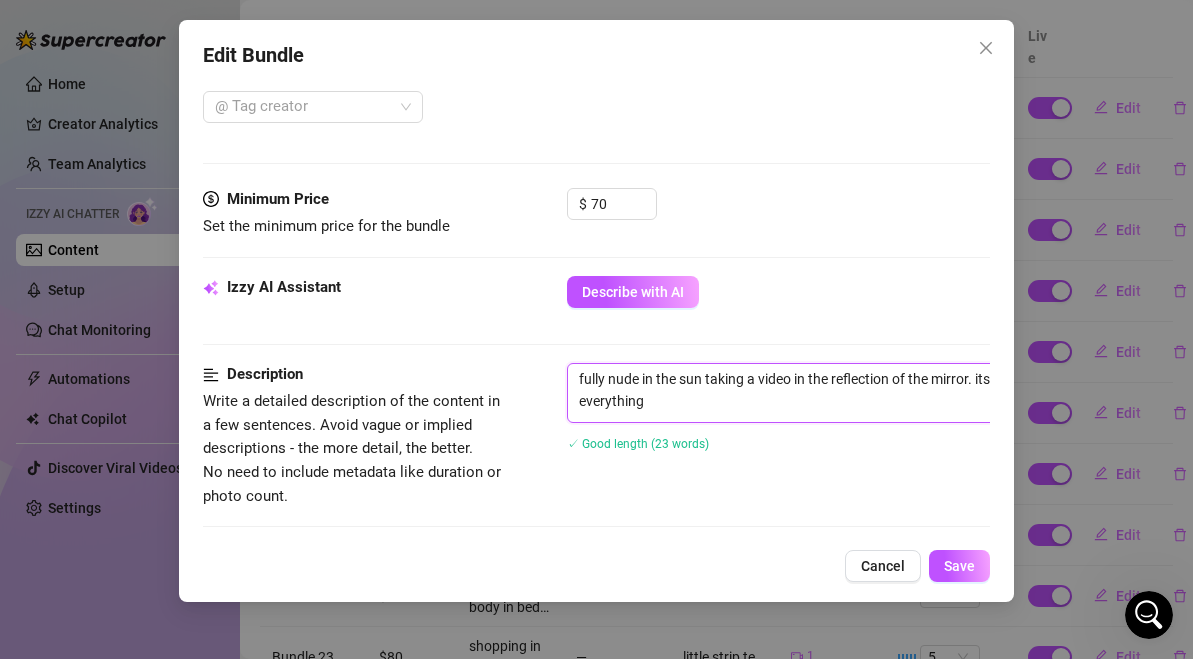 click on "fully nude in the sun taking a video in the reflection of the mirror. its blurred from the mirror but can see everything" at bounding box center (917, 390) 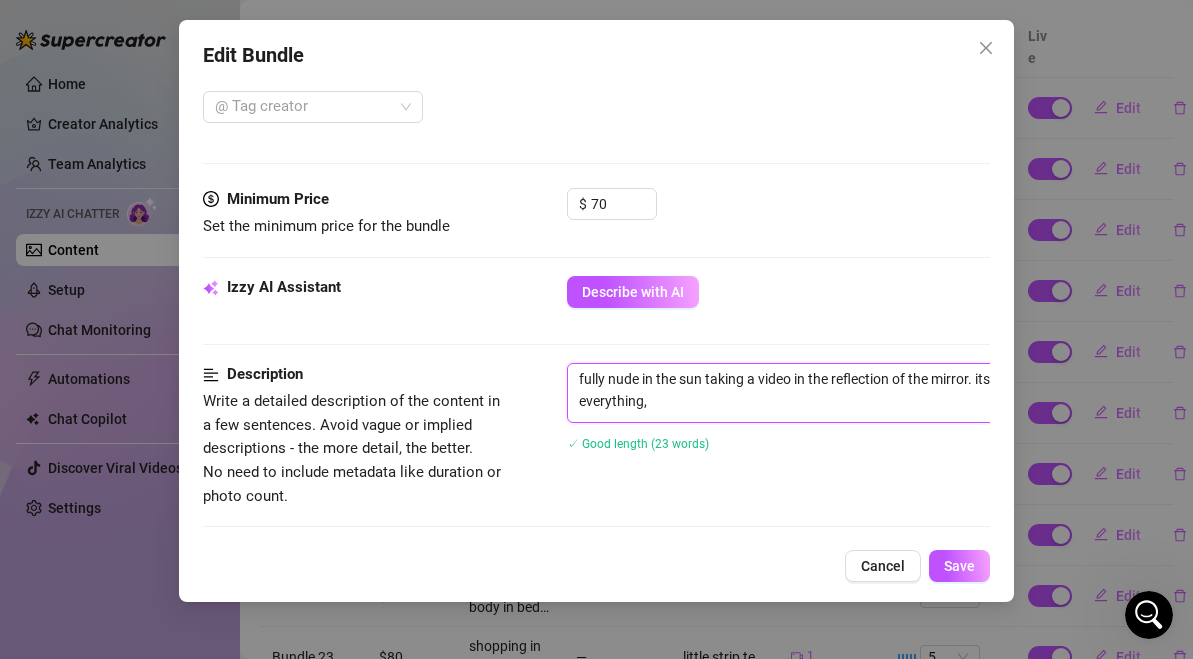 type on "fully nude in the sun taking a video in the reflection of the mirror. its blurred from the mirror but can see everything," 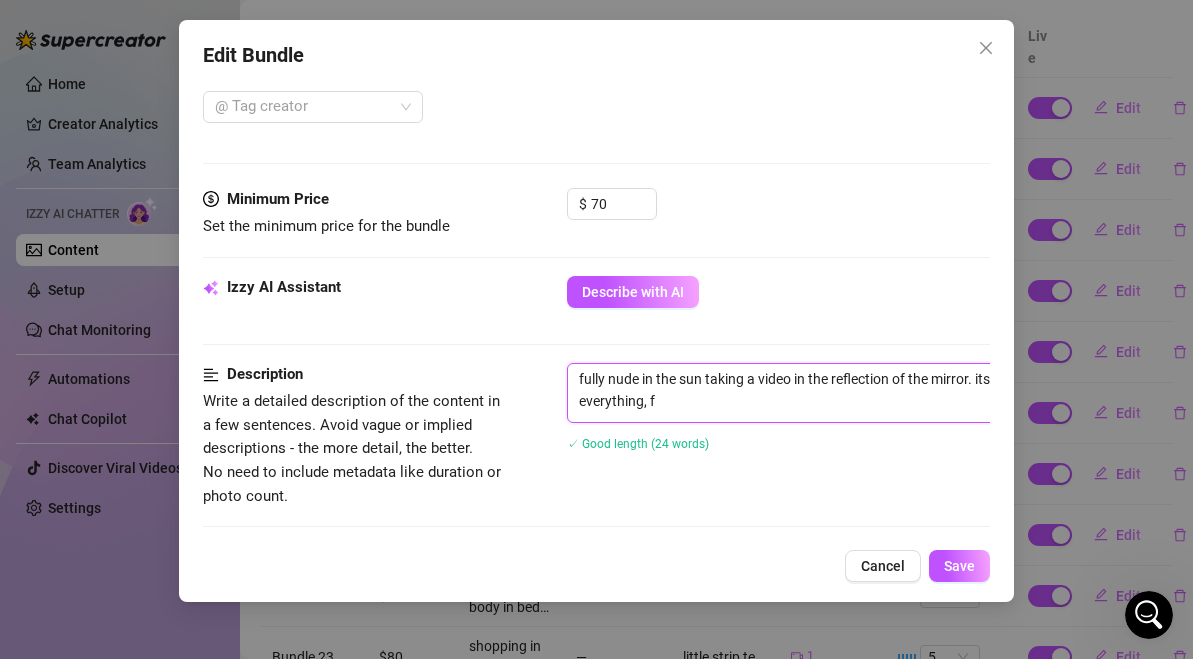 type on "fully nude in the sun taking a video in the reflection of the mirror. its blurred from the mirror but can see everything, fa" 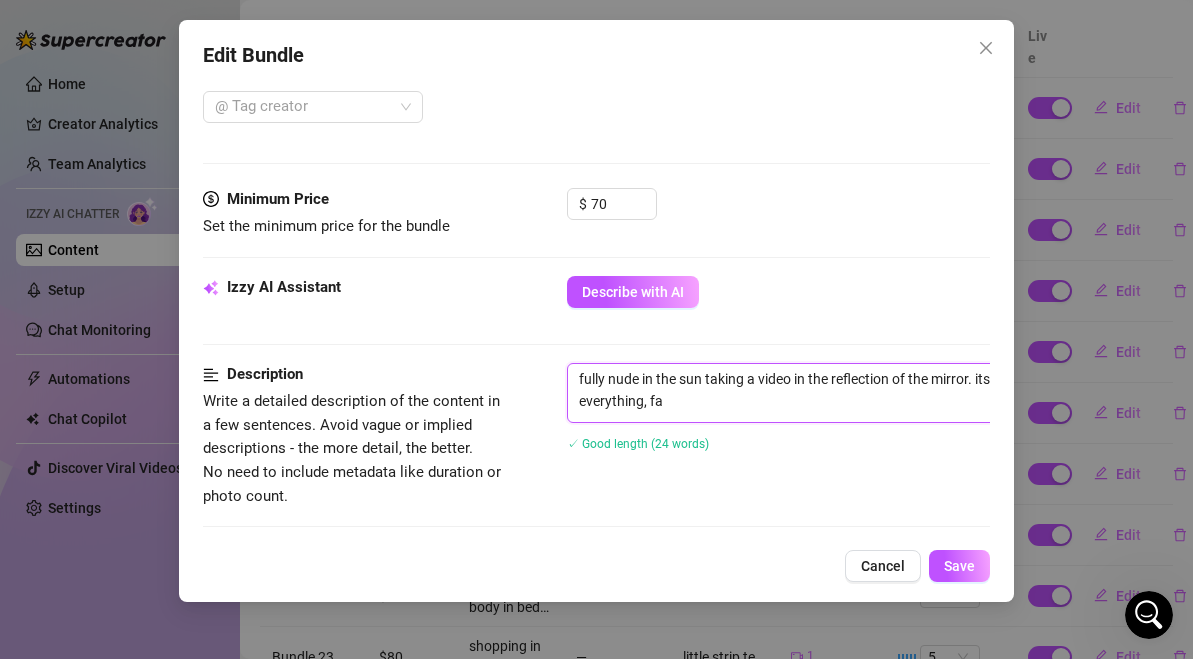 type on "fully nude in the sun taking a video in the reflection of the mirror. its blurred from the mirror but can see everything, fac" 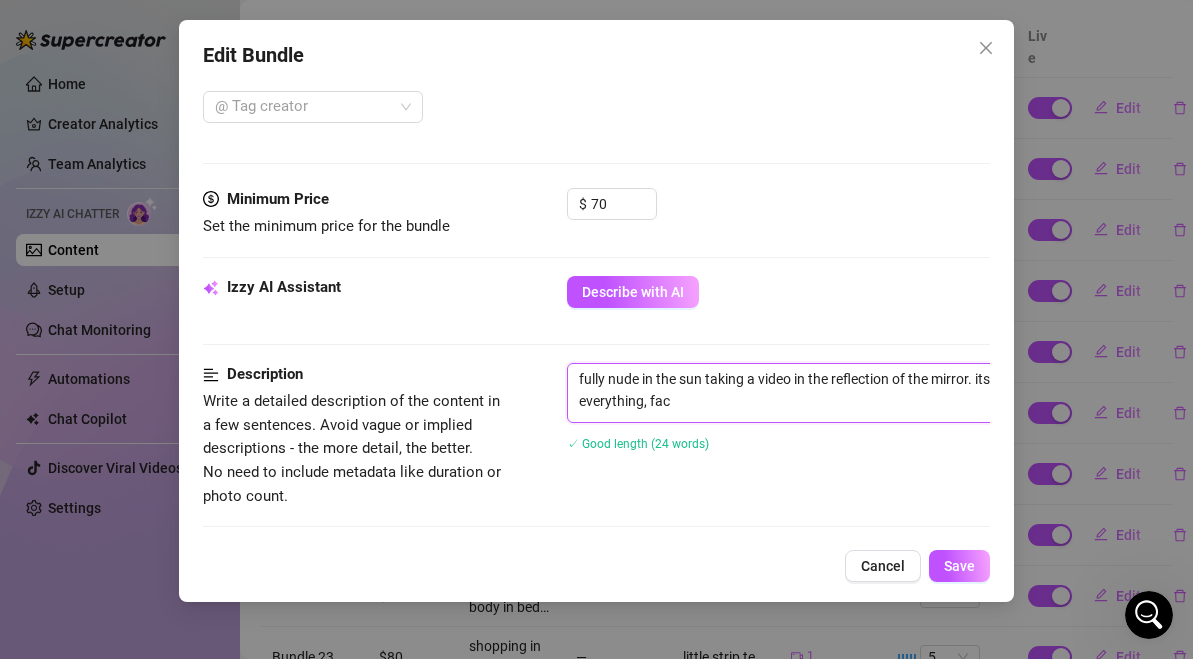 type on "fully nude in the sun taking a video in the reflection of the mirror. its blurred from the mirror but can see everything, face" 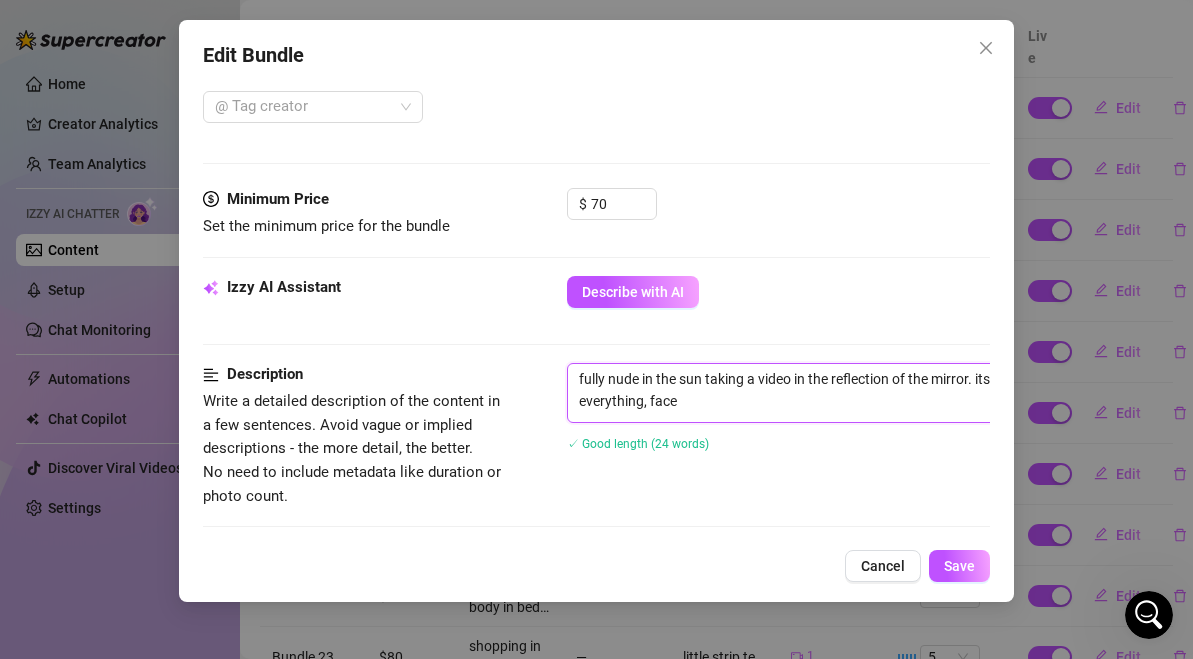 type on "fully nude in the sun taking a video in the reflection of the mirror. its blurred from the mirror but can see everything, face" 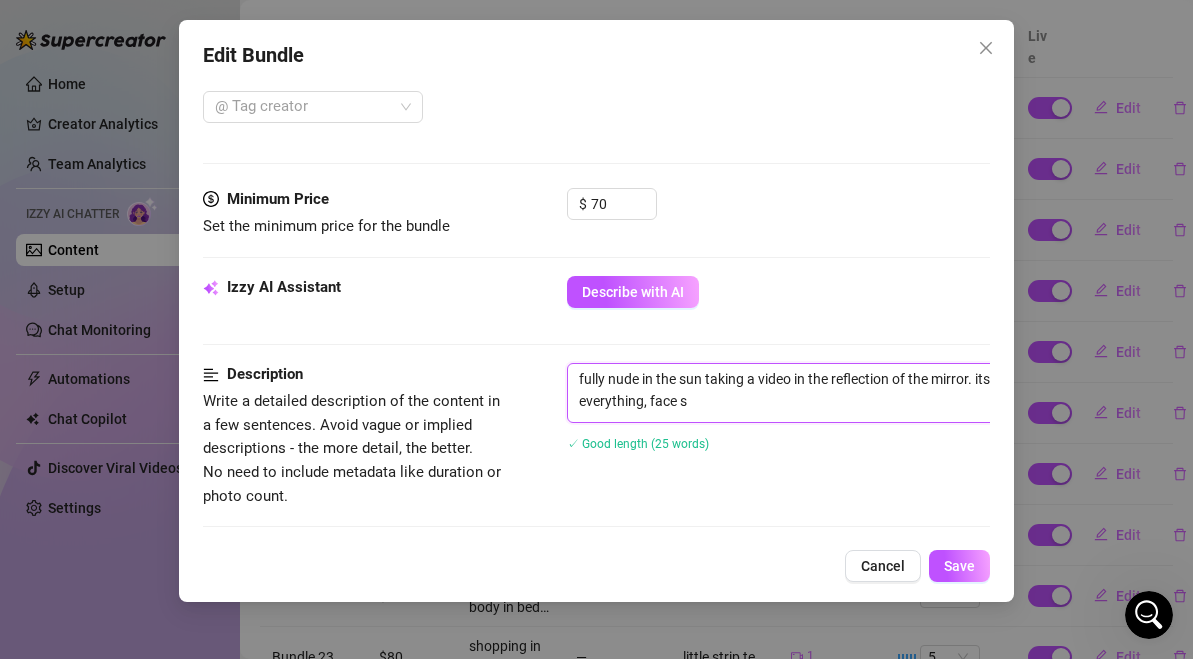 type on "fully nude in the sun taking a video in the reflection of the mirror. its blurred from the mirror but can see everything, face sl" 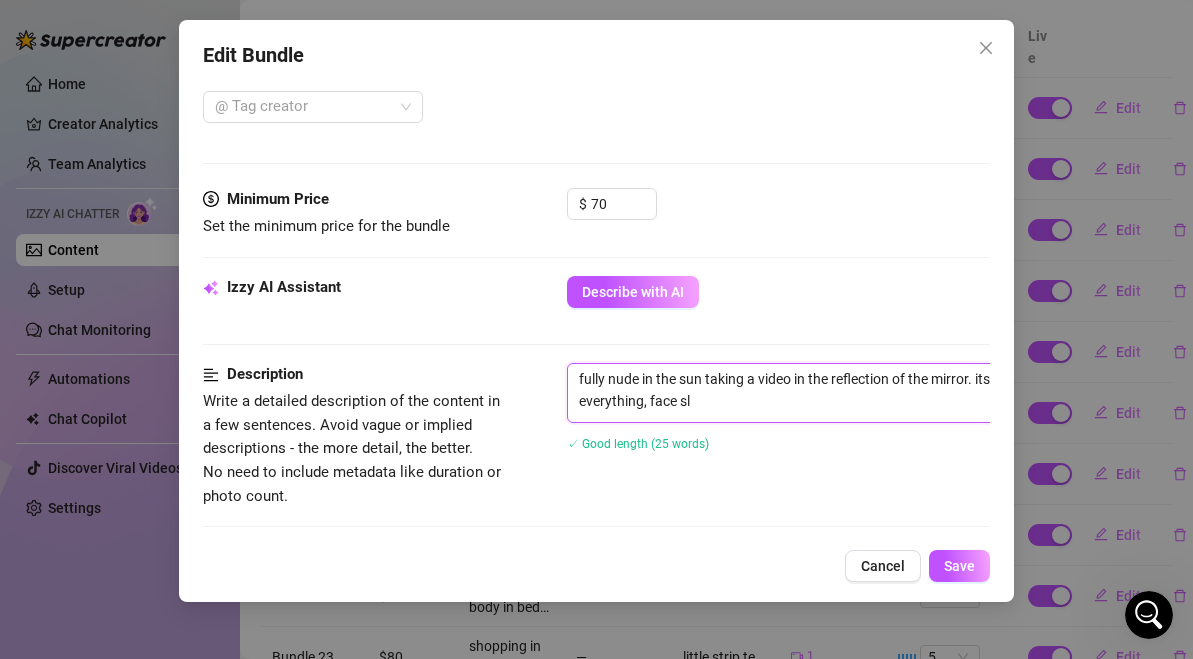 type on "fully nude in the sun taking a video in the reflection of the mirror. its blurred from the mirror but can see everything, face sli" 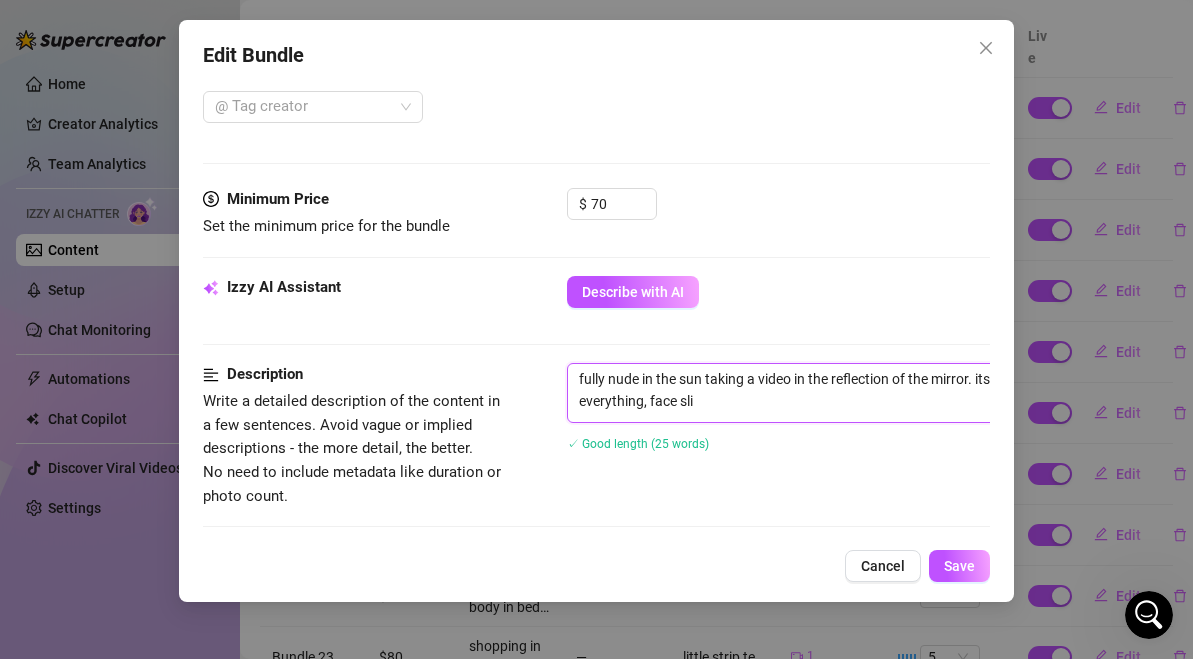 type on "fully nude in the sun taking a video in the reflection of the mirror. its blurred from the mirror but can see everything, face slig" 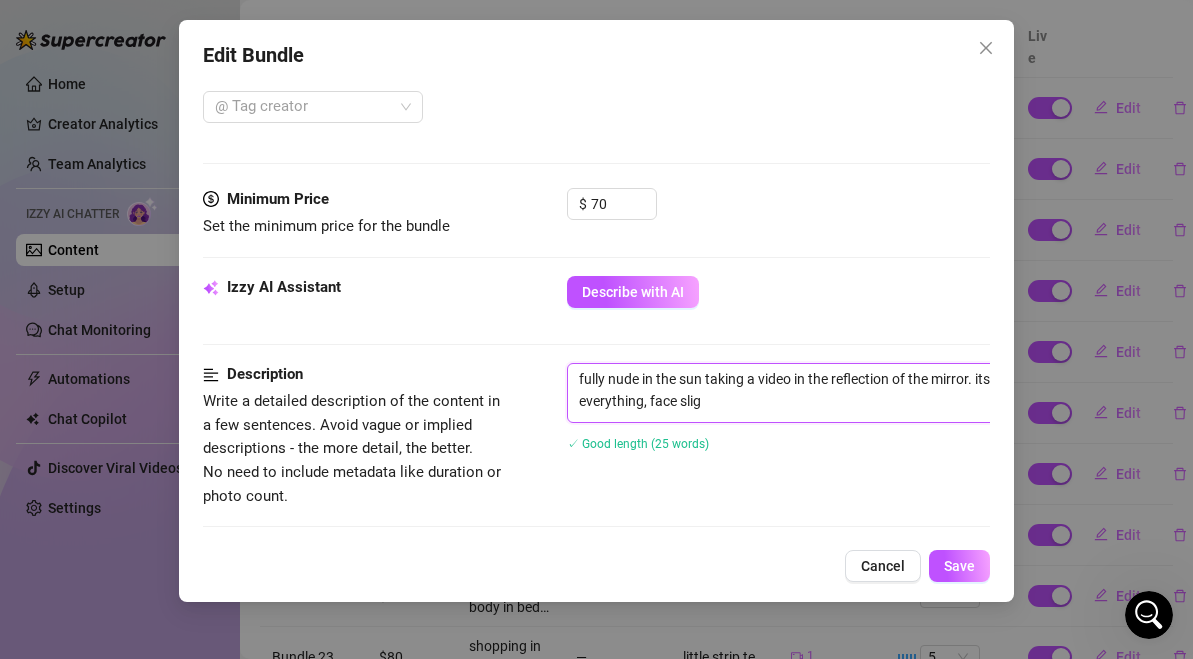 type on "fully nude in the sun taking a video in the reflection of the mirror. its blurred from the mirror but can see everything, face sligh" 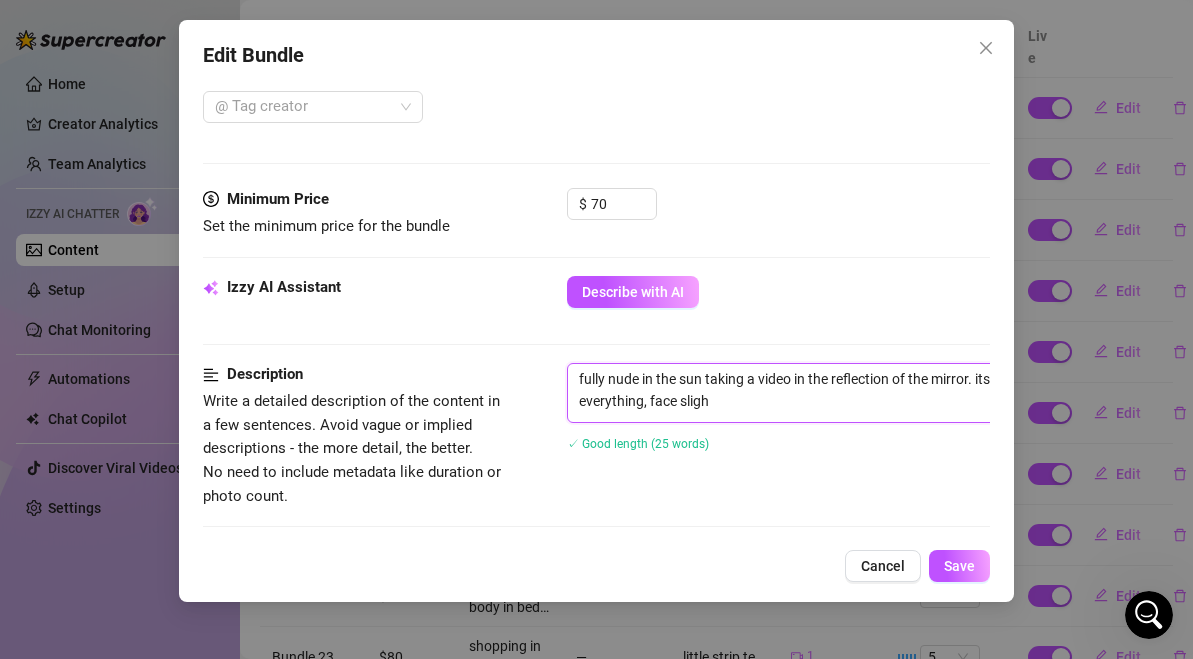 type on "fully nude in the sun taking a video in the reflection of the mirror. its blurred from the mirror but can see everything, face slighl" 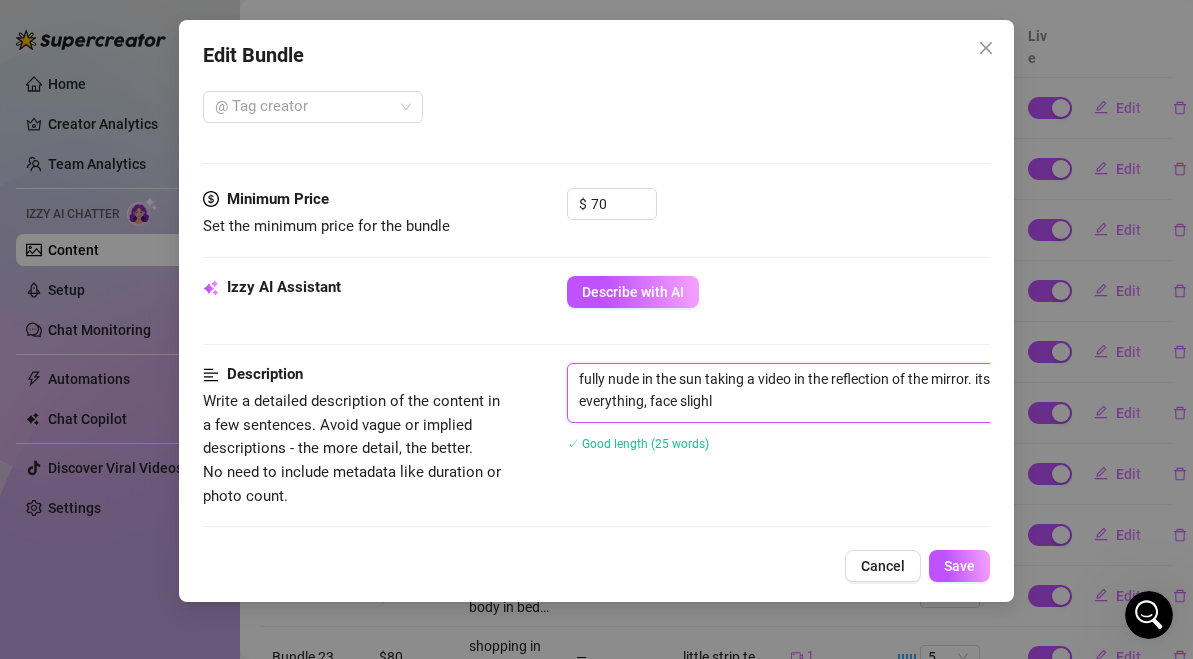 type on "fully nude in the sun taking a video in the reflection of the mirror. its blurred from the mirror but can see everything, face slighly" 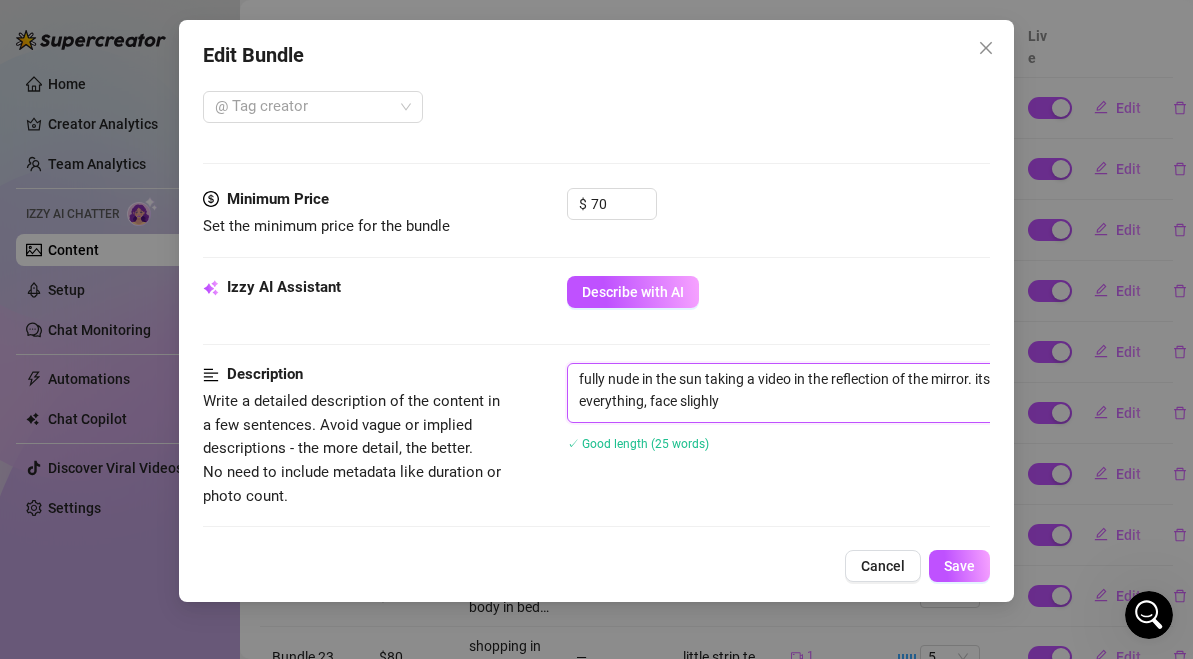 type on "fully nude in the sun taking a video in the reflection of the mirror. its blurred from the mirror but can see everything, face slighly" 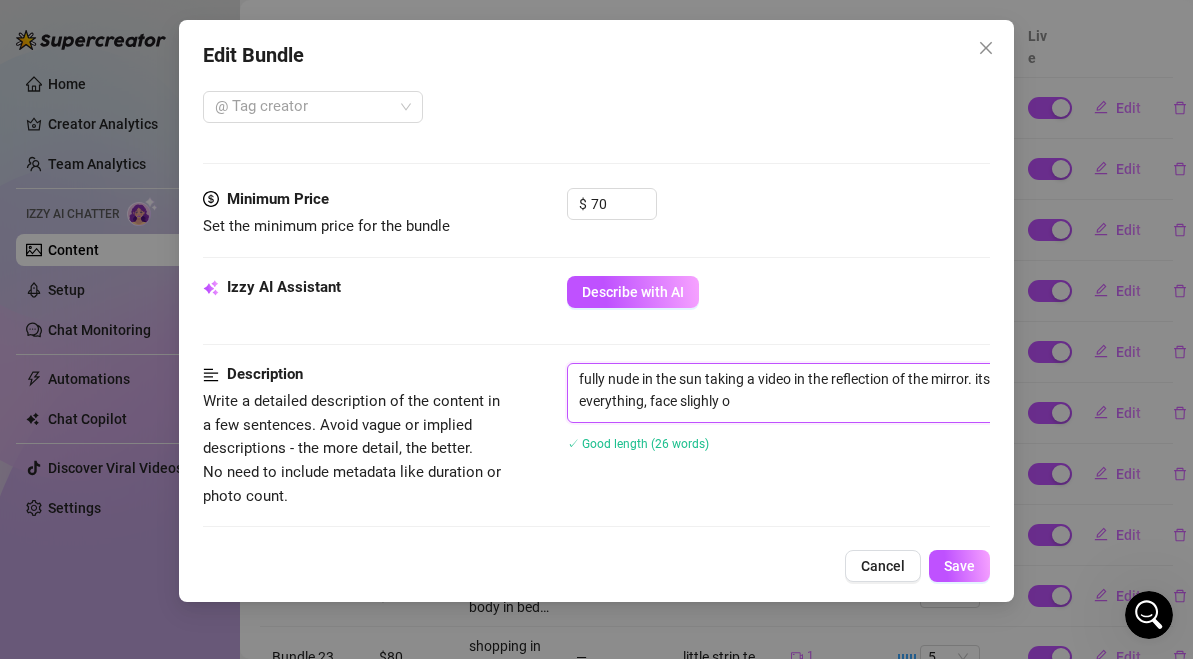 type on "fully nude in the sun taking a video in the reflection of the mirror. its blurred from the mirror but can see everything, face slighly" 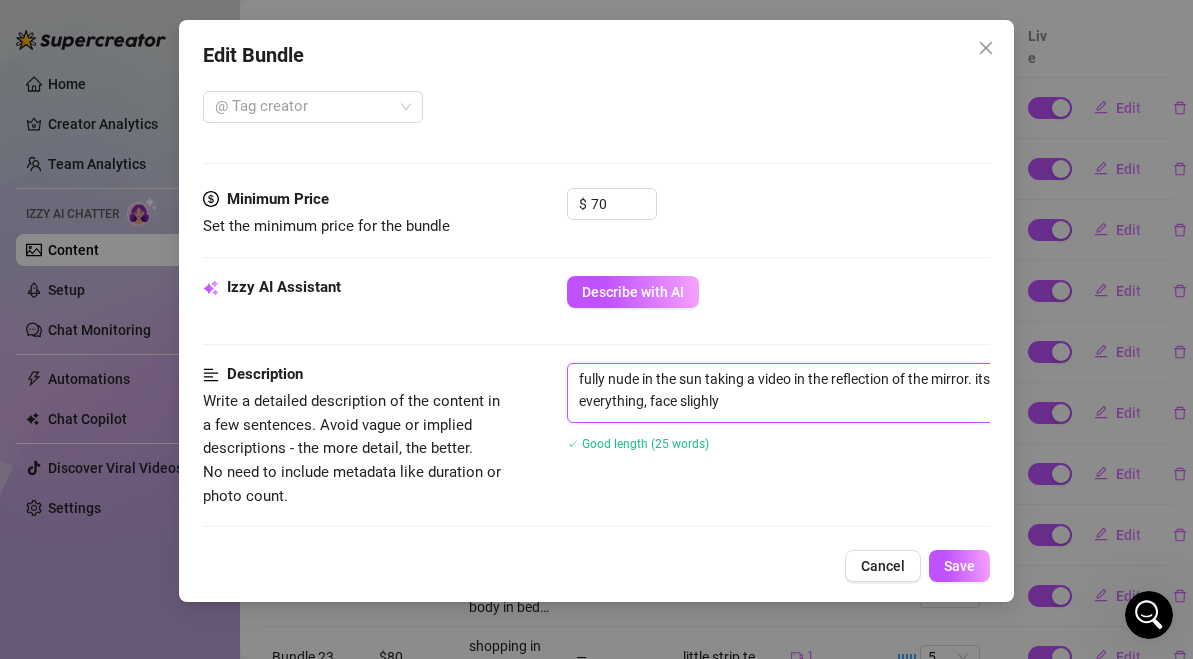 type on "fully nude in the sun taking a video in the reflection of the mirror. its blurred from the mirror but can see everything, face slighly o" 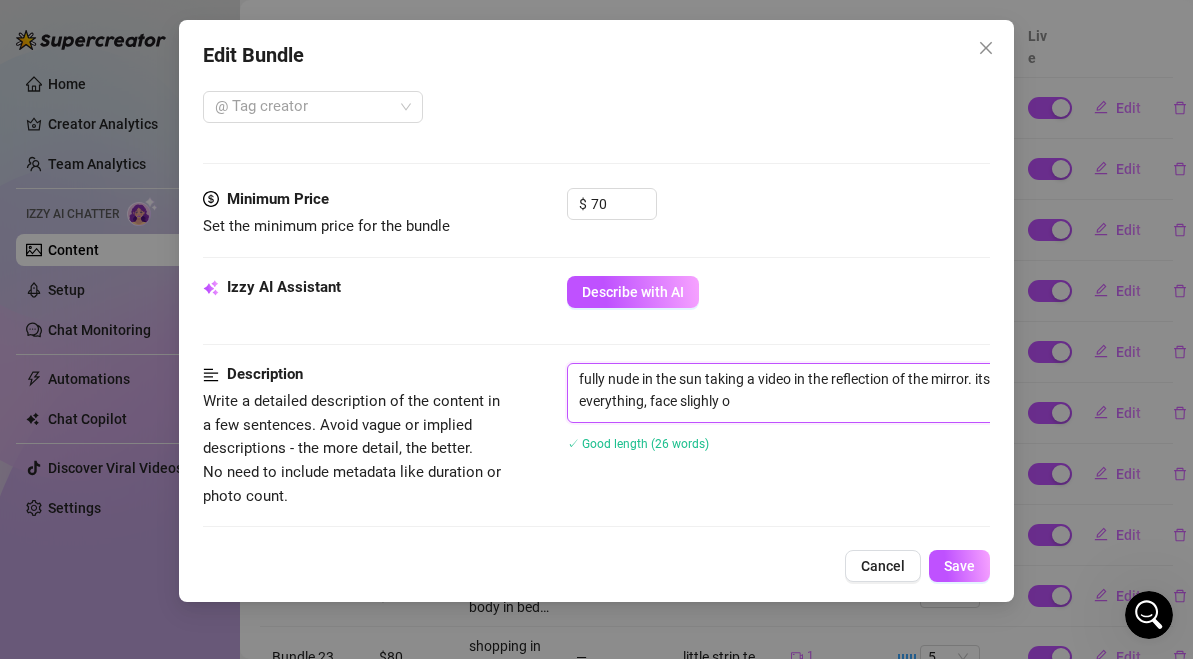 type on "fully nude in the sun taking a video in the reflection of the mirror. its blurred from the mirror but can see everything, face slighly" 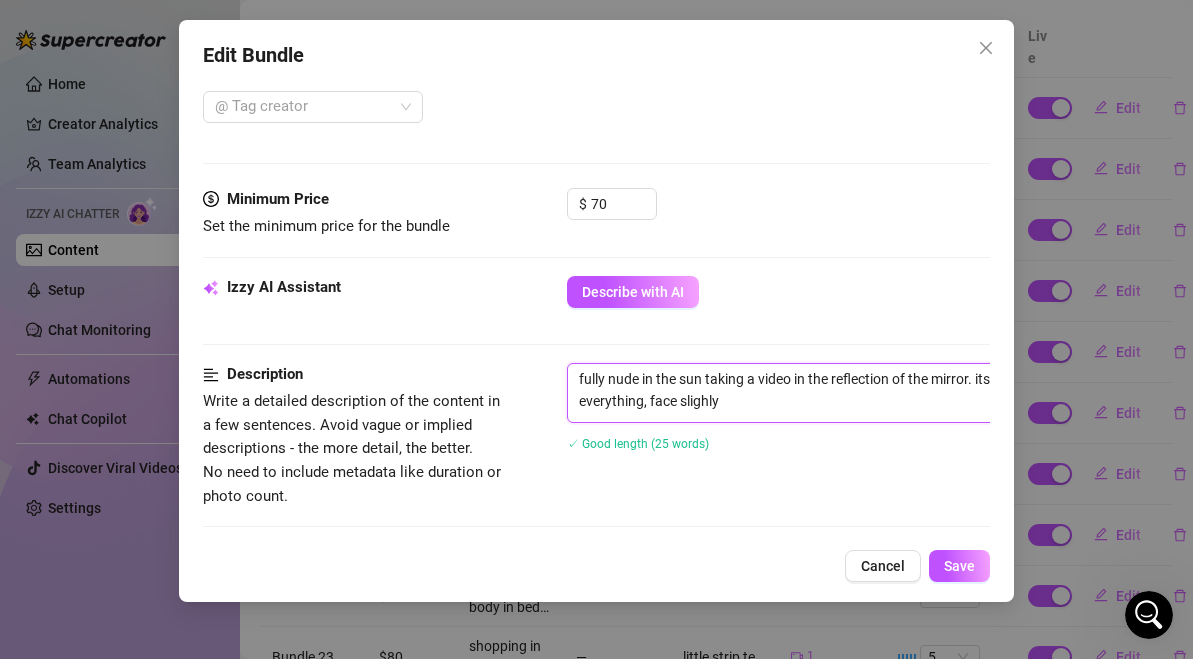 type on "fully nude in the sun taking a video in the reflection of the mirror. its blurred from the mirror but can see everything, face slighly" 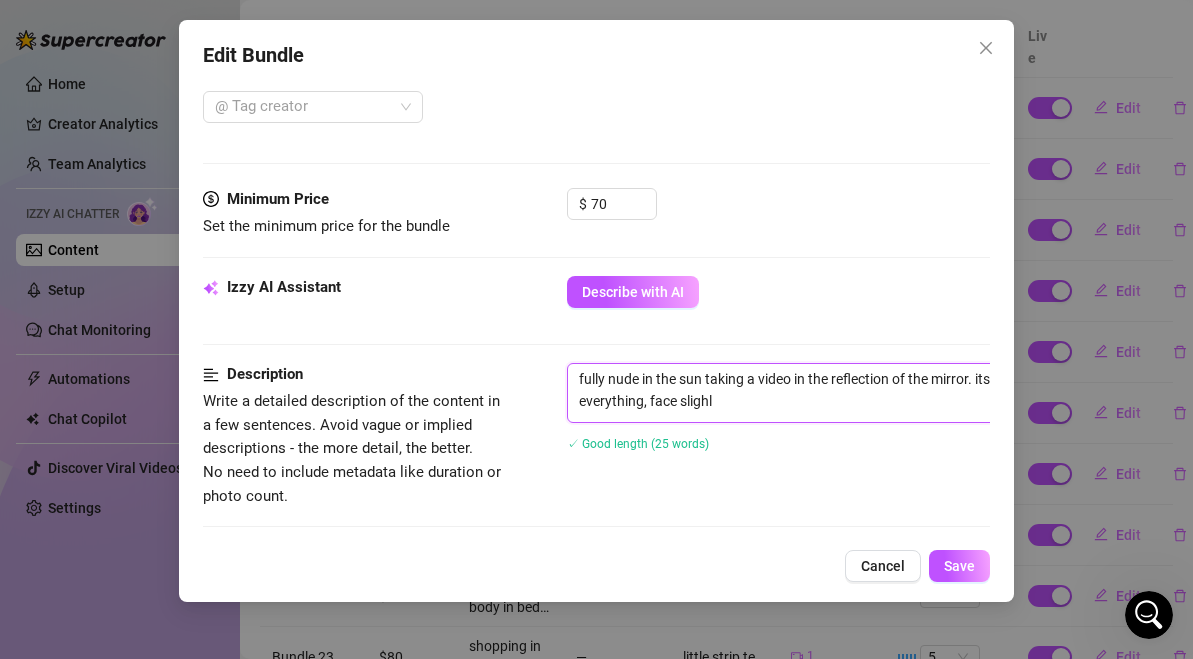 type on "fully nude in the sun taking a video in the reflection of the mirror. its blurred from the mirror but can see everything, face sligh" 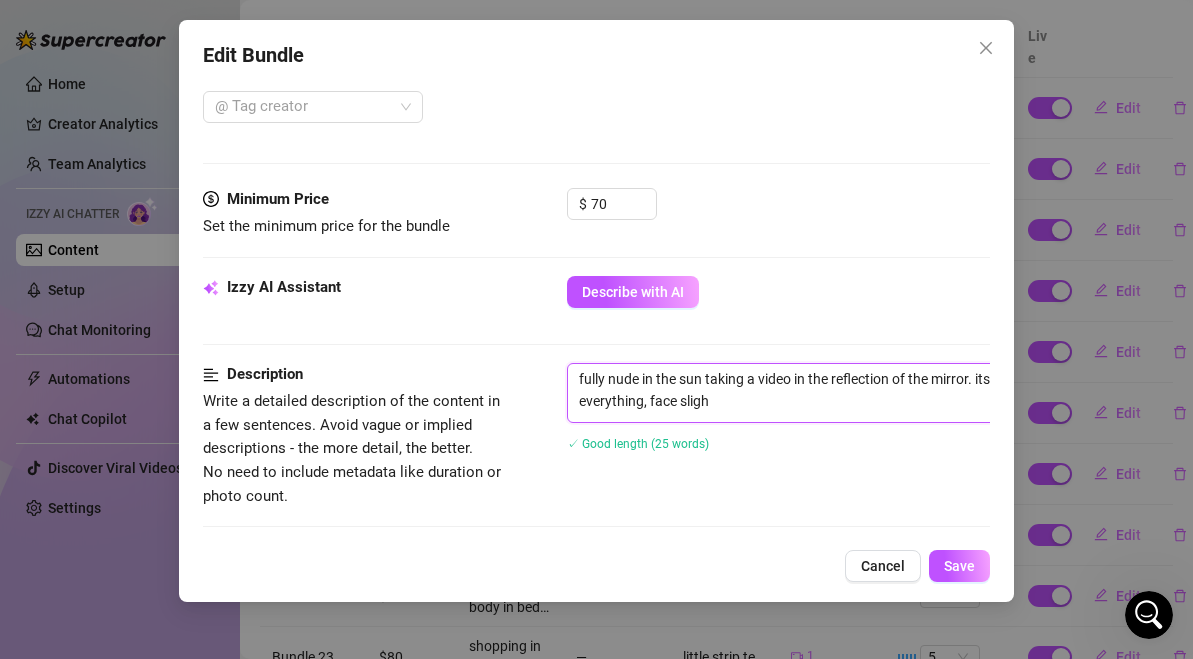 type on "fully nude in the sun taking a video in the reflection of the mirror. its blurred from the mirror but can see everything, face slighy" 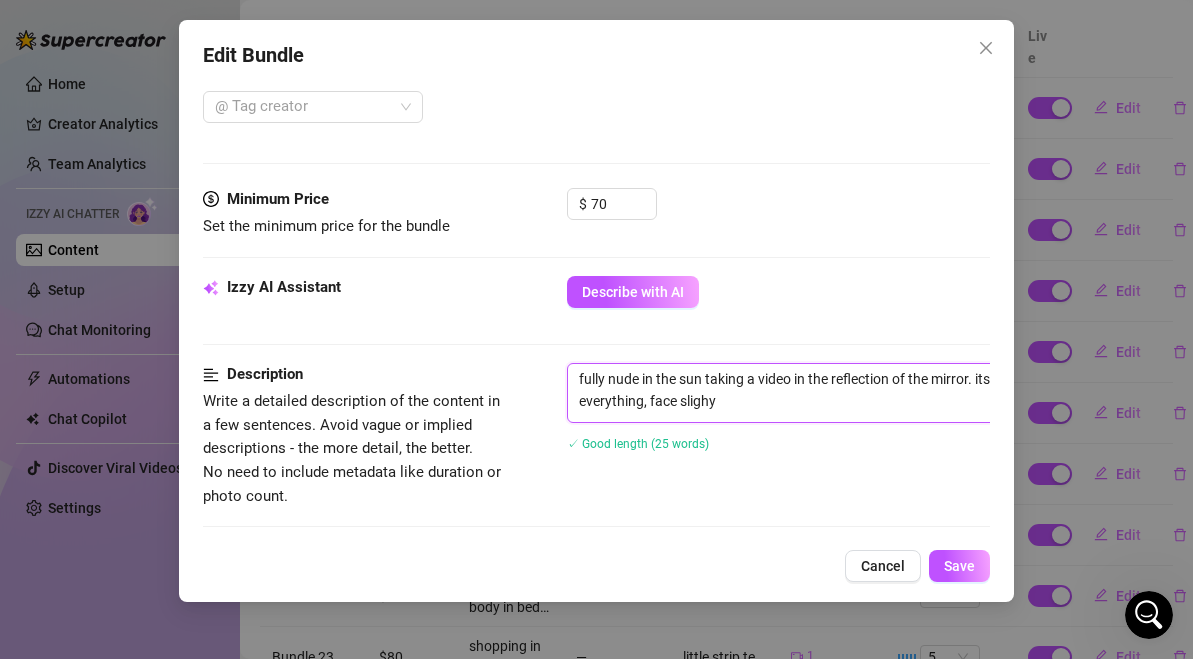 type on "fully nude in the sun taking a video in the reflection of the mirror. its blurred from the mirror but can see everything, face slighyl" 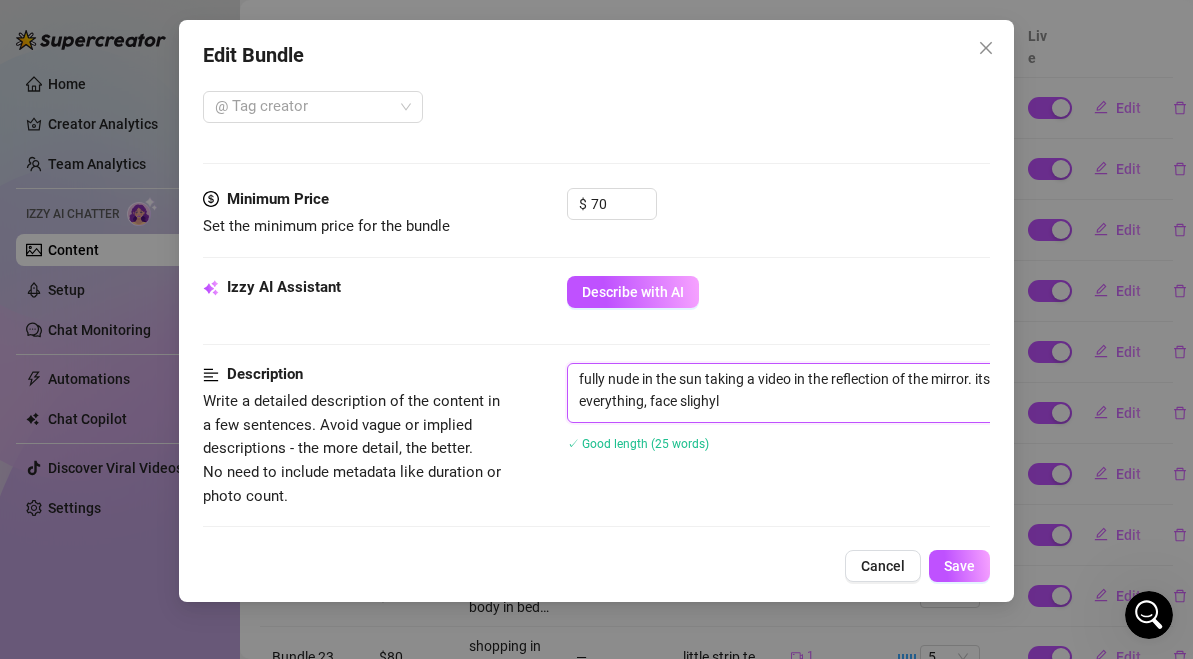 type on "fully nude in the sun taking a video in the reflection of the mirror. its blurred from the mirror but can see everything, face slighylu" 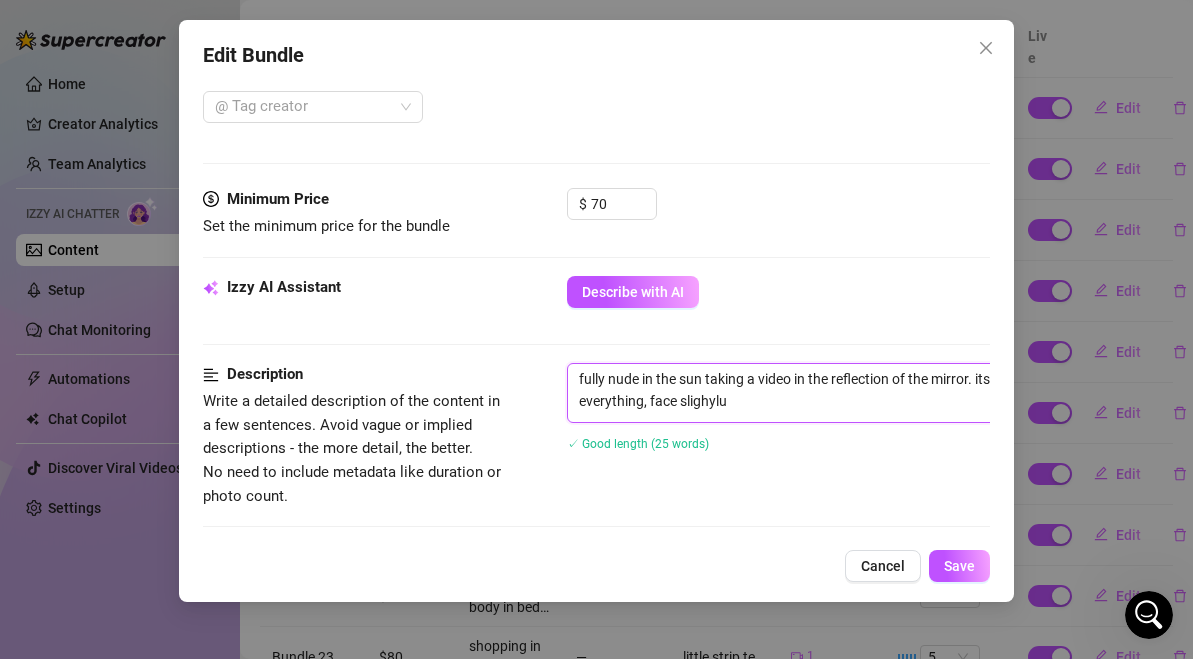 type on "fully nude in the sun taking a video in the reflection of the mirror. its blurred from the mirror but can see everything, face slighylu" 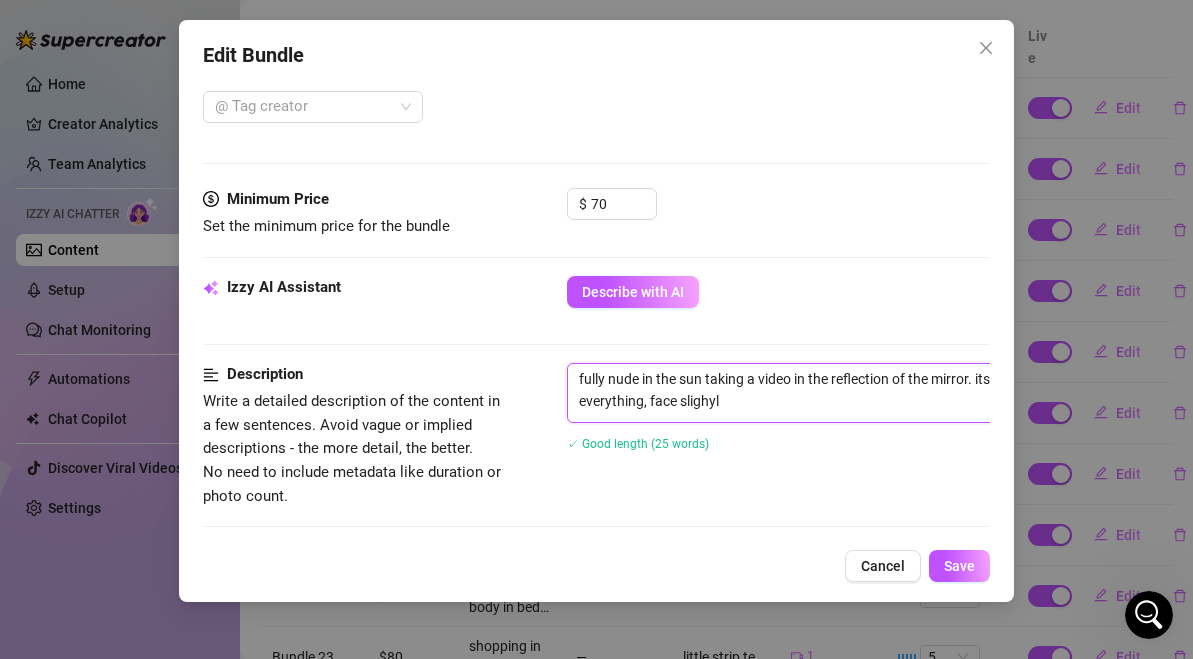 type on "fully nude in the sun taking a video in the reflection of the mirror. its blurred from the mirror but can see everything, face slighy" 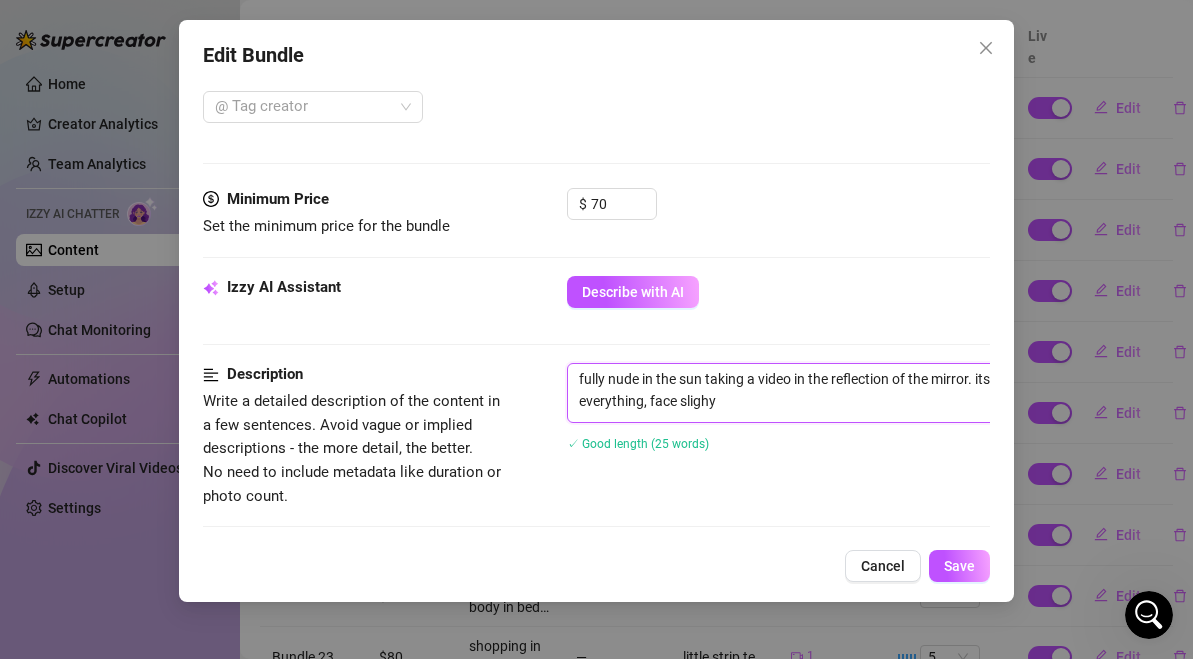 type on "fully nude in the sun taking a video in the reflection of the mirror. its blurred from the mirror but can see everything, face sligh" 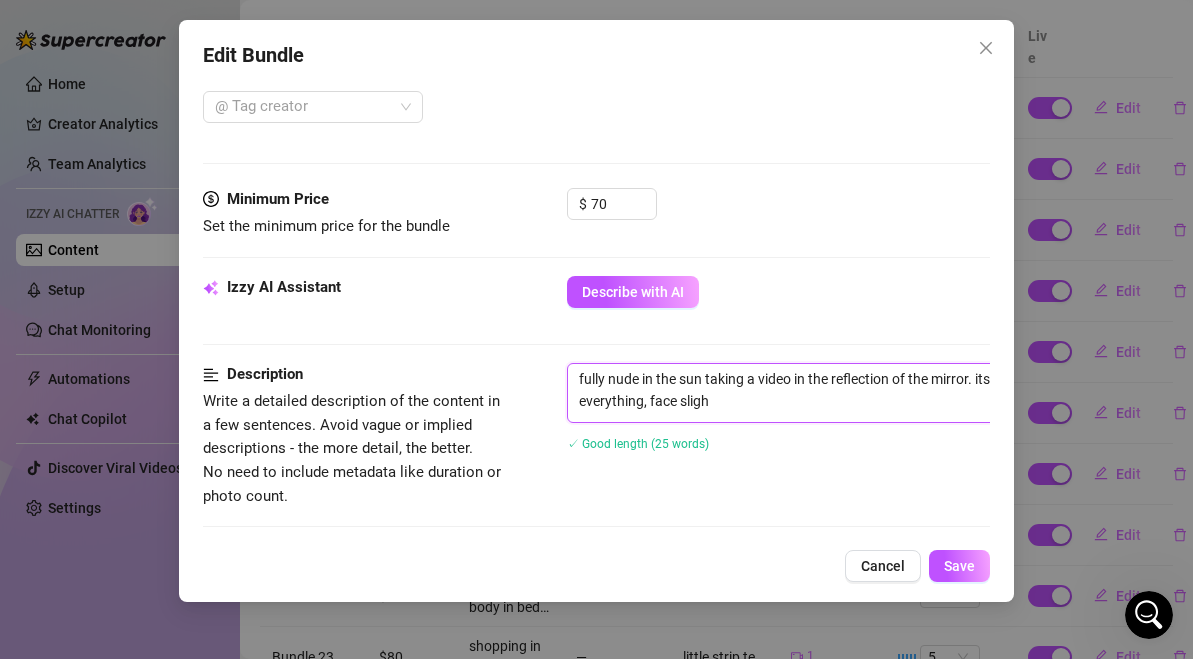 type on "fully nude in the sun taking a video in the reflection of the mirror. its blurred from the mirror but can see everything, face slig" 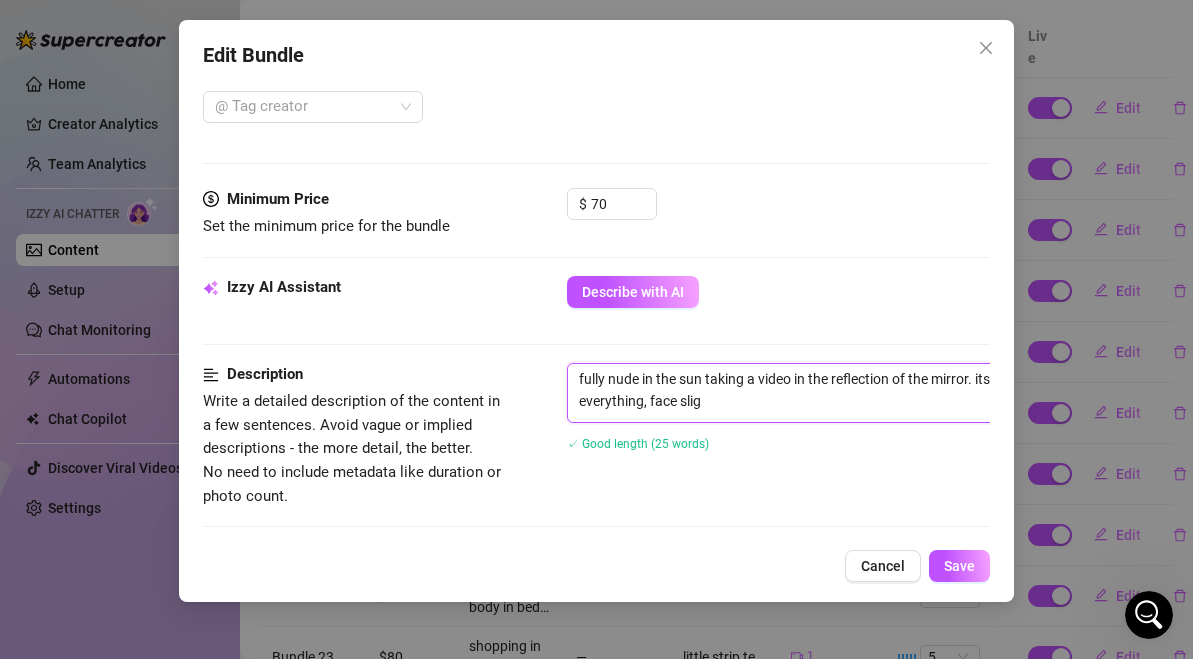 type on "fully nude in the sun taking a video in the reflection of the mirror. its blurred from the mirror but can see everything, face sligh" 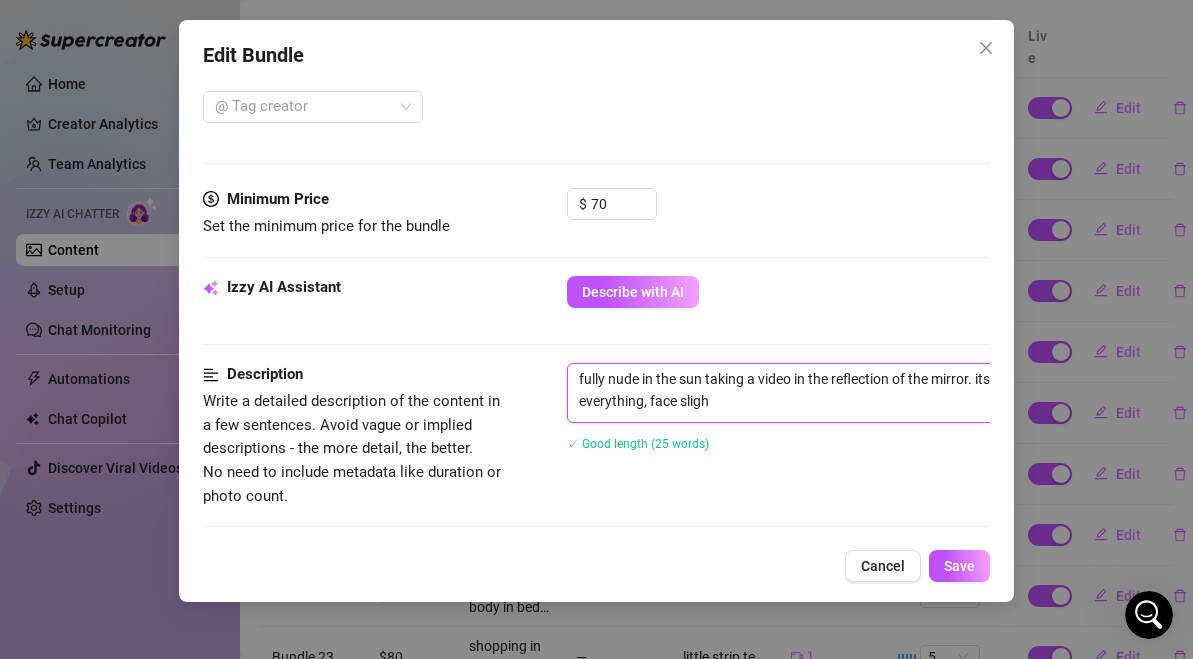 type on "fully nude in the sun taking a video in the reflection of the mirror. its blurred from the mirror but can see everything, face slighy" 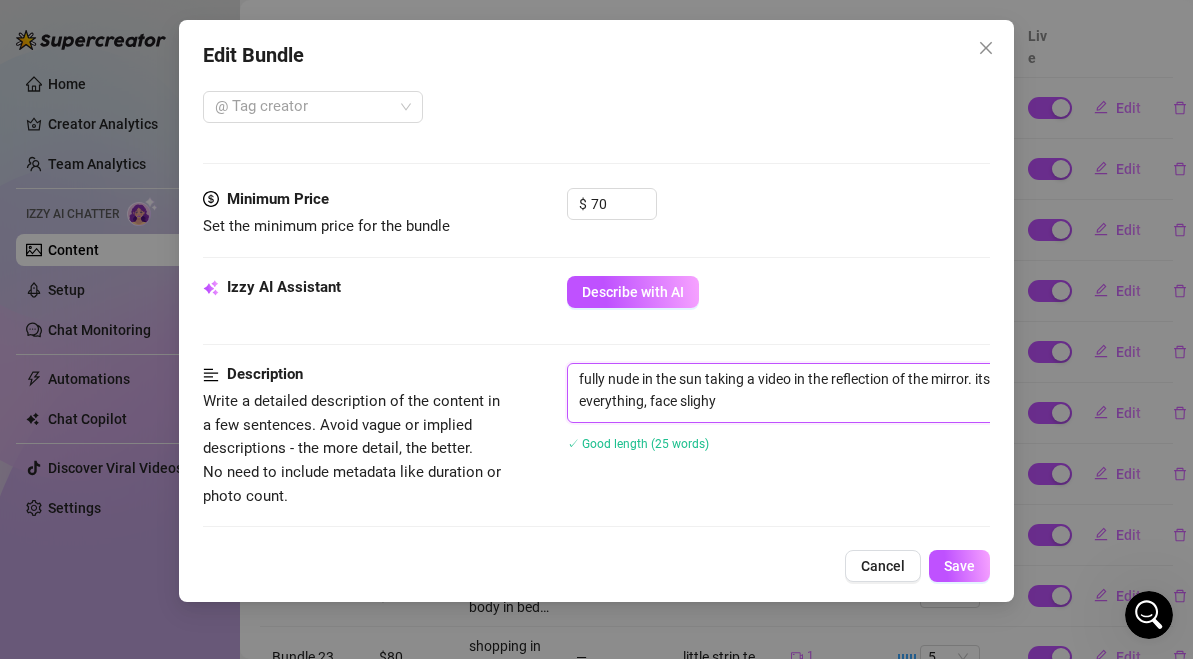 type on "fully nude in the sun taking a video in the reflection of the mirror. its blurred from the mirror but can see everything, face slighyl" 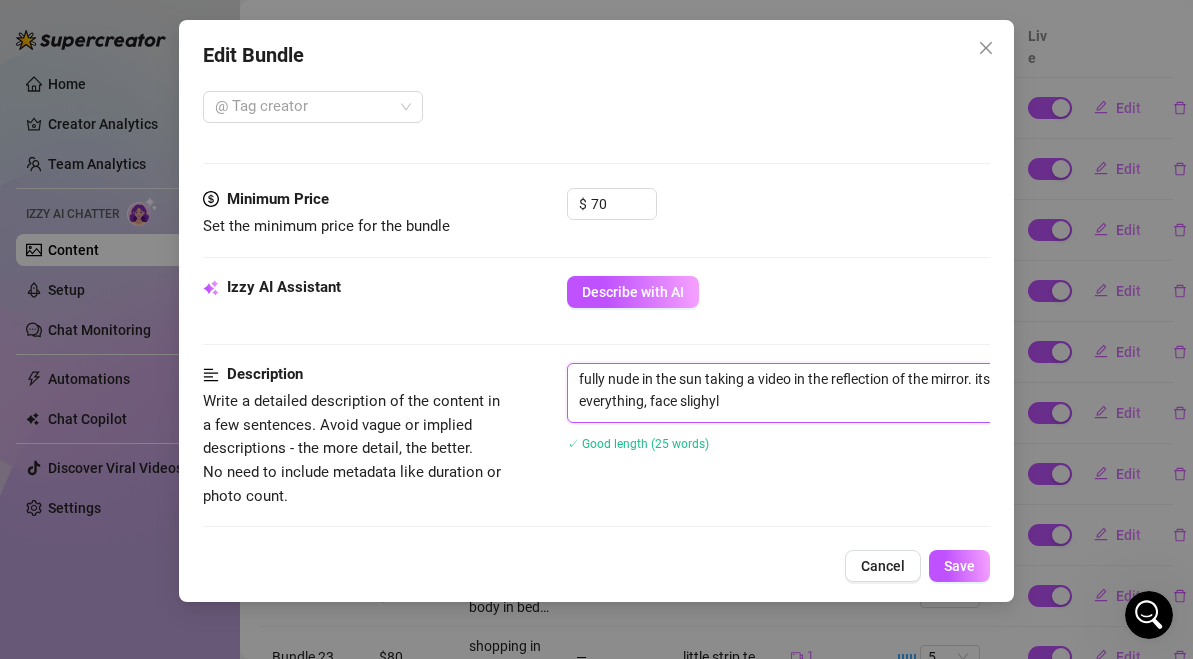 type on "fully nude in the sun taking a video in the reflection of the mirror. its blurred from the mirror but can see everything, face slighylu" 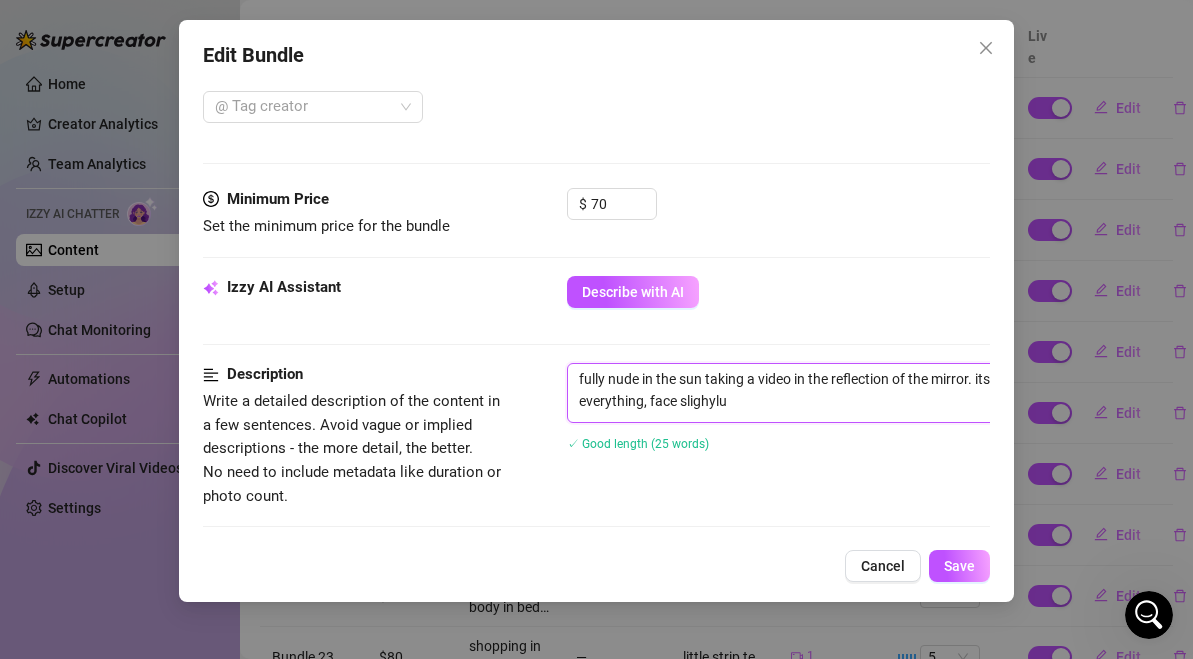type on "fully nude in the sun taking a video in the reflection of the mirror. its blurred from the mirror but can see everything, face slighylu" 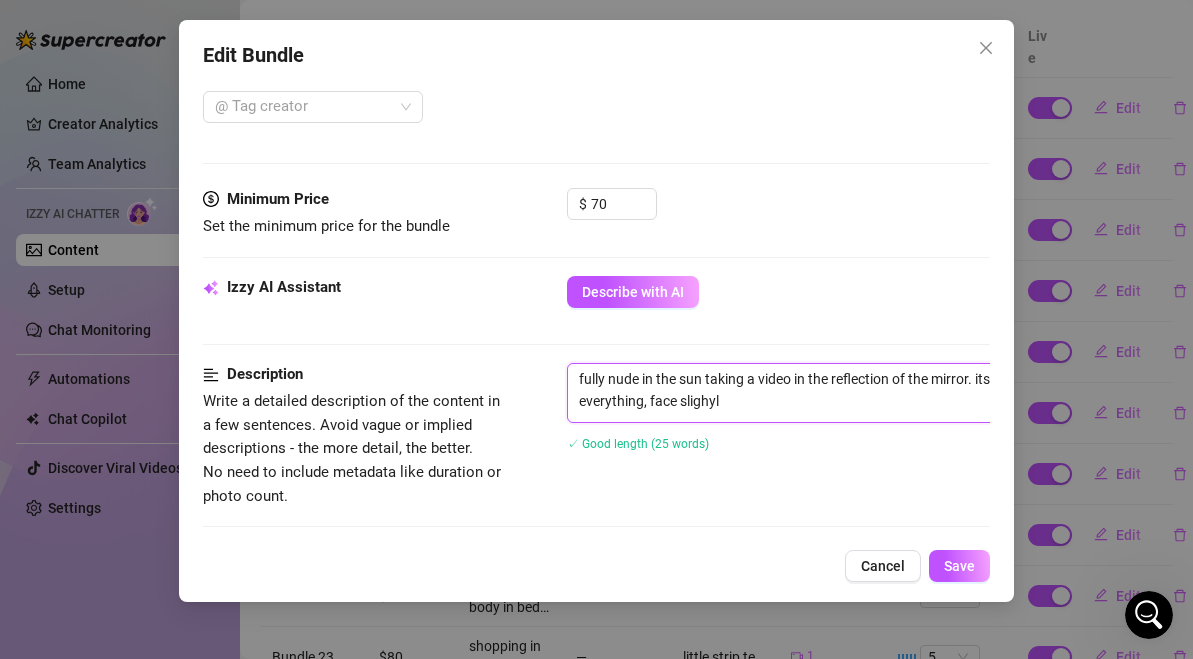 type on "fully nude in the sun taking a video in the reflection of the mirror. its blurred from the mirror but can see everything, face slighy" 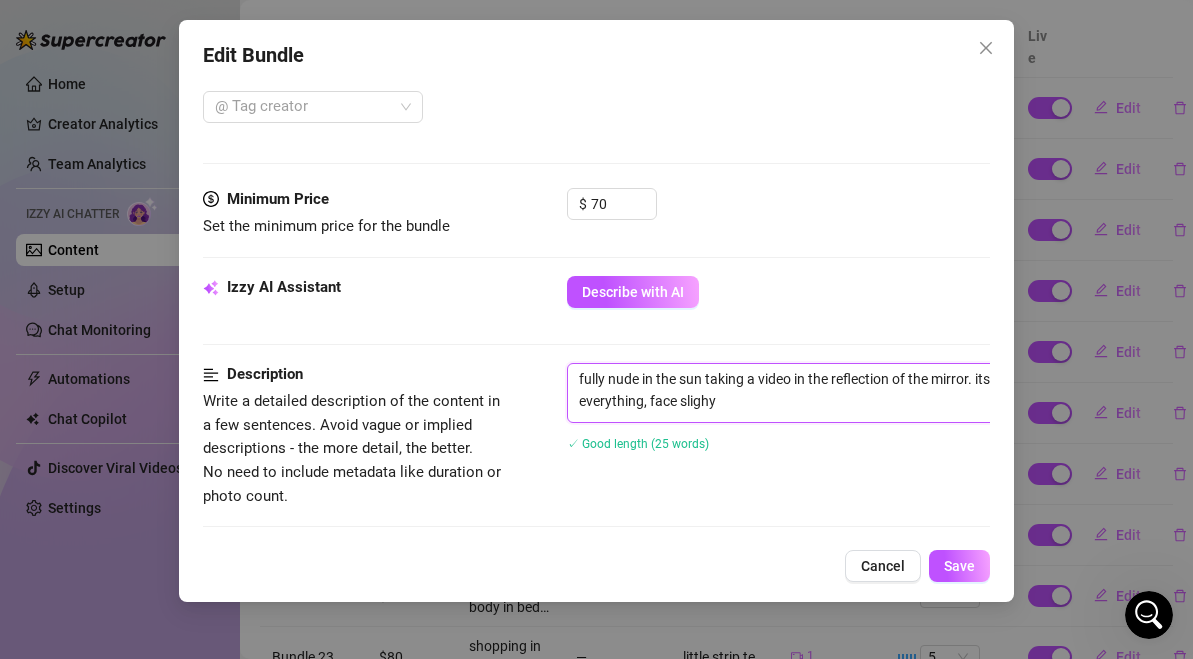 type on "fully nude in the sun taking a video in the reflection of the mirror. its blurred from the mirror but can see everything, face sligh" 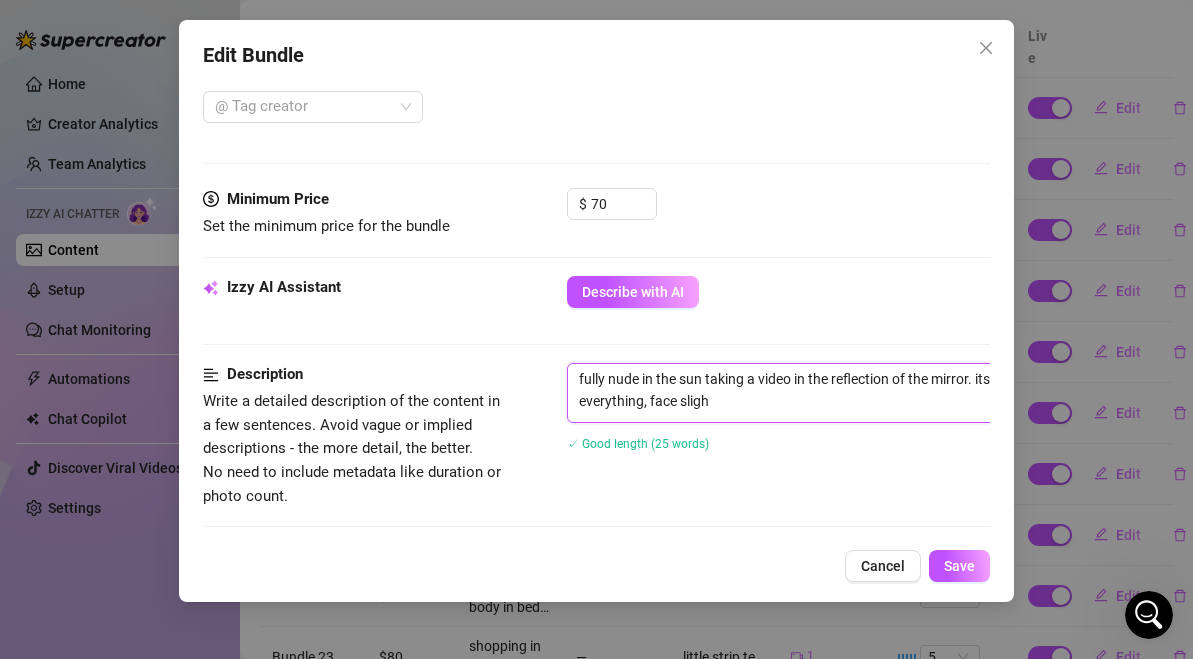 type on "fully nude in the sun taking a video in the reflection of the mirror. its blurred from the mirror but can see everything, face slight" 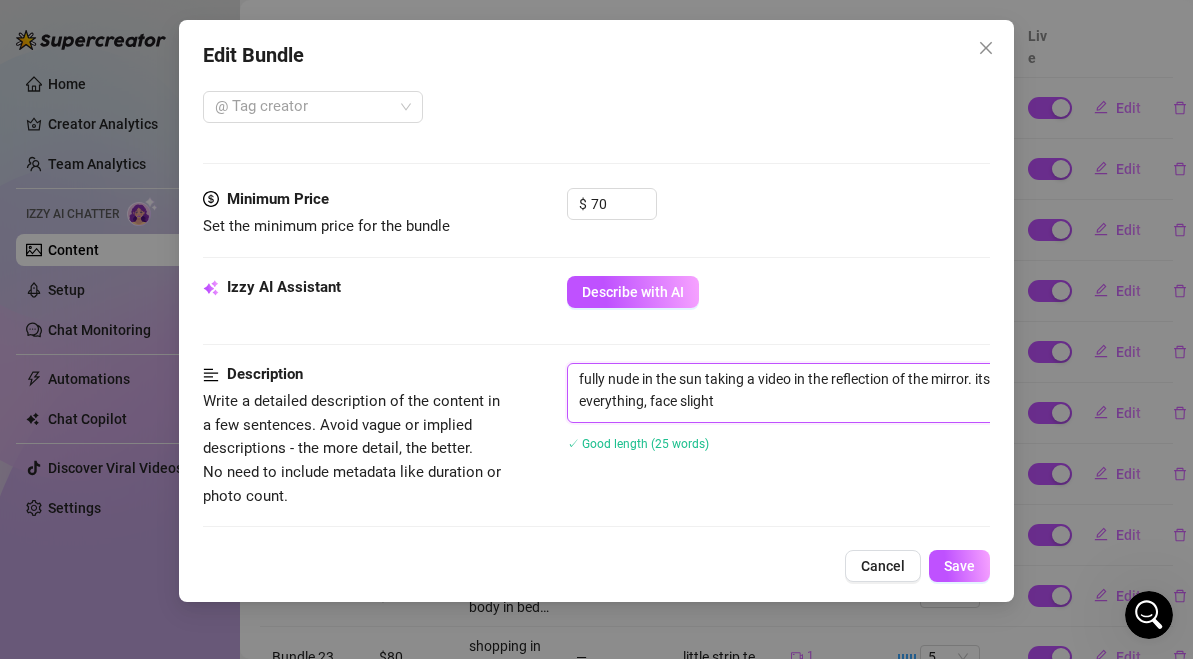 type on "fully nude in the sun taking a video in the reflection of the mirror. its blurred from the mirror but can see everything, face slightl" 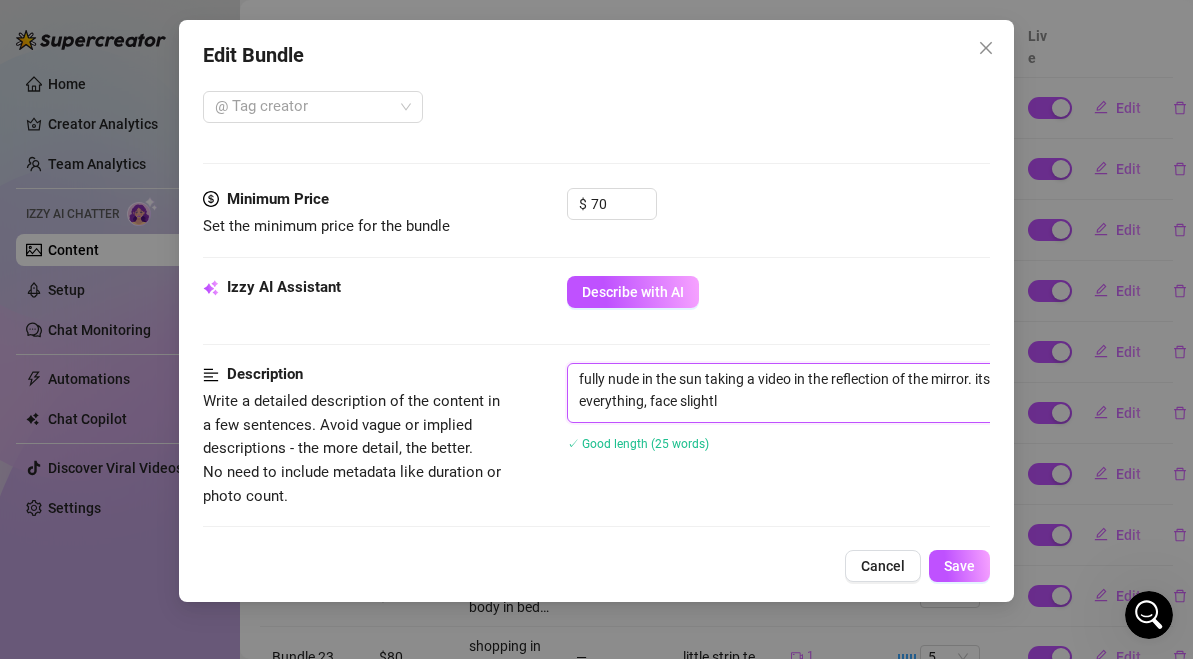 type on "fully nude in the sun taking a video in the reflection of the mirror. its blurred from the mirror but can see everything, face slightly" 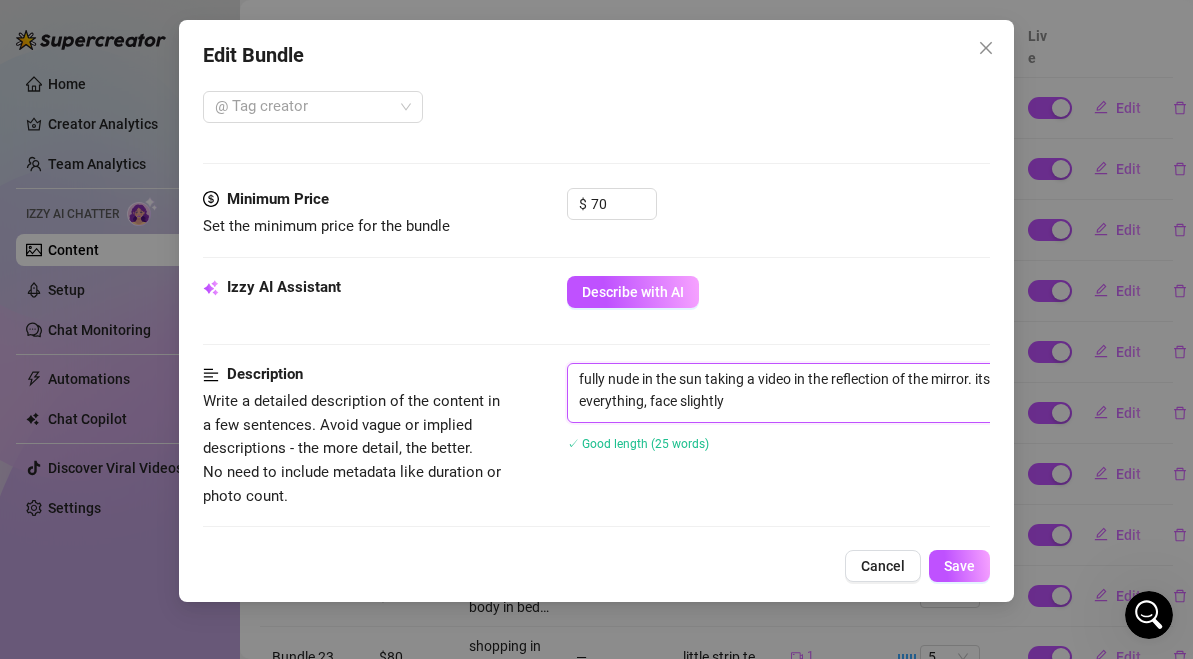 type on "fully nude in the sun taking a video in the reflection of the mirror. its blurred from the mirror but can see everything, face slightly" 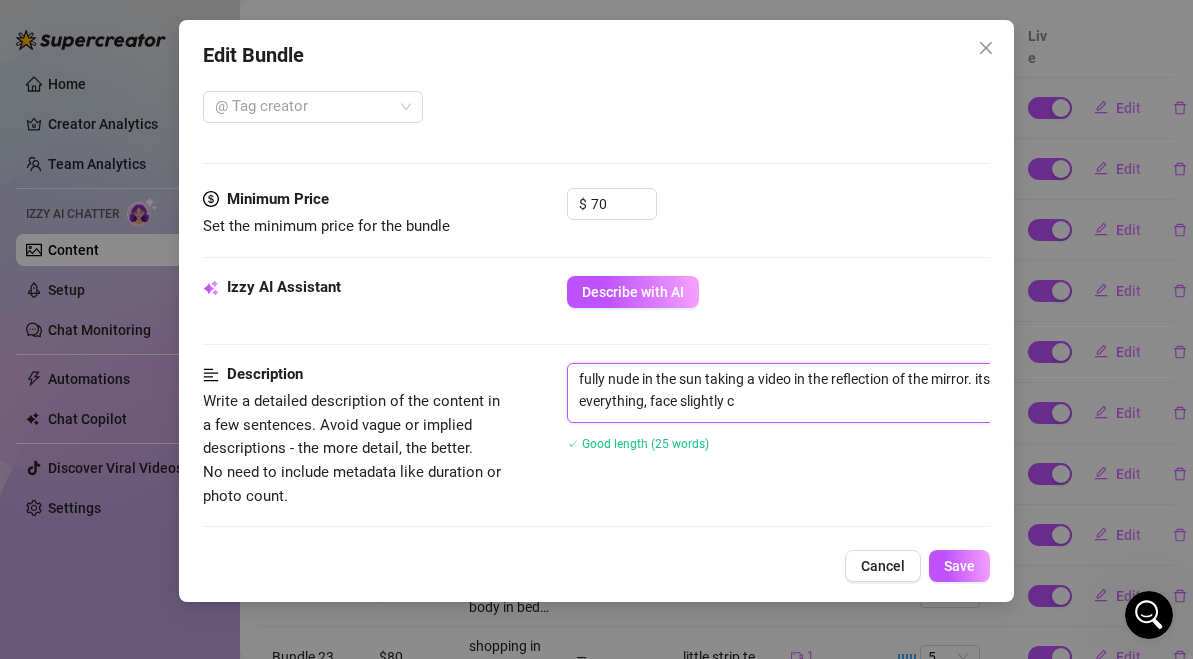 type on "fully nude in the sun taking a video in the reflection of the mirror. its blurred from the mirror but can see everything, face slightly co" 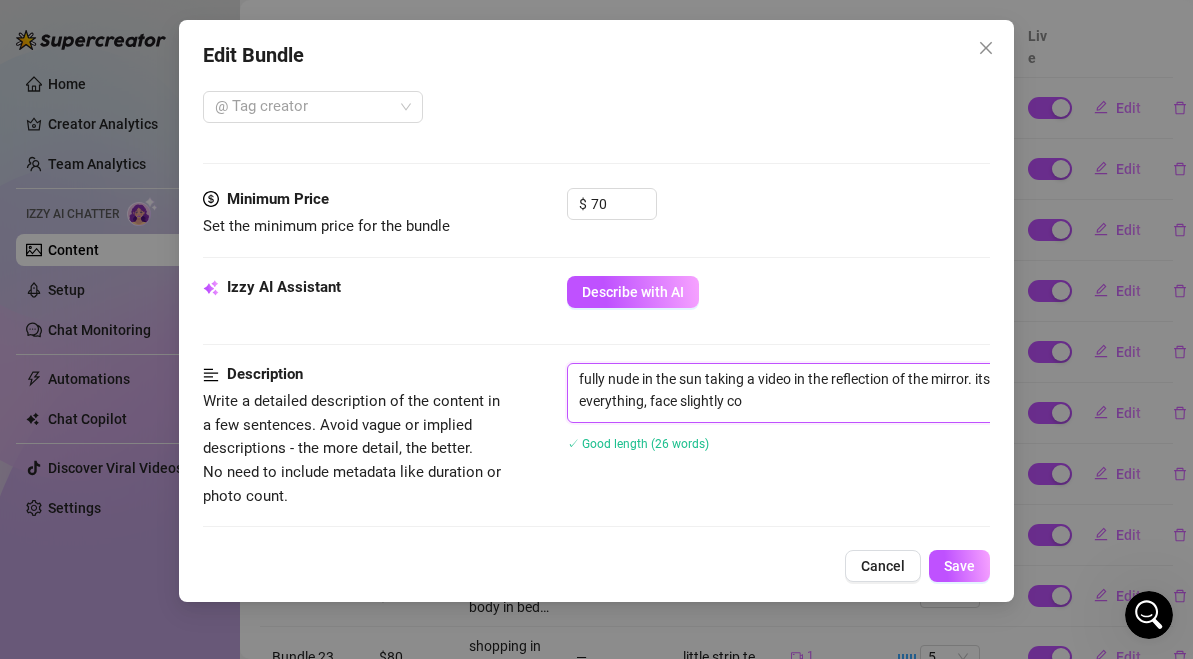 type on "fully nude in the sun taking a video in the reflection of the mirror. its blurred from the mirror but can see everything, face slightly cov" 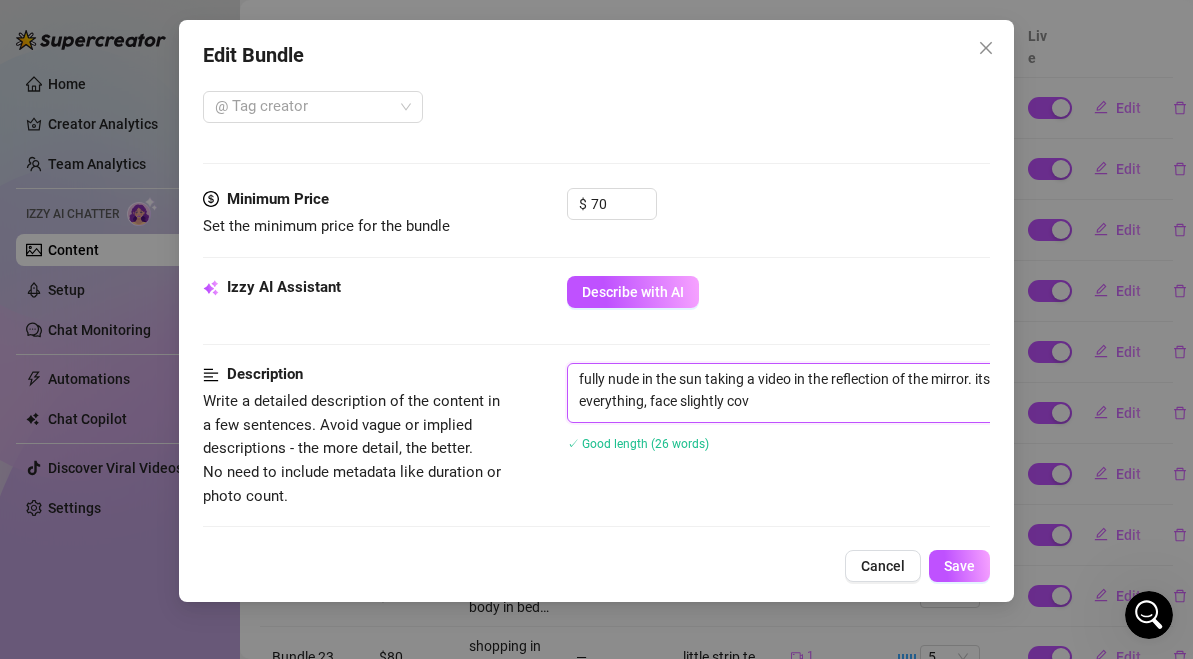 type on "fully nude in the sun taking a video in the reflection of the mirror. its blurred from the mirror but can see everything, face slightly cove" 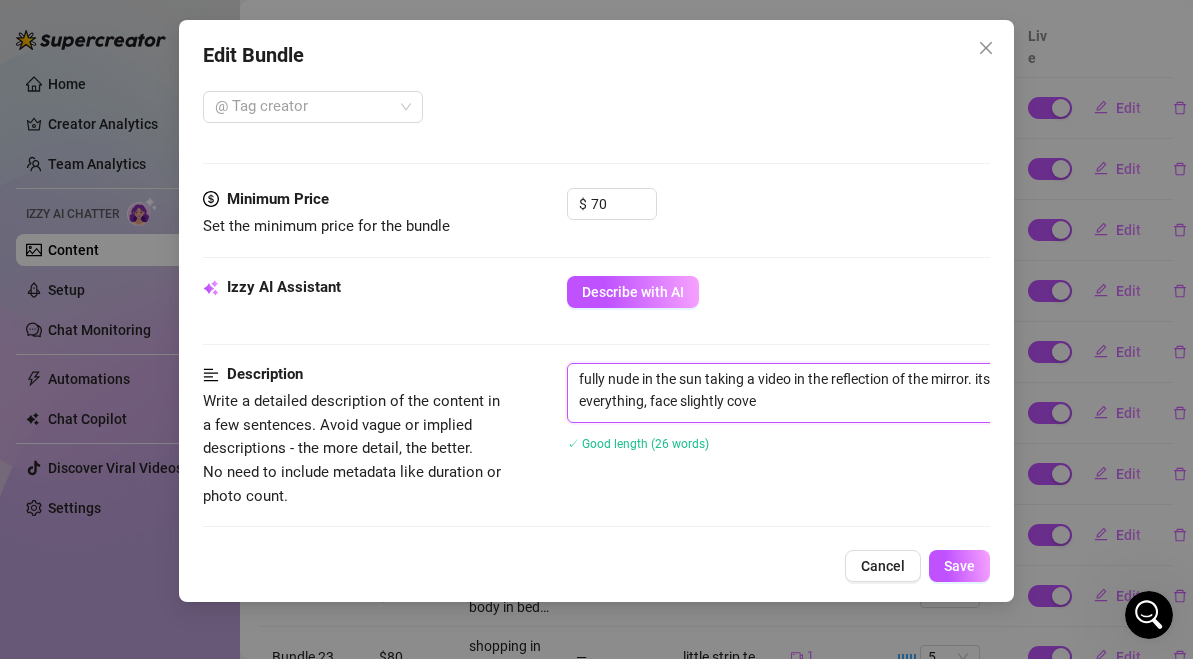 type on "fully nude in the sun taking a video in the reflection of the mirror. its blurred from the mirror but can see everything, face slightly covee" 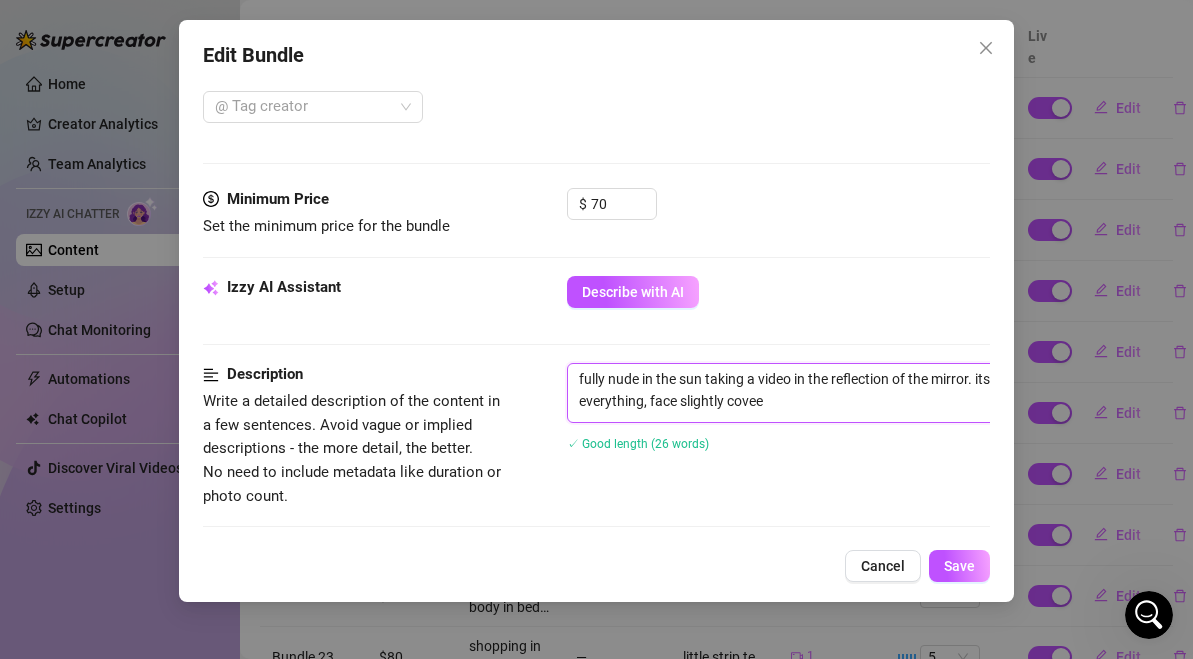 type on "fully nude in the sun taking a video in the reflection of the mirror. its blurred from the mirror but can see everything, face slightly cove" 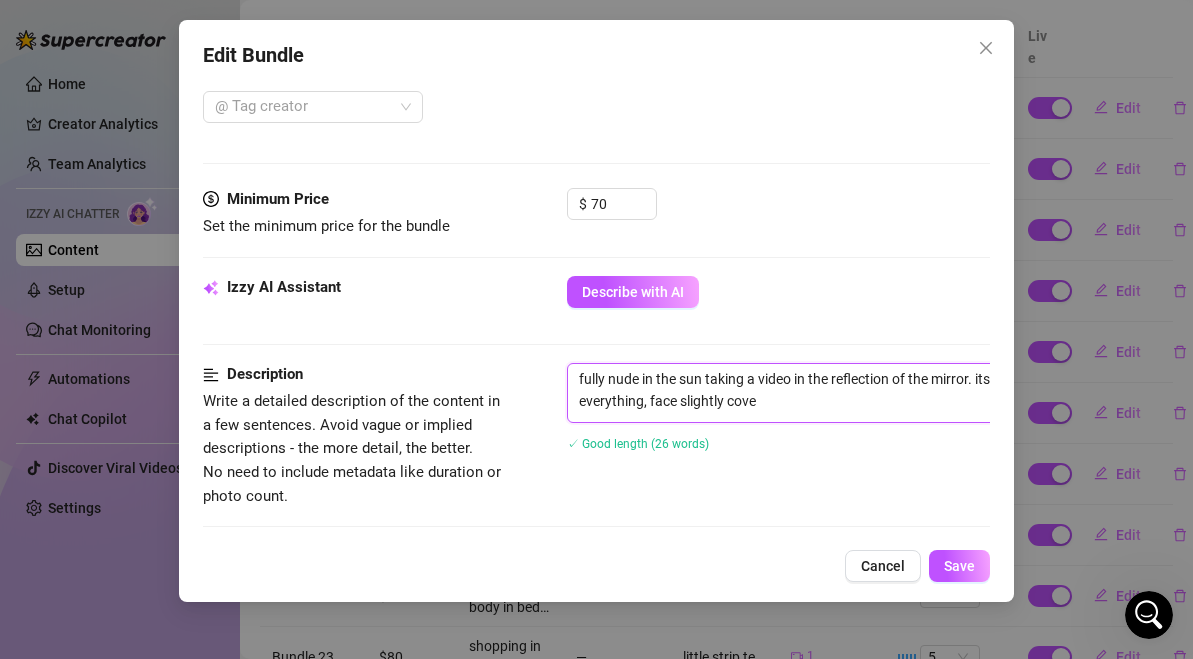 type on "fully nude in the sun taking a video in the reflection of the mirror. its blurred from the mirror but can see everything, face slightly cover" 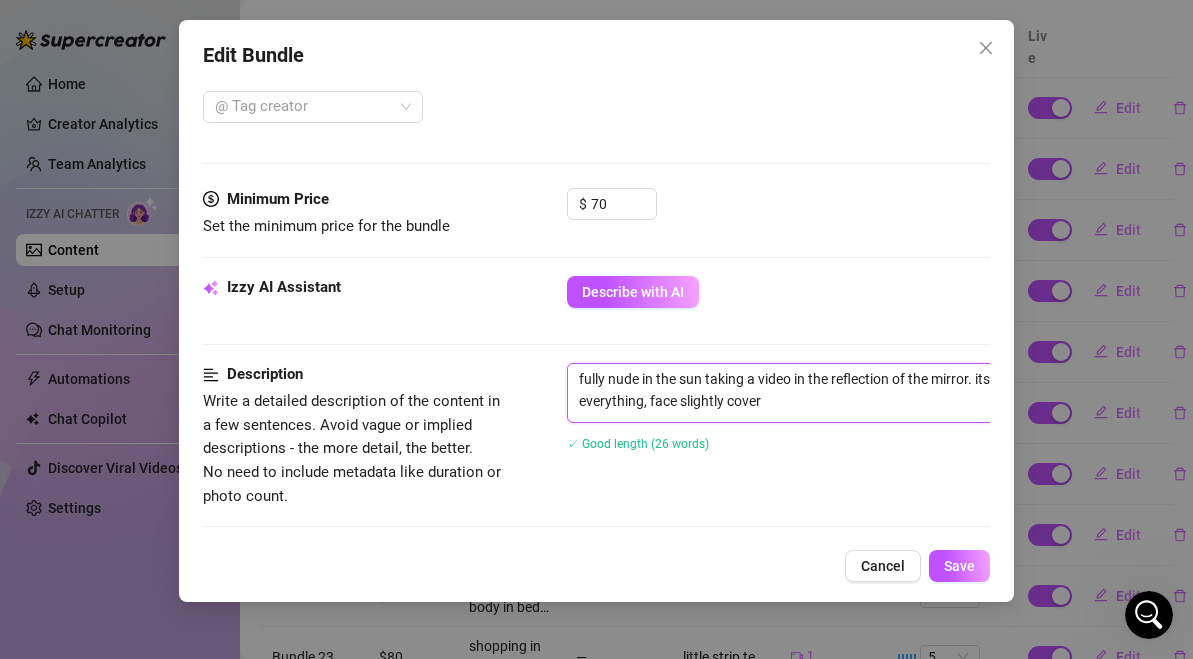 type on "fully nude in the sun taking a video in the reflection of the mirror. its blurred from the mirror but can see everything, face slightly covere" 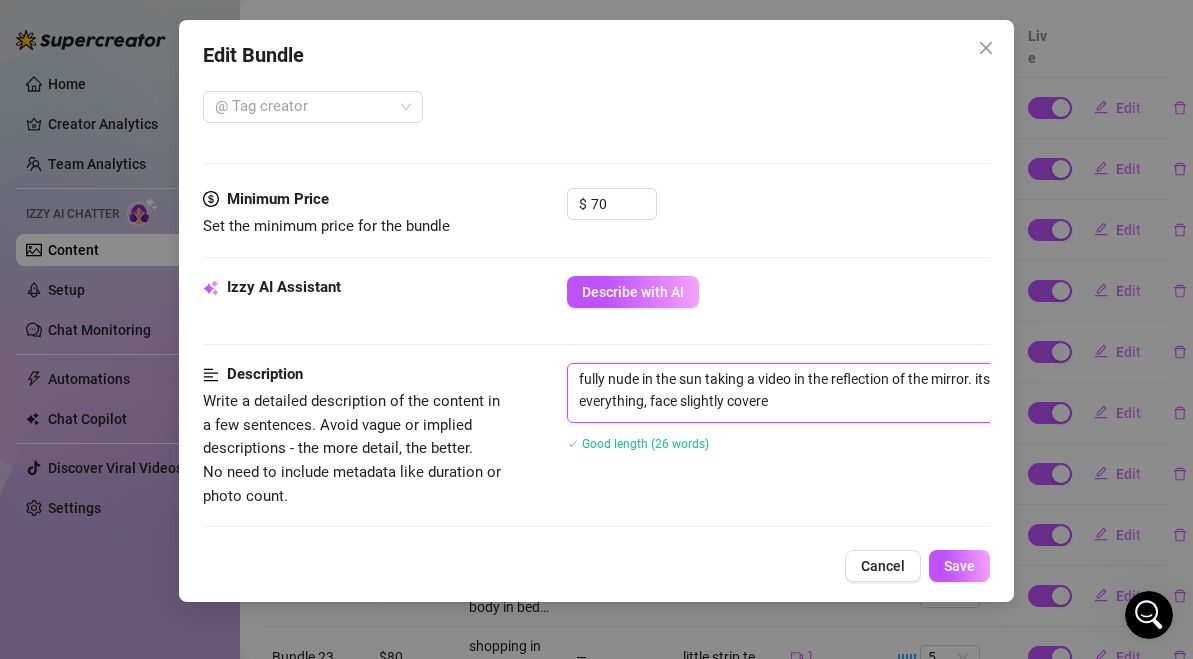type on "fully nude in the sun taking a video in the reflection of the mirror. its blurred from the mirror but can see everything, face slightly covered" 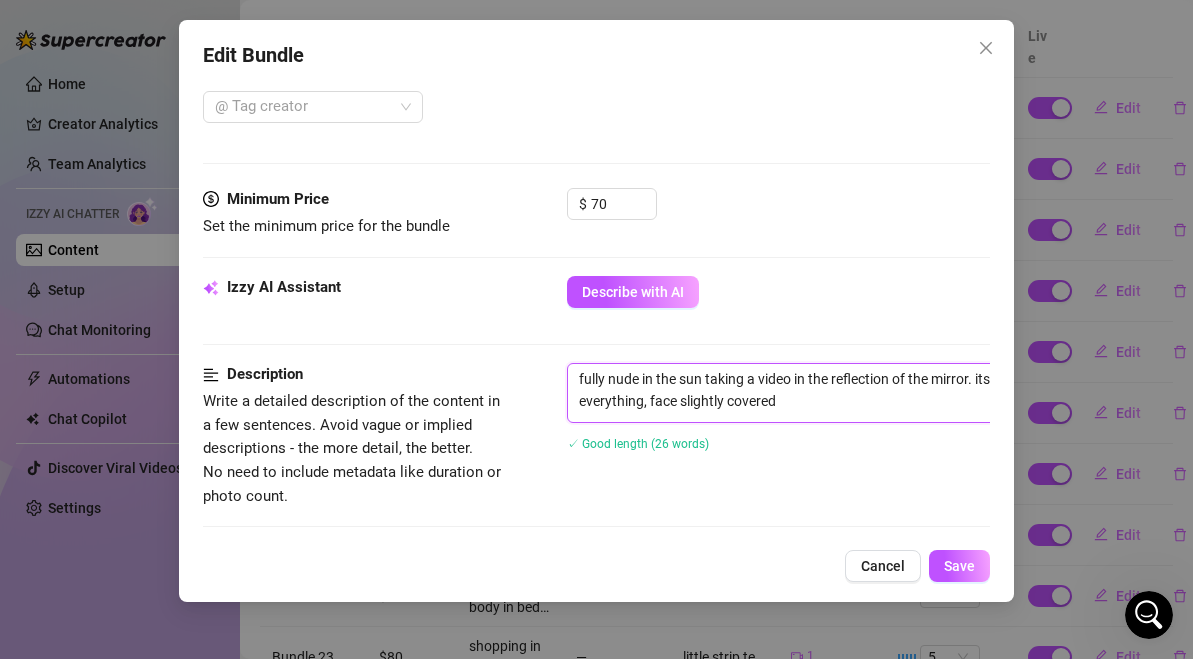 type on "fully nude in the sun taking a video in the reflection of the mirror. its blurred from the mirror but can see everything, face slightly covered" 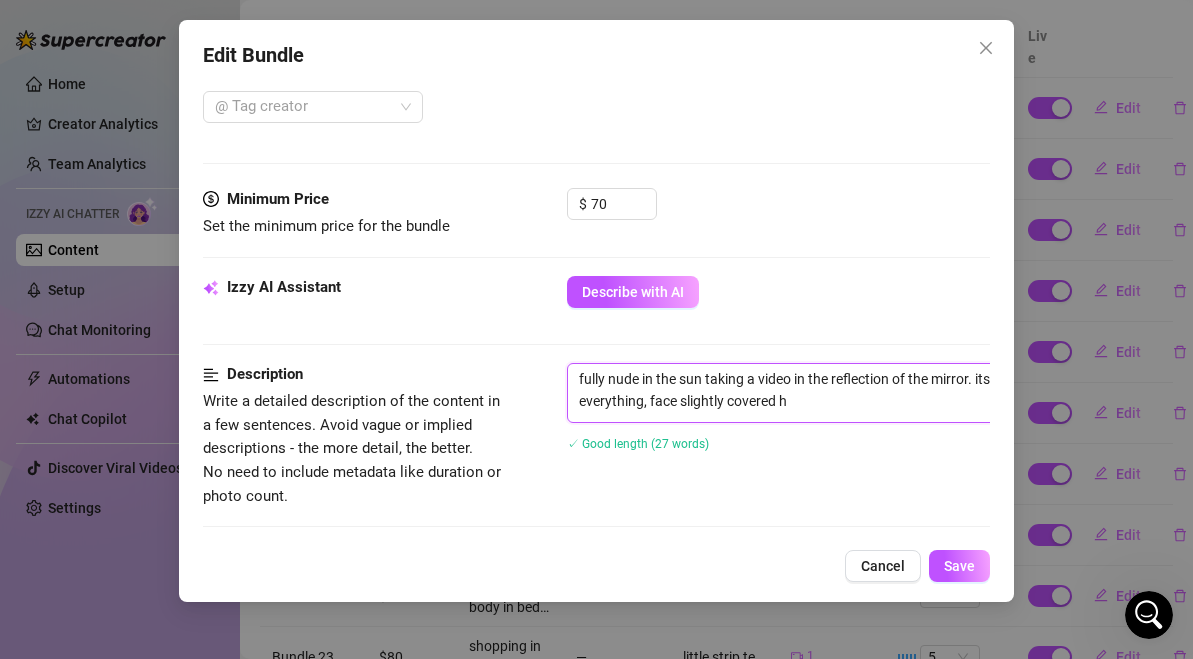 type on "fully nude in the sun taking a video in the reflection of the mirror. its blurred from the mirror but can see everything, face slightly covered" 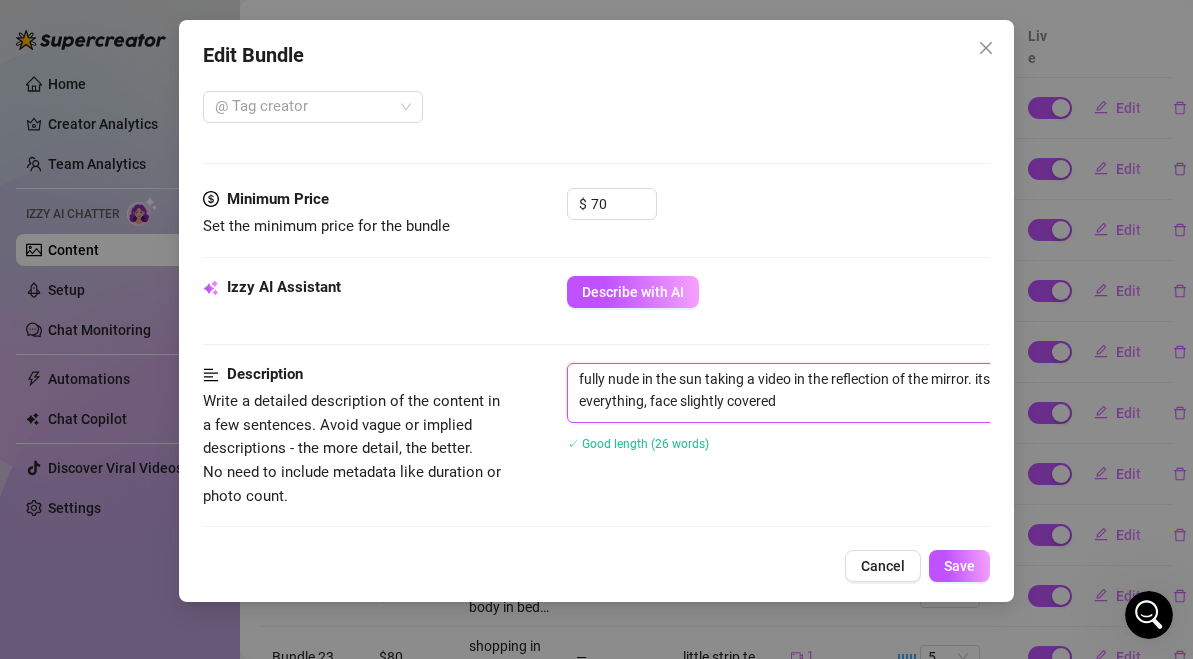 type on "fully nude in the sun taking a video in the reflection of the mirror. its blurred from the mirror but can see everything, face slightly covered b" 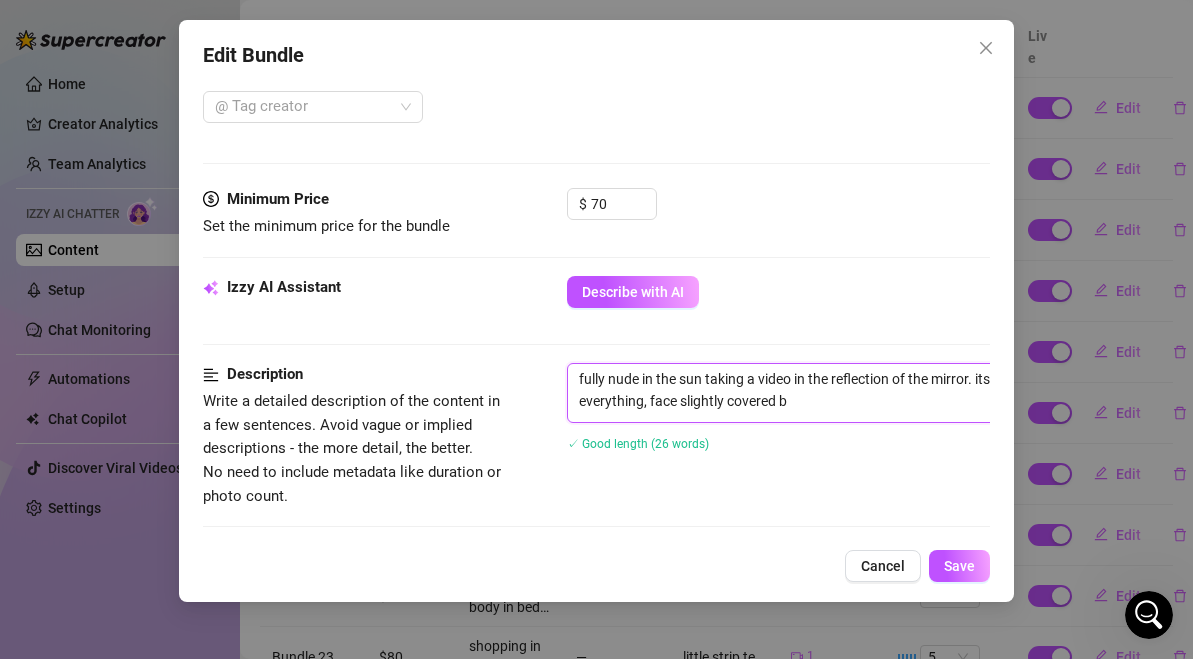 type on "fully nude in the sun taking a video in the reflection of the mirror. its blurred from the mirror but can see everything, face slightly covered by" 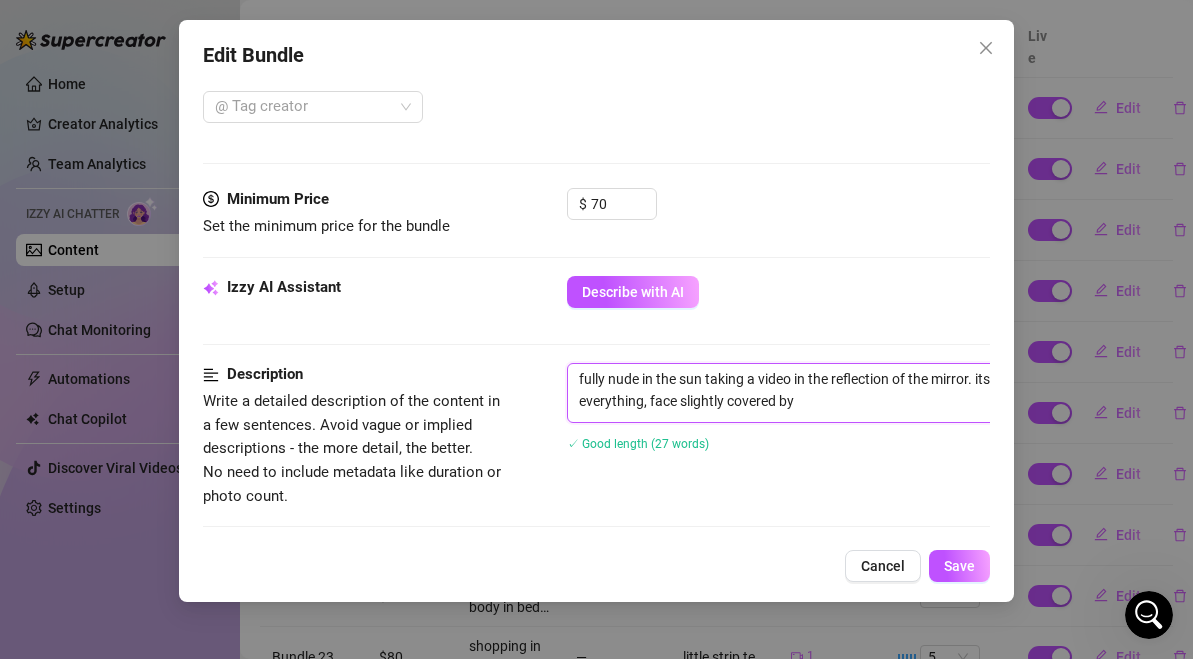 type on "fully nude in the sun taking a video in the reflection of the mirror. its blurred from the mirror but can see everything, face slightly covered by" 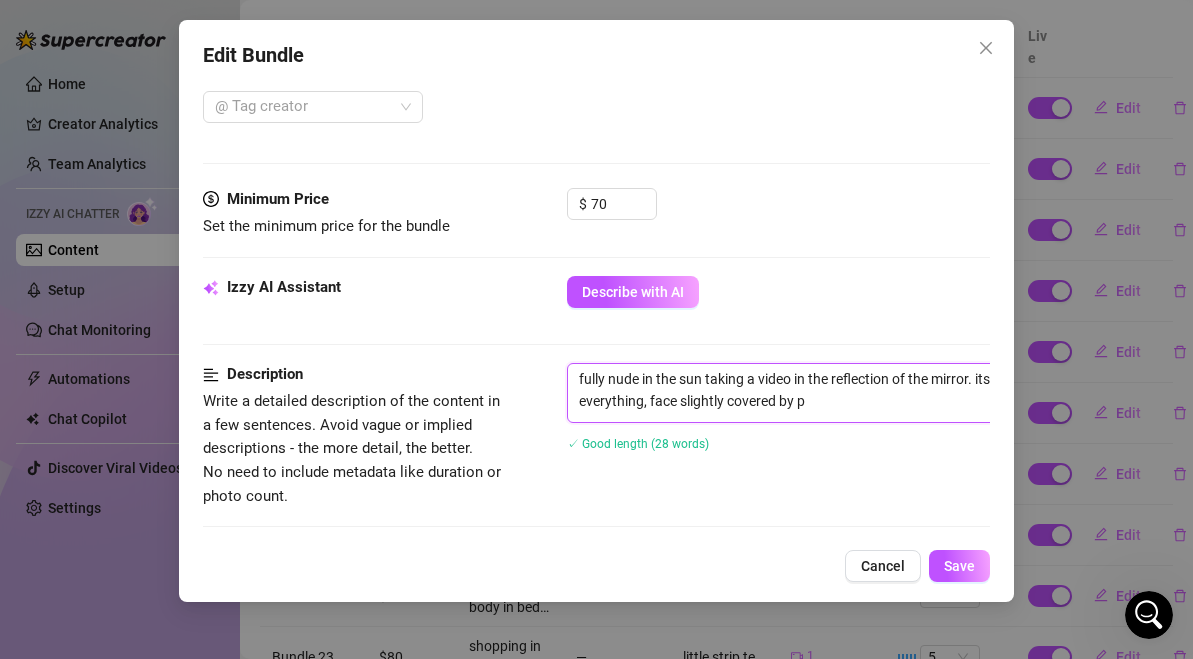 type on "fully nude in the sun taking a video in the reflection of the mirror. its blurred from the mirror but can see everything, face slightly covered by po" 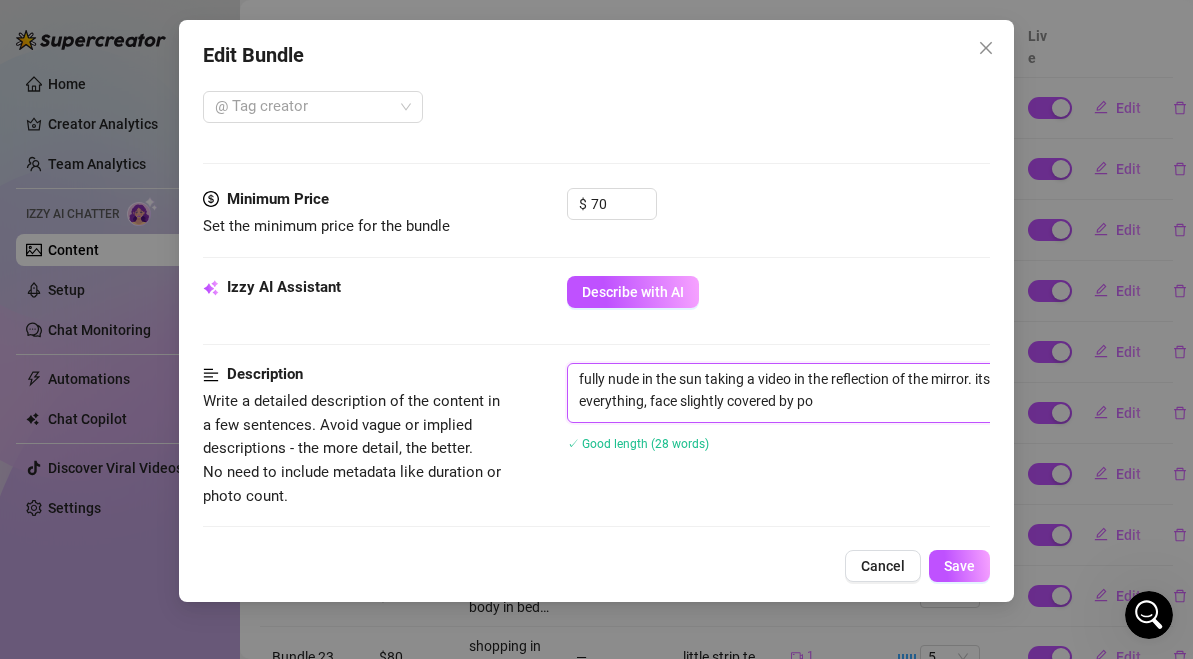 type on "fully nude in the sun taking a video in the reflection of the mirror. its blurred from the mirror but can see everything, face slightly covered by p" 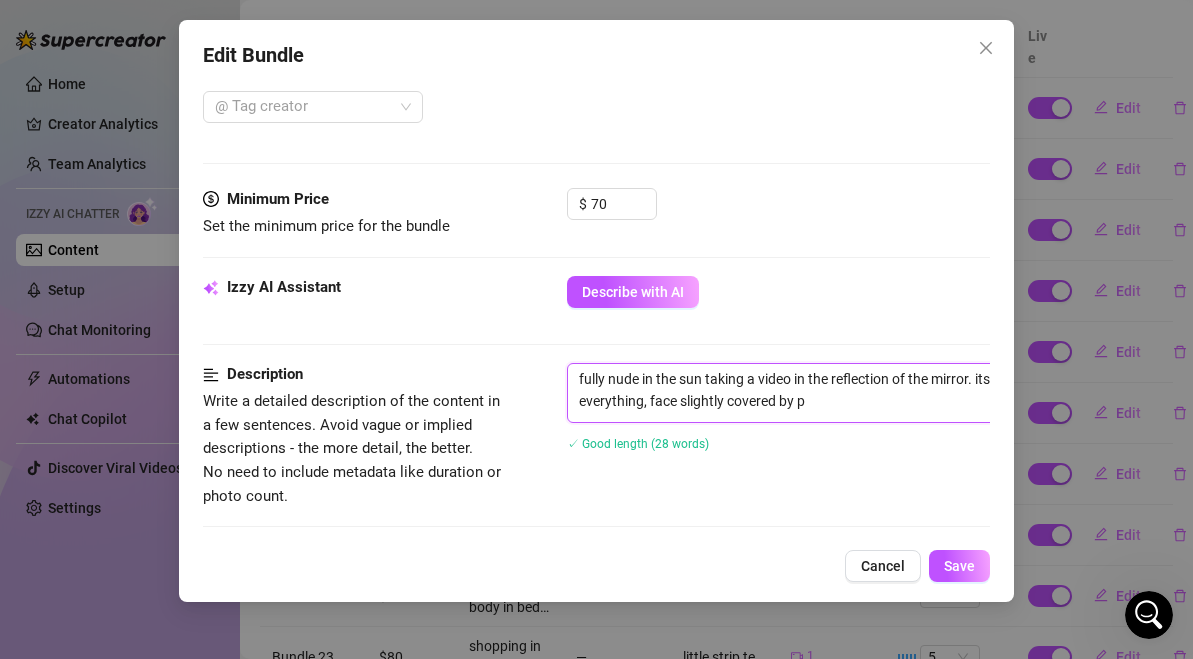 type on "fully nude in the sun taking a video in the reflection of the mirror. its blurred from the mirror but can see everything, face slightly covered by ph" 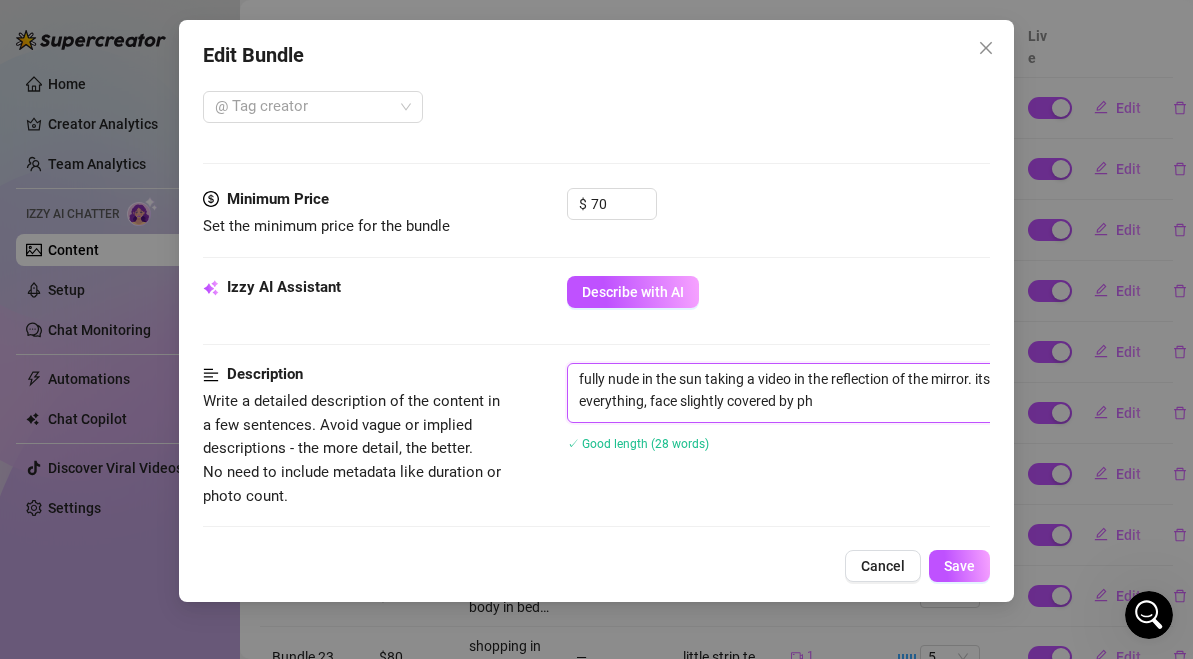 type on "fully nude in the sun taking a video in the reflection of the mirror. its blurred from the mirror but can see everything, face slightly covered by pho" 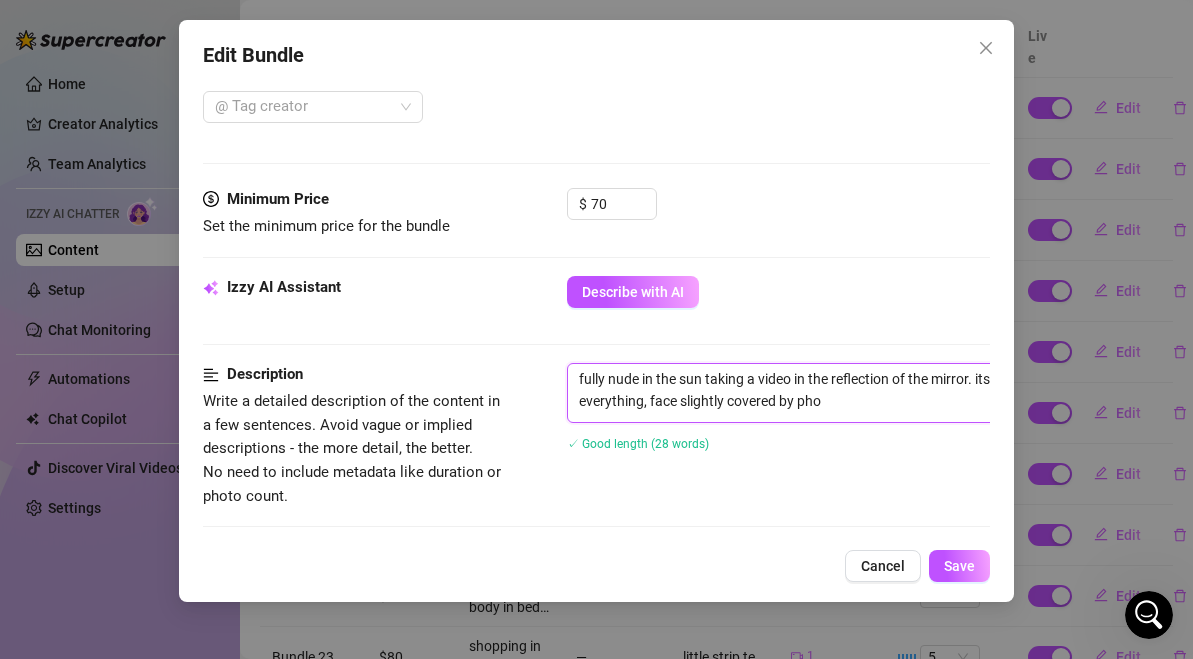 type on "fully nude in the sun taking a video in the reflection of the mirror. its blurred from the mirror but can see everything, face slightly covered by phon" 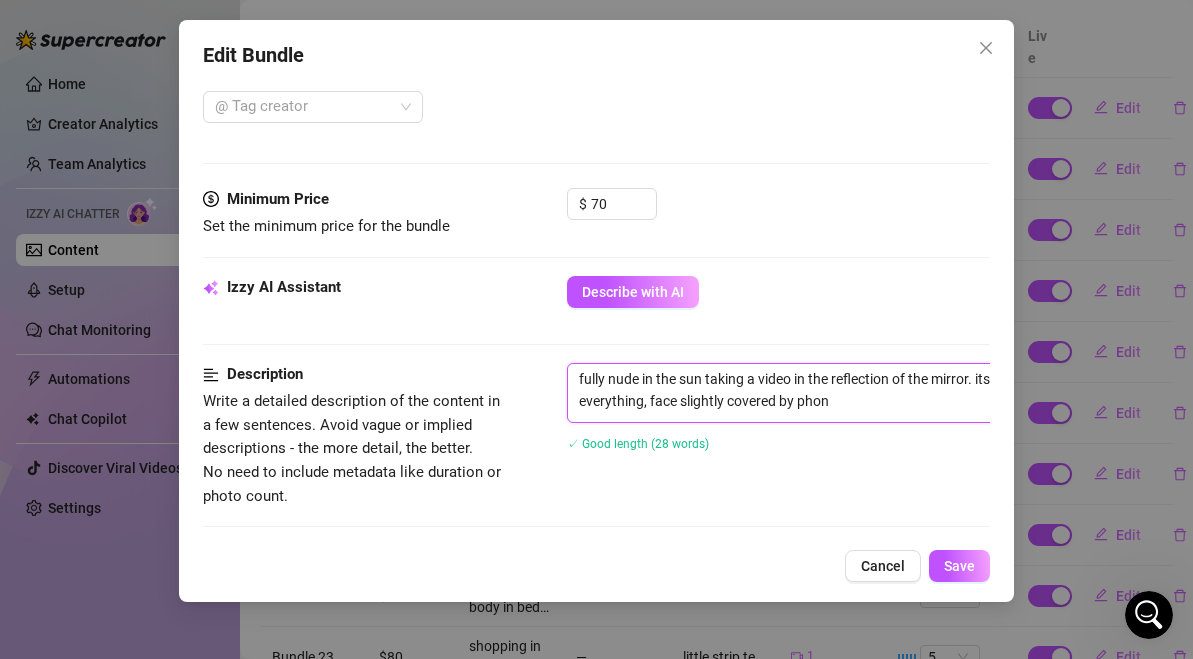 type on "fully nude in the sun taking a video in the reflection of the mirror. its blurred from the mirror but can see everything, face slightly covered by phone" 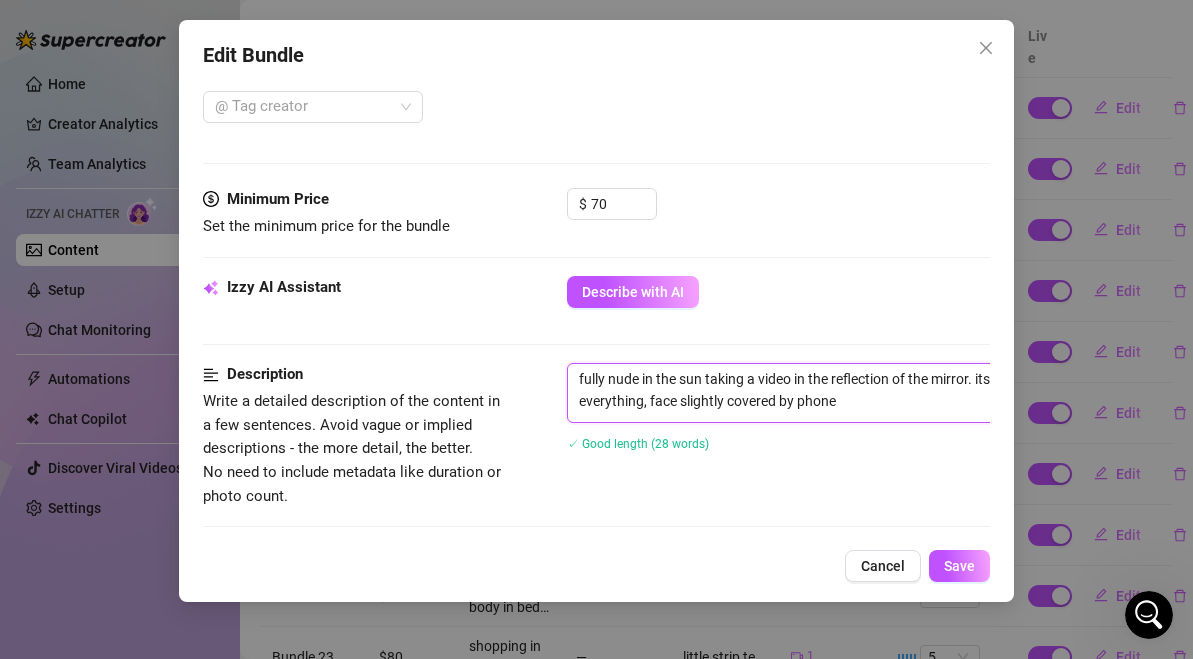 type on "fully nude in the sun taking a video in the reflection of the mirror. its blurred from the mirror but can see everything, face slightly covered by phone" 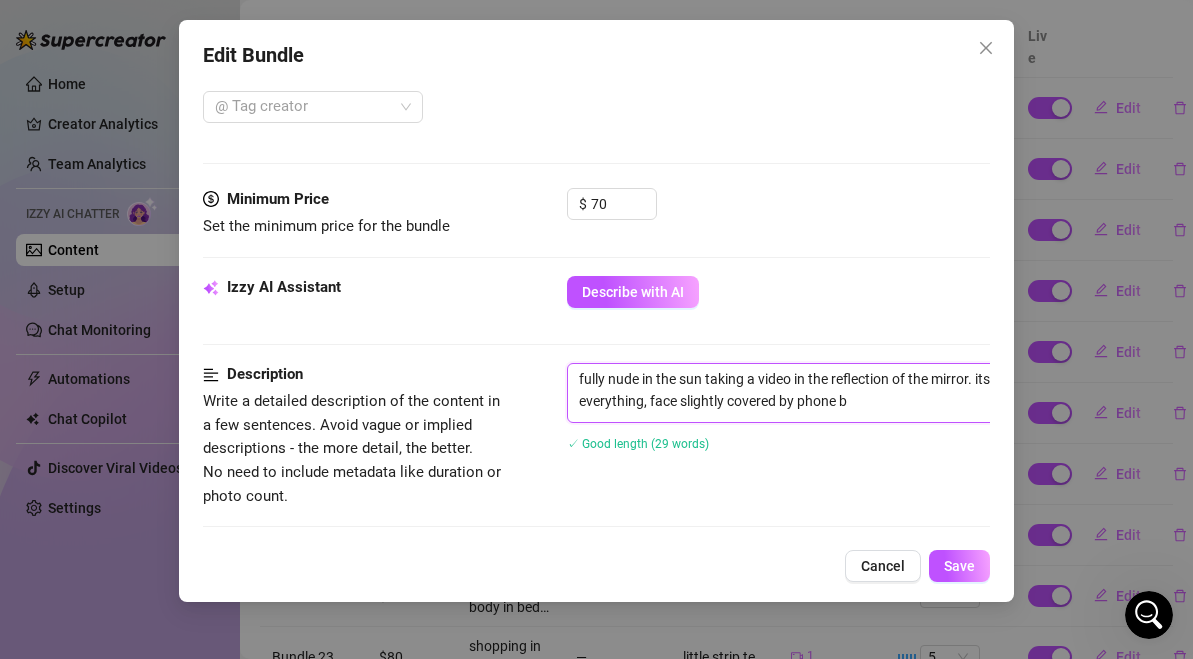type on "fully nude in the sun taking a video in the reflection of the mirror. its blurred from the mirror but can see everything, face slightly covered by phone bu" 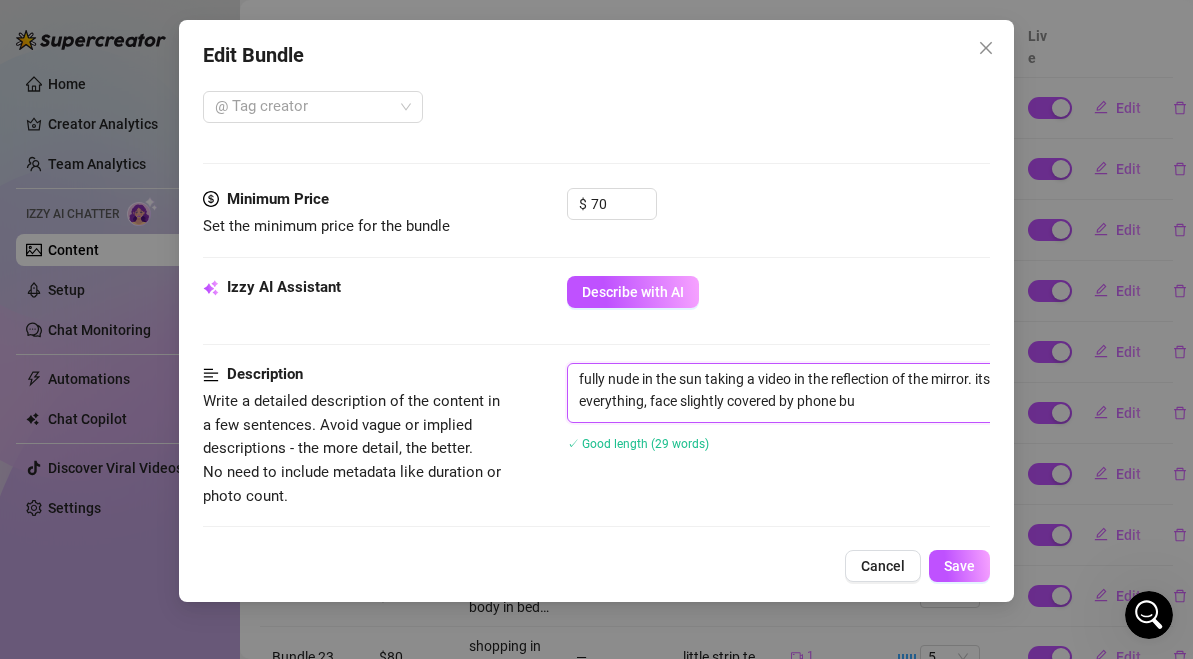 type on "fully nude in the sun taking a video in the reflection of the mirror. its blurred from the mirror but can see everything, face slightly covered by phone but" 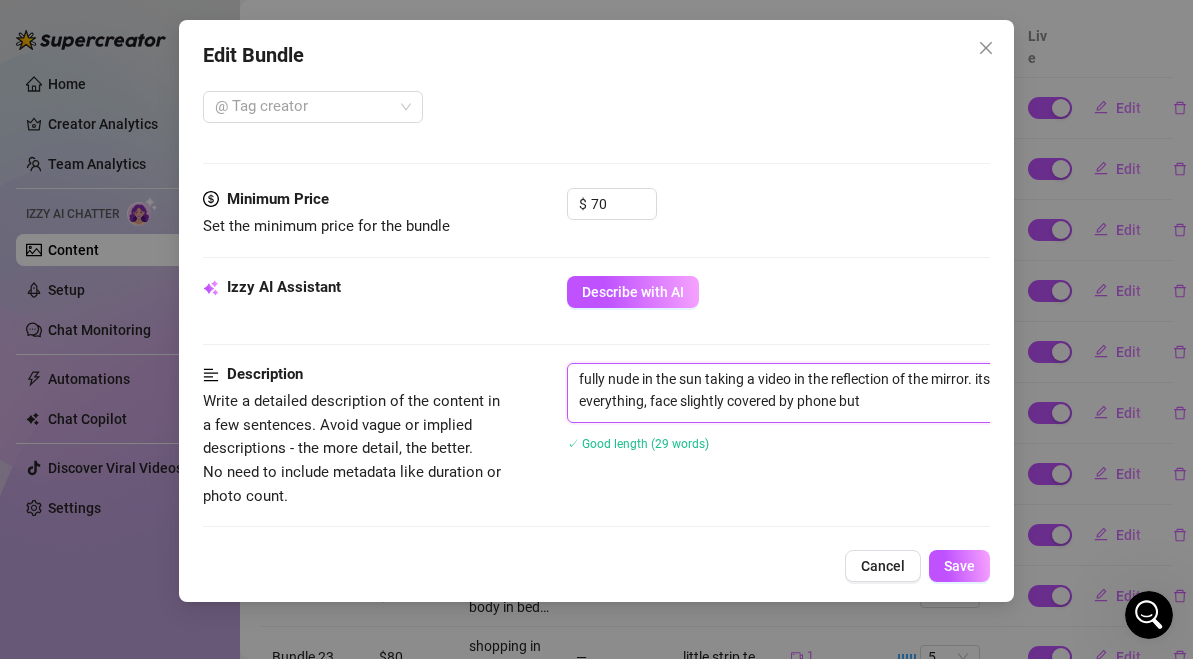 type on "fully nude in the sun taking a video in the reflection of the mirror. its blurred from the mirror but can see everything, face slightly covered by phone but" 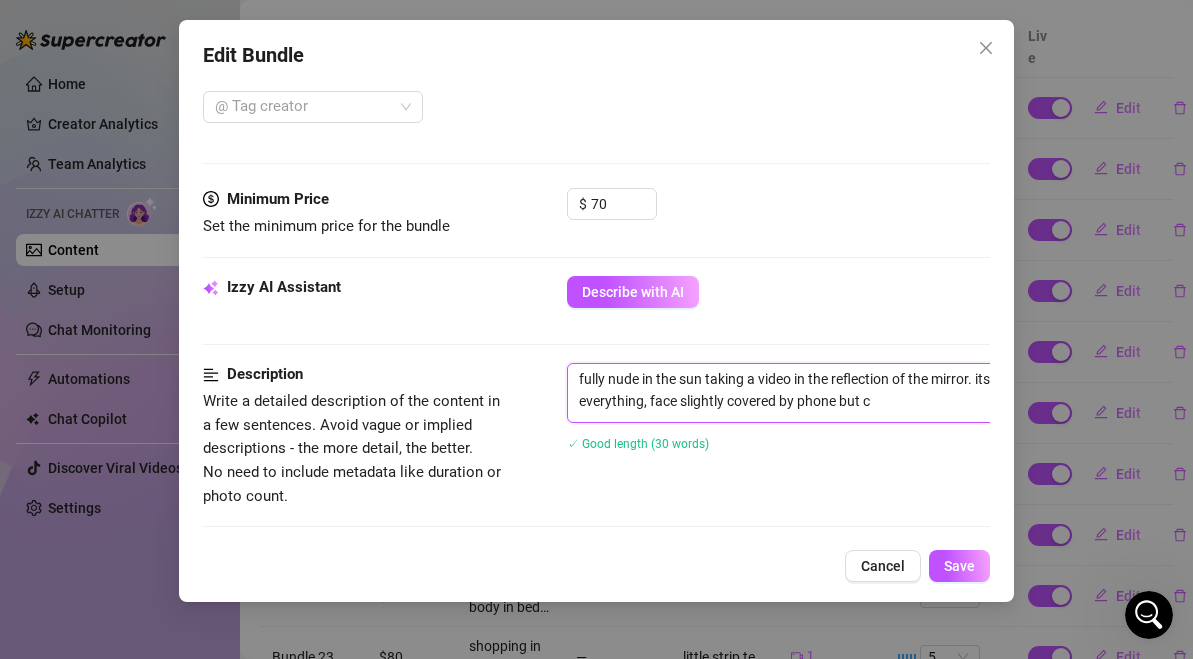 type on "fully nude in the sun taking a video in the reflection of the mirror. its blurred from the mirror but can see everything, face slightly covered by phone but cn" 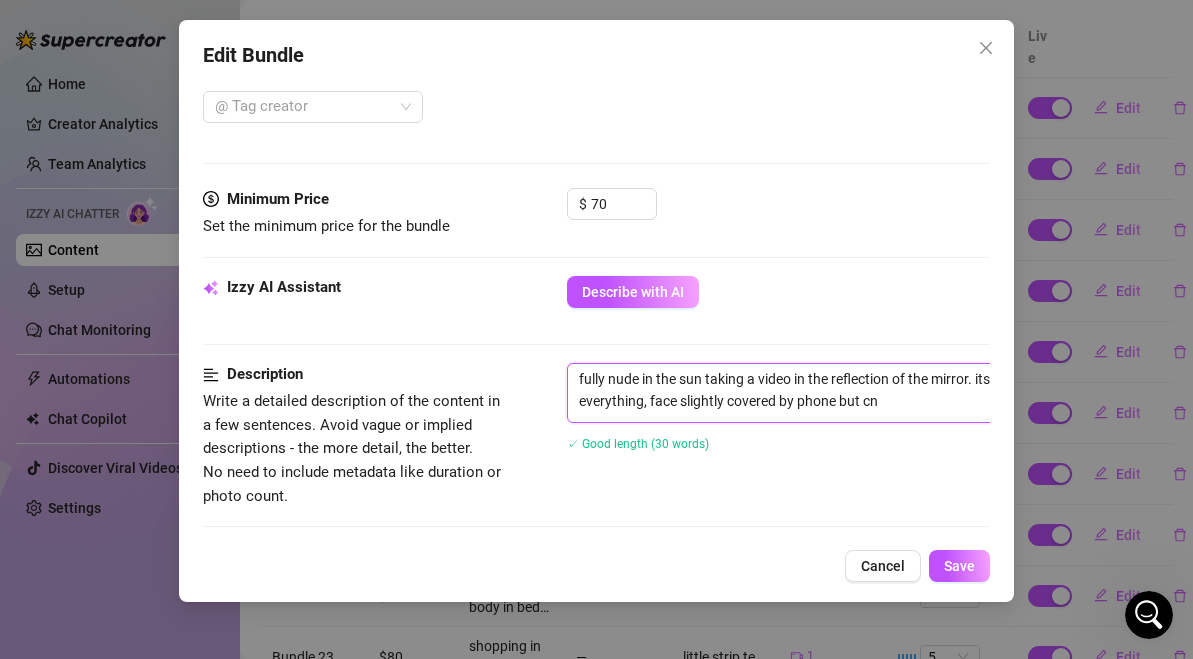 type on "fully nude in the sun taking a video in the reflection of the mirror. its blurred from the mirror but can see everything, face slightly covered by phone but c" 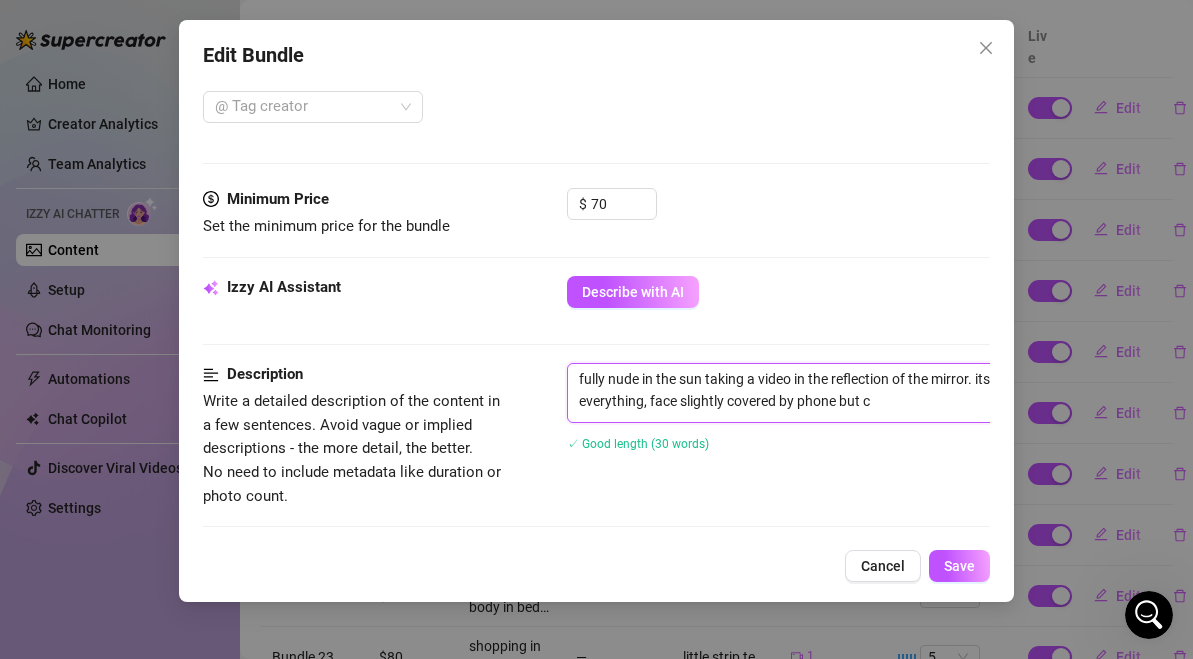 type on "fully nude in the sun taking a video in the reflection of the mirror. its blurred from the mirror but can see everything, face slightly covered by phone but ca" 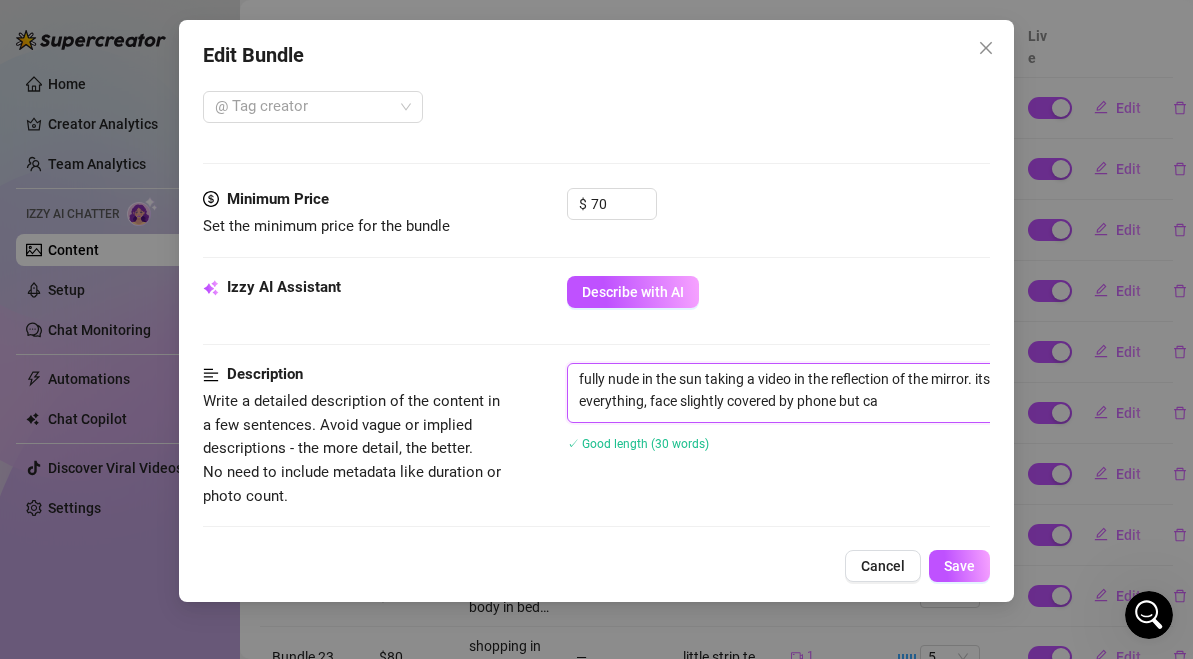 type on "fully nude in the sun taking a video in the reflection of the mirror. its blurred from the mirror but can see everything, face slightly covered by phone but can" 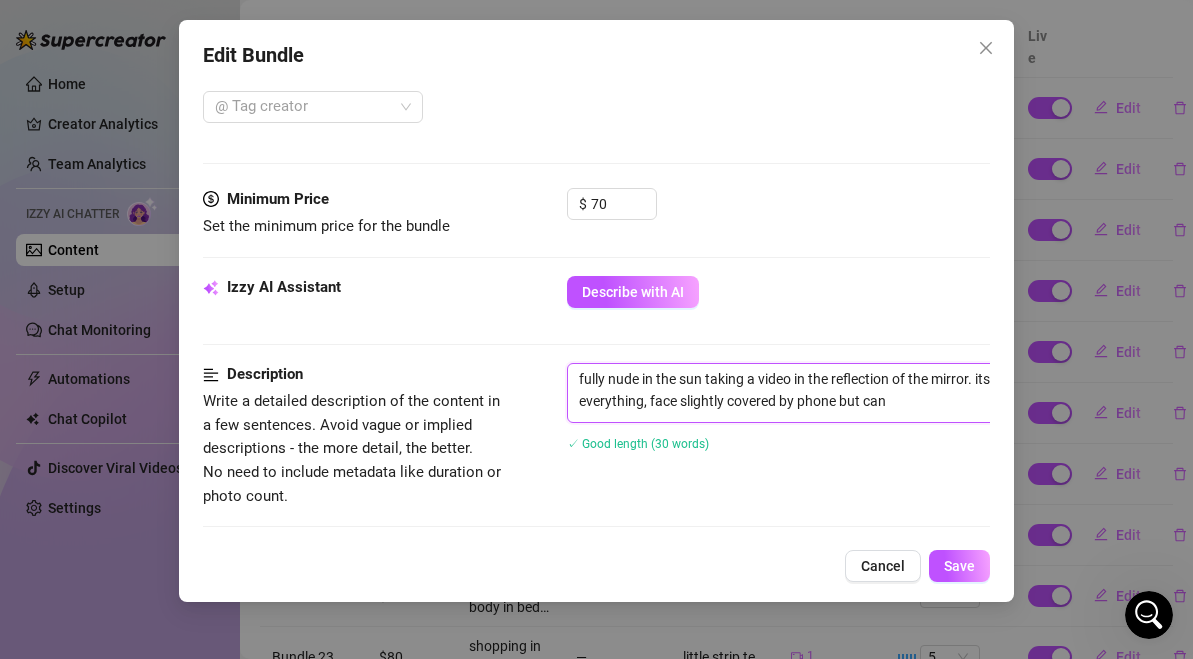type on "fully nude in the sun taking a video in the reflection of the mirror. its blurred from the mirror but can see everything, face slightly covered by phone but can" 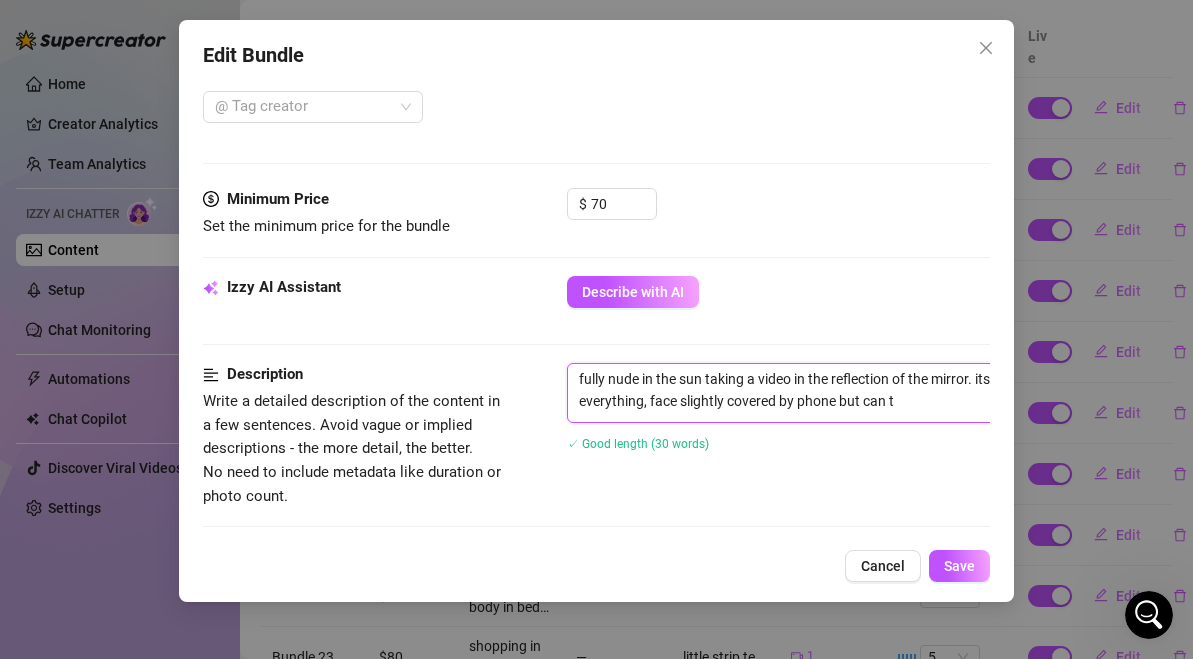 type on "fully nude in the sun taking a video in the reflection of the mirror. its blurred from the mirror but can see everything, face slightly covered by phone but can te" 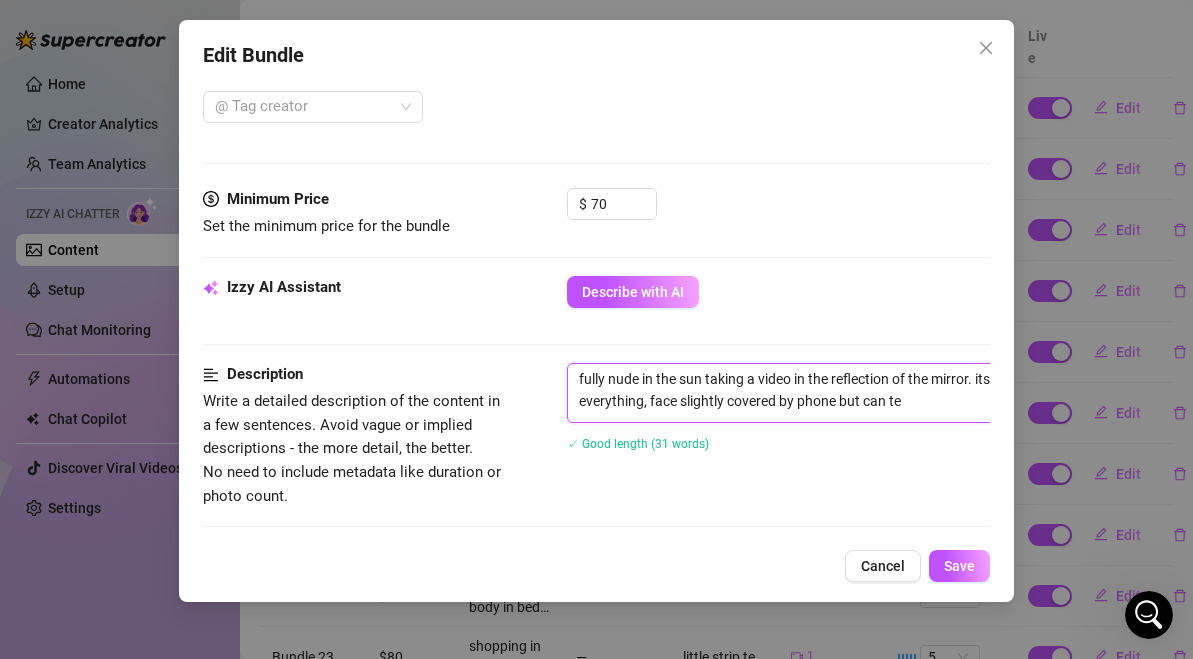 type on "fully nude in the sun taking a video in the reflection of the mirror. its blurred from the mirror but can see everything, face slightly covered by phone but can tel" 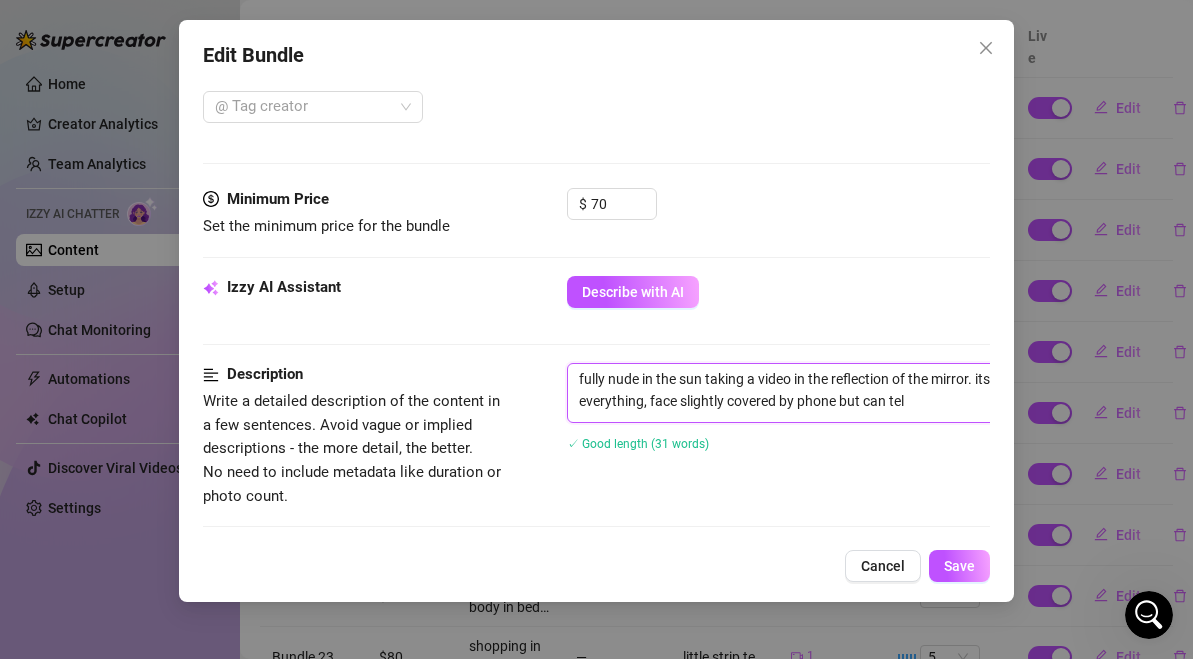 type on "fully nude in the sun taking a video in the reflection of the mirror. its blurred from the mirror but can see everything, face slightly covered by phone but can tell" 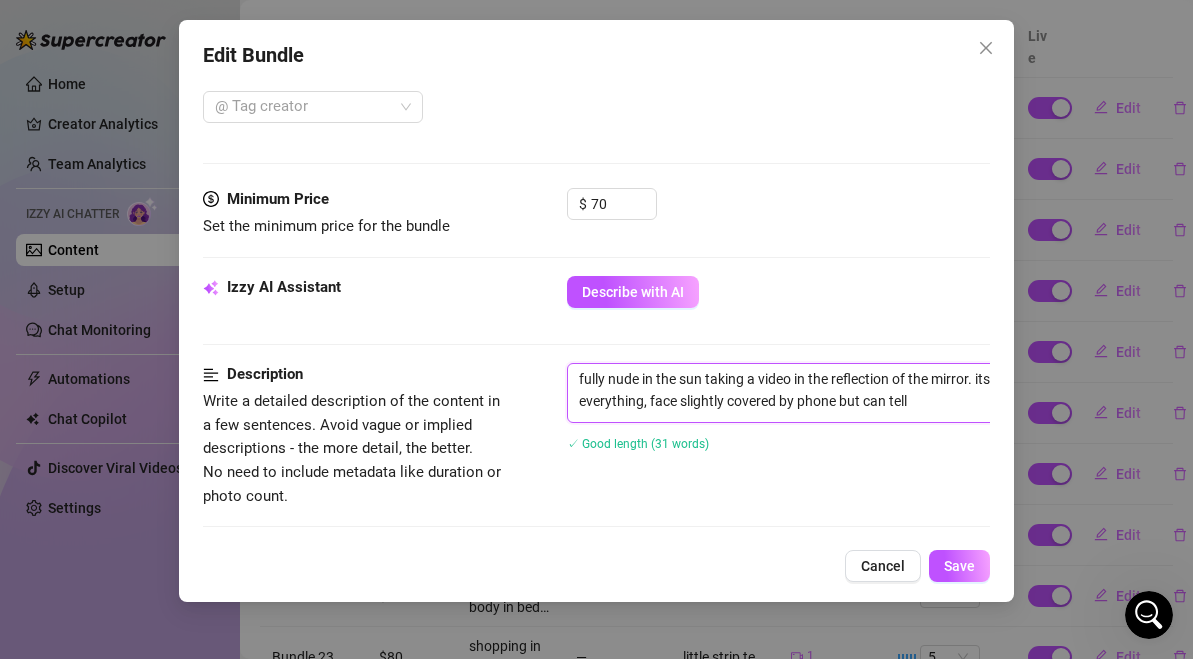 type on "fully nude in the sun taking a video in the reflection of the mirror. its blurred from the mirror but can see everything, face slightly covered by phone but can tell" 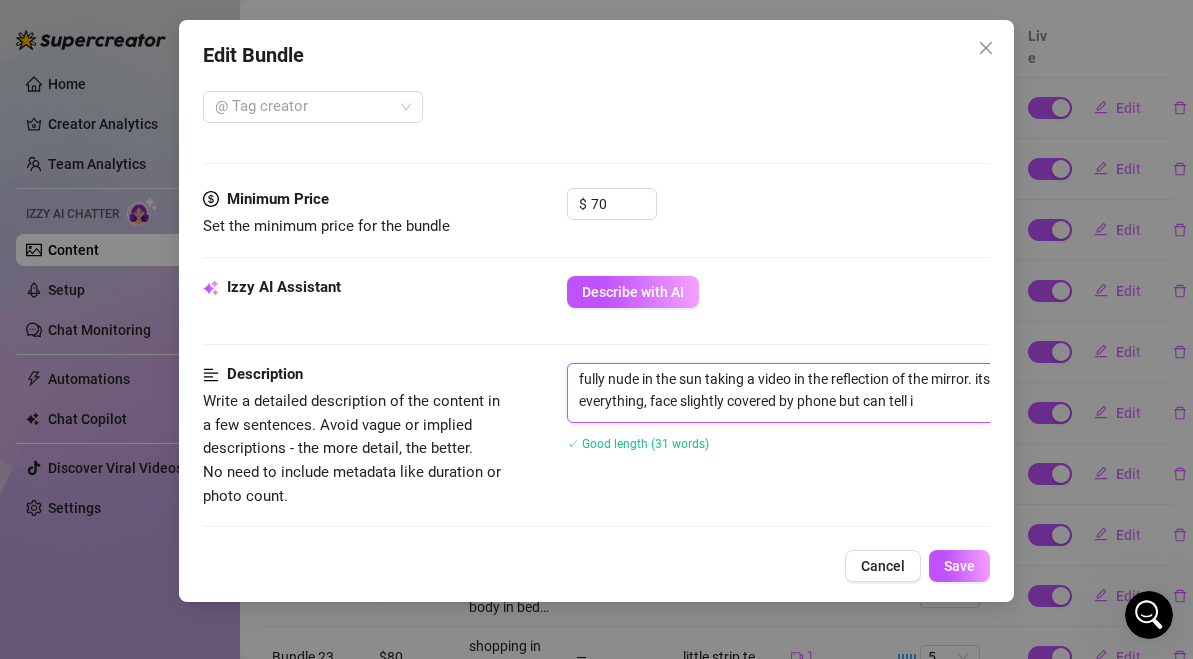 type on "fully nude in the sun taking a video in the reflection of the mirror. its blurred from the mirror but can see everything, face slightly covered by phone but can tell it" 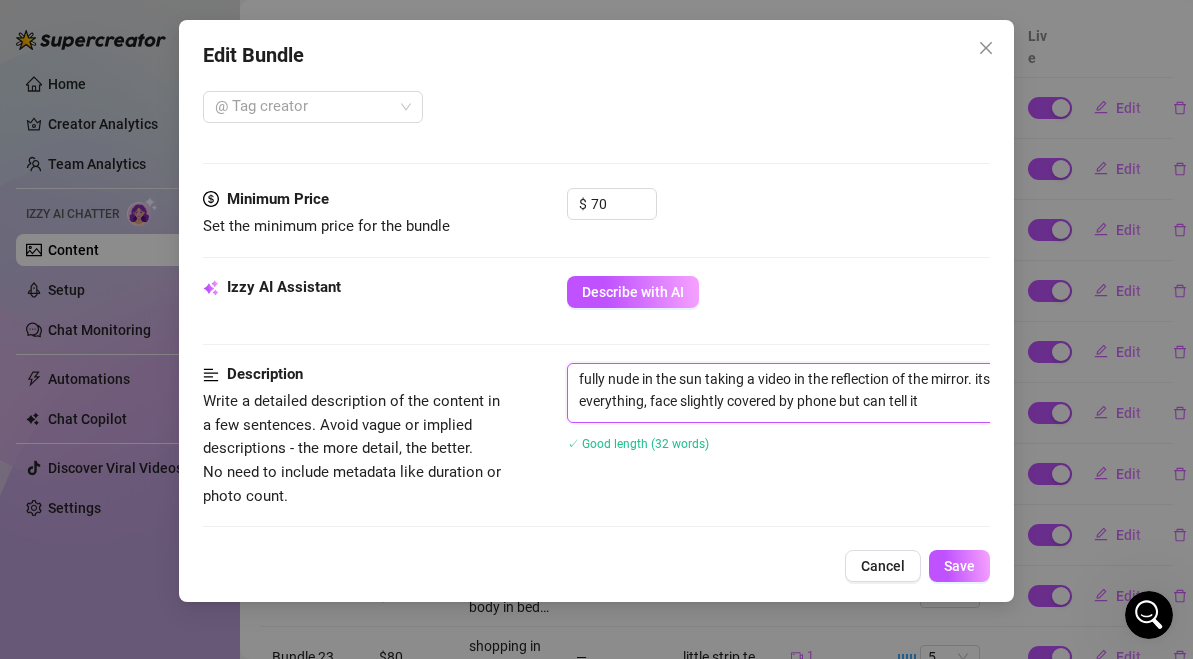 type on "fully nude in the sun taking a video in the reflection of the mirror. its blurred from the mirror but can see everything, face slightly covered by phone but can tell its" 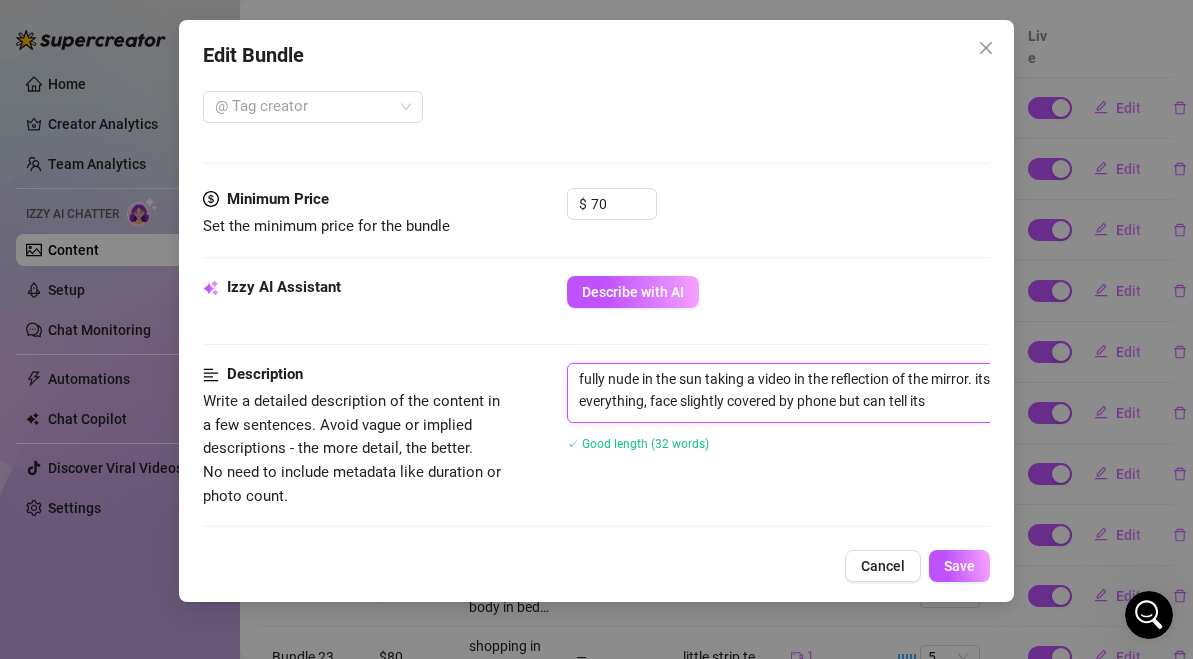 type on "fully nude in the sun taking a video in the reflection of the mirror. its blurred from the mirror but can see everything, face slightly covered by phone but can tell its" 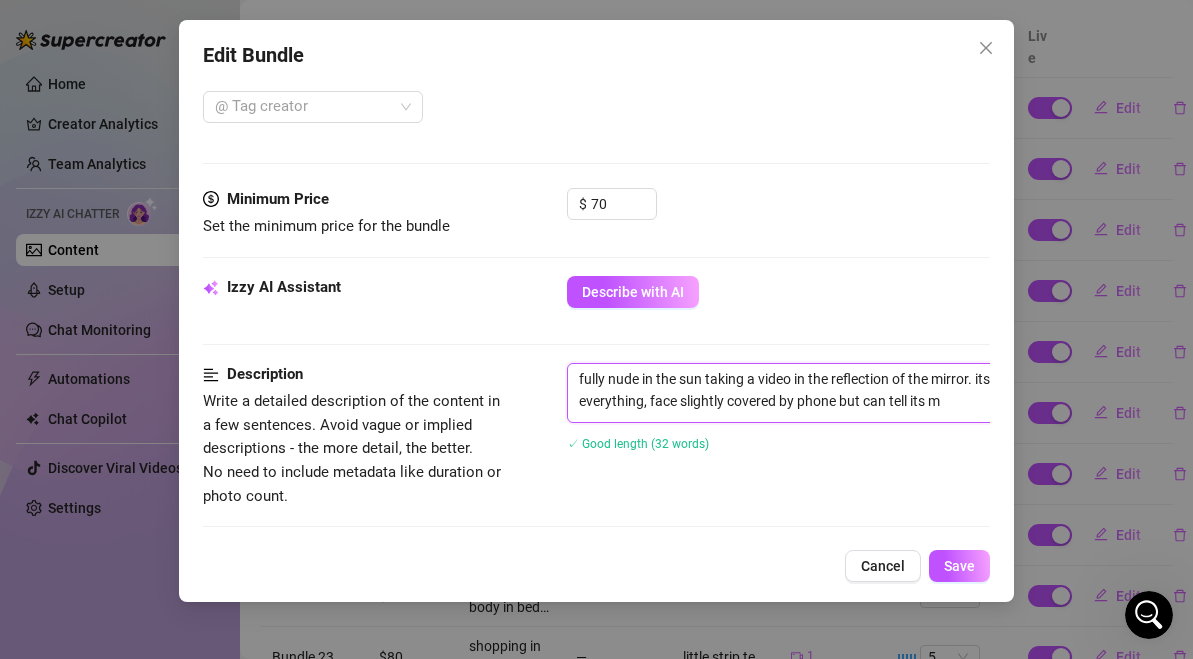 type on "fully nude in the sun taking a video in the reflection of the mirror. its blurred from the mirror but can see everything, face slightly covered by phone but can tell its me" 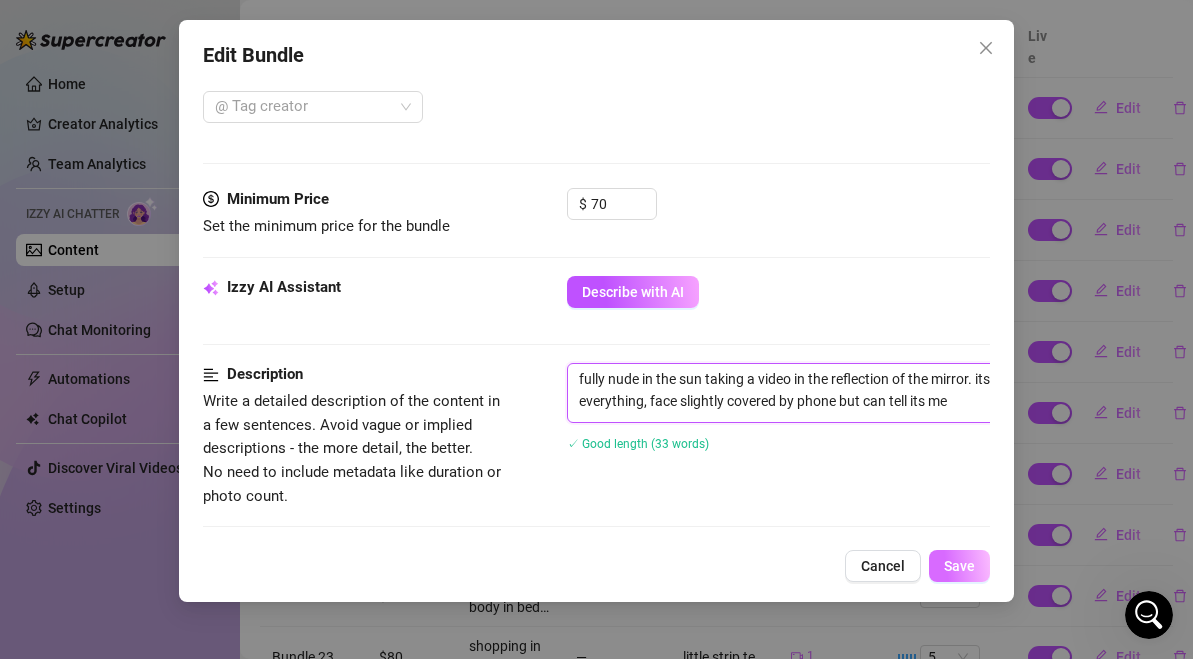 type on "fully nude in the sun taking a video in the reflection of the mirror. its blurred from the mirror but can see everything, face slightly covered by phone but can tell its me" 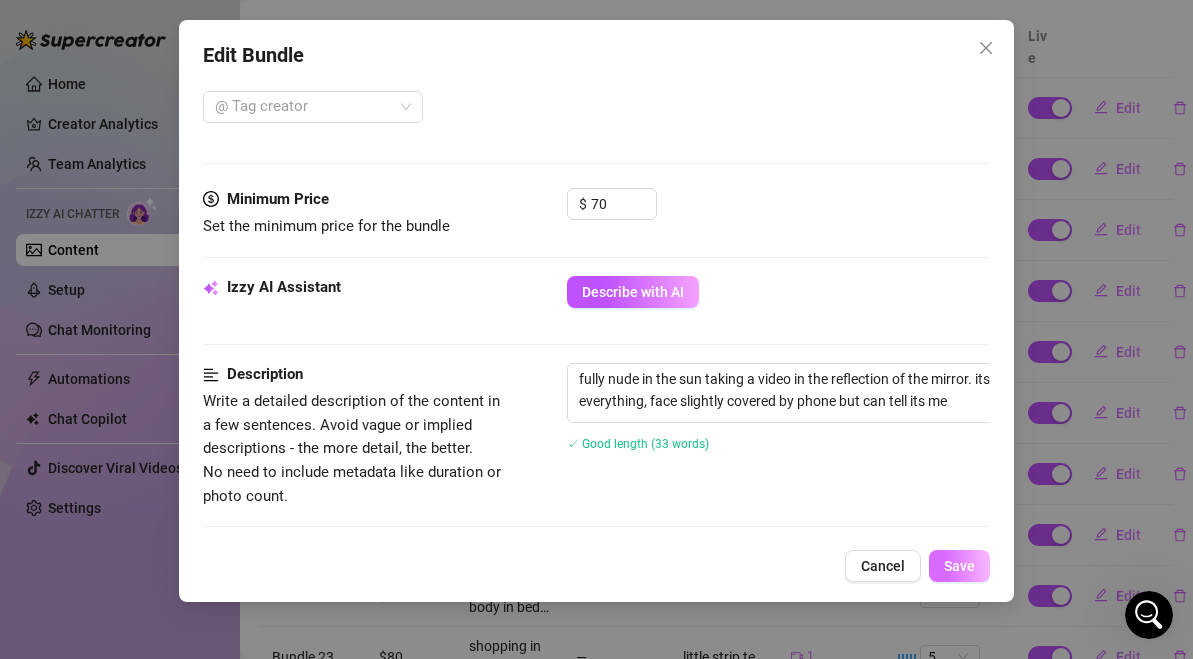 click on "Save" at bounding box center [959, 566] 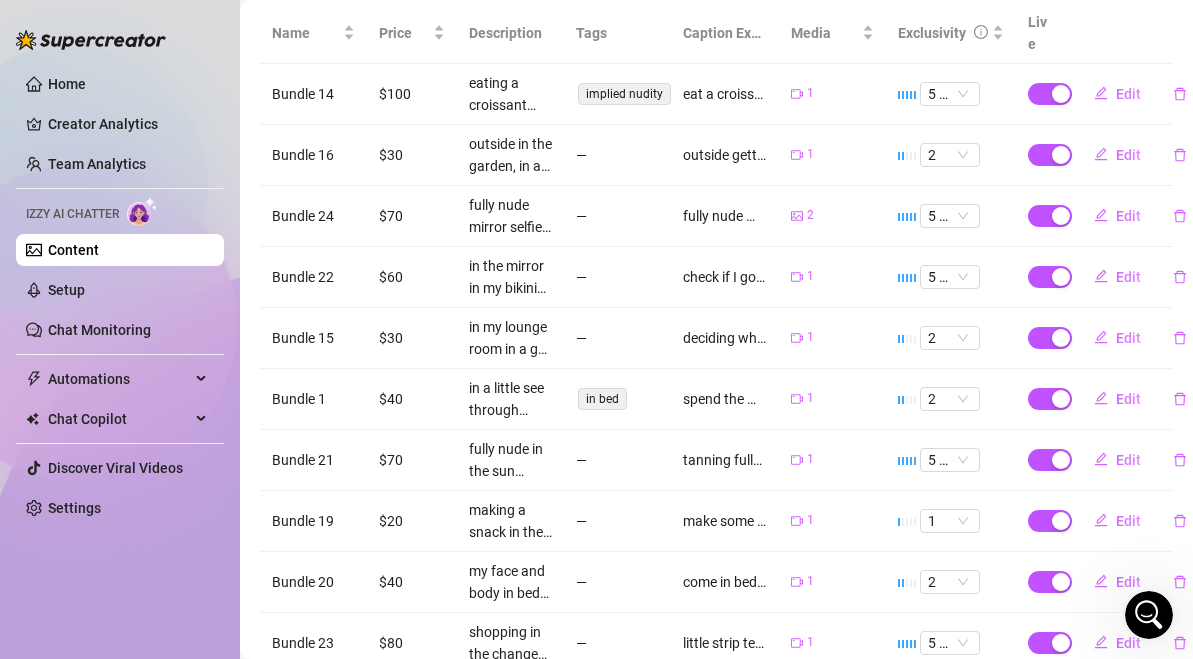 scroll, scrollTop: 0, scrollLeft: 0, axis: both 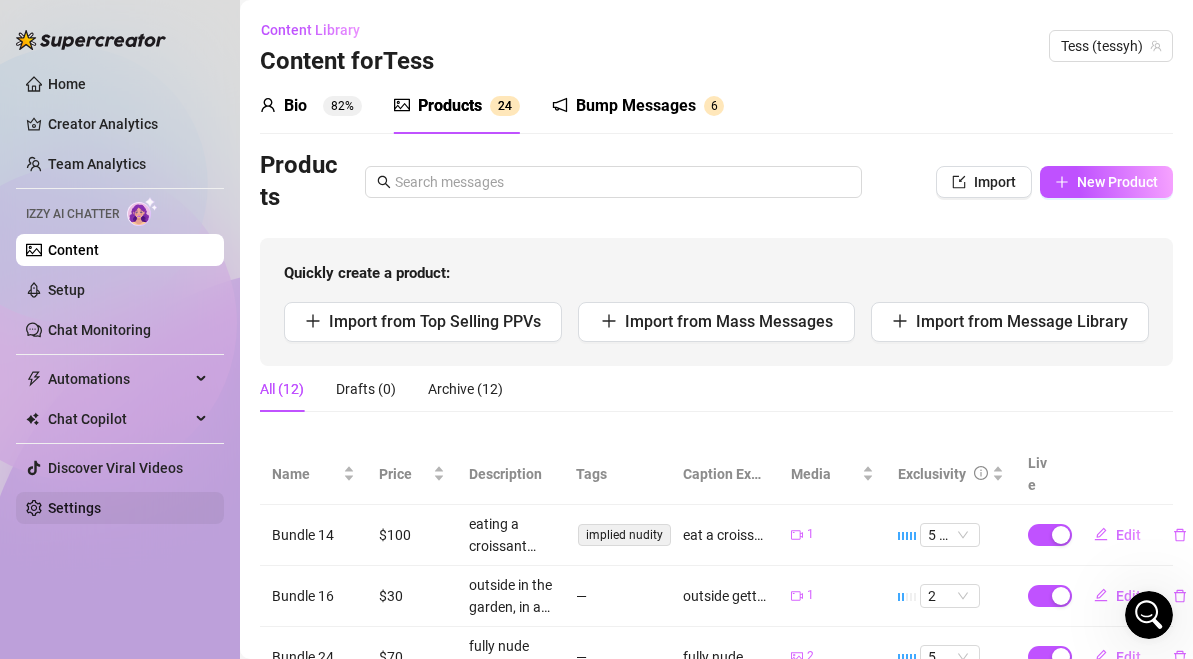 click on "Settings" at bounding box center [74, 508] 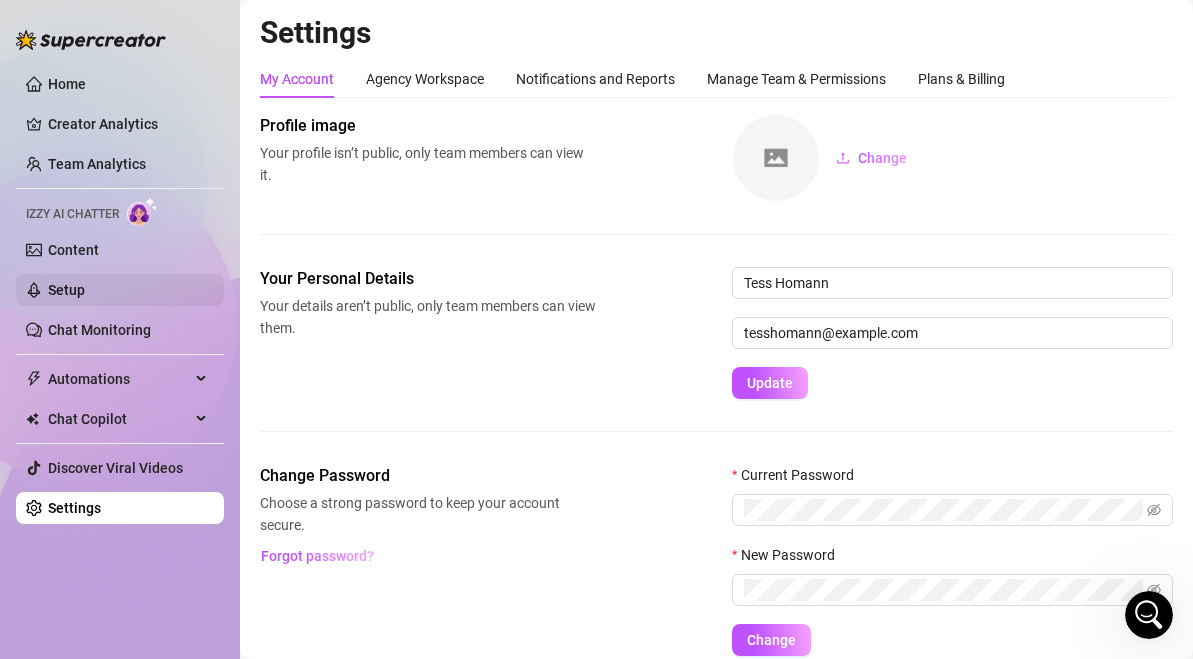 click on "Setup" at bounding box center (66, 290) 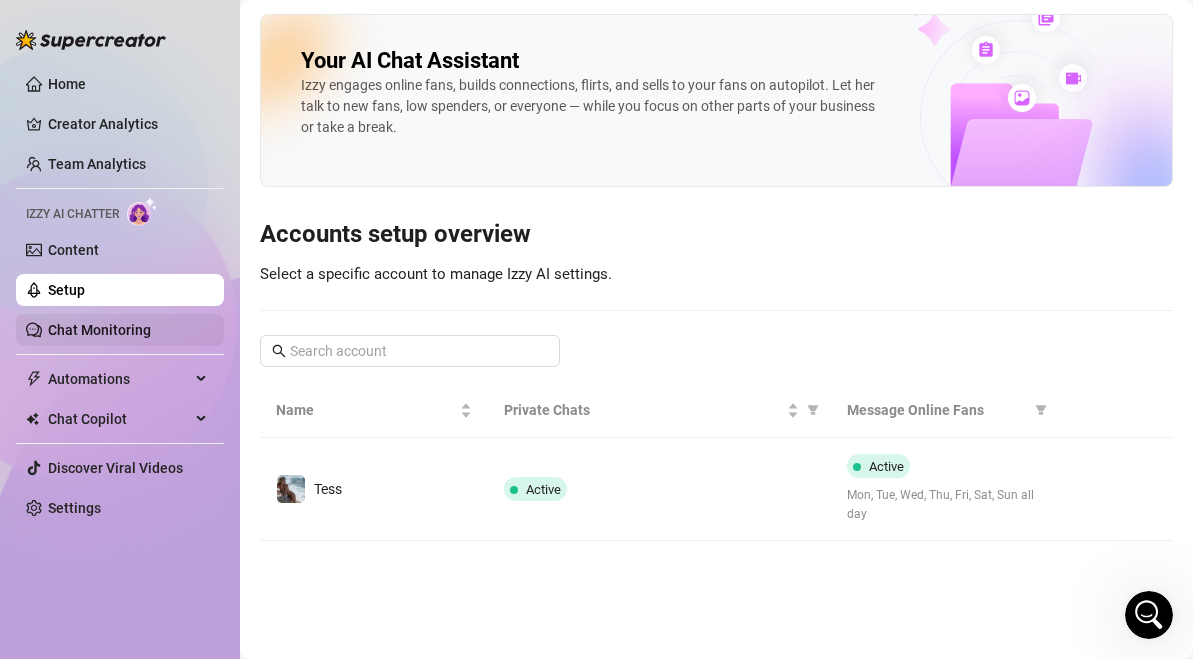 click on "Chat Monitoring" at bounding box center [99, 330] 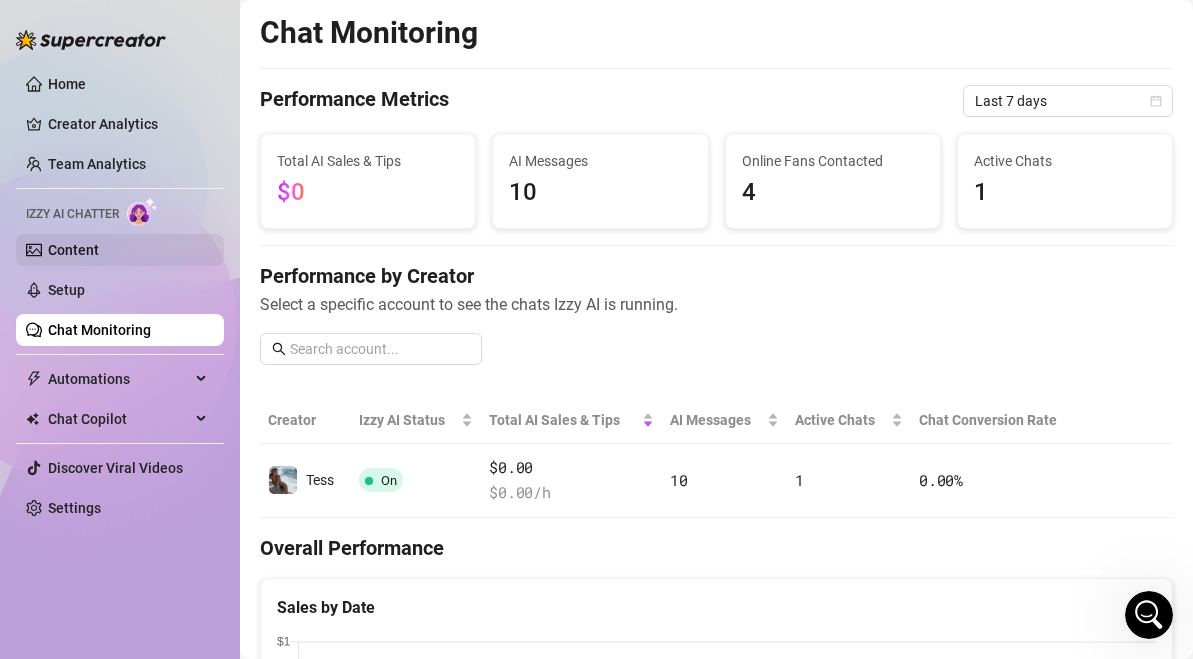 click on "Content" at bounding box center [73, 250] 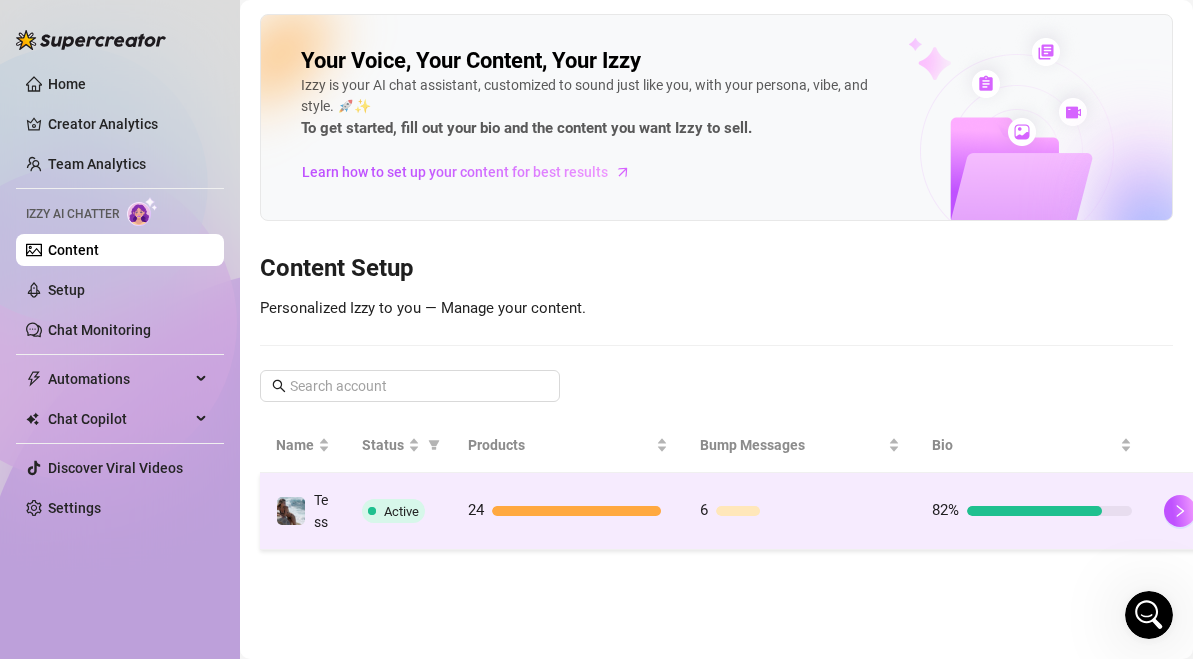 click on "82%" at bounding box center (1032, 511) 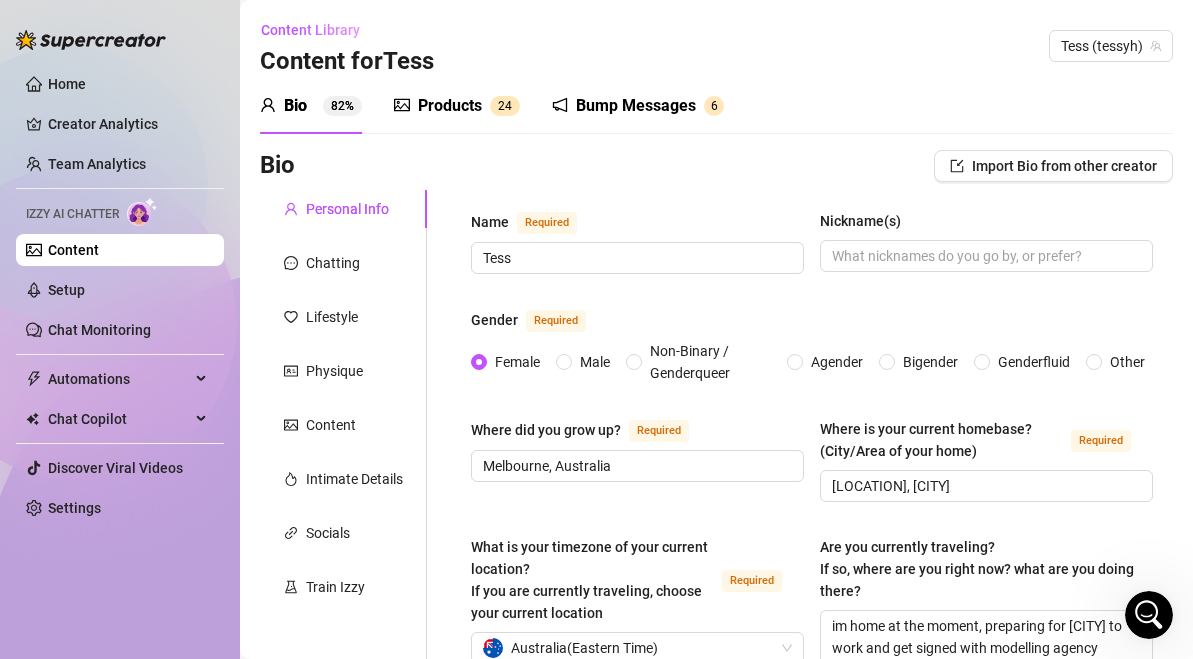 scroll, scrollTop: 12, scrollLeft: 0, axis: vertical 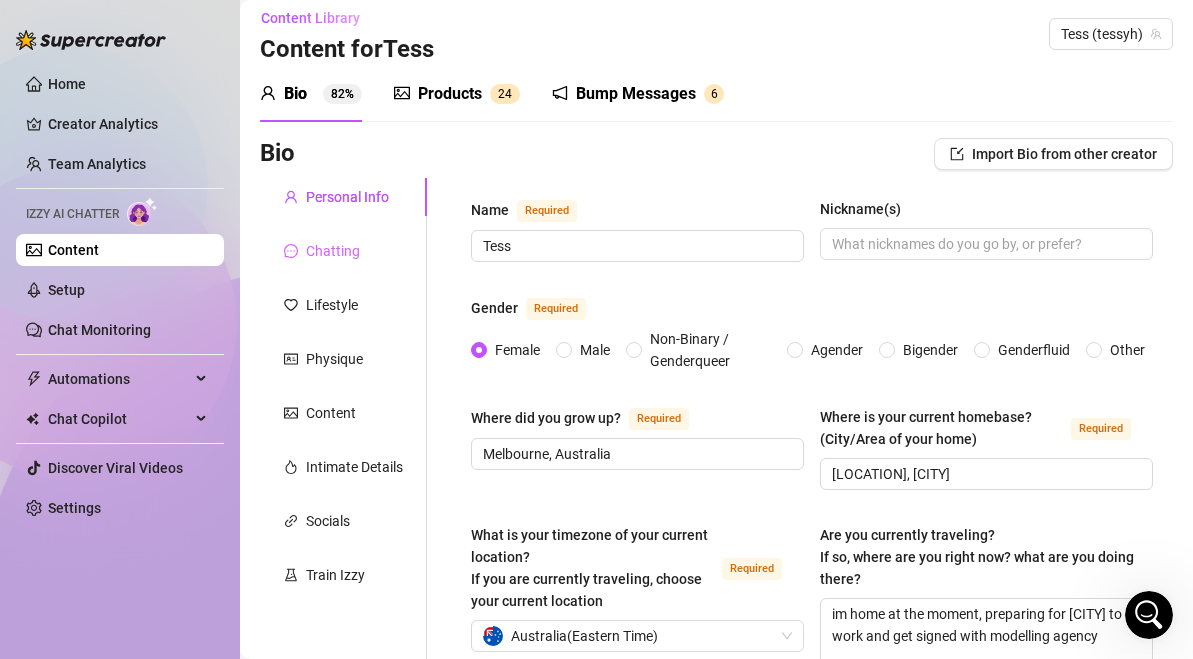 click on "Chatting" at bounding box center (343, 251) 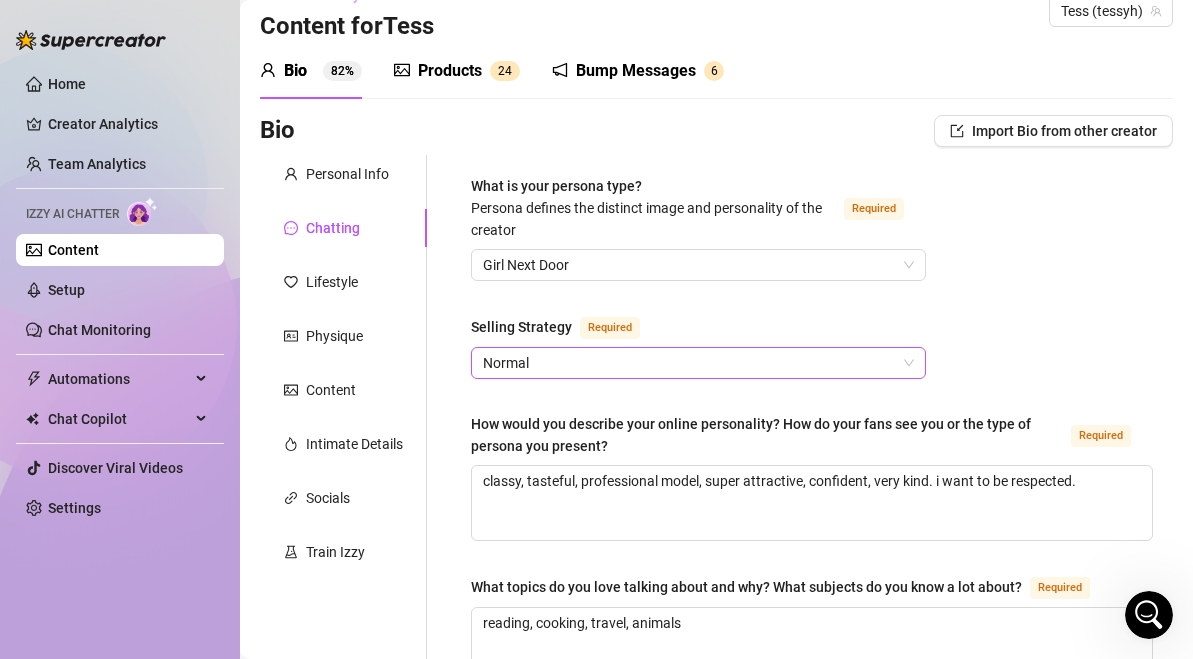 scroll, scrollTop: 0, scrollLeft: 0, axis: both 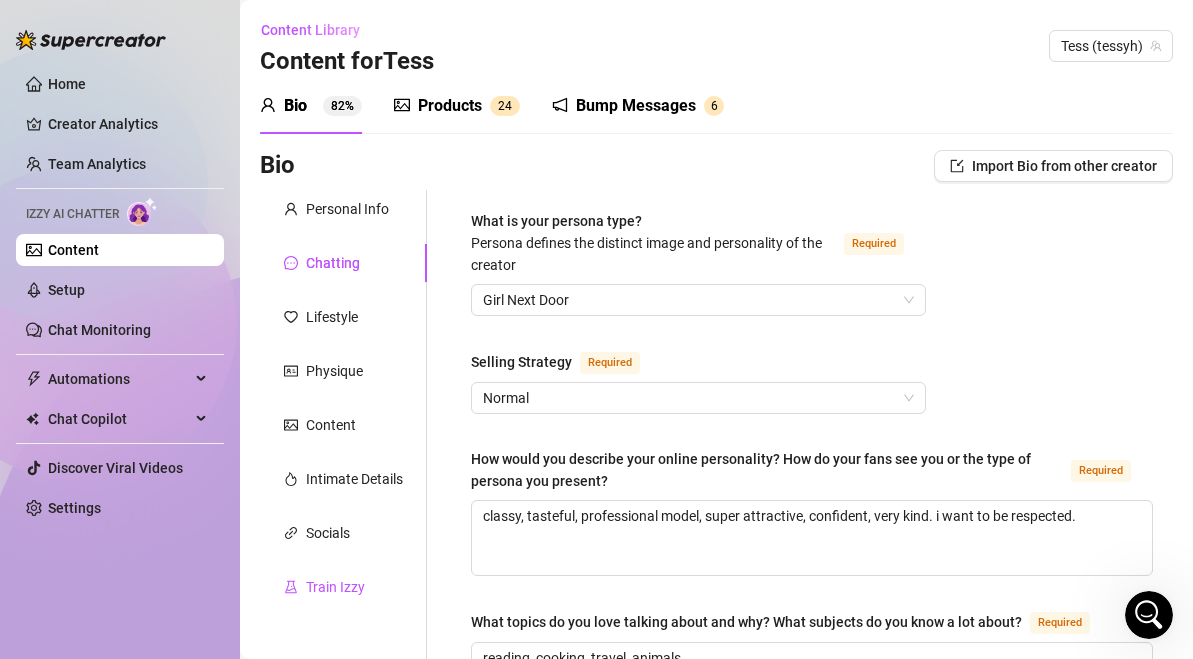 click on "Train Izzy" at bounding box center (335, 587) 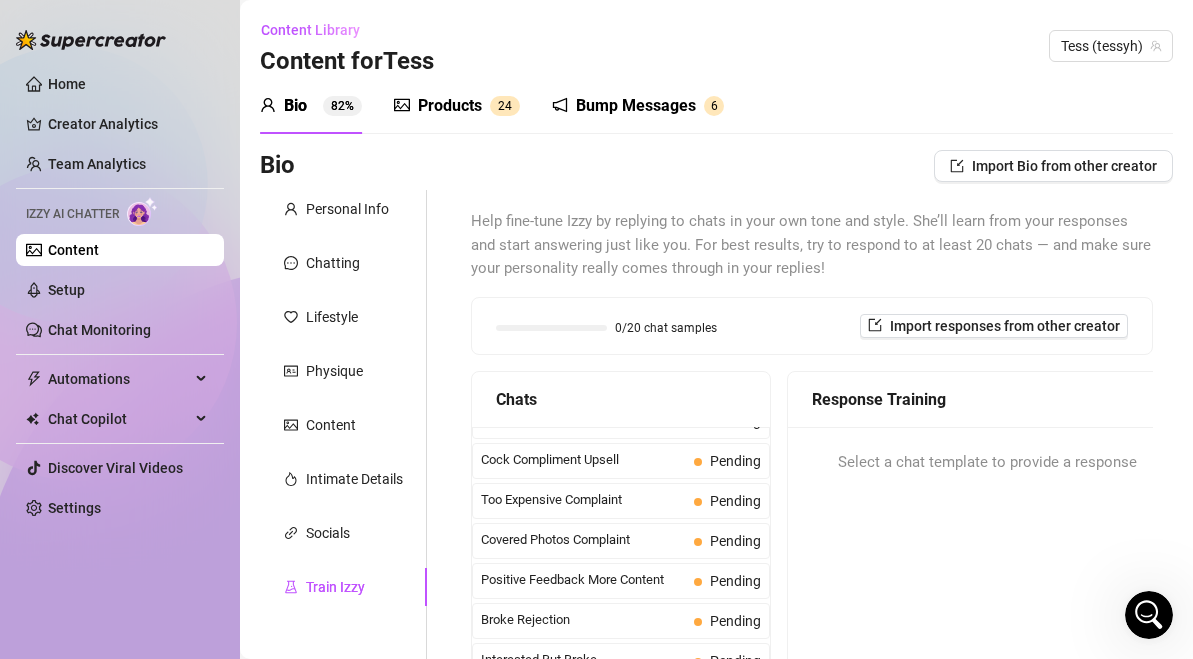 scroll, scrollTop: 226, scrollLeft: 0, axis: vertical 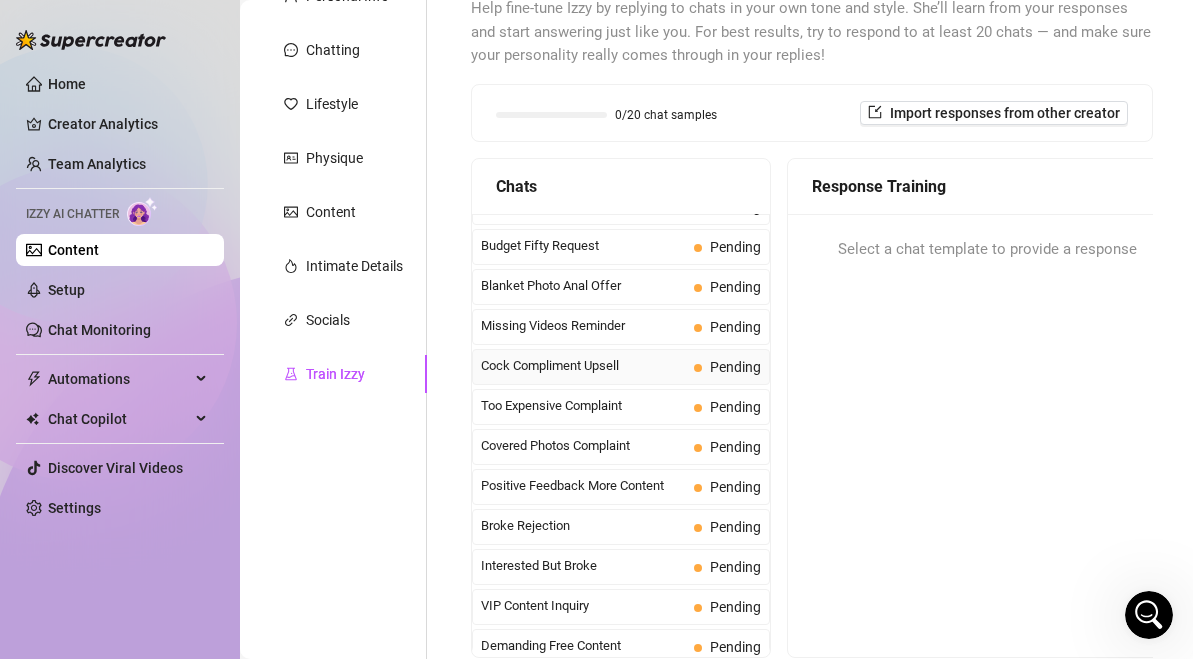 click on "Cock Compliment Upsell" at bounding box center [583, 366] 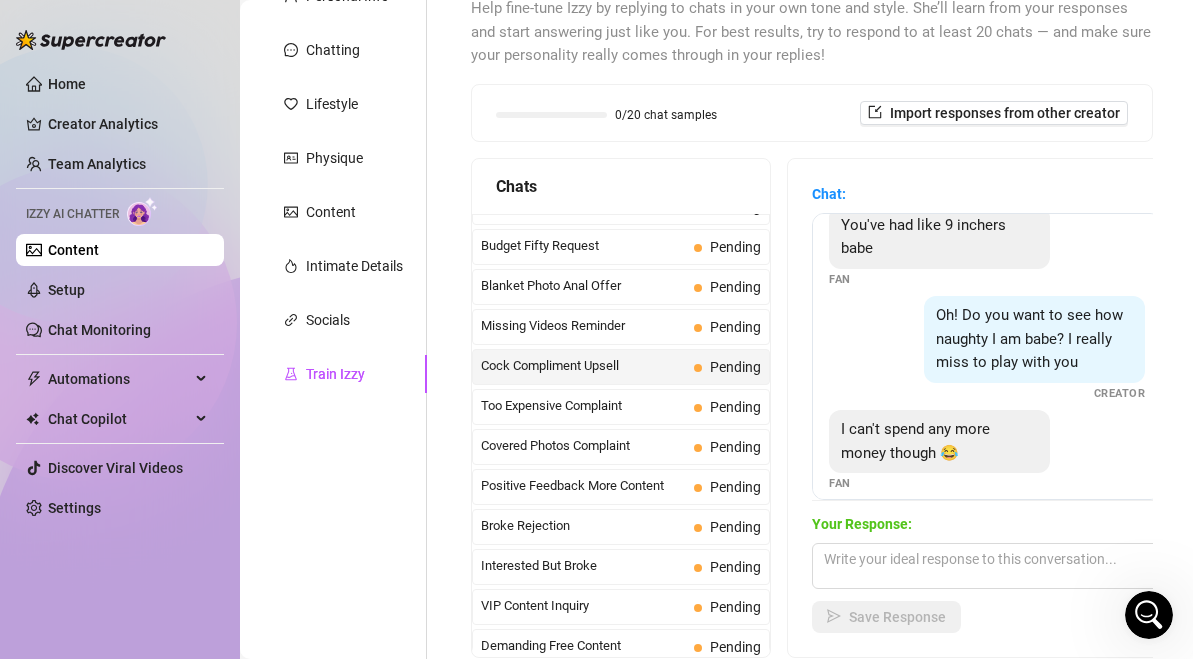 scroll, scrollTop: 604, scrollLeft: 0, axis: vertical 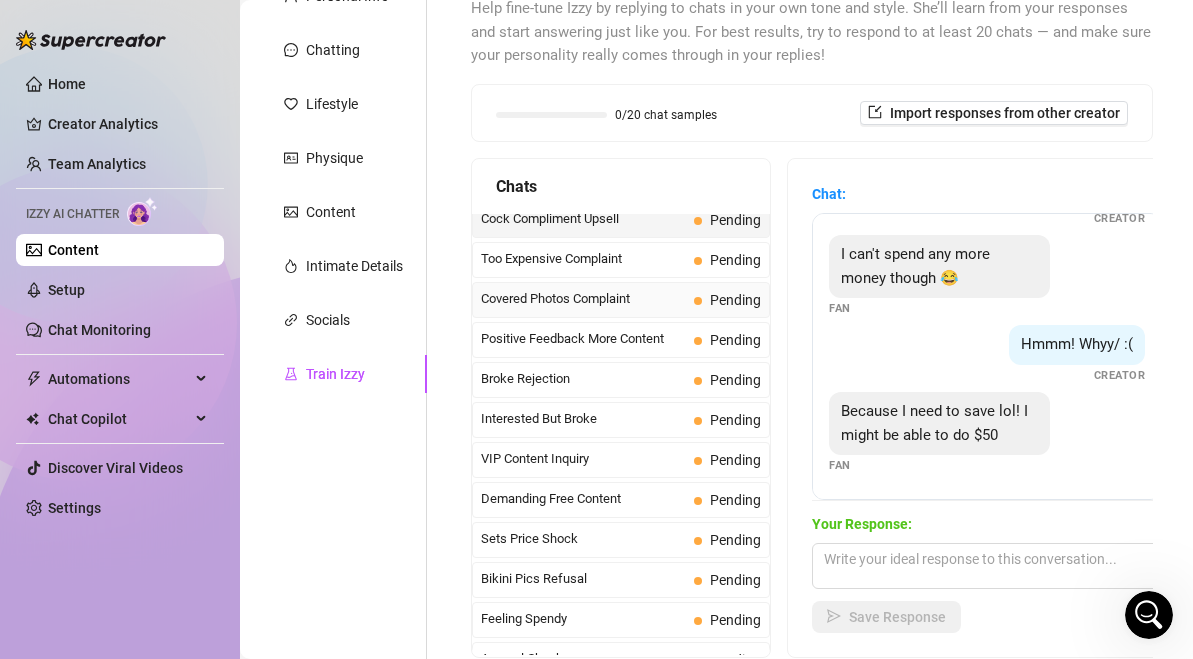 click on "Covered Photos Complaint" at bounding box center [583, 299] 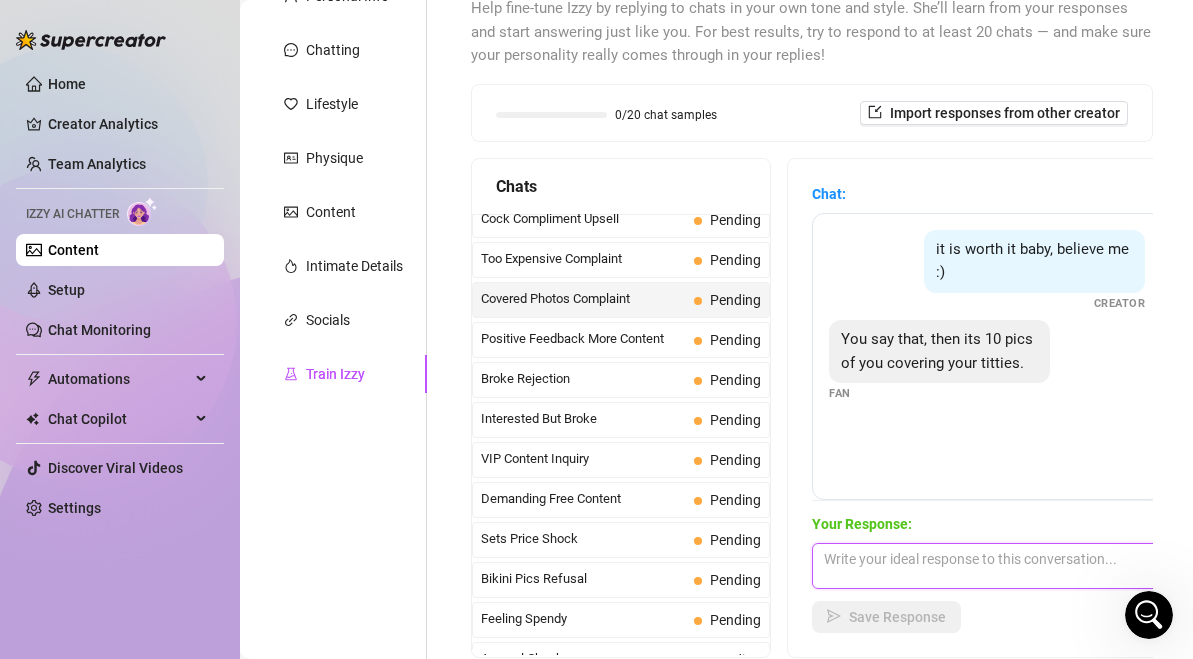 click at bounding box center [987, 566] 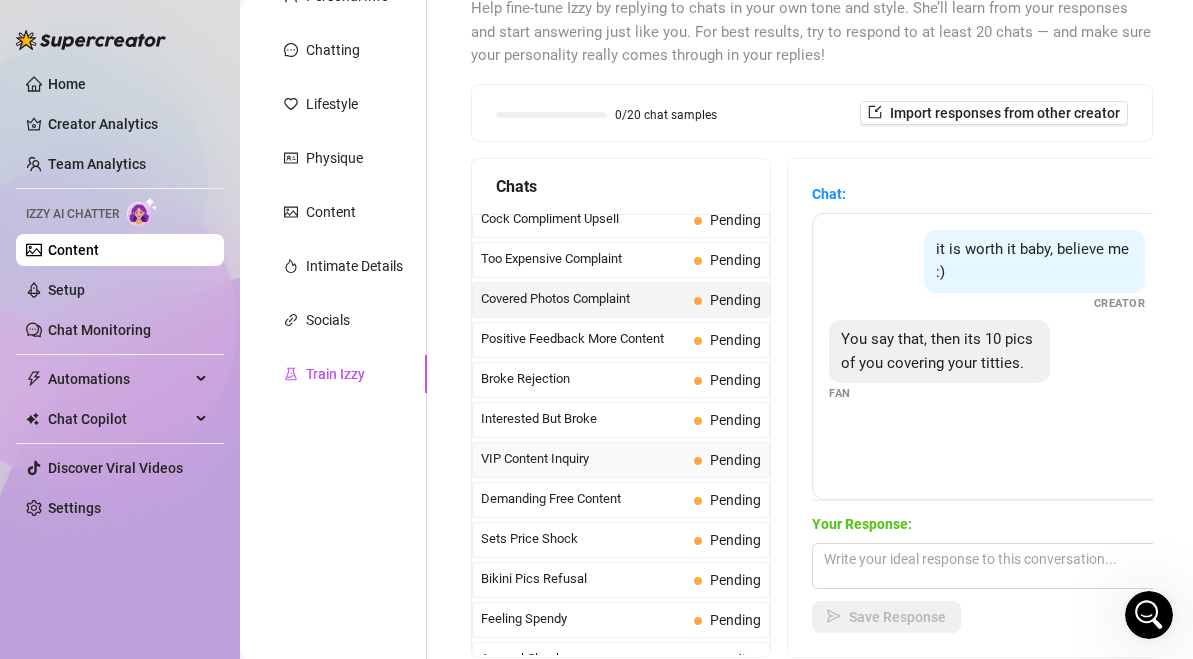 click on "Pending" at bounding box center [727, 460] 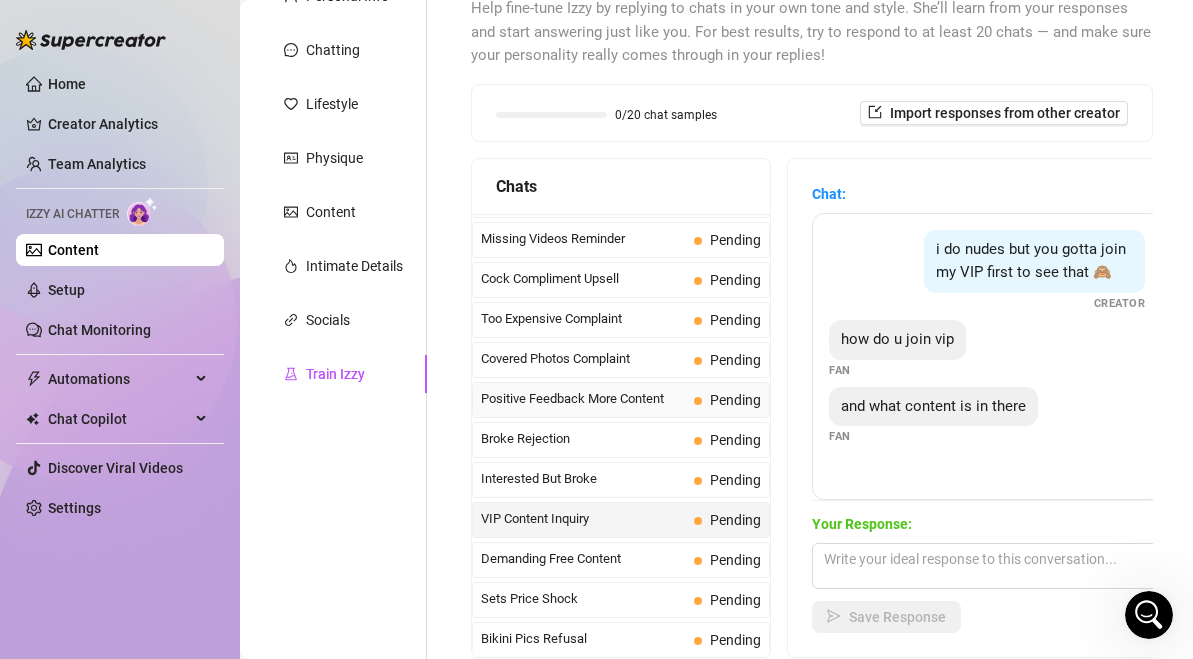 scroll, scrollTop: 190, scrollLeft: 0, axis: vertical 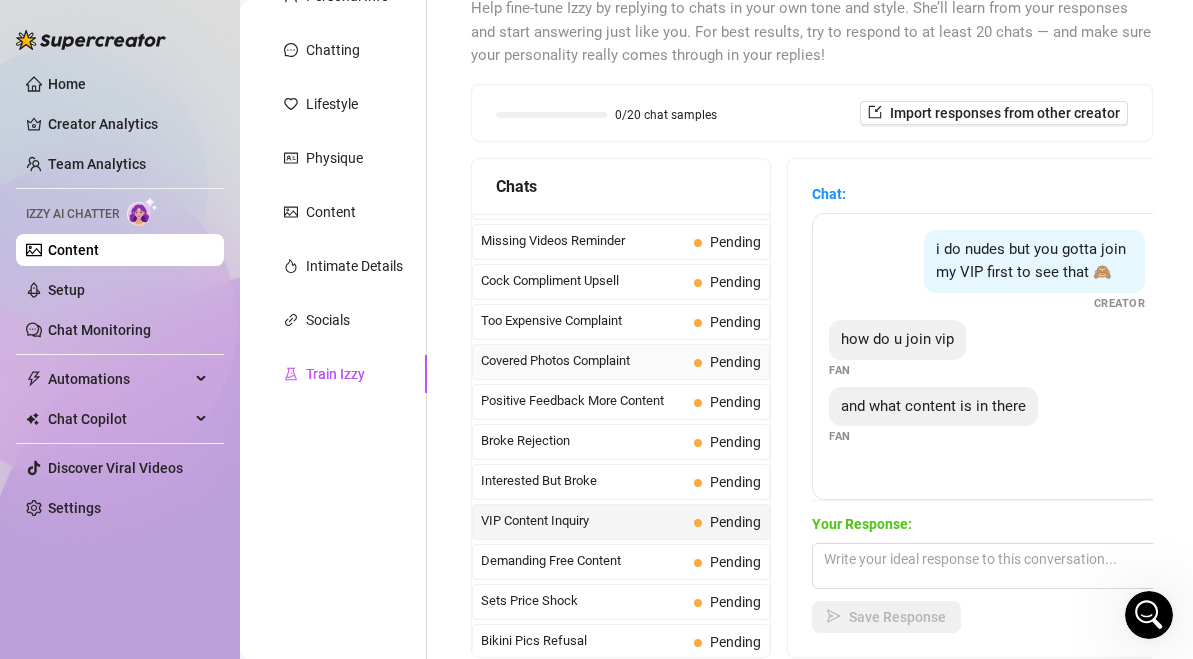 click on "Covered Photos Complaint" at bounding box center (583, 361) 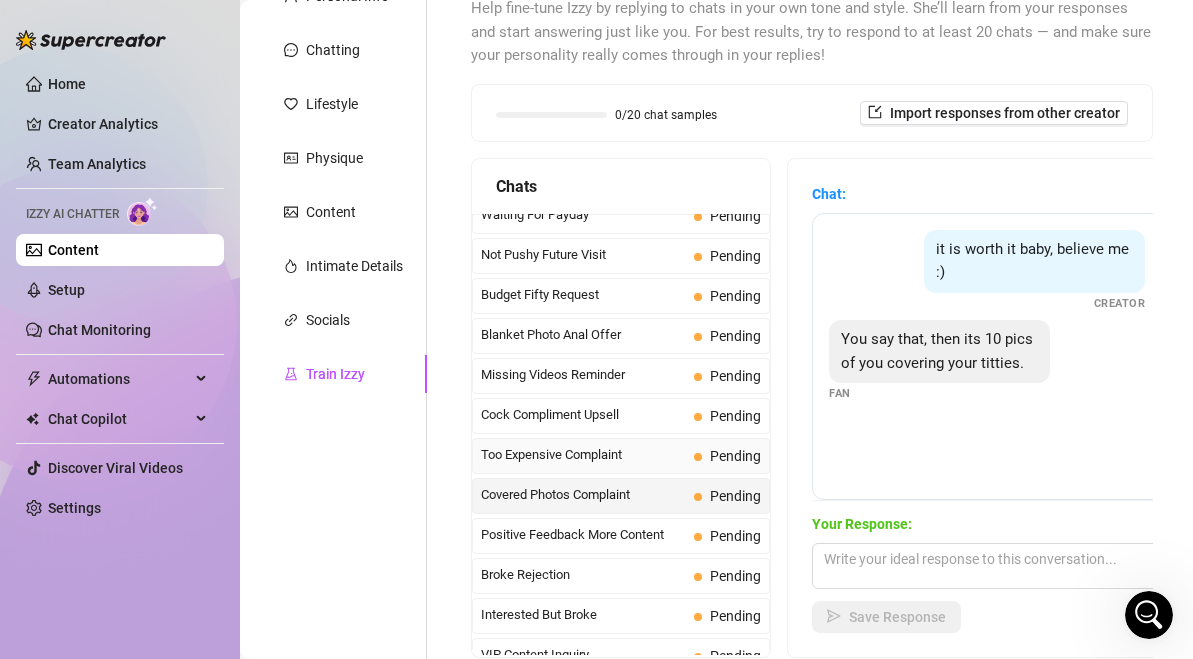 scroll, scrollTop: 104, scrollLeft: 0, axis: vertical 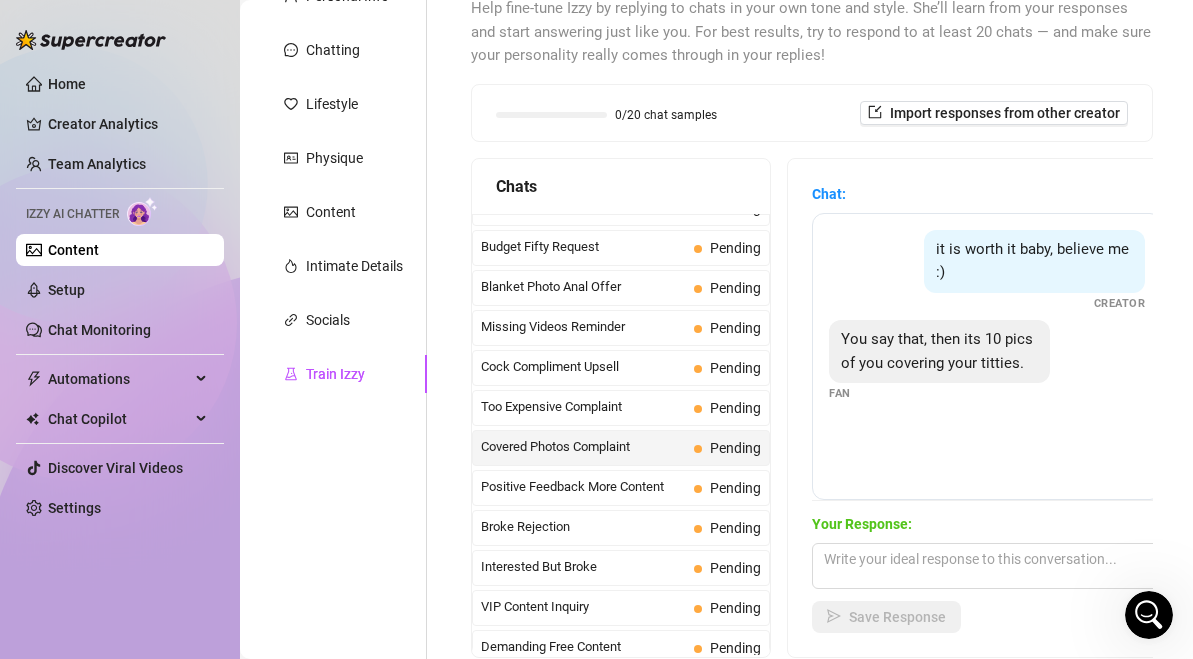 click on "Covered Photos Complaint" at bounding box center [583, 447] 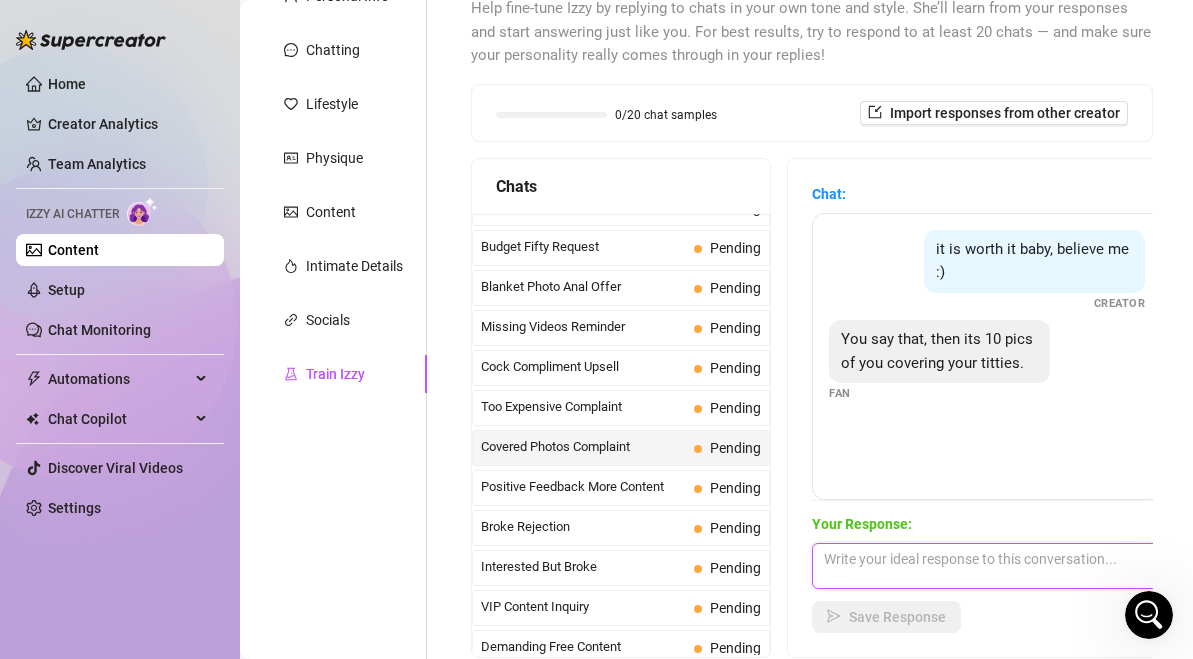 click at bounding box center (987, 566) 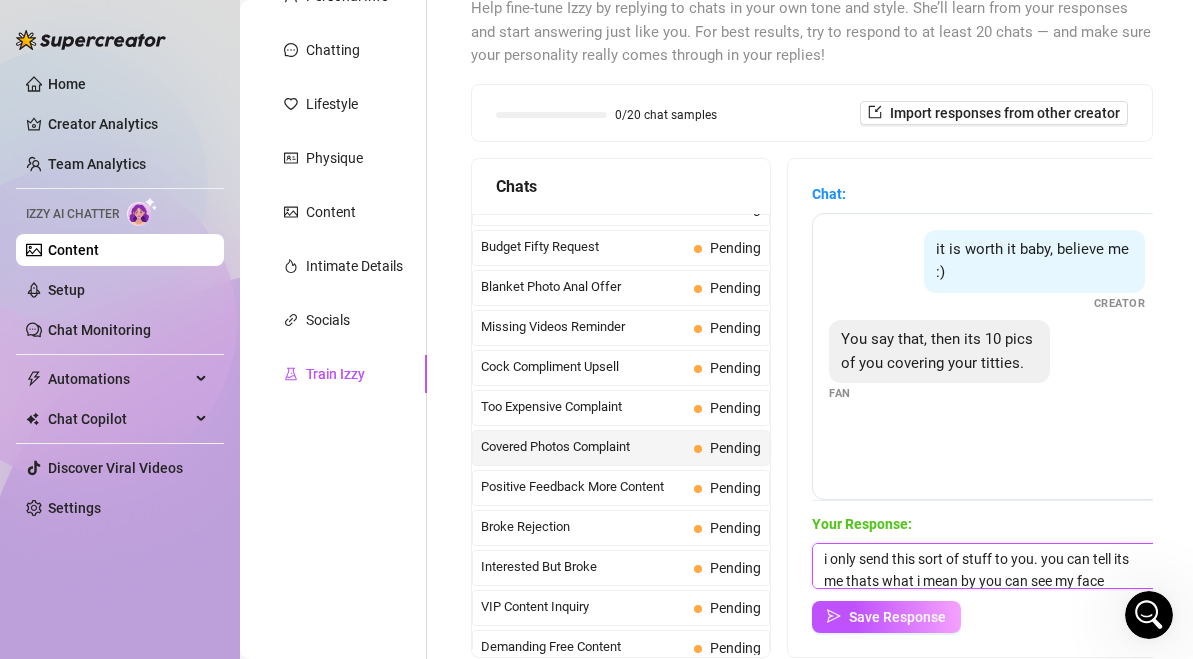 scroll, scrollTop: 8, scrollLeft: 0, axis: vertical 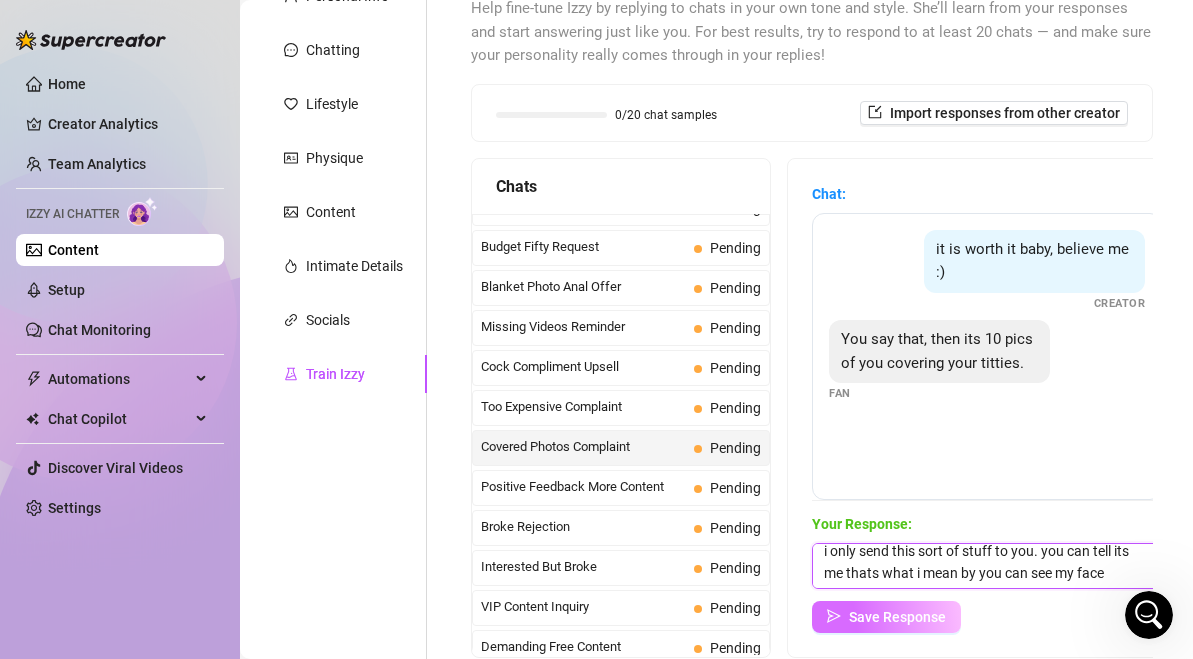 type on "i only send this sort of stuff to you. you can tell its me thats what i mean by you can see my face" 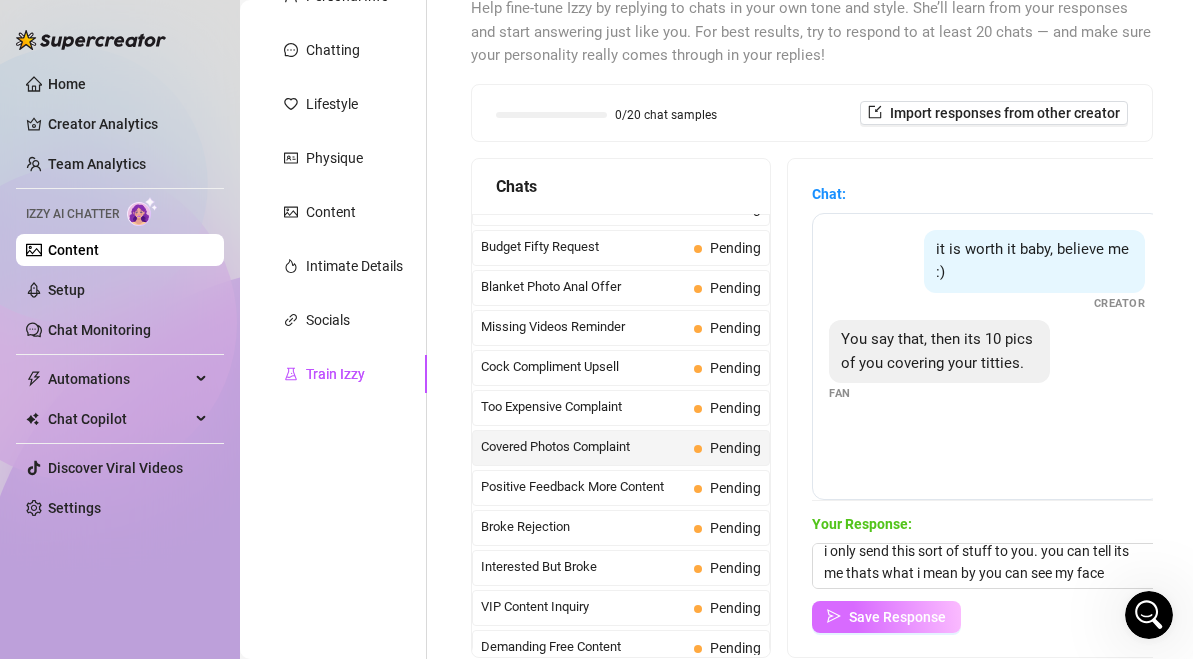 click on "Save Response" at bounding box center (897, 617) 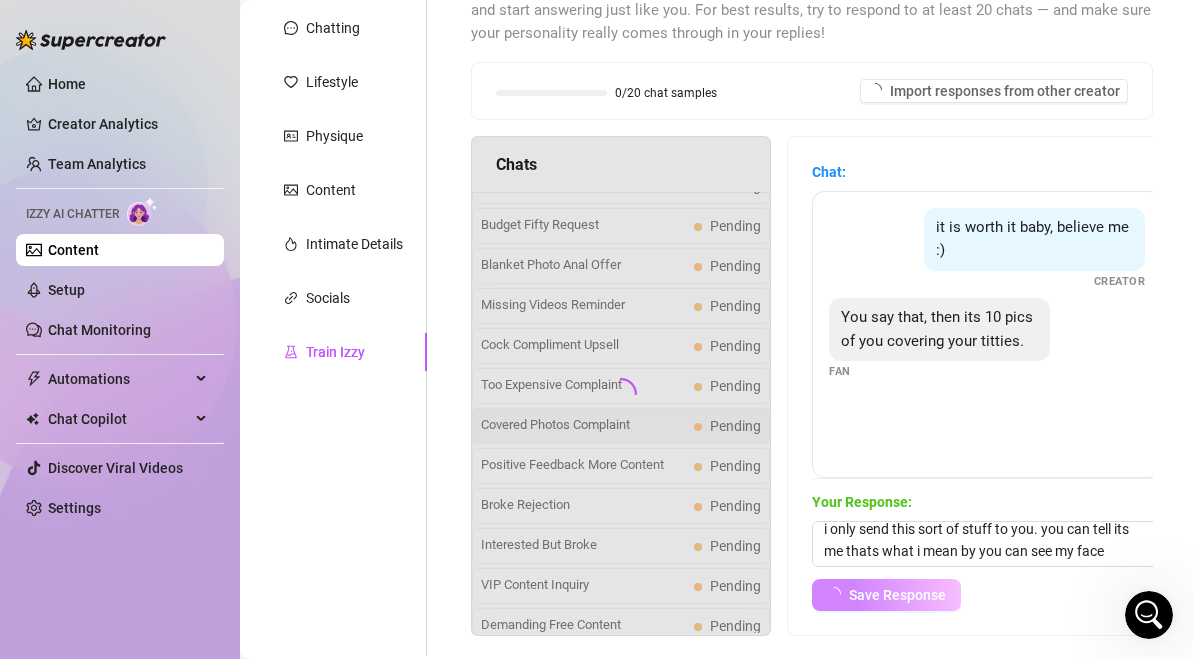 scroll, scrollTop: 164, scrollLeft: 0, axis: vertical 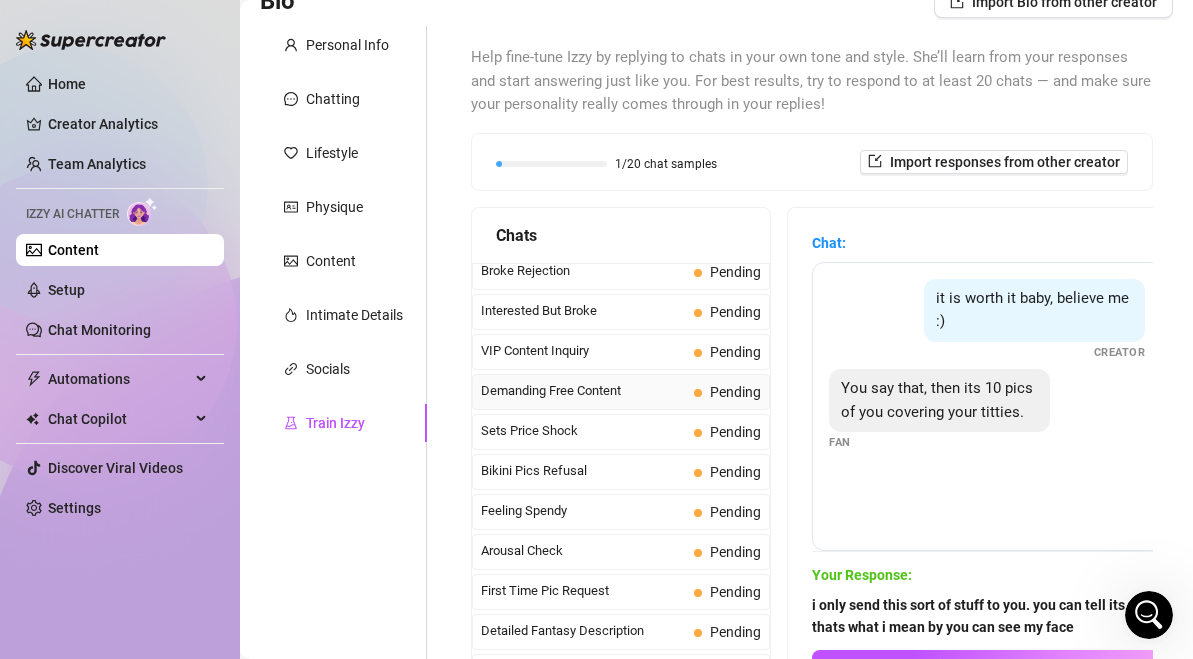 click on "Demanding Free Content" at bounding box center (583, 391) 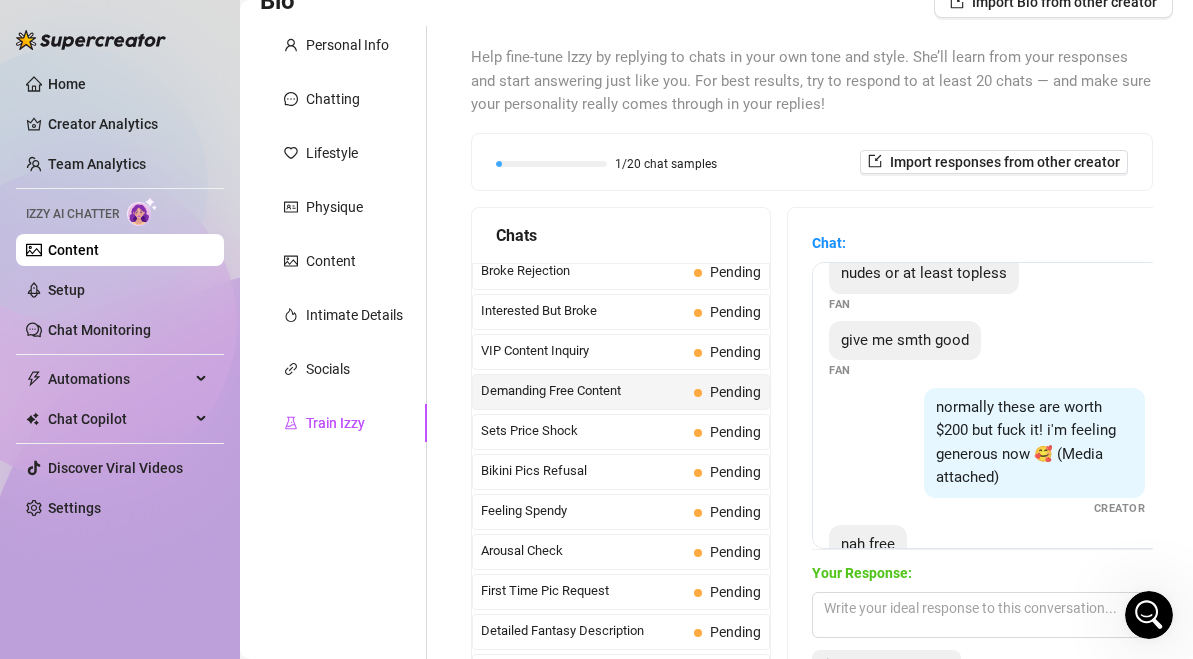 scroll, scrollTop: 219, scrollLeft: 0, axis: vertical 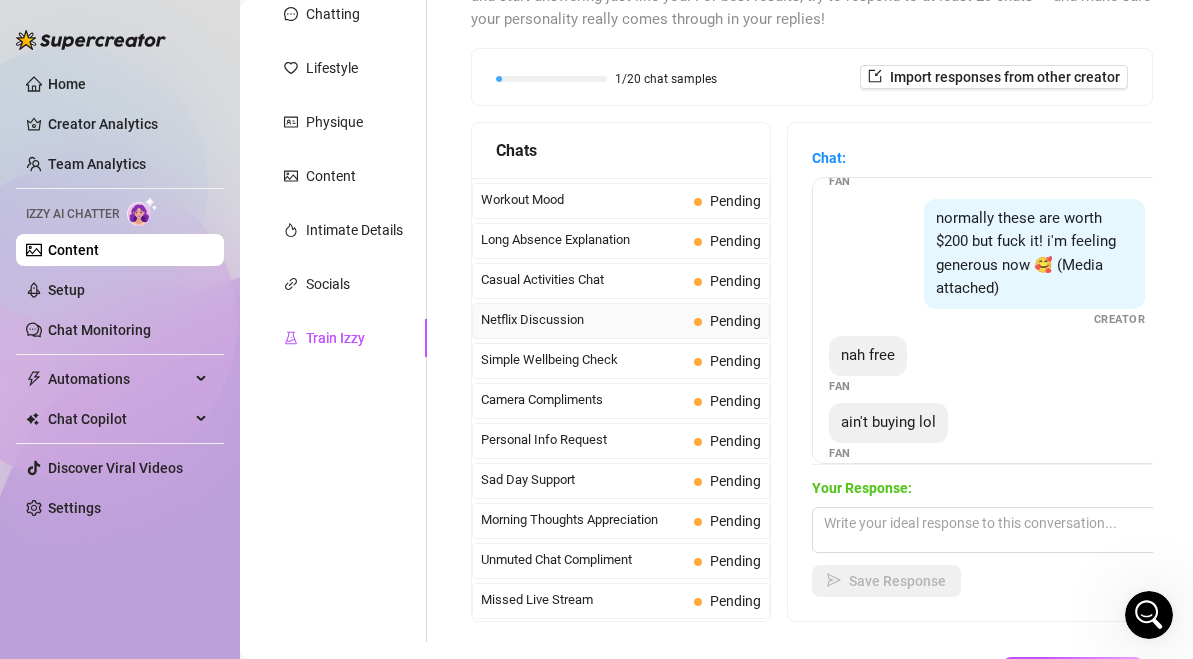 click on "Netflix Discussion" at bounding box center [583, 320] 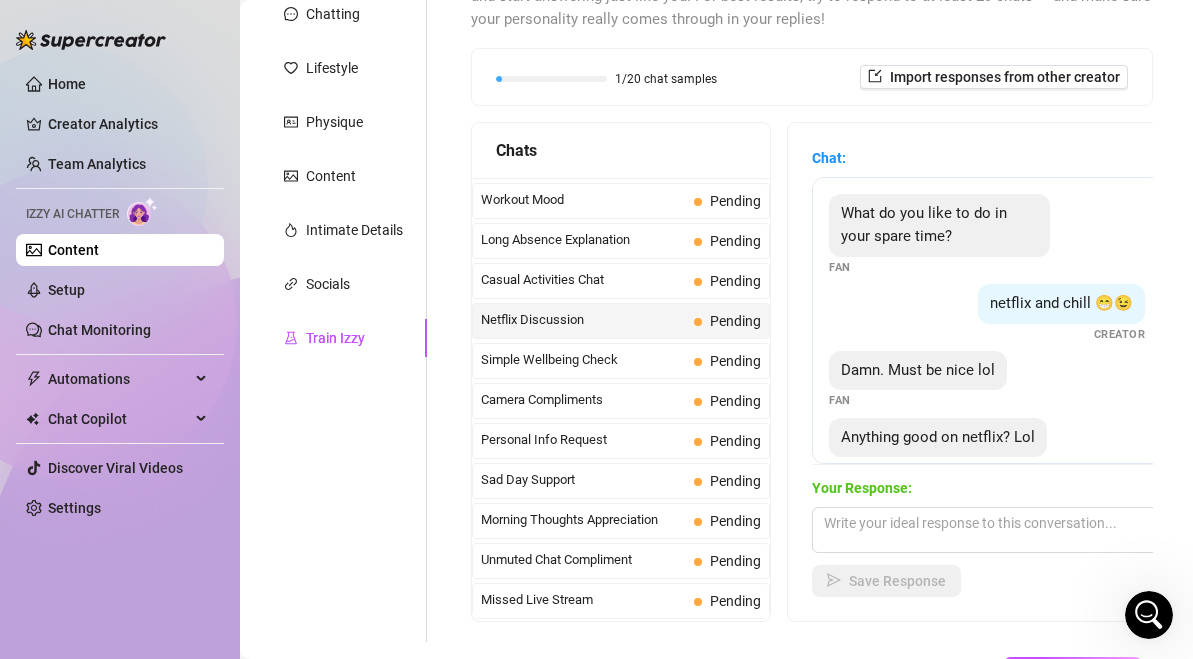 scroll, scrollTop: 38, scrollLeft: 0, axis: vertical 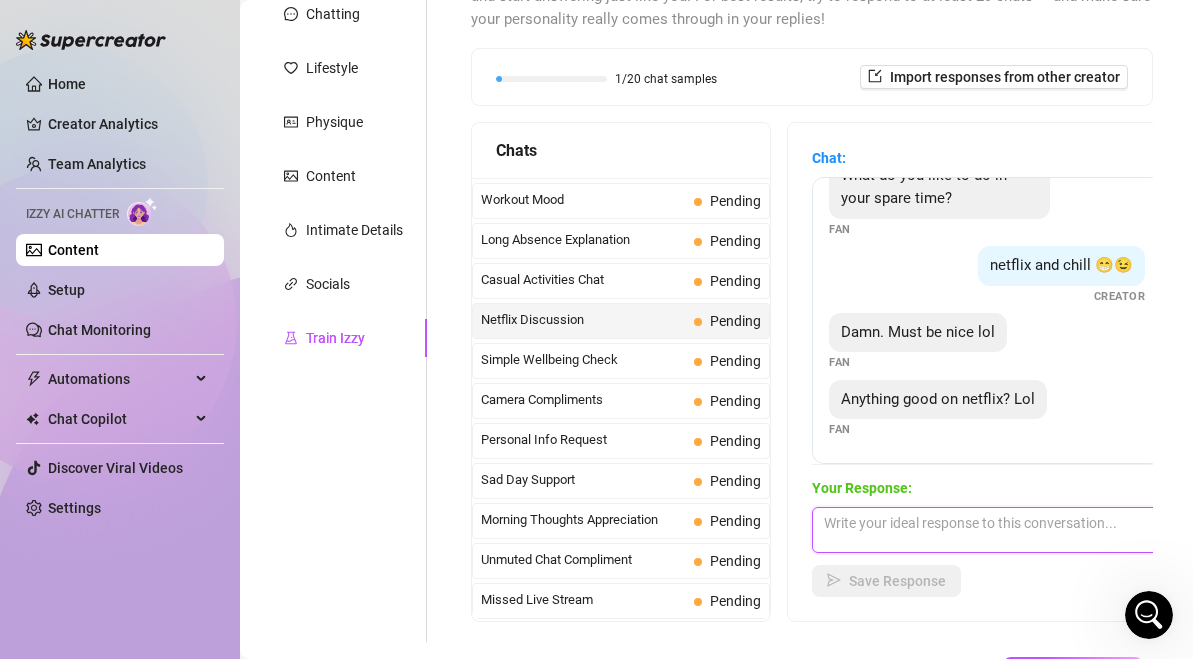 click at bounding box center [987, 530] 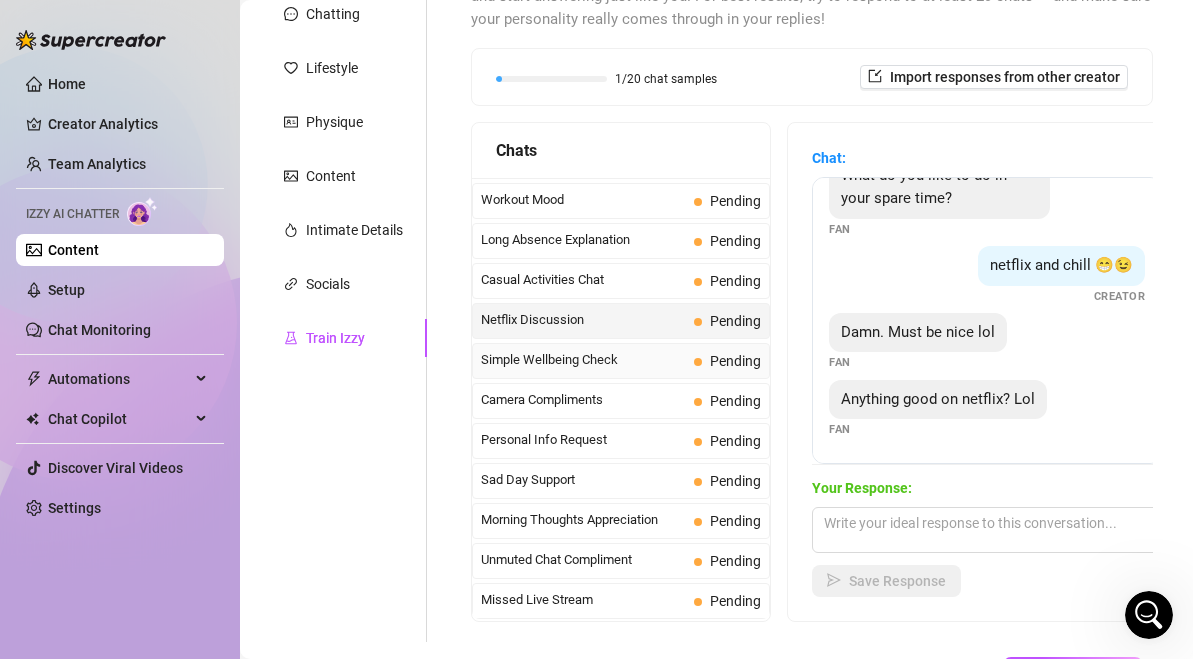 click on "Simple Wellbeing Check" at bounding box center [583, 360] 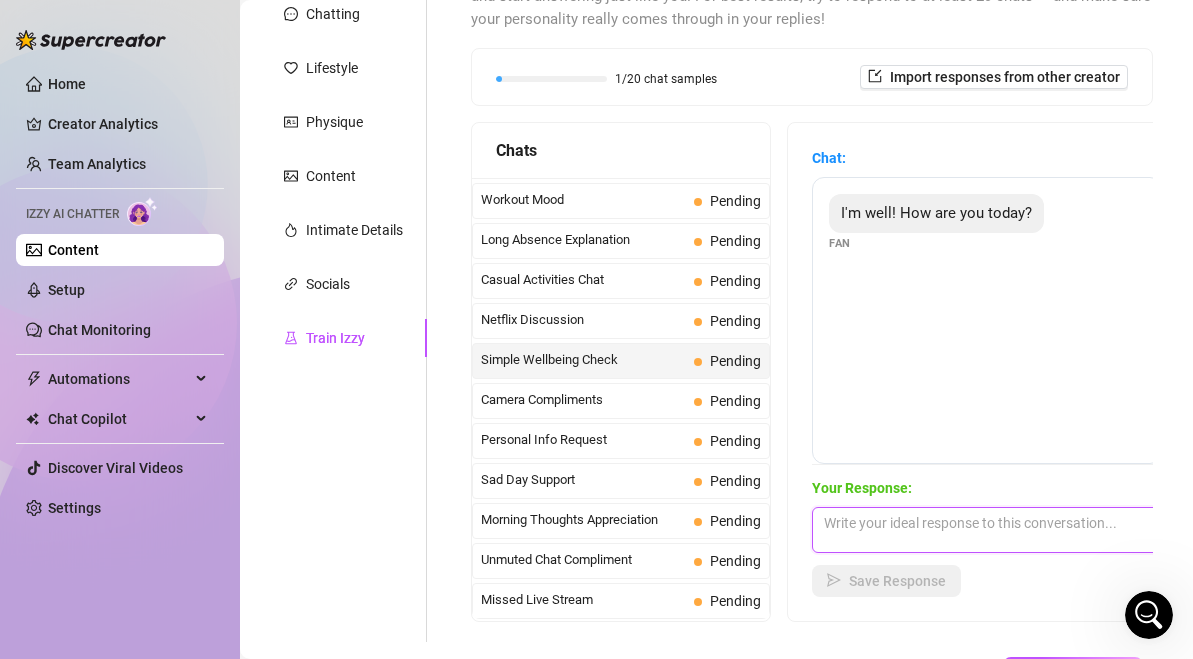click at bounding box center (987, 530) 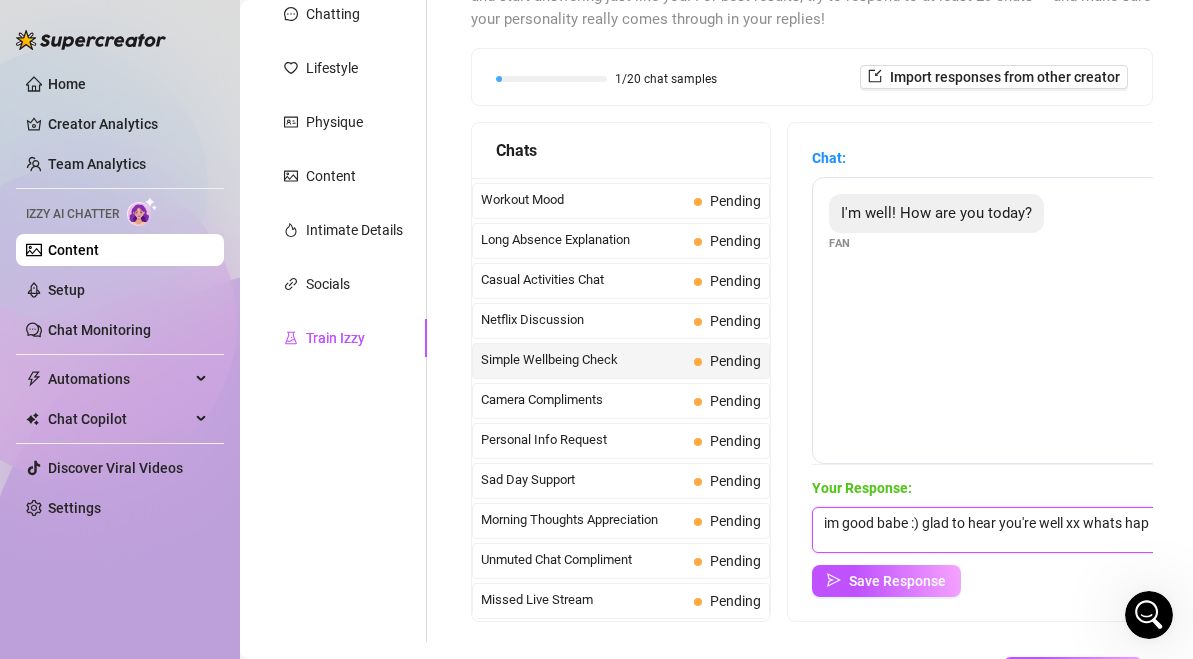 scroll, scrollTop: 1, scrollLeft: 0, axis: vertical 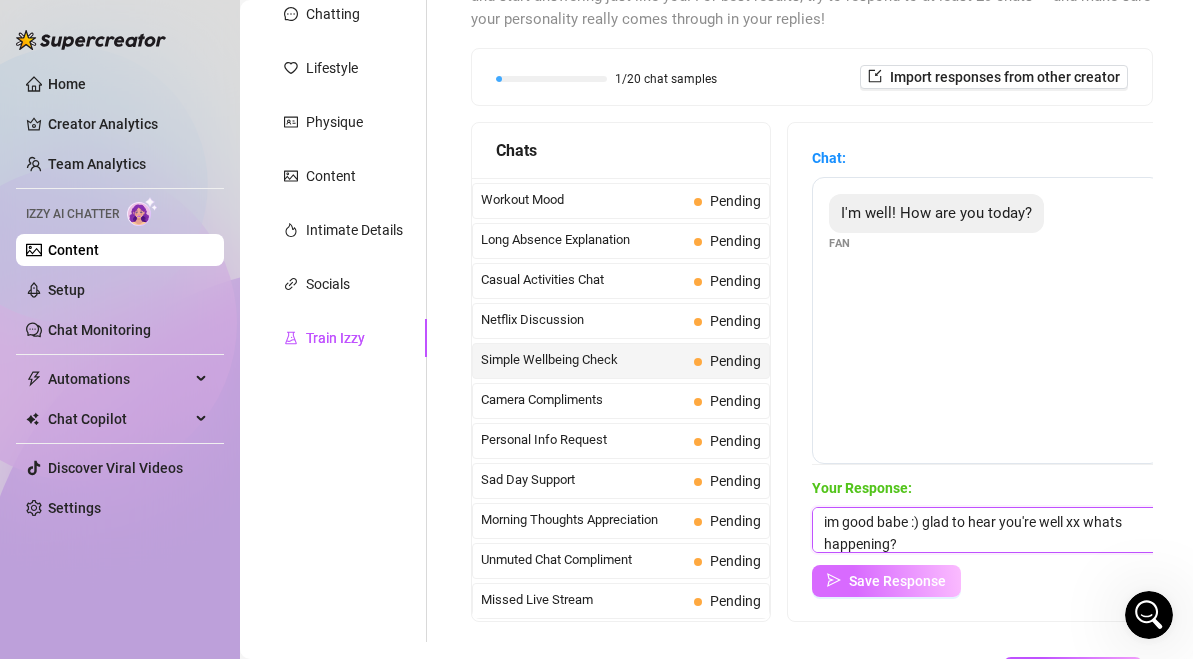 type on "im good babe :) glad to hear you're well xx whats happening?" 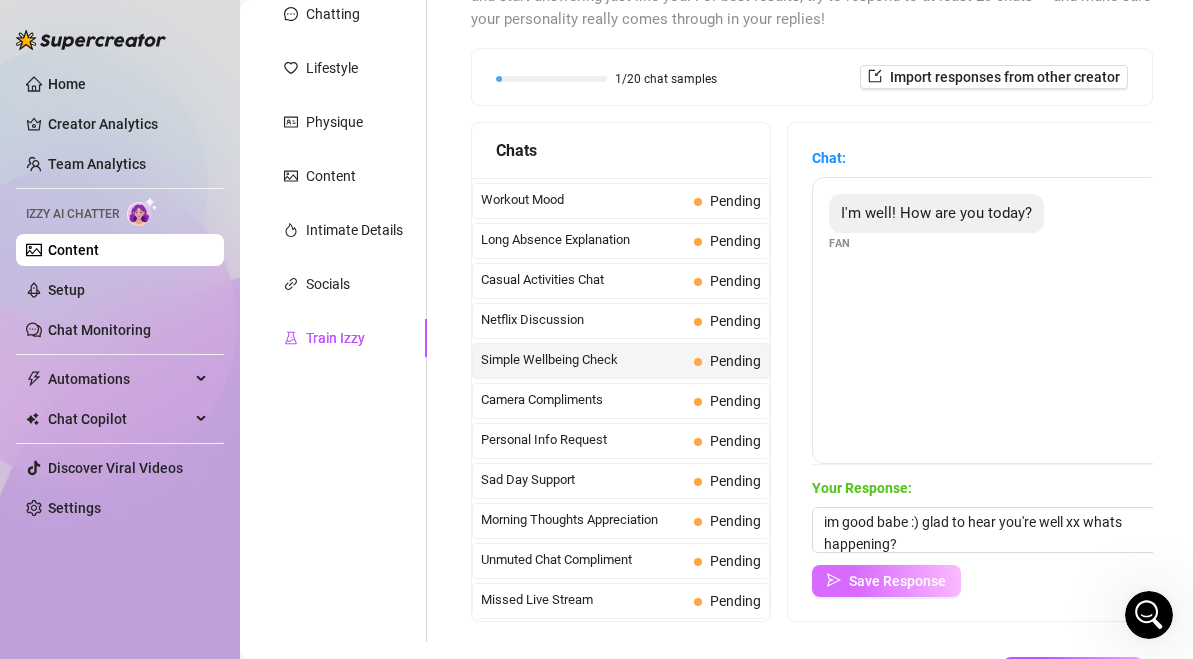 click on "Save Response" at bounding box center (897, 581) 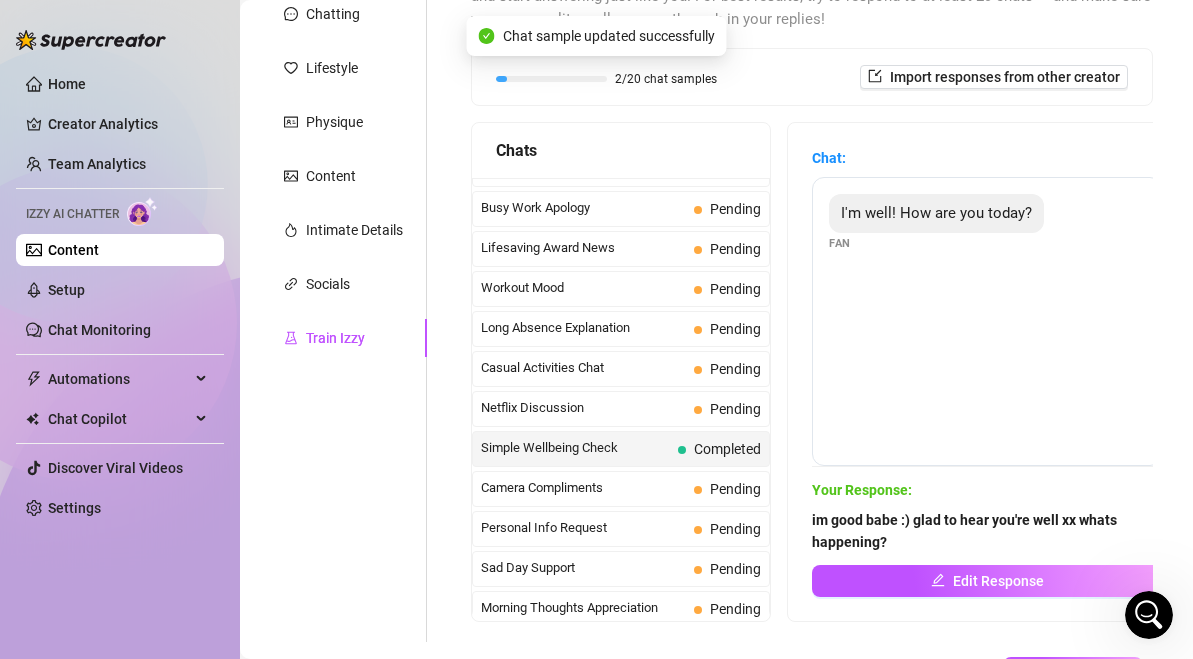 scroll, scrollTop: 1704, scrollLeft: 0, axis: vertical 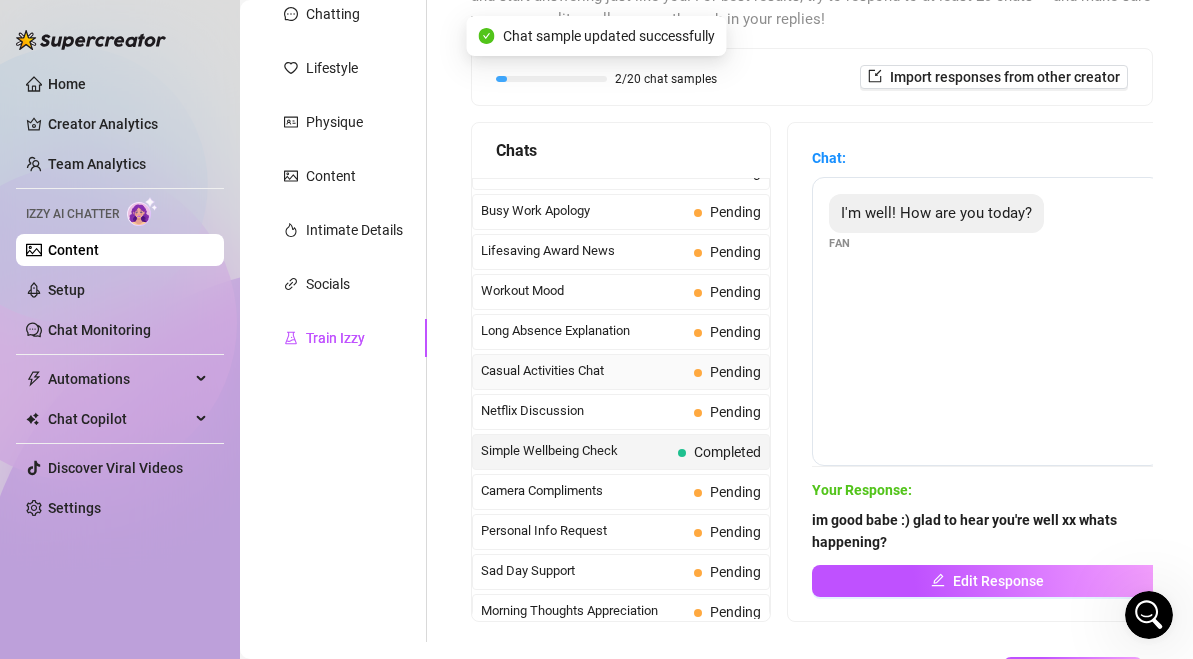 click on "Casual Activities Chat" at bounding box center [583, 371] 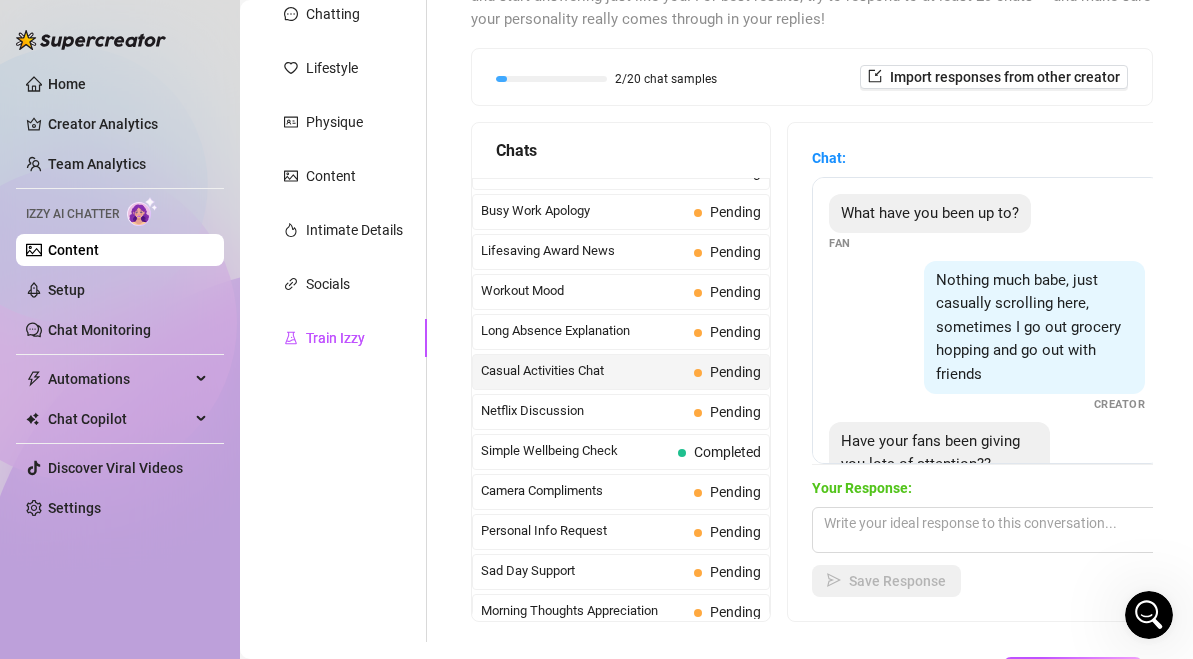 scroll, scrollTop: 65, scrollLeft: 0, axis: vertical 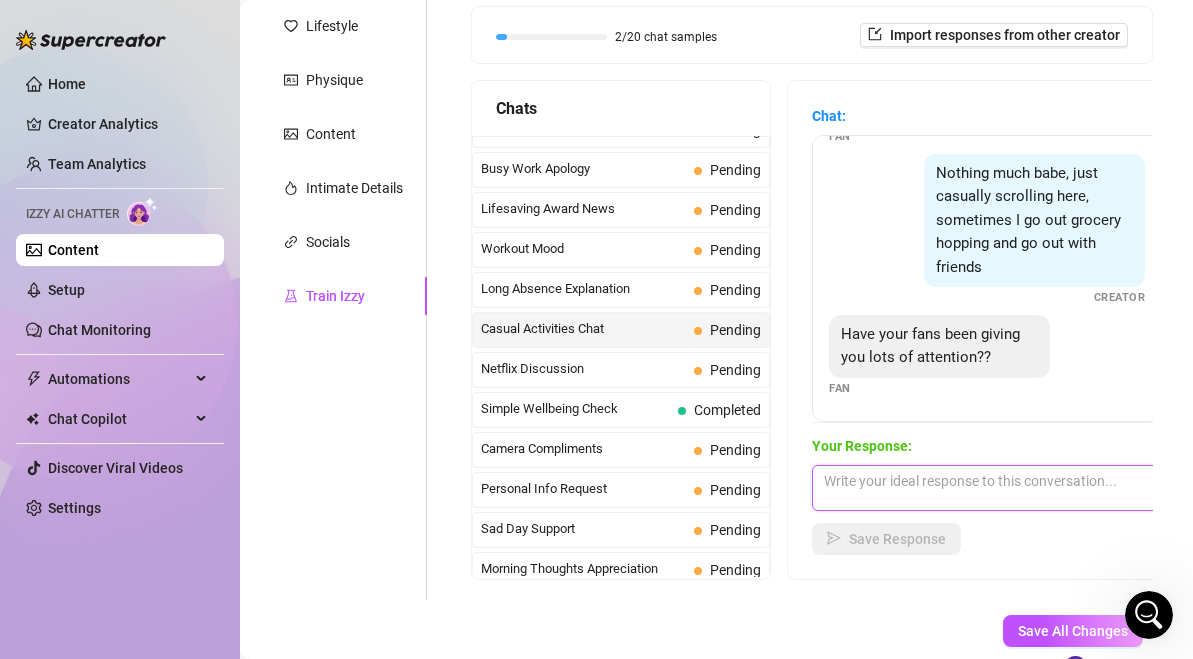 click at bounding box center (987, 488) 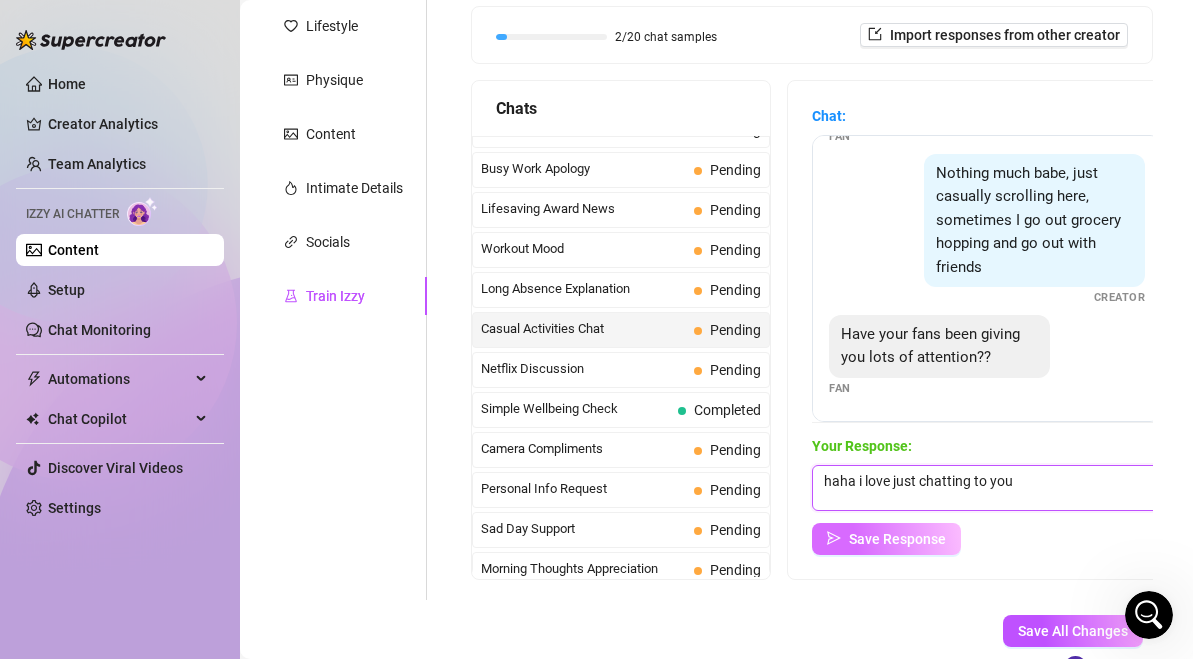 type on "haha i love just chatting to you" 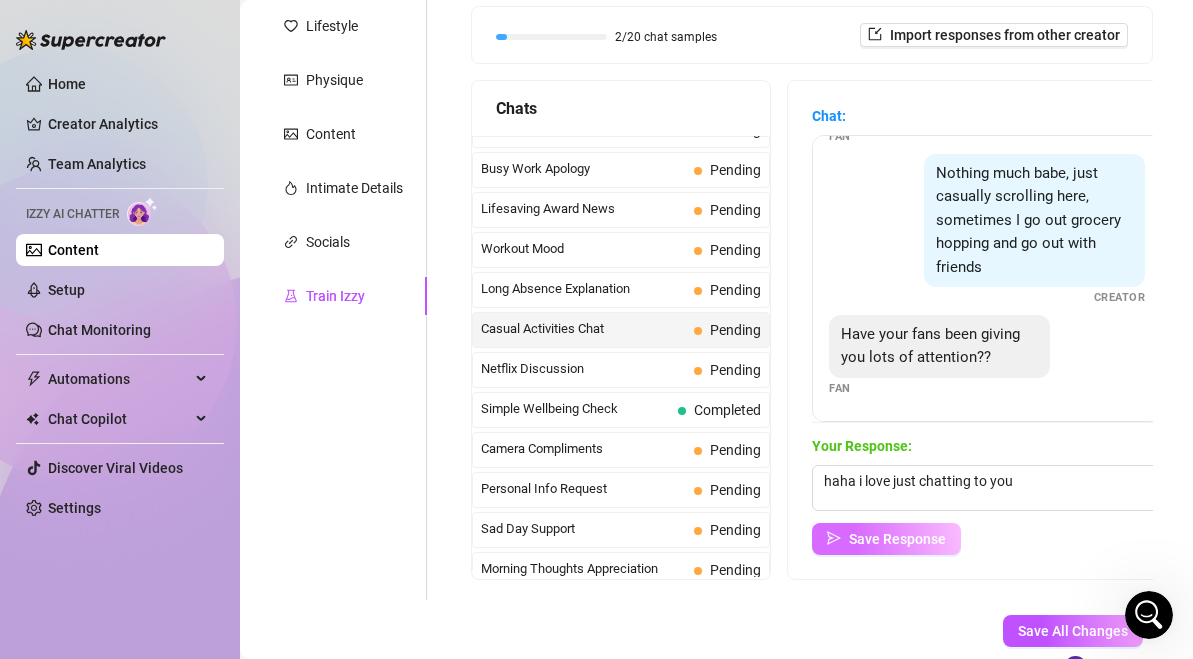 click on "Save Response" at bounding box center (897, 539) 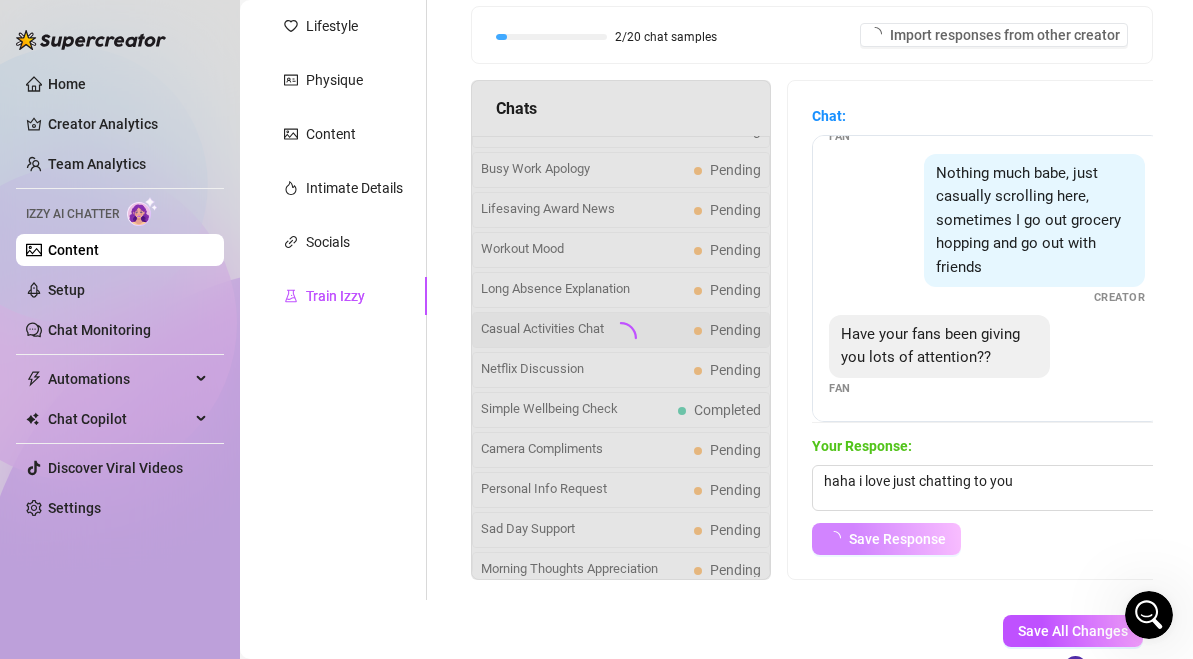 scroll, scrollTop: 41, scrollLeft: 0, axis: vertical 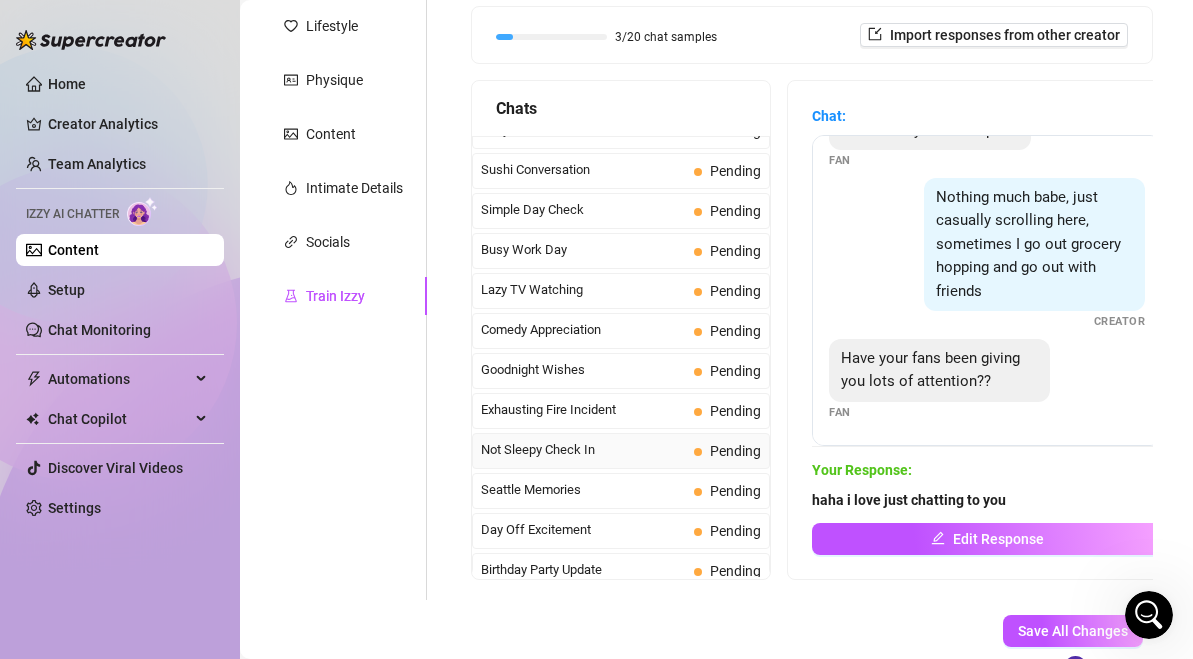 click on "Not Sleepy Check In" at bounding box center (583, 450) 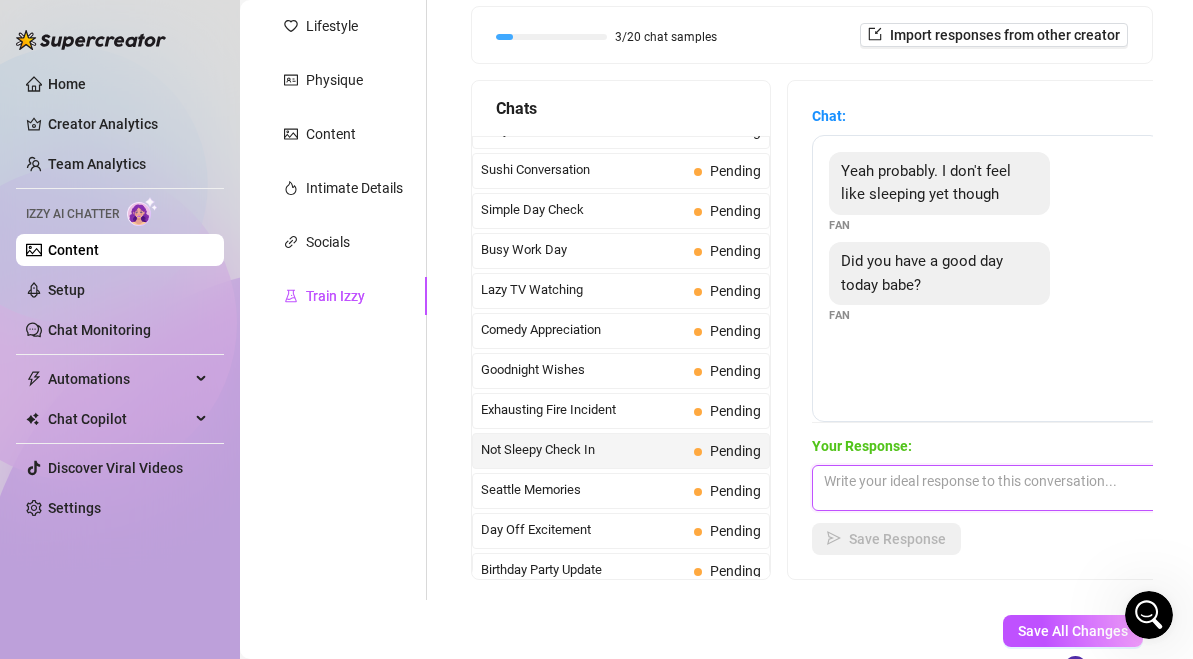 click at bounding box center (987, 488) 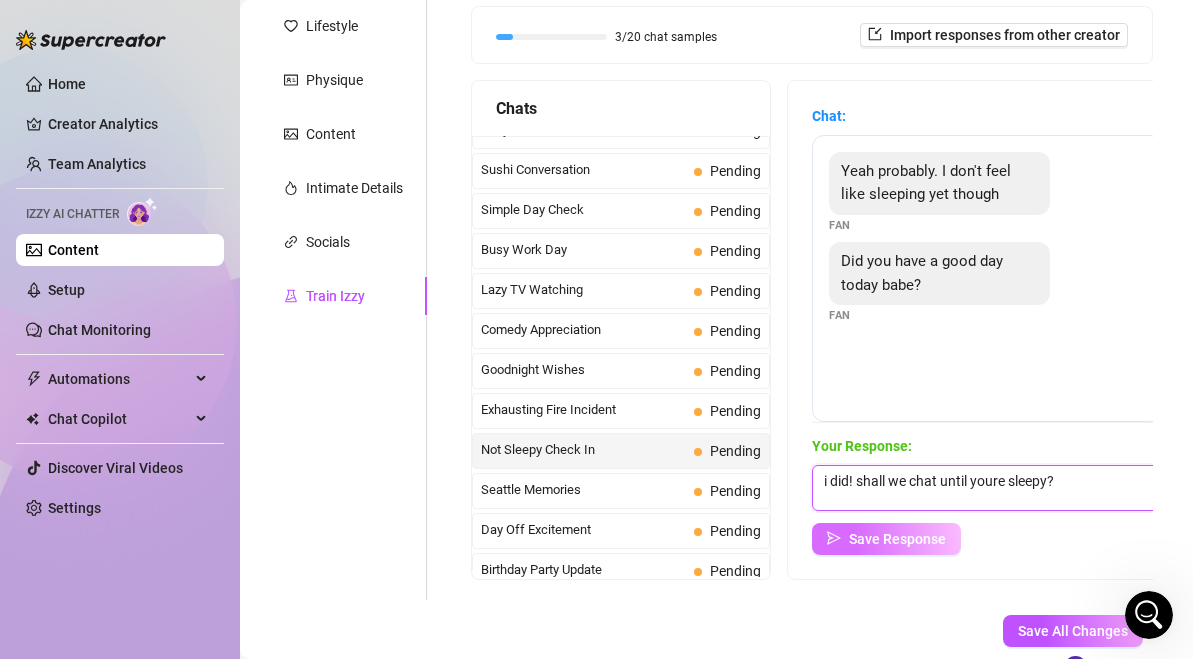type on "i did! shall we chat until youre sleepy?" 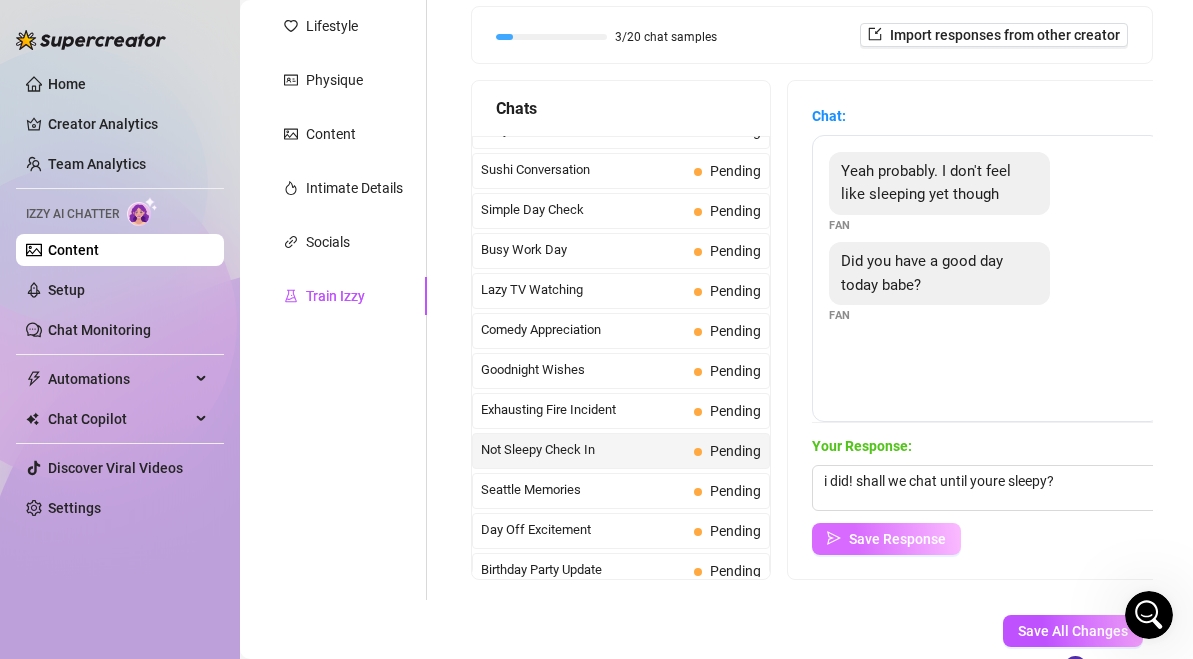 click on "Save Response" at bounding box center (886, 539) 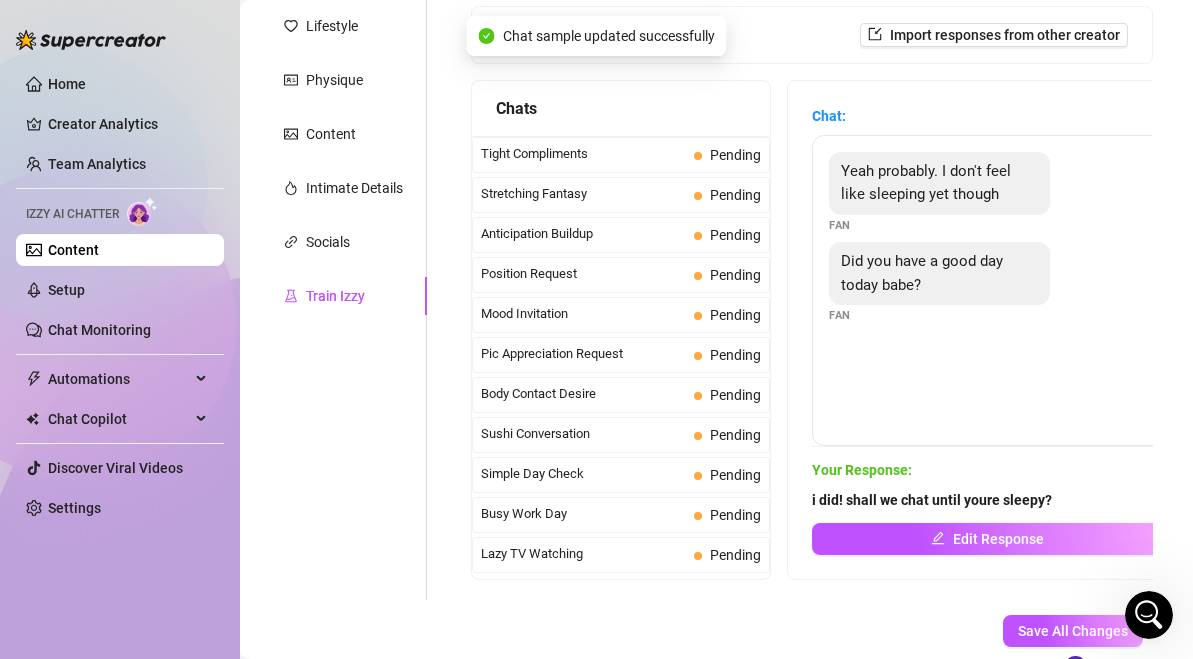 scroll, scrollTop: 988, scrollLeft: 0, axis: vertical 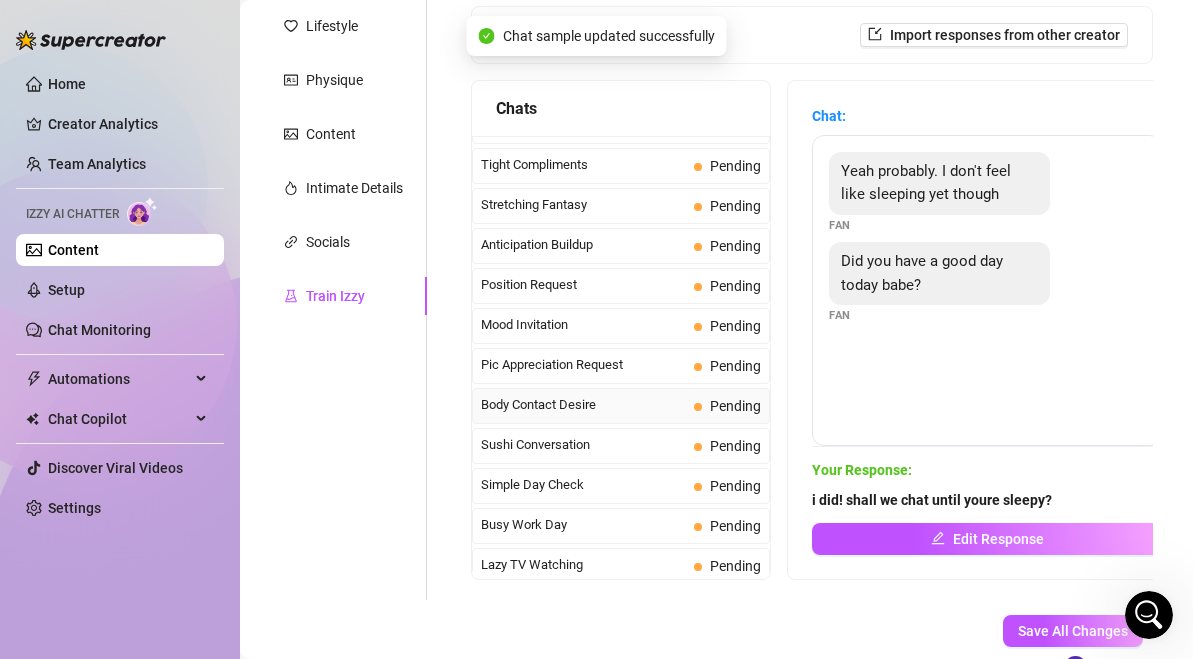 click on "Body Contact Desire" at bounding box center (583, 405) 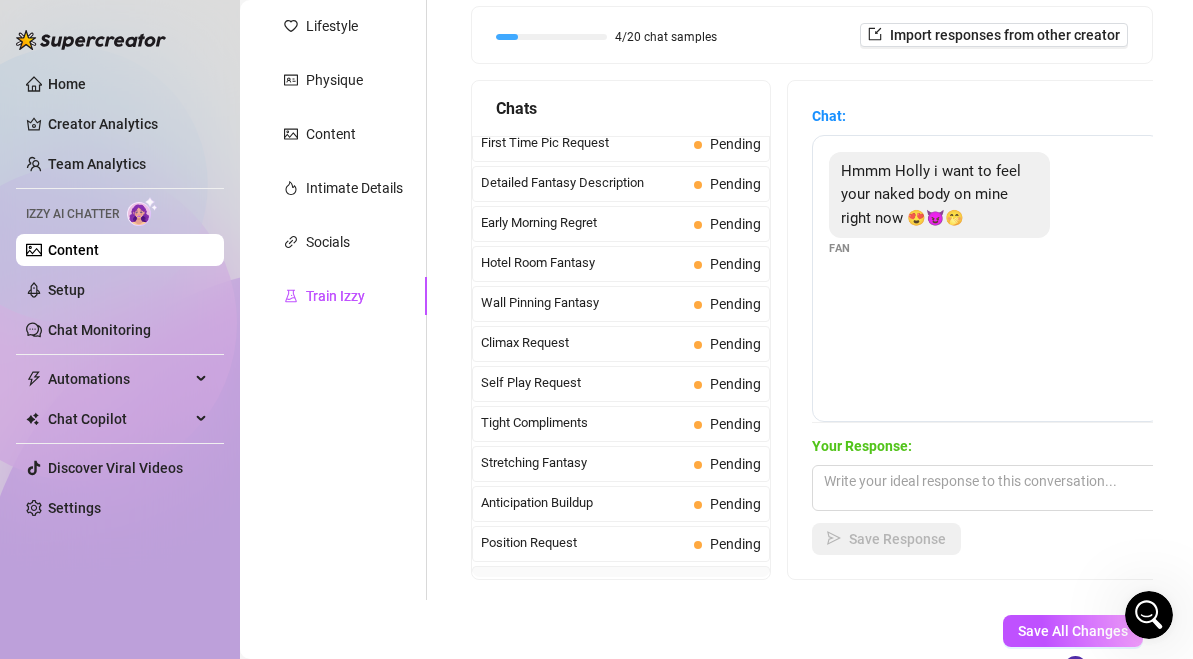 scroll, scrollTop: 728, scrollLeft: 0, axis: vertical 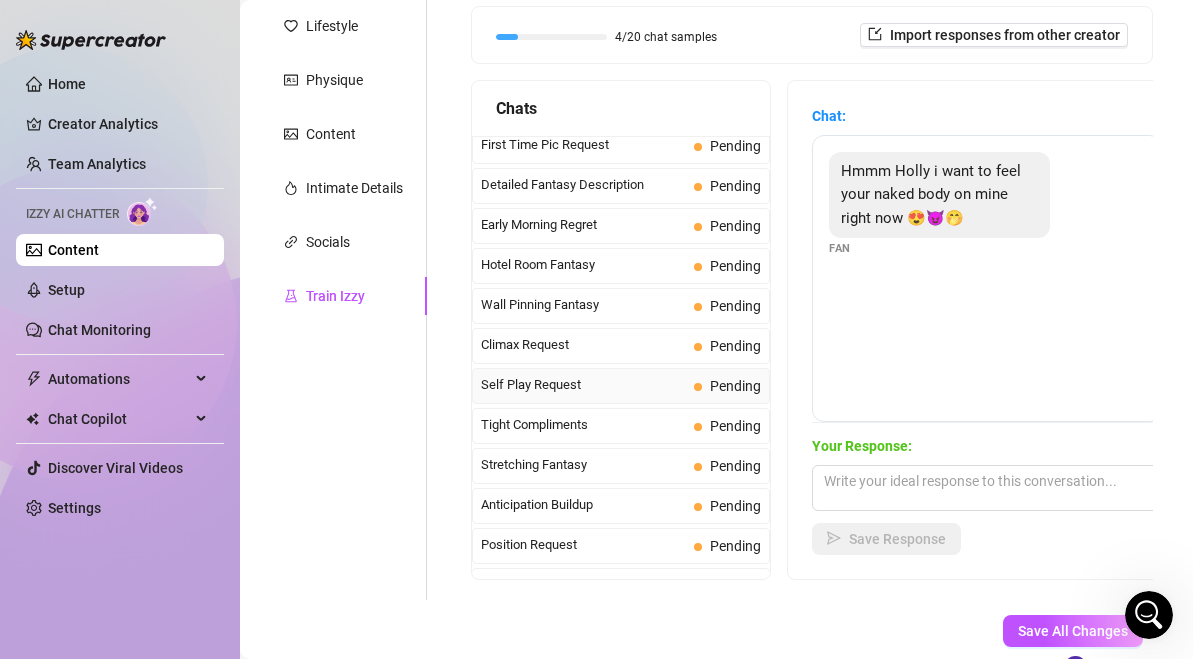 click on "Self Play Request" at bounding box center [583, 385] 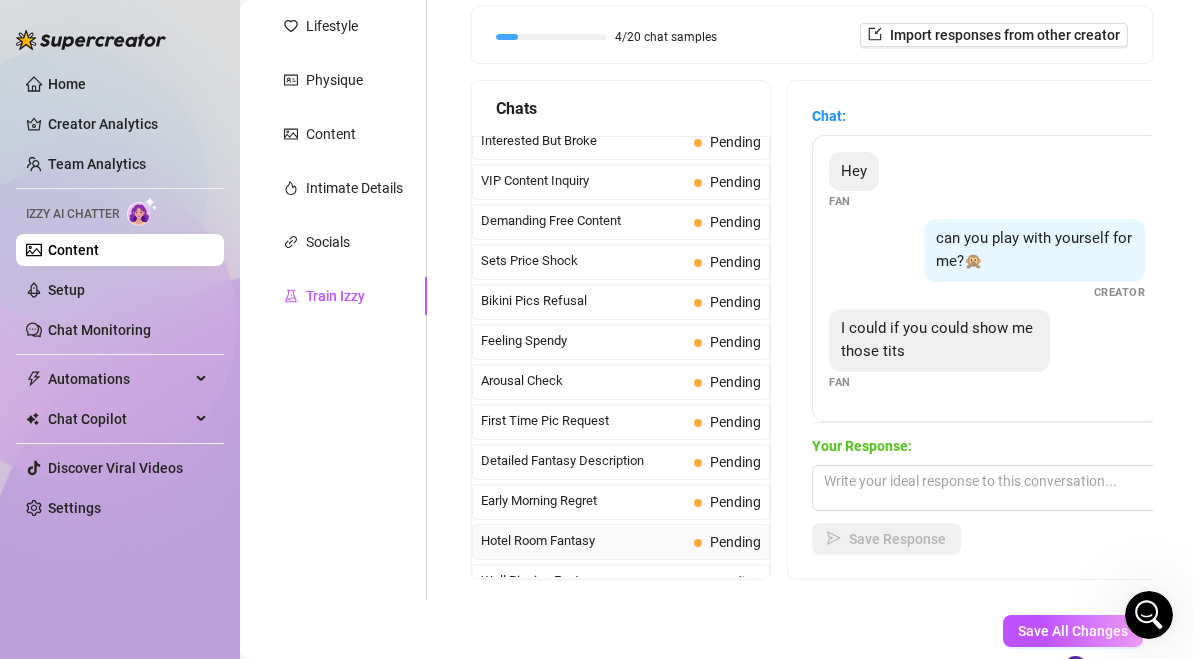 scroll, scrollTop: 450, scrollLeft: 0, axis: vertical 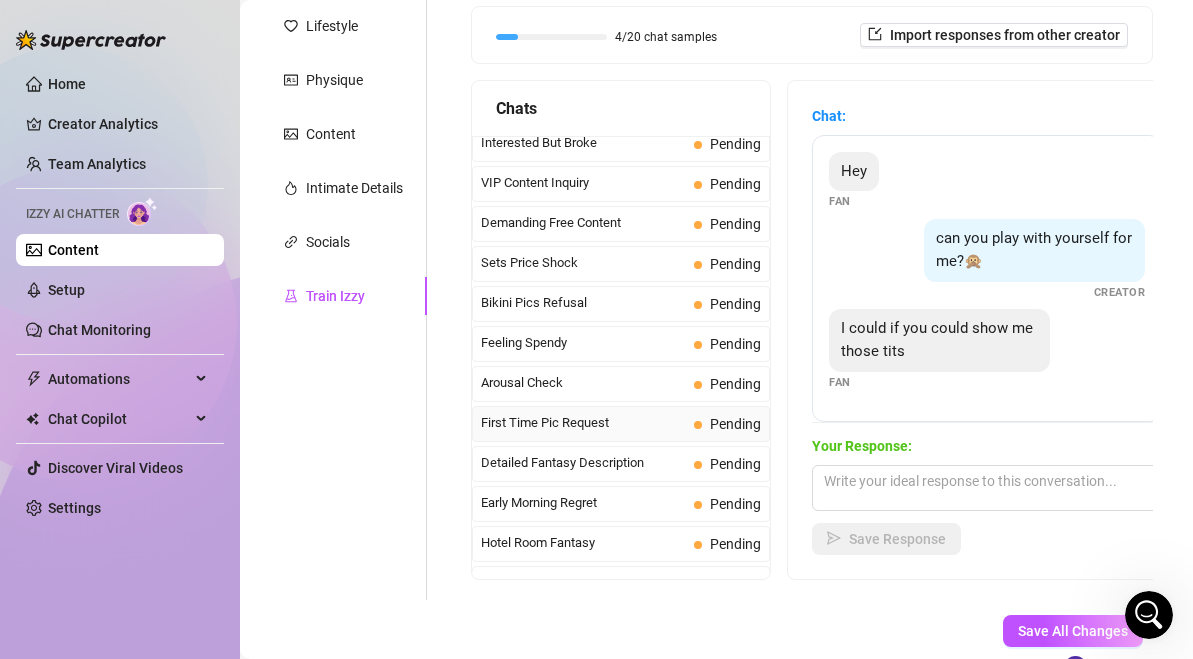 click on "First Time Pic Request" at bounding box center [583, 423] 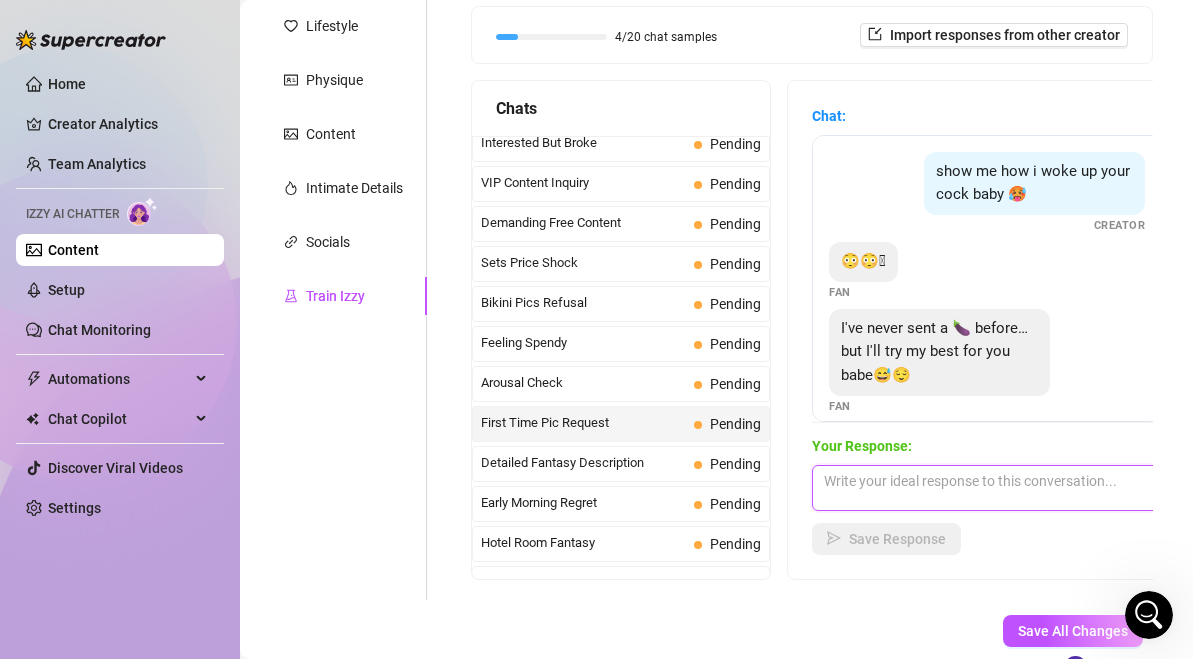 click at bounding box center [987, 488] 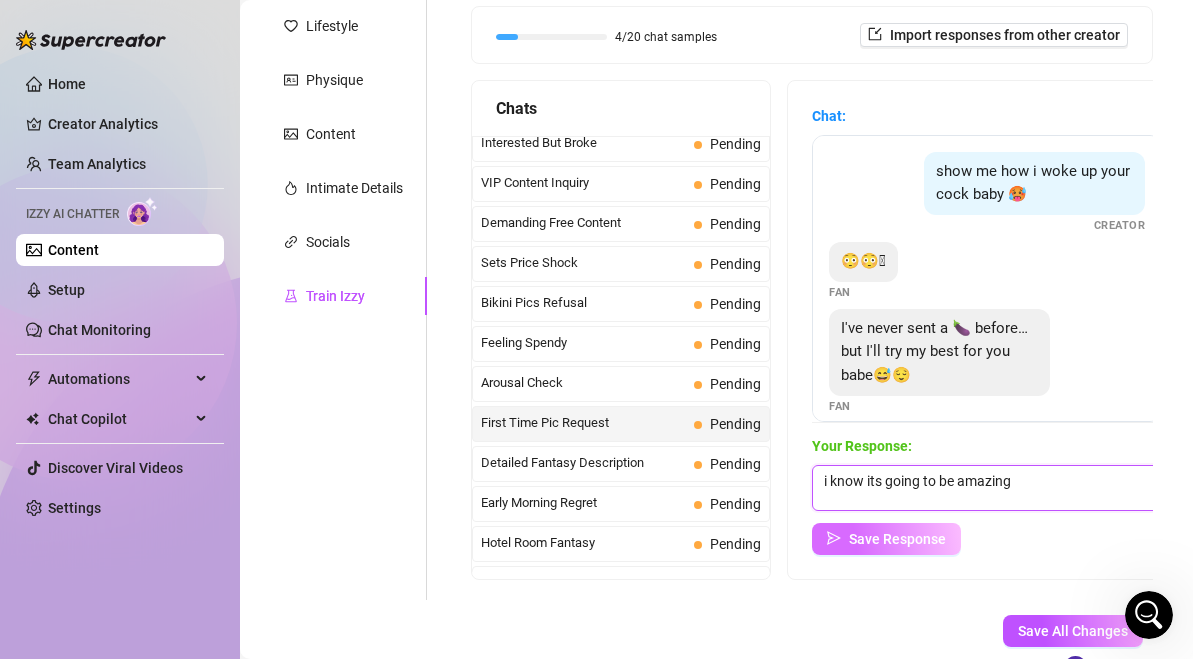 type on "i know its going to be amazing" 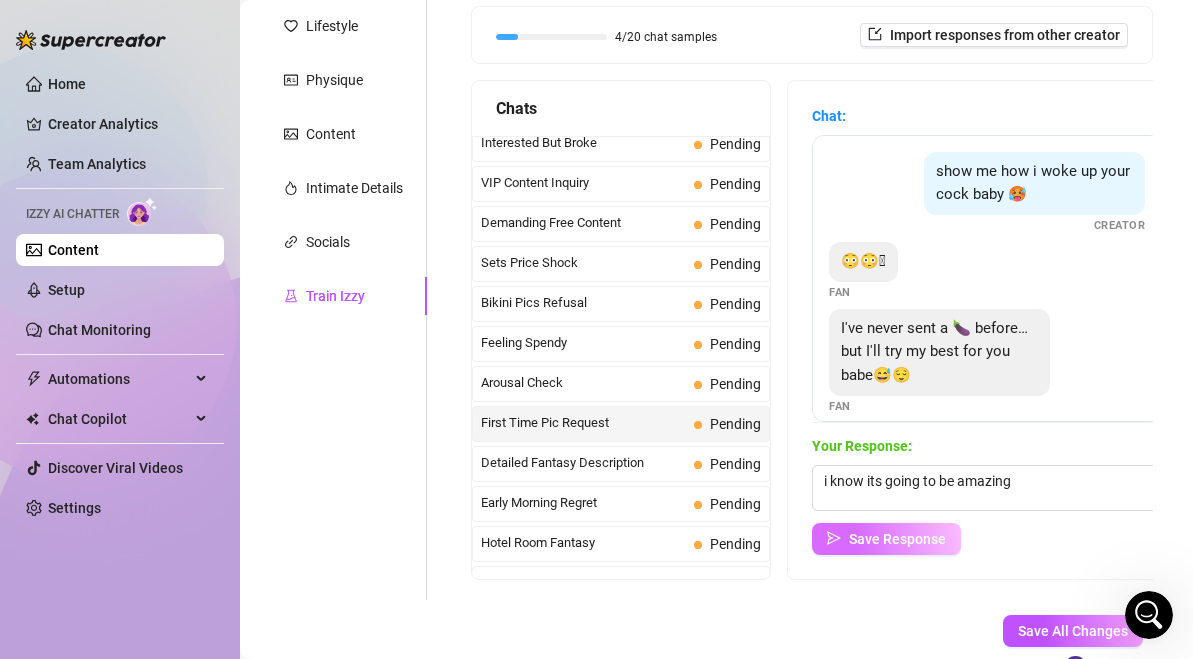 click on "Save Response" at bounding box center (897, 539) 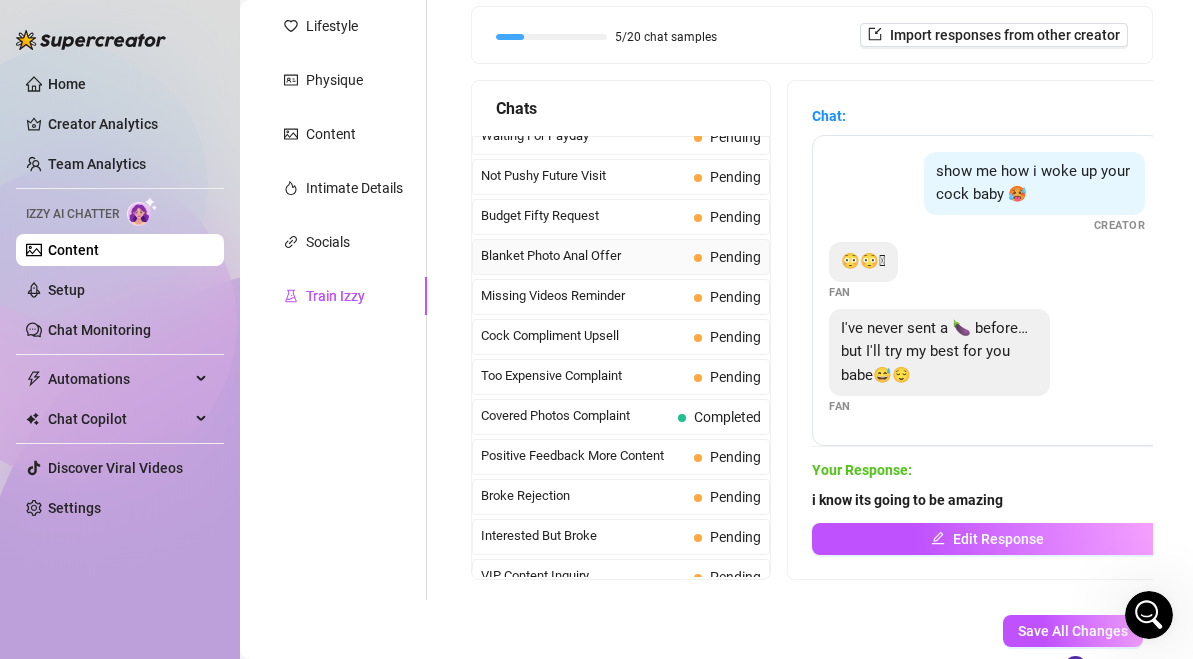 scroll, scrollTop: 0, scrollLeft: 0, axis: both 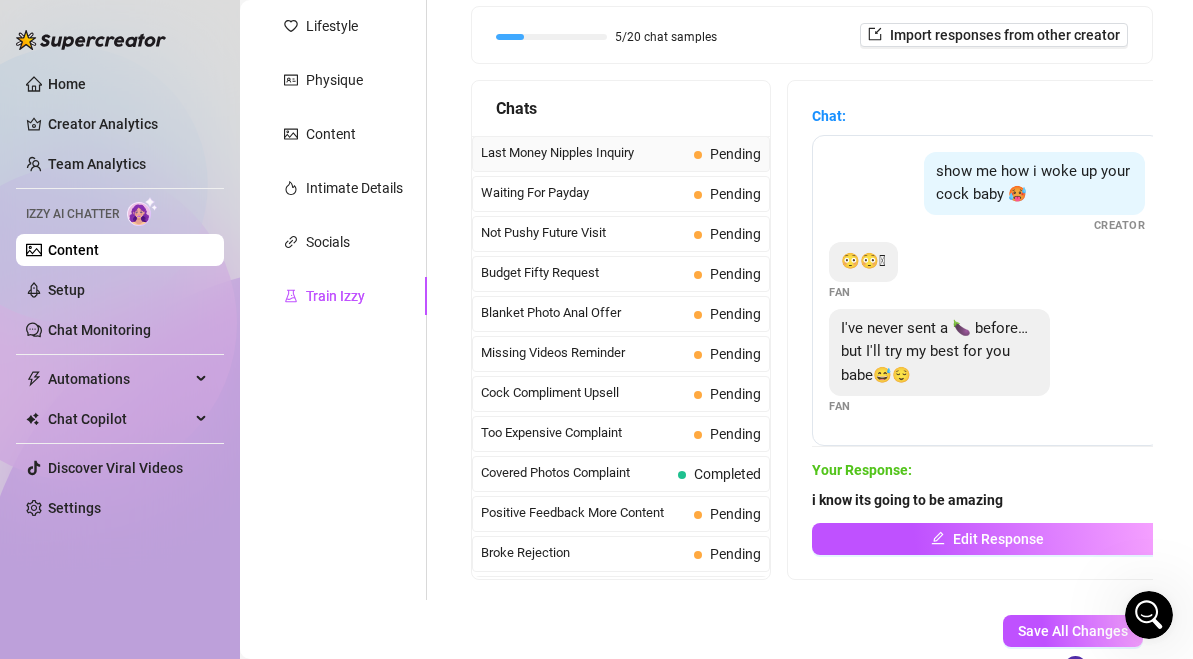 click on "Last Money Nipples Inquiry" at bounding box center [583, 153] 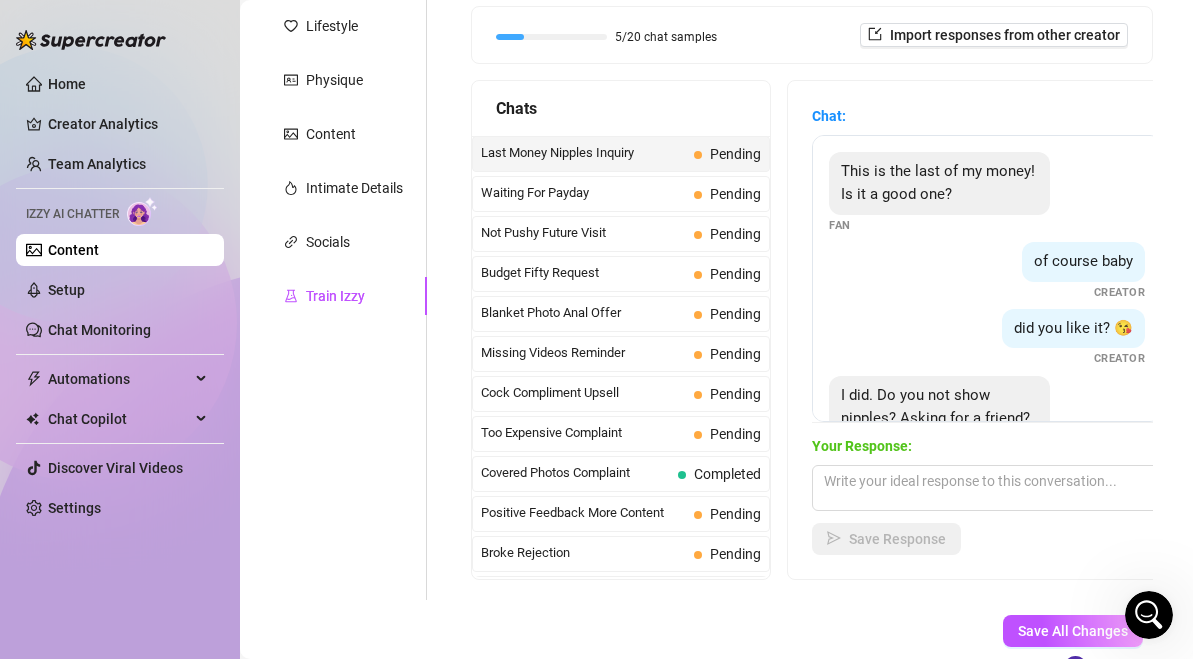 scroll, scrollTop: 85, scrollLeft: 0, axis: vertical 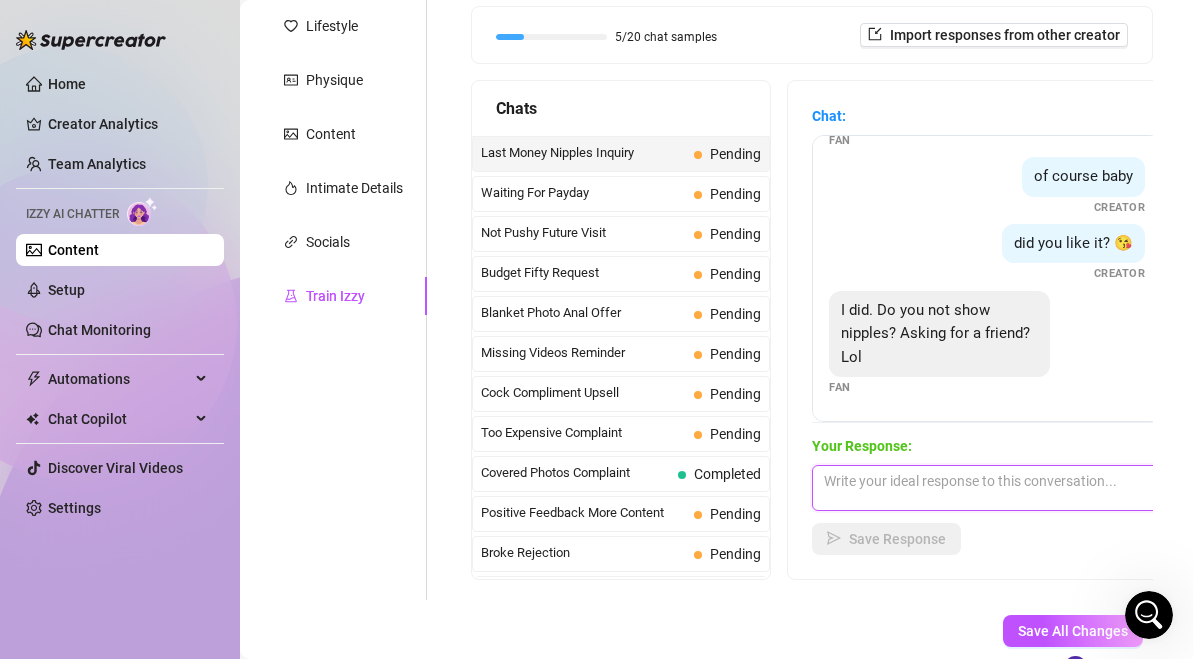 click at bounding box center [987, 488] 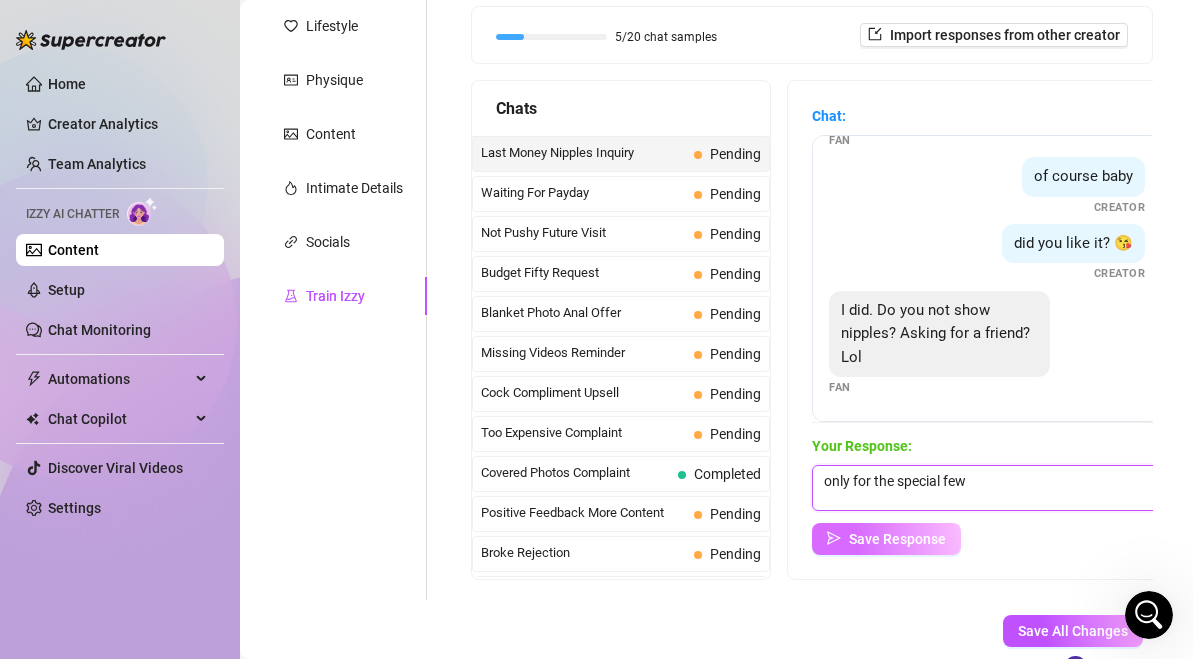 type on "only for the special few" 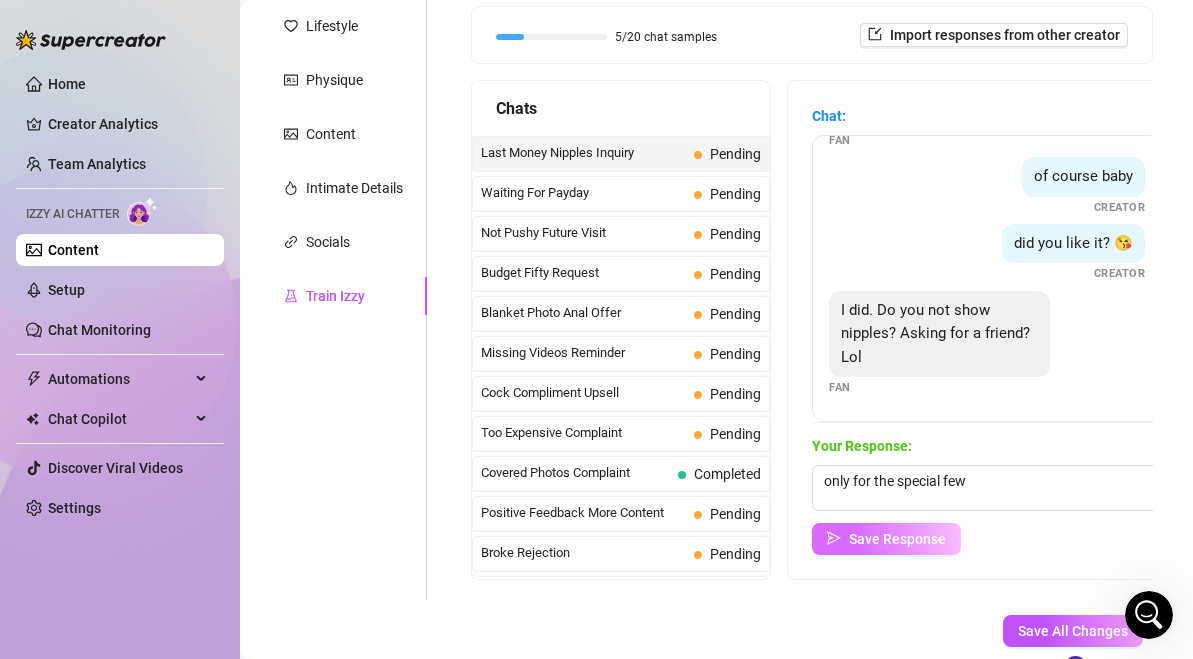 click on "Save Response" at bounding box center (897, 539) 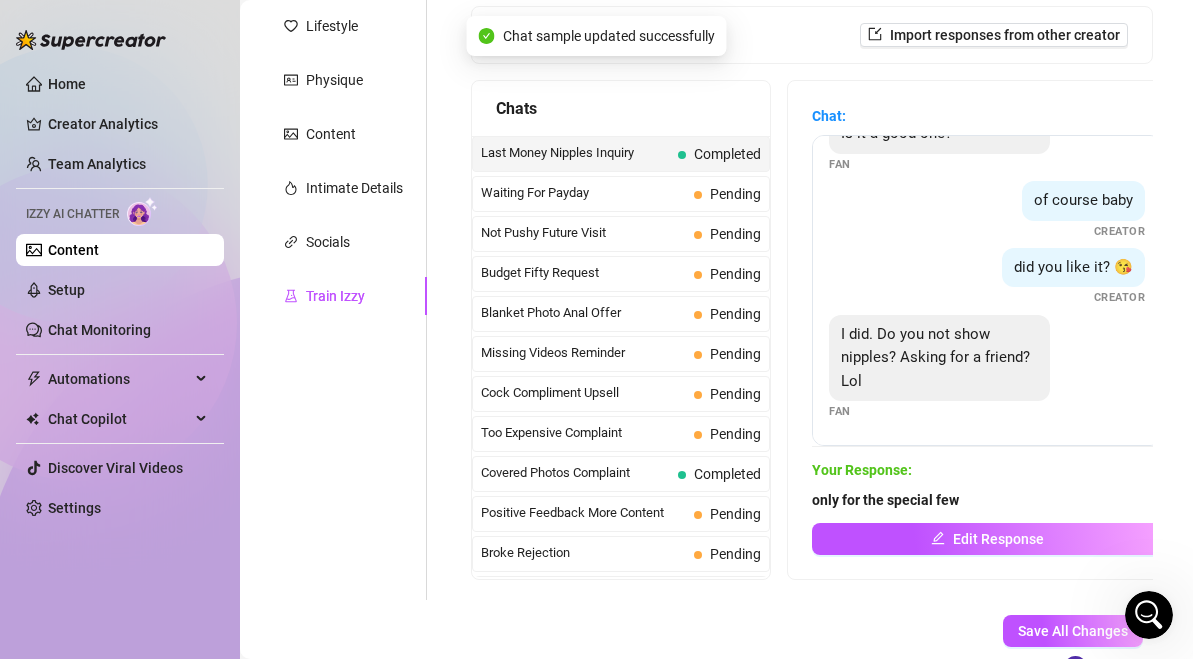scroll, scrollTop: 61, scrollLeft: 0, axis: vertical 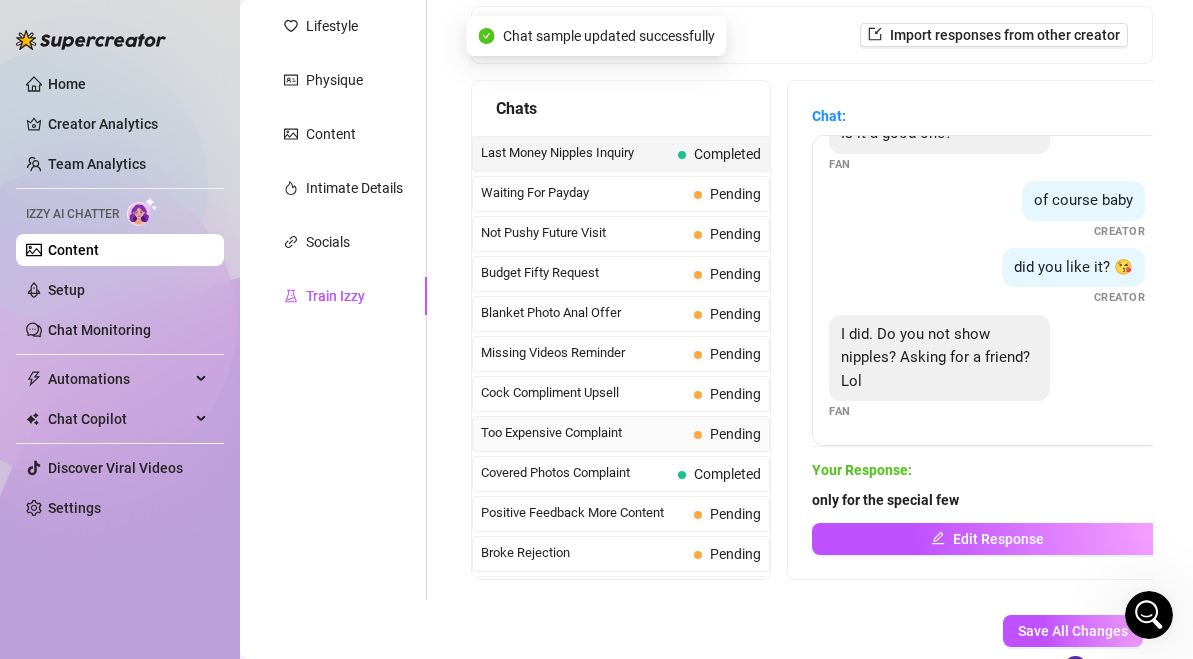 click on "Too Expensive Complaint" at bounding box center [583, 433] 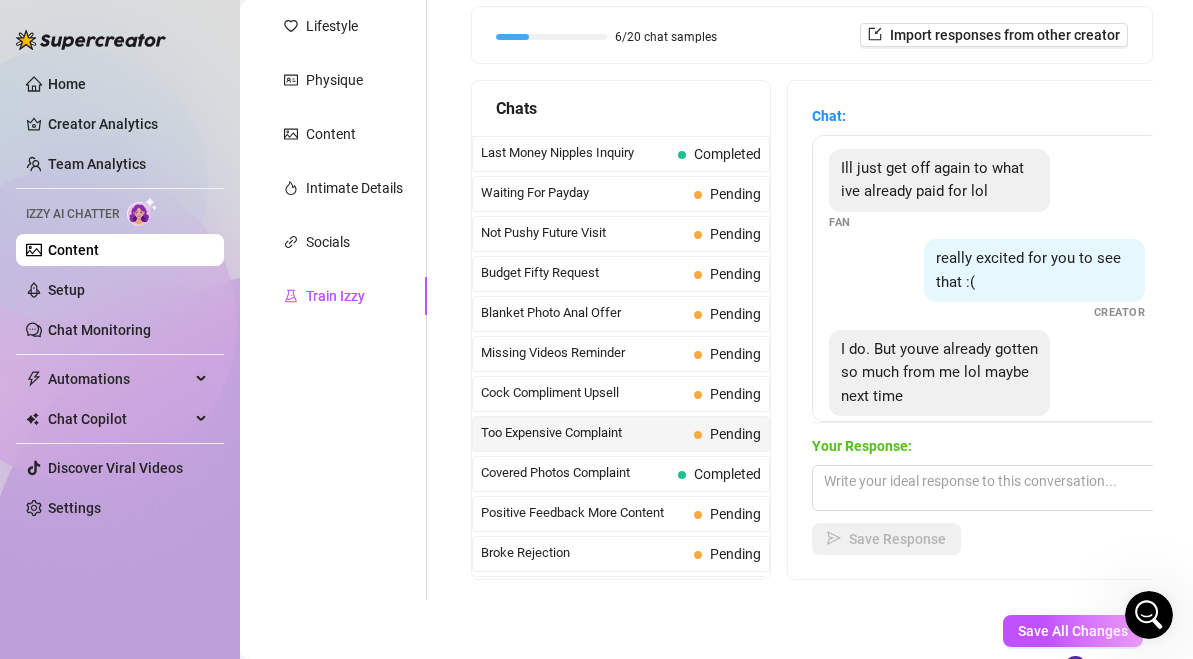 scroll, scrollTop: 470, scrollLeft: 0, axis: vertical 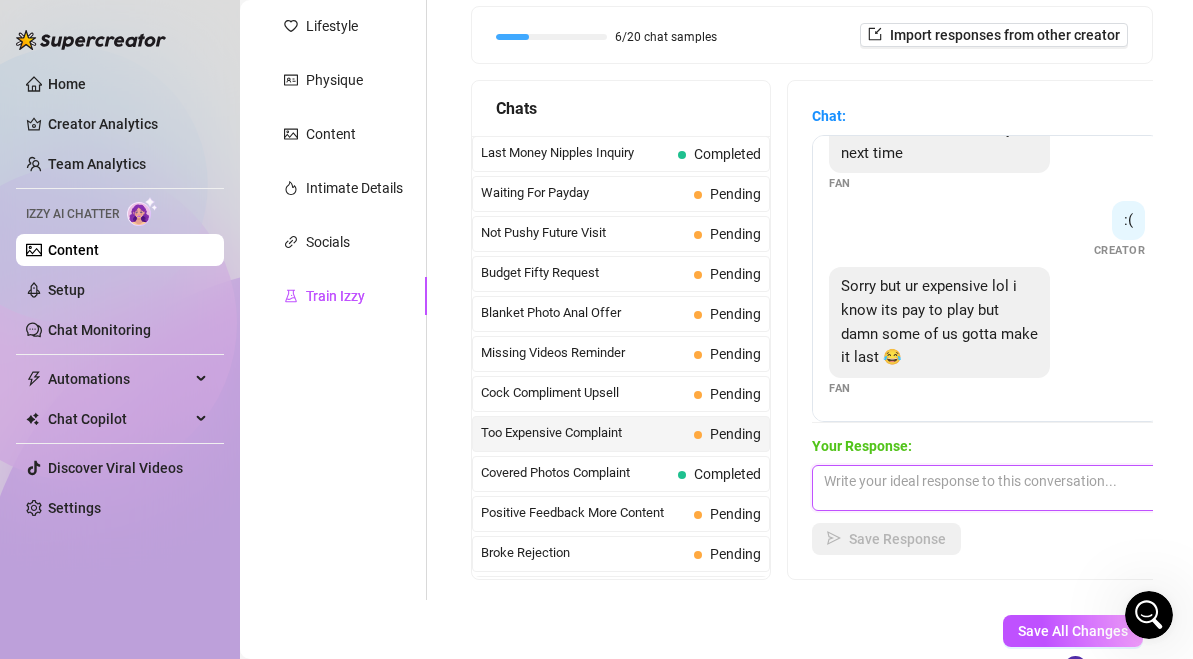 click at bounding box center (987, 488) 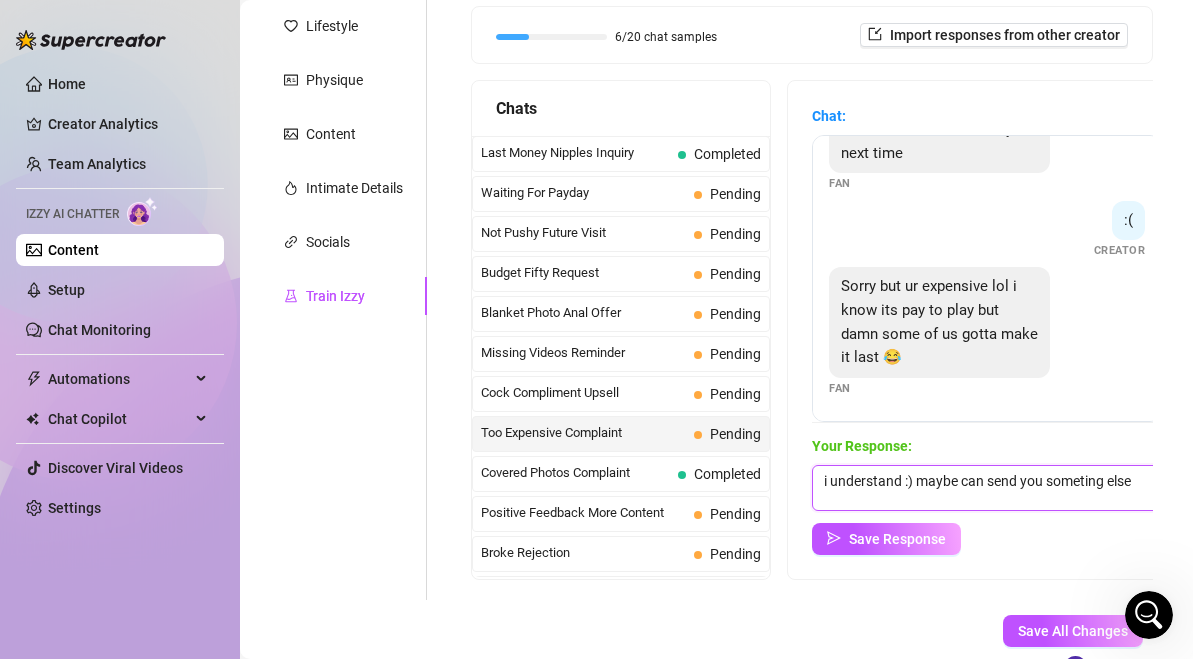 click on "i understand :) maybe can send you someting else" at bounding box center [987, 488] 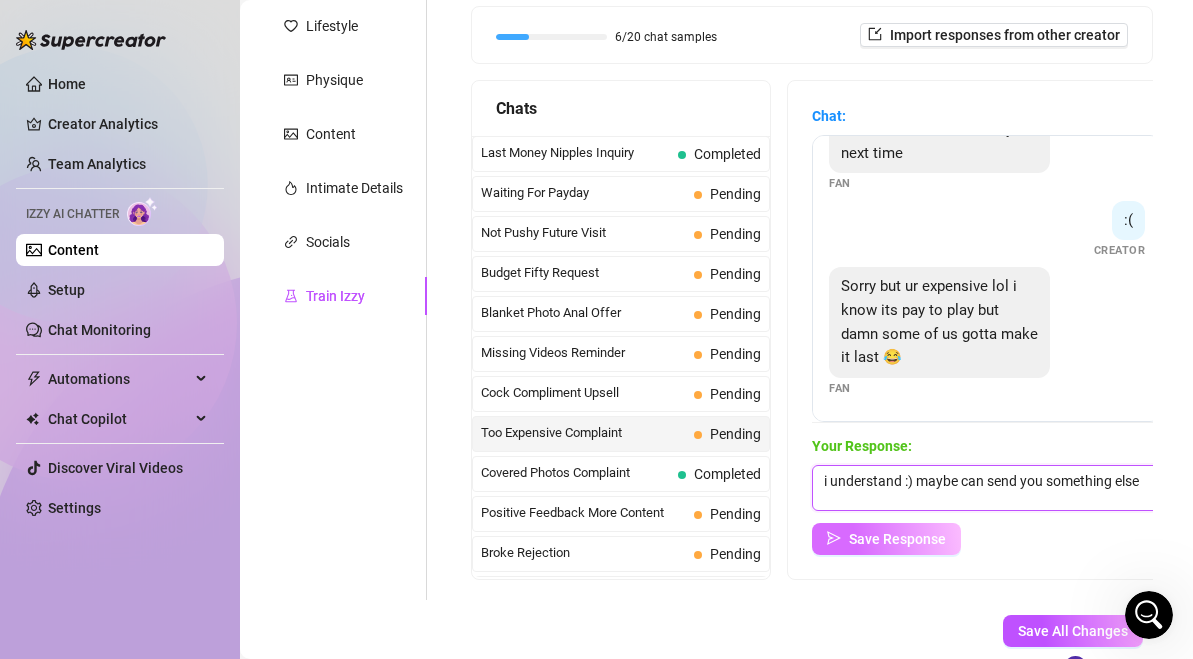 type on "i understand :) maybe can send you something else" 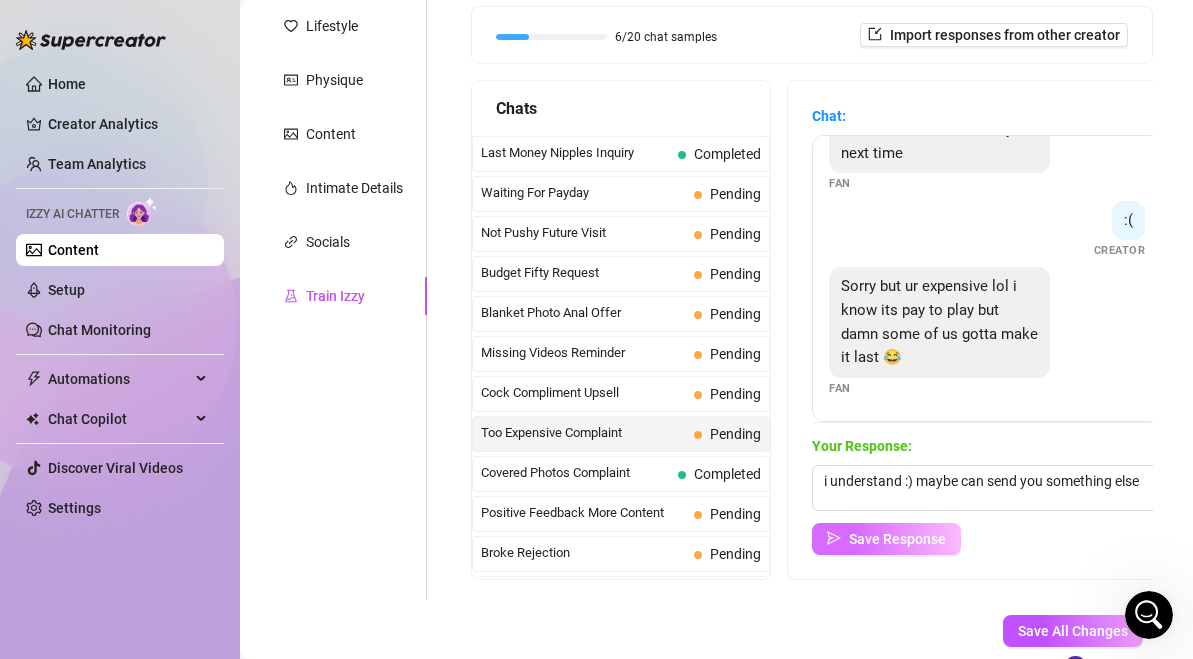 click on "Save Response" at bounding box center [897, 539] 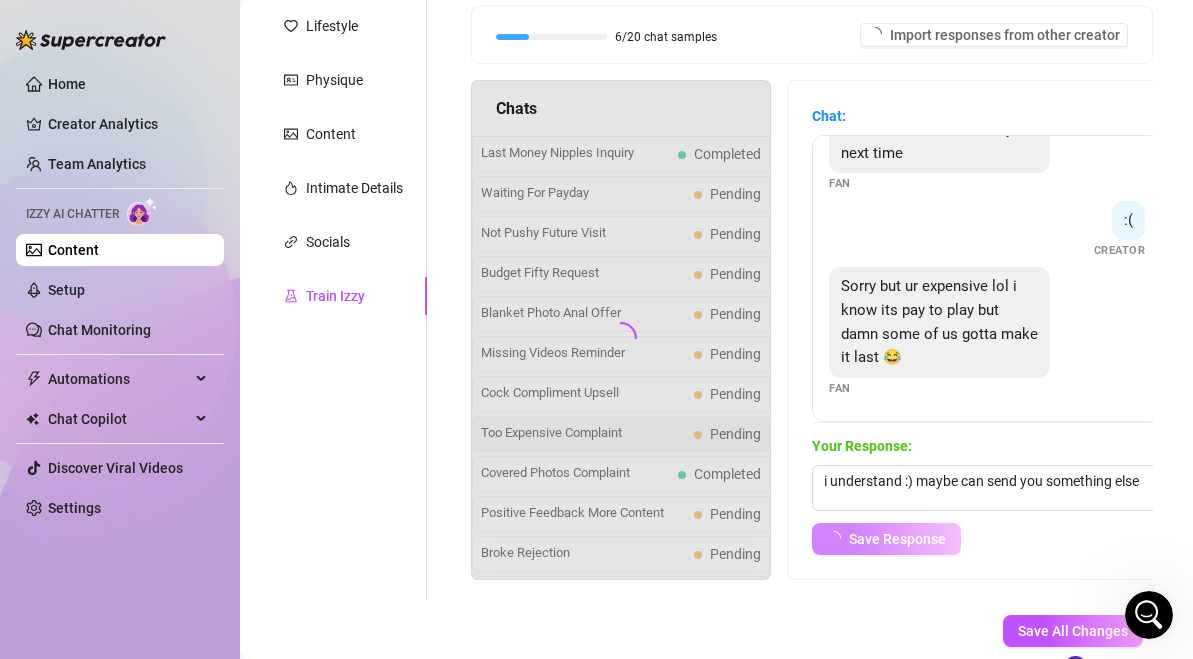 scroll, scrollTop: 446, scrollLeft: 0, axis: vertical 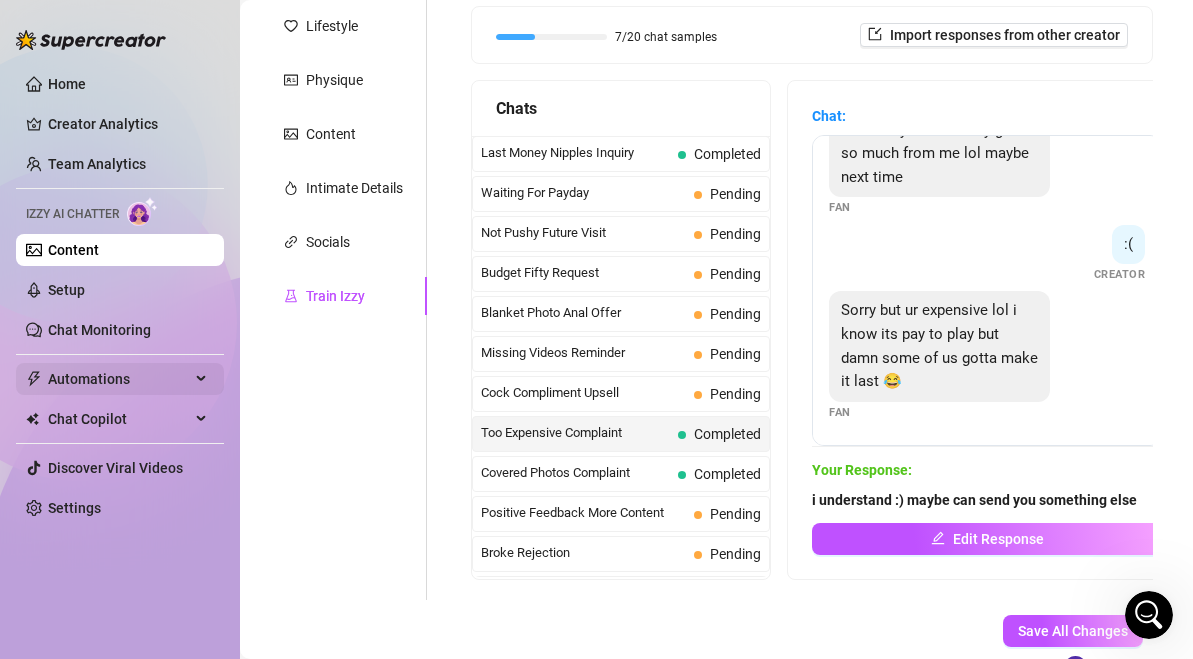 click on "Automations" at bounding box center [119, 379] 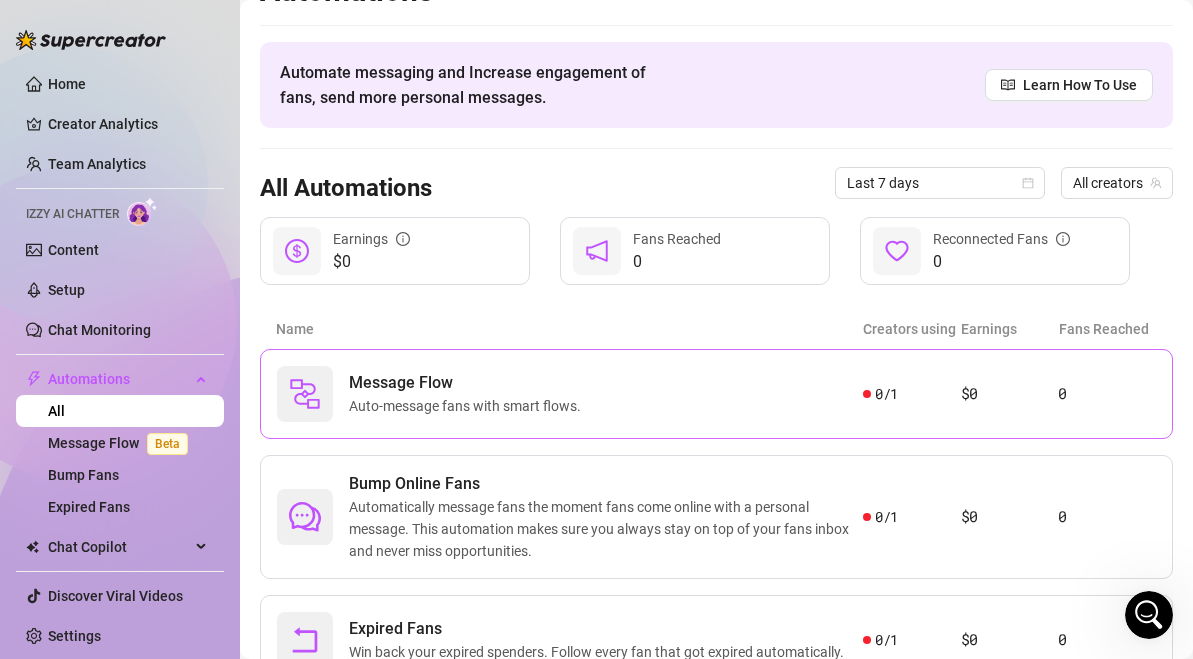 scroll, scrollTop: 0, scrollLeft: 0, axis: both 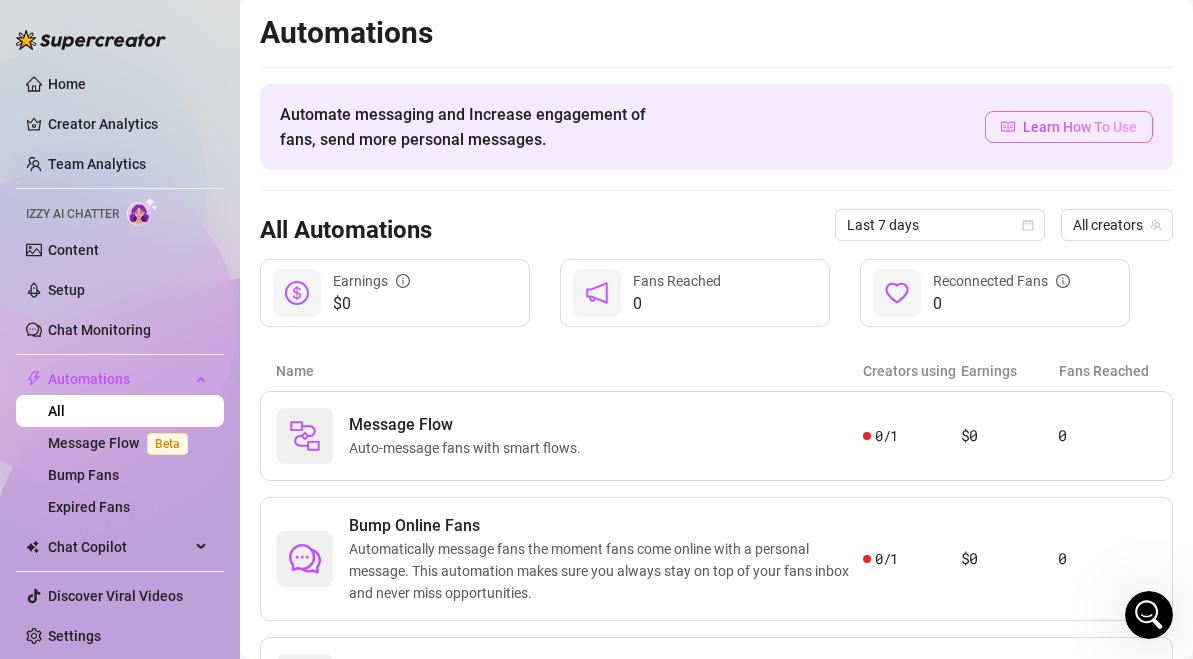 click on "Learn How To Use" at bounding box center (1080, 127) 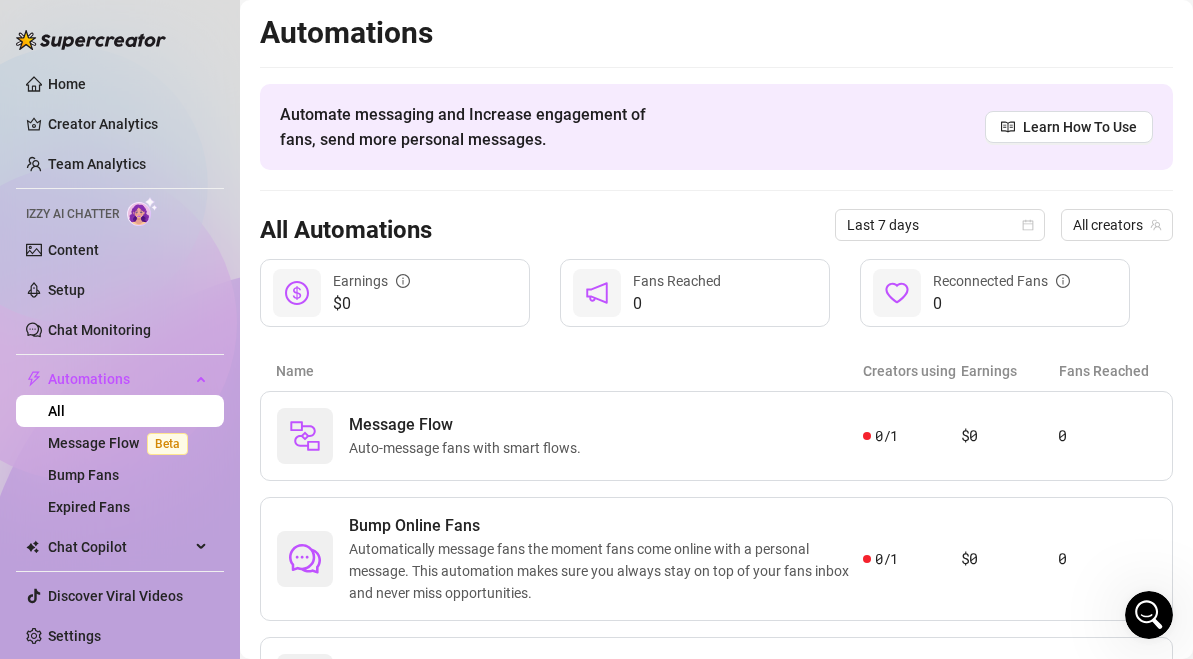 scroll, scrollTop: 0, scrollLeft: 0, axis: both 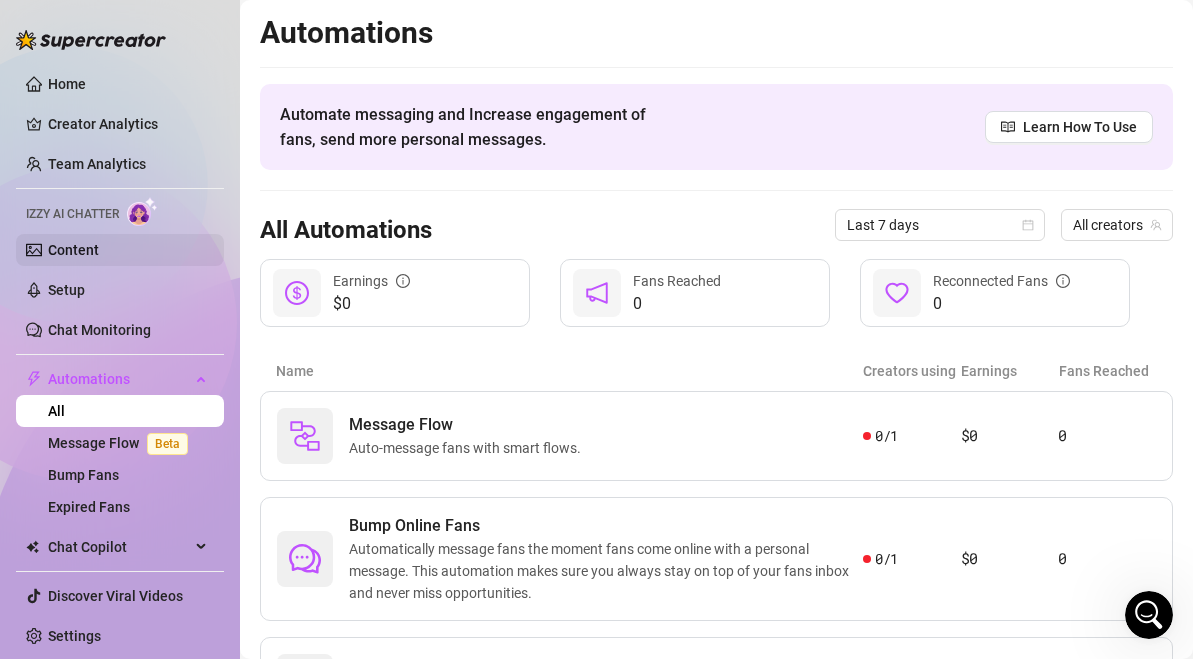 click on "Content" at bounding box center [73, 250] 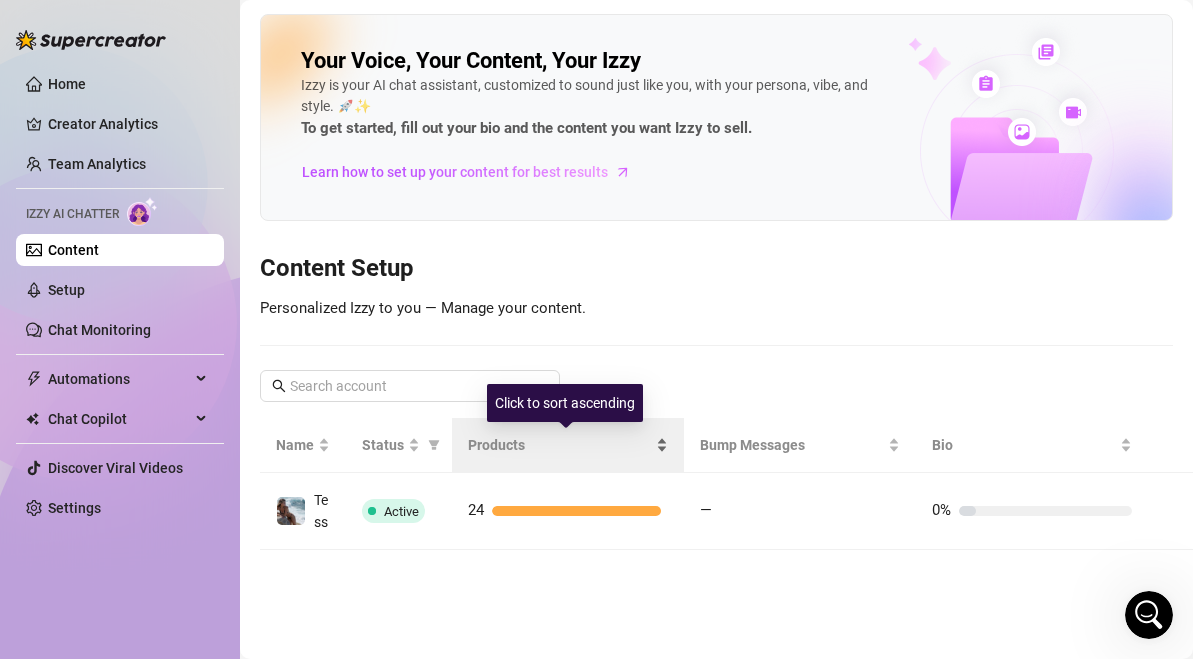click on "Products" at bounding box center (560, 445) 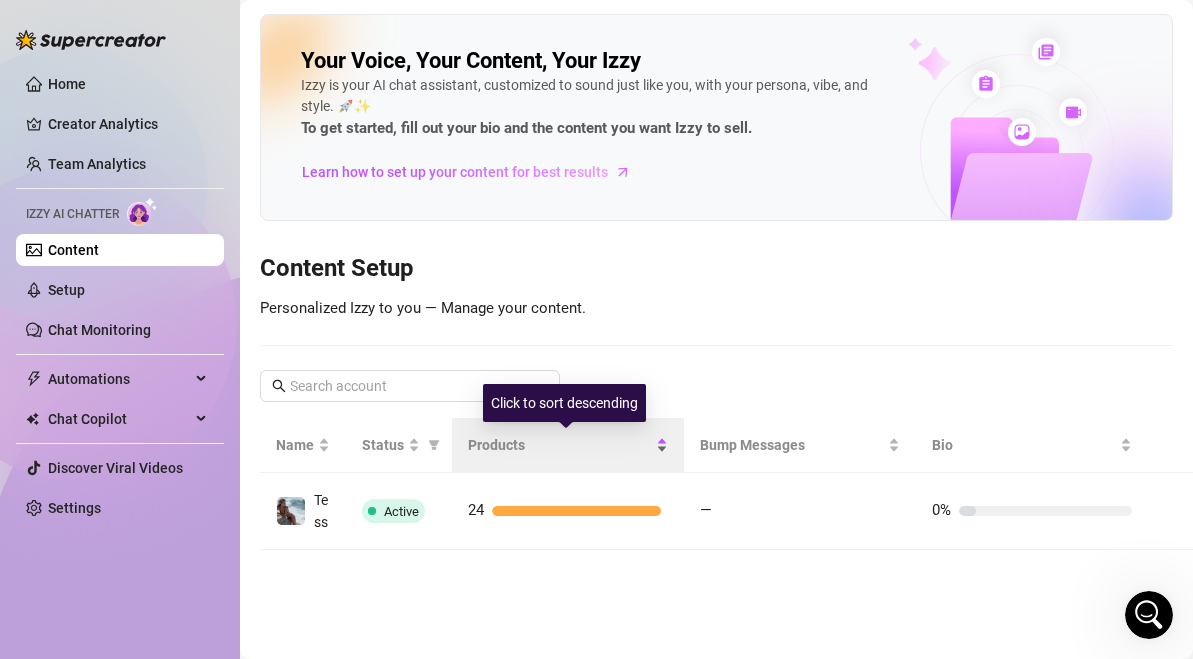 click on "Products" at bounding box center (560, 445) 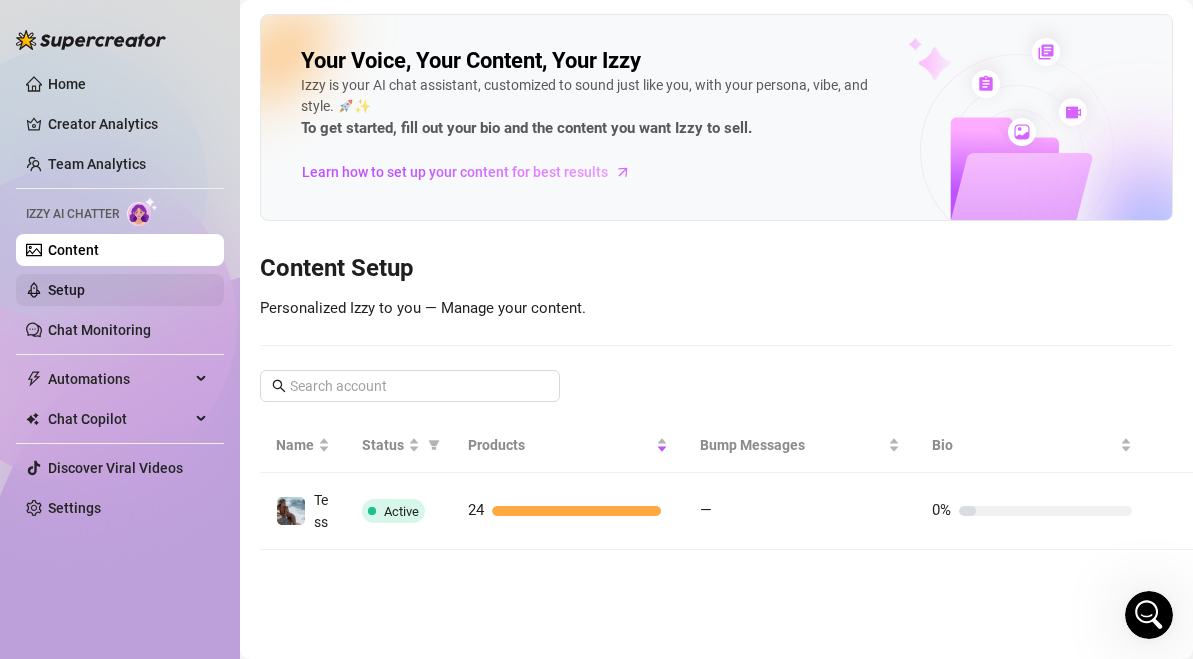 click on "Setup" at bounding box center [66, 290] 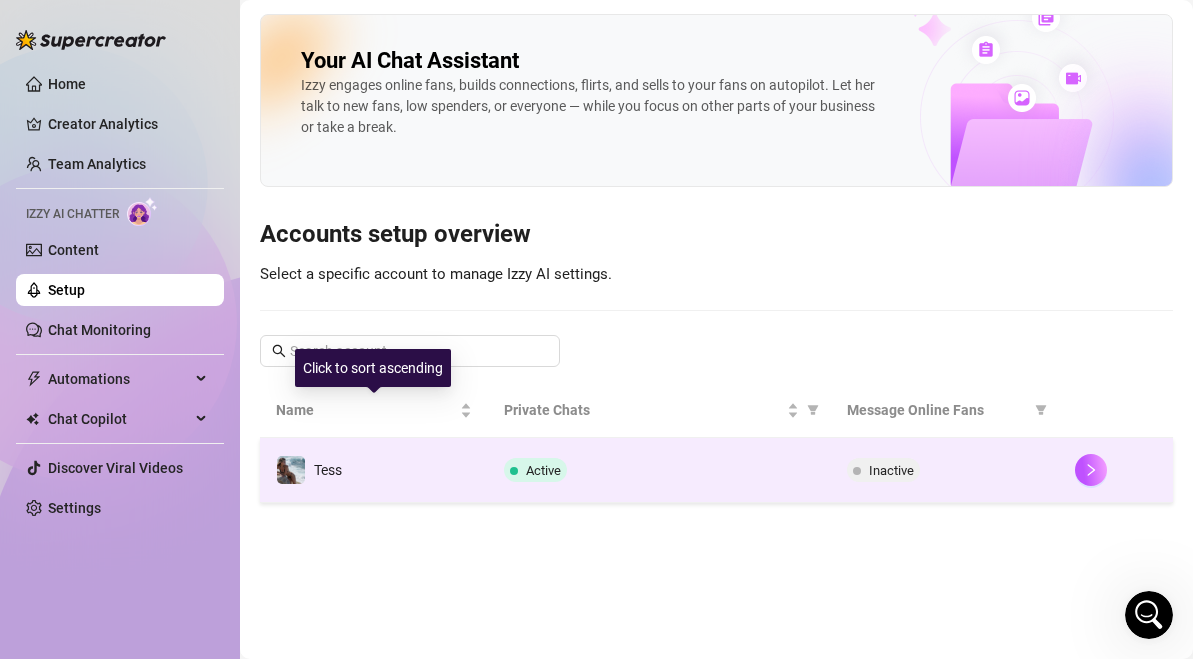 click on "Active" at bounding box center [659, 470] 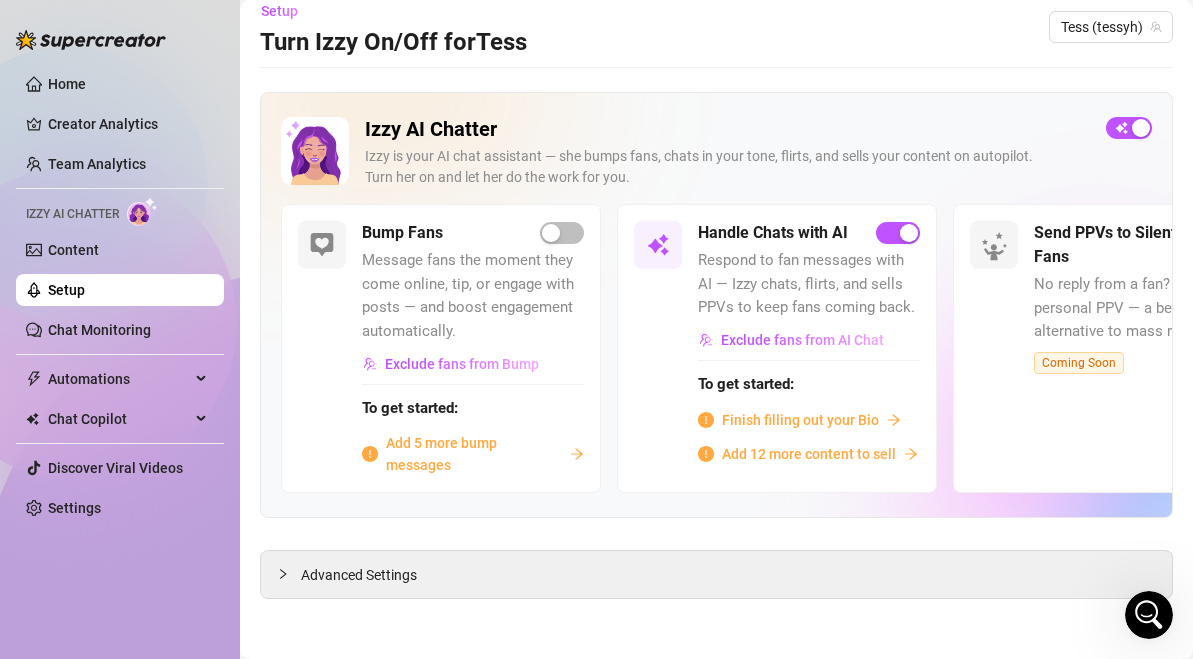 scroll, scrollTop: 0, scrollLeft: 0, axis: both 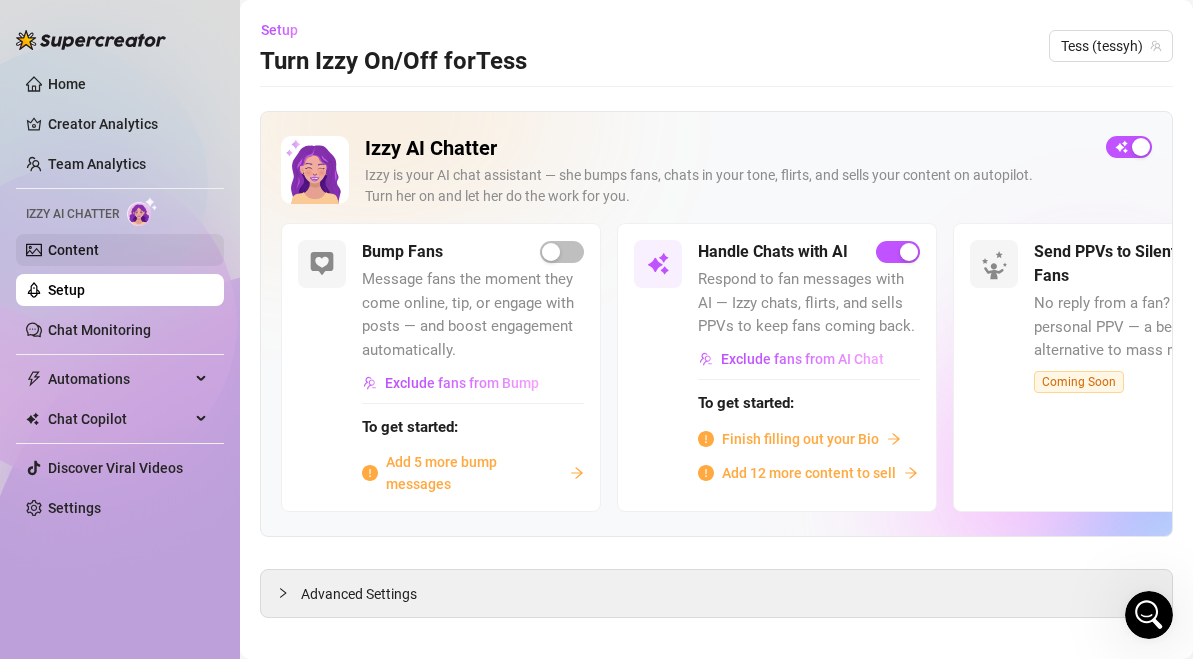 click on "Content" at bounding box center (73, 250) 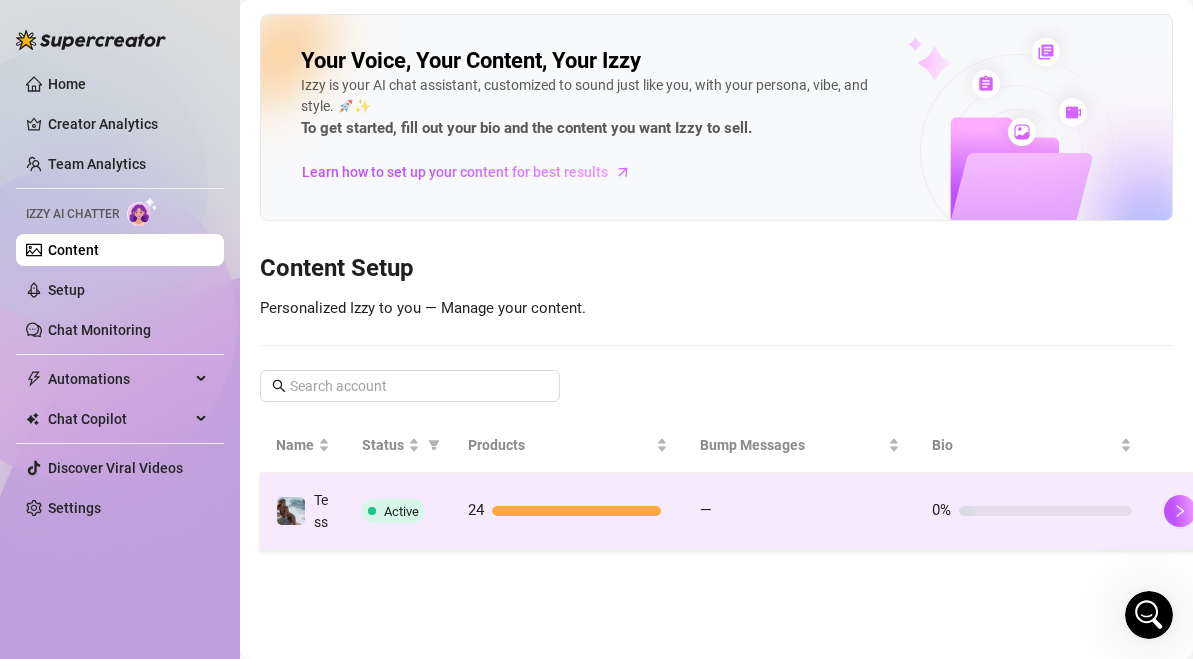 click at bounding box center [576, 511] 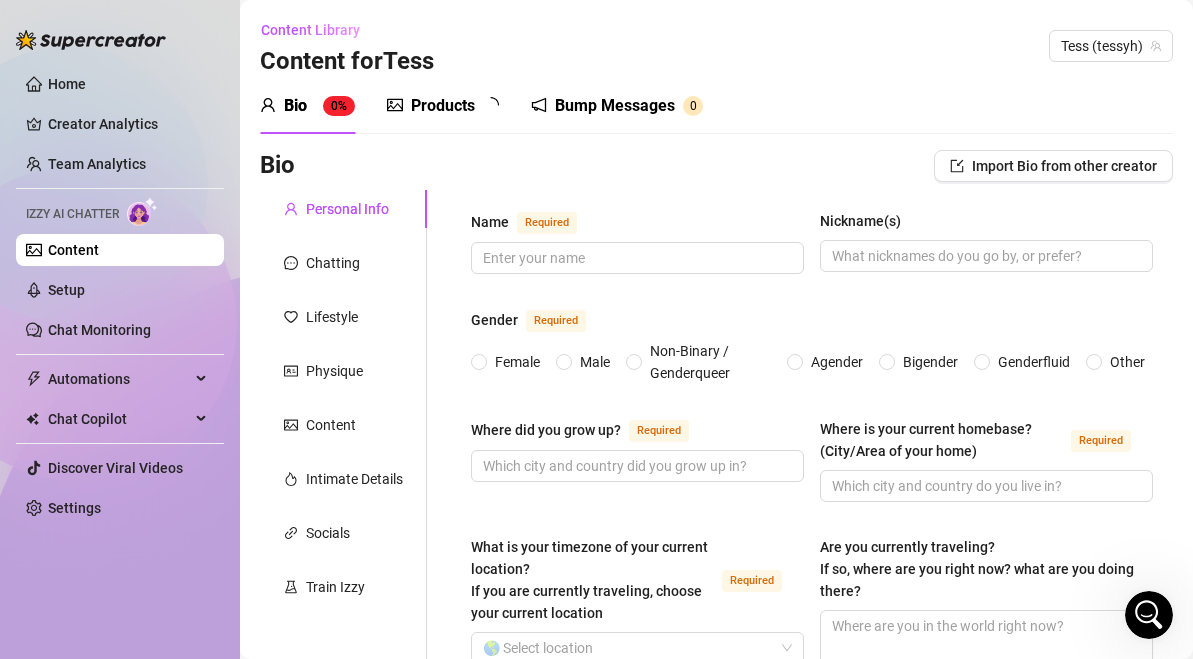 click on "Products" at bounding box center [443, 106] 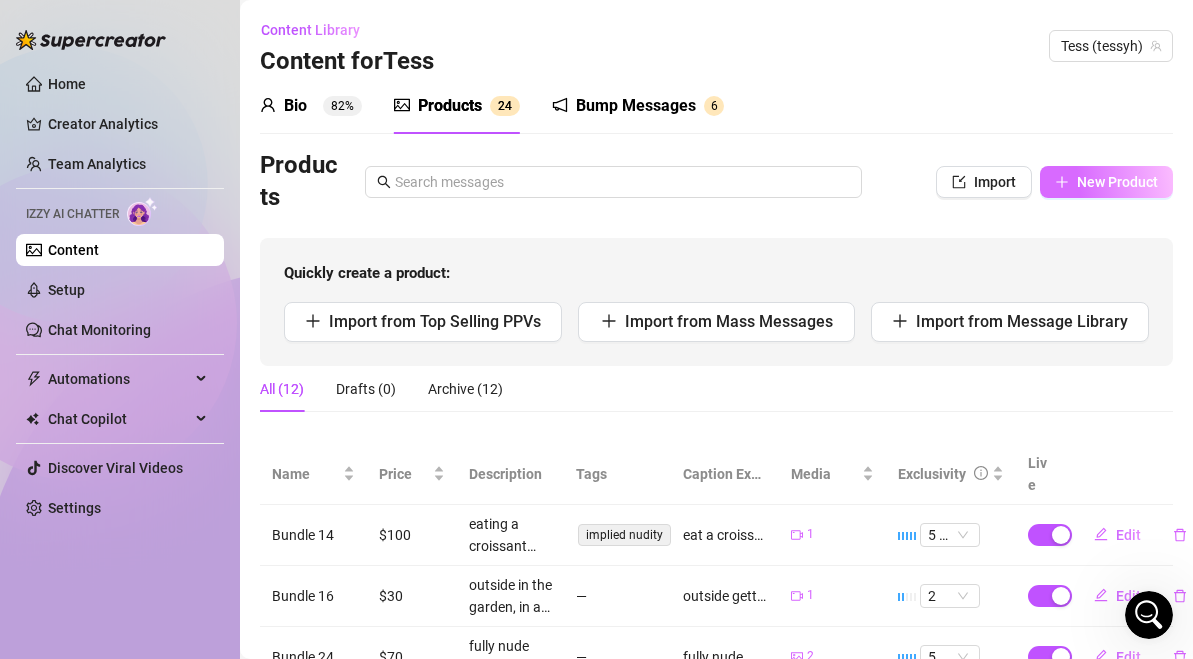 click on "New Product" at bounding box center (1117, 182) 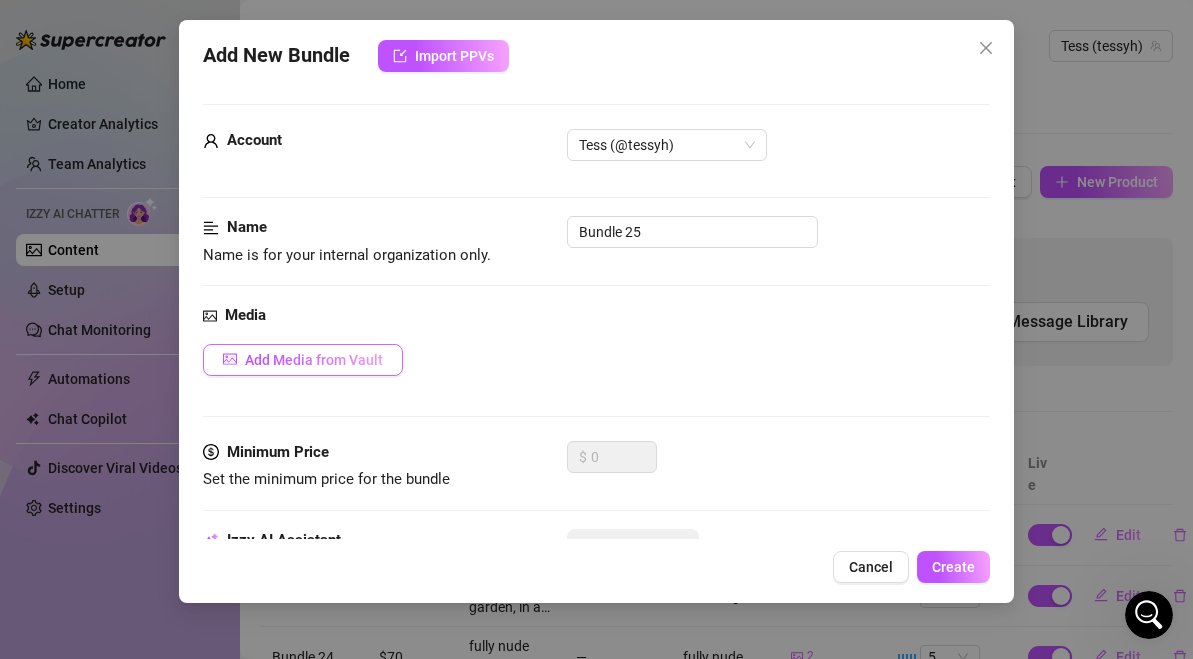 click on "Add Media from Vault" at bounding box center (314, 360) 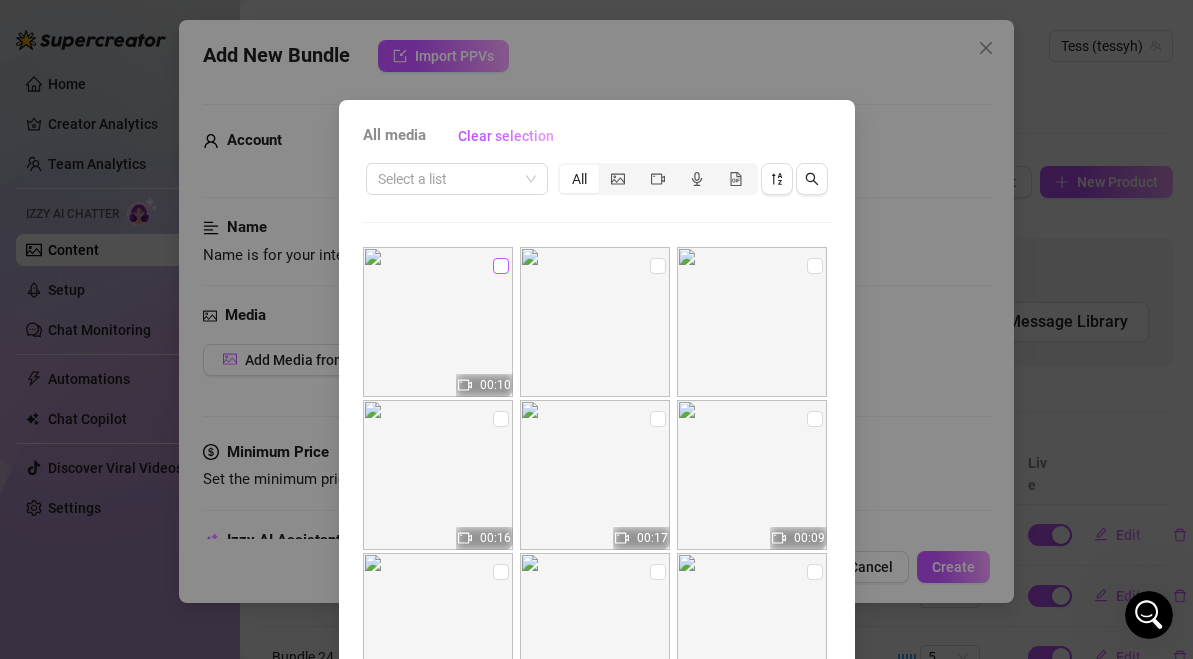 click at bounding box center [501, 266] 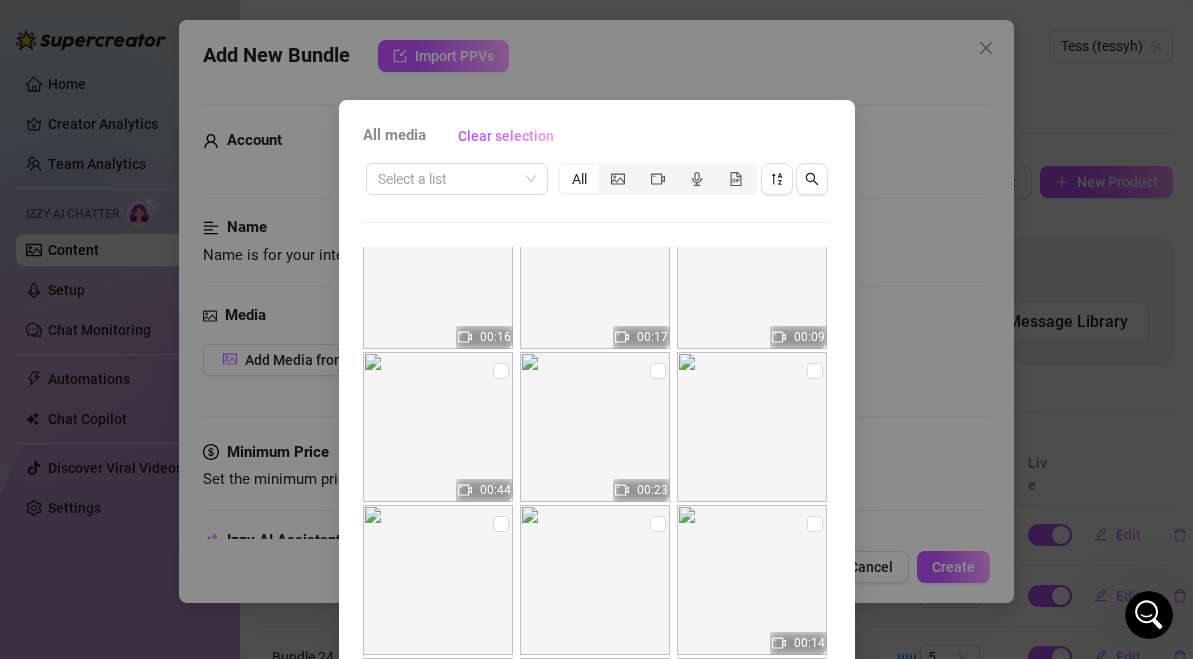 scroll, scrollTop: 230, scrollLeft: 0, axis: vertical 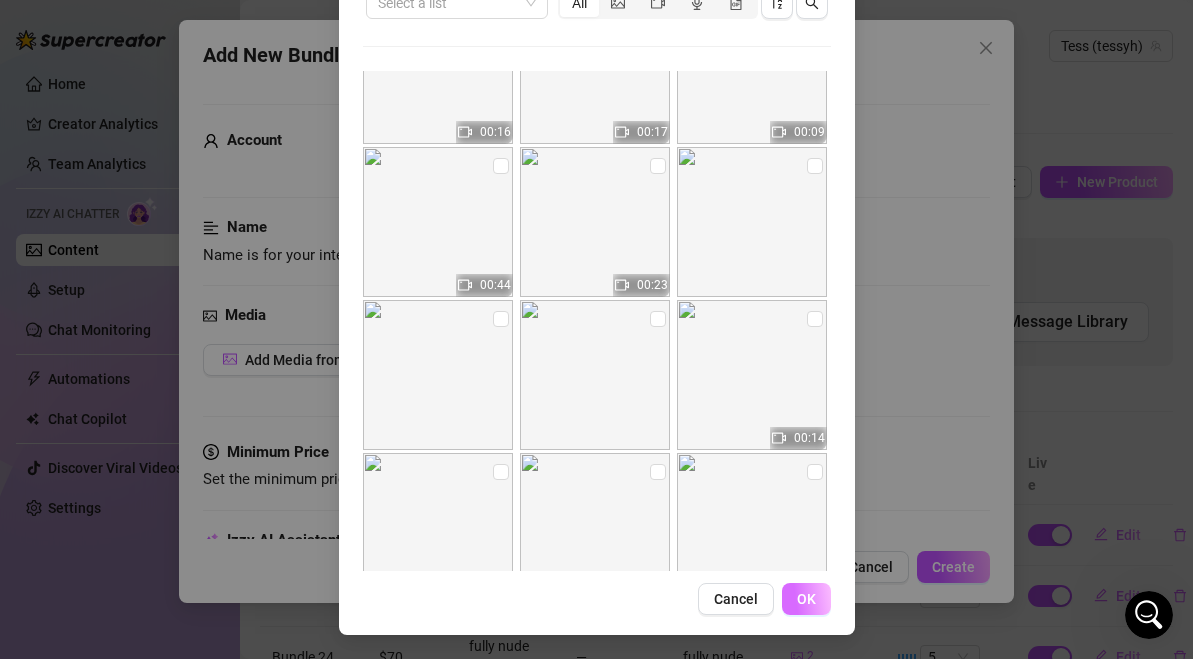 click on "OK" at bounding box center (806, 599) 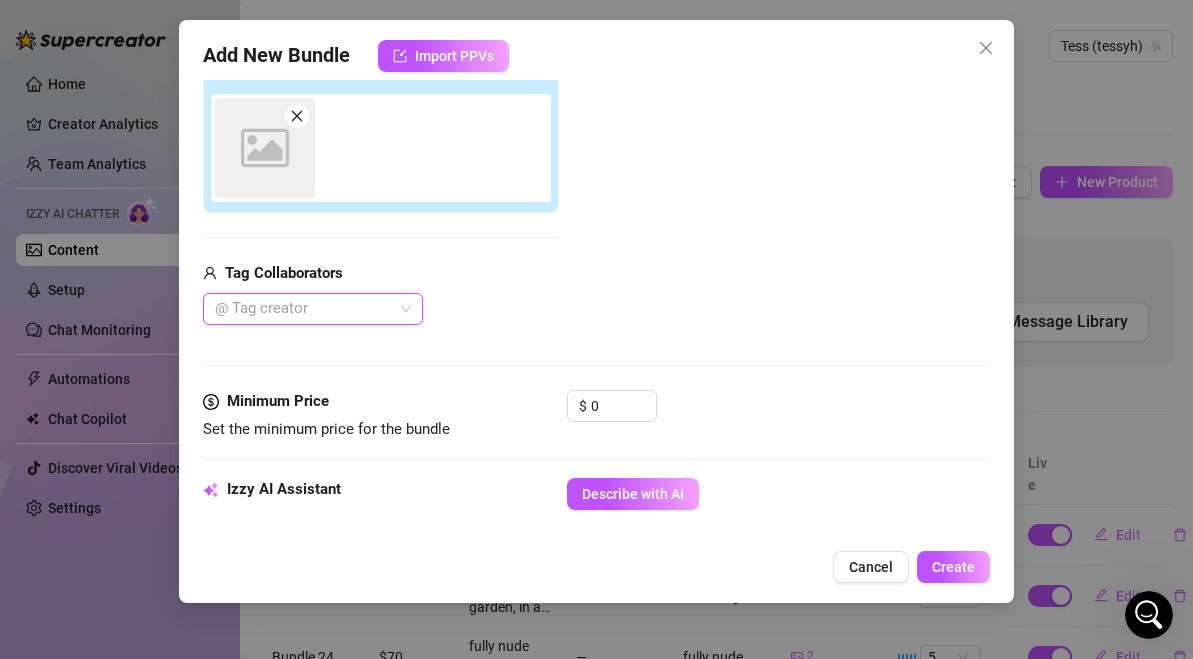 scroll, scrollTop: 336, scrollLeft: 0, axis: vertical 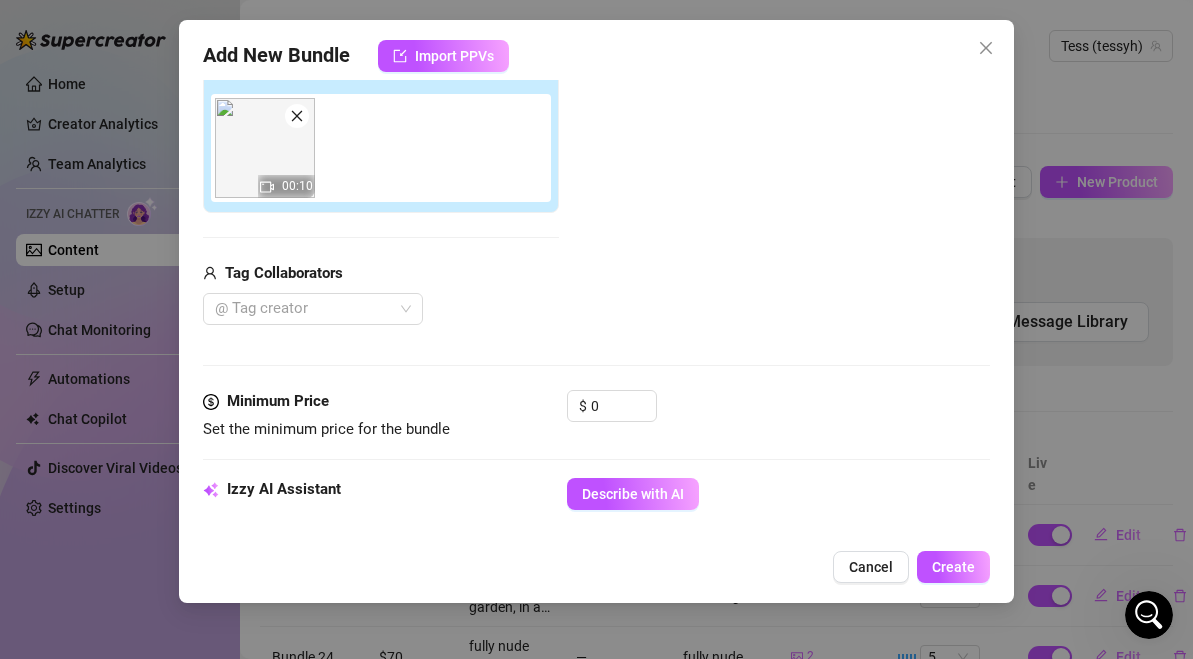 click on "Media Add Media from Vault Attached Media 00:10 Tag Collaborators   @ Tag creator" at bounding box center (596, 179) 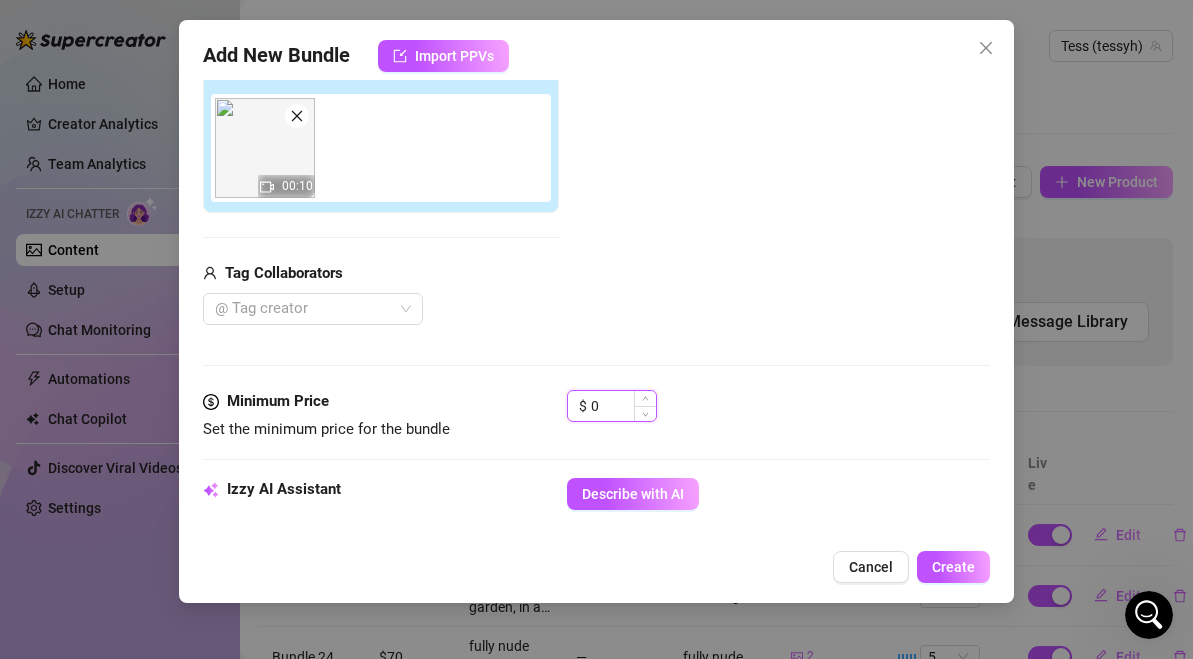 click on "0" at bounding box center (623, 406) 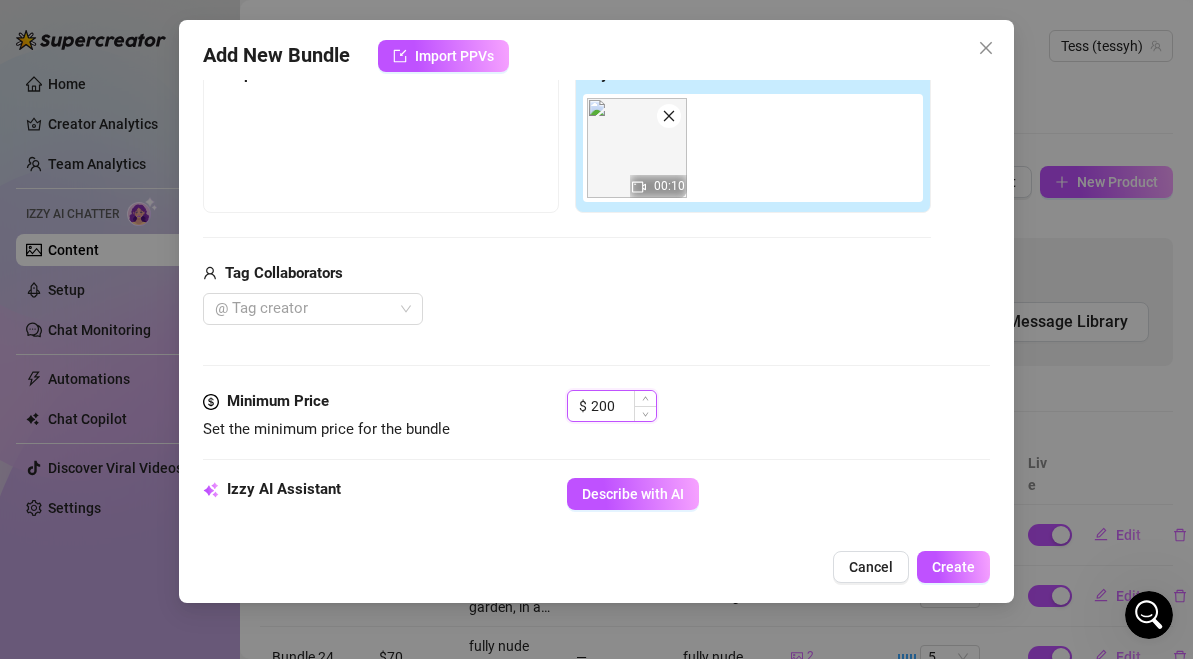 scroll, scrollTop: 612, scrollLeft: 0, axis: vertical 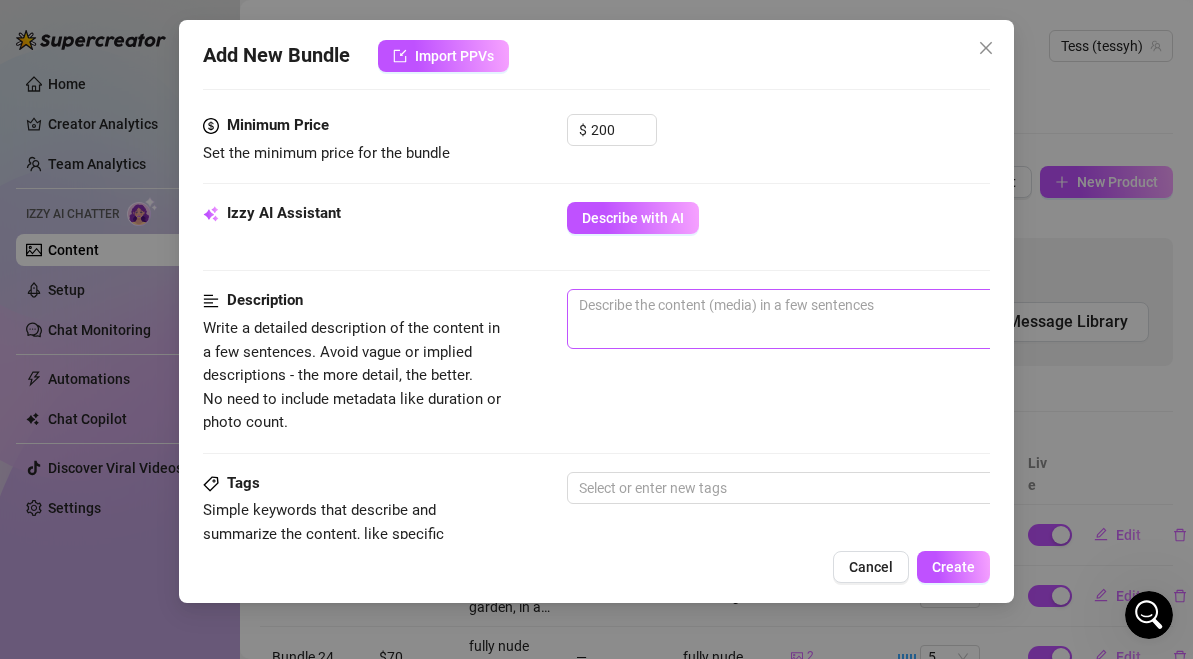 click on "0 / 1000" at bounding box center [917, 319] 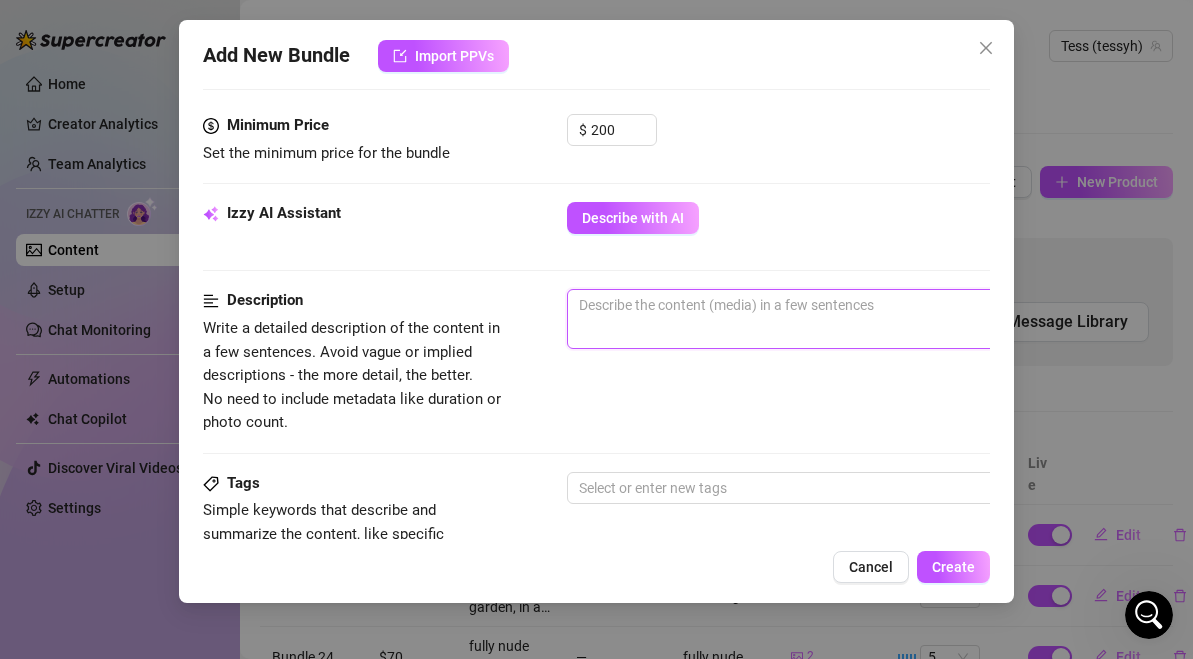 click at bounding box center (917, 305) 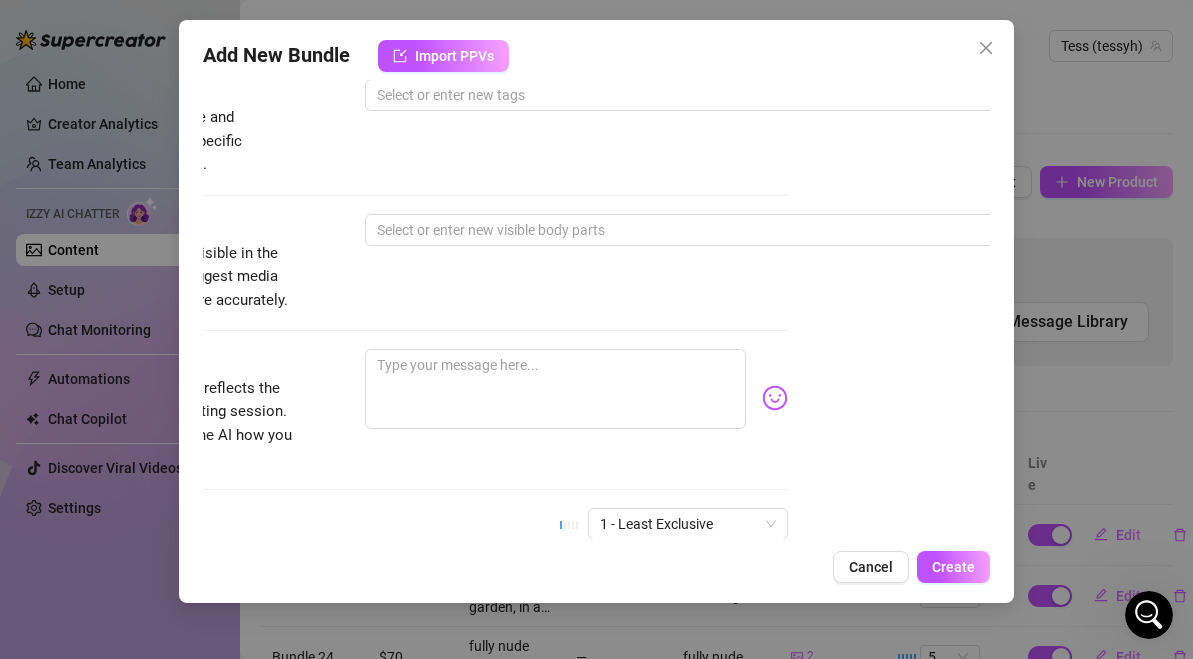 scroll, scrollTop: 1018, scrollLeft: 202, axis: both 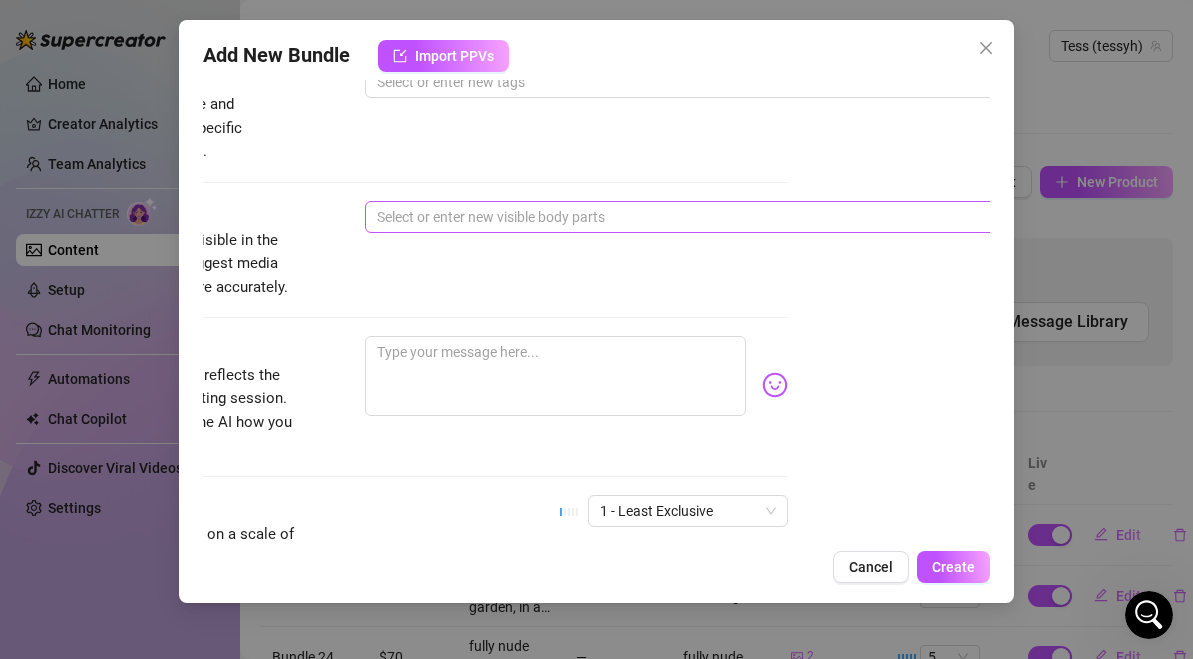 click at bounding box center [704, 217] 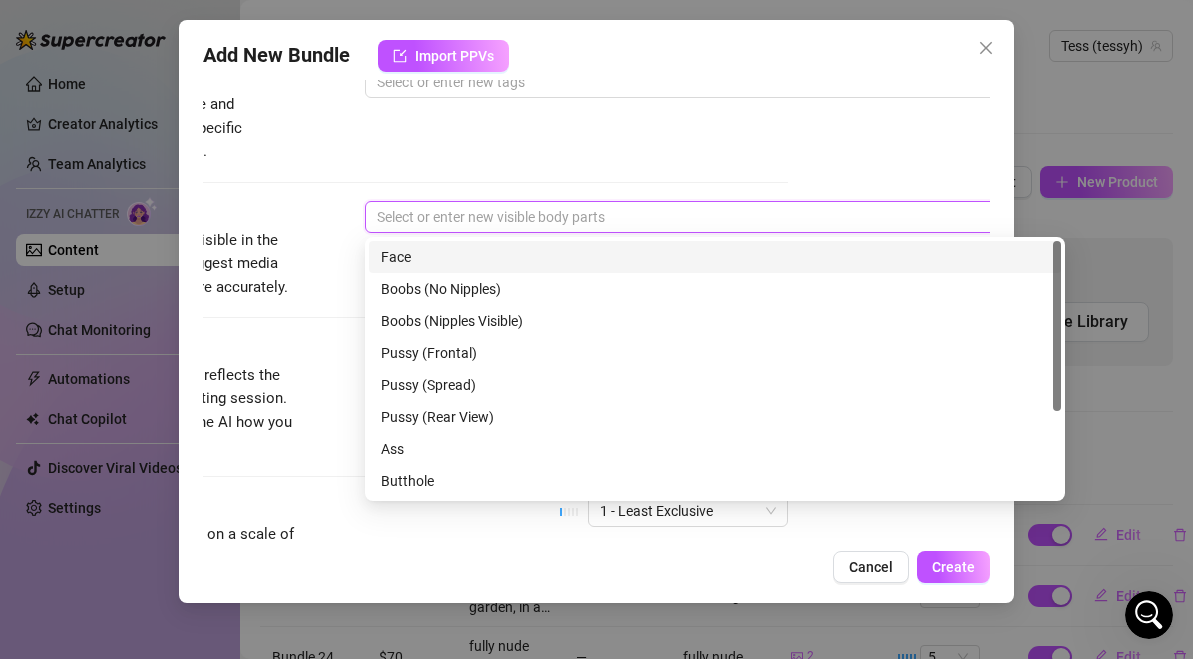 click on "Face" at bounding box center [715, 257] 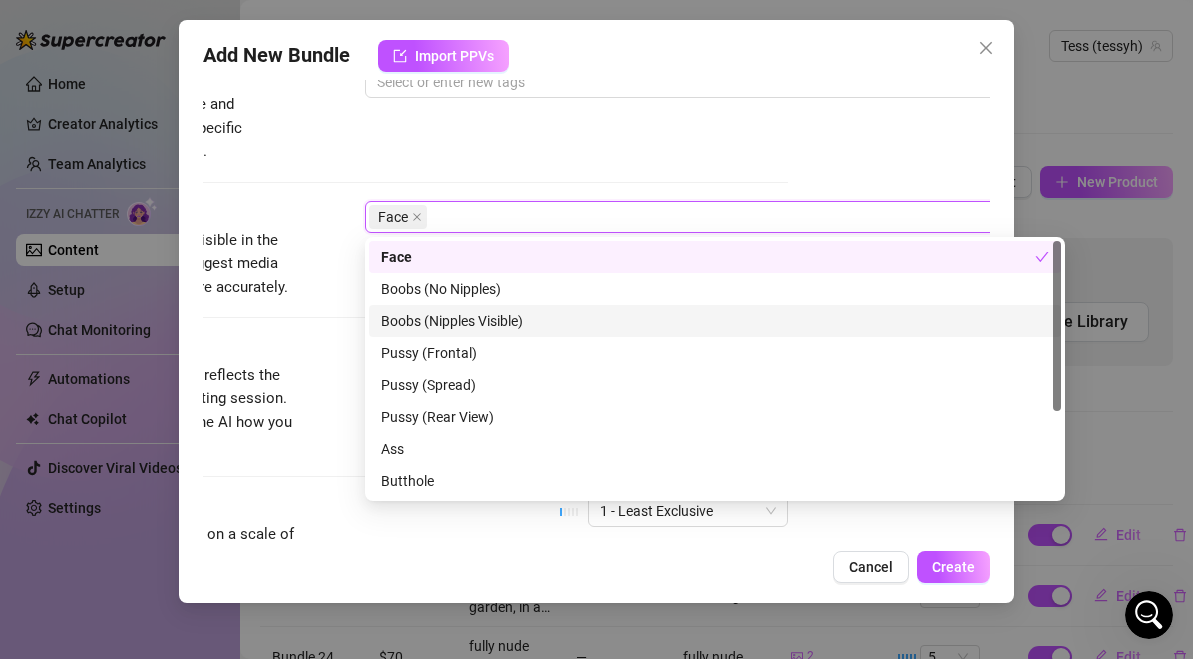 click on "Boobs (Nipples Visible)" at bounding box center [715, 321] 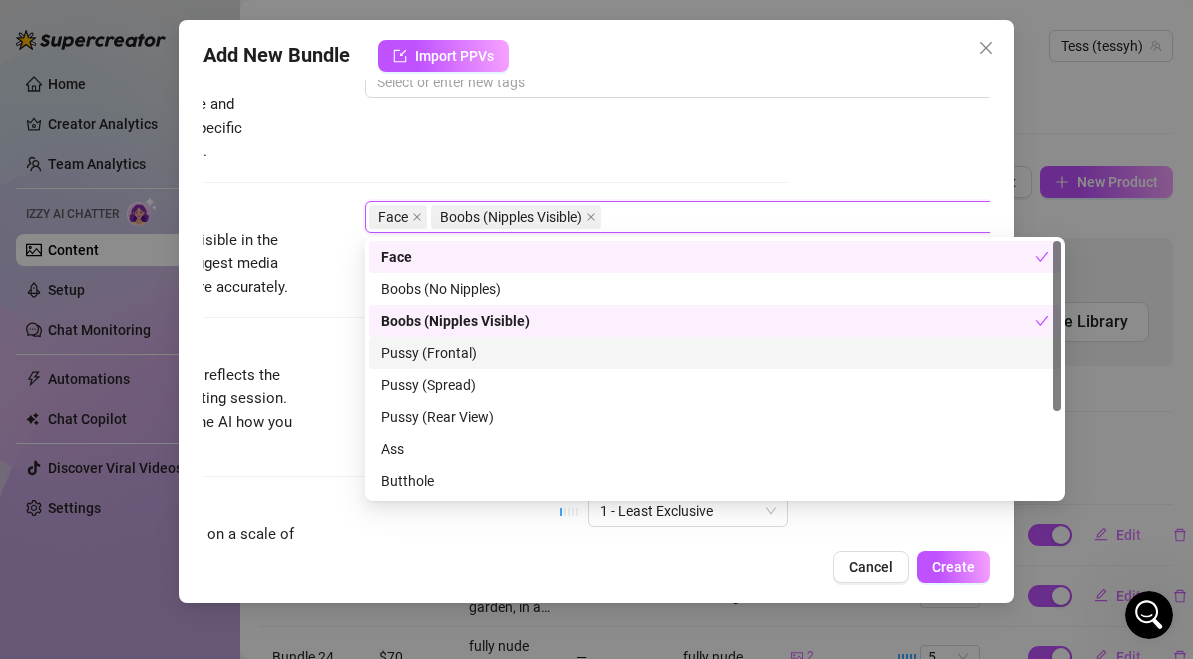 click on "Pussy (Frontal)" at bounding box center [715, 353] 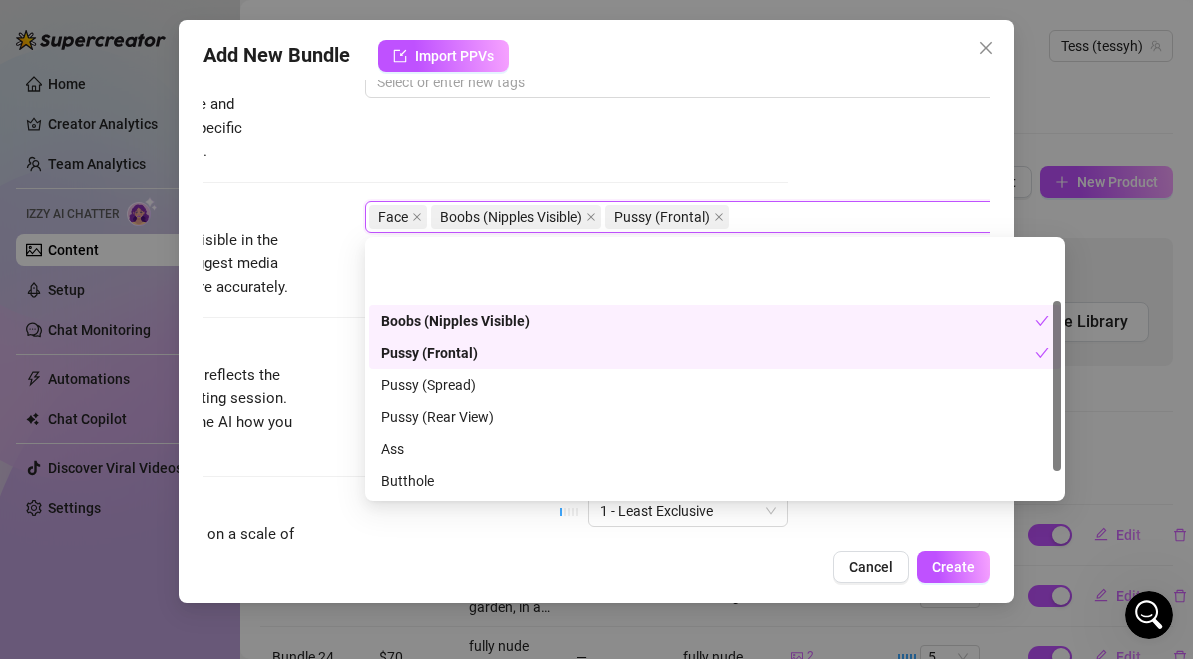 scroll, scrollTop: 128, scrollLeft: 0, axis: vertical 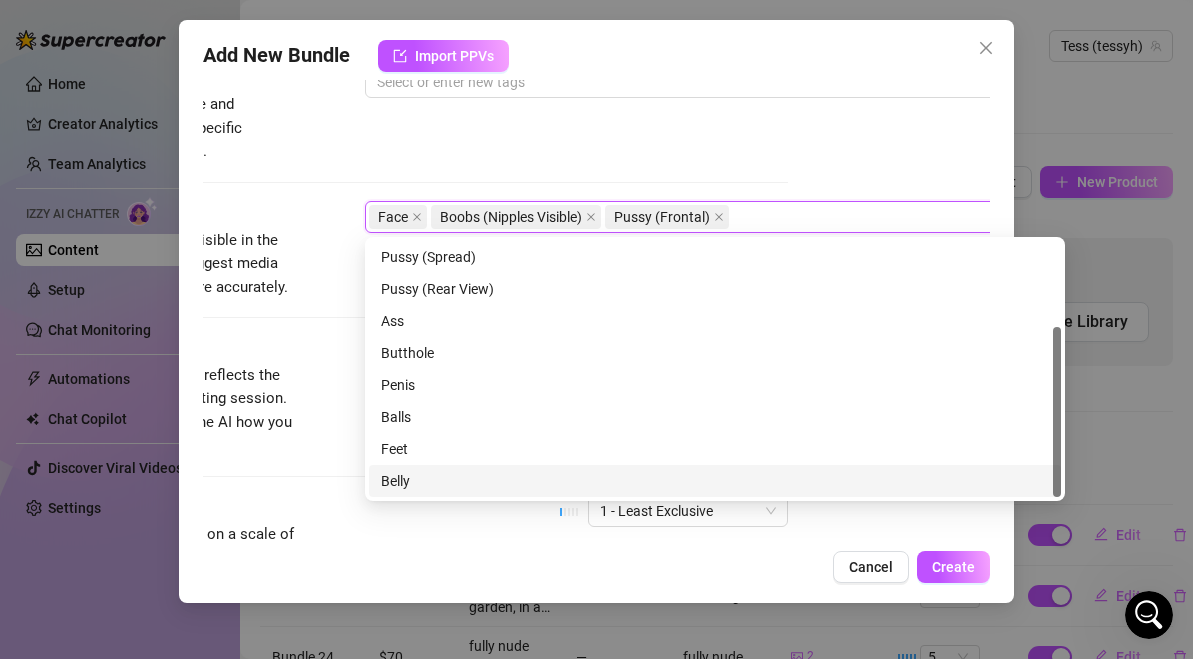 click on "Belly" at bounding box center [715, 481] 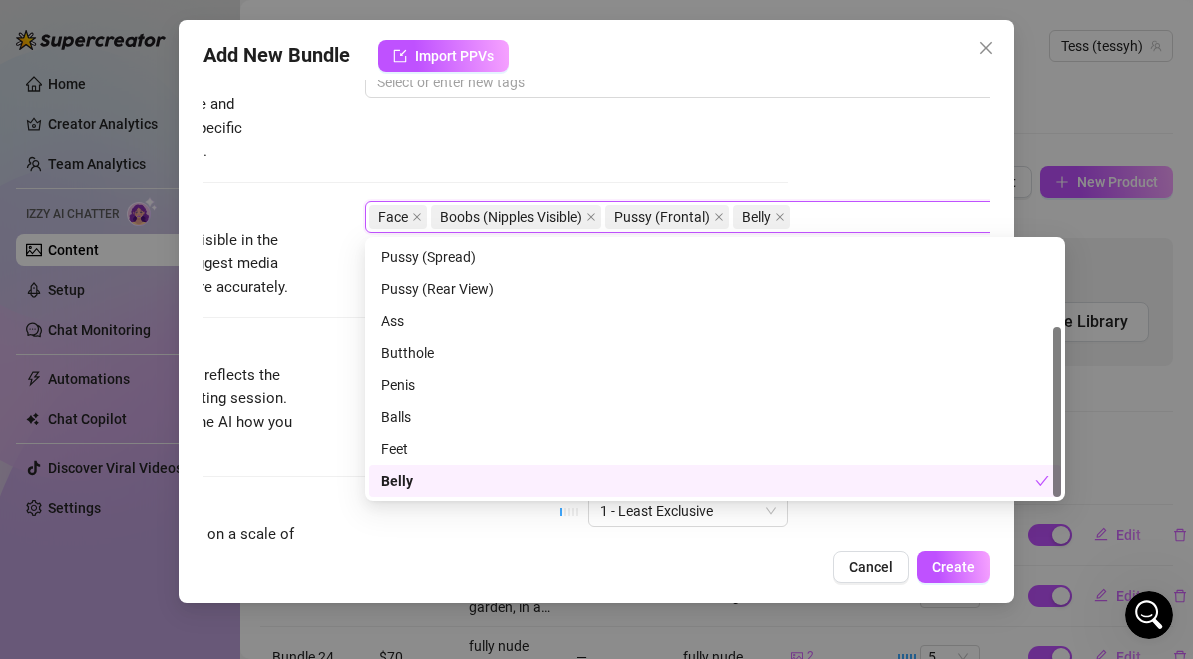 click on "Cancel Create" at bounding box center (596, 567) 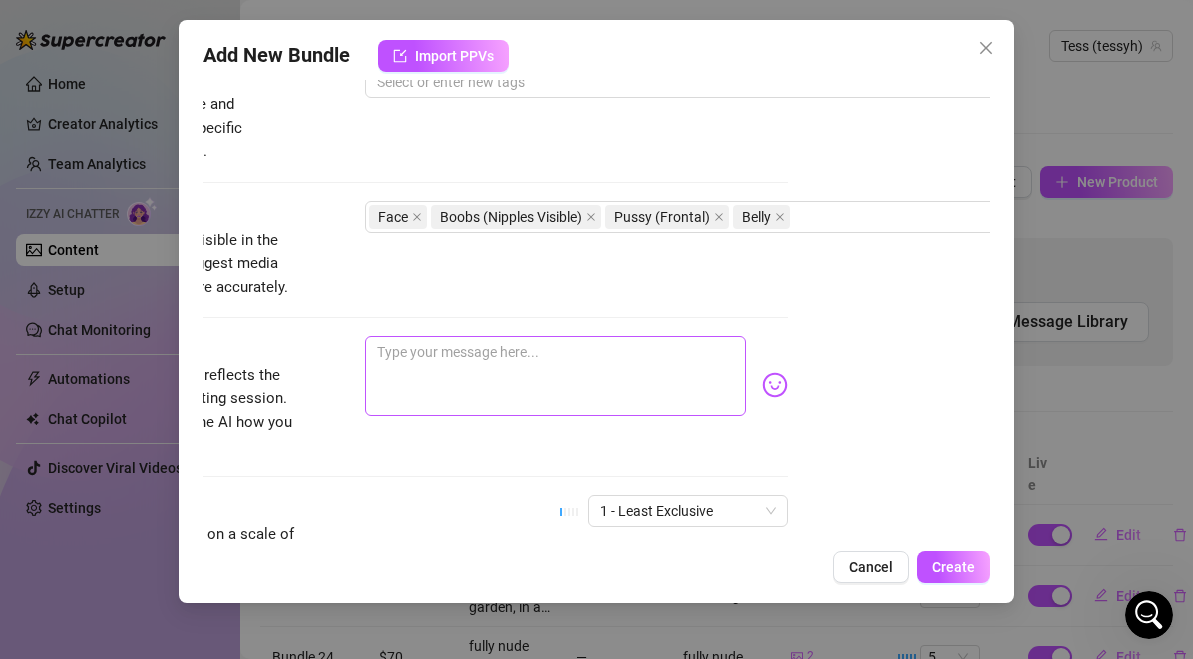 scroll, scrollTop: 1018, scrollLeft: 0, axis: vertical 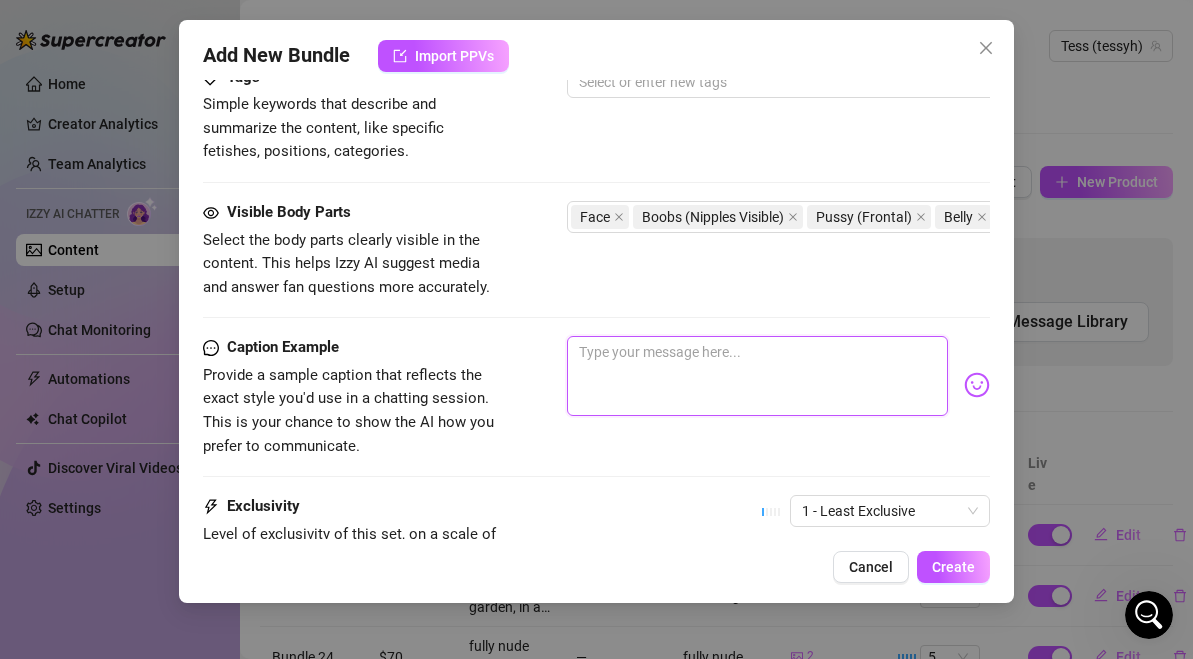 click at bounding box center [757, 376] 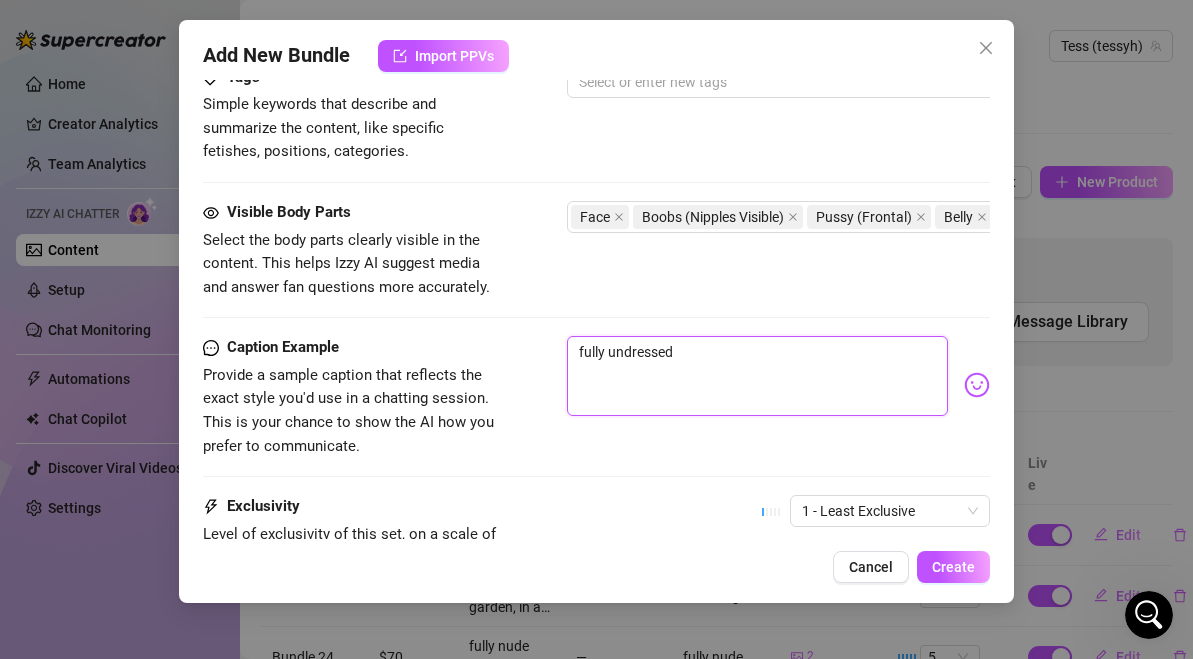 scroll, scrollTop: 1221, scrollLeft: 0, axis: vertical 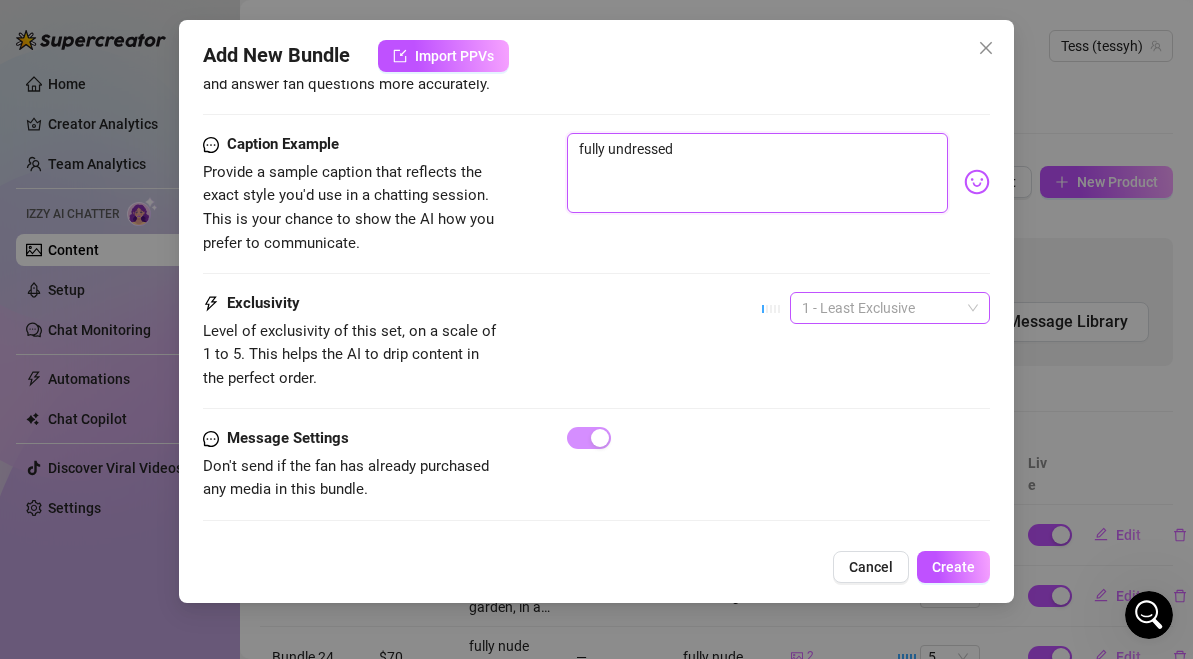 click on "1 - Least Exclusive" at bounding box center [890, 308] 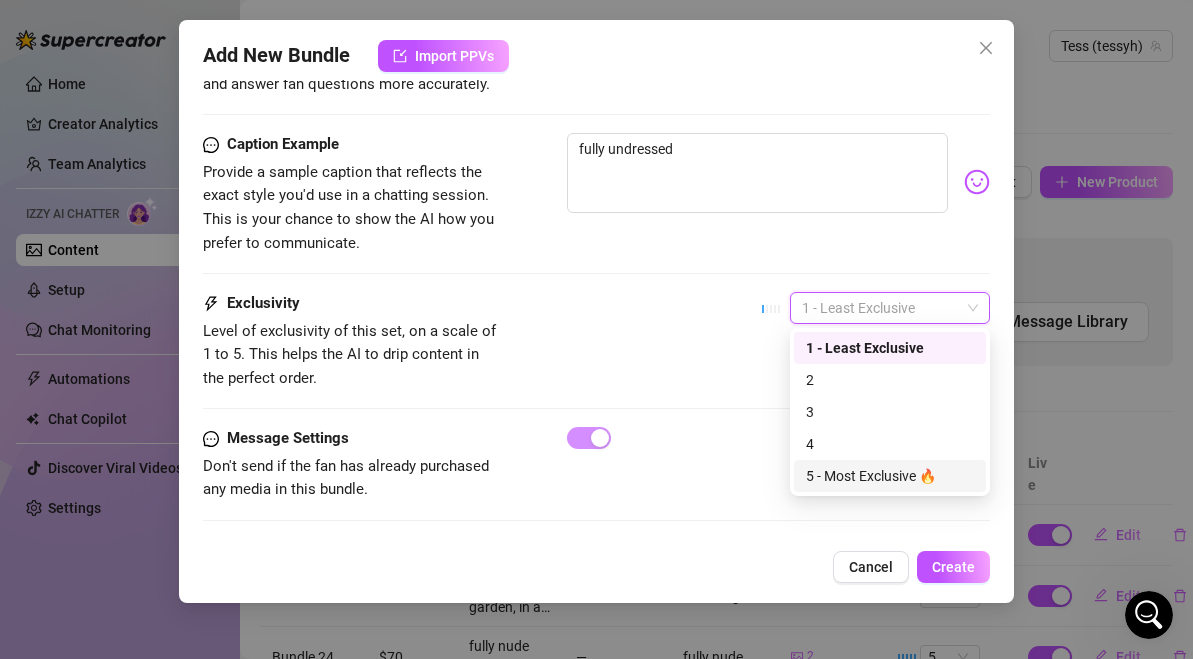 click on "5 - Most Exclusive 🔥" at bounding box center [890, 476] 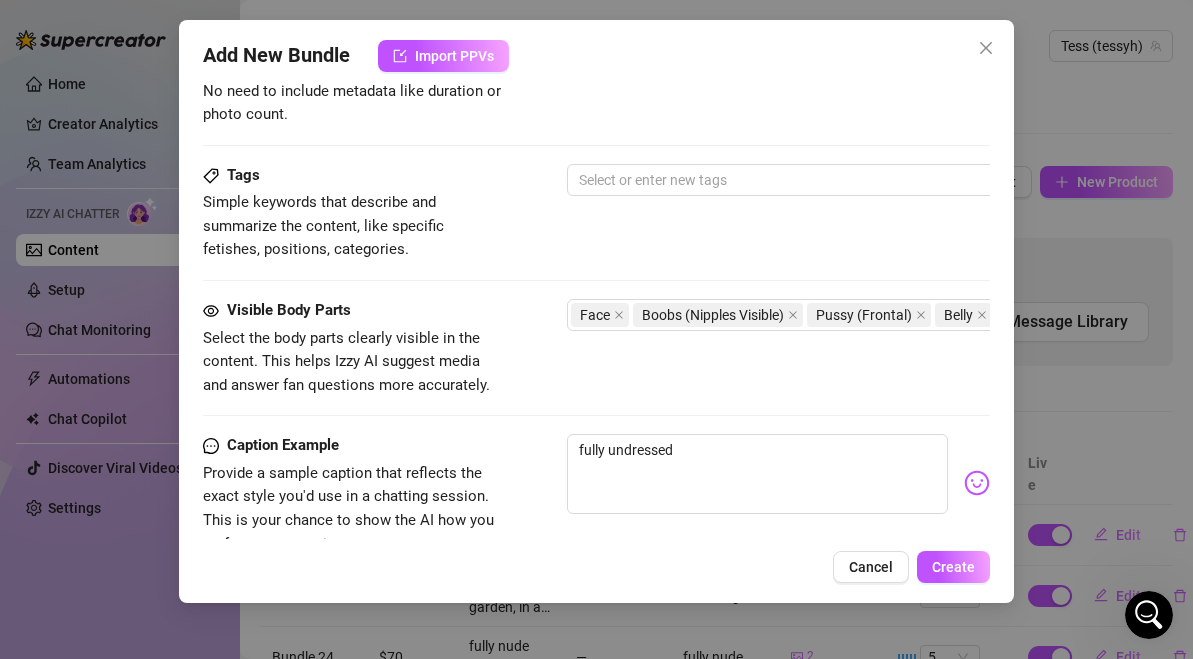scroll, scrollTop: 919, scrollLeft: 0, axis: vertical 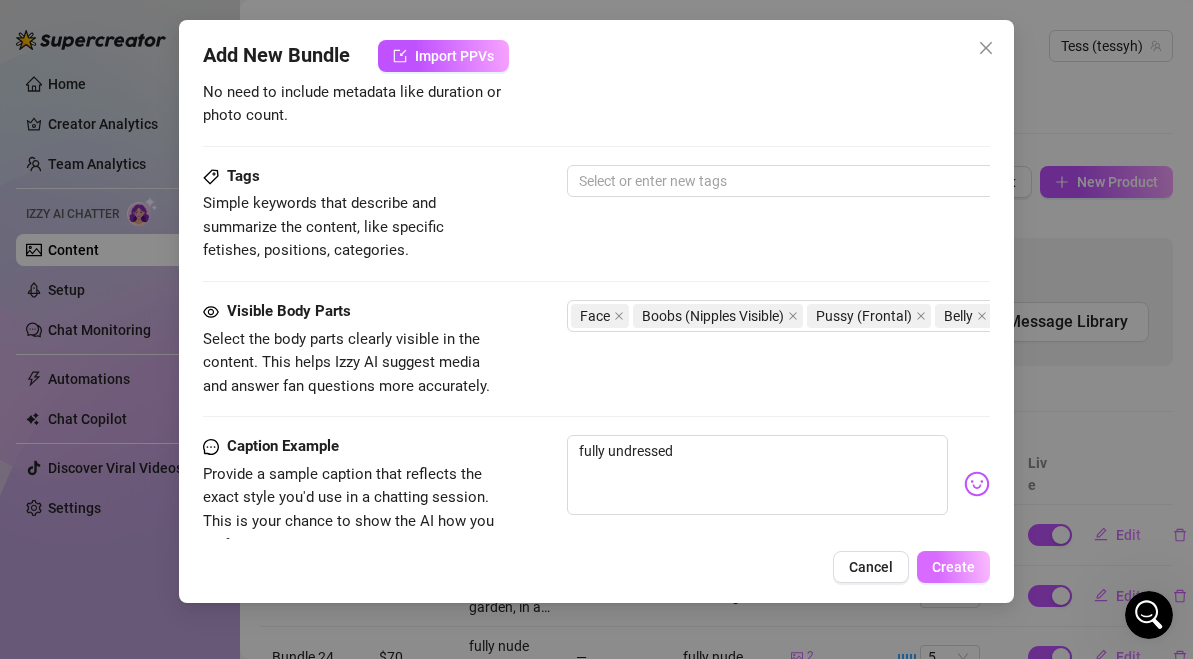 click on "Create" at bounding box center [953, 567] 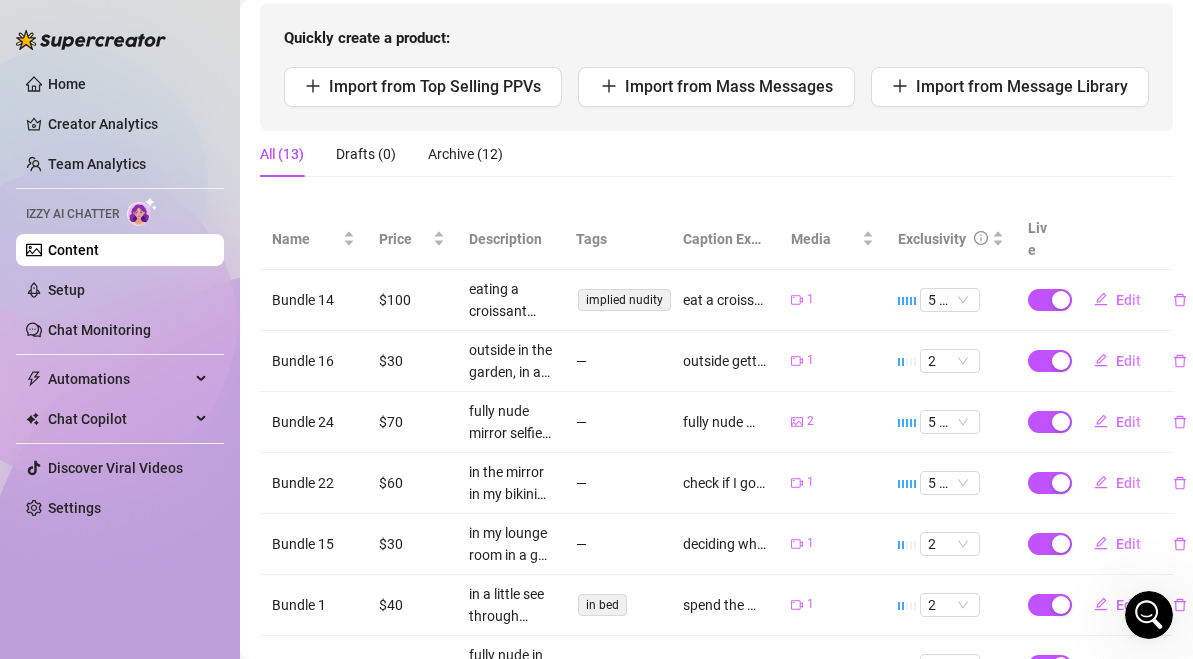 scroll, scrollTop: 217, scrollLeft: 0, axis: vertical 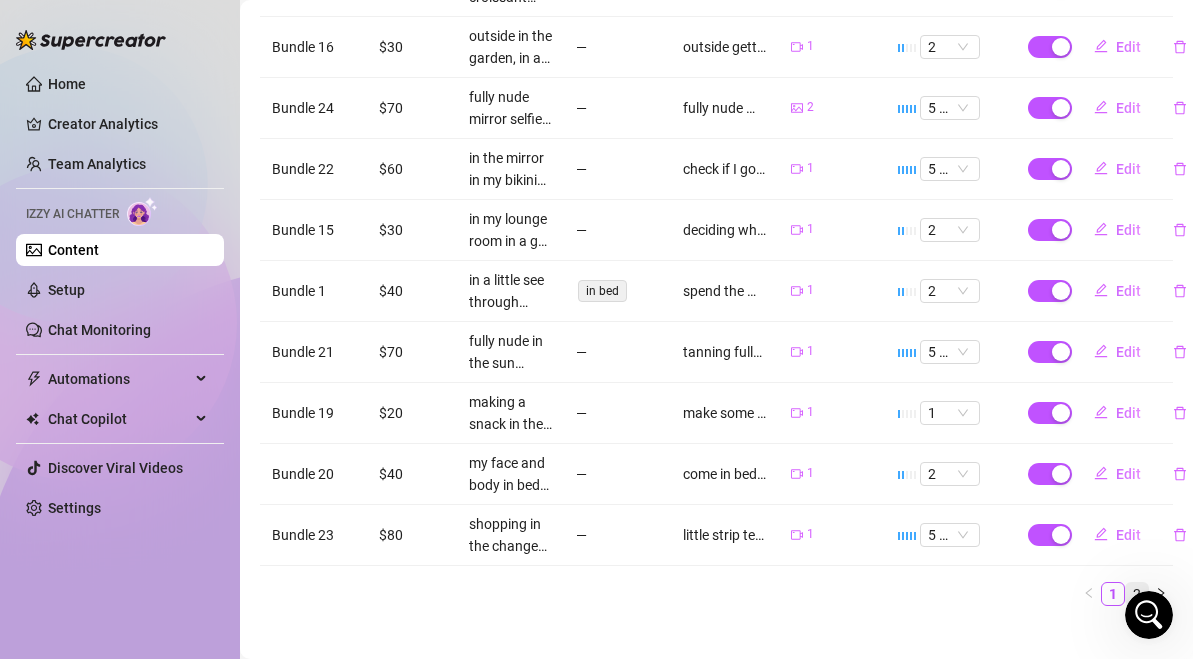 click on "2" at bounding box center [1137, 594] 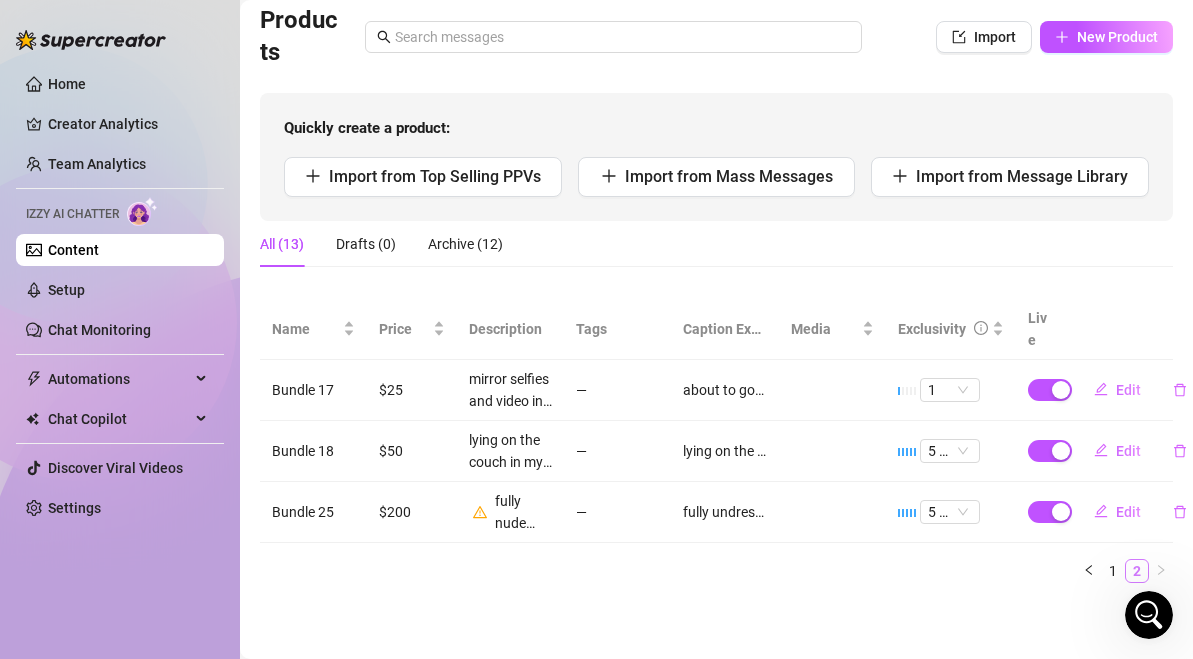 scroll, scrollTop: 122, scrollLeft: 0, axis: vertical 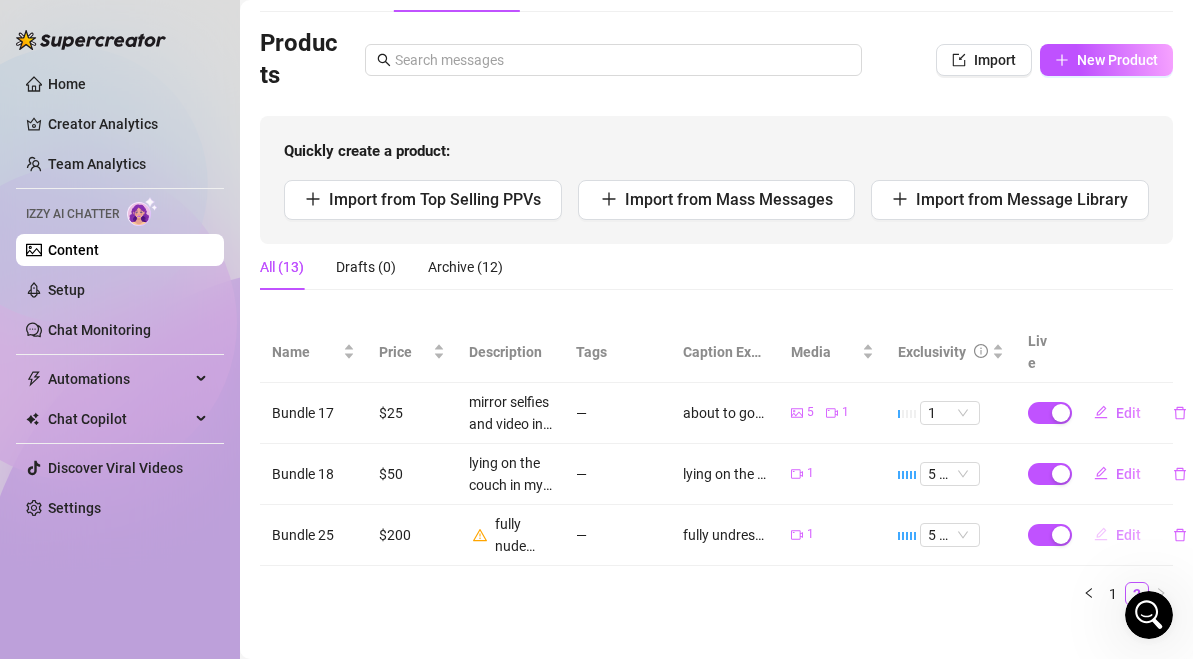 click on "Edit" at bounding box center [1117, 535] 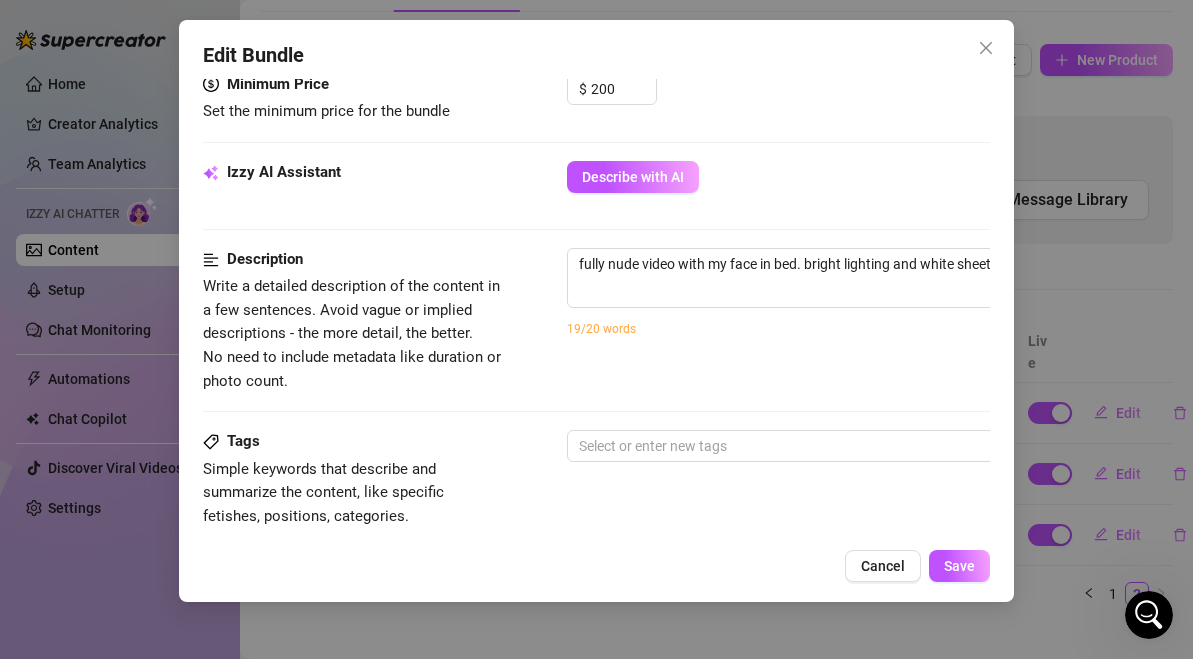 scroll, scrollTop: 644, scrollLeft: 0, axis: vertical 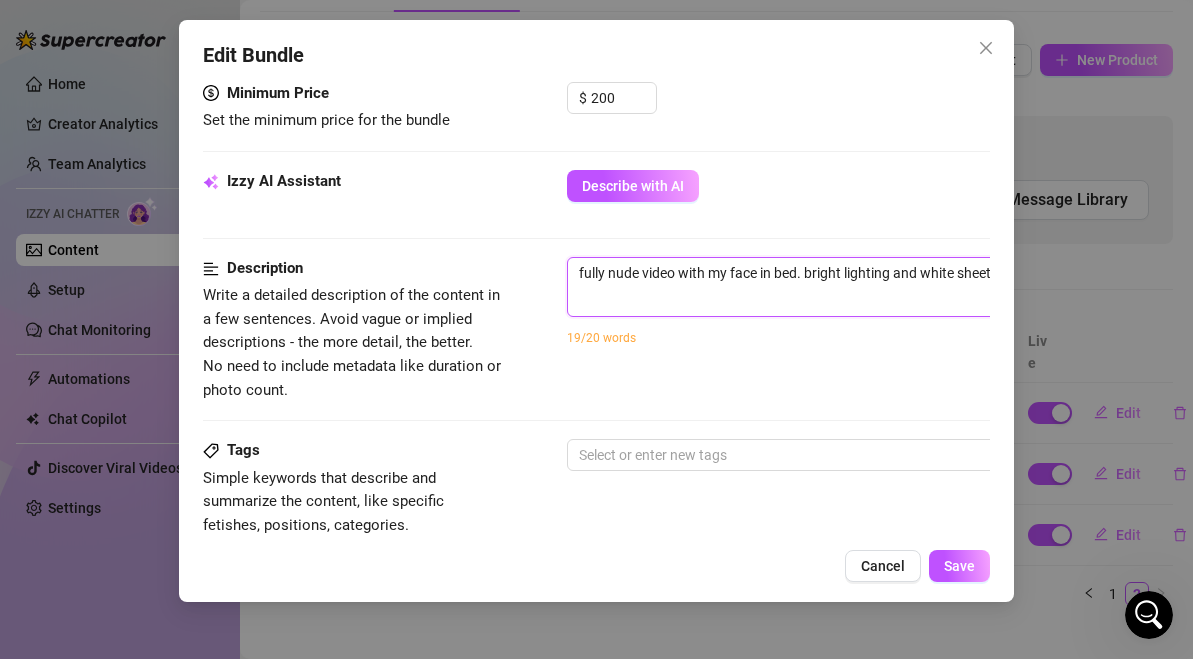 click on "fully nude video with my face in bed. bright lighting and white sheets, can see my face boobs pussy" at bounding box center (917, 273) 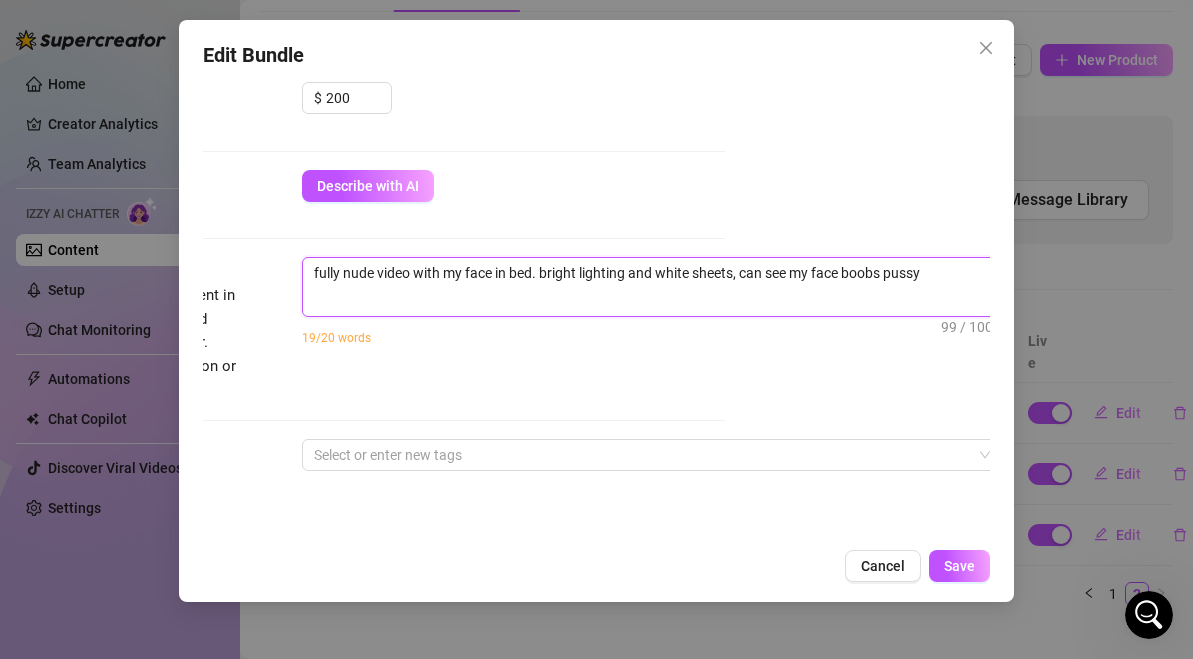 scroll, scrollTop: 644, scrollLeft: 277, axis: both 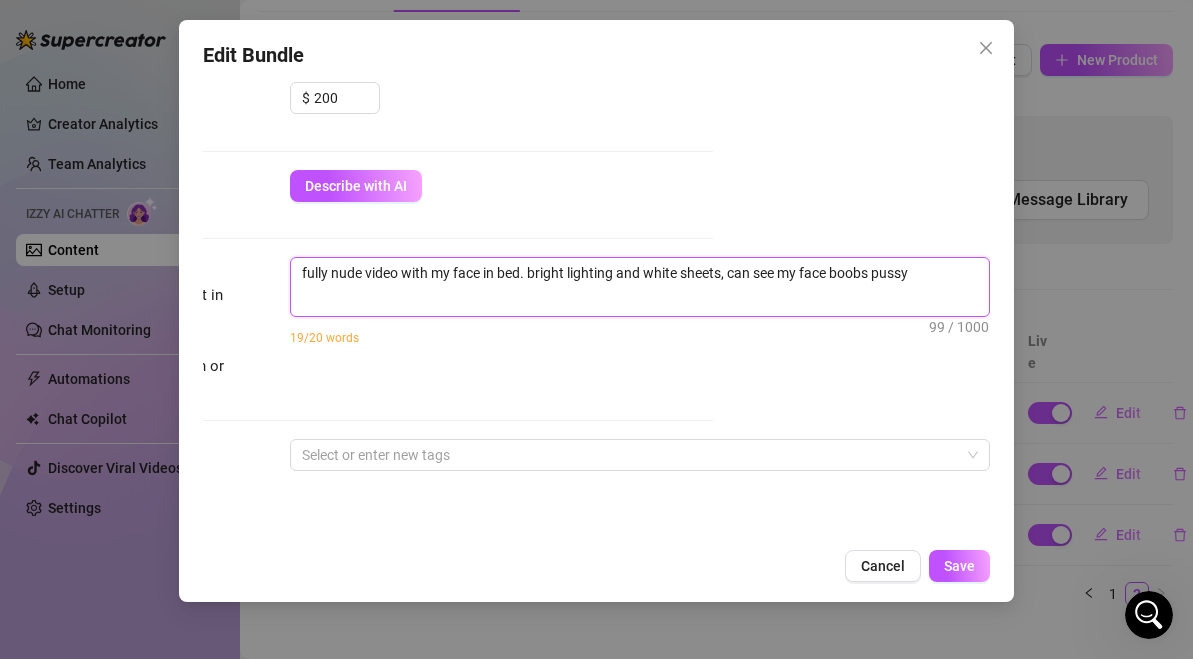 click on "fully nude video with my face in bed. bright lighting and white sheets, can see my face boobs pussy" at bounding box center (640, 273) 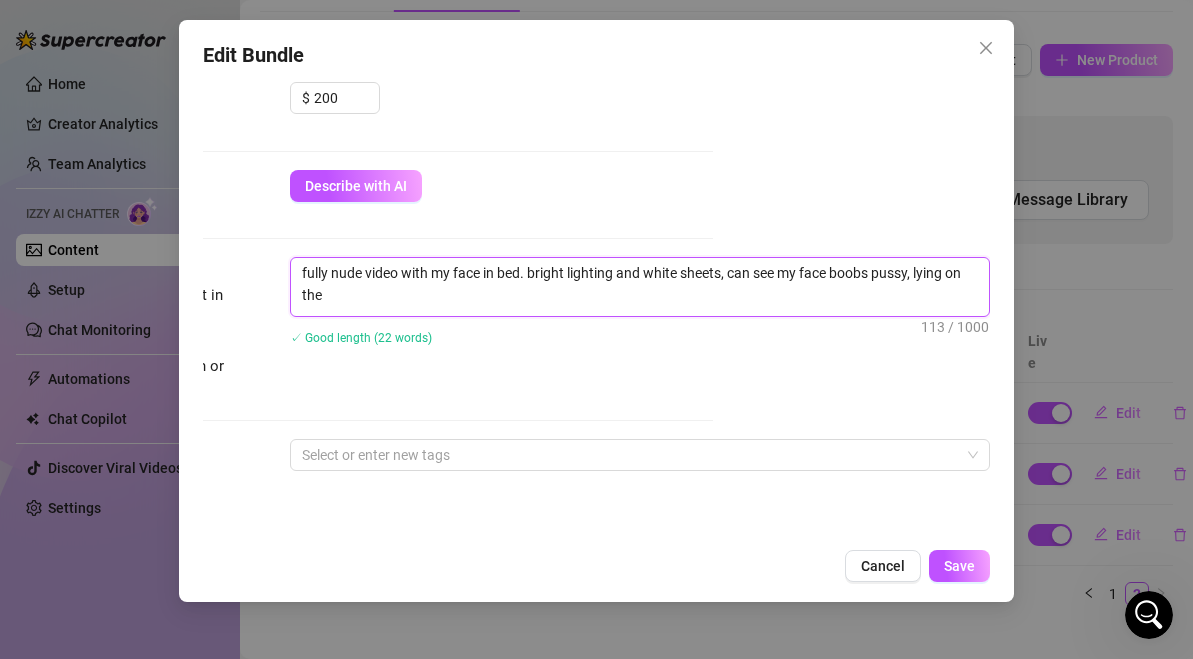 scroll, scrollTop: 0, scrollLeft: 0, axis: both 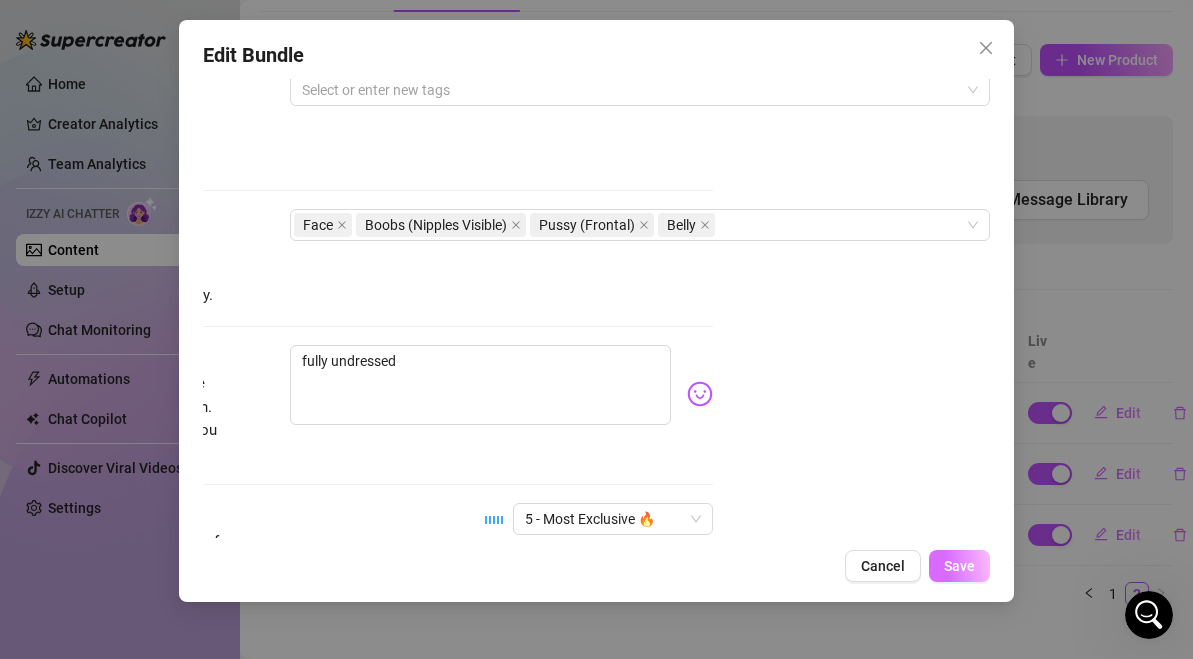 click on "Save" at bounding box center [959, 566] 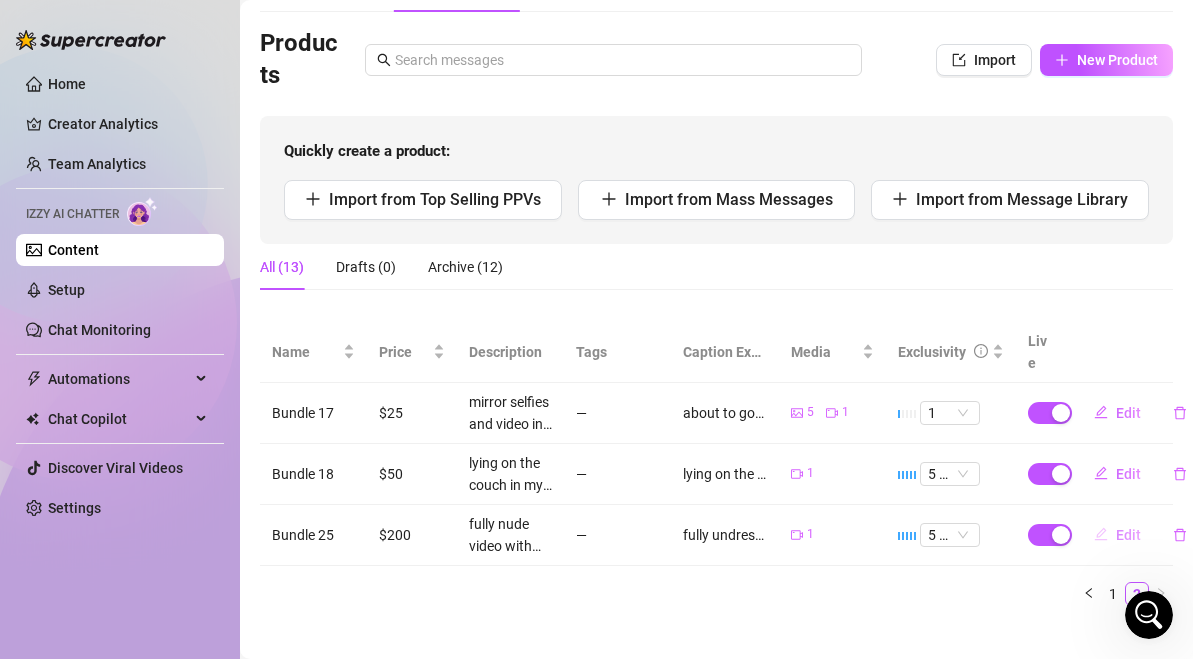 click on "Edit" at bounding box center (1128, 535) 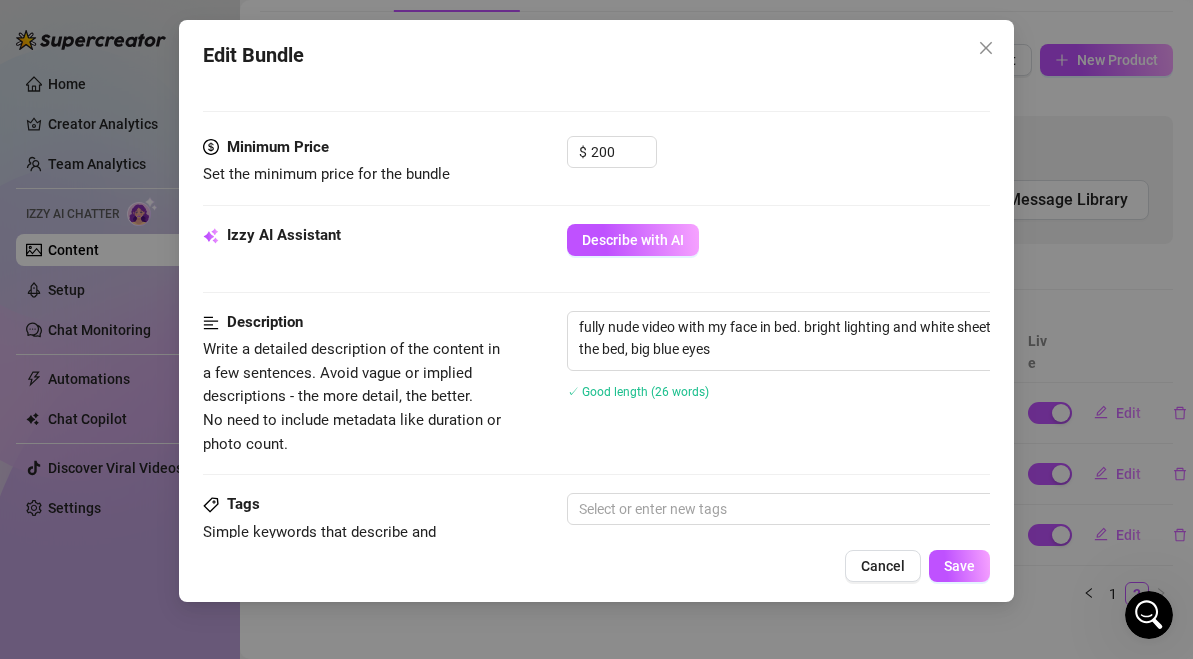 scroll, scrollTop: 570, scrollLeft: 0, axis: vertical 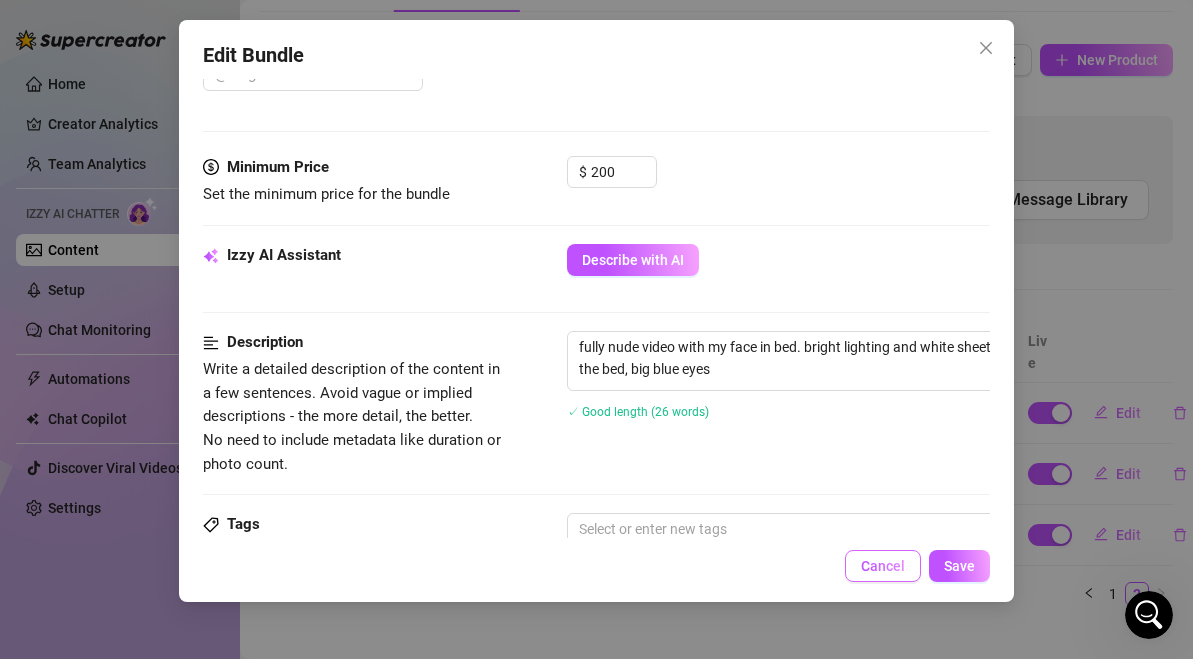 click on "Cancel" at bounding box center [883, 566] 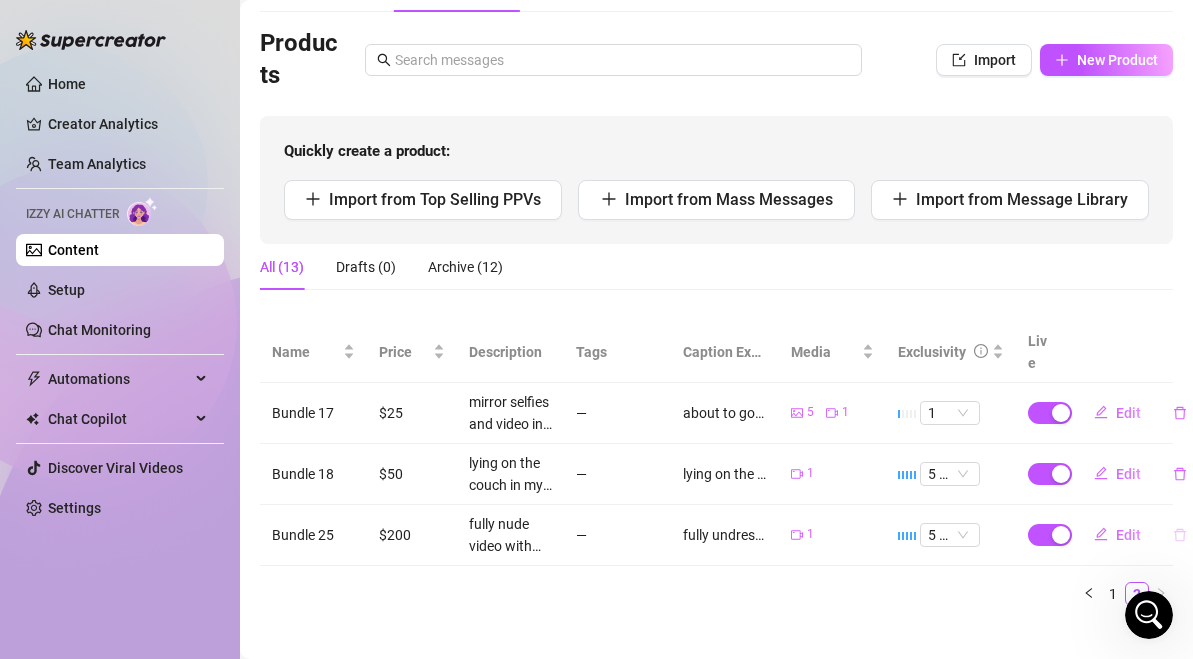 click 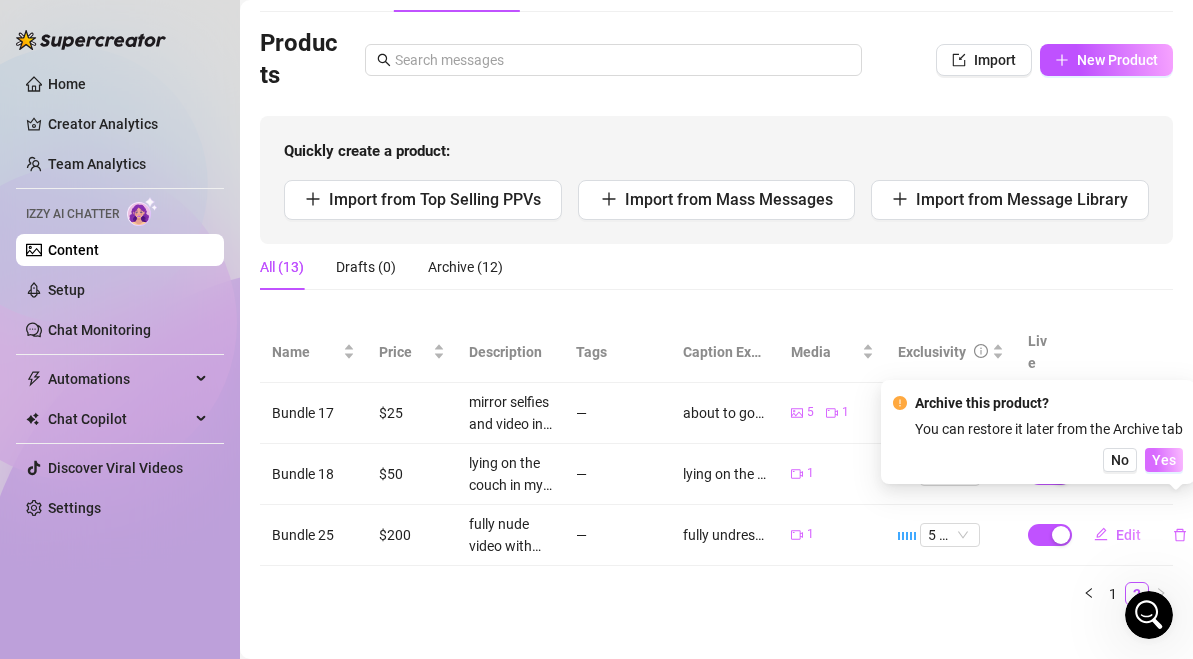 click on "Yes" at bounding box center (1164, 460) 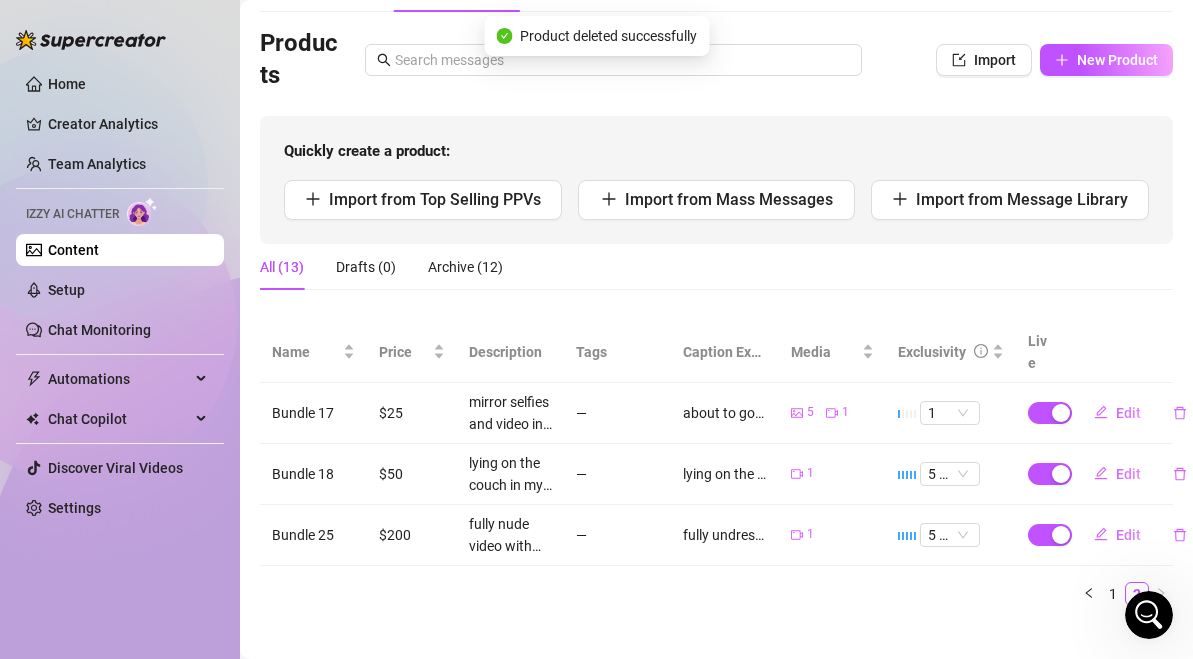 scroll, scrollTop: 61, scrollLeft: 0, axis: vertical 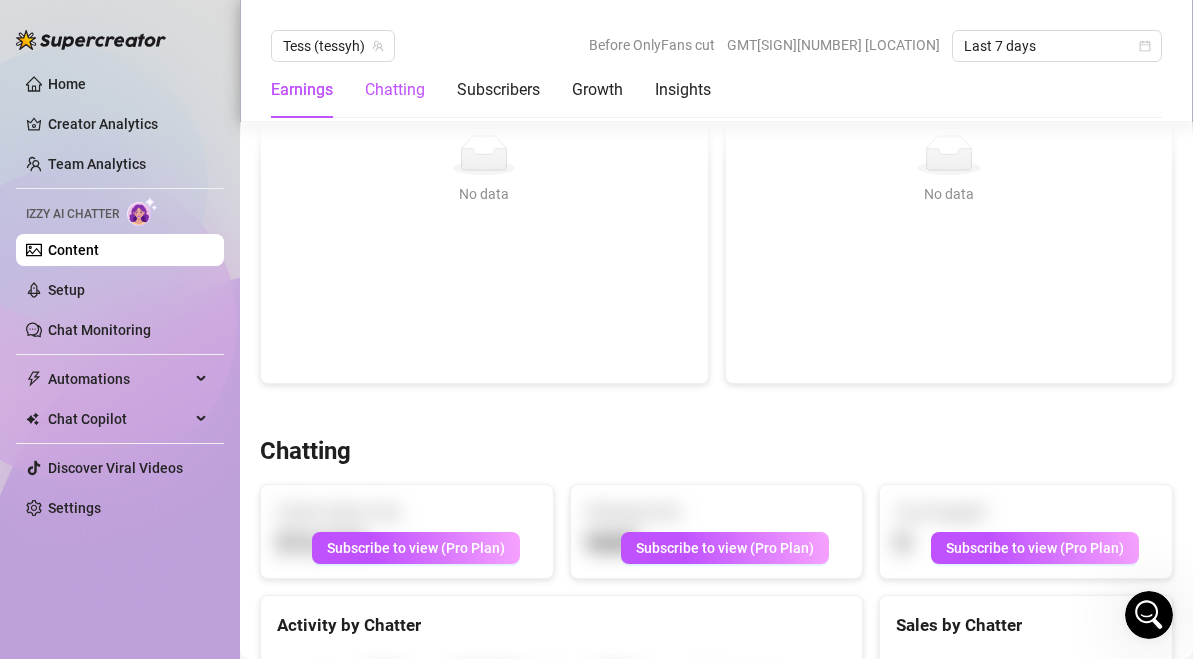 click on "Chatting" at bounding box center (395, 90) 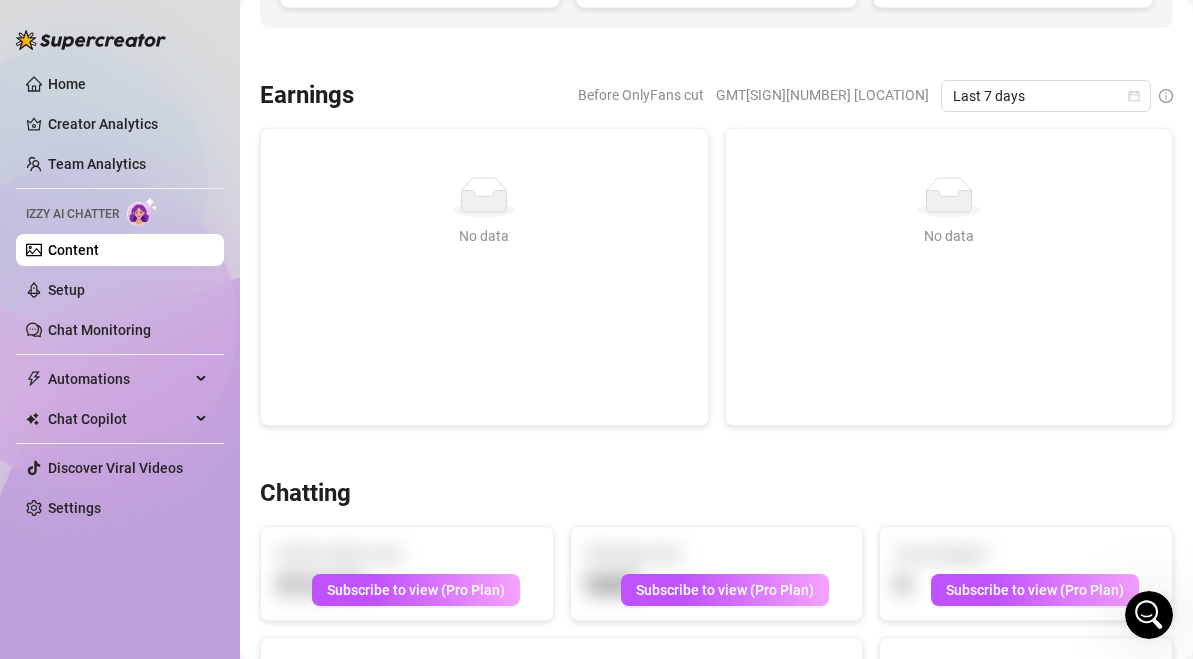 scroll, scrollTop: 0, scrollLeft: 0, axis: both 